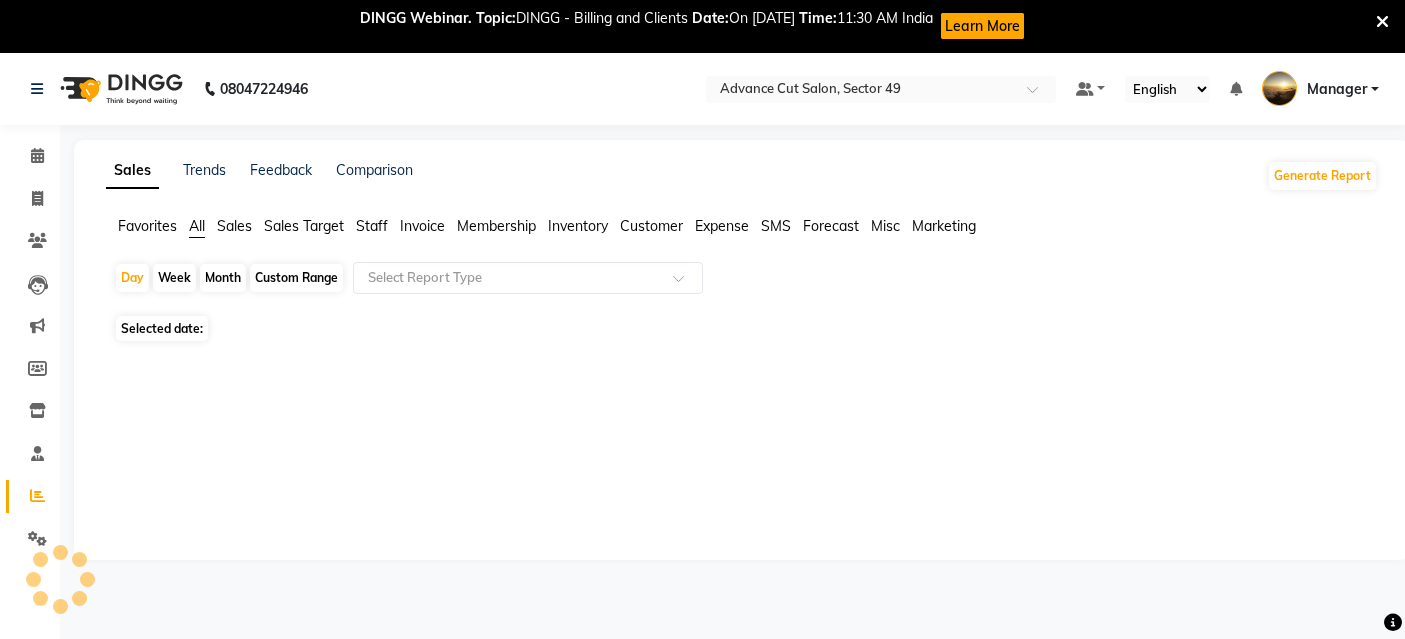 scroll, scrollTop: 53, scrollLeft: 0, axis: vertical 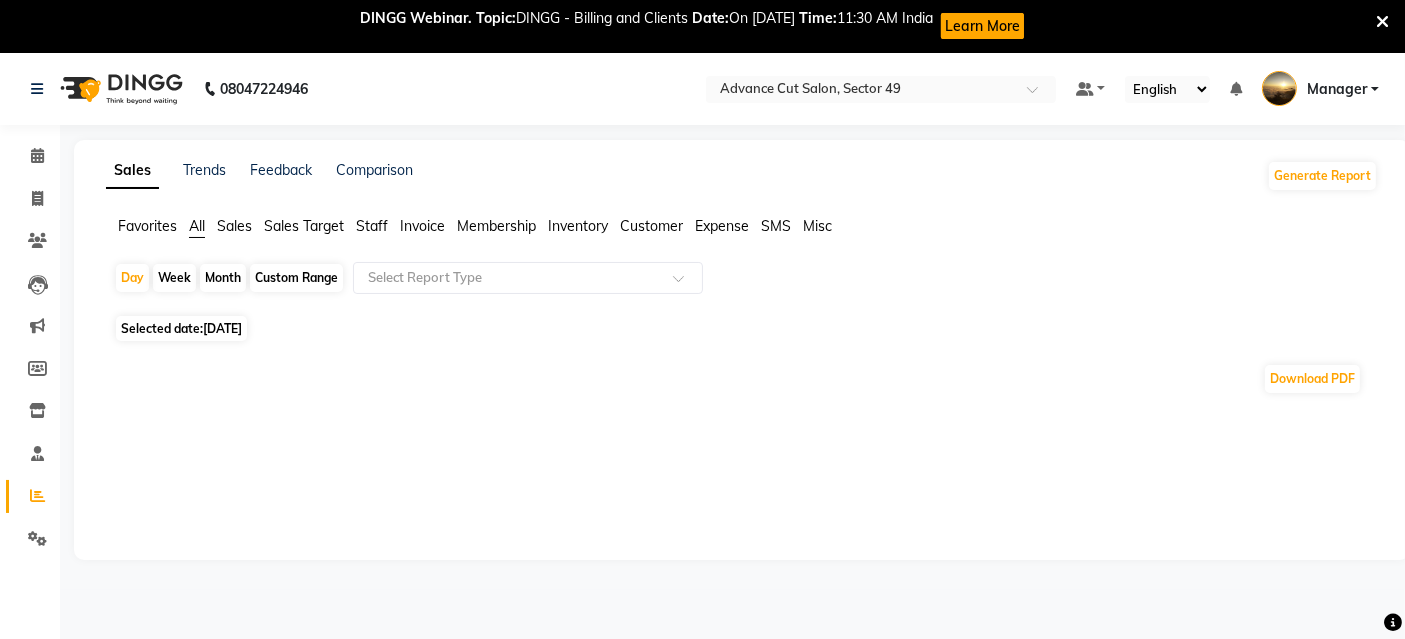 click on "[DATE]" 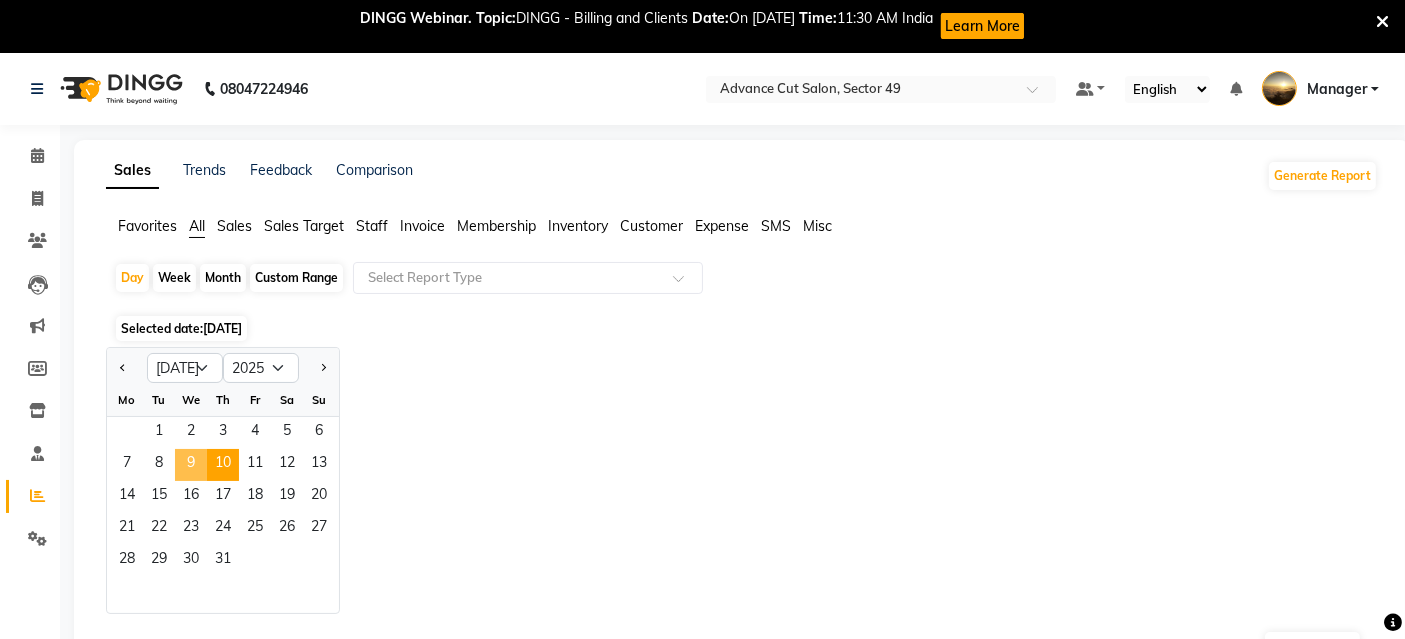 click on "9" 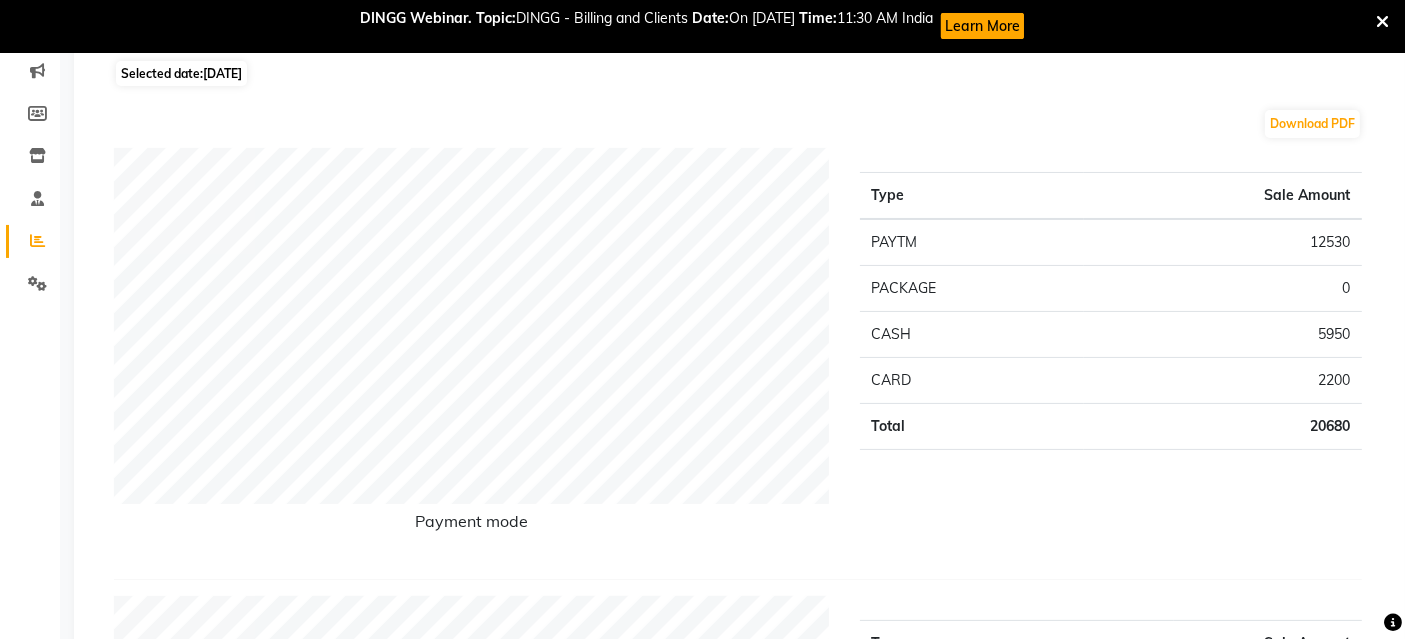 scroll, scrollTop: 0, scrollLeft: 0, axis: both 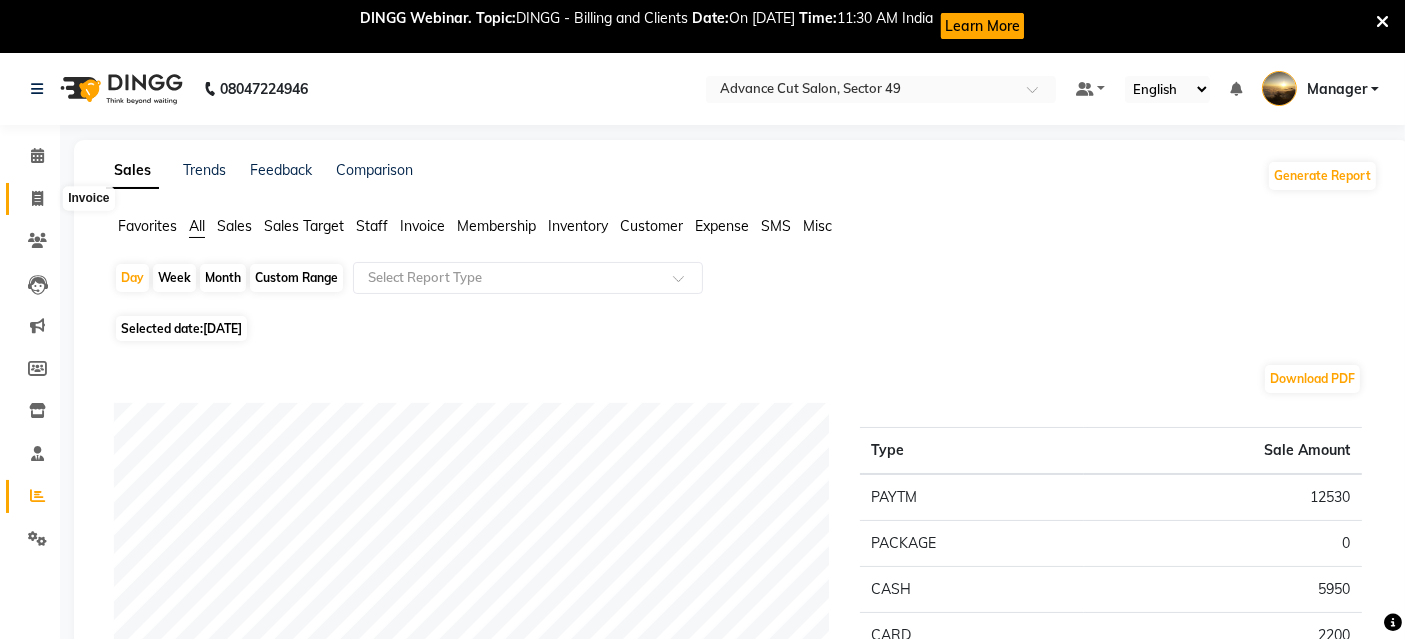 click 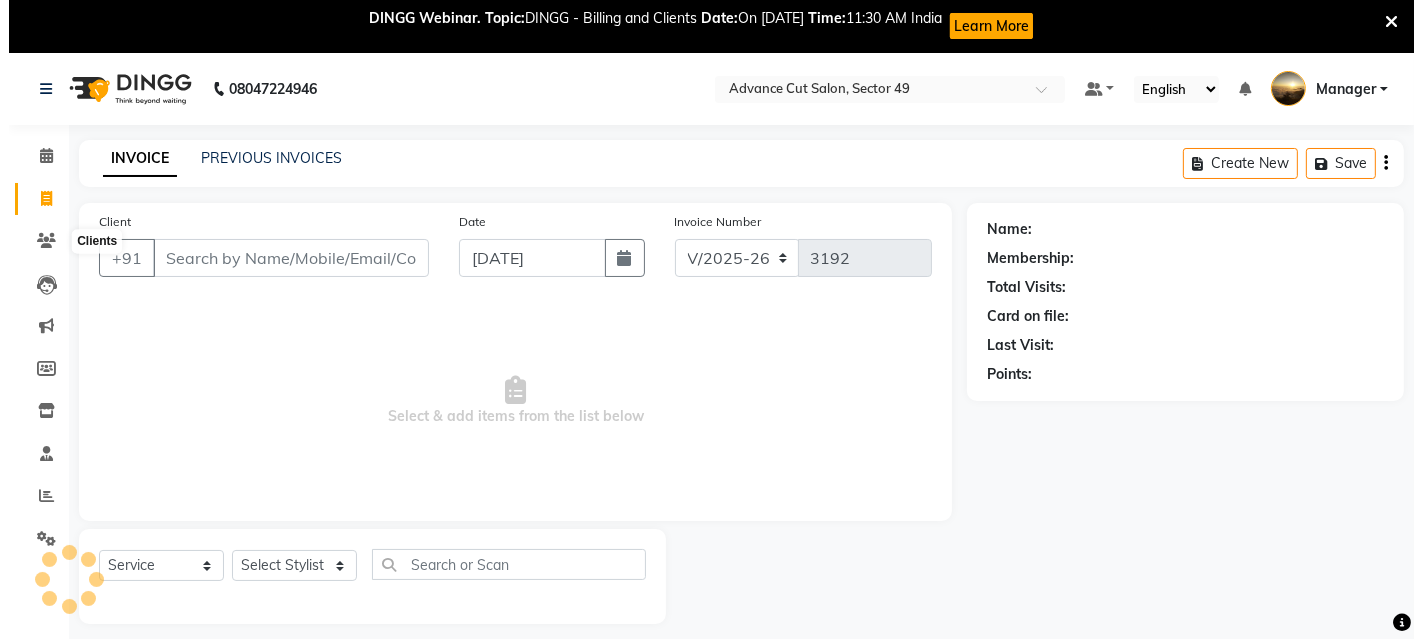 scroll, scrollTop: 53, scrollLeft: 0, axis: vertical 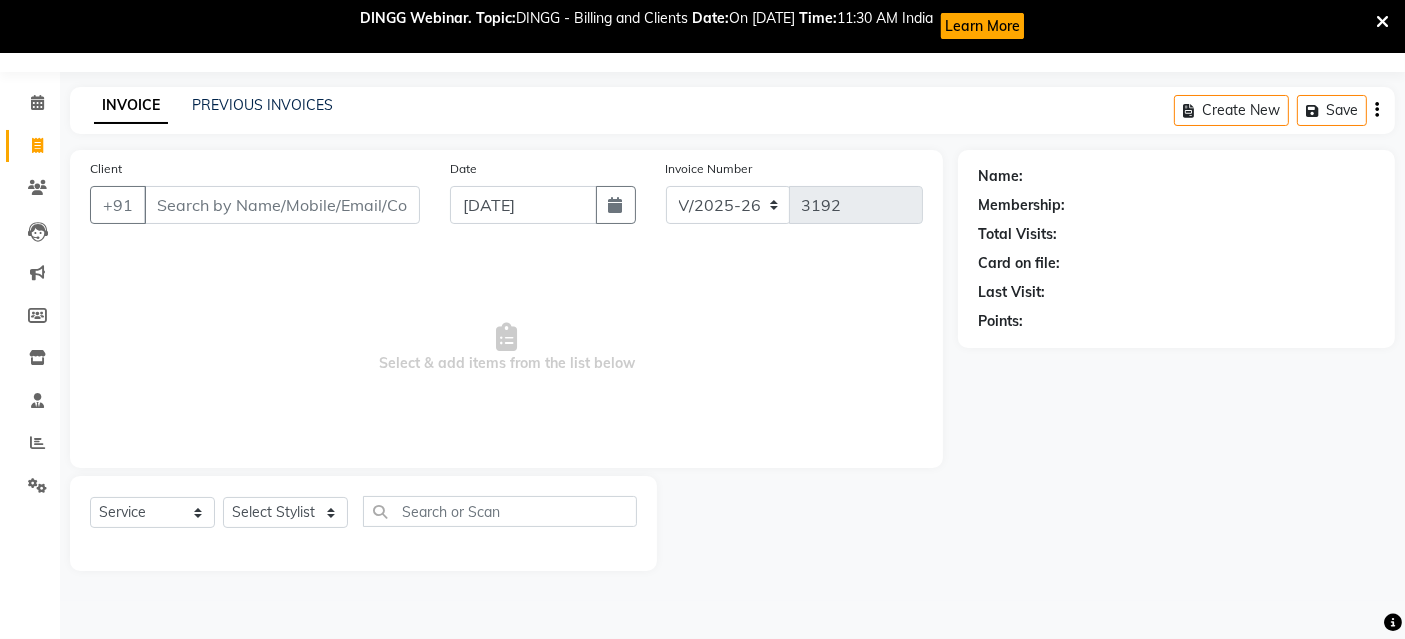 click on "Client" at bounding box center (282, 205) 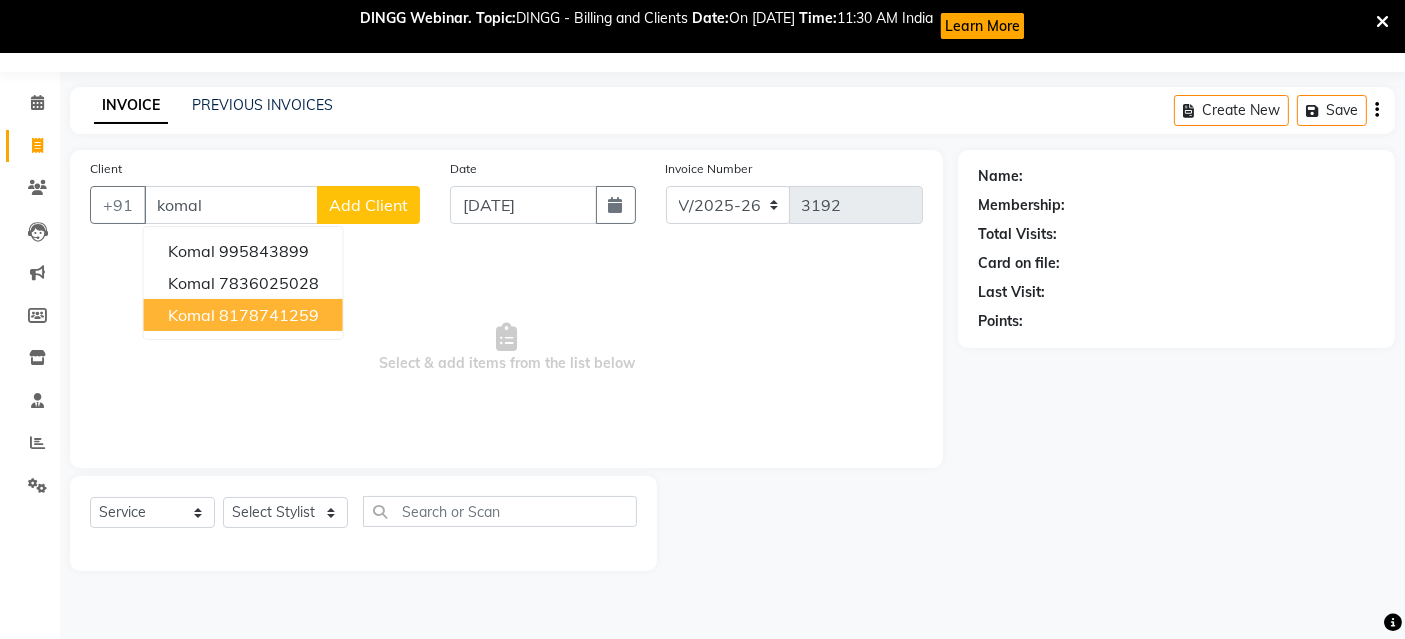 click on "8178741259" at bounding box center (269, 315) 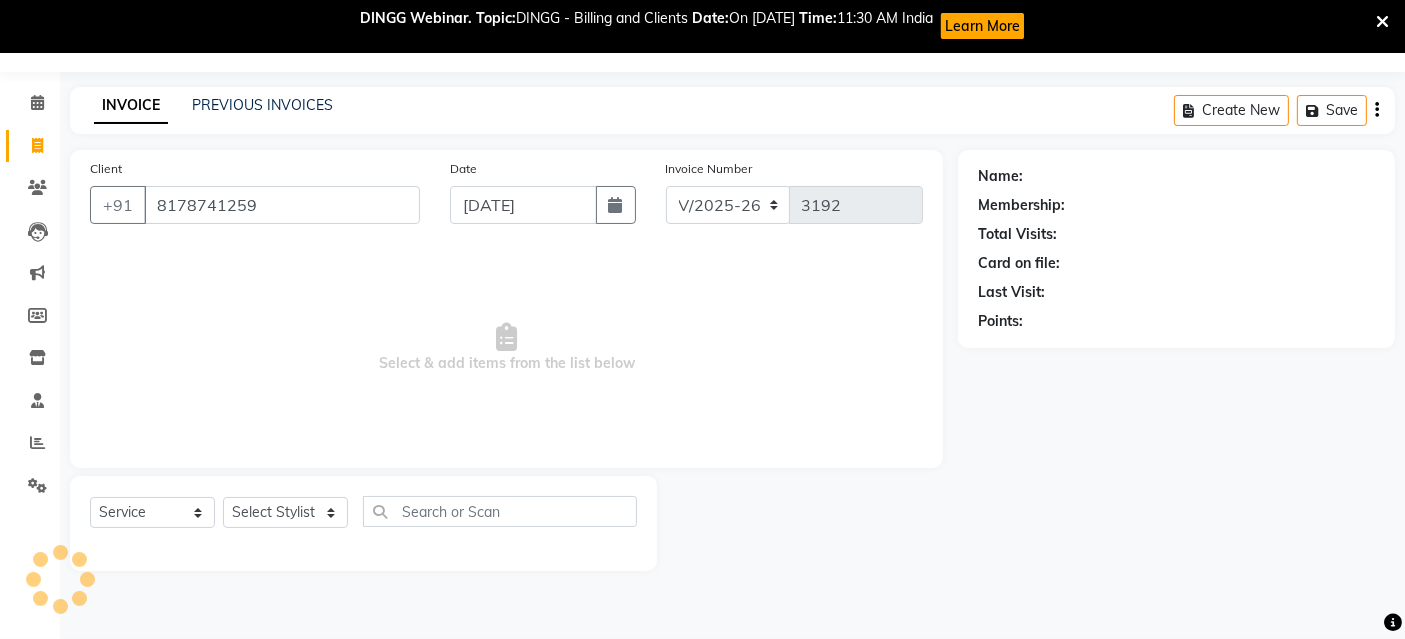 type on "8178741259" 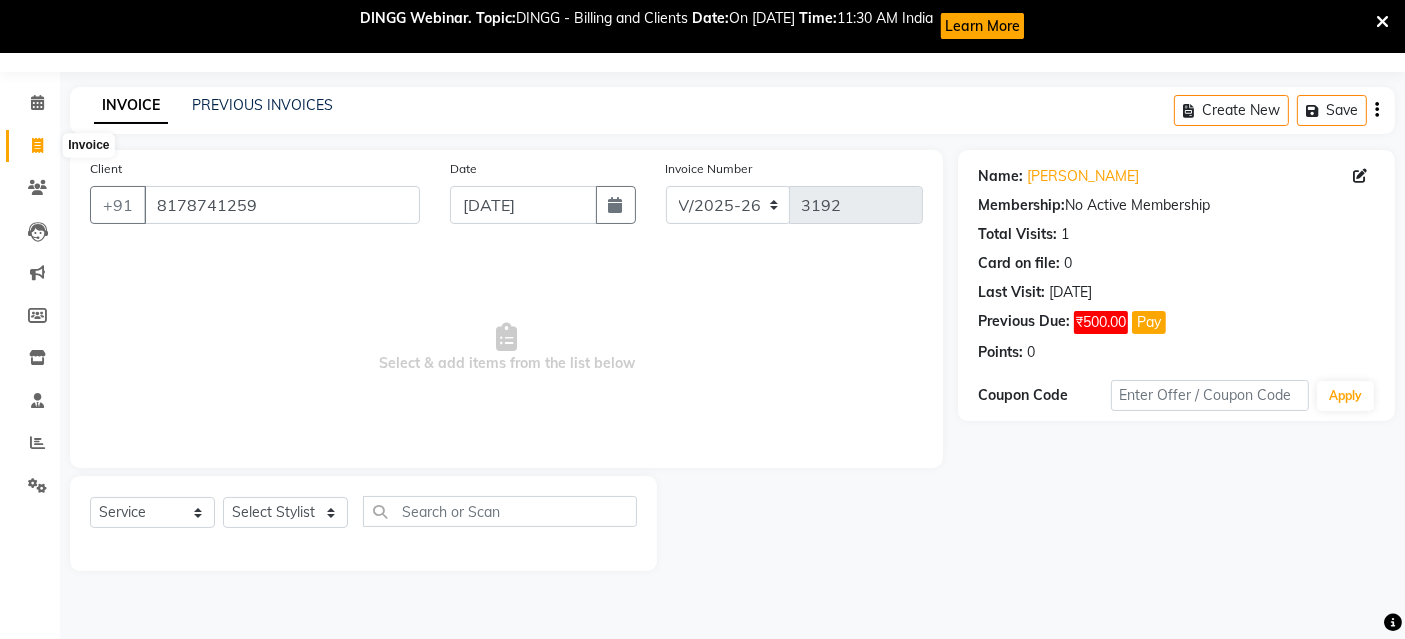 click 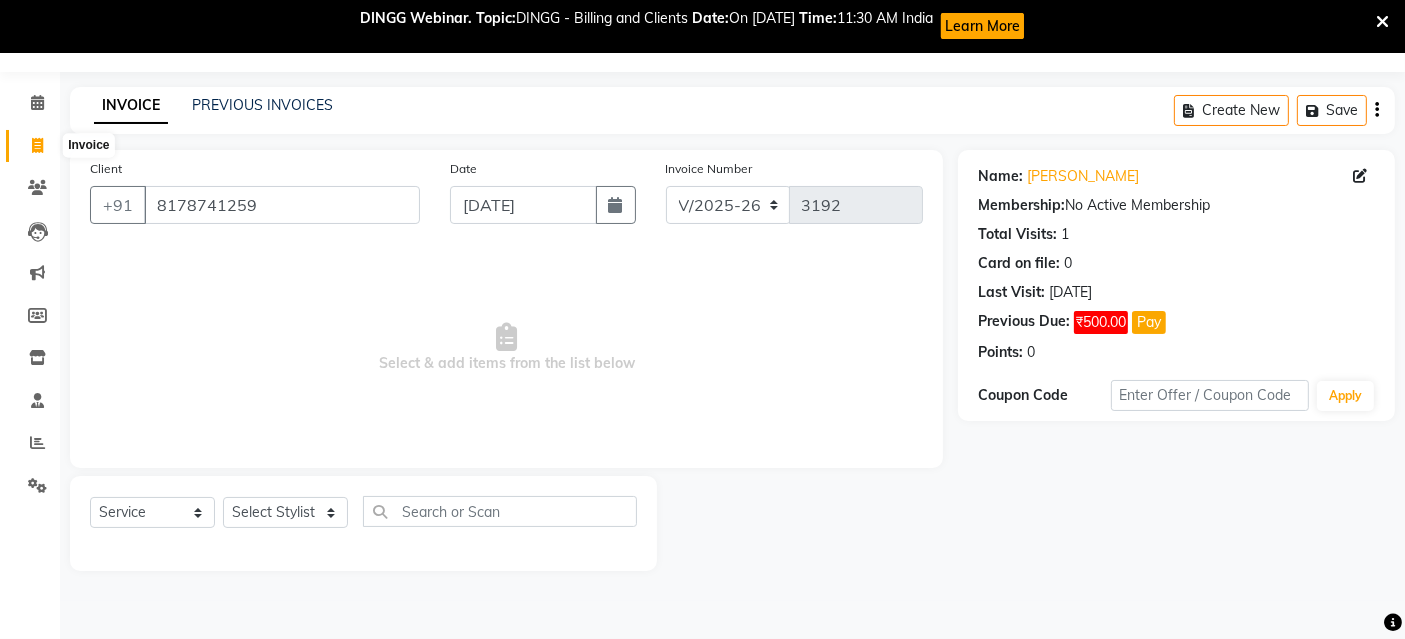 select on "service" 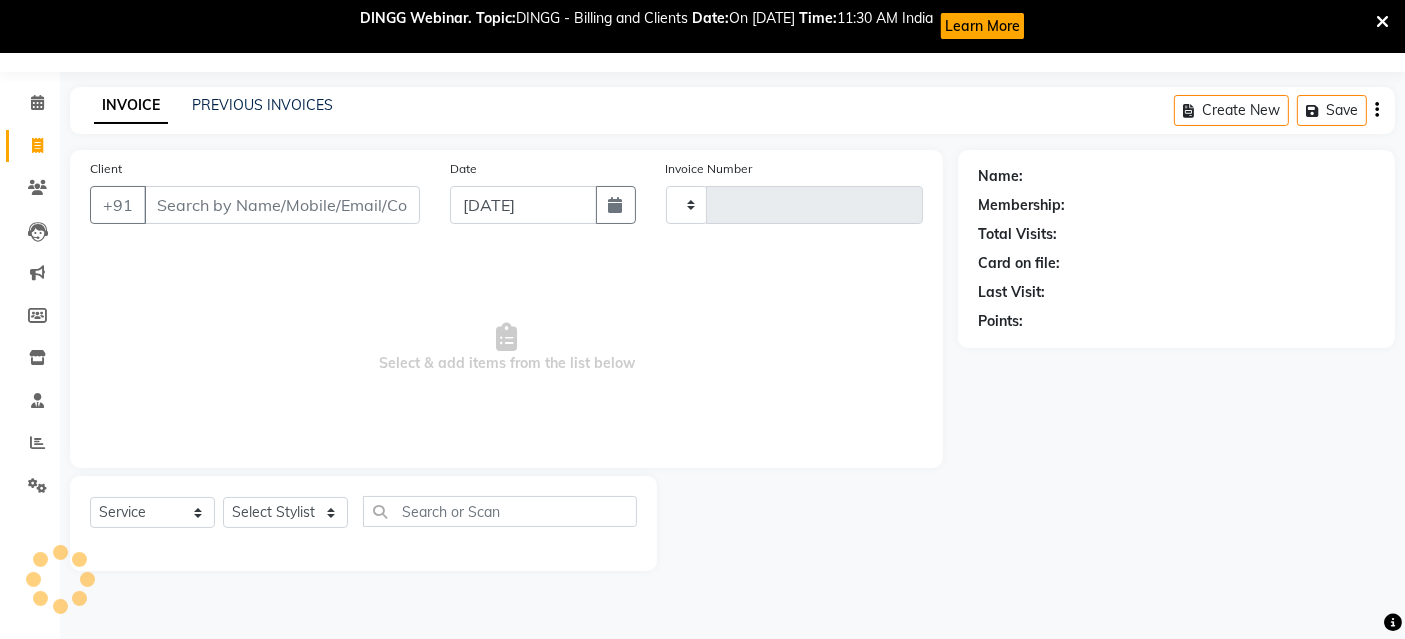 type on "3192" 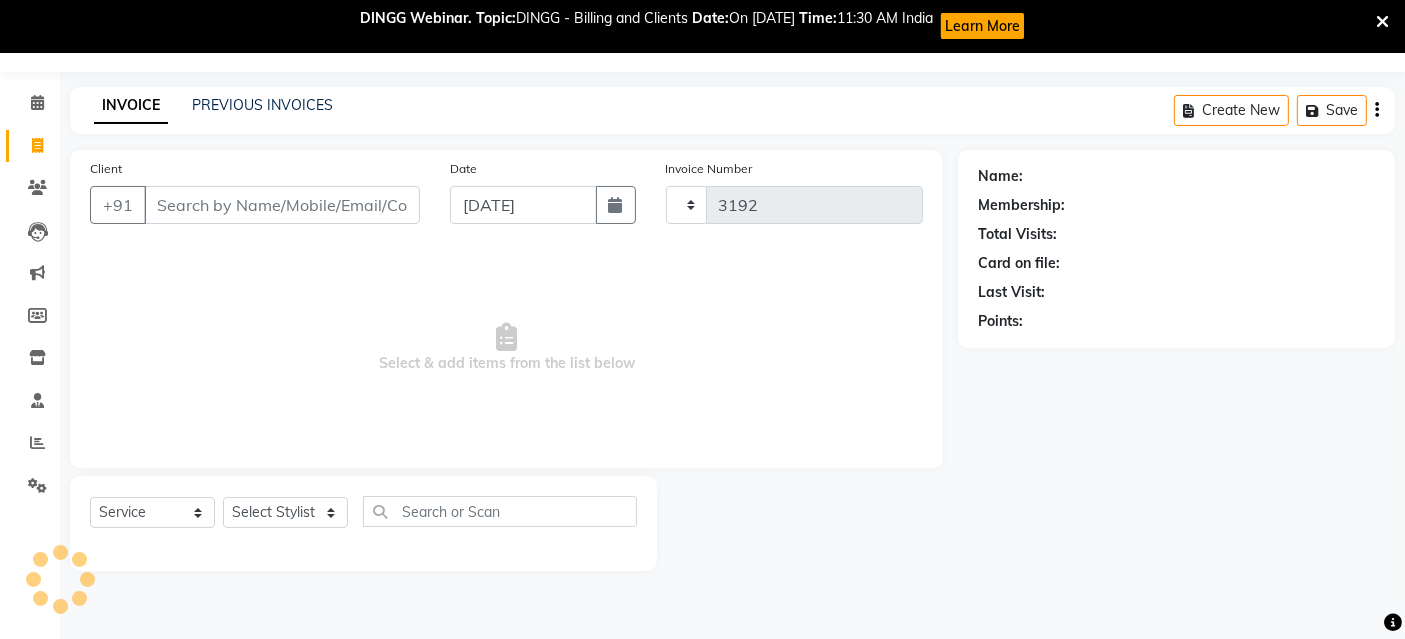 select on "4616" 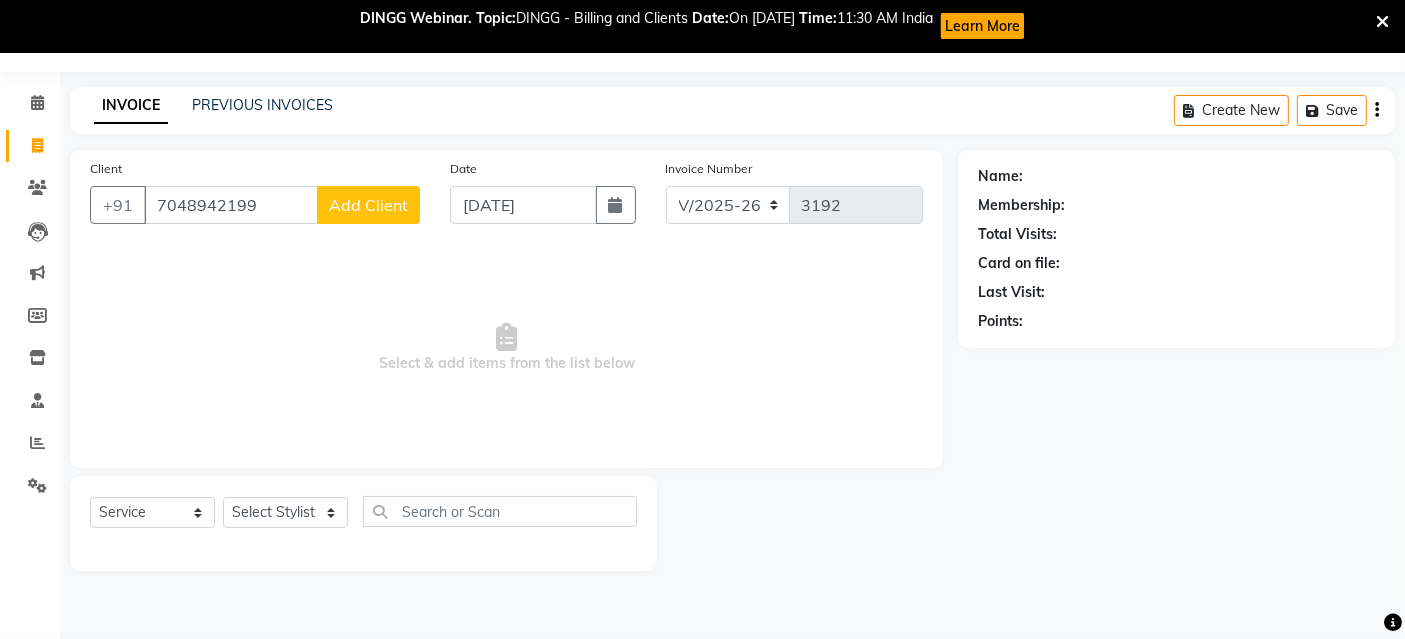 type on "7048942199" 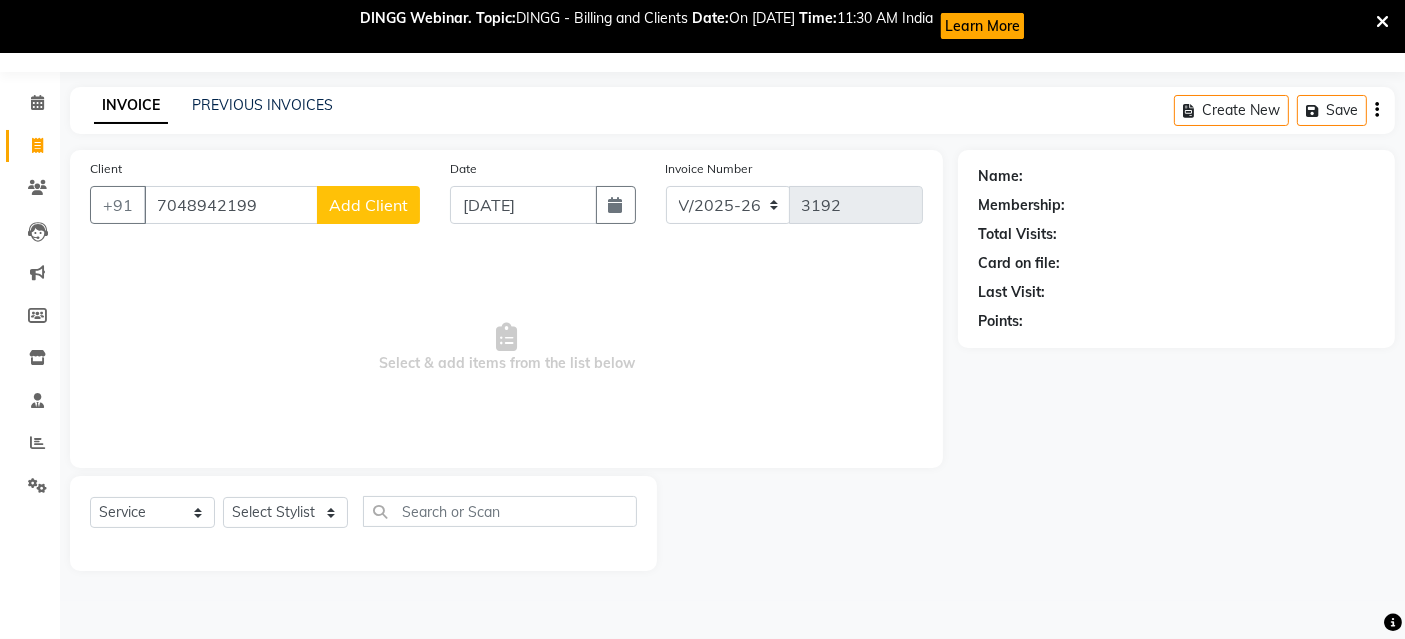 click on "Add Client" 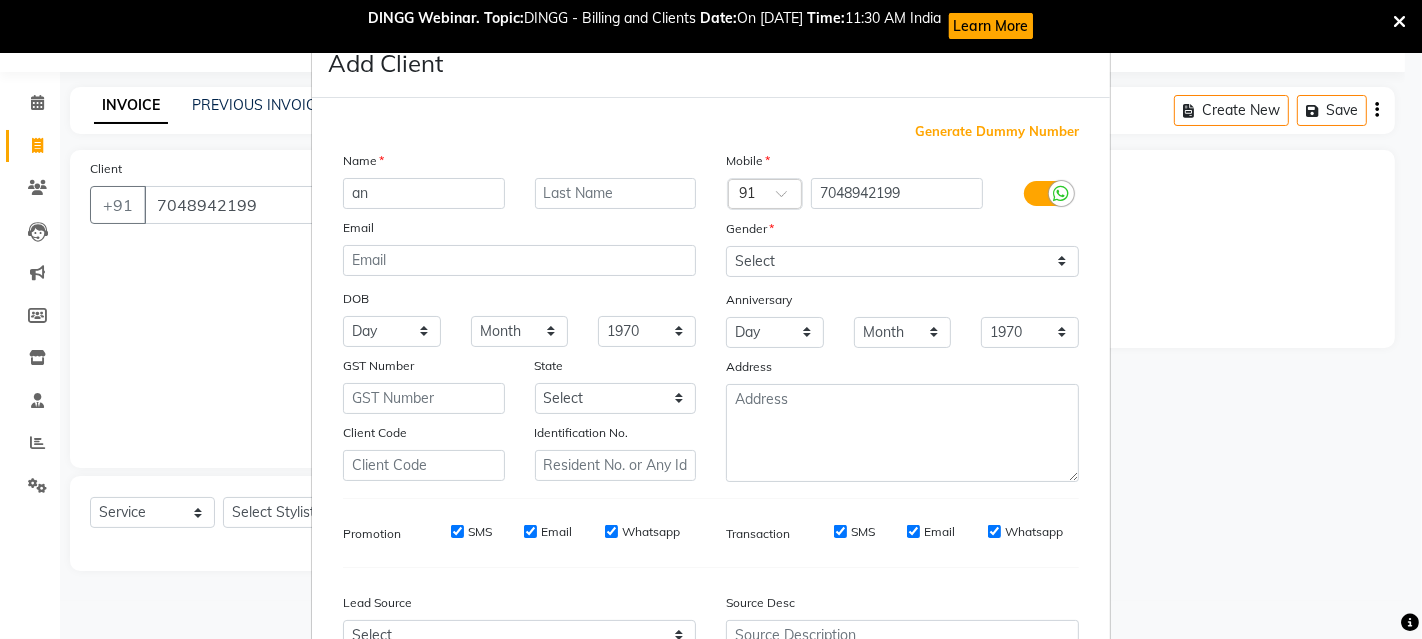type on "a" 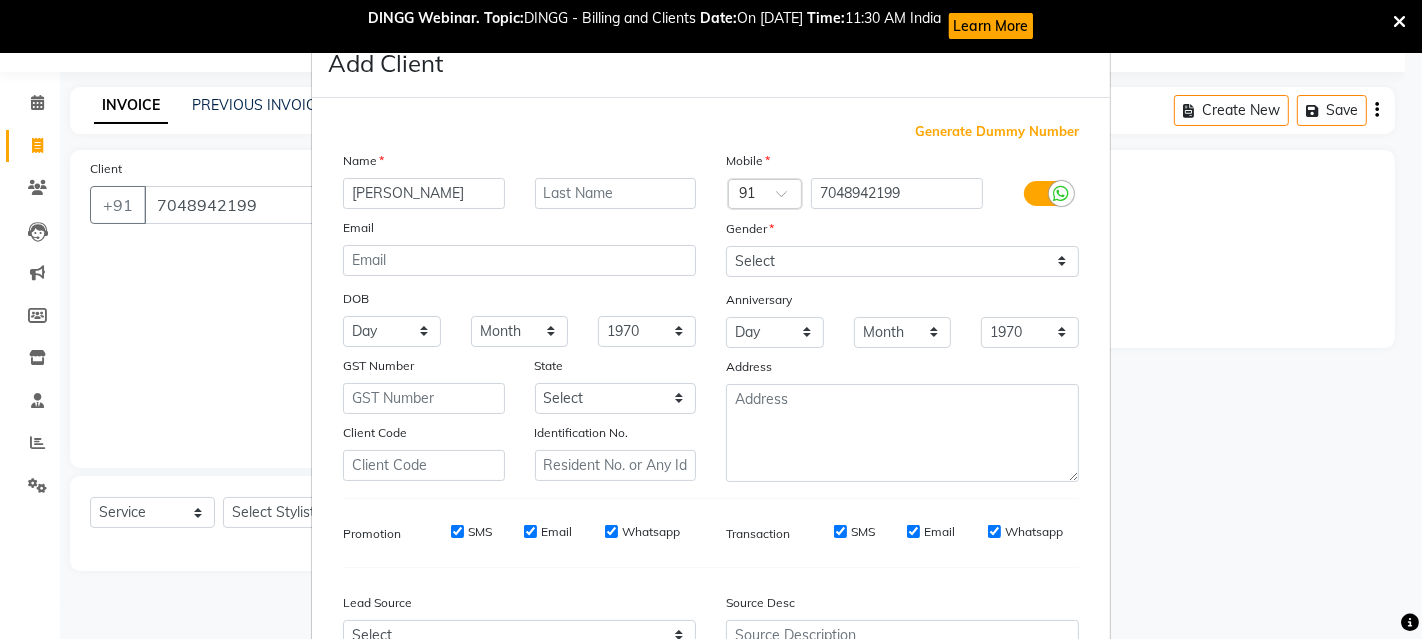 type on "[PERSON_NAME]" 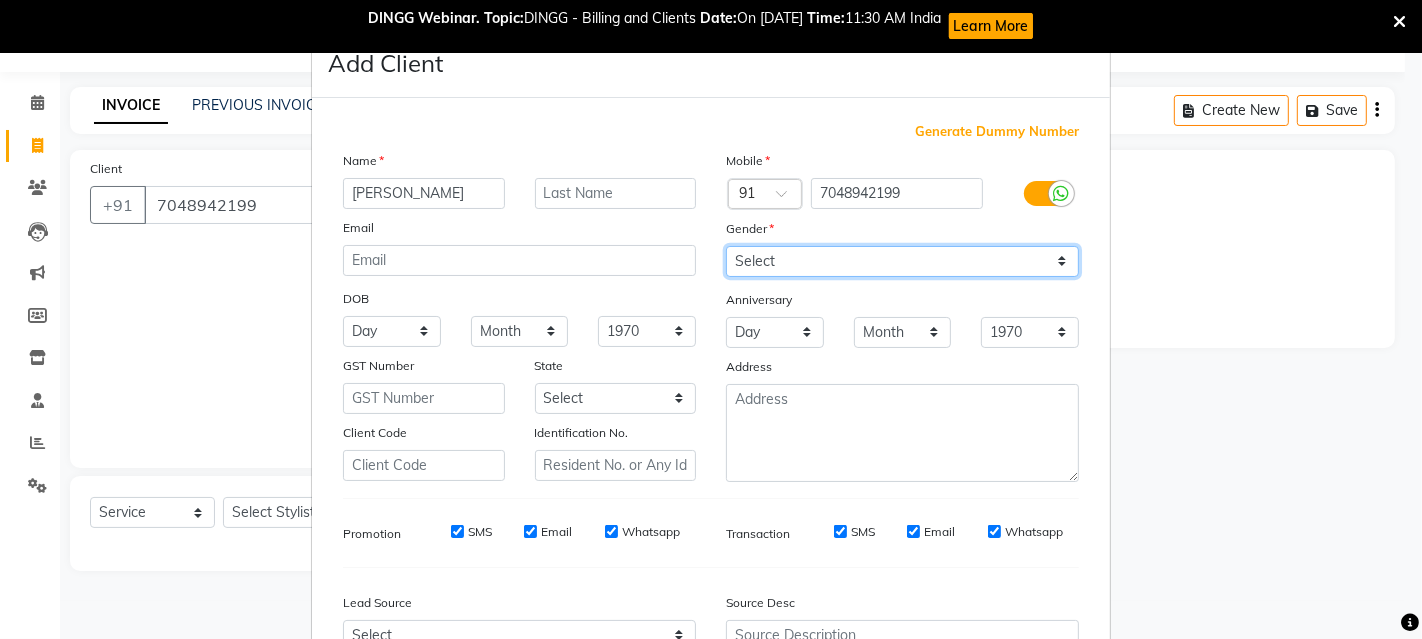 click on "Select [DEMOGRAPHIC_DATA] [DEMOGRAPHIC_DATA] Other Prefer Not To Say" at bounding box center (902, 261) 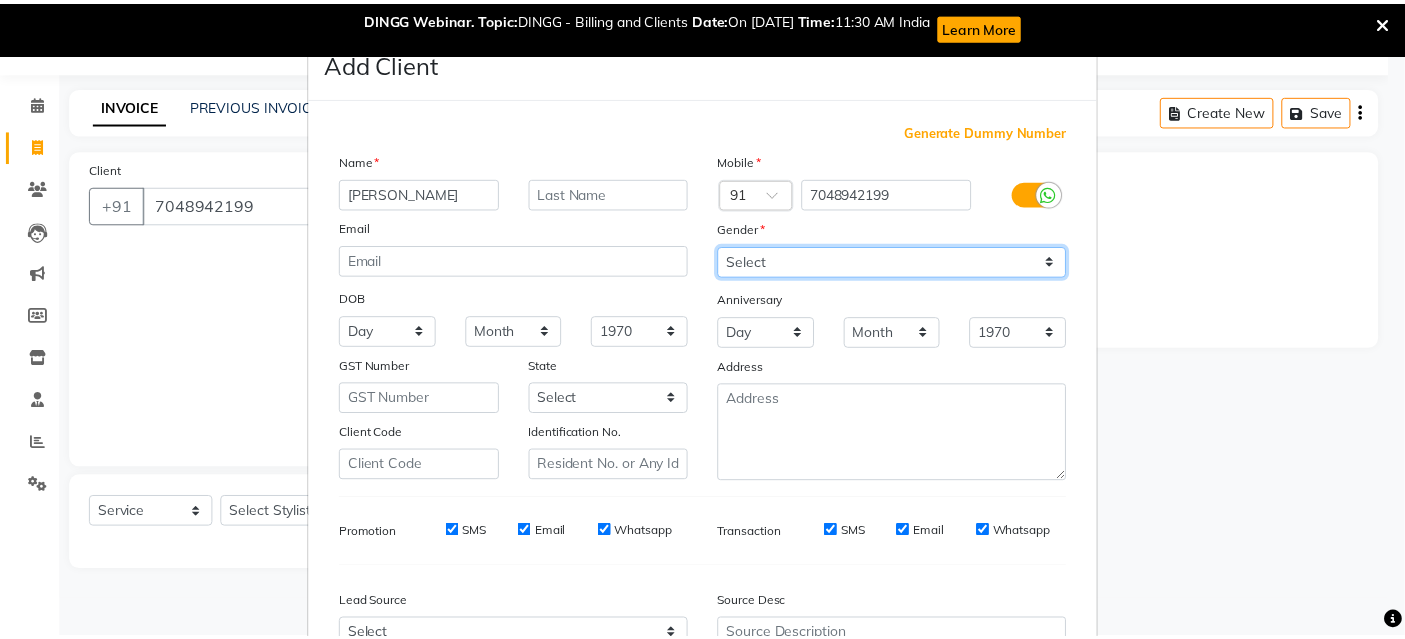 scroll, scrollTop: 208, scrollLeft: 0, axis: vertical 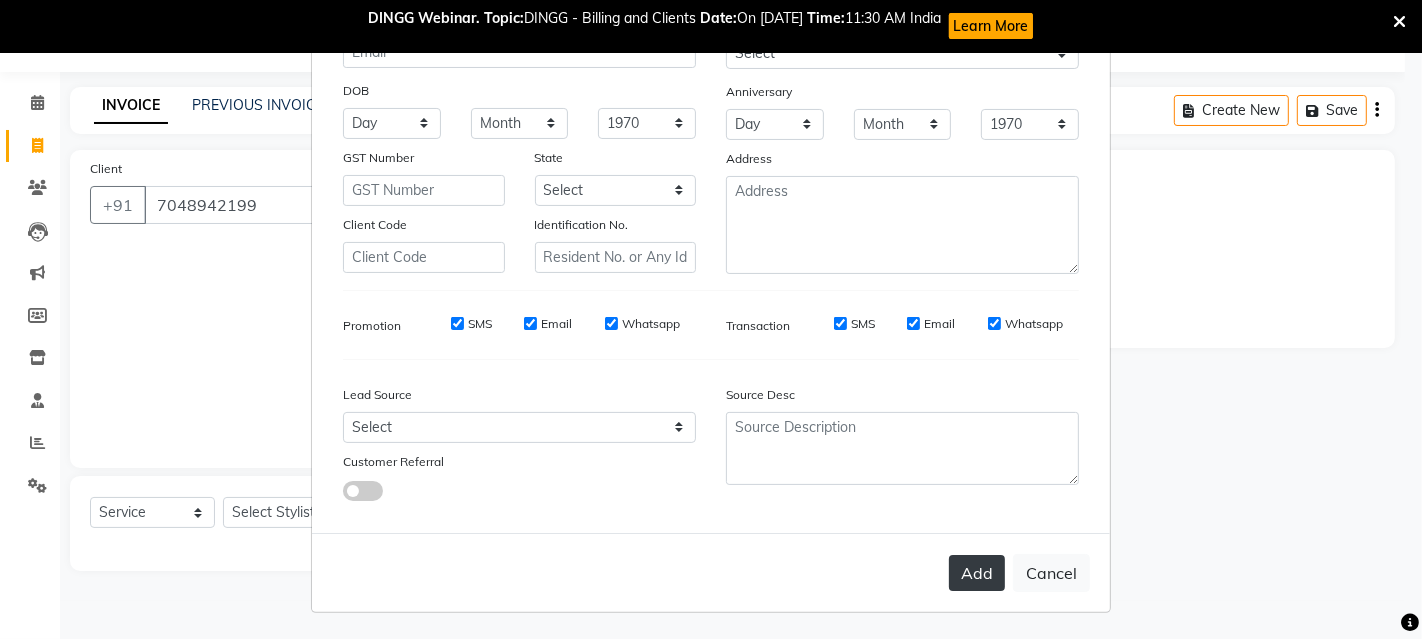 click on "Add" at bounding box center [977, 573] 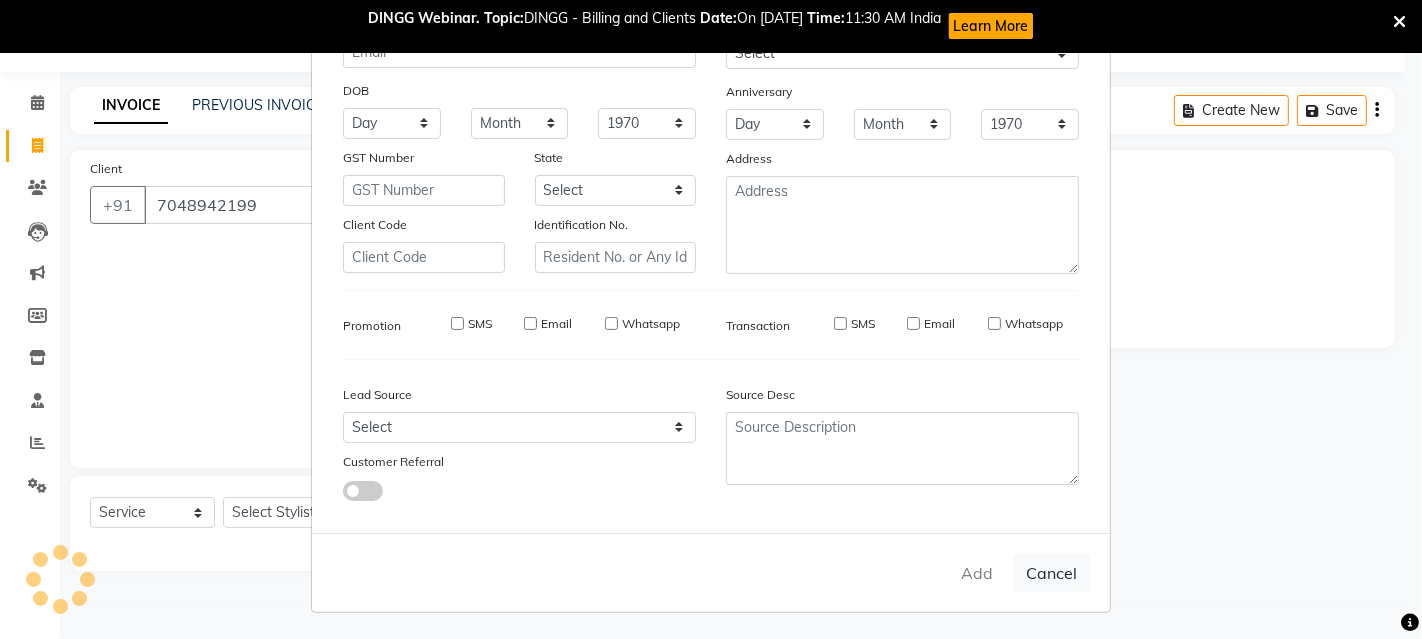 type 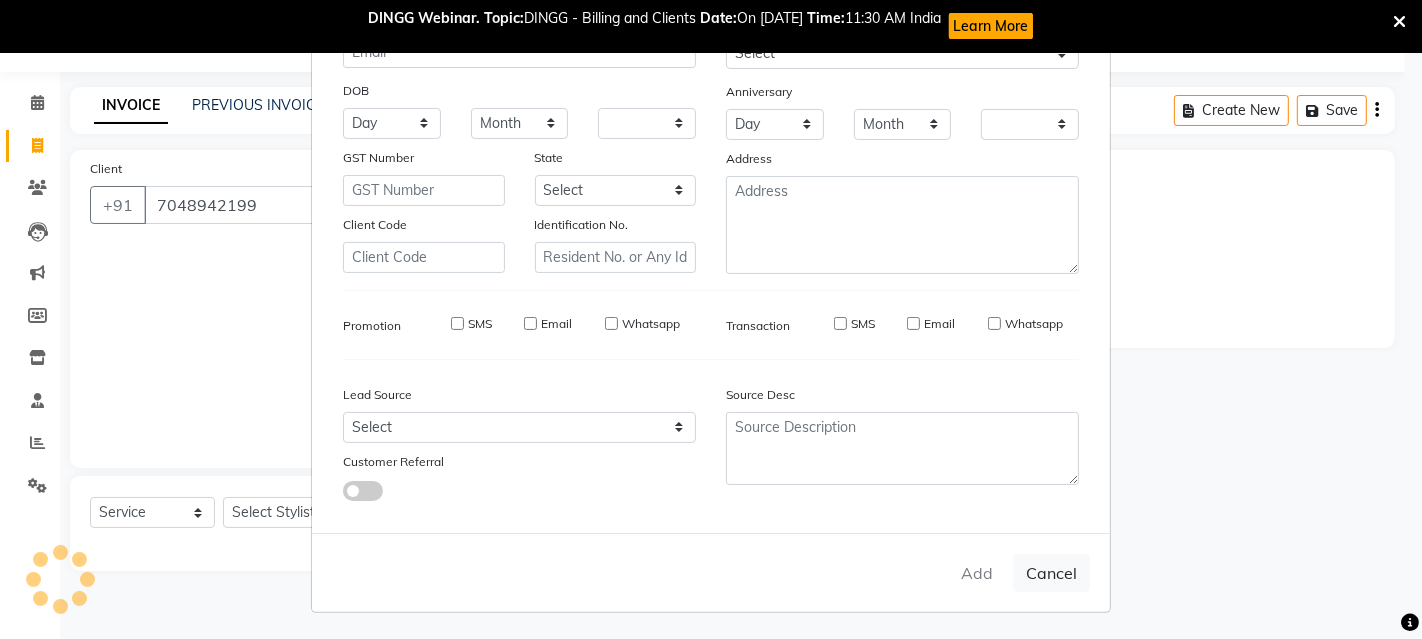 checkbox on "false" 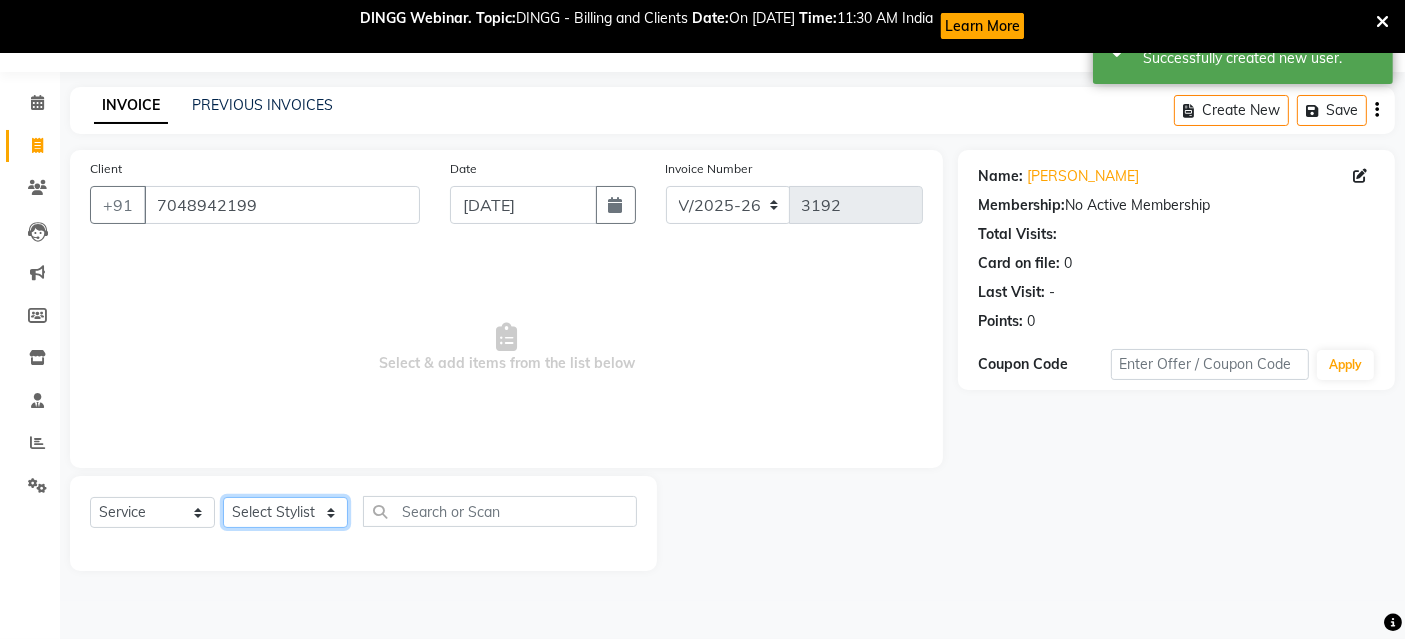 click on "Select Stylist [PERSON_NAME] danish [PERSON_NAME] Manager product [PERSON_NAME] rakhi [PERSON_NAME] sameer sameer Tip vishal" 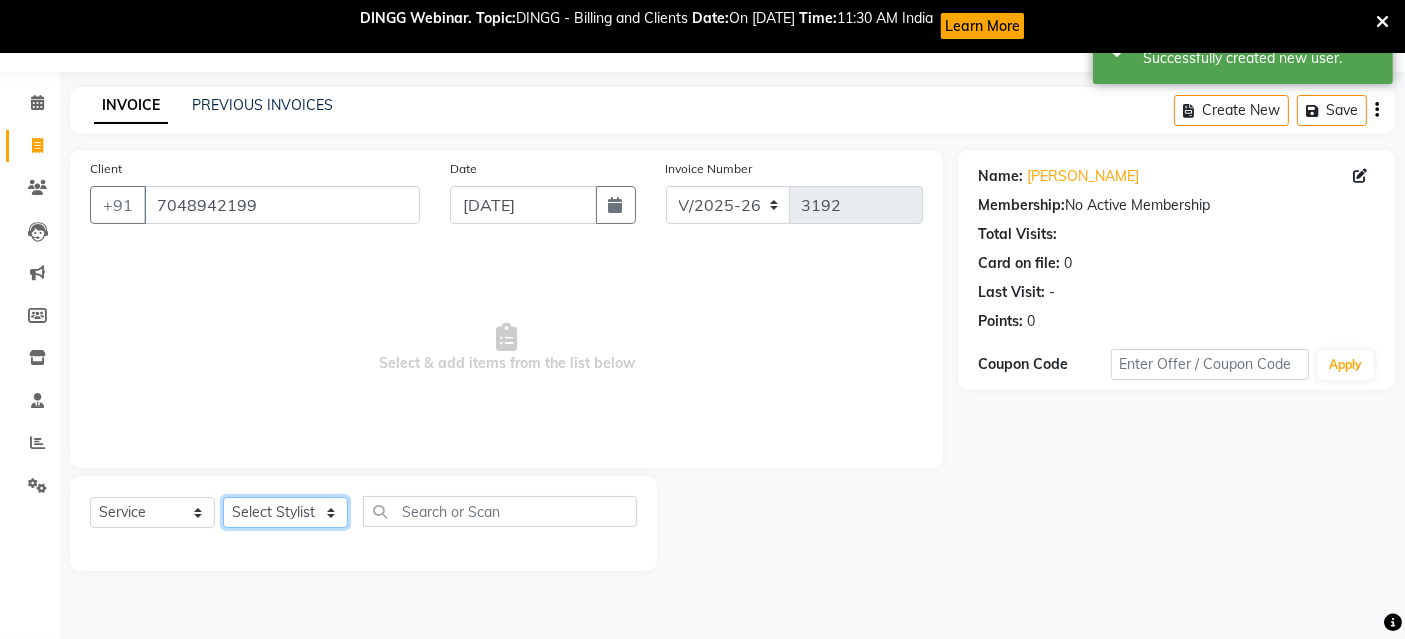 select on "74206" 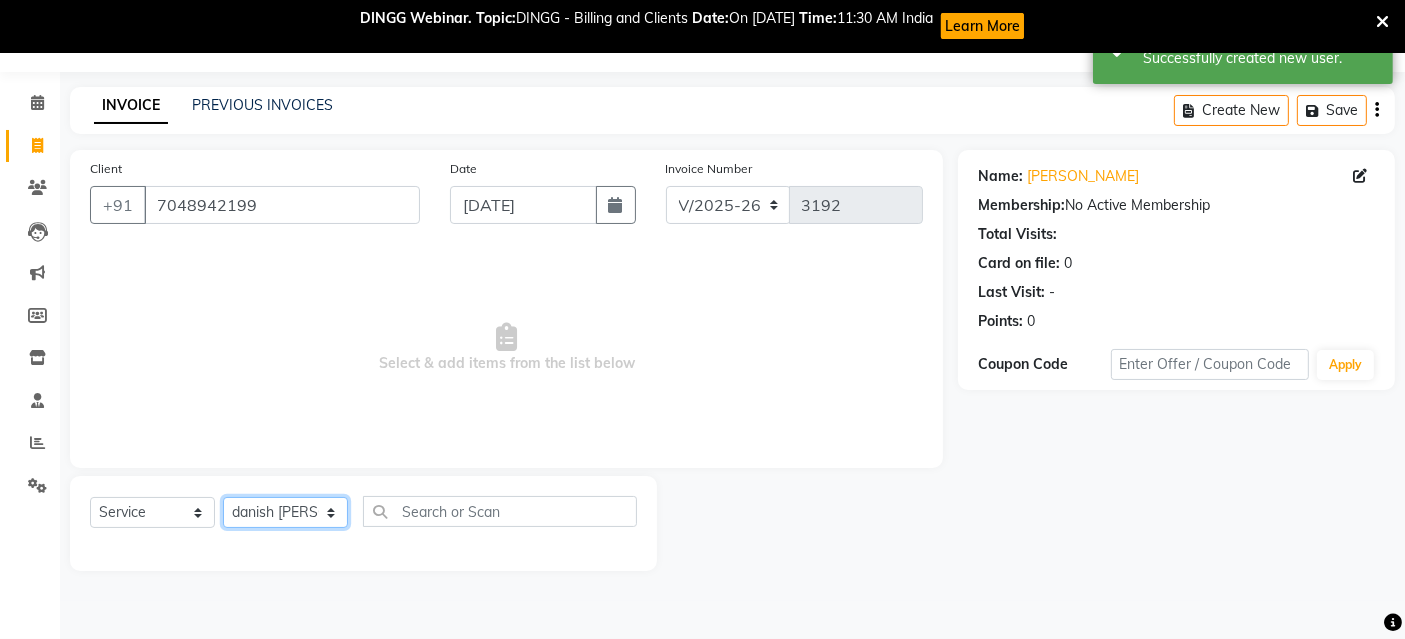 click on "Select Stylist [PERSON_NAME] danish [PERSON_NAME] Manager product [PERSON_NAME] rakhi [PERSON_NAME] sameer sameer Tip vishal" 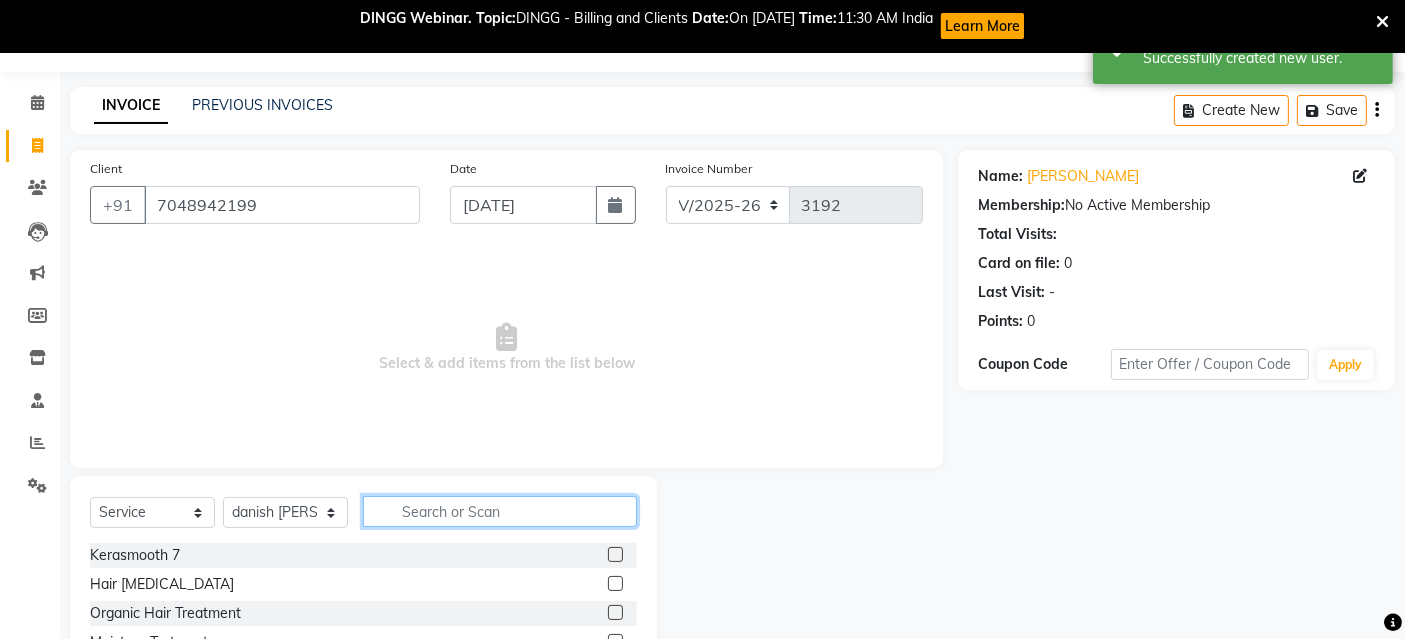 click 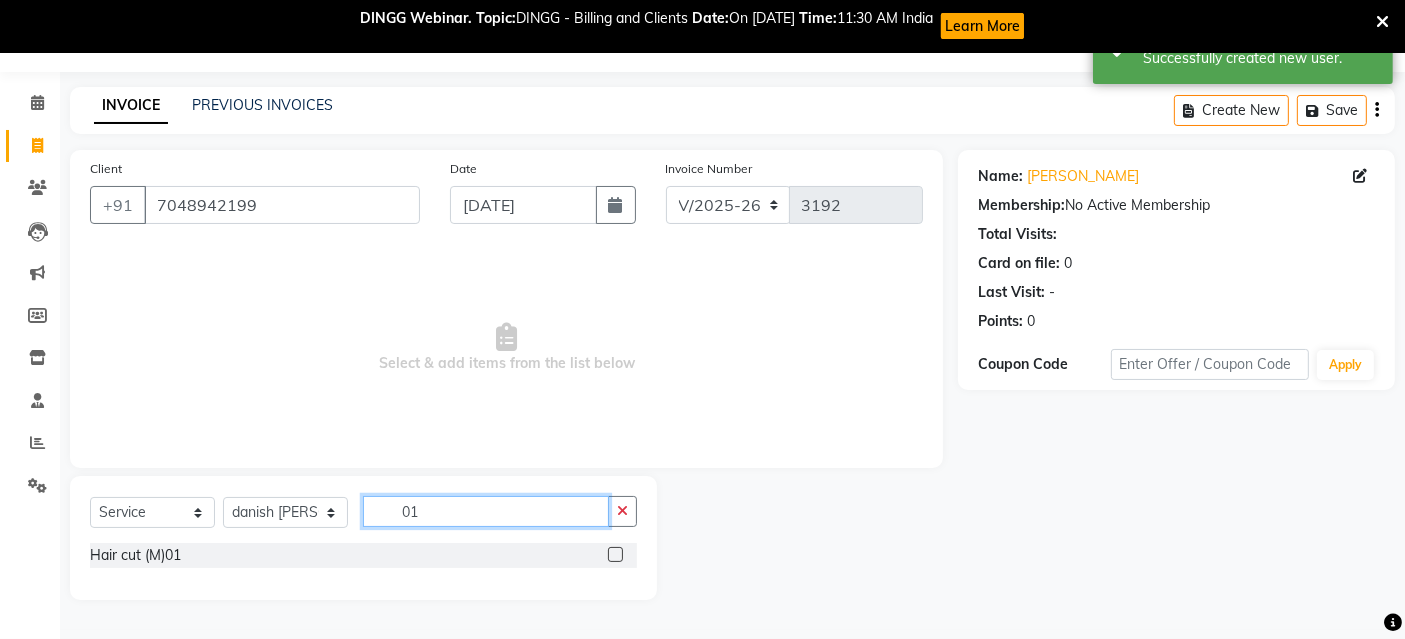 type on "01" 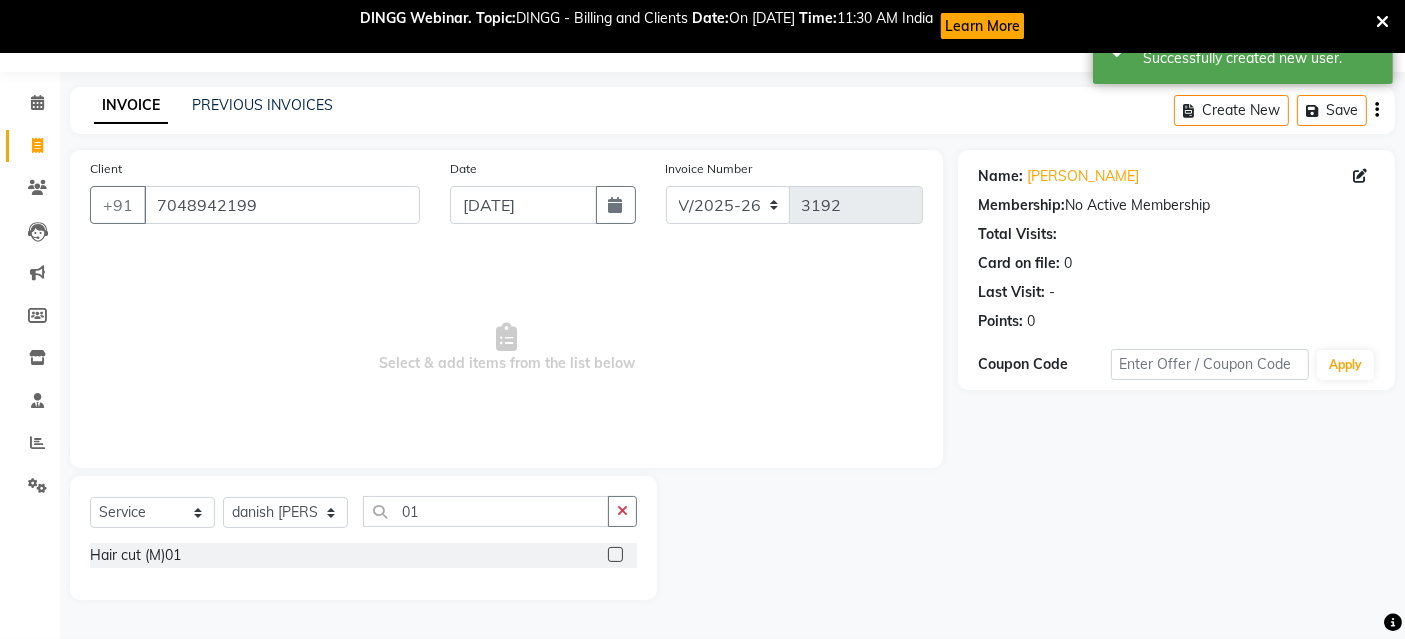 click 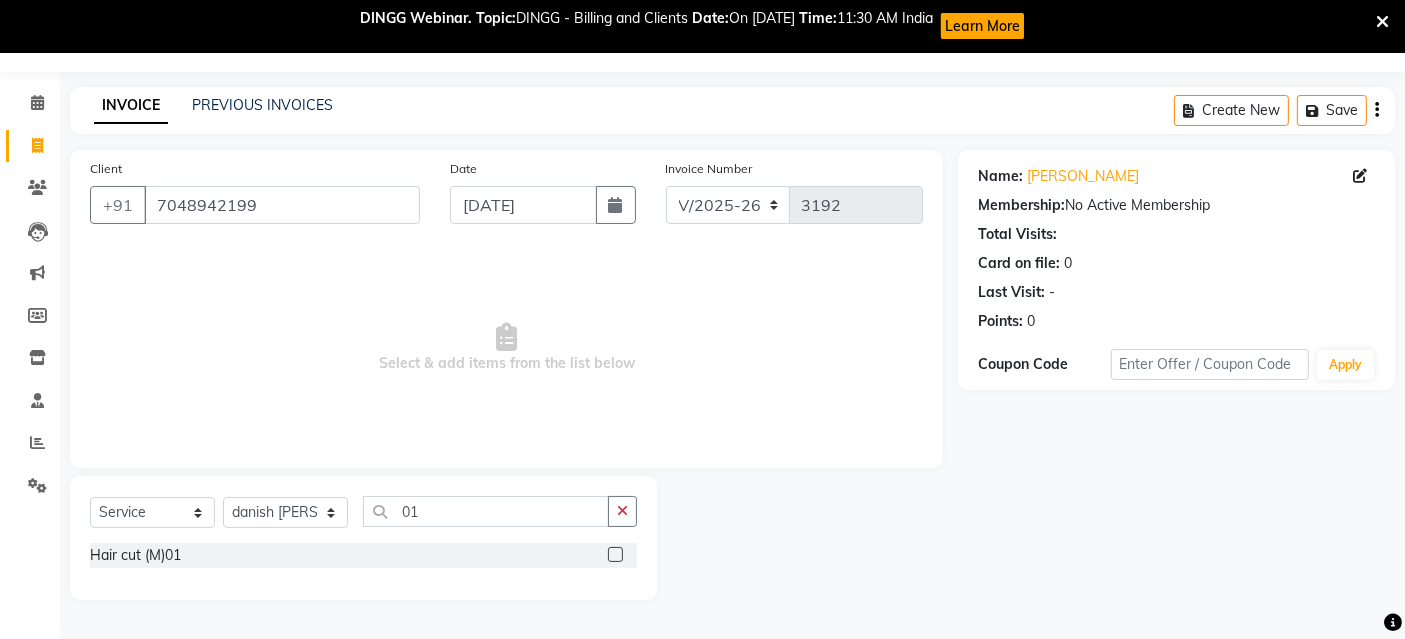 click 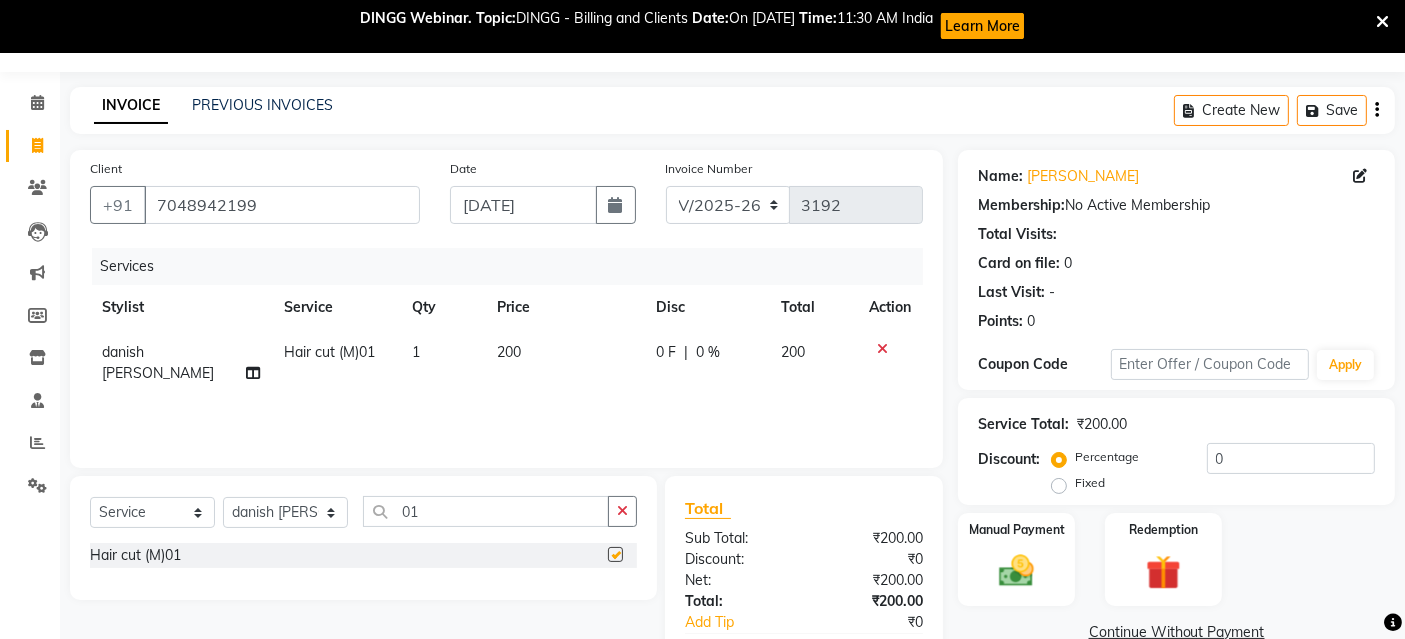 checkbox on "false" 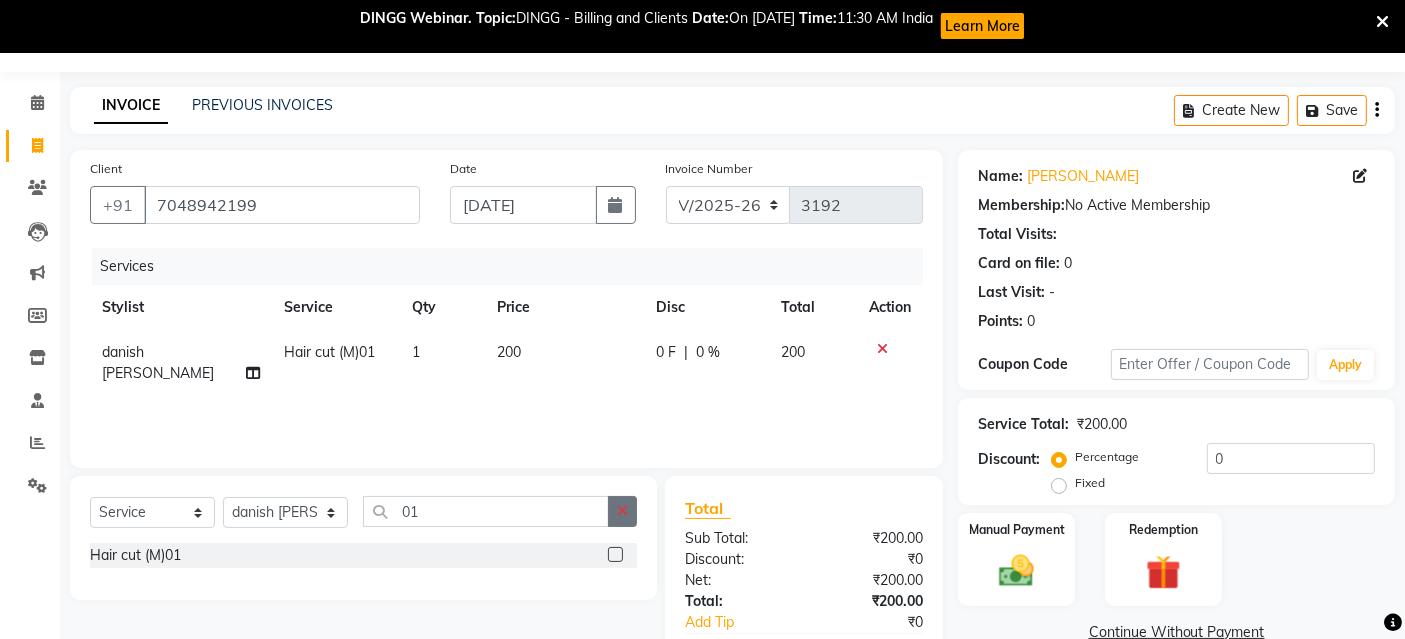 click 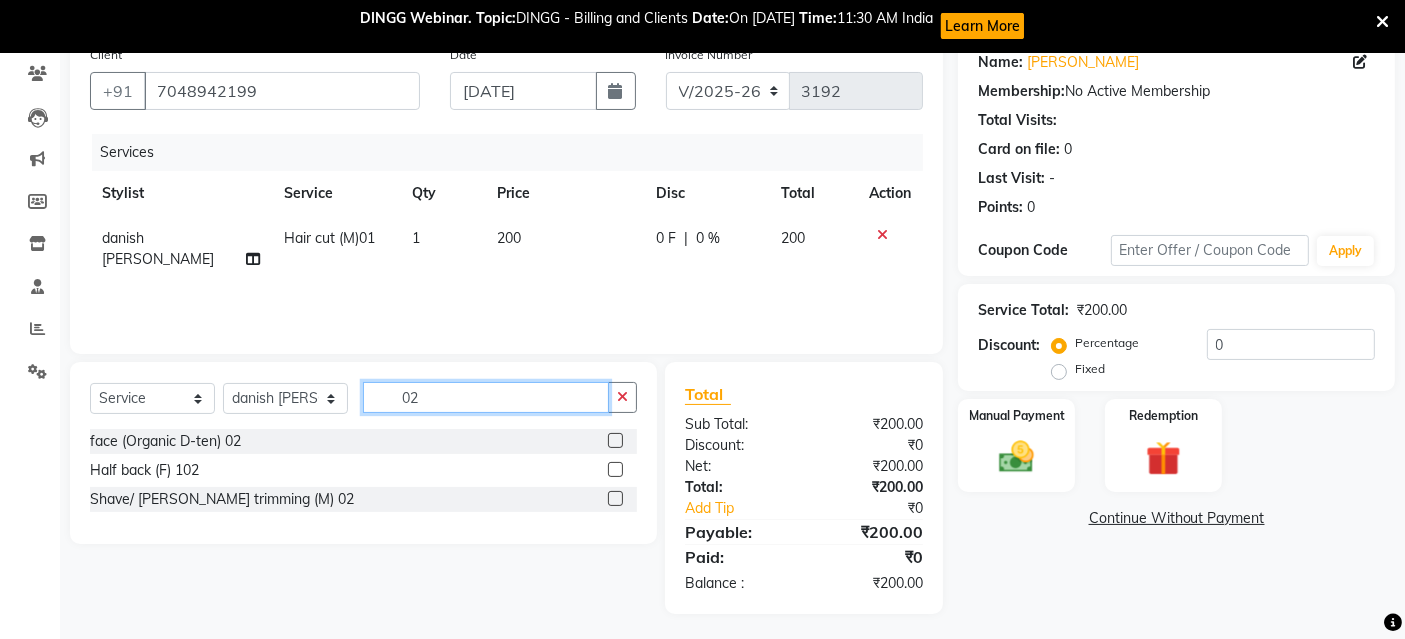 scroll, scrollTop: 171, scrollLeft: 0, axis: vertical 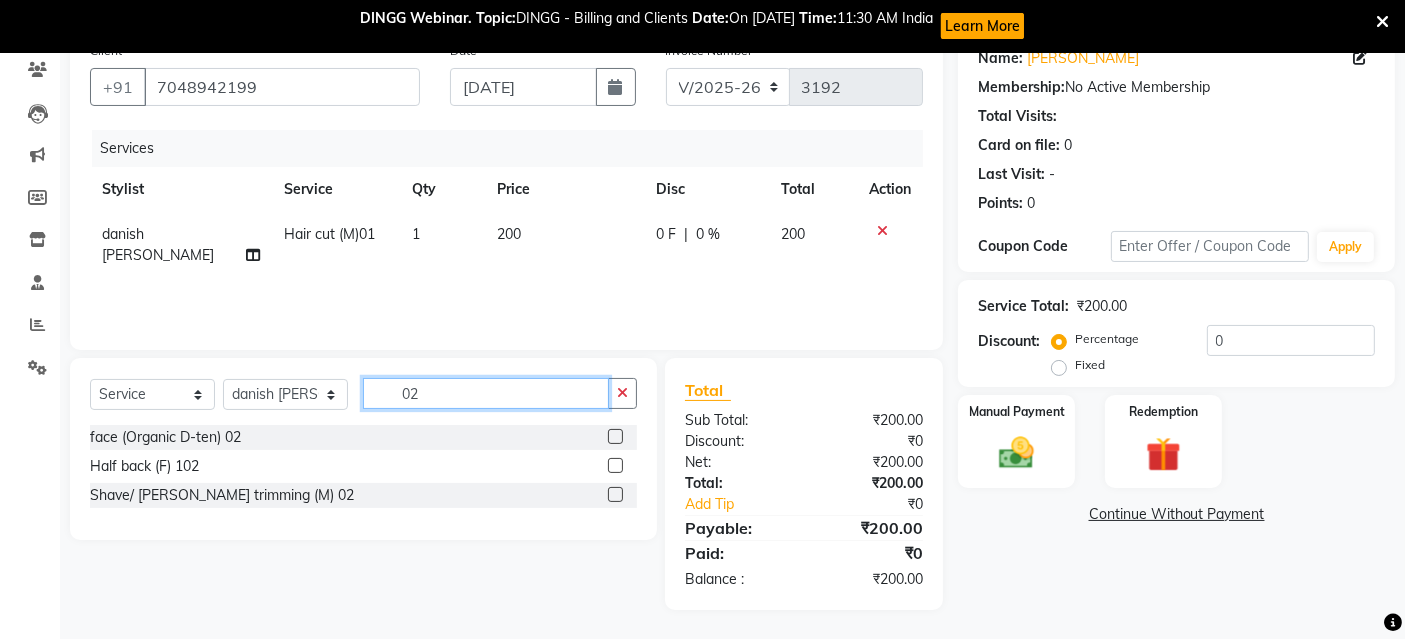type on "02" 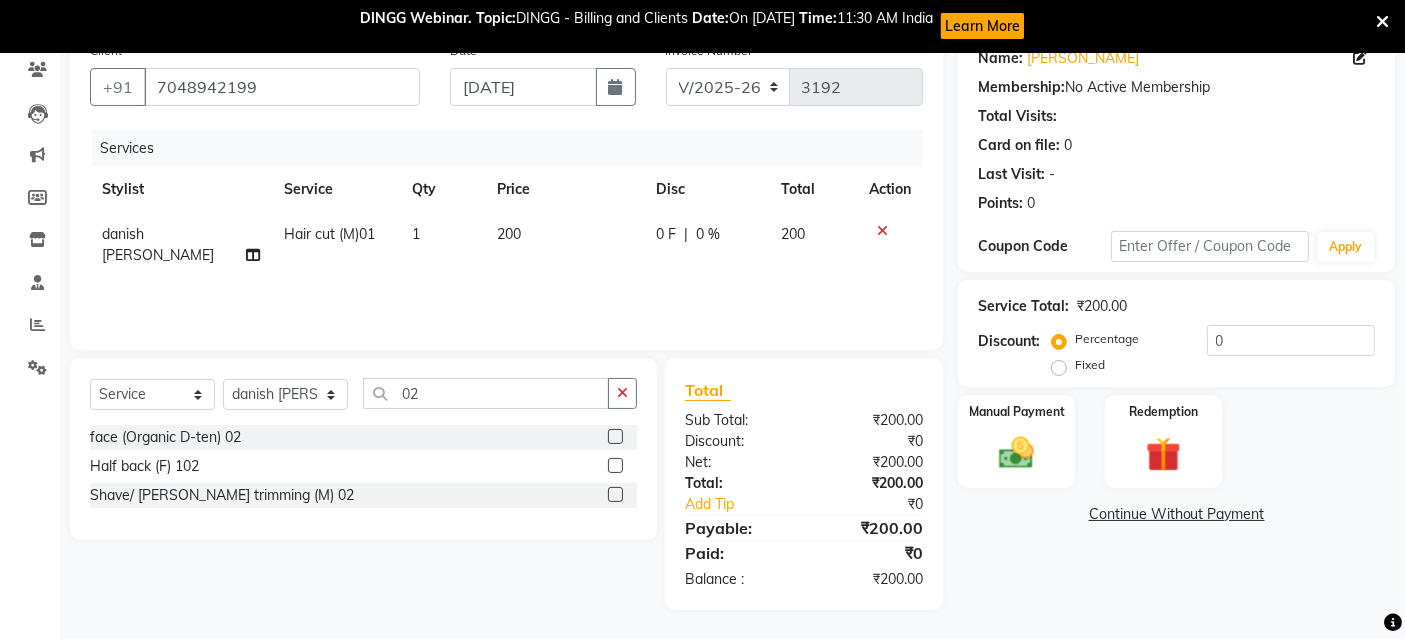 click 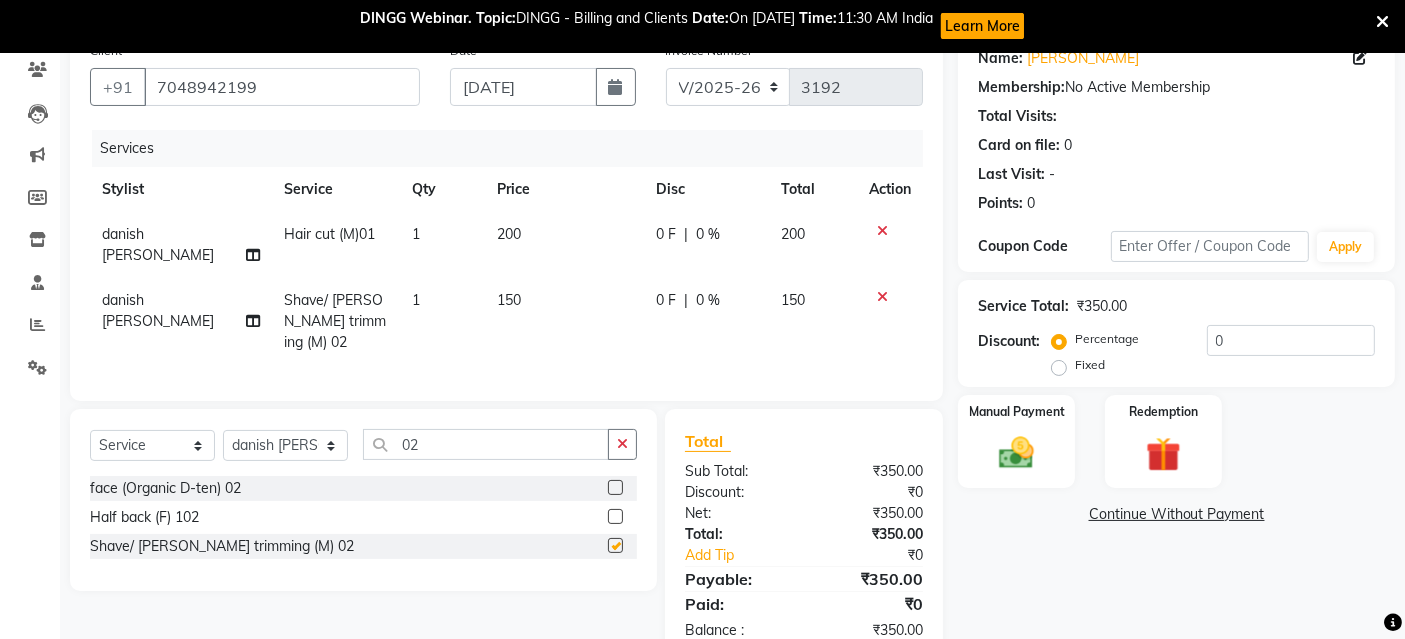 checkbox on "false" 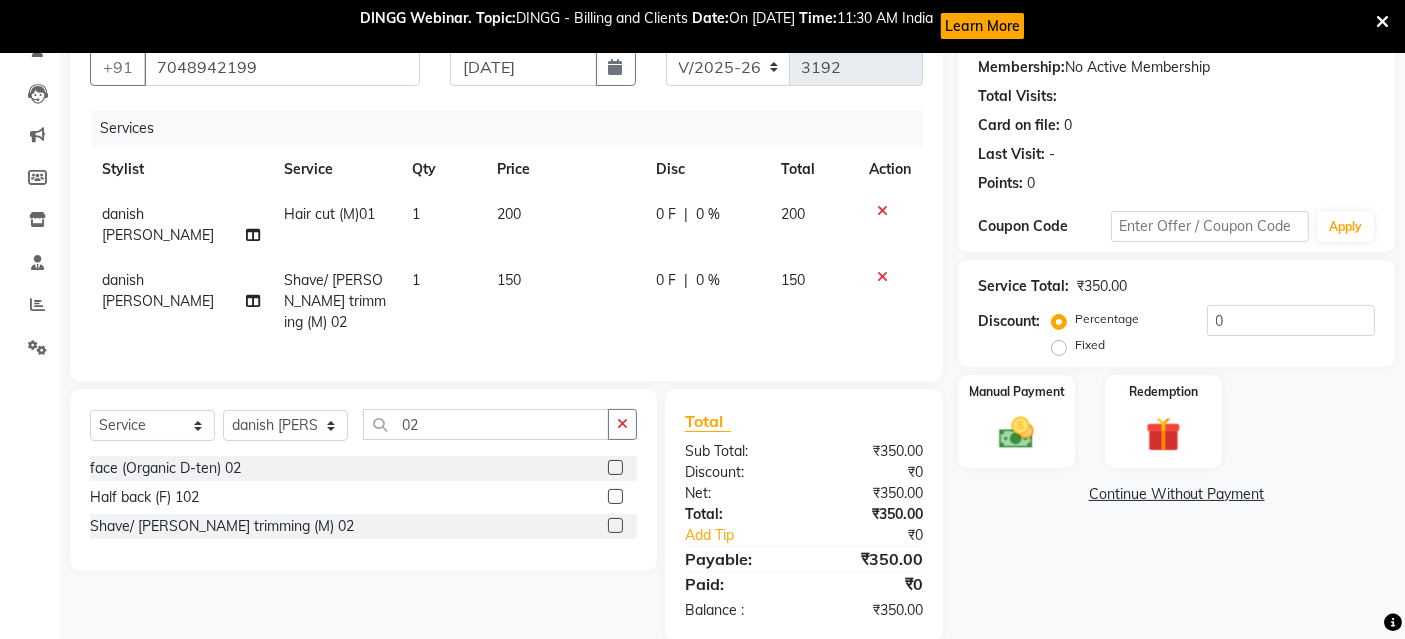 scroll, scrollTop: 197, scrollLeft: 0, axis: vertical 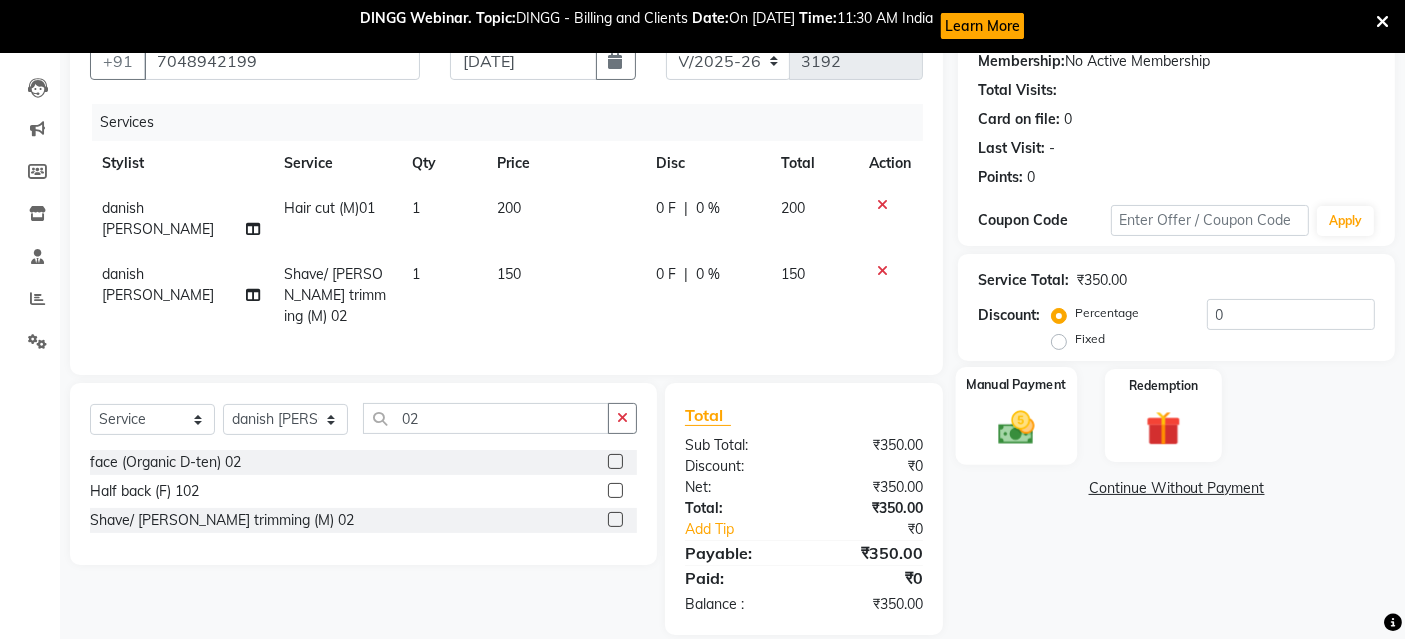click on "Manual Payment" 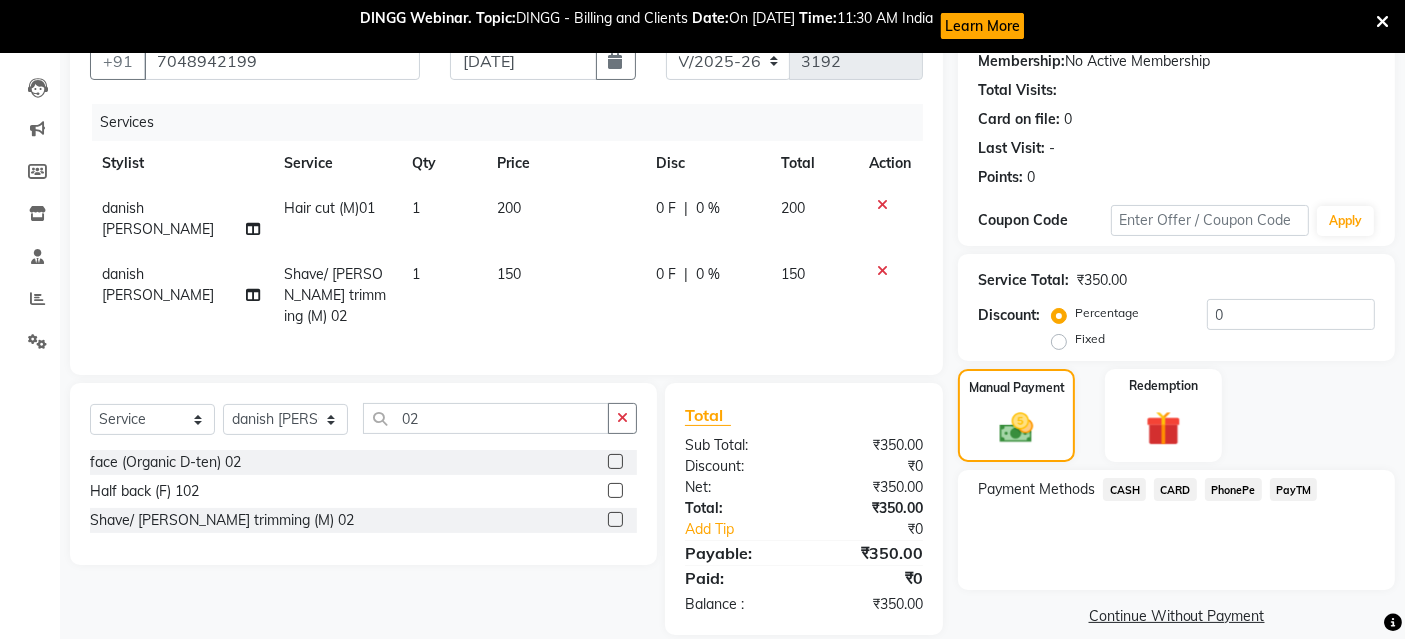 click on "PayTM" 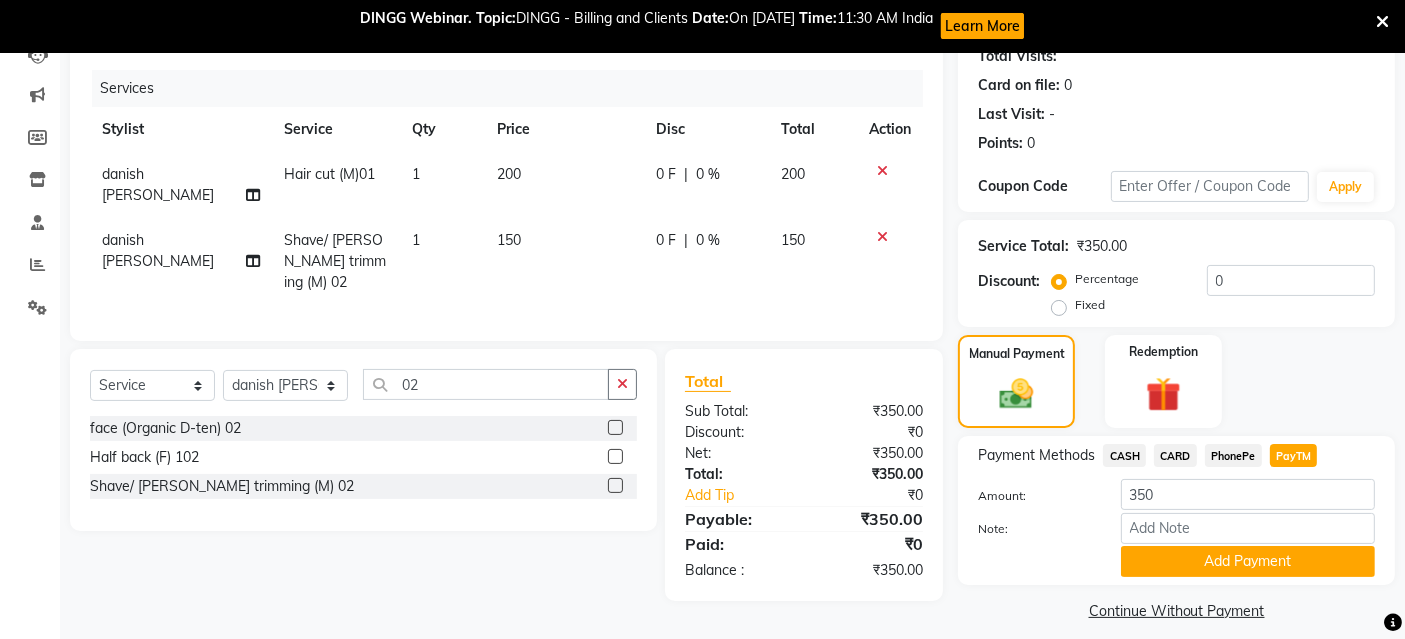 scroll, scrollTop: 247, scrollLeft: 0, axis: vertical 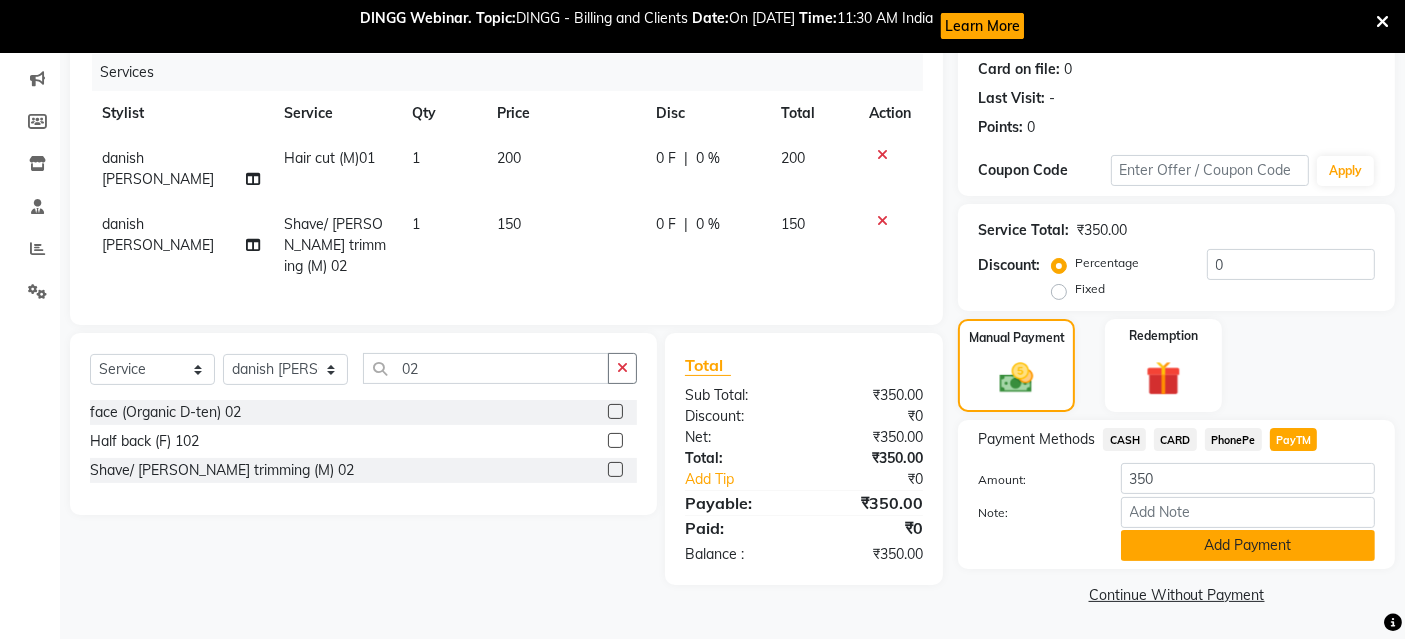 click on "Add Payment" 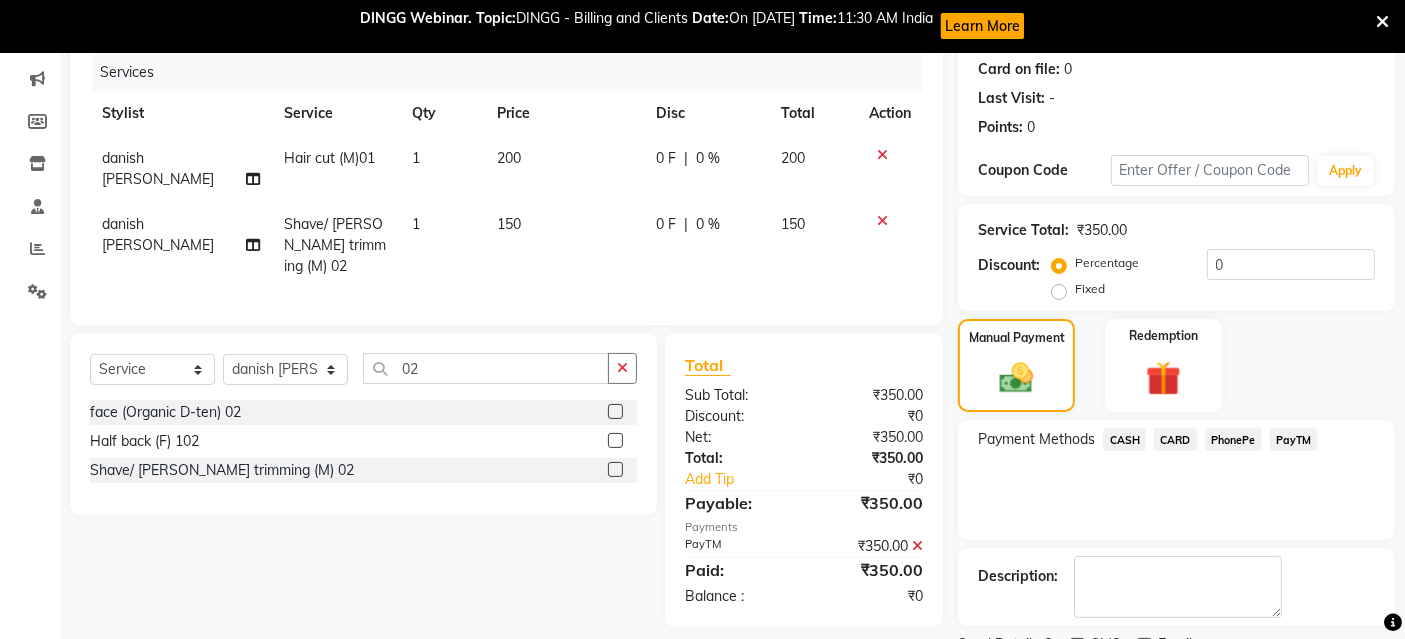 scroll, scrollTop: 330, scrollLeft: 0, axis: vertical 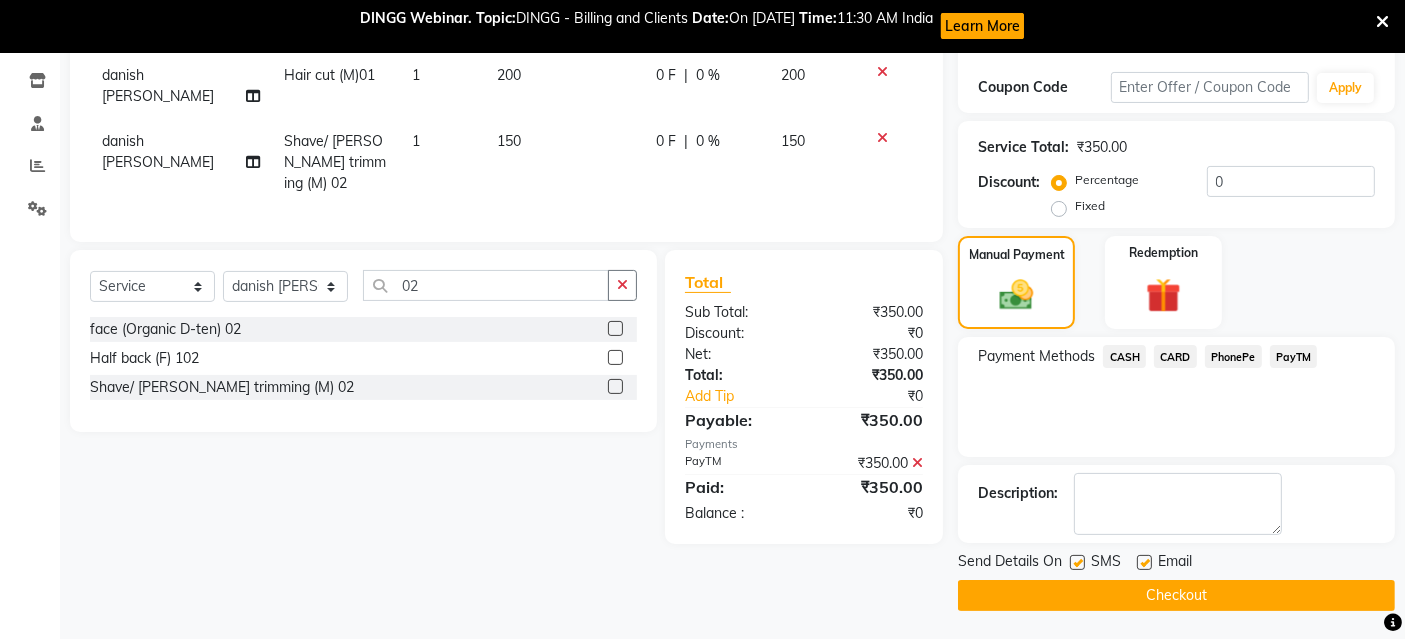 click 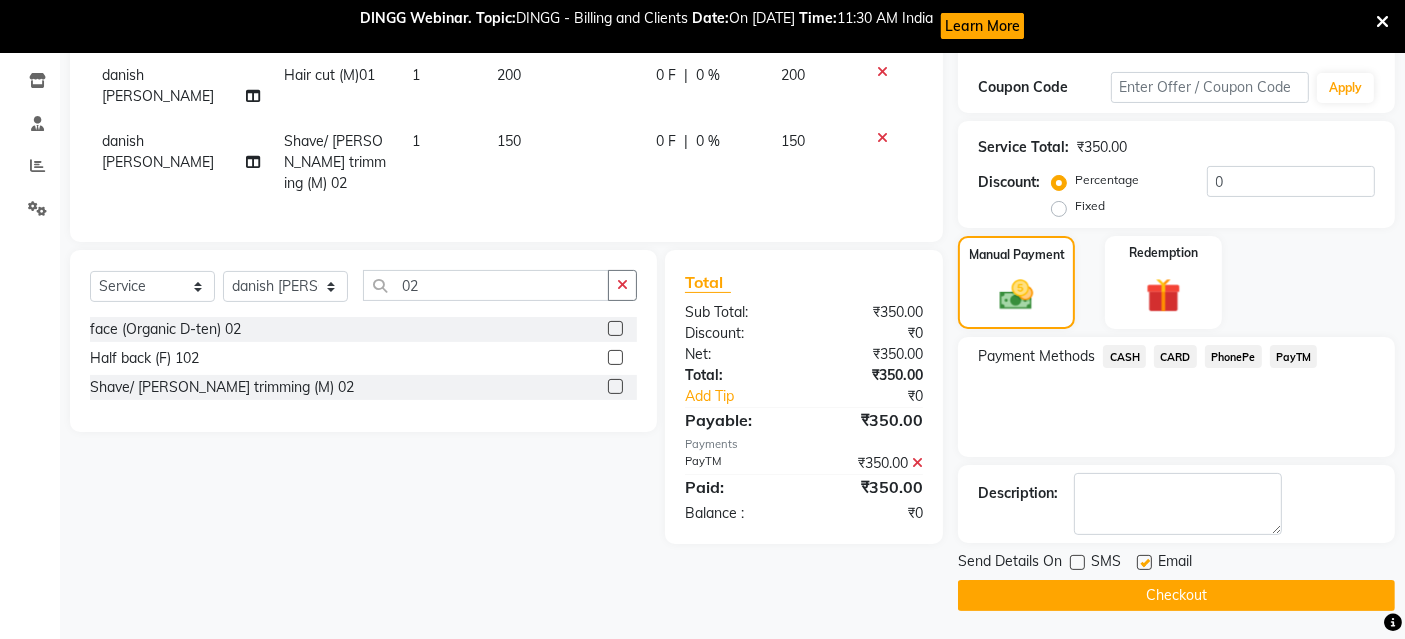 click 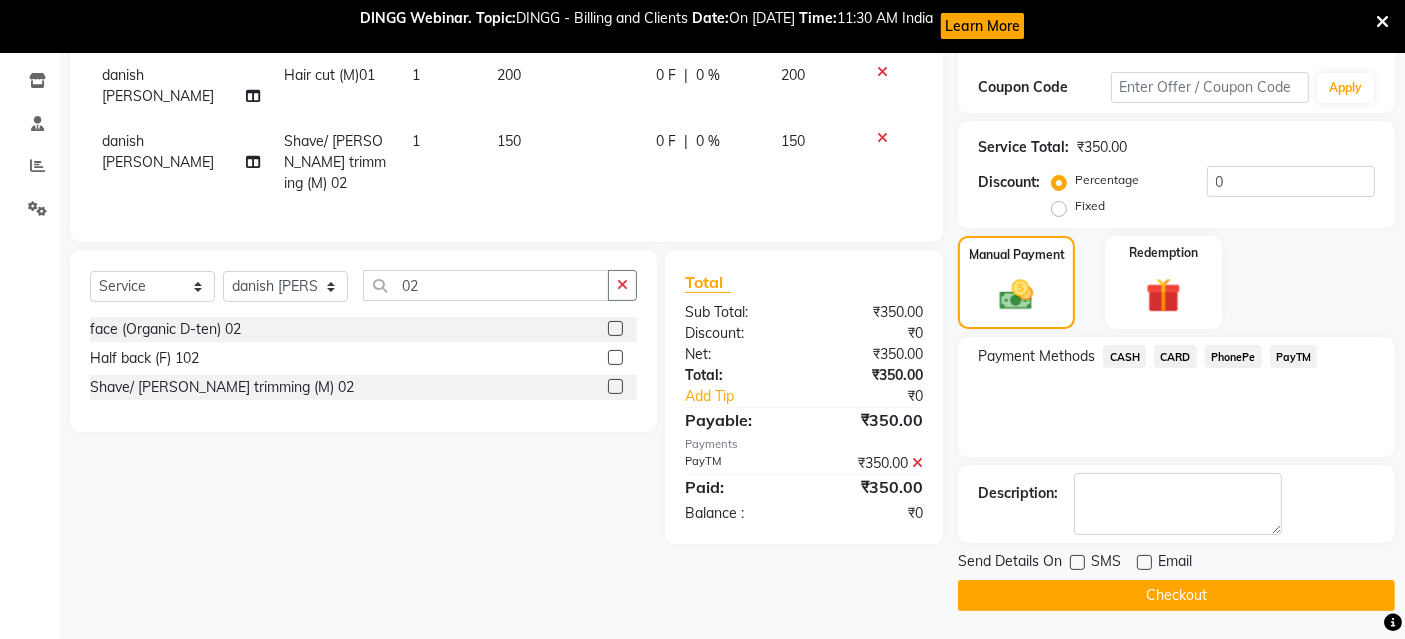 click on "Checkout" 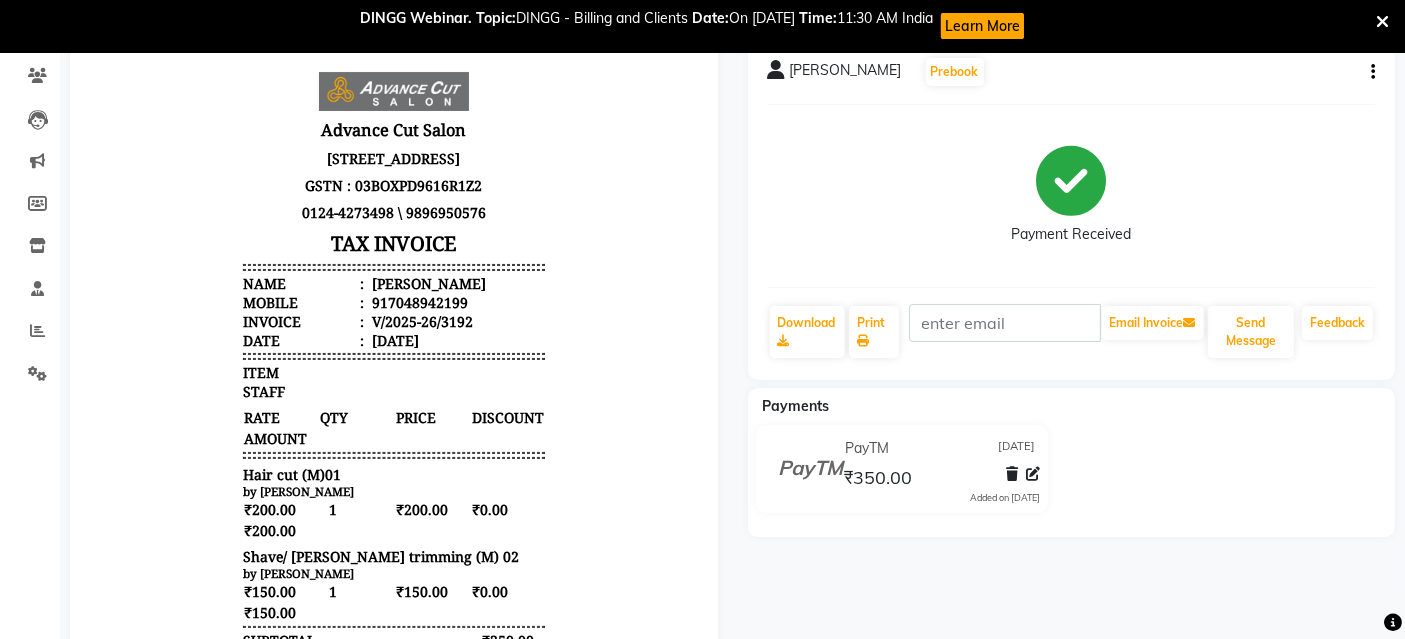 scroll, scrollTop: 0, scrollLeft: 0, axis: both 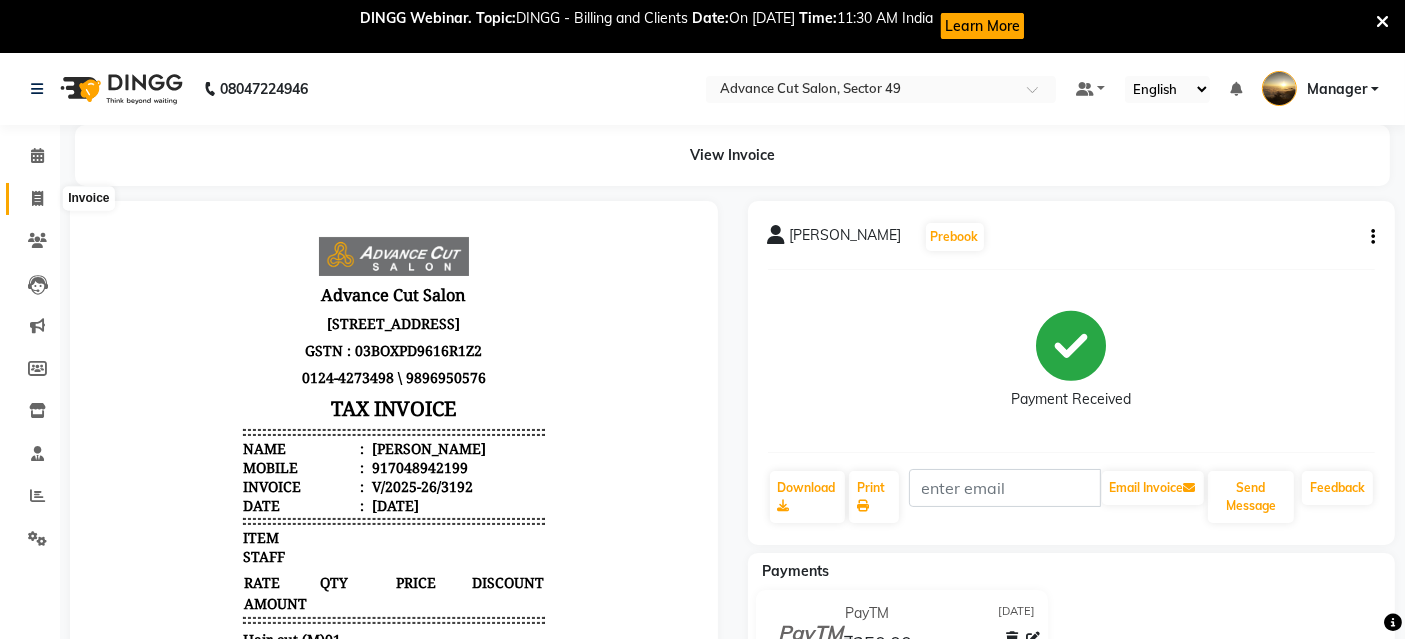 click 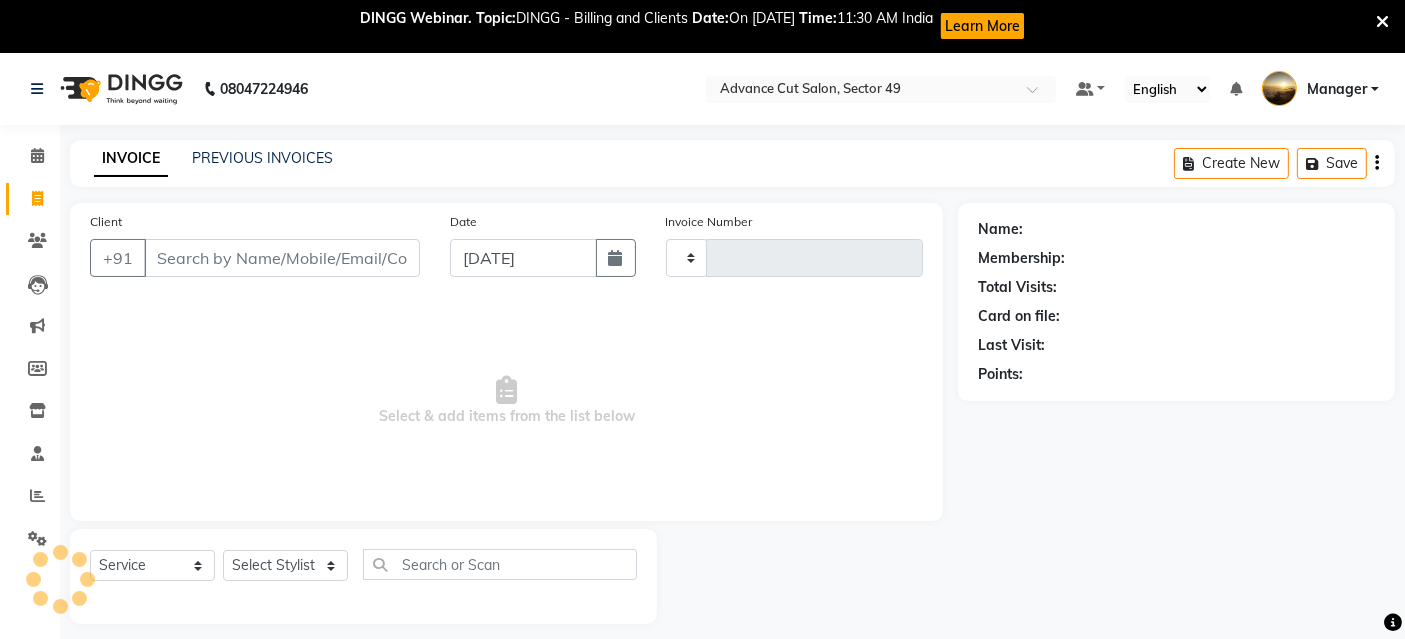 scroll, scrollTop: 53, scrollLeft: 0, axis: vertical 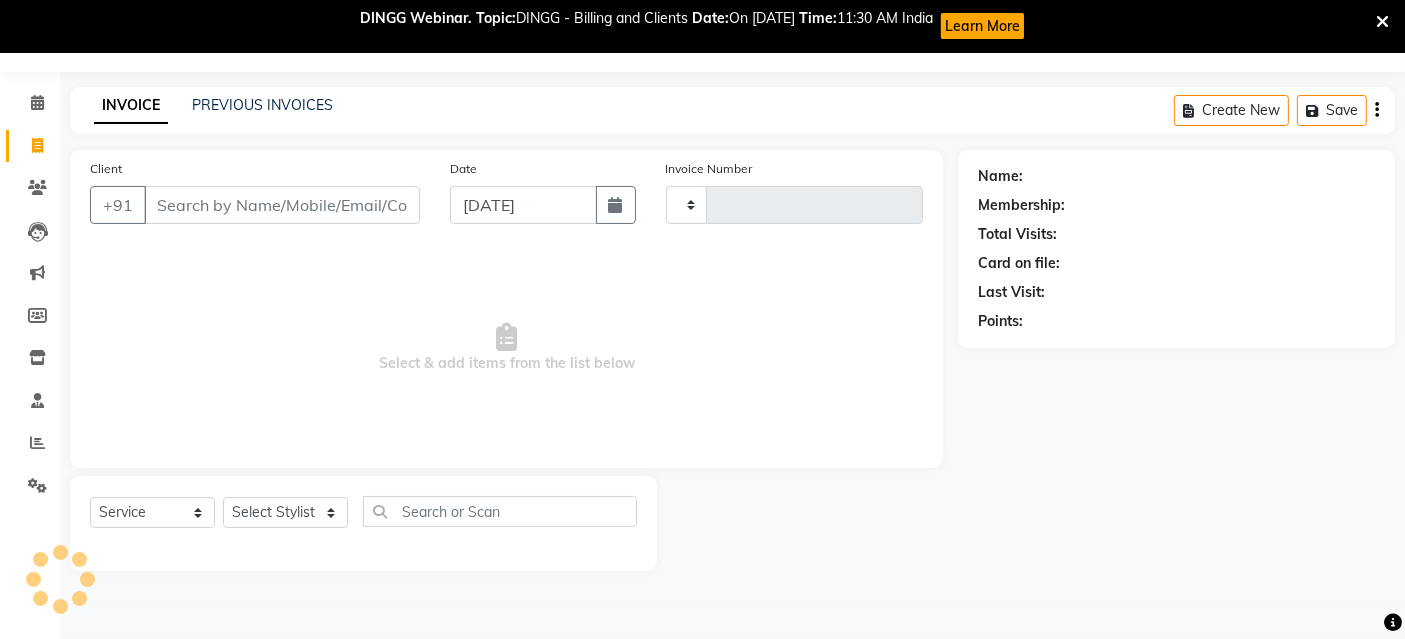 type on "3193" 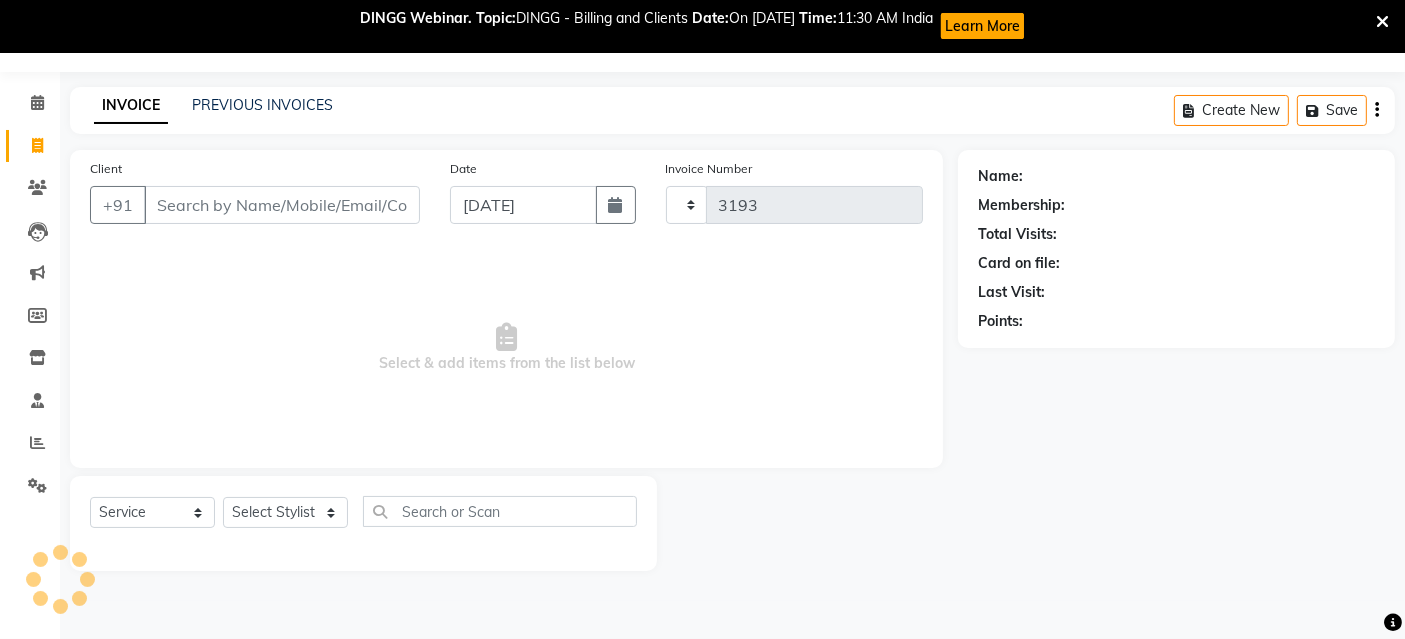 select on "4616" 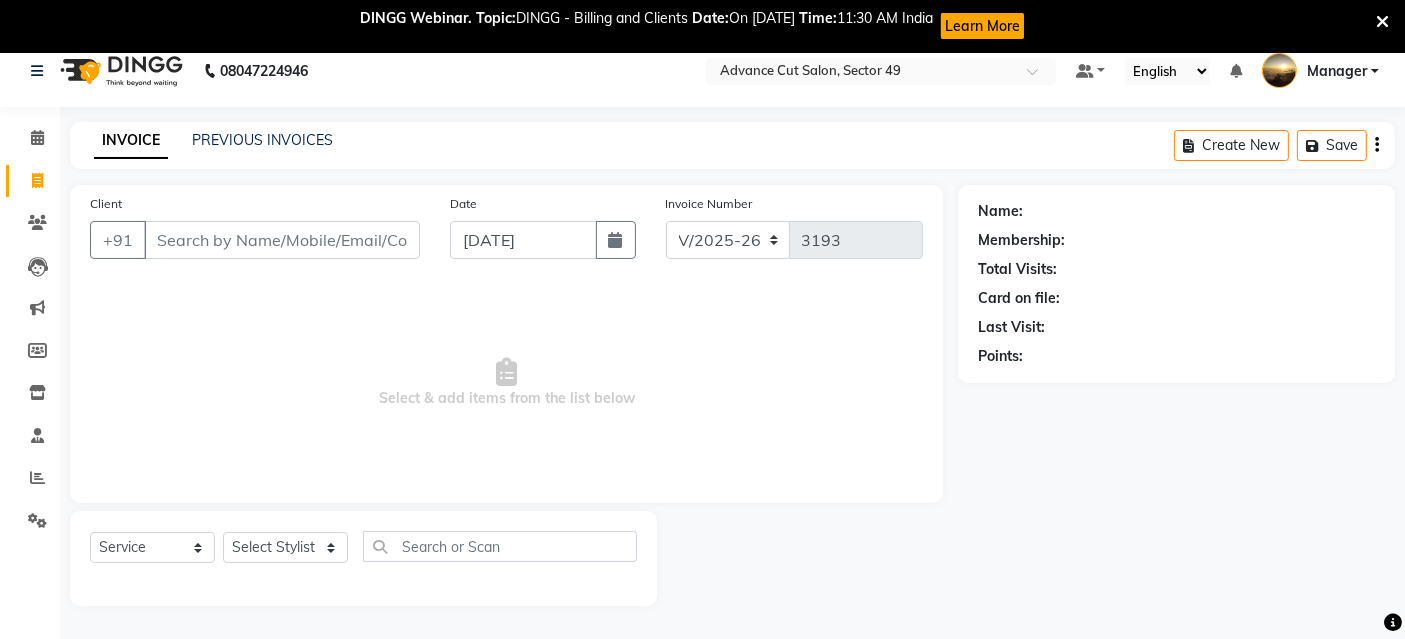 scroll, scrollTop: 0, scrollLeft: 0, axis: both 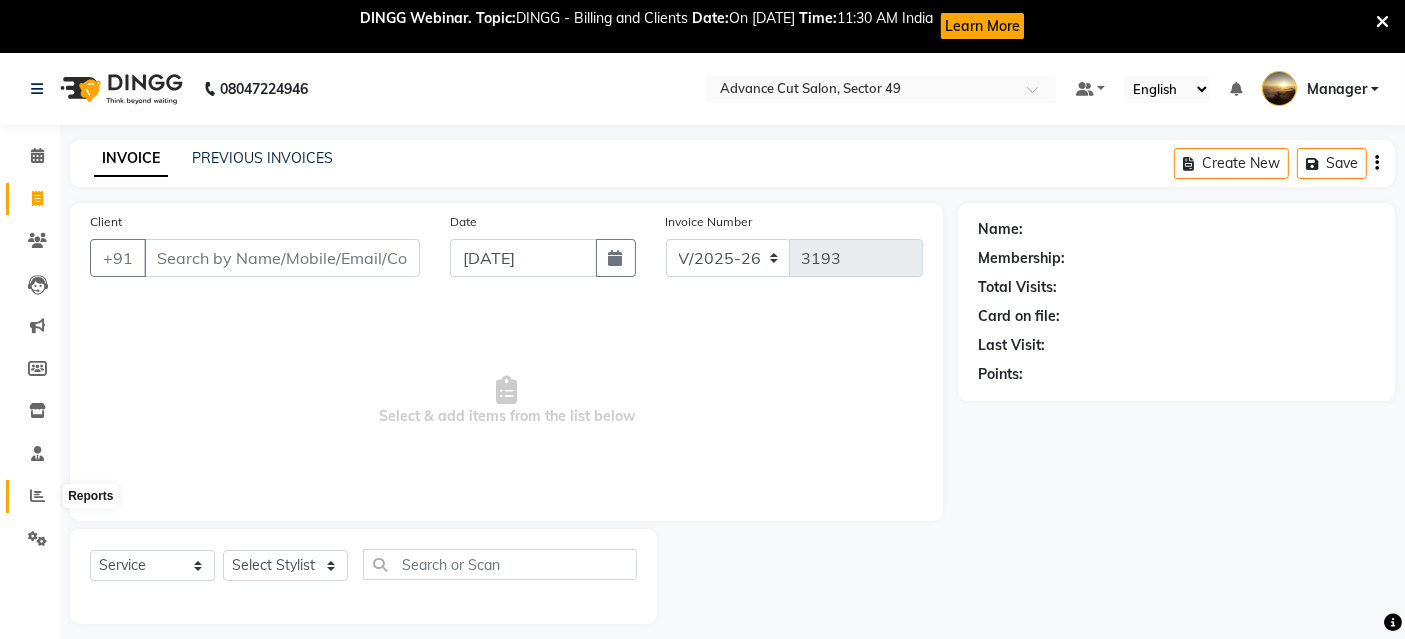 click 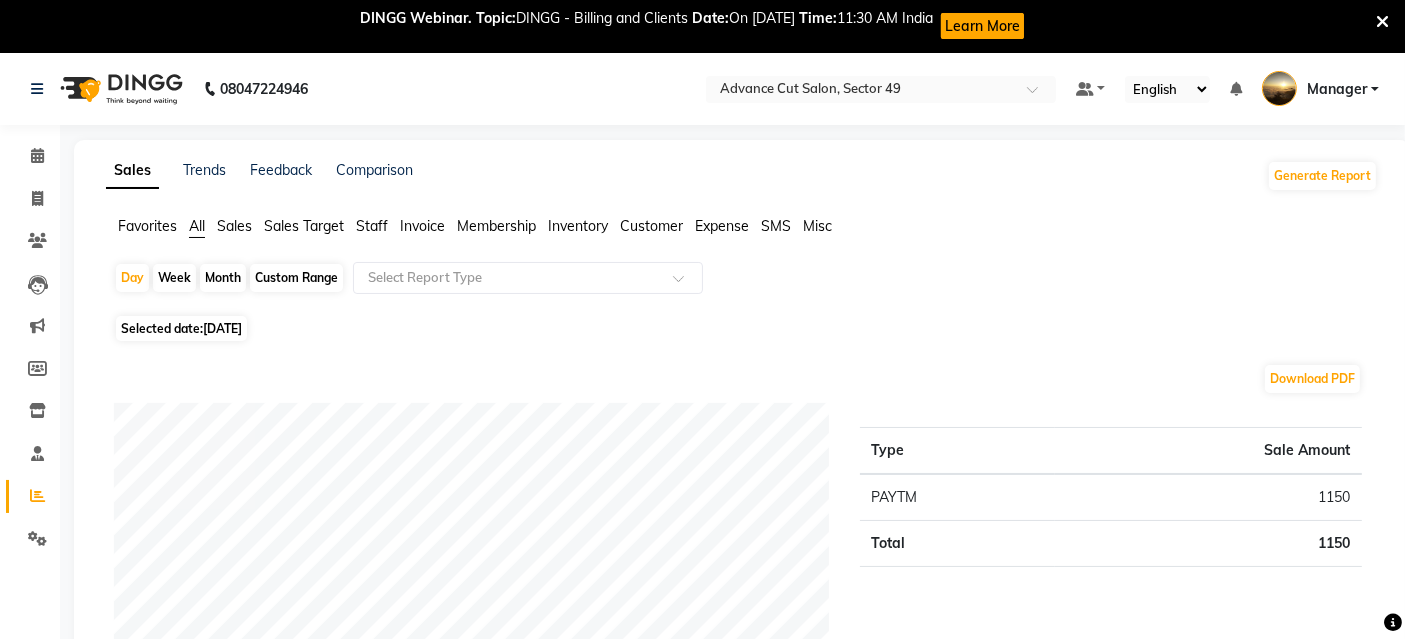 click 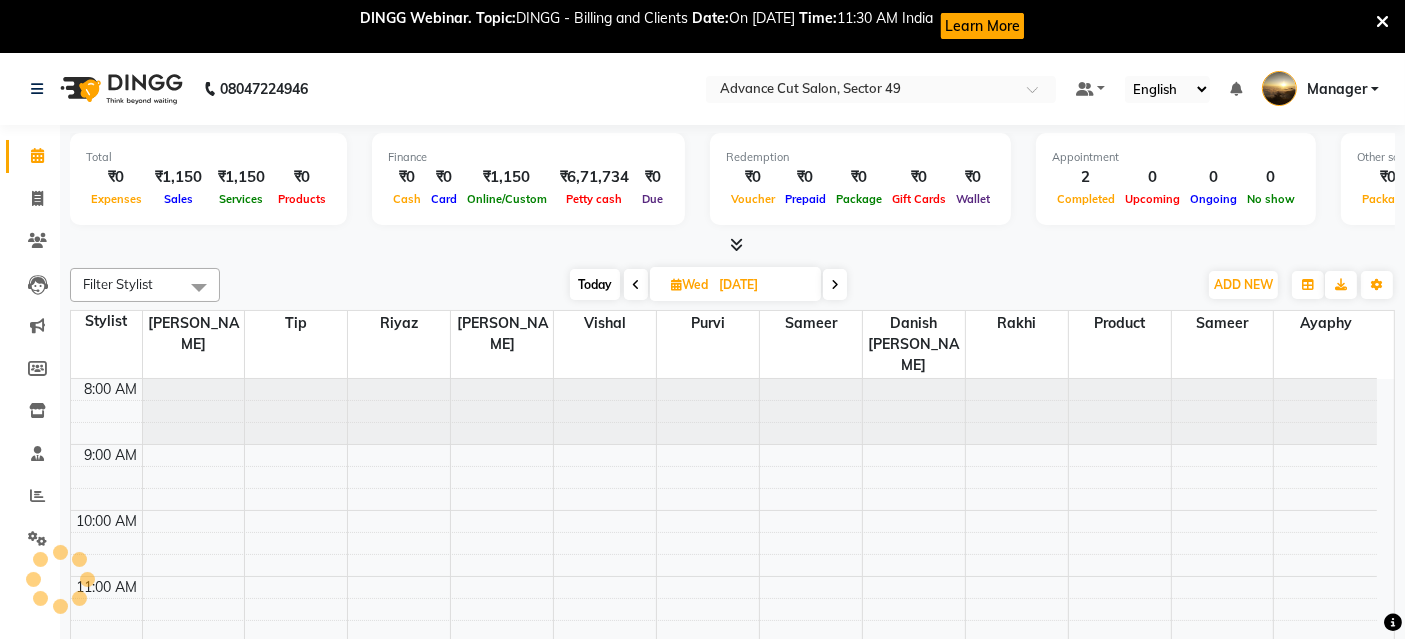scroll, scrollTop: 522, scrollLeft: 0, axis: vertical 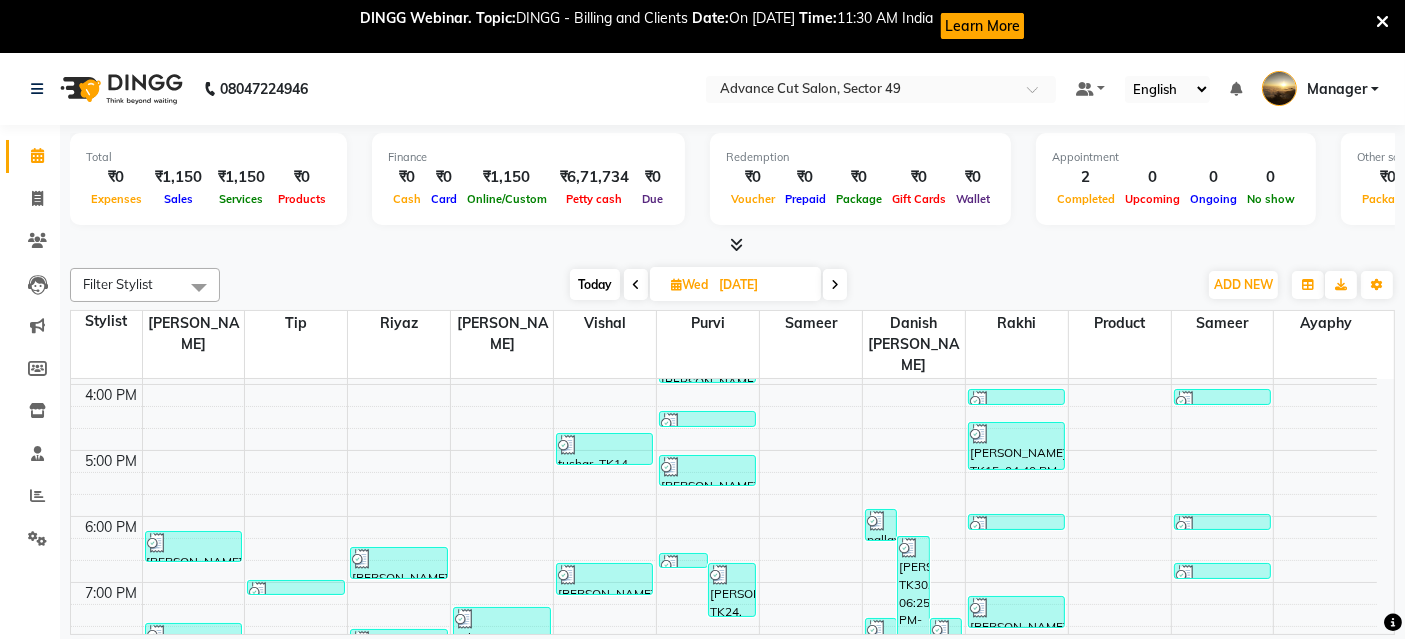 click at bounding box center (736, 244) 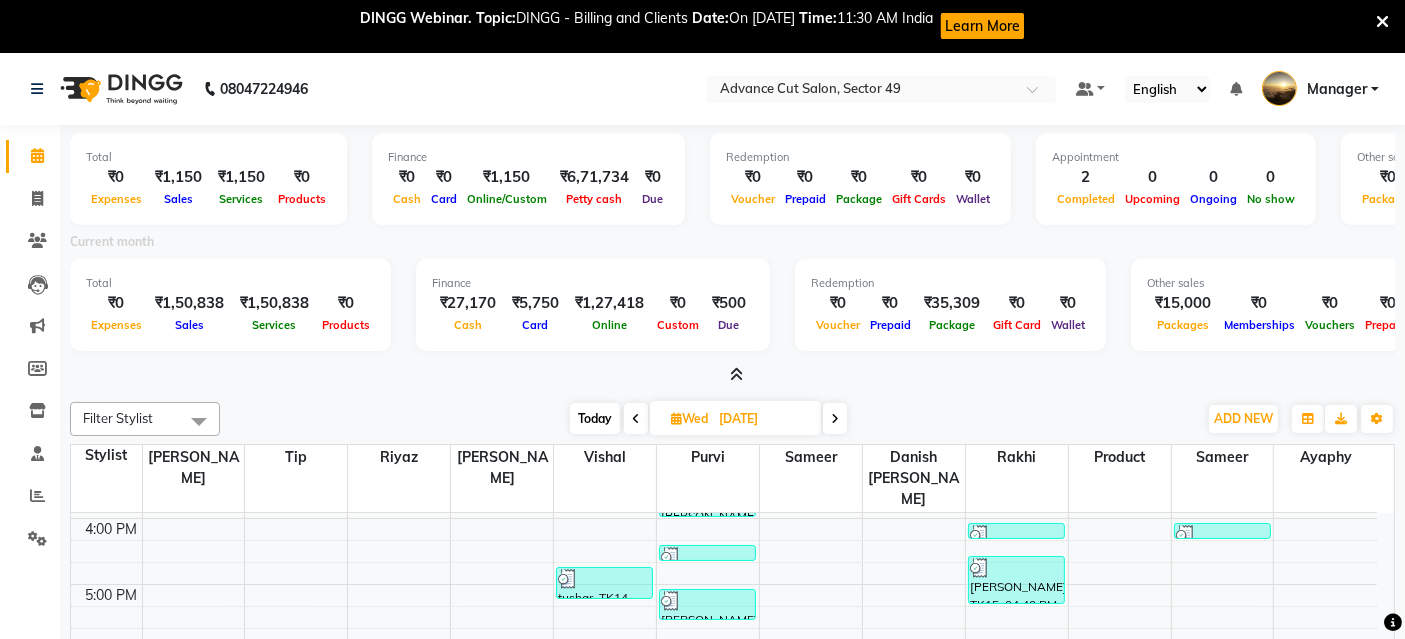 scroll, scrollTop: 111, scrollLeft: 0, axis: vertical 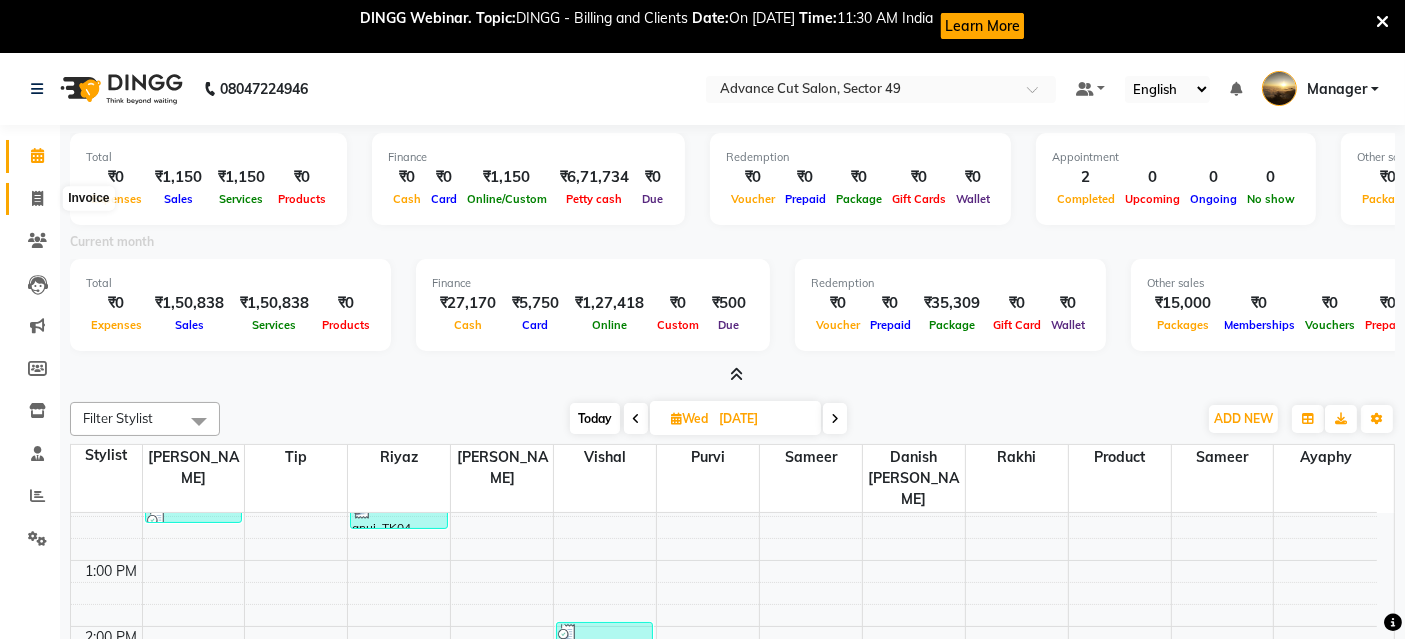 click 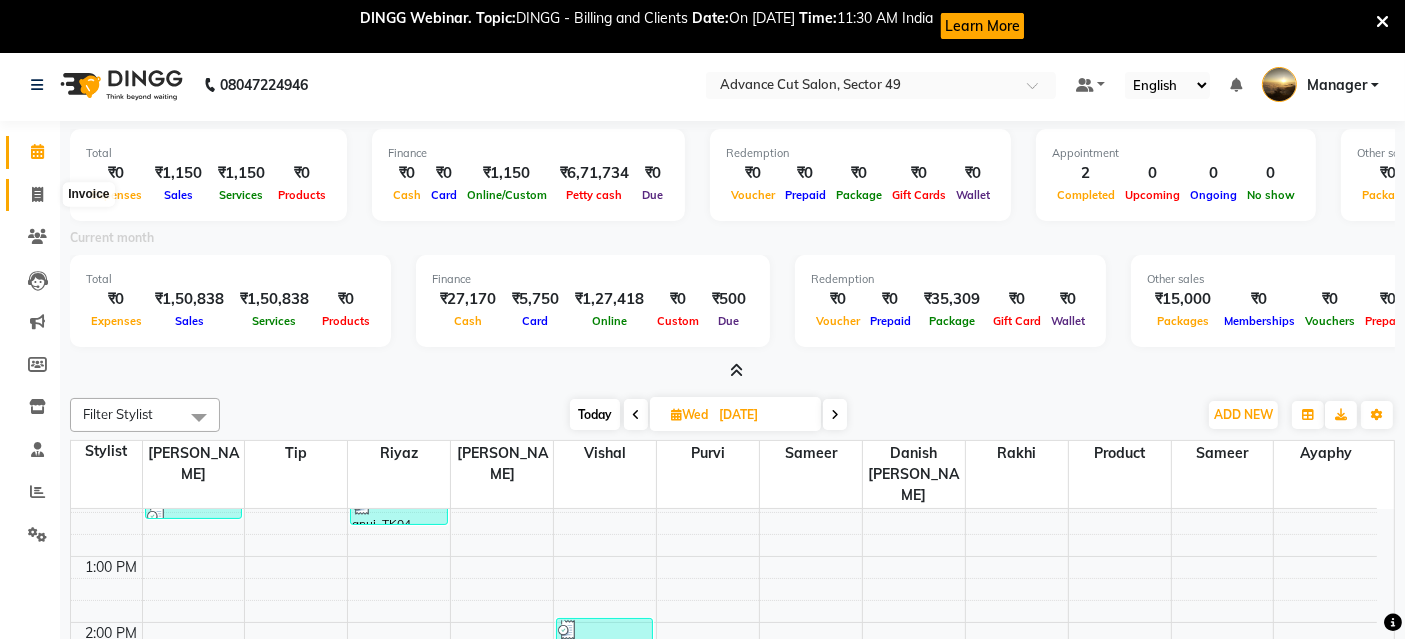 select on "service" 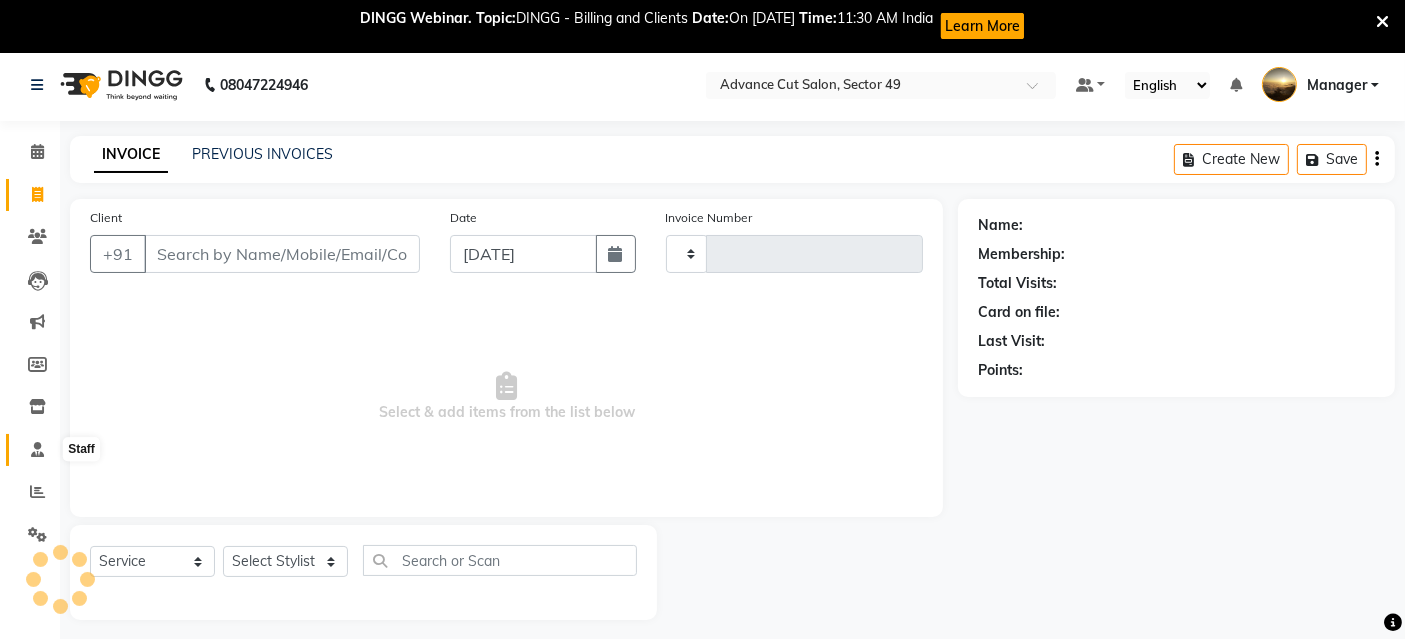type on "3193" 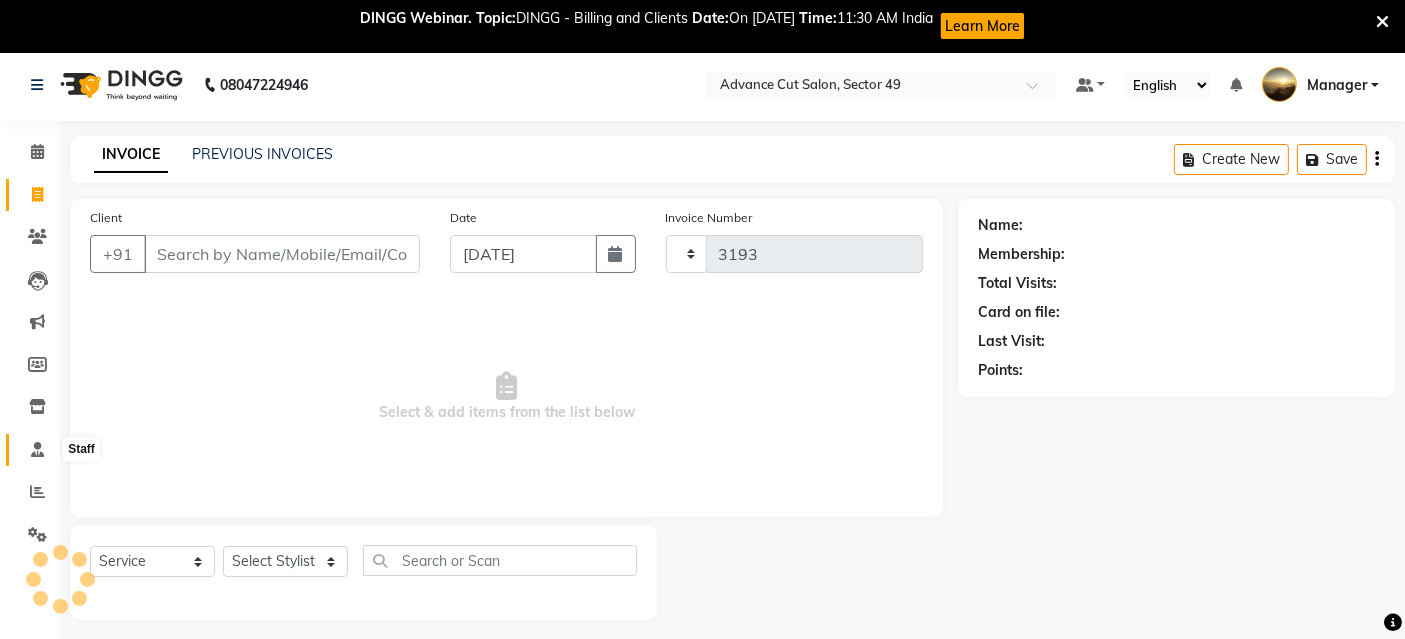 select on "4616" 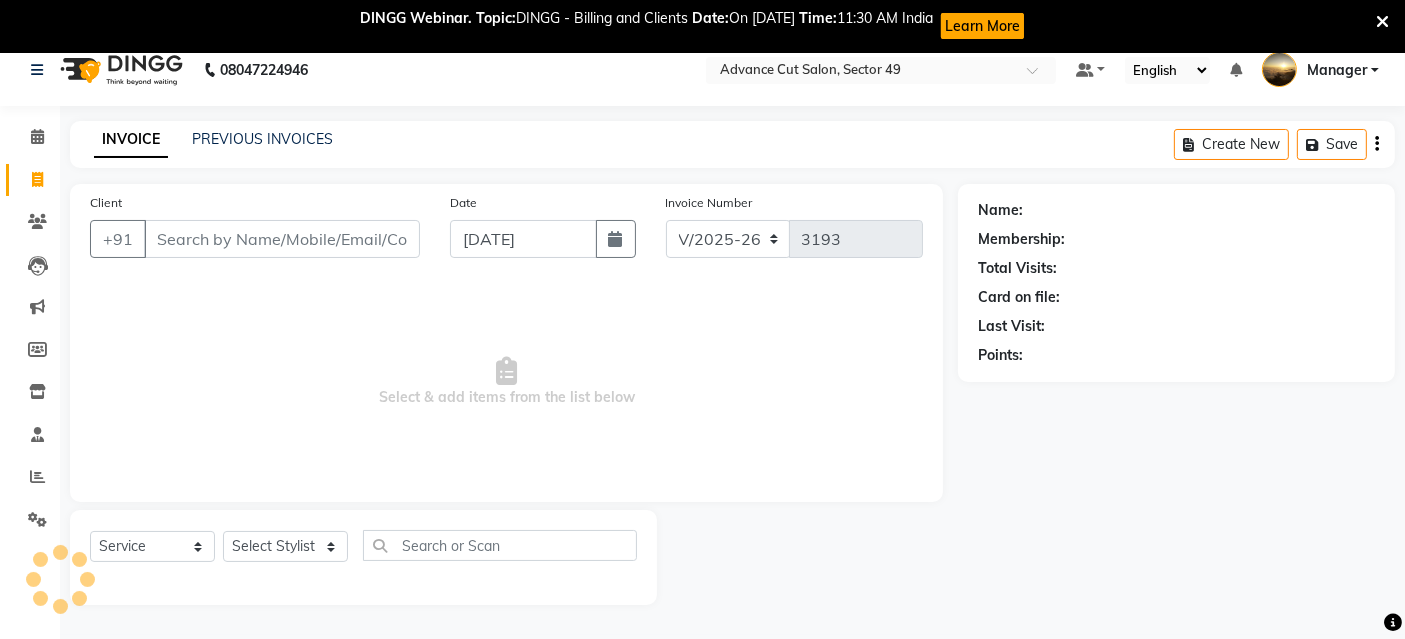 scroll, scrollTop: 0, scrollLeft: 0, axis: both 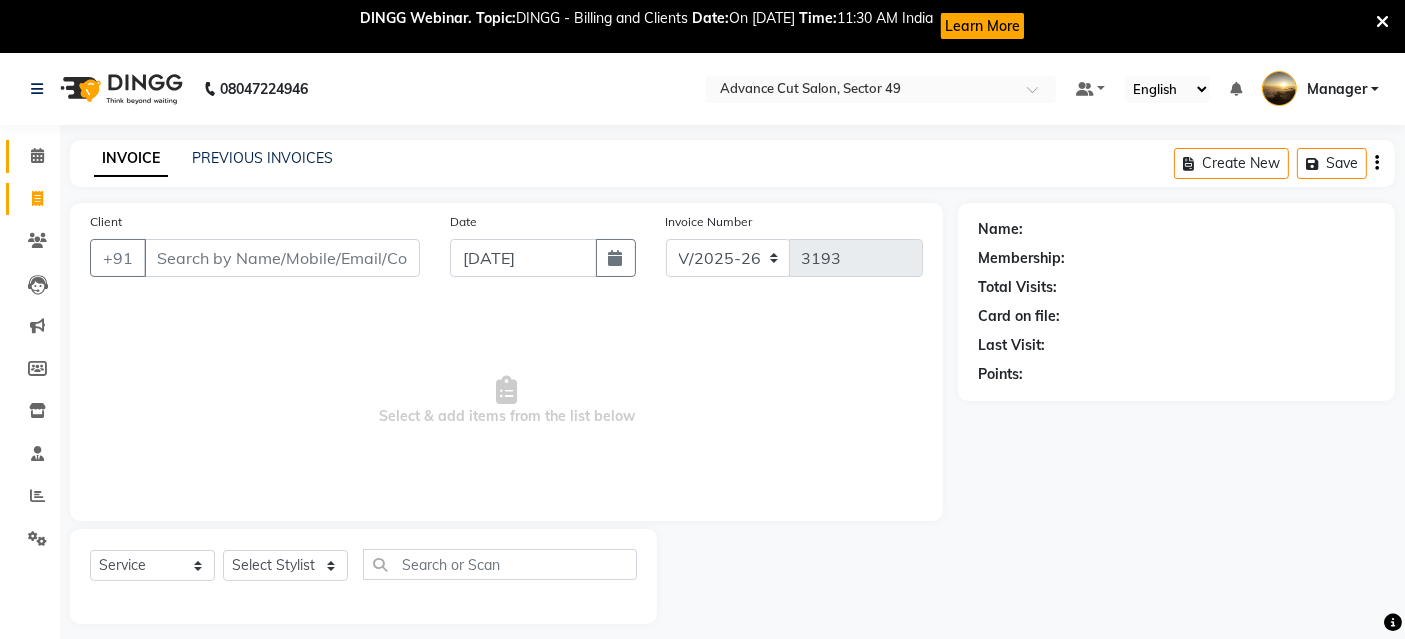 click 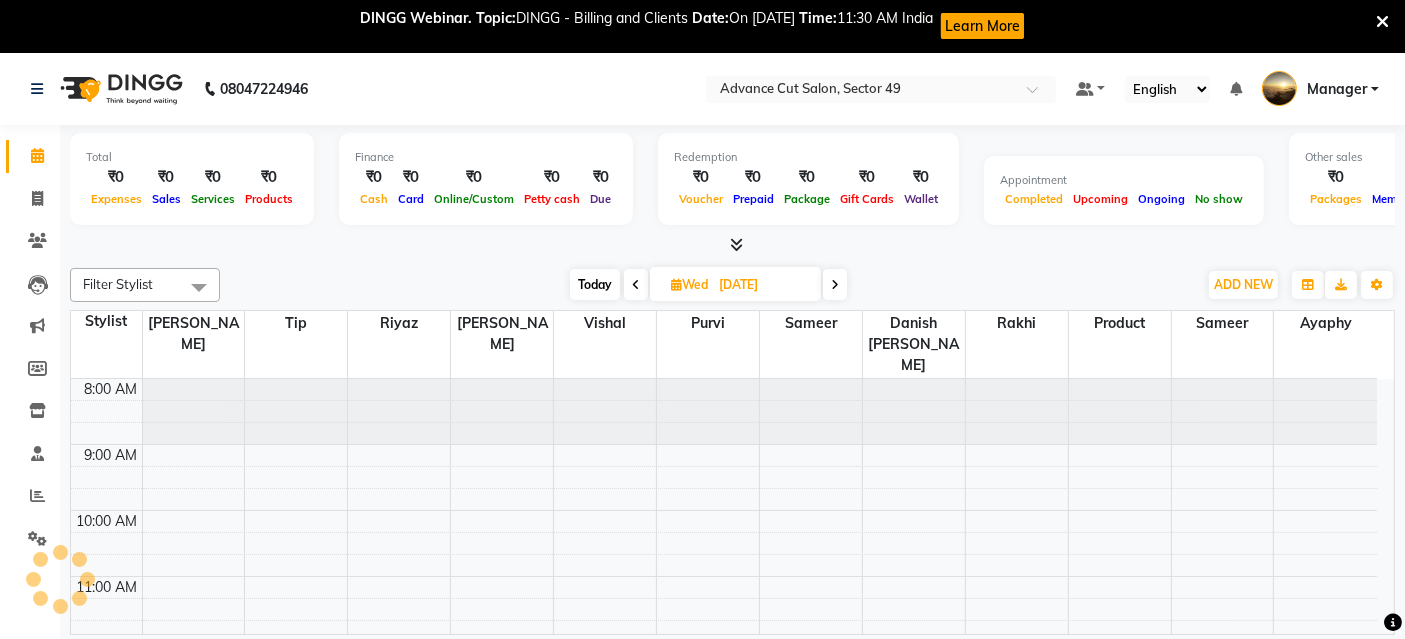 scroll, scrollTop: 0, scrollLeft: 0, axis: both 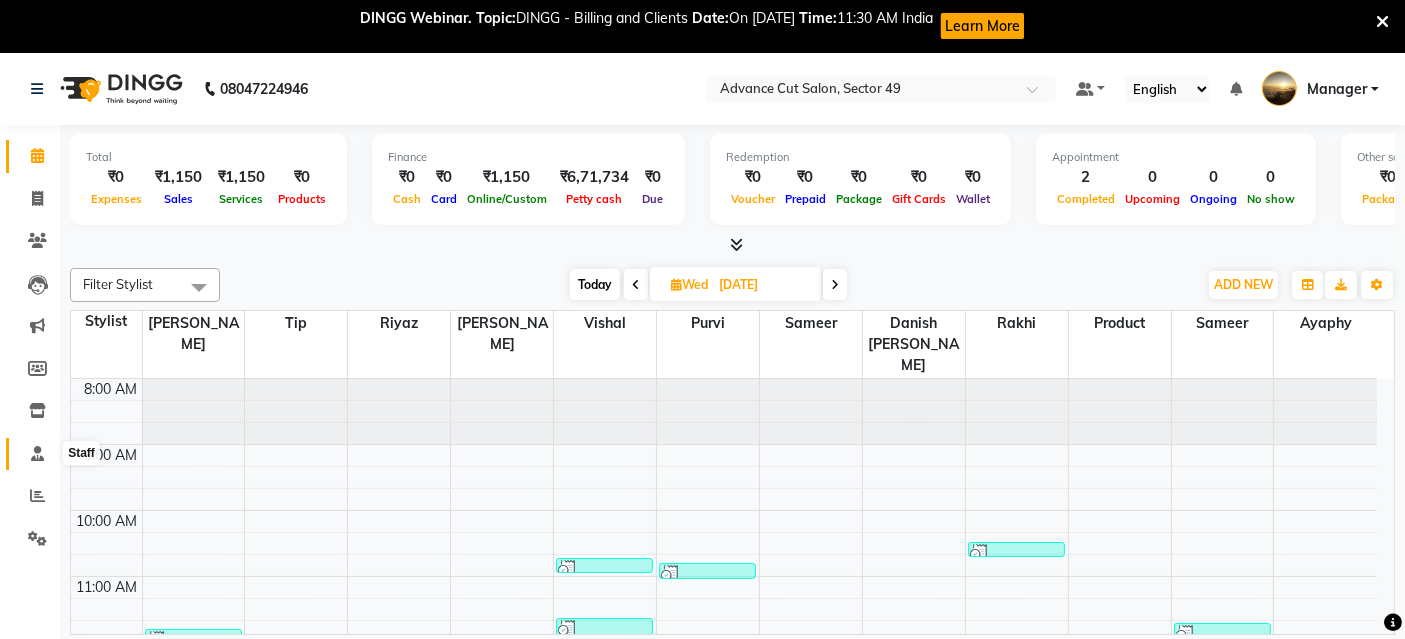 click 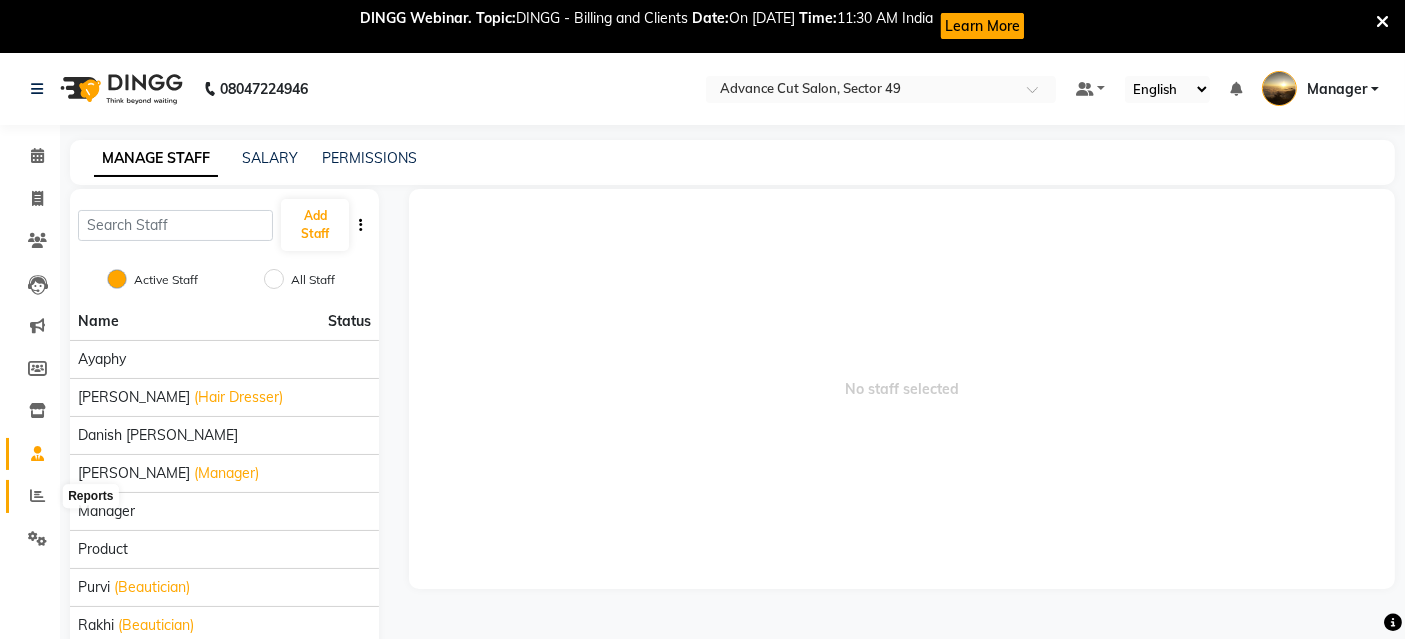click 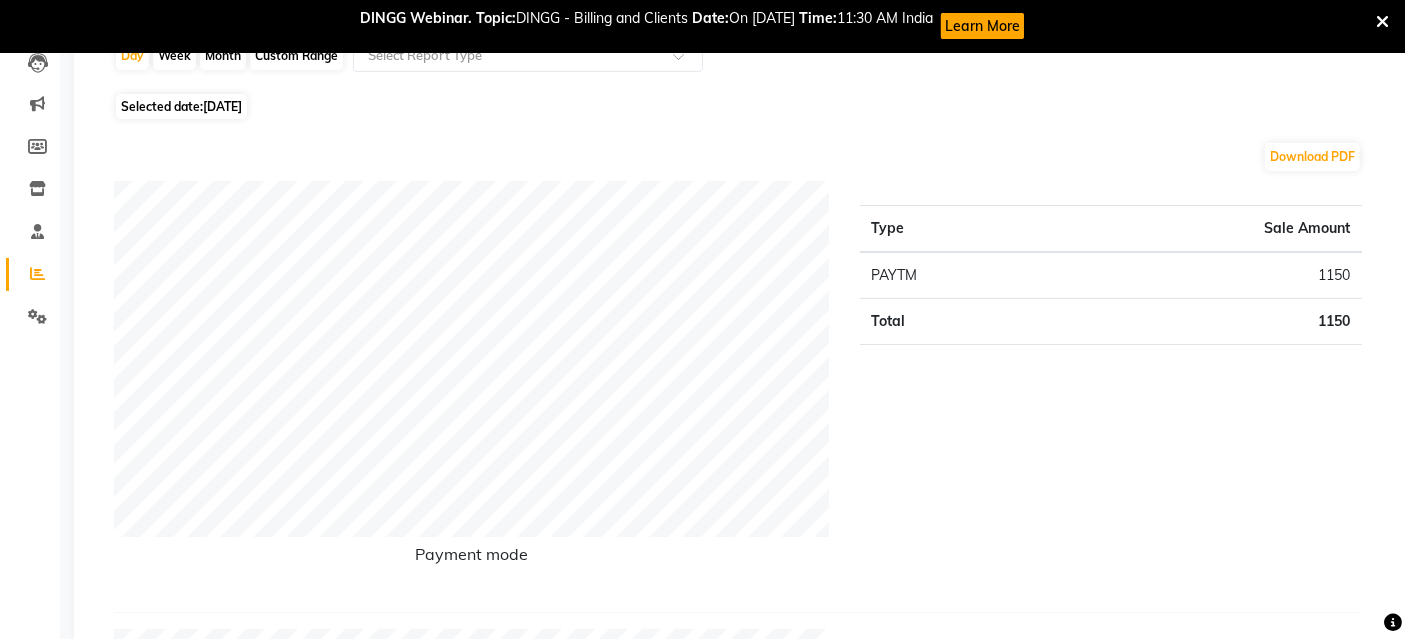 scroll, scrollTop: 0, scrollLeft: 0, axis: both 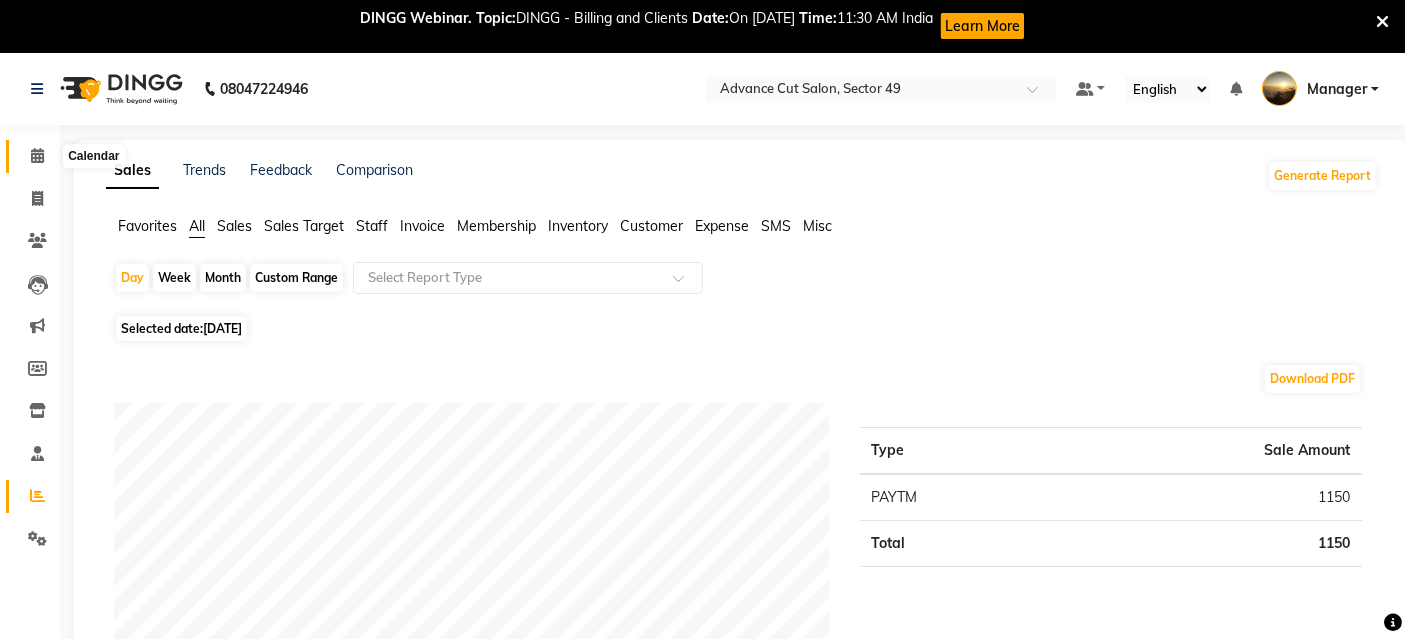 click 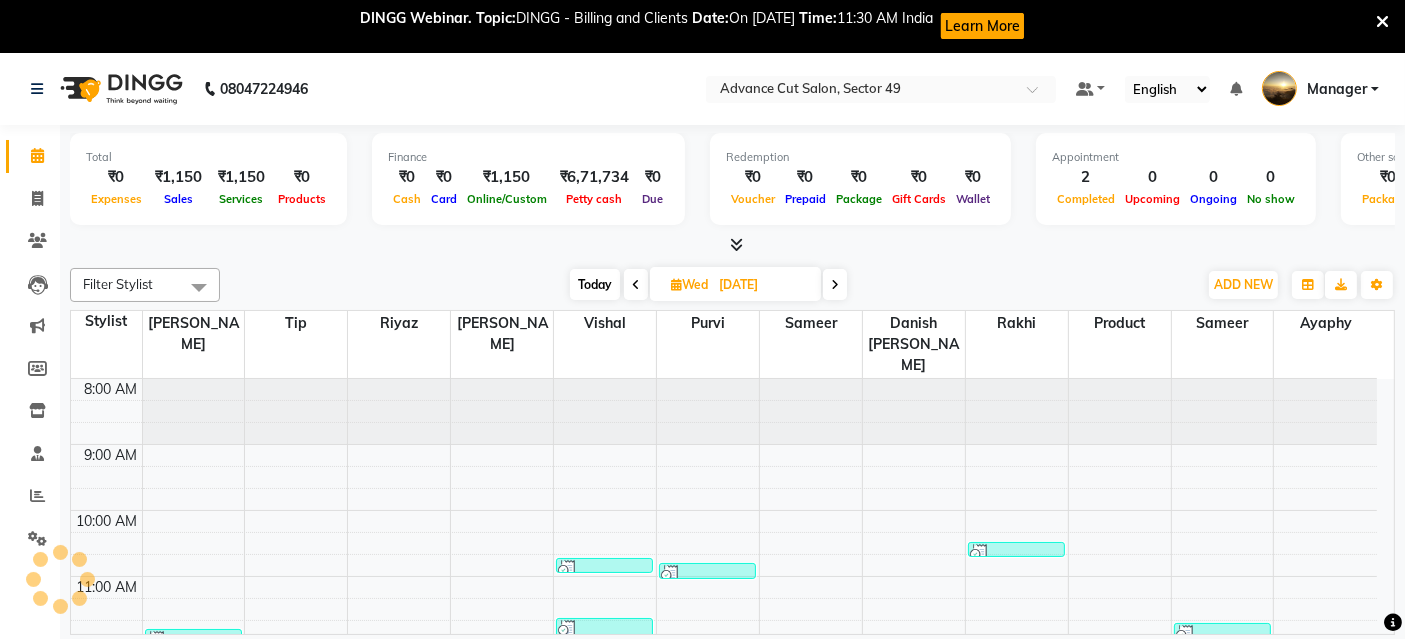 scroll, scrollTop: 0, scrollLeft: 0, axis: both 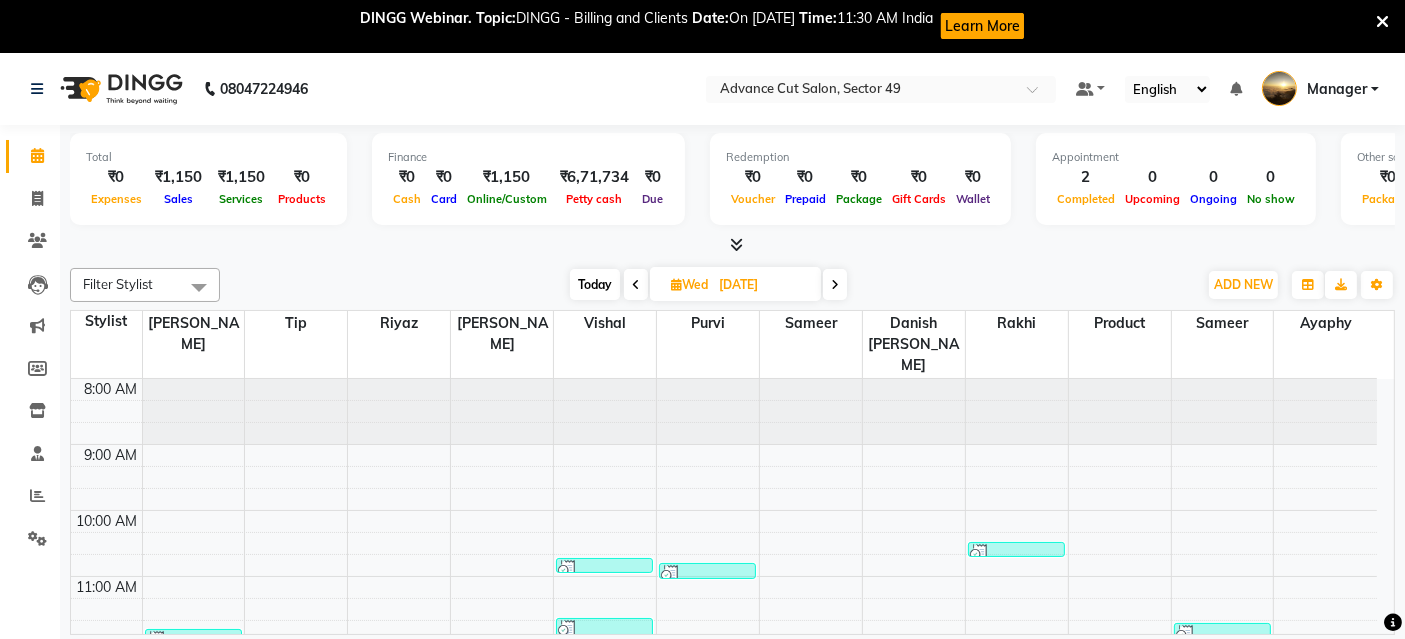 click at bounding box center [736, 244] 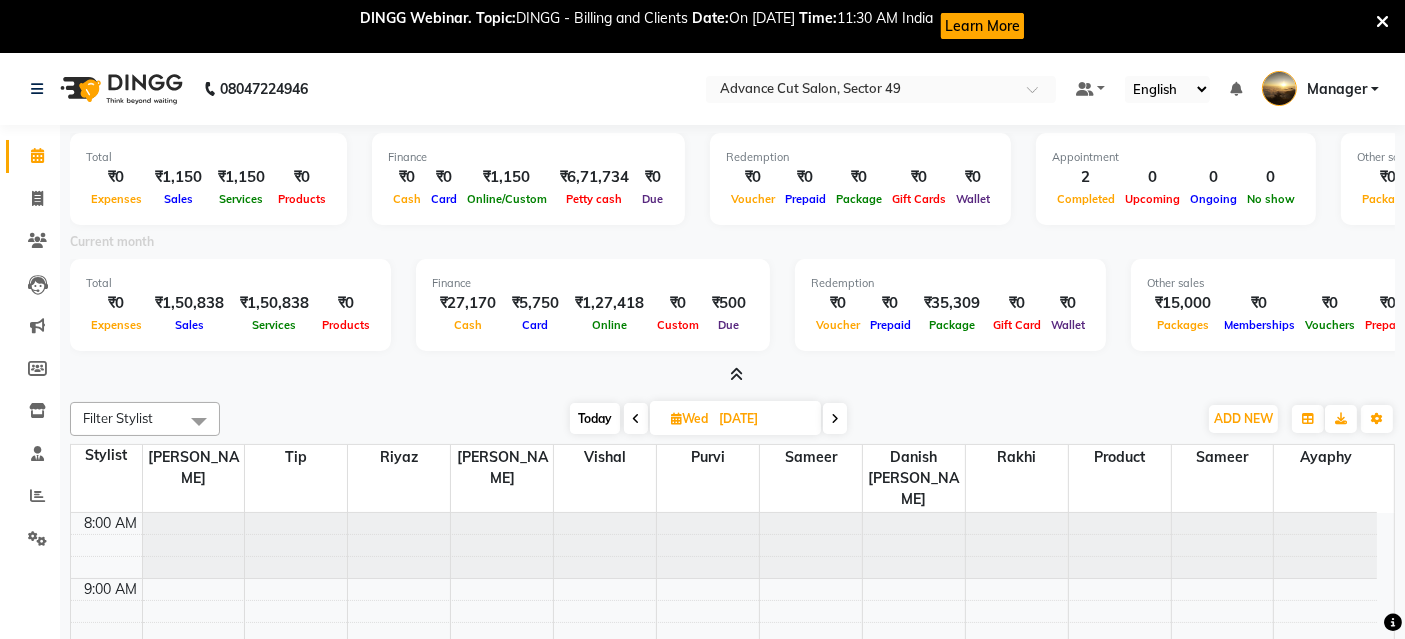 click at bounding box center (1382, 22) 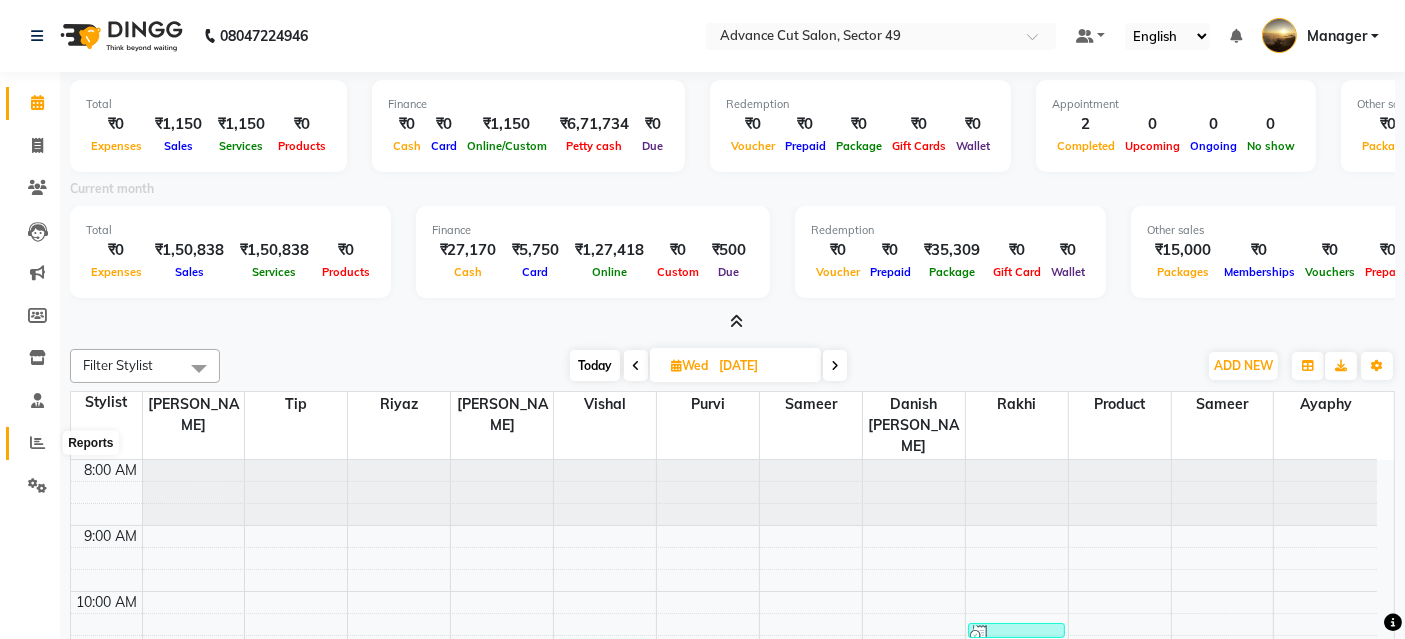 click 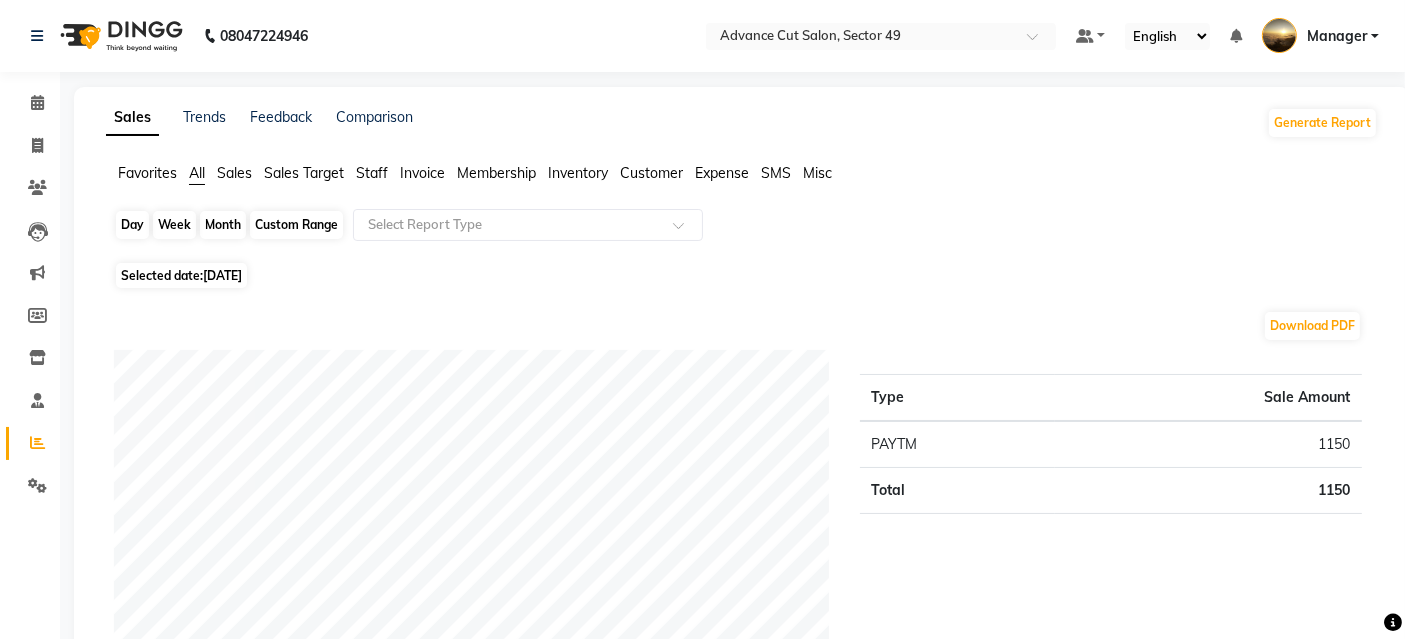 click on "Day" 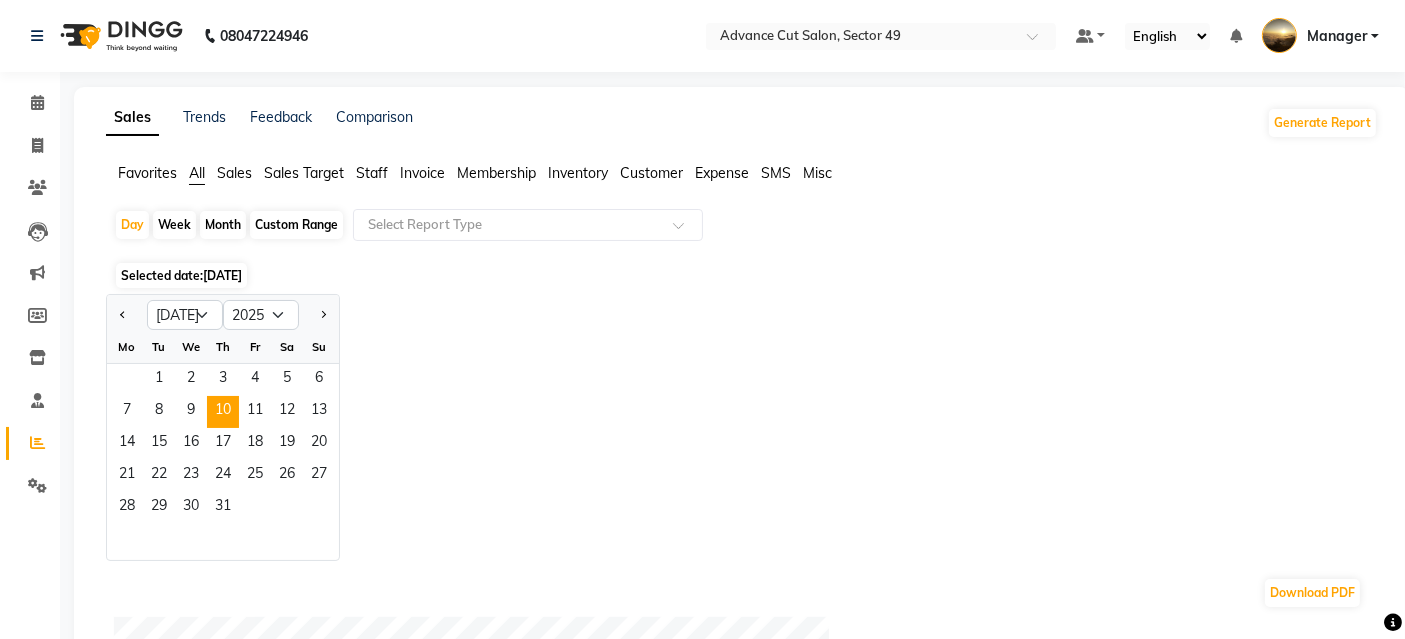 click on "Custom Range" 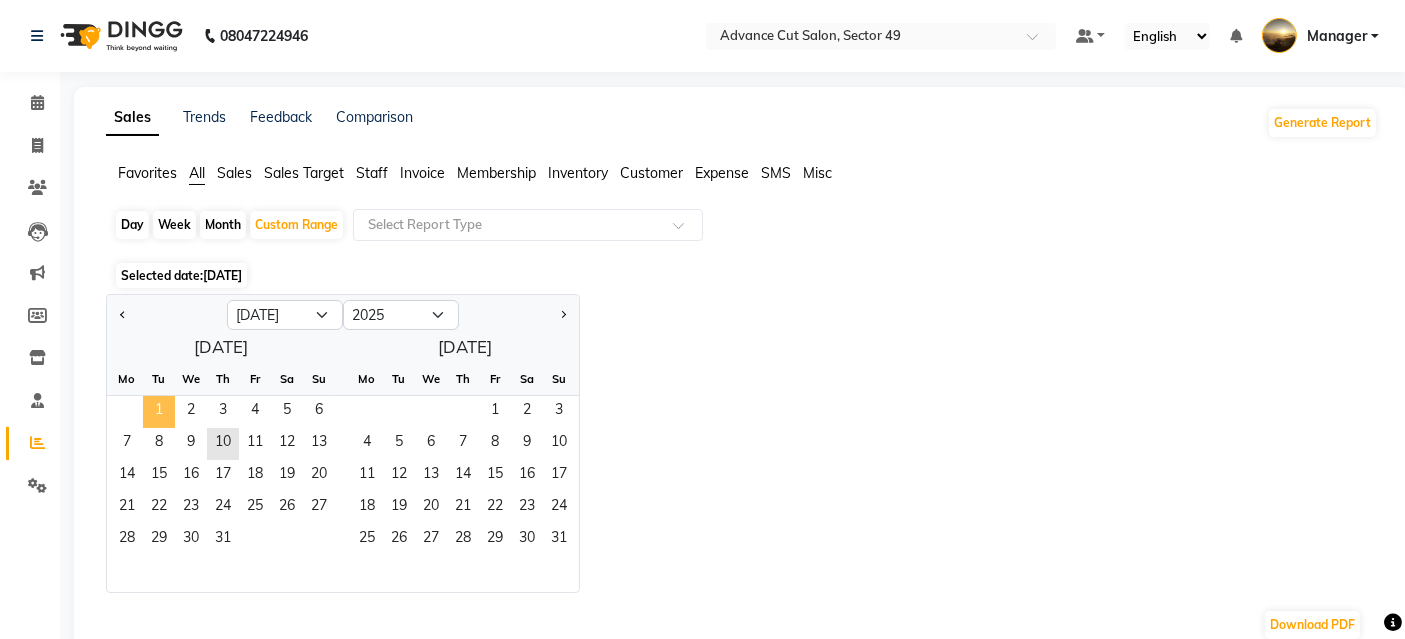 click on "1" 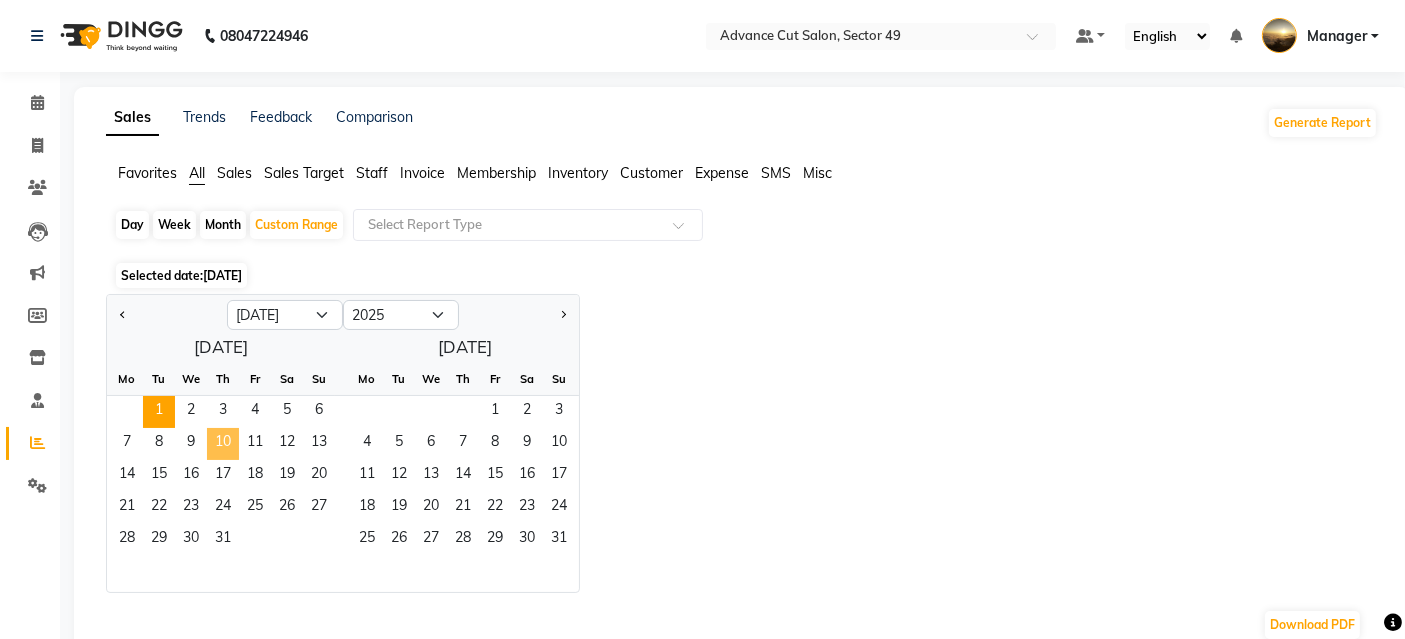 click on "10" 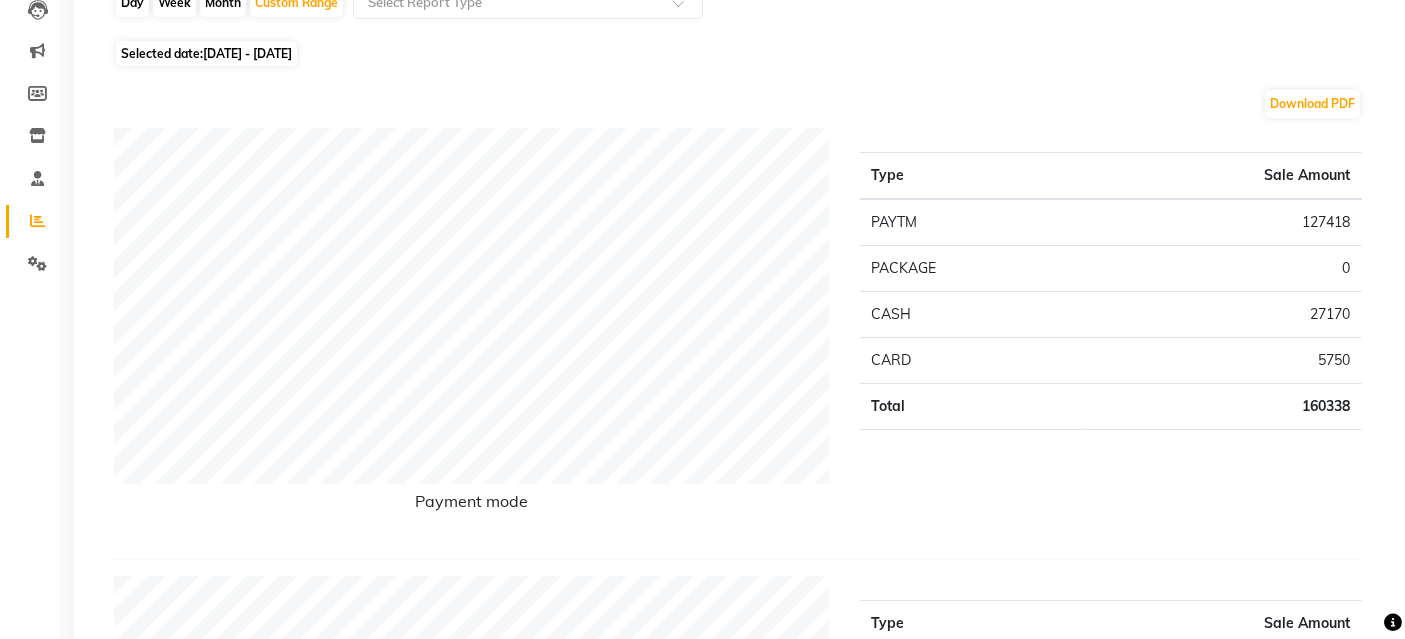 scroll, scrollTop: 0, scrollLeft: 0, axis: both 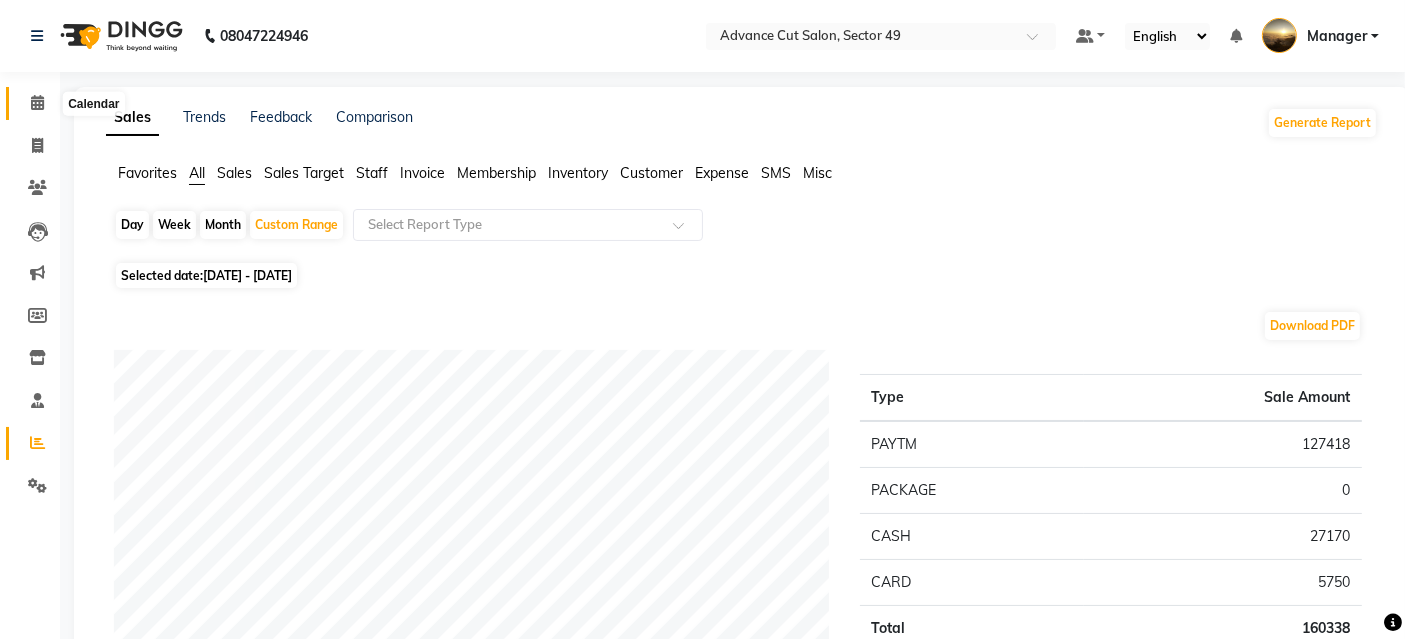click 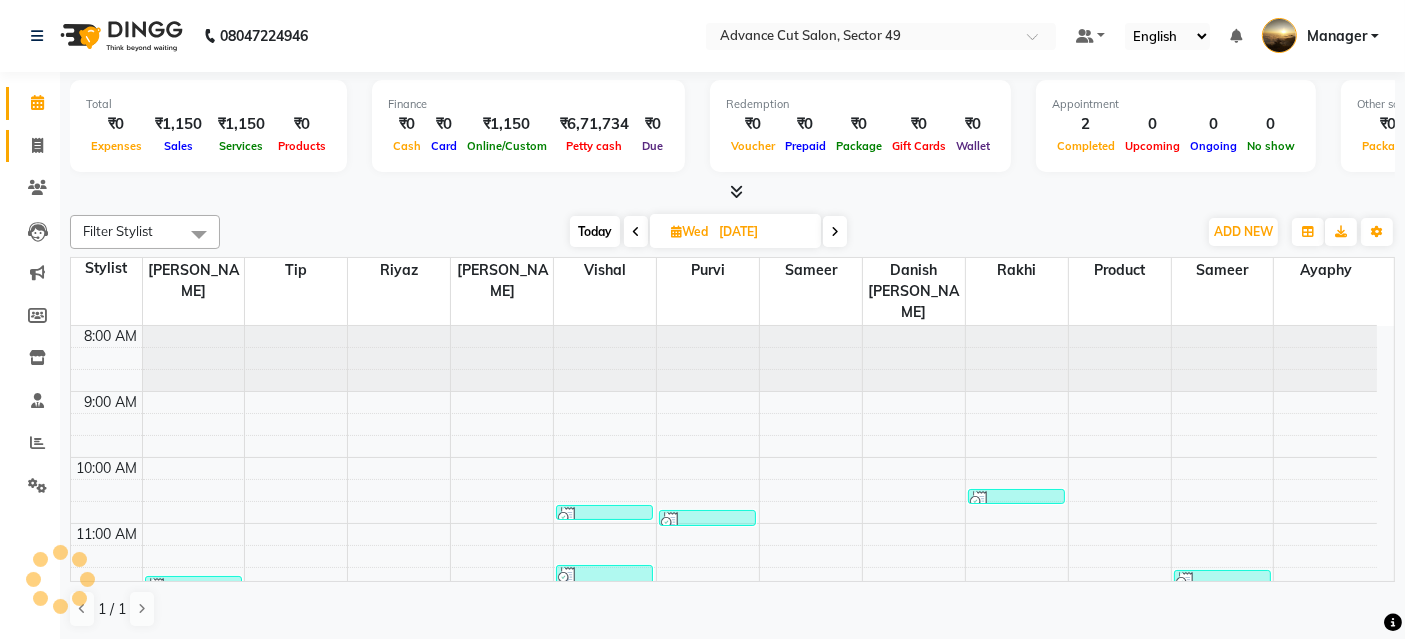 scroll, scrollTop: 0, scrollLeft: 0, axis: both 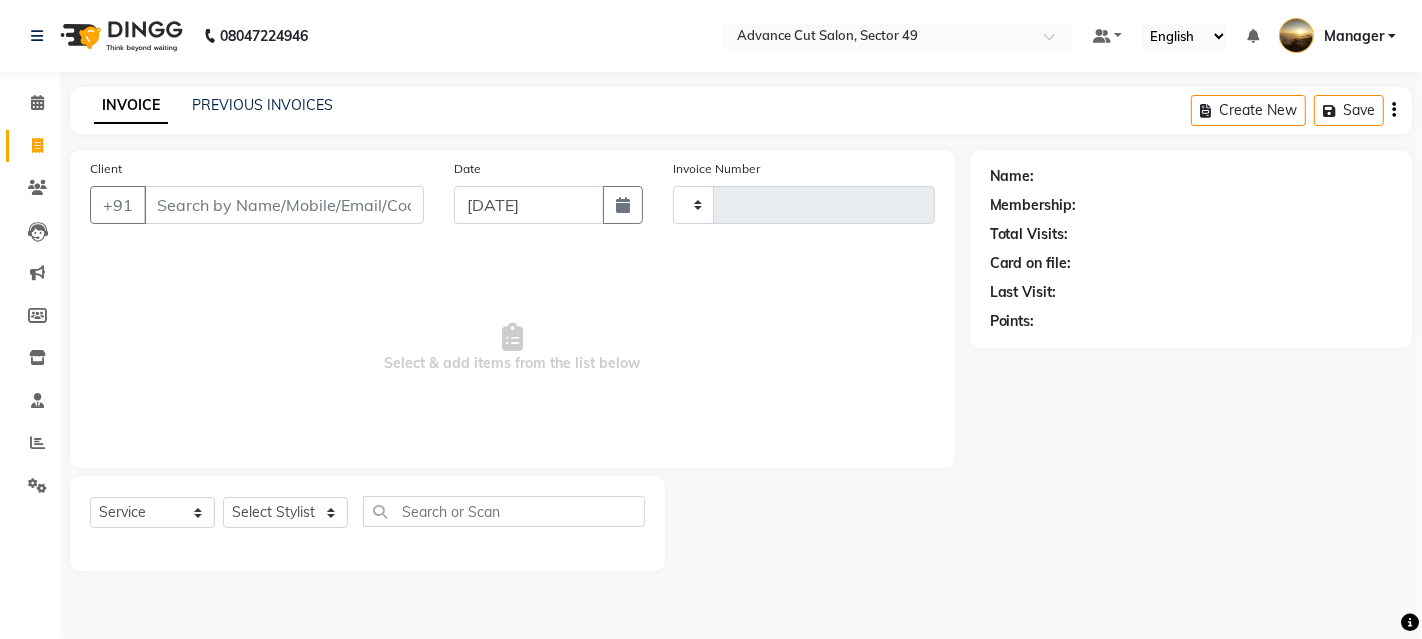 type on "3193" 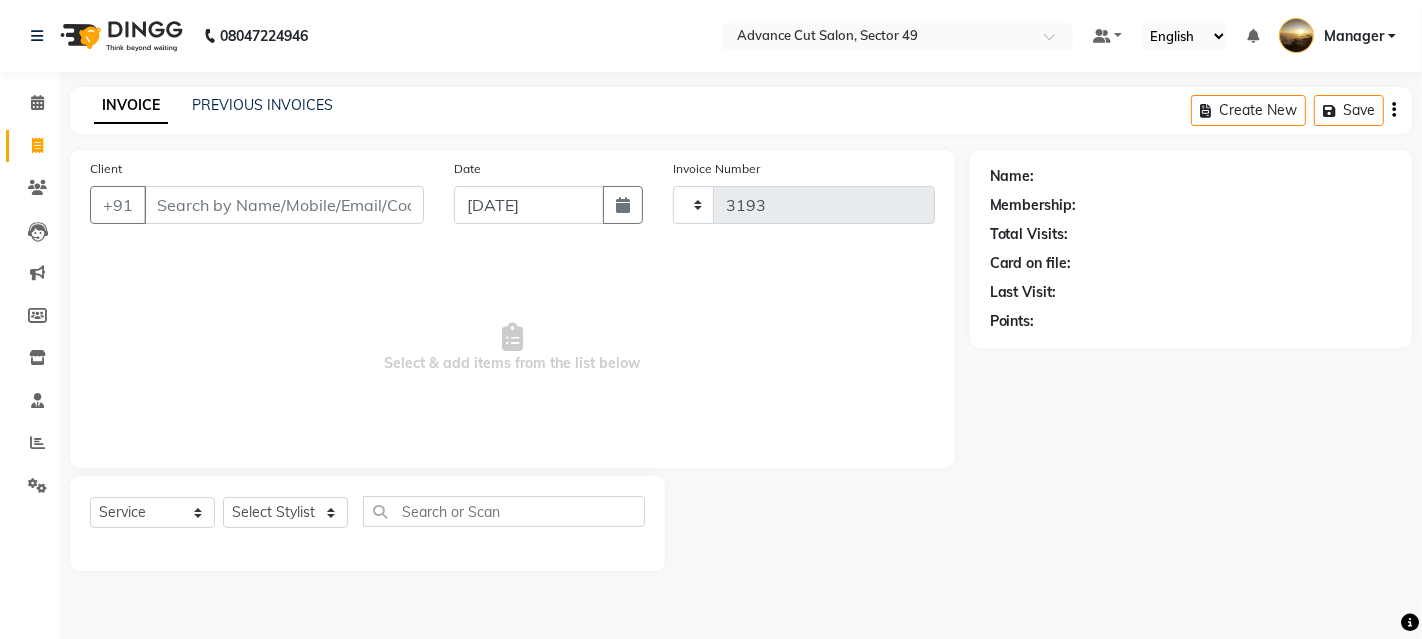 select on "4616" 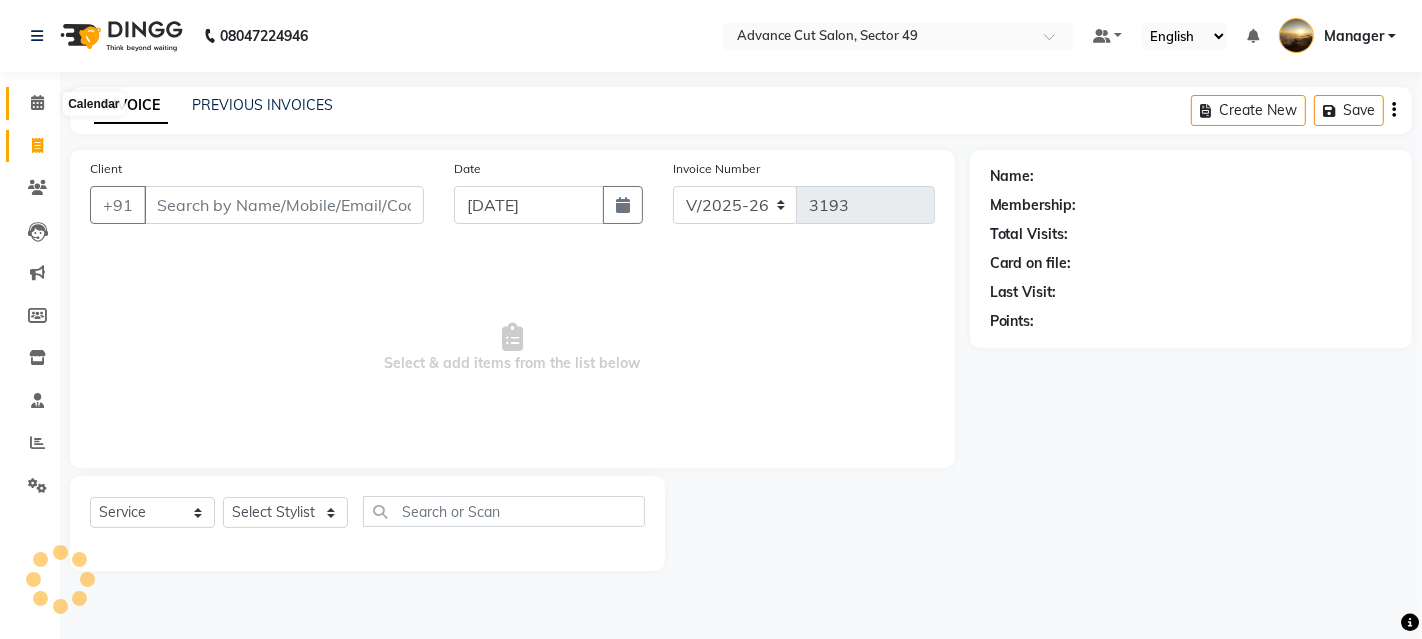click 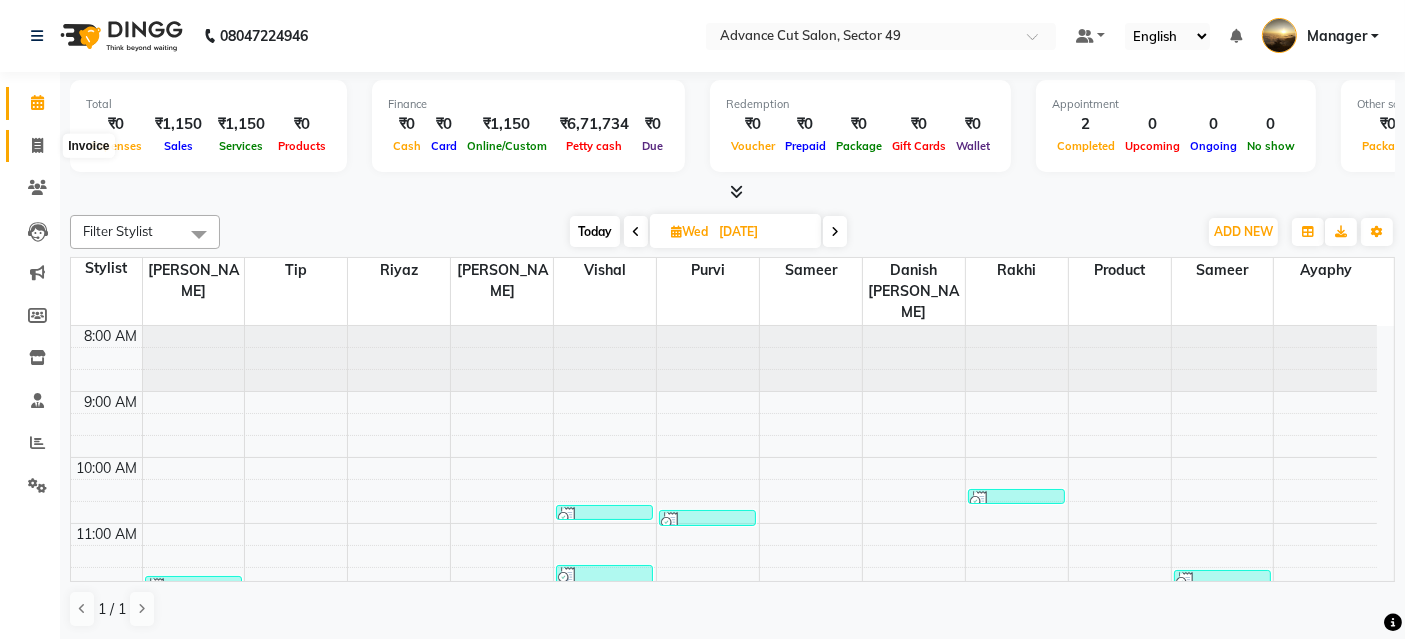 click 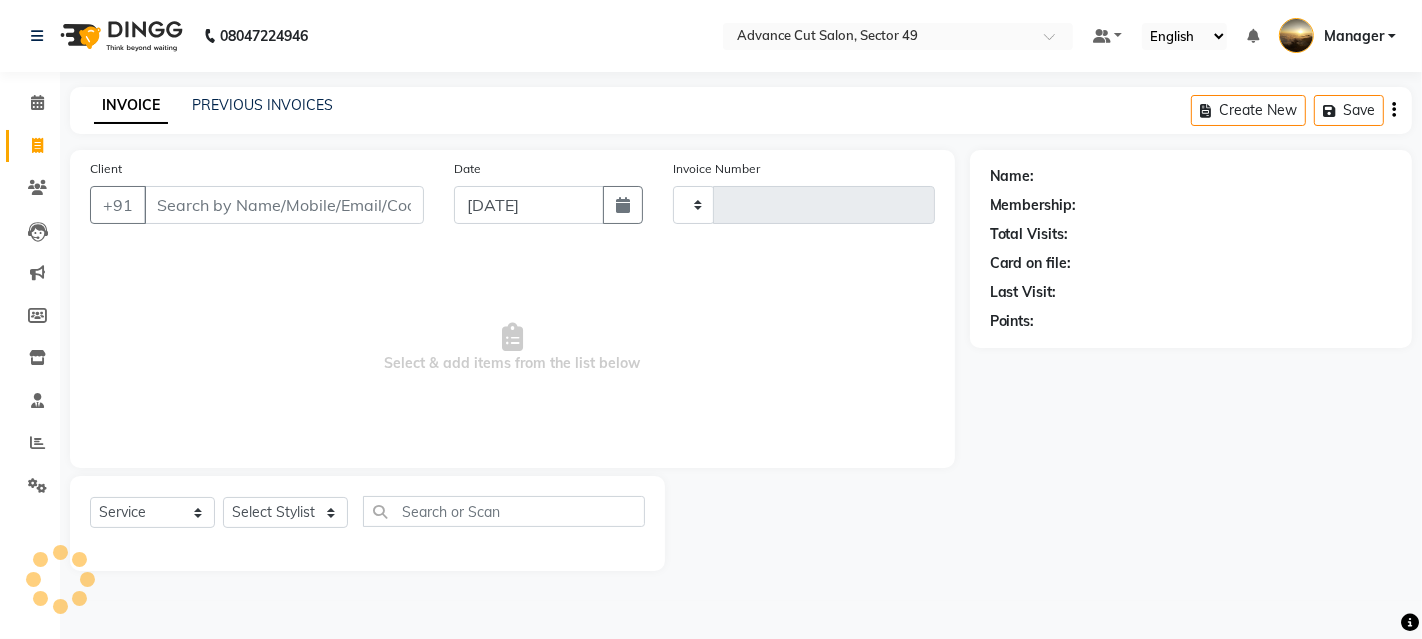 type on "3193" 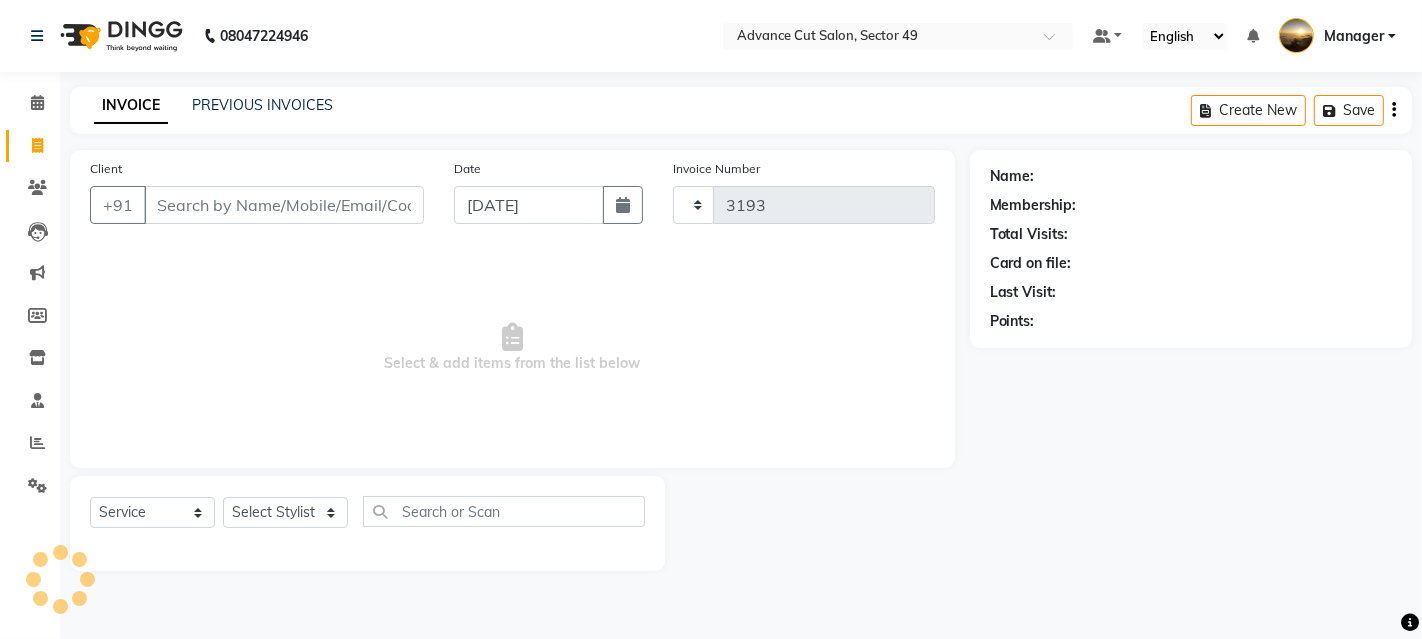 select on "4616" 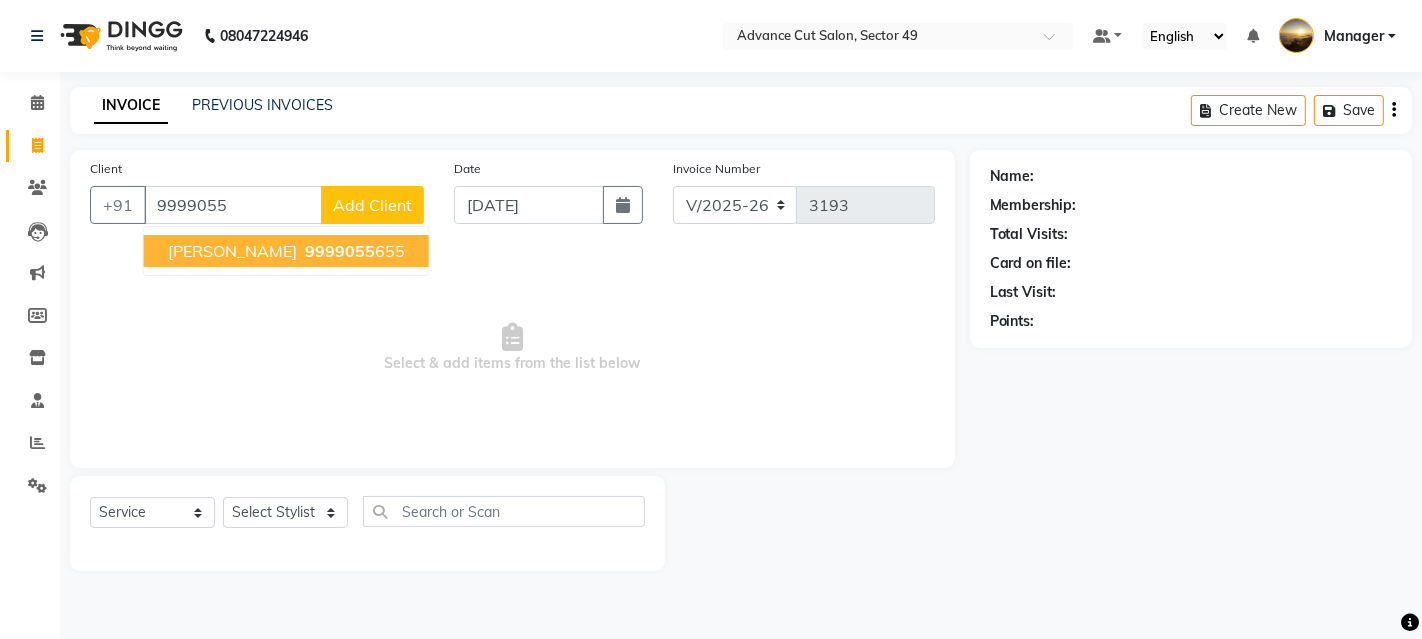 click on "[PERSON_NAME]   9999055 655" at bounding box center (286, 251) 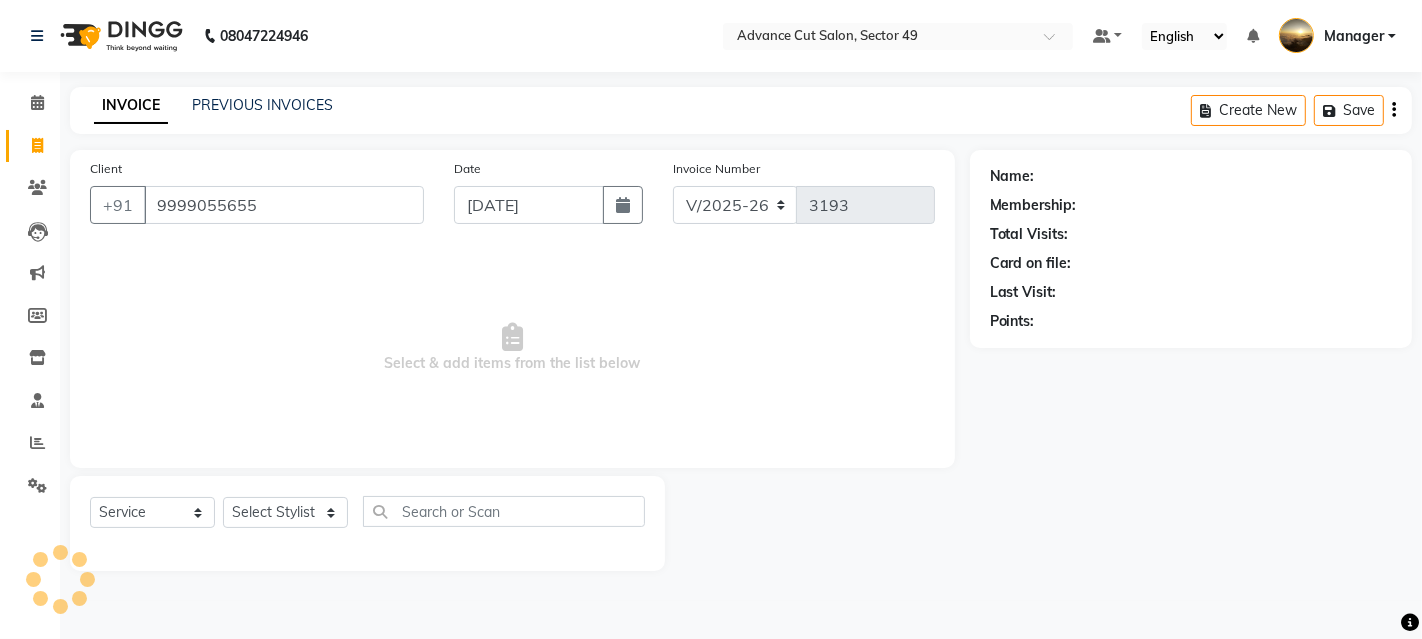 type on "9999055655" 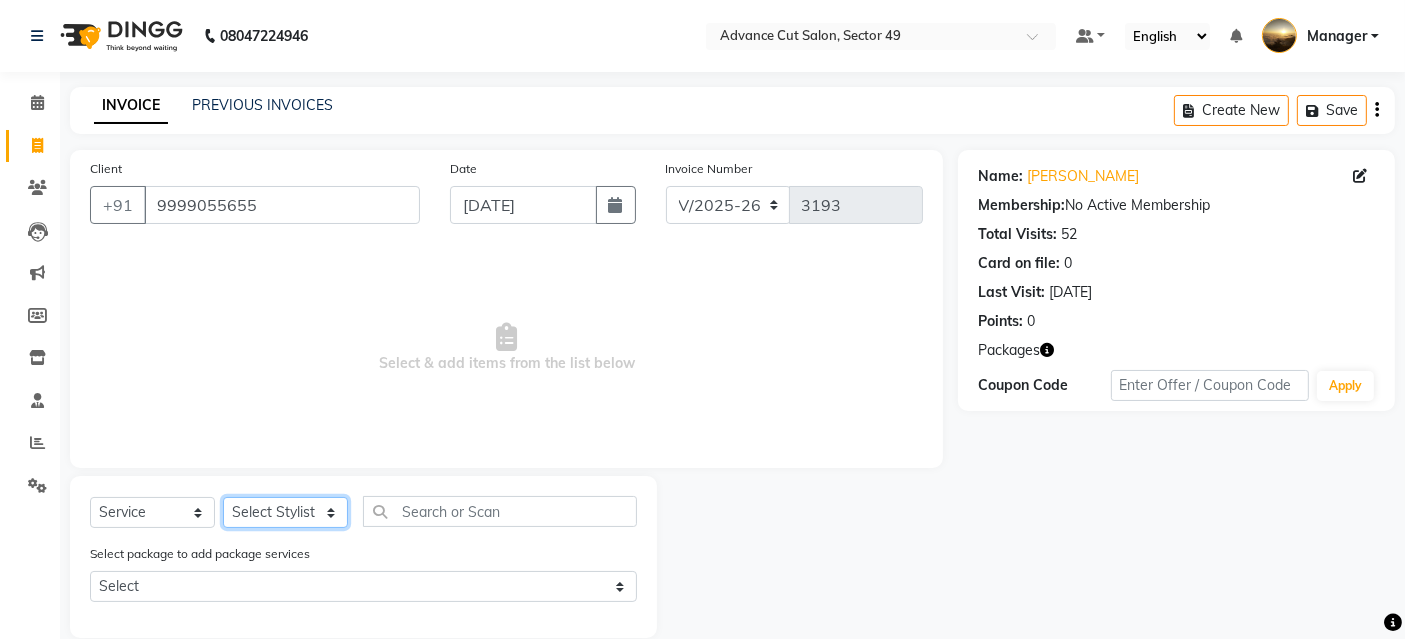 click on "Select Stylist [PERSON_NAME] danish [PERSON_NAME] Manager product [PERSON_NAME] rakhi [PERSON_NAME] sameer sameer Tip vishal" 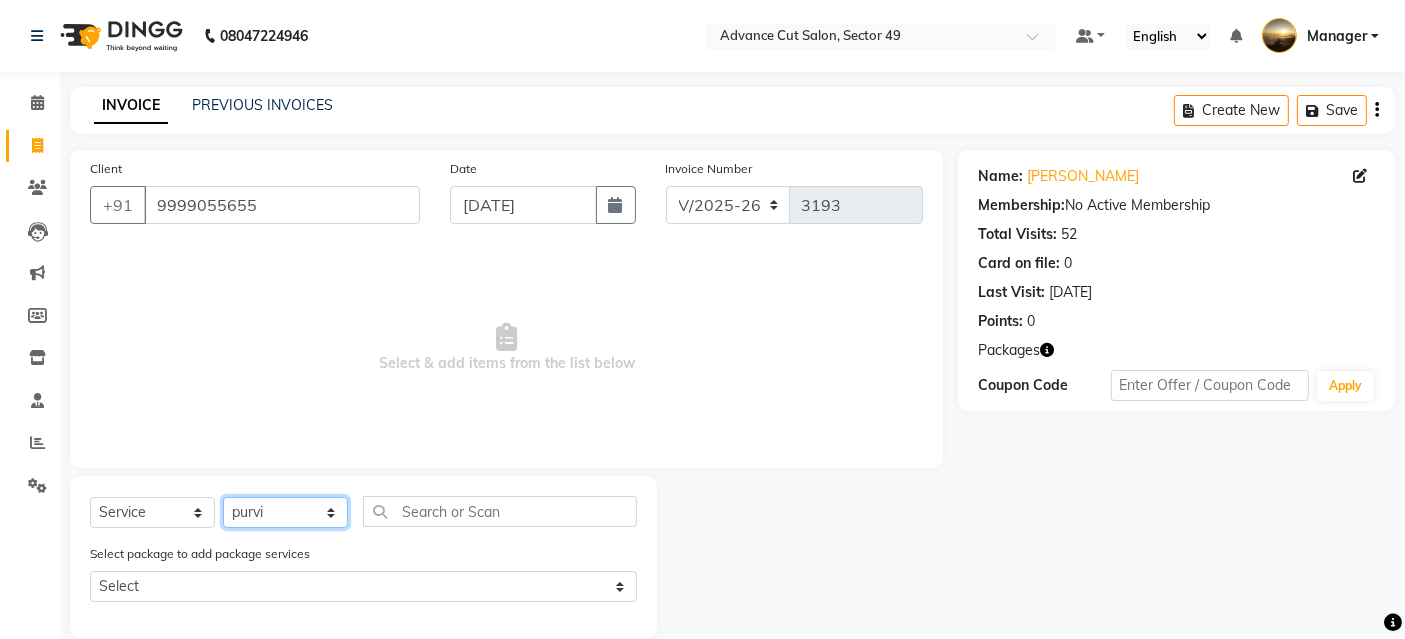click on "Select Stylist [PERSON_NAME] danish [PERSON_NAME] Manager product [PERSON_NAME] rakhi [PERSON_NAME] sameer sameer Tip vishal" 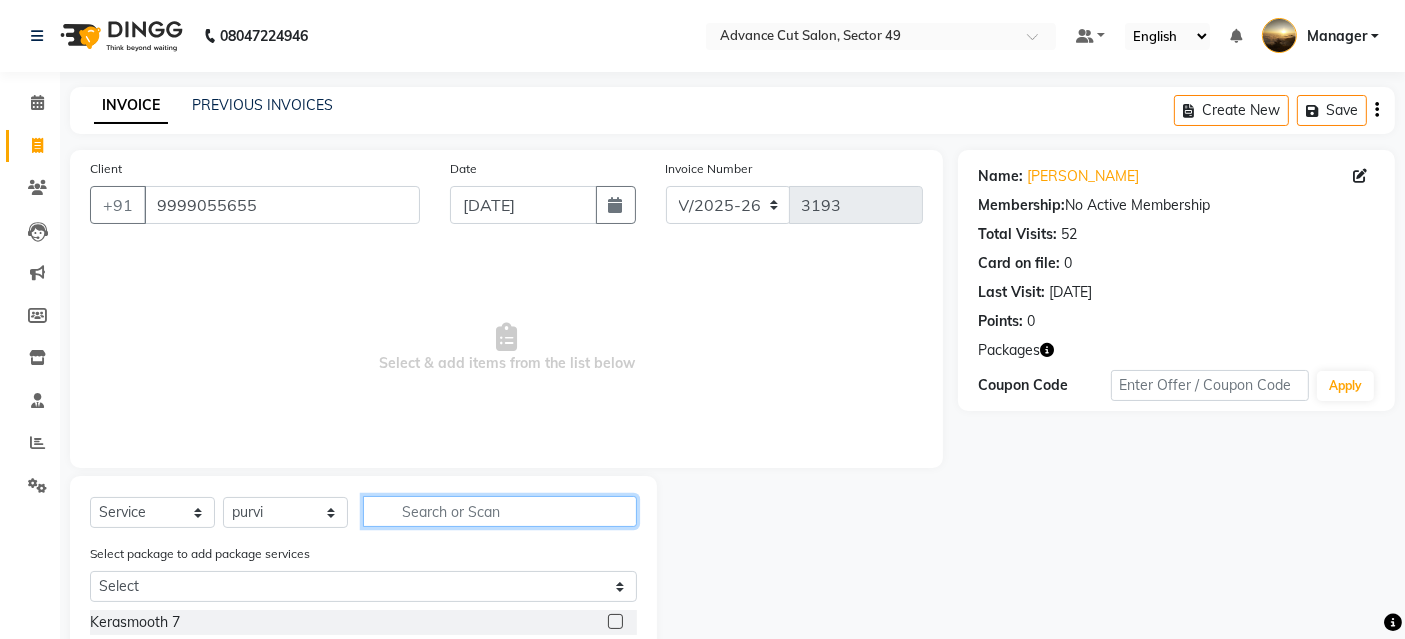 click 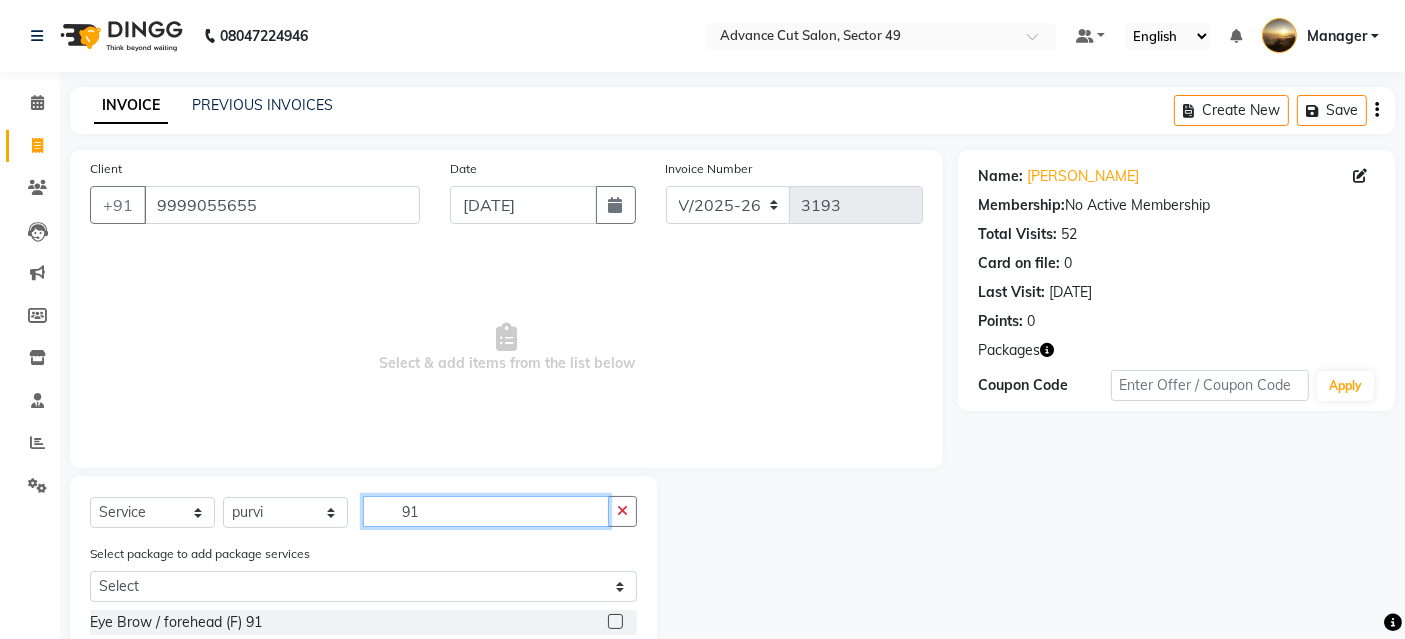 type on "91" 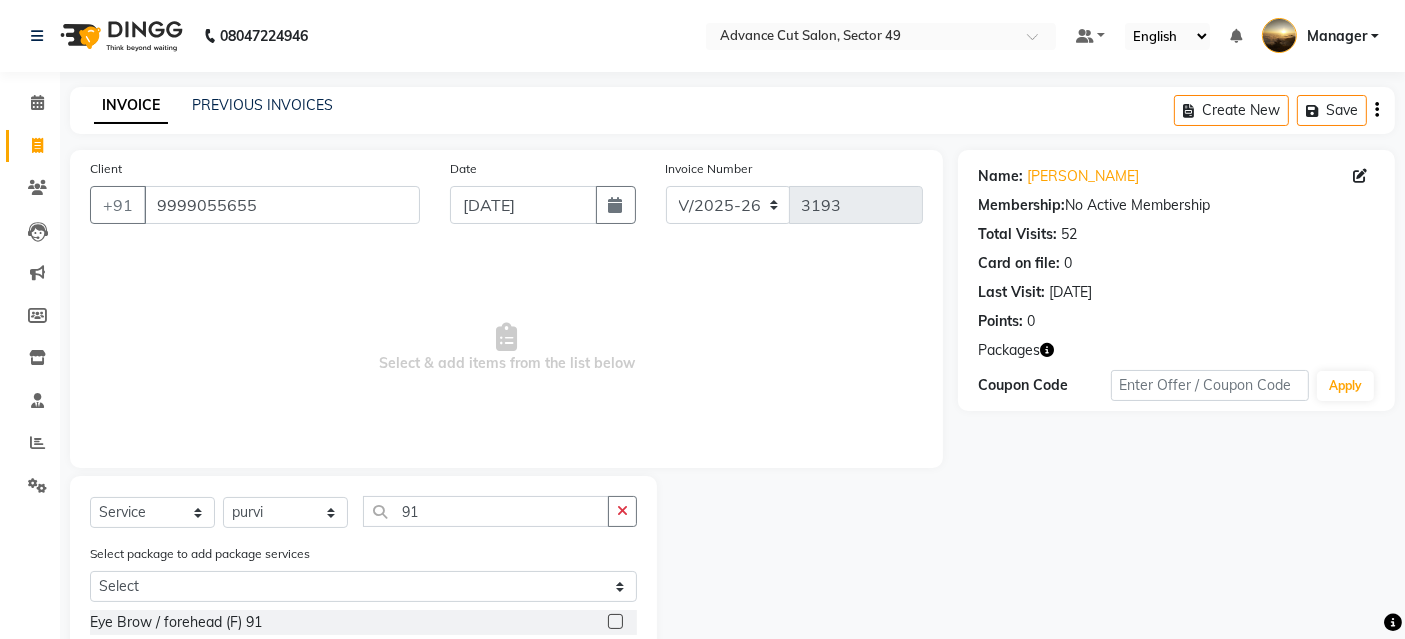 drag, startPoint x: 614, startPoint y: 621, endPoint x: 585, endPoint y: 555, distance: 72.09022 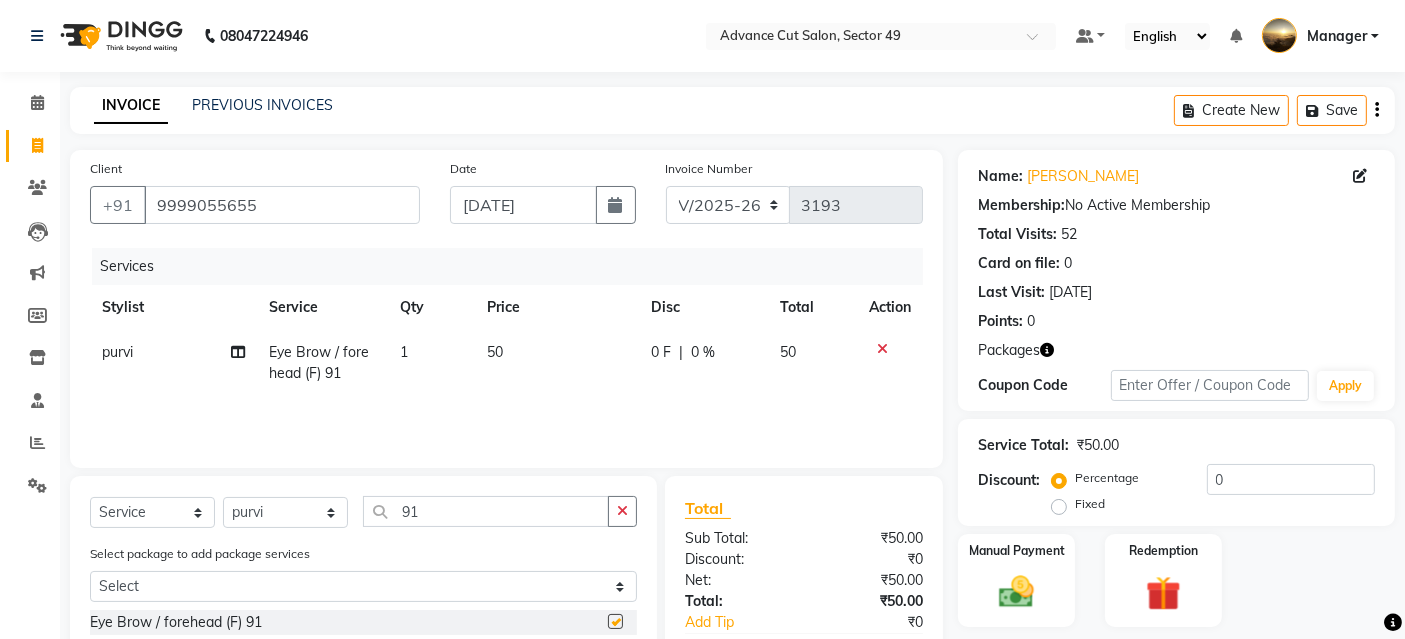 checkbox on "false" 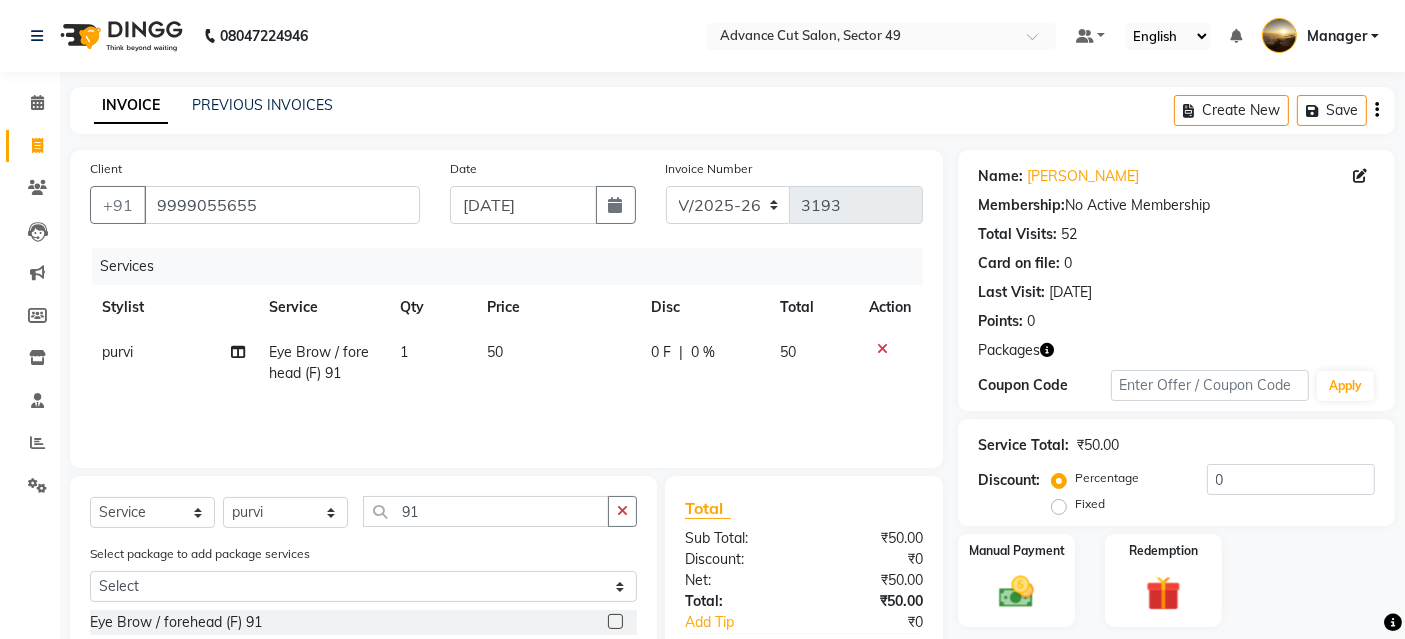 click on "1" 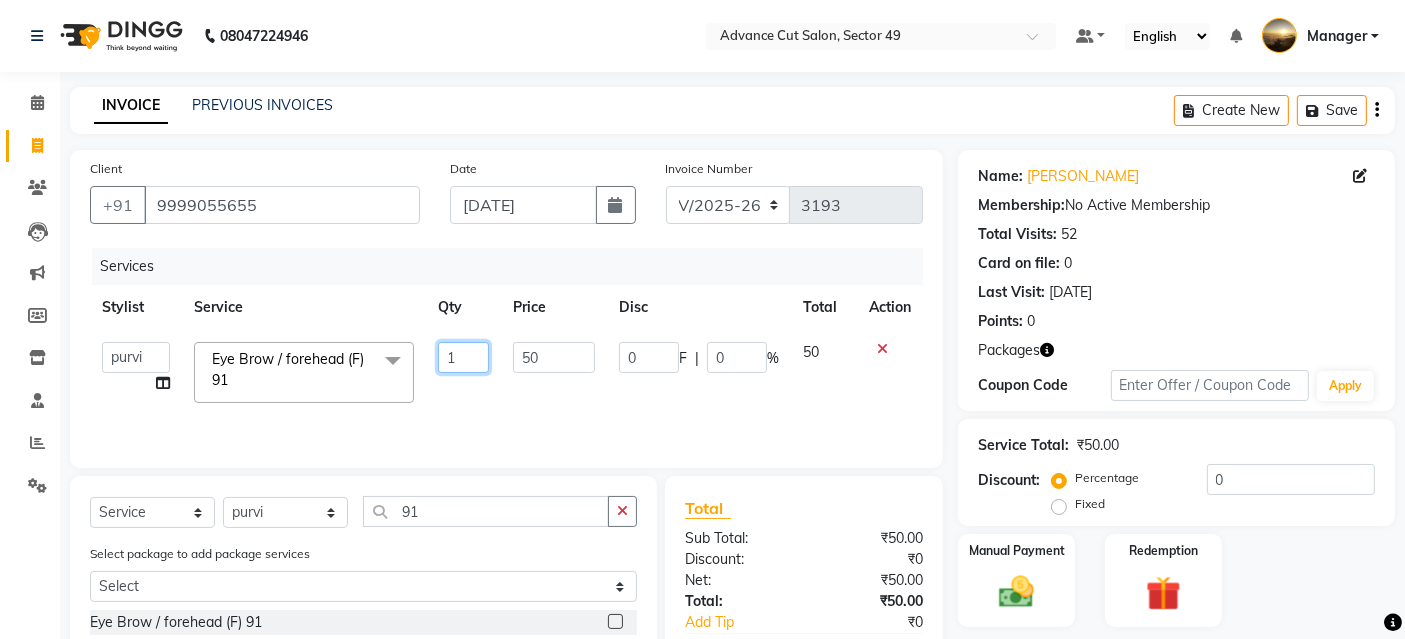 drag, startPoint x: 453, startPoint y: 358, endPoint x: 504, endPoint y: 372, distance: 52.886673 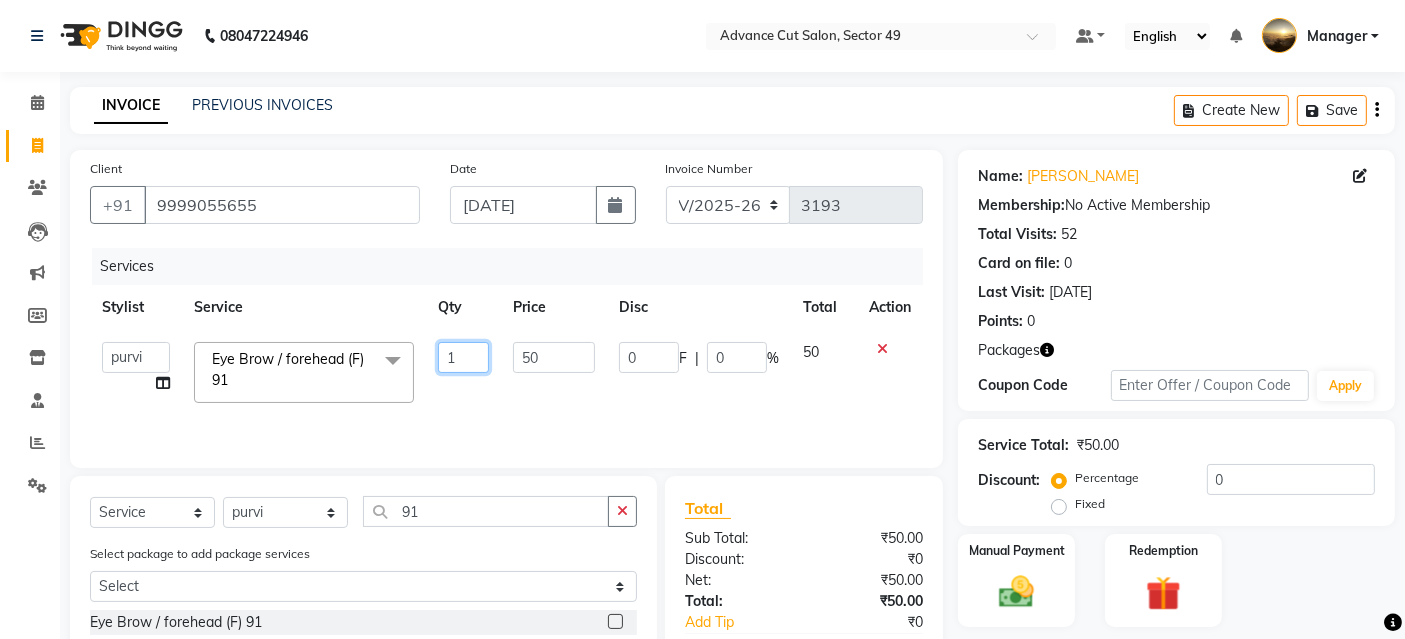 click on "1" 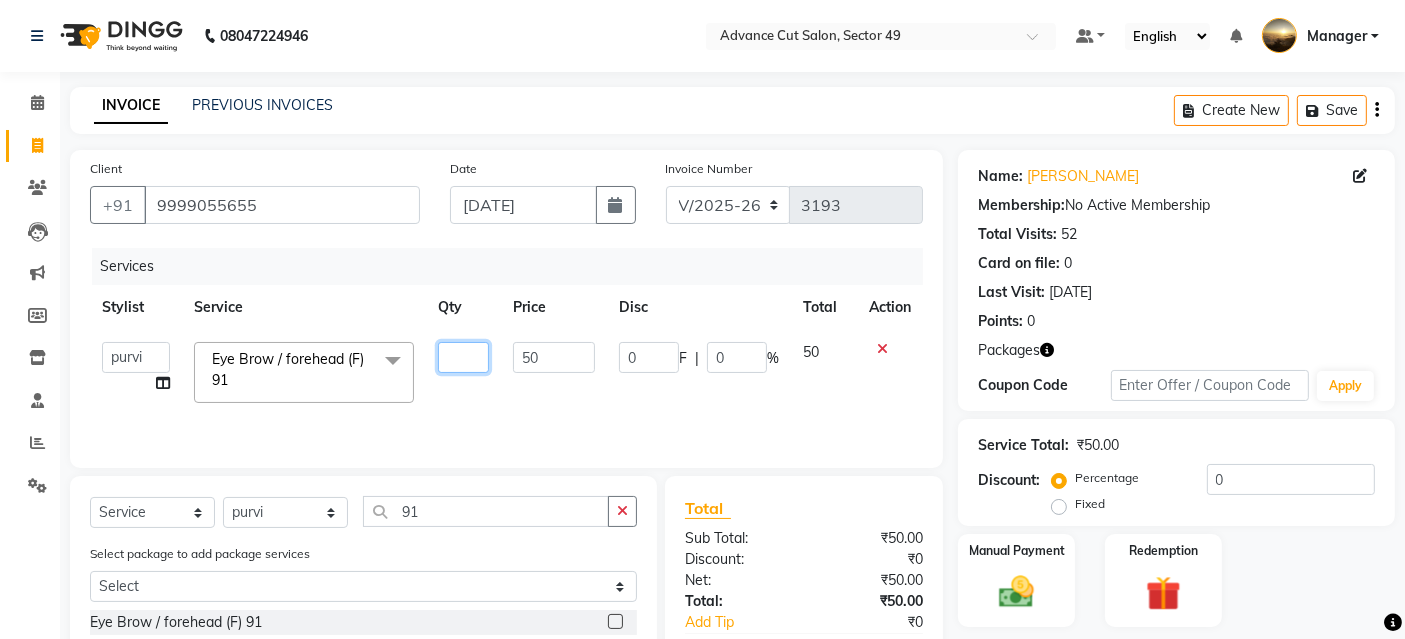 type on "4" 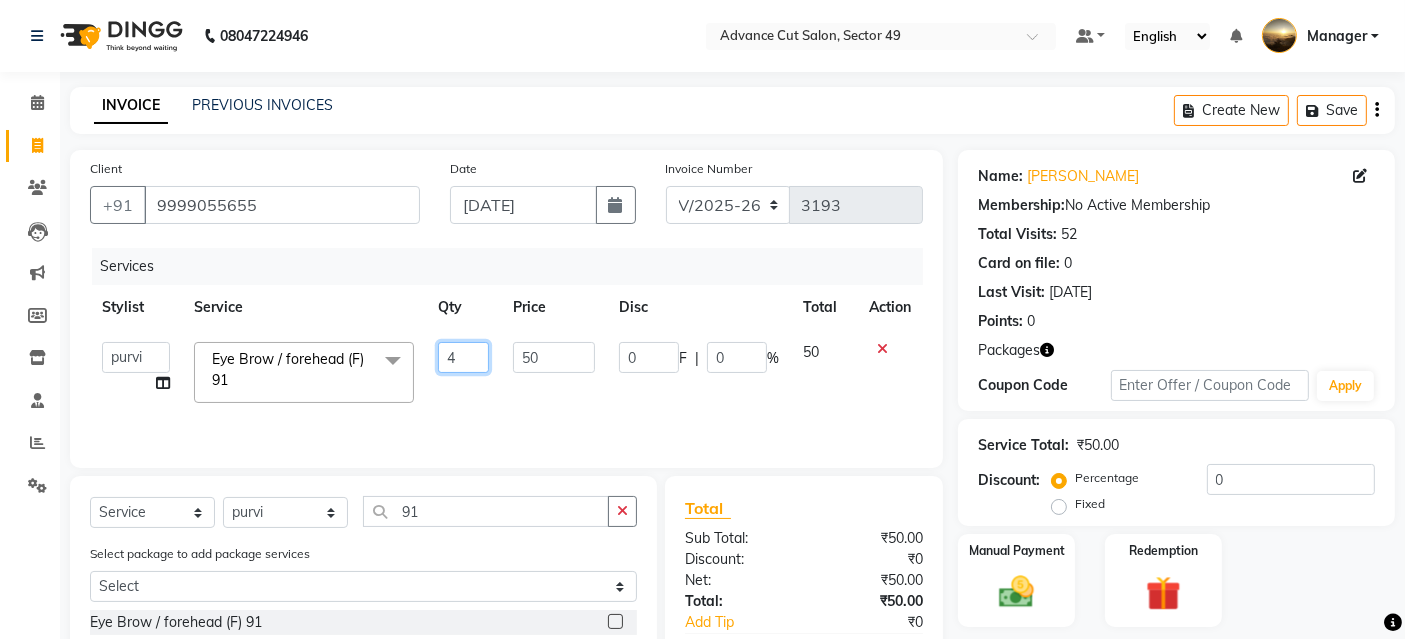 scroll, scrollTop: 117, scrollLeft: 0, axis: vertical 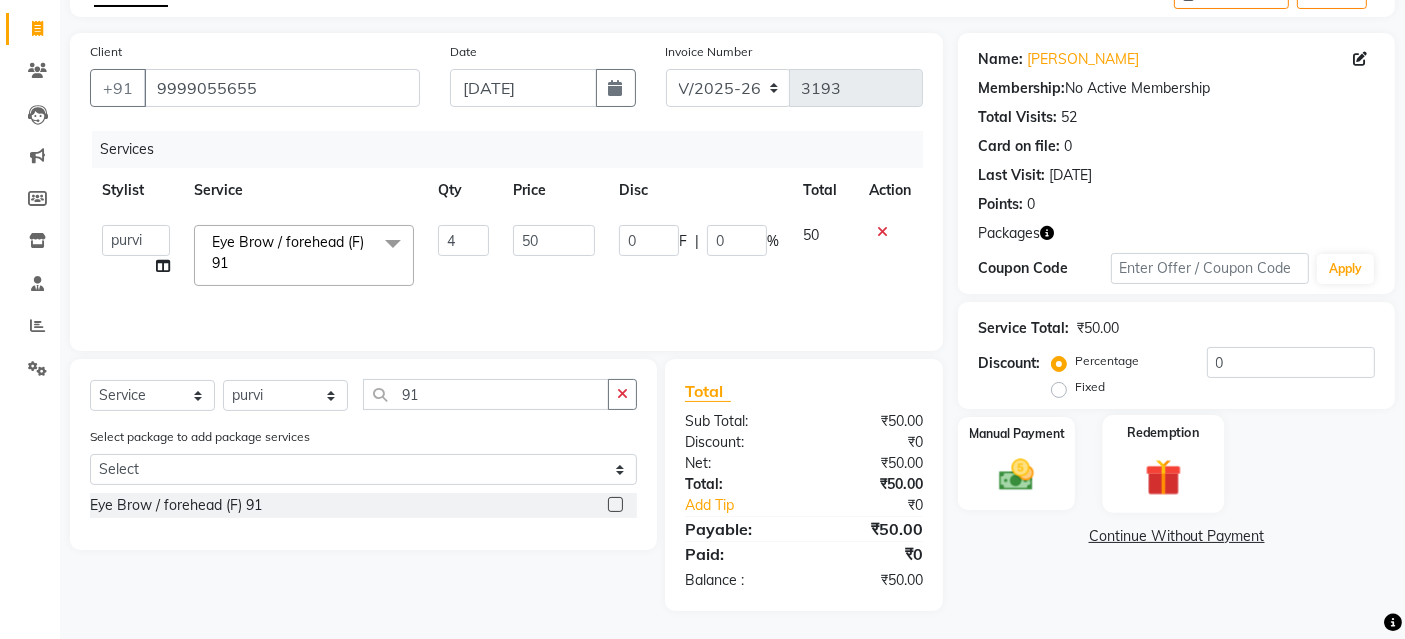 click 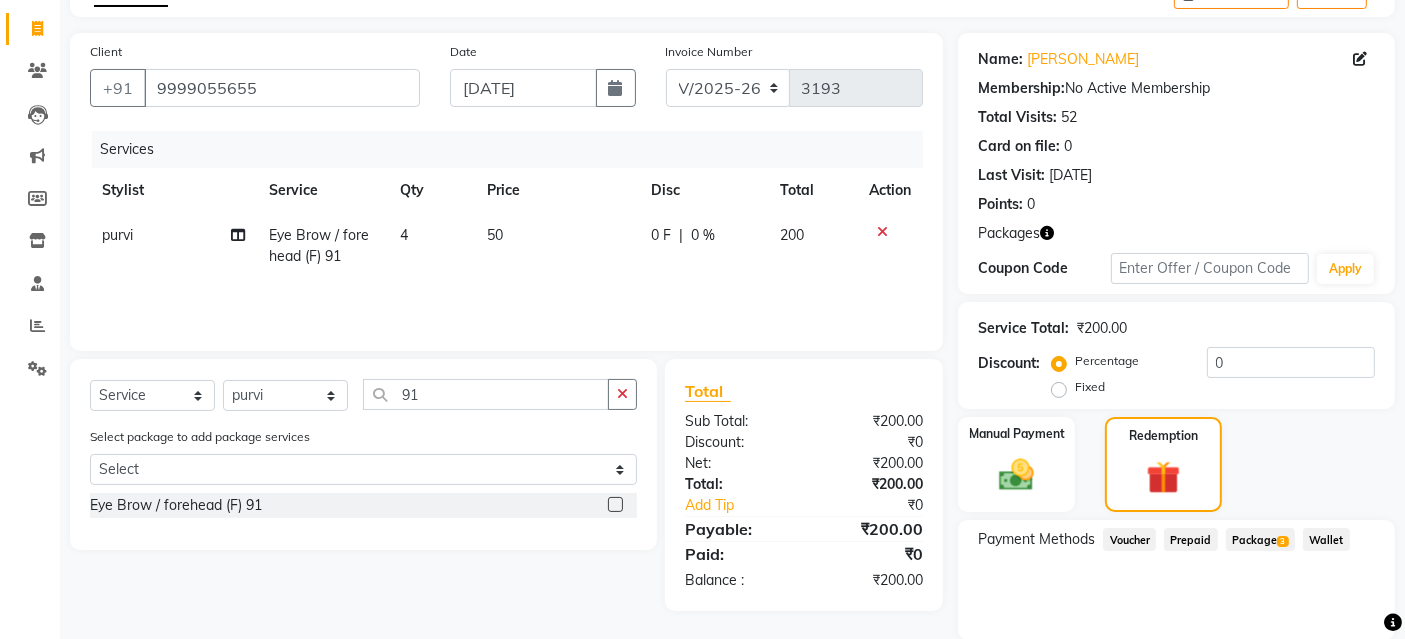 click on "Package  3" 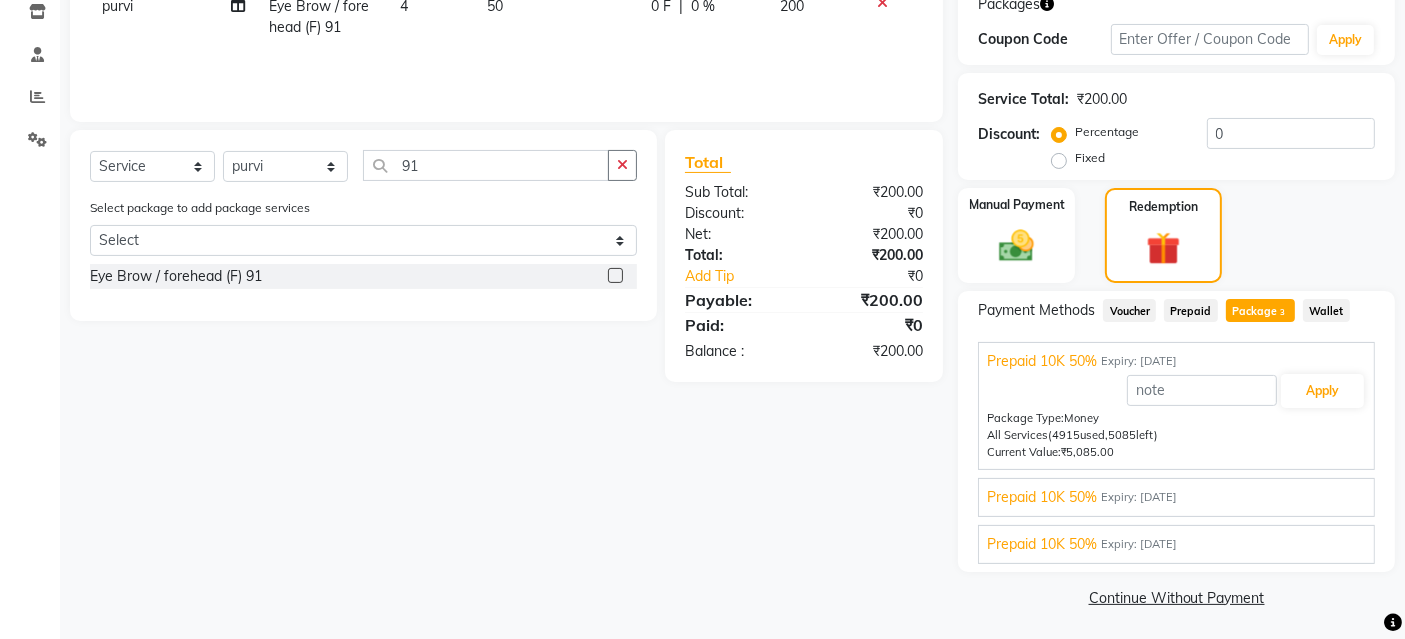 scroll, scrollTop: 347, scrollLeft: 0, axis: vertical 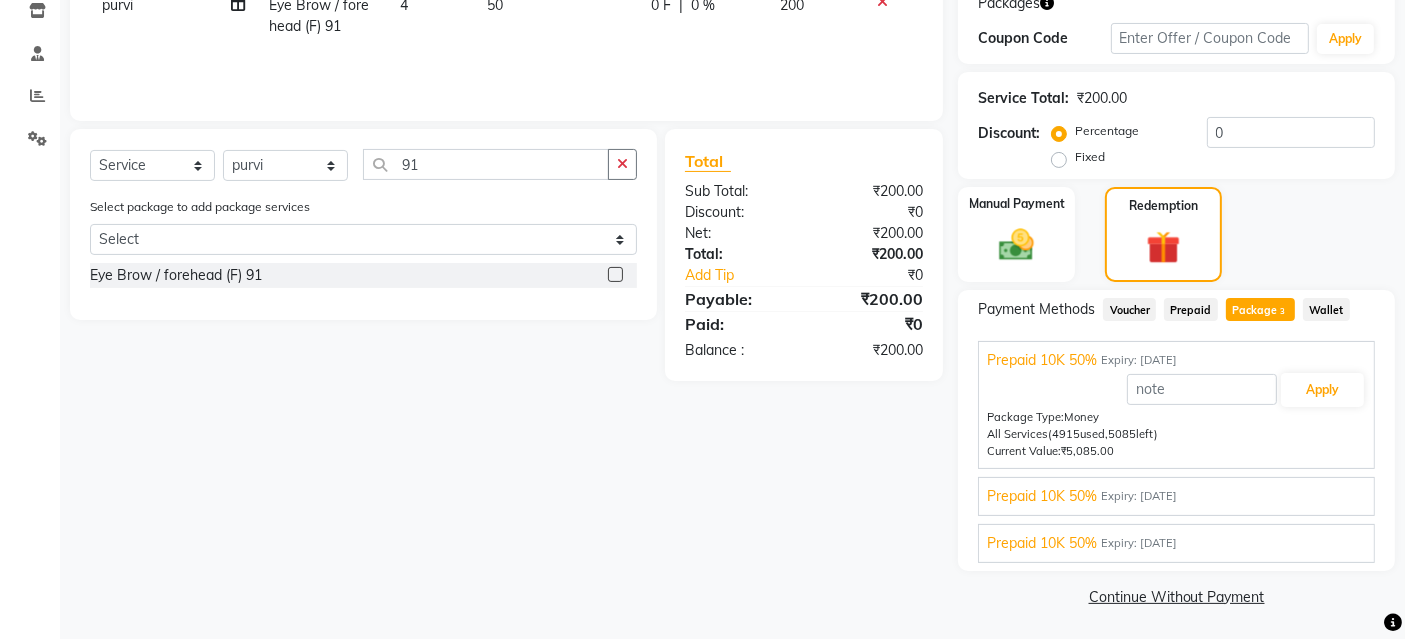 click on "Prepaid 10K 50% Expiry: [DATE] Apply Package Type:  Money All Services  (9805  used,  195   left)  Current Value:  ₹195.00" at bounding box center [1176, 496] 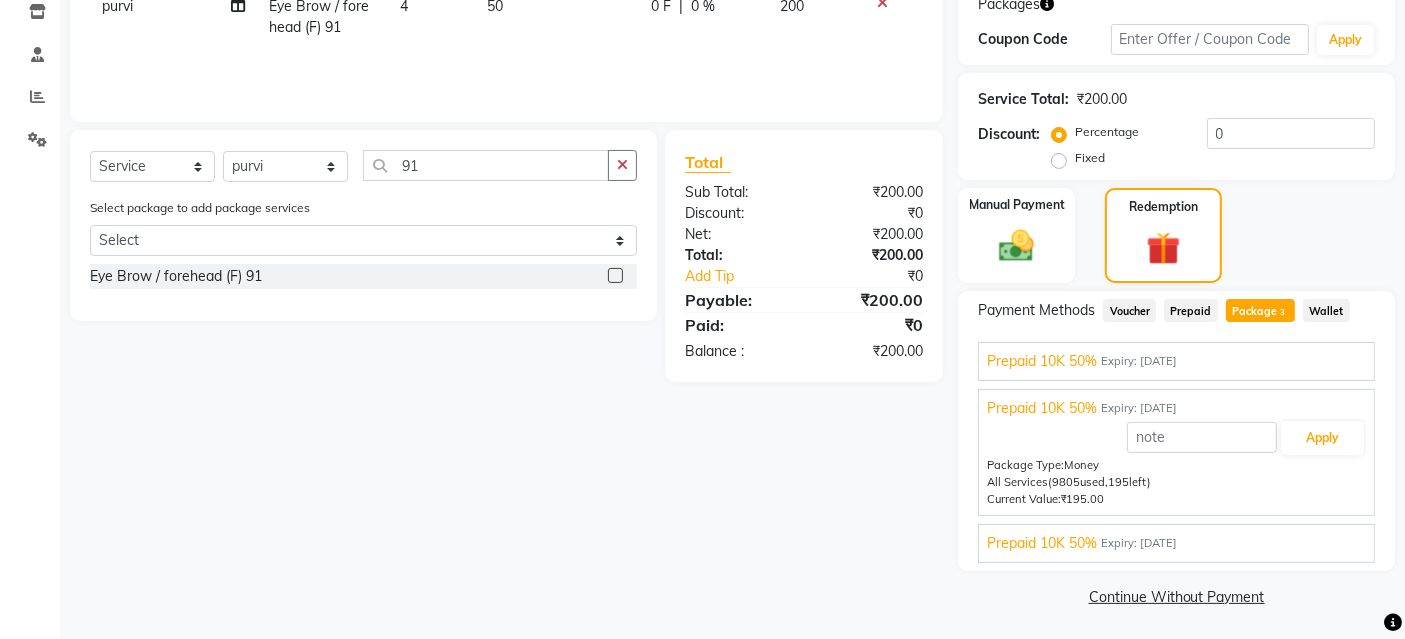 scroll, scrollTop: 347, scrollLeft: 0, axis: vertical 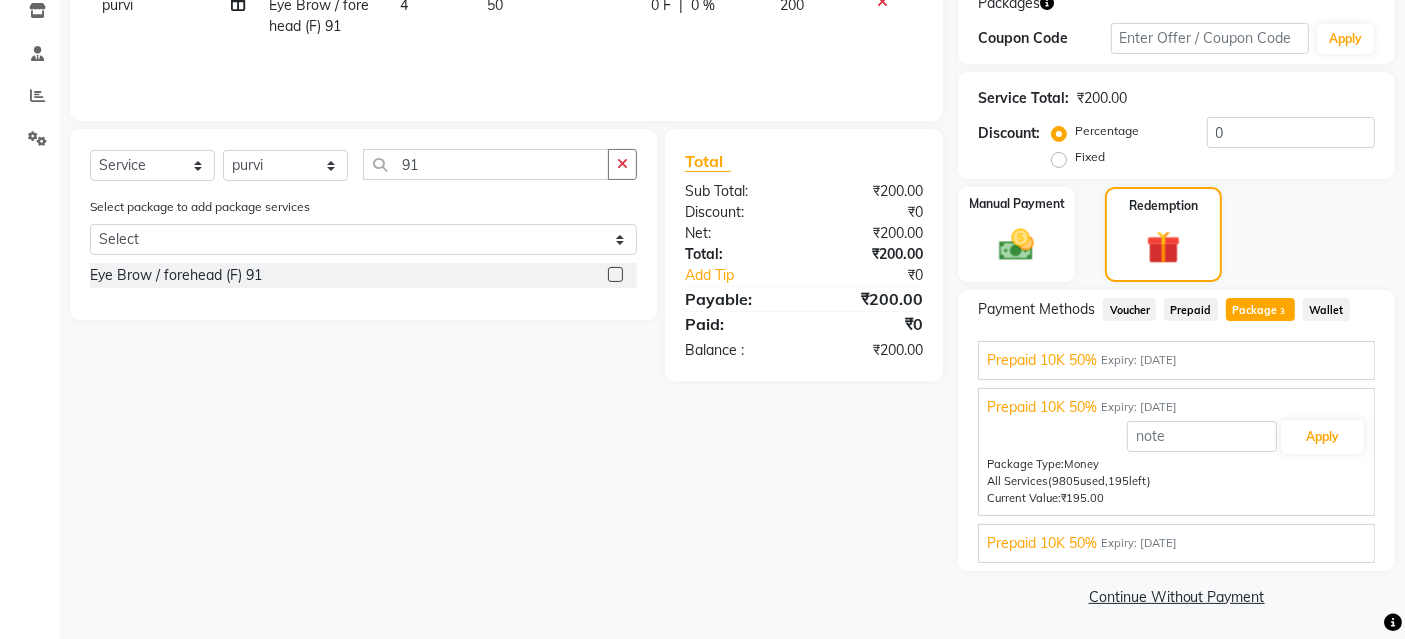 click on "Expiry: [DATE]" at bounding box center [1139, 543] 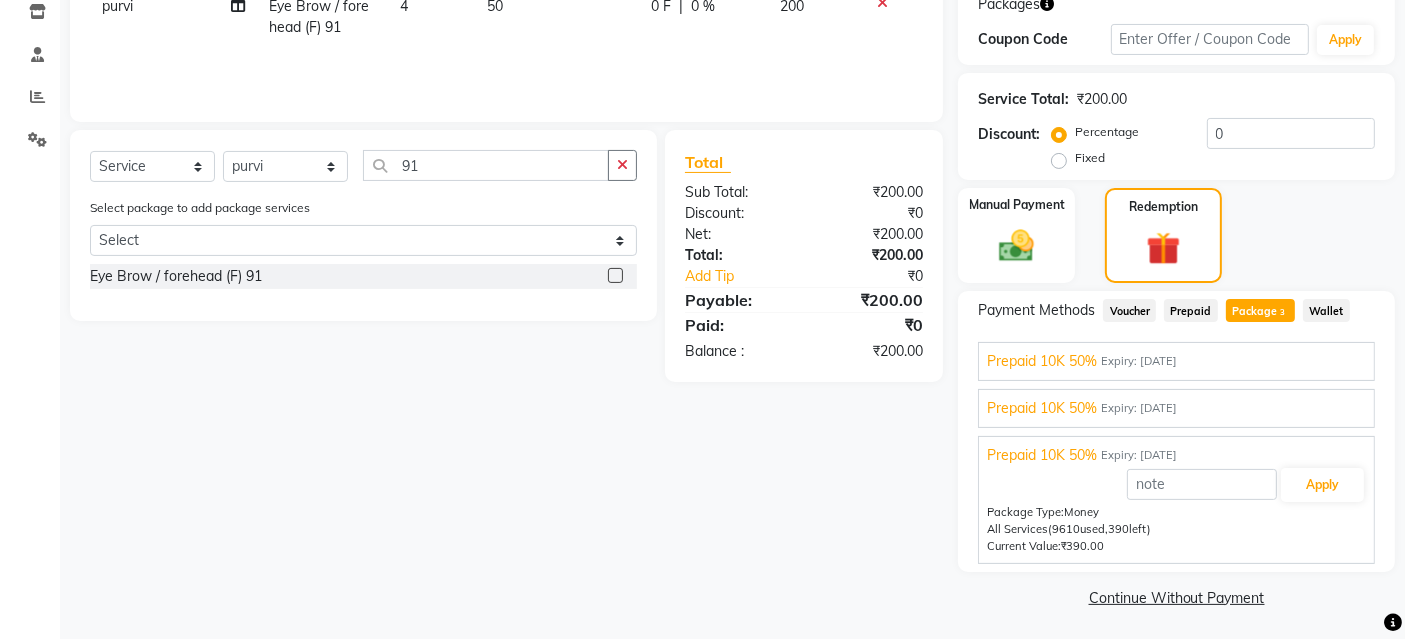 scroll, scrollTop: 347, scrollLeft: 0, axis: vertical 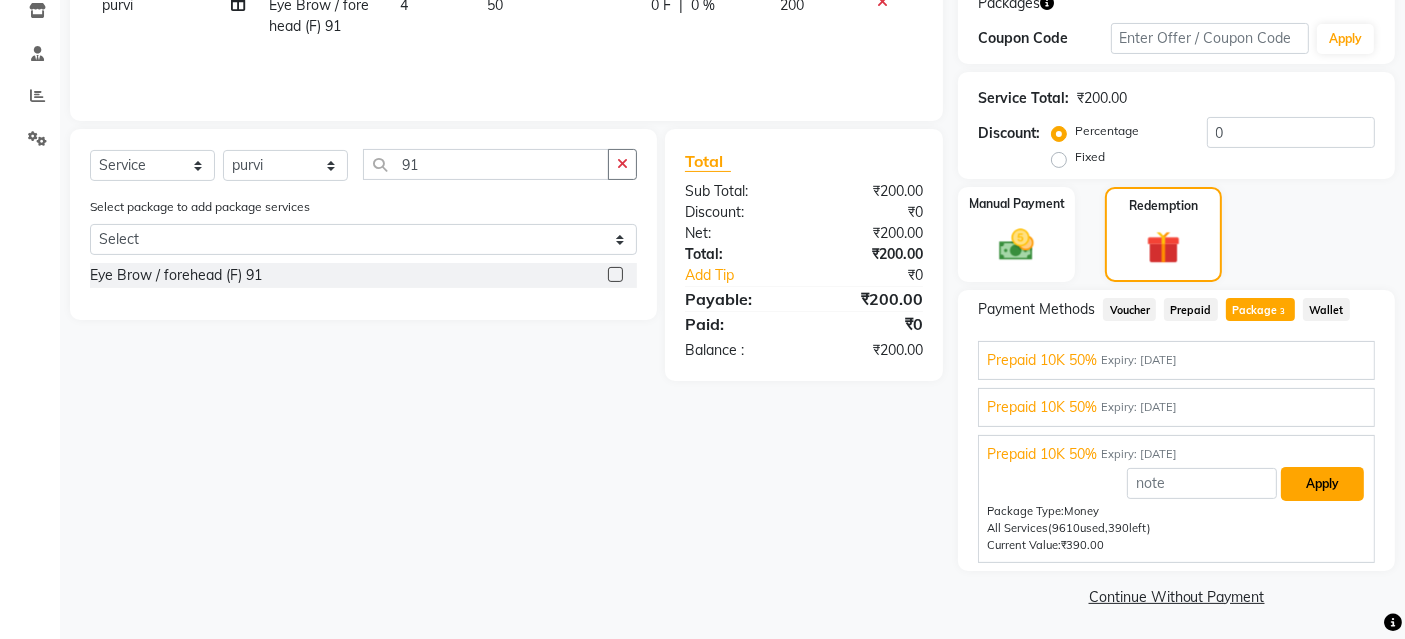 click on "Apply" at bounding box center (1322, 484) 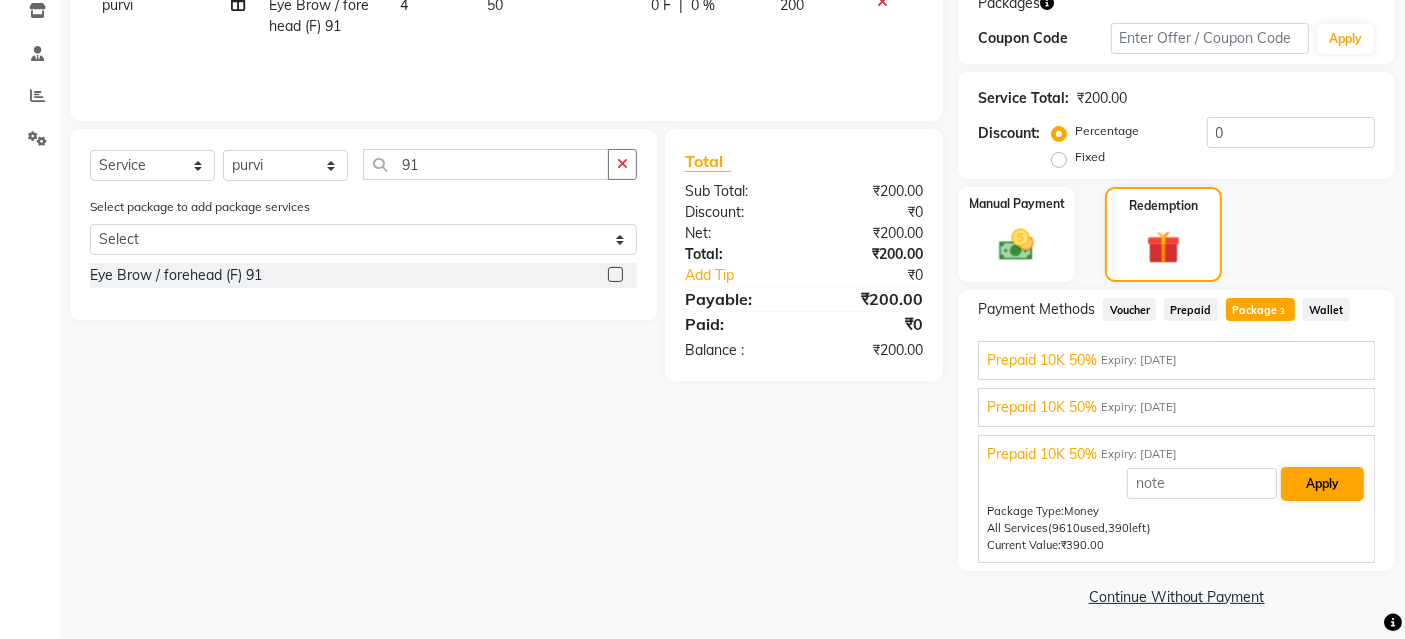 scroll, scrollTop: 188, scrollLeft: 0, axis: vertical 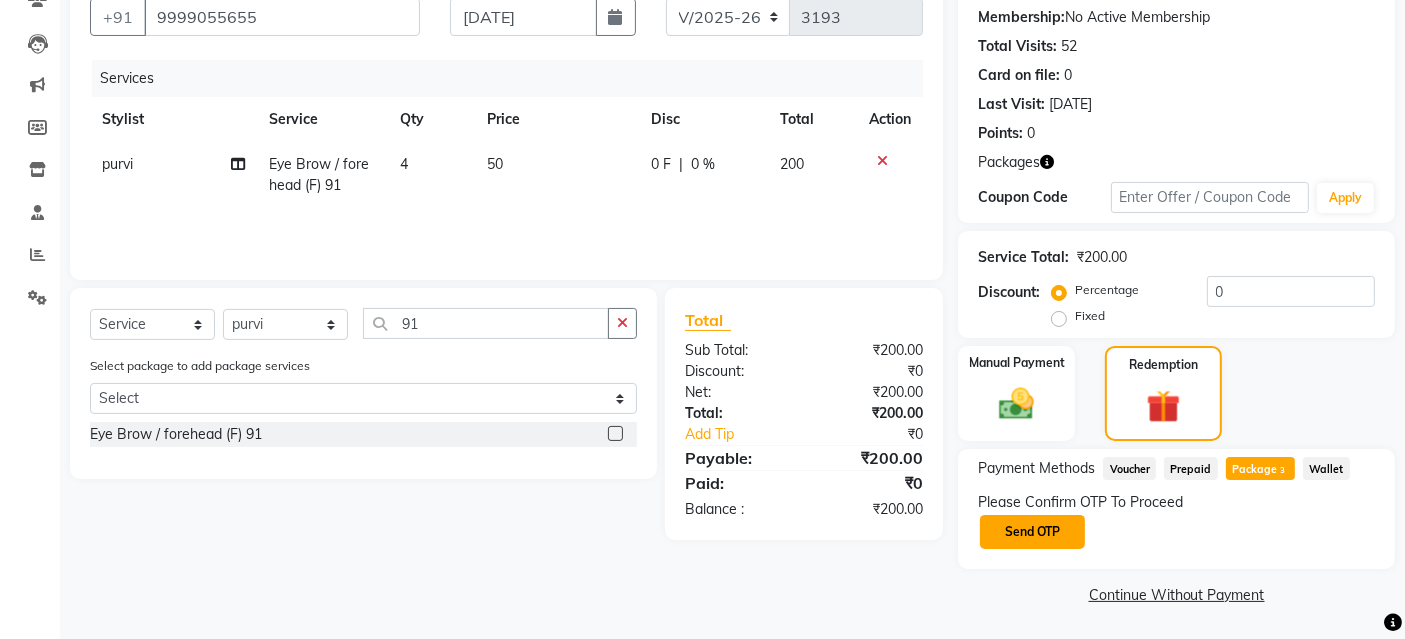 click on "Send OTP" 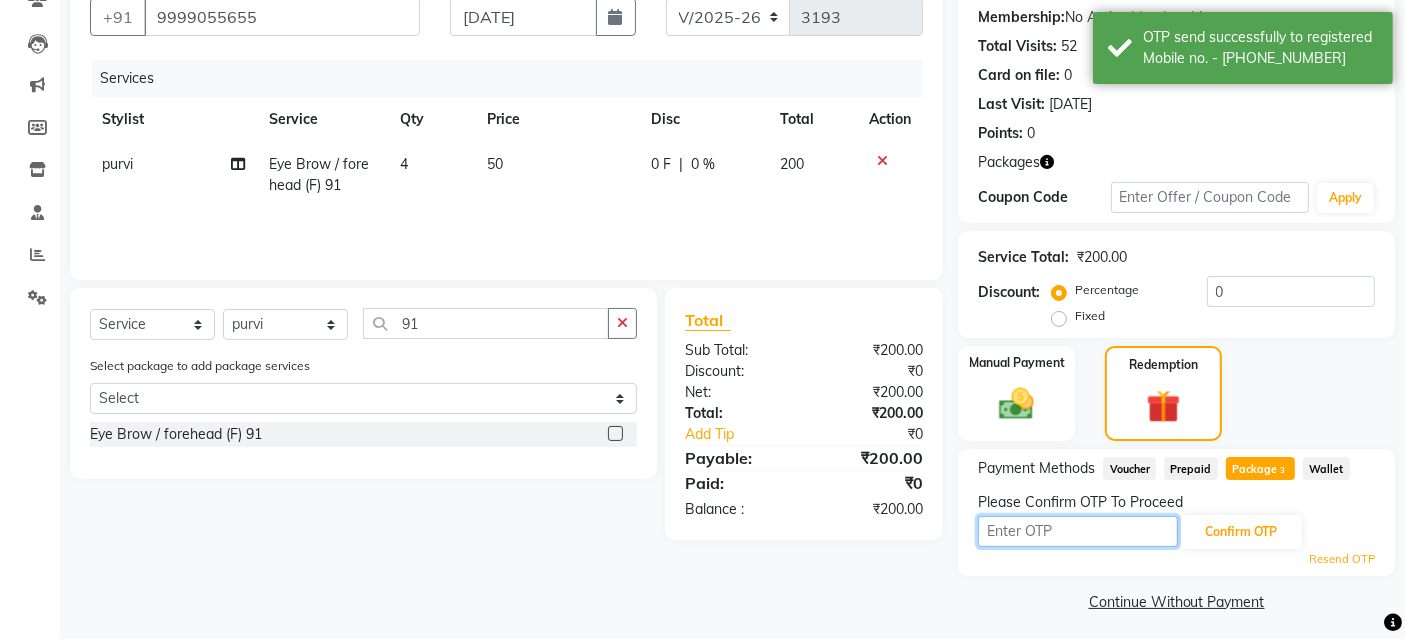 click at bounding box center [1078, 531] 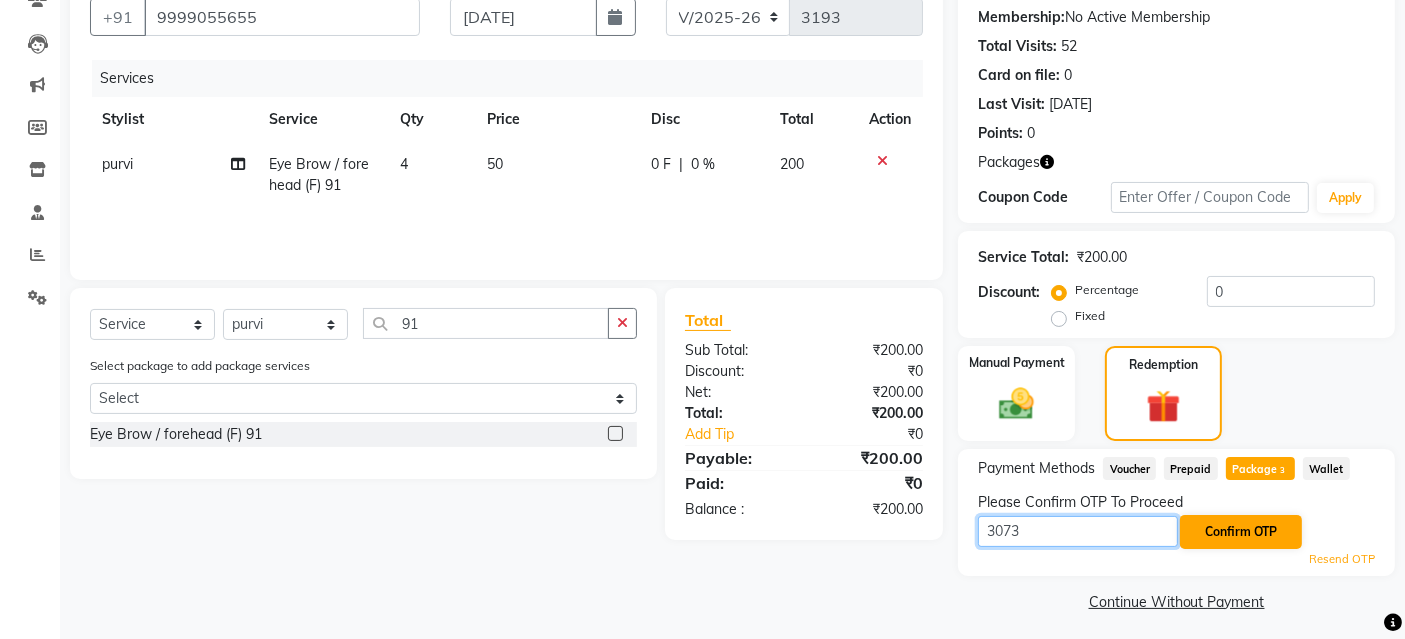 type on "3073" 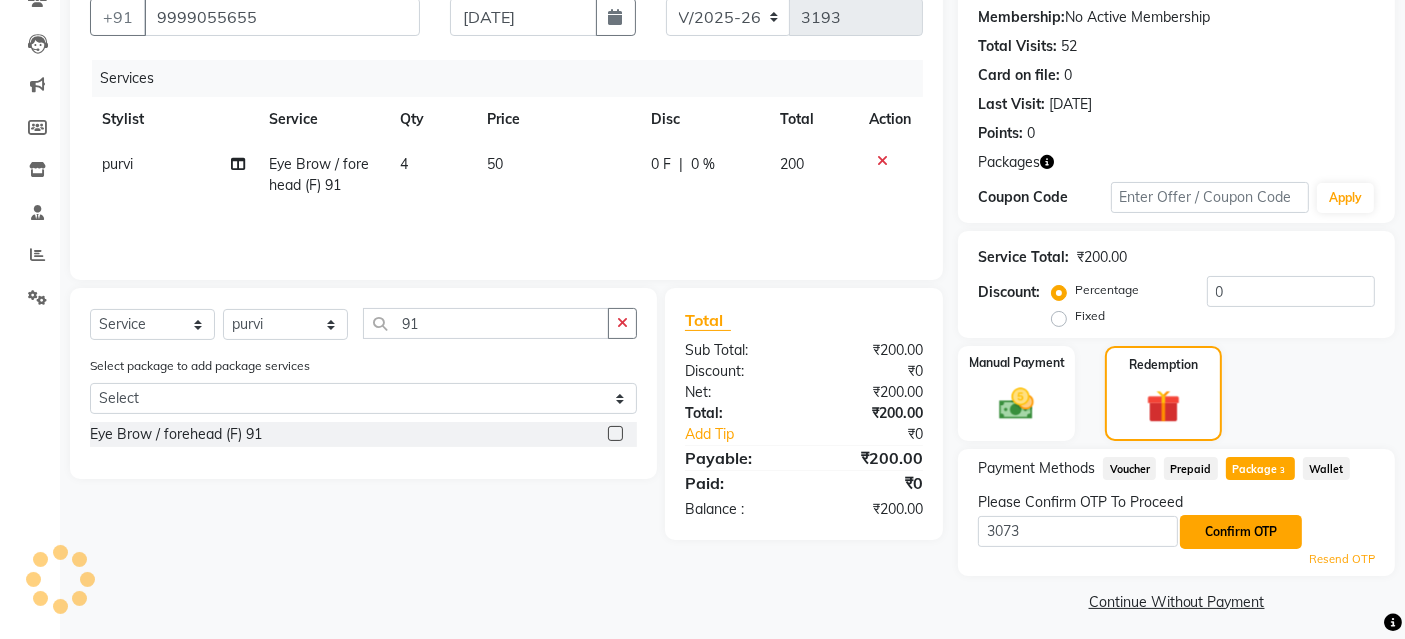 click on "Confirm OTP" 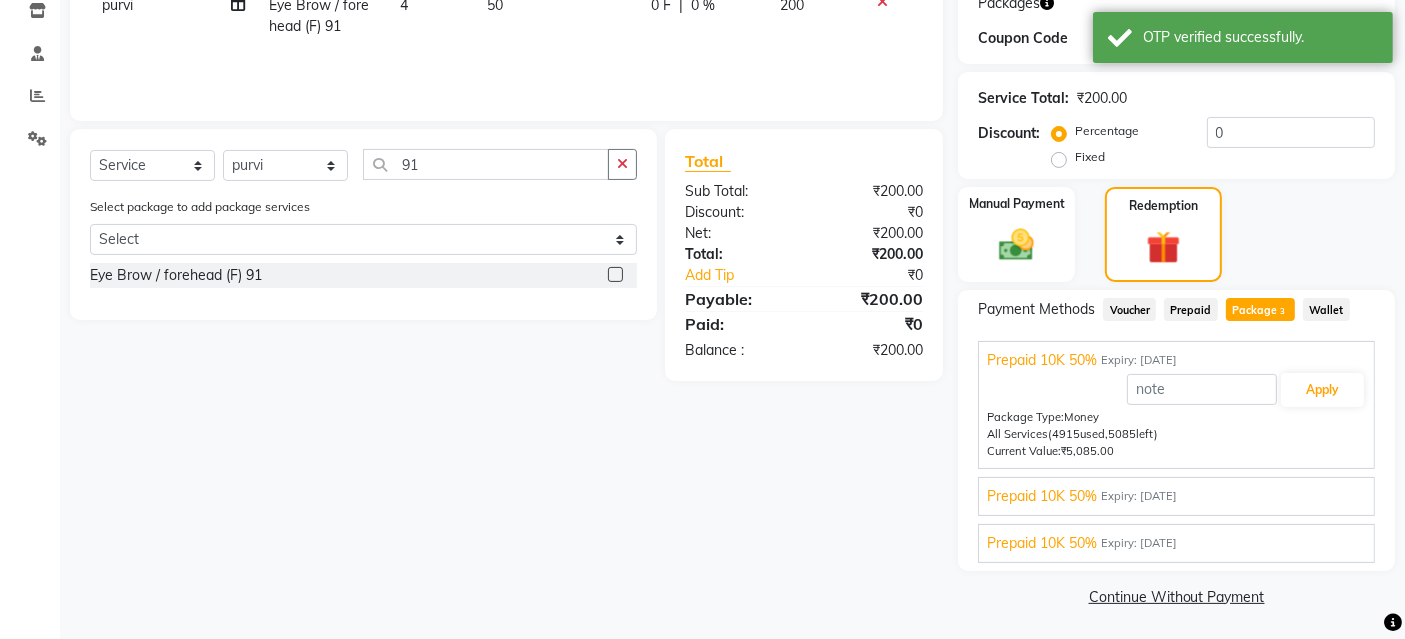 click on "Prepaid 10K 50% Expiry: [DATE]" at bounding box center (1176, 543) 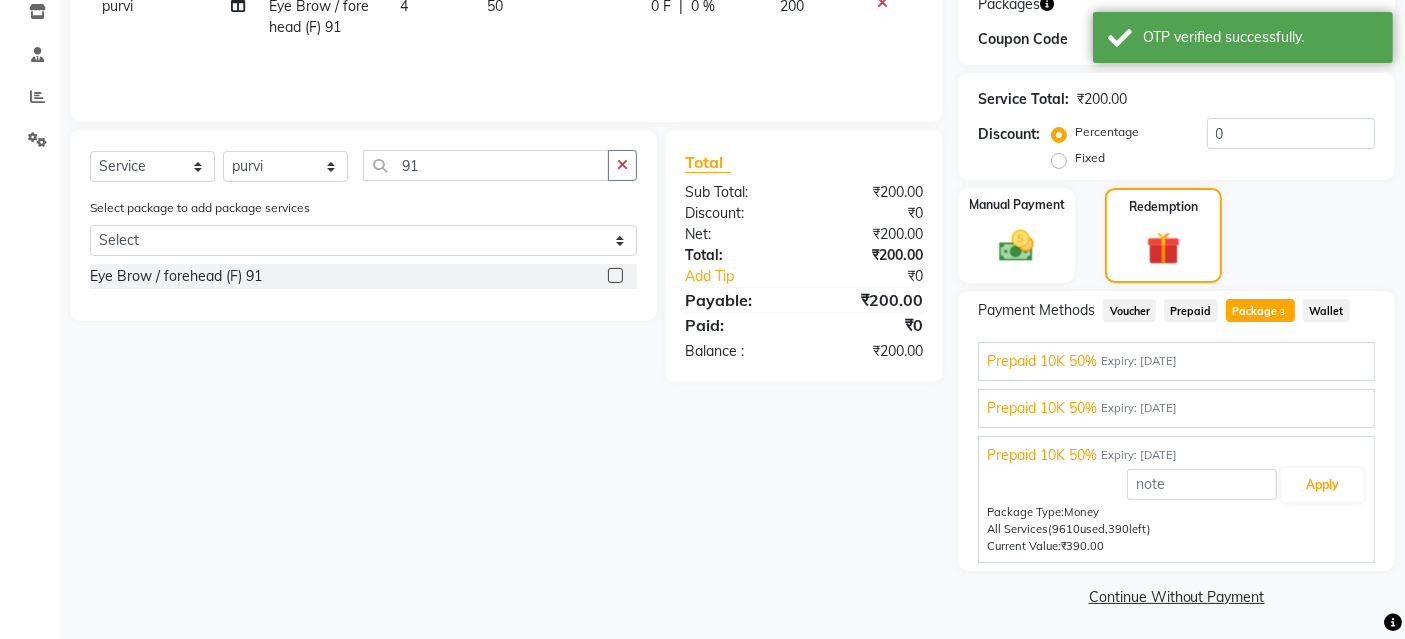 scroll, scrollTop: 347, scrollLeft: 0, axis: vertical 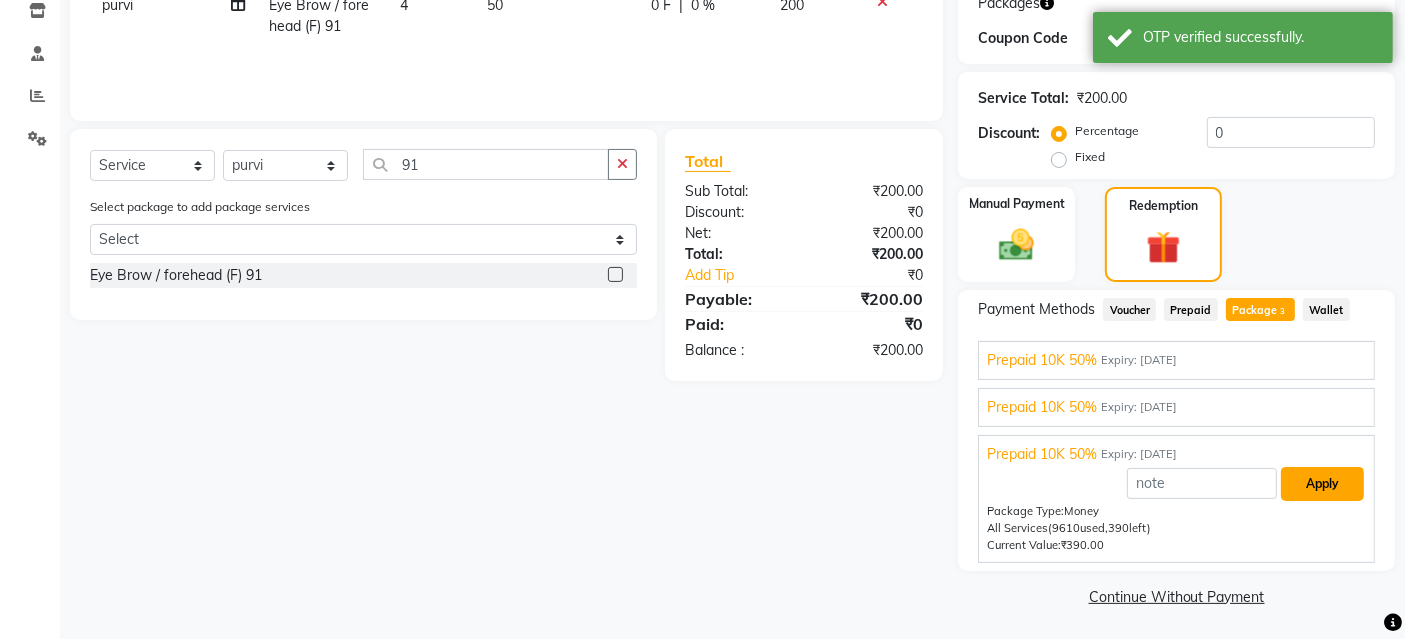 click on "Apply" at bounding box center [1322, 484] 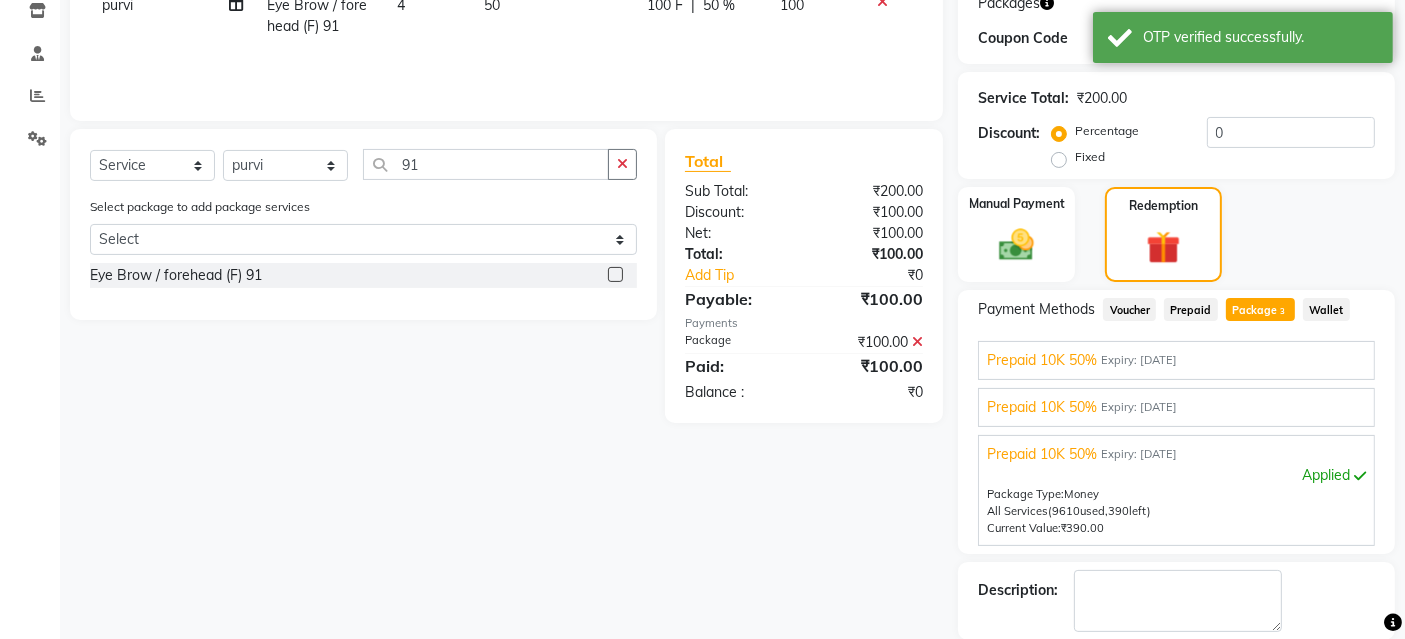 scroll, scrollTop: 442, scrollLeft: 0, axis: vertical 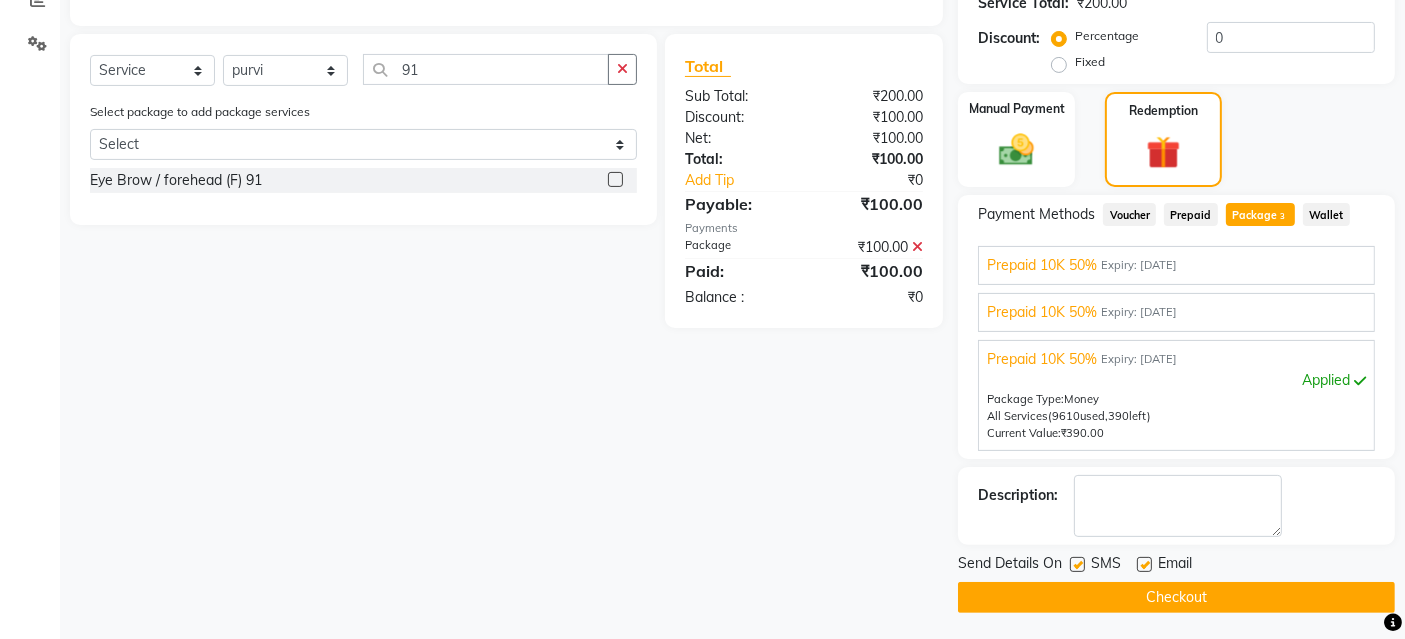 click on "Checkout" 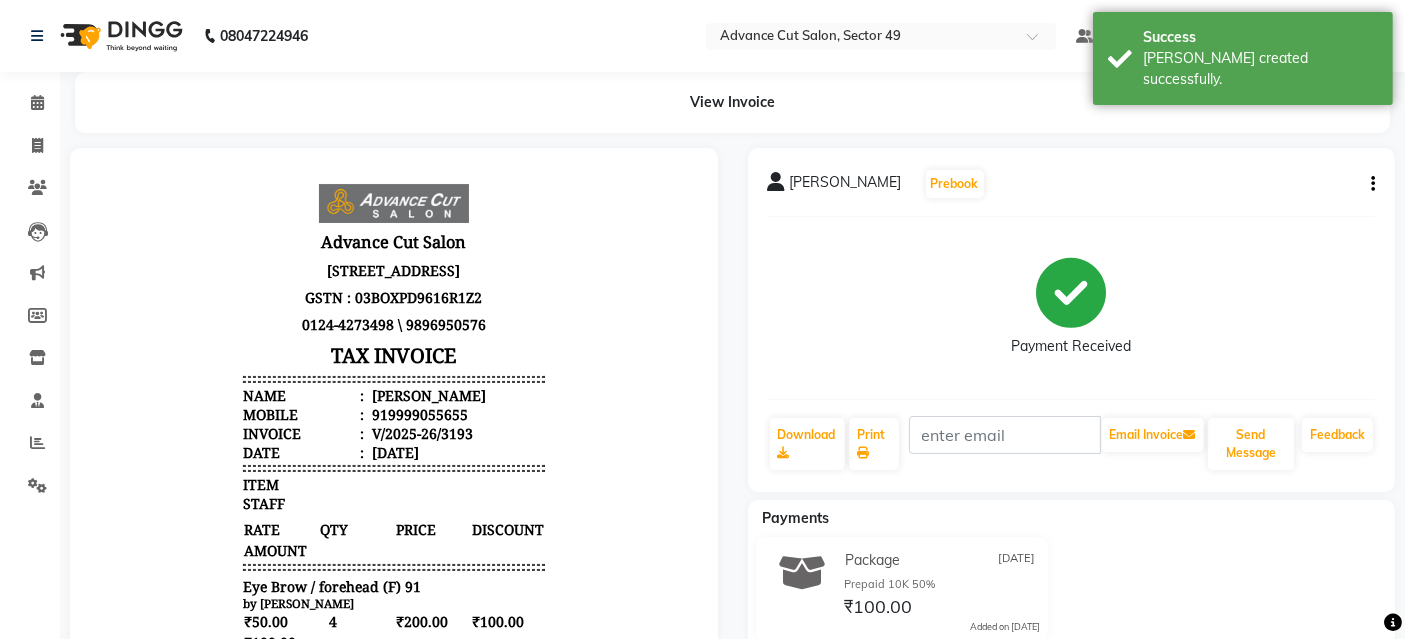 scroll, scrollTop: 0, scrollLeft: 0, axis: both 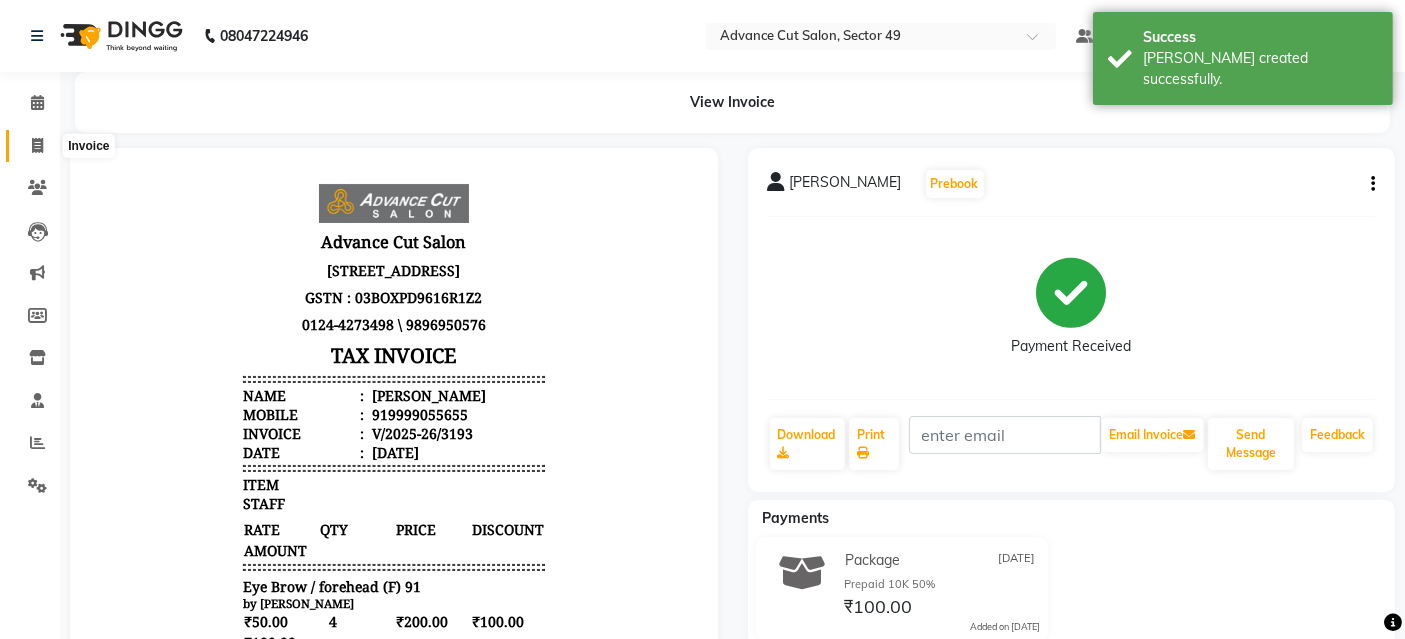 click 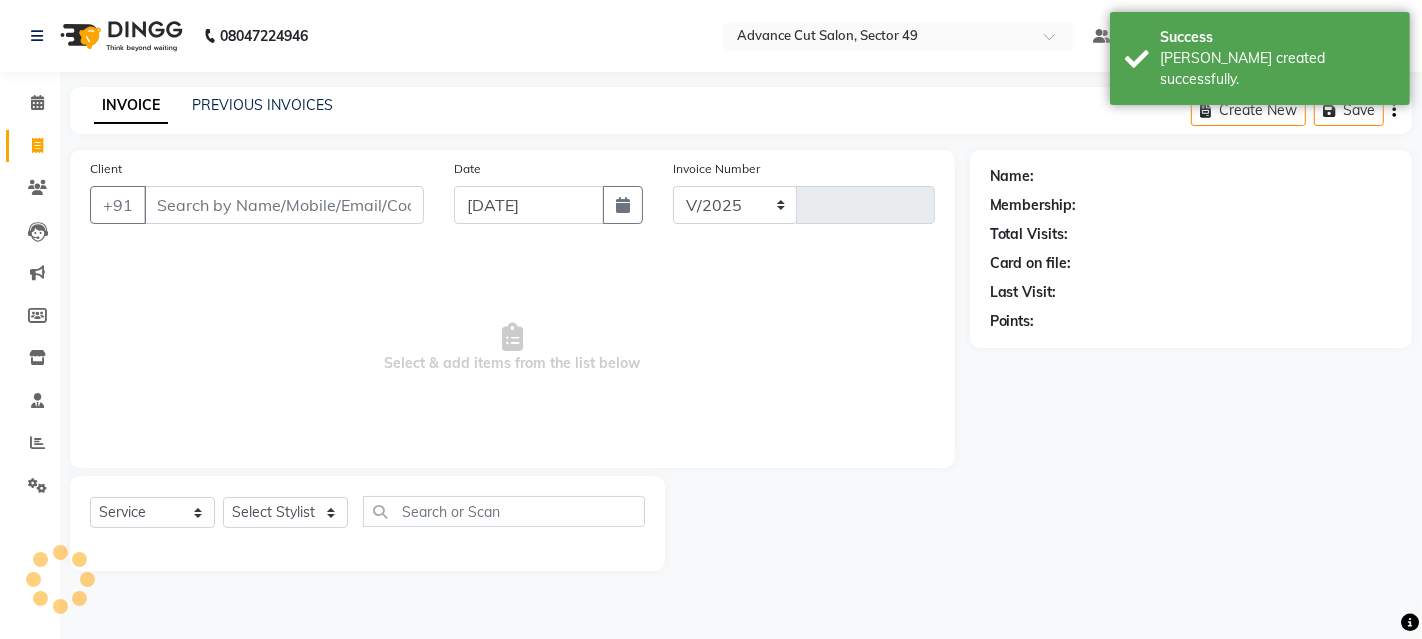 select on "4616" 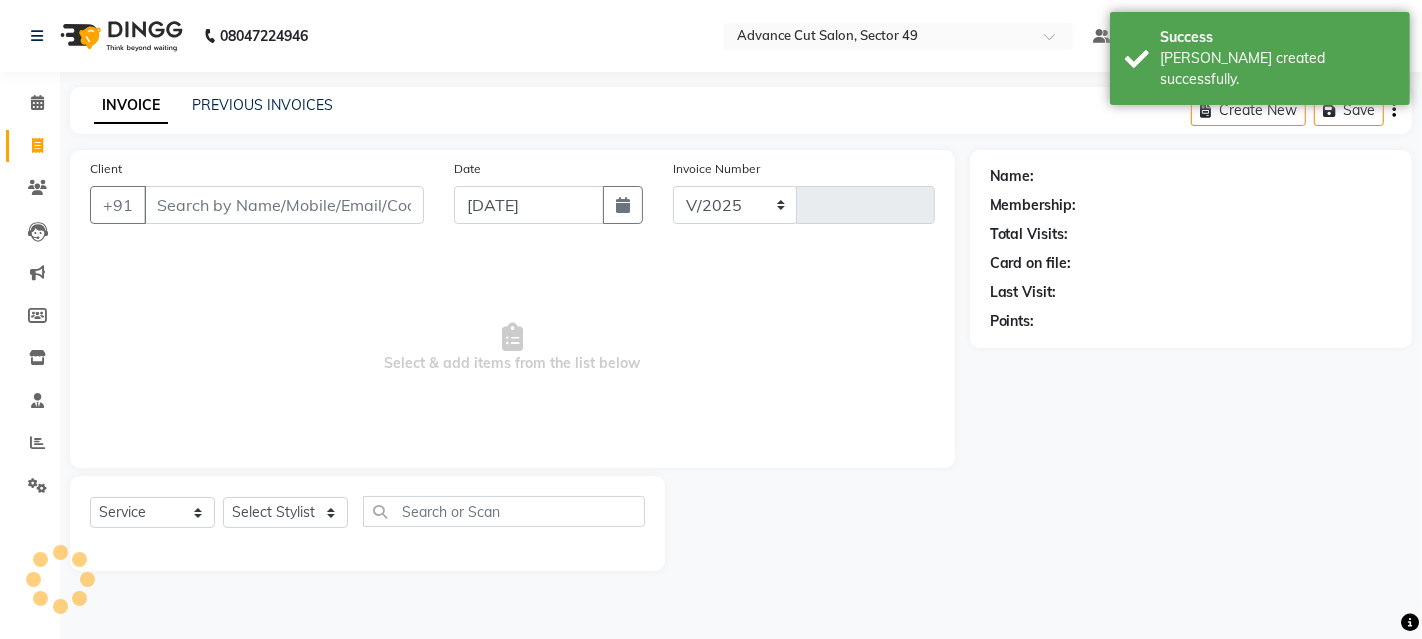type on "3194" 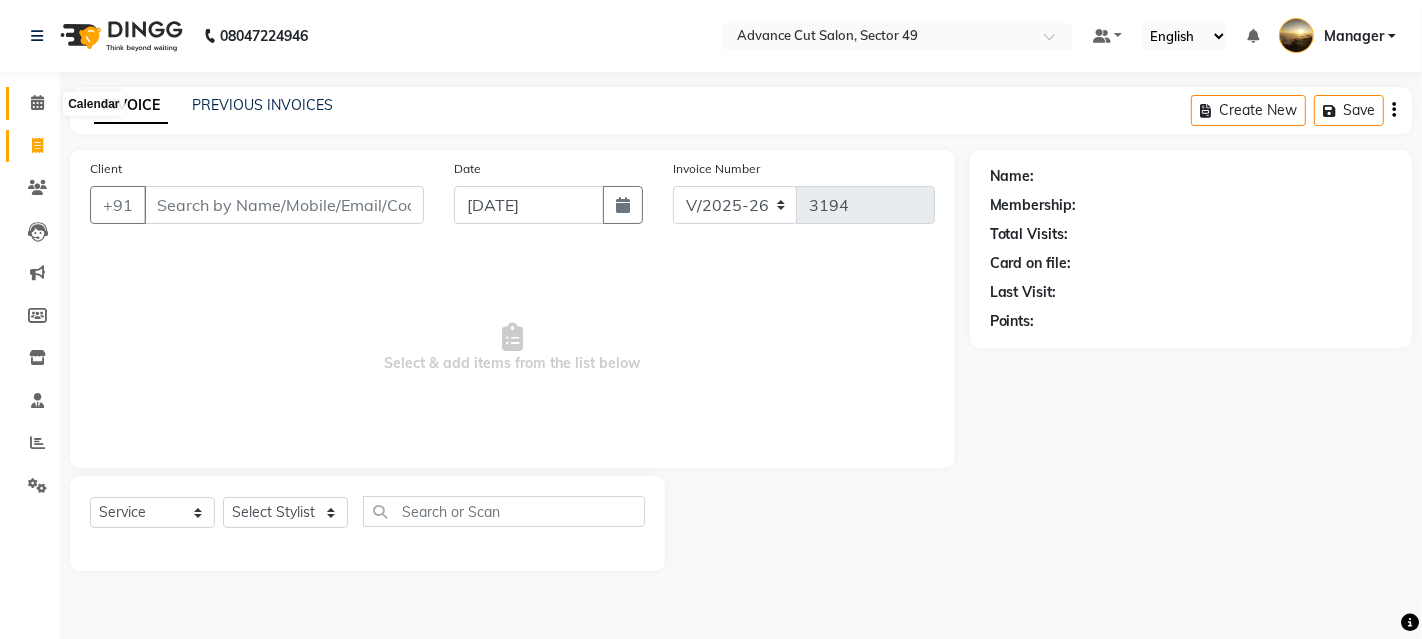 click 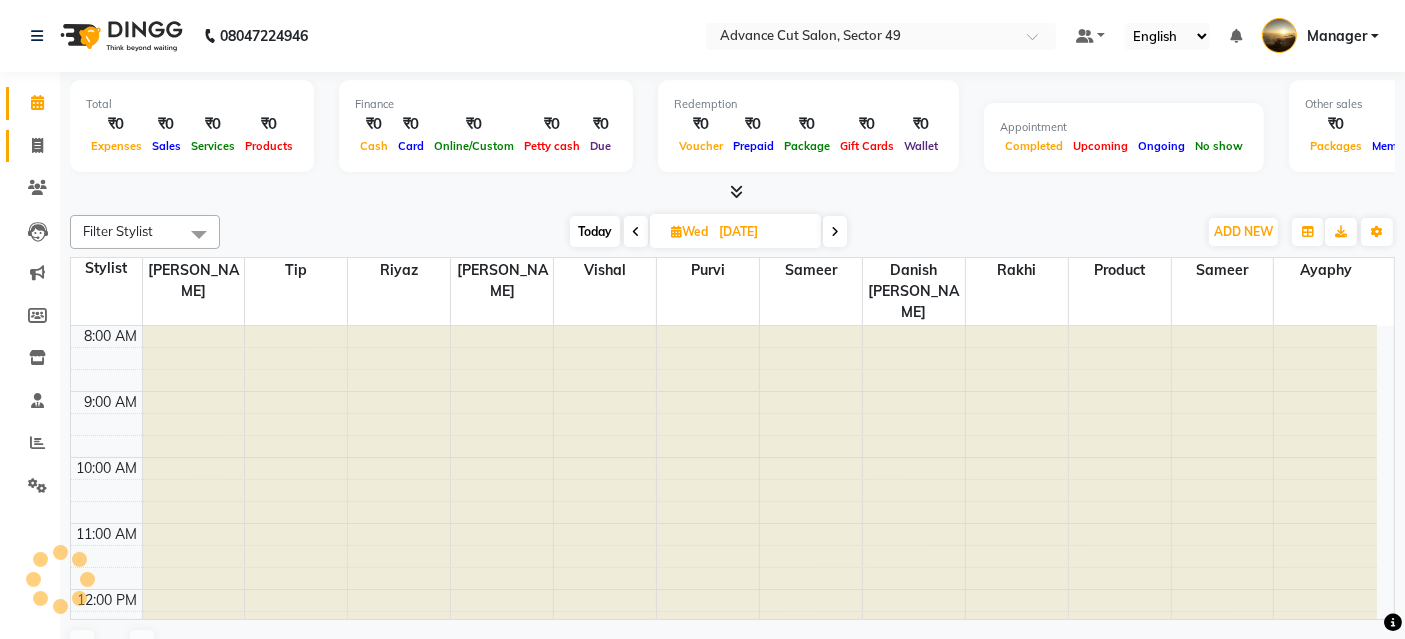 scroll, scrollTop: 0, scrollLeft: 0, axis: both 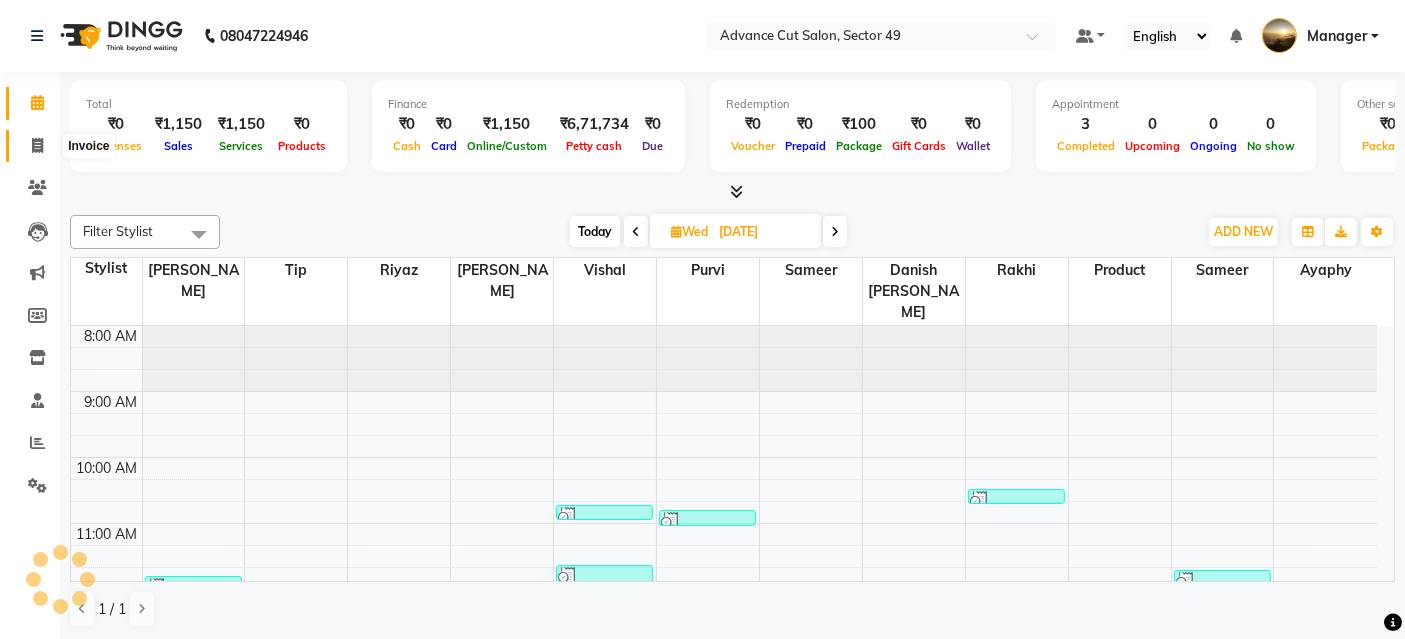 click 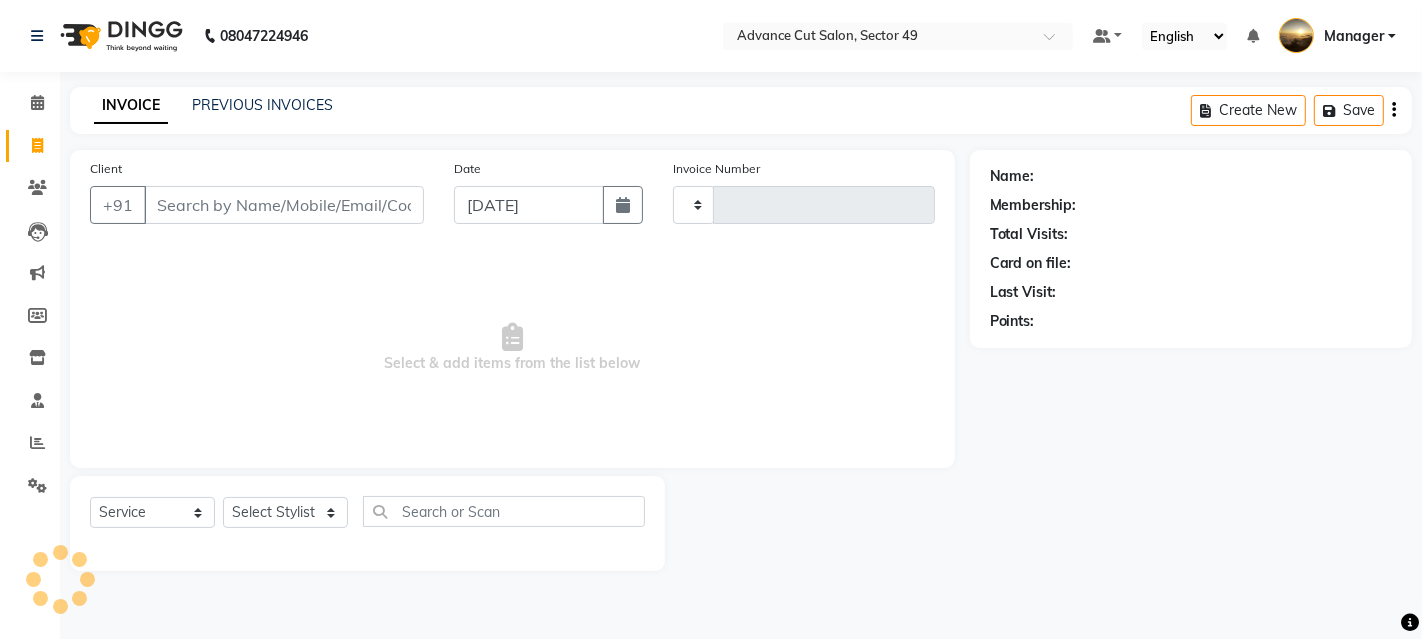 type on "3194" 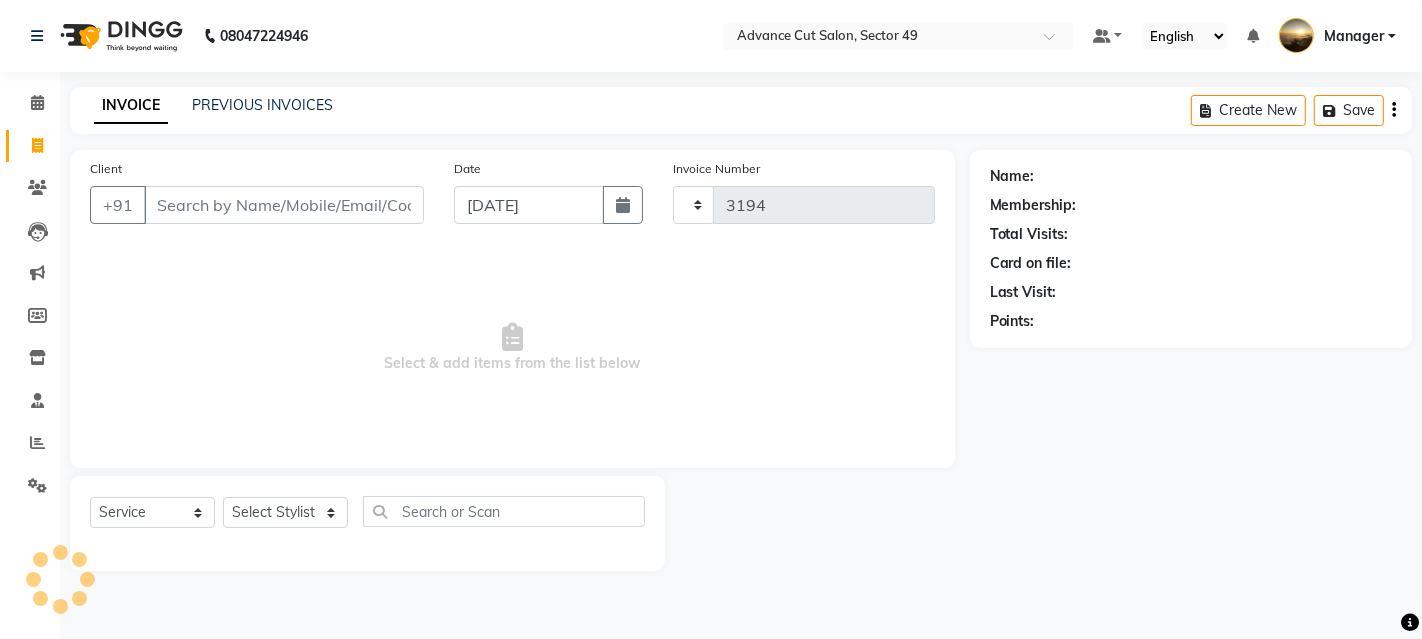 select on "4616" 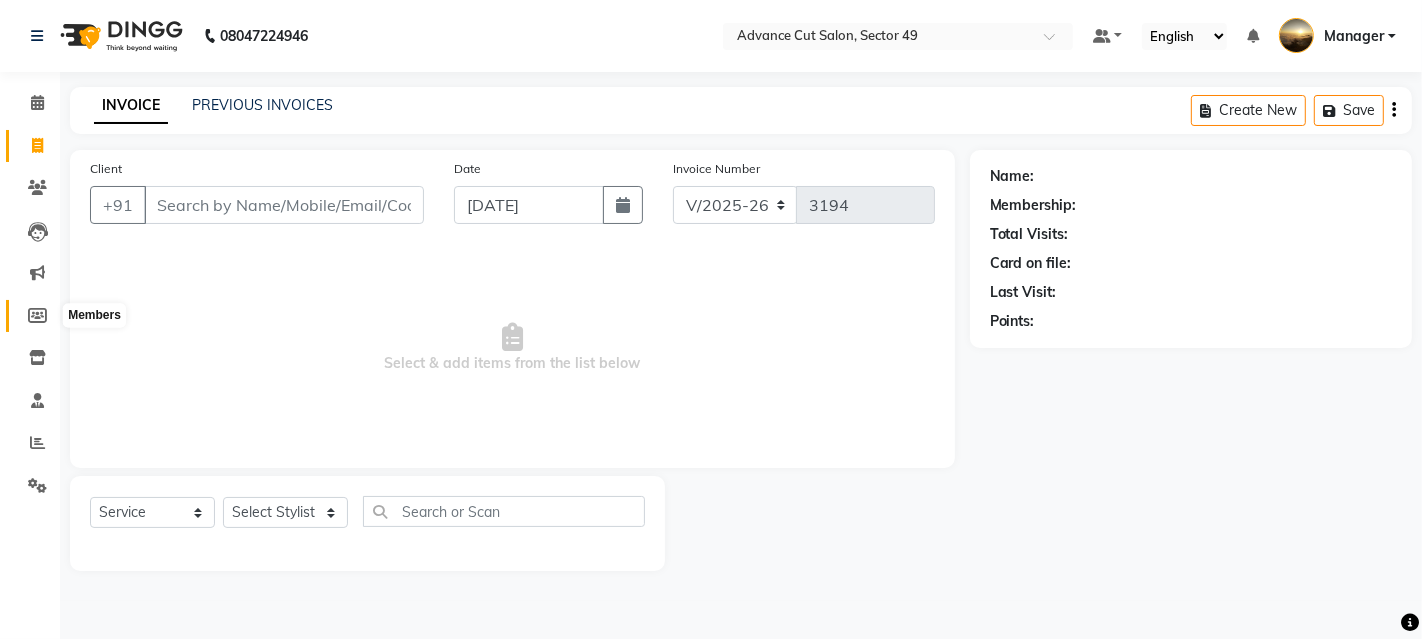 click 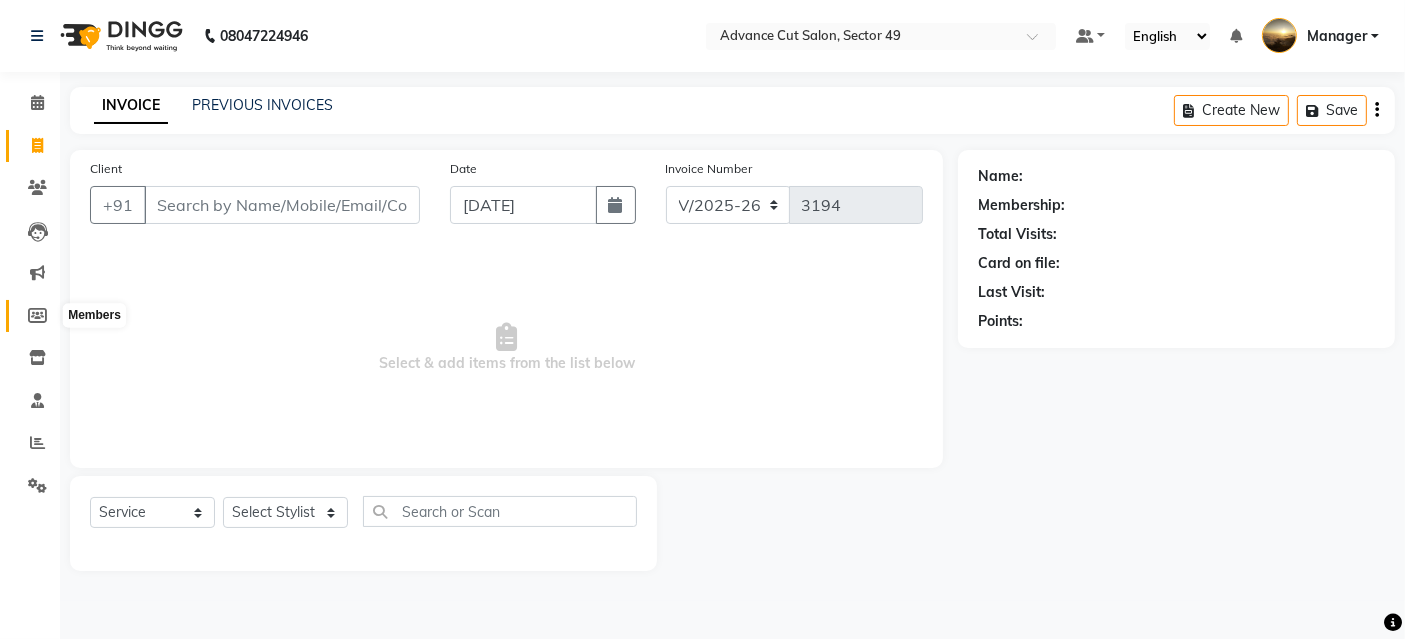 select 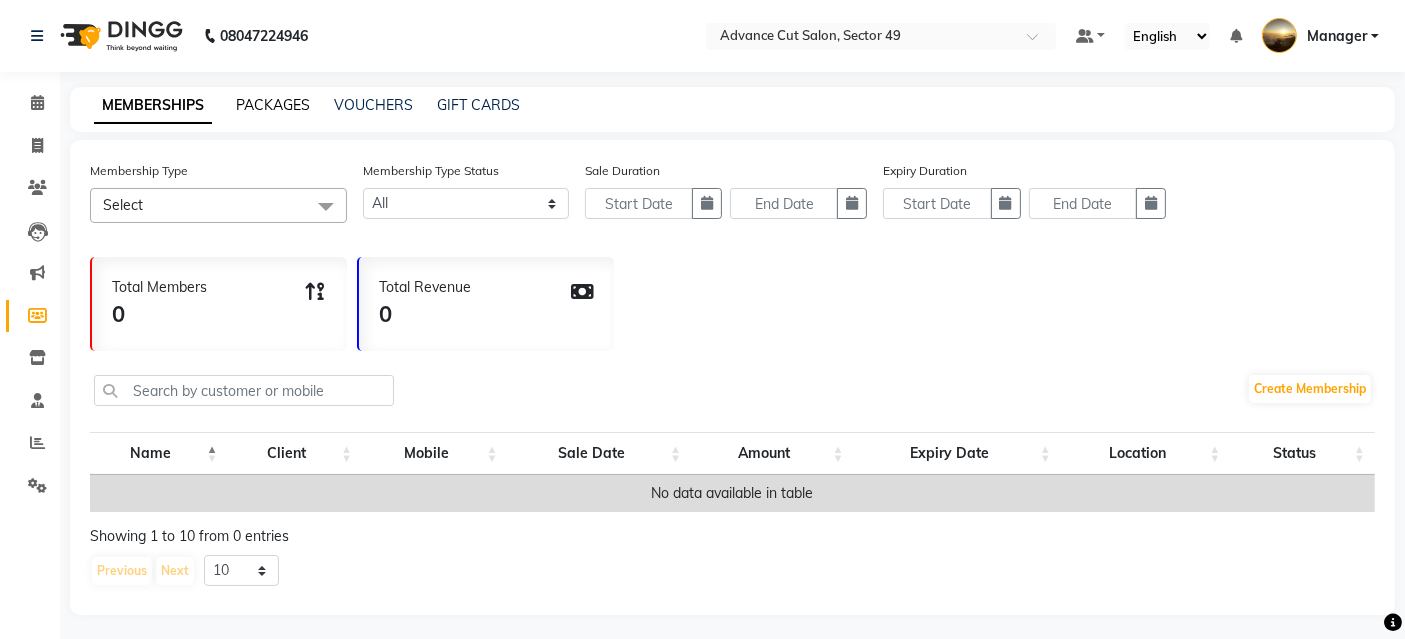 click on "PACKAGES" 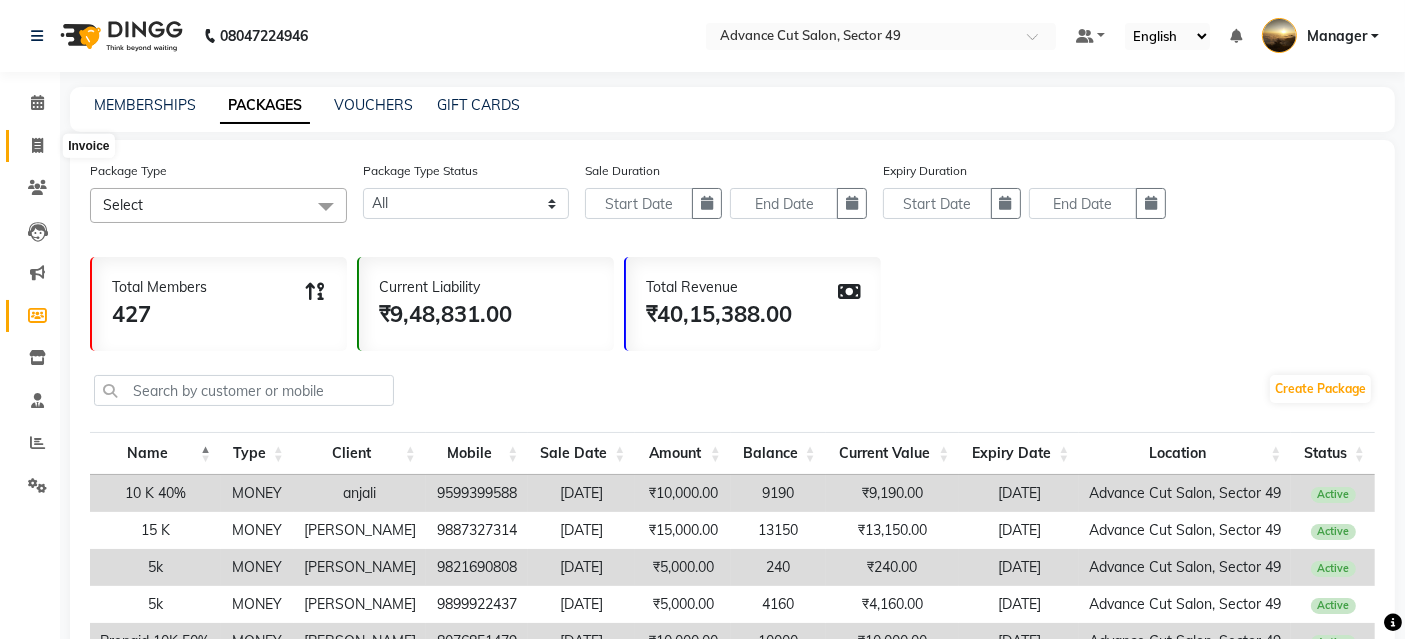 click 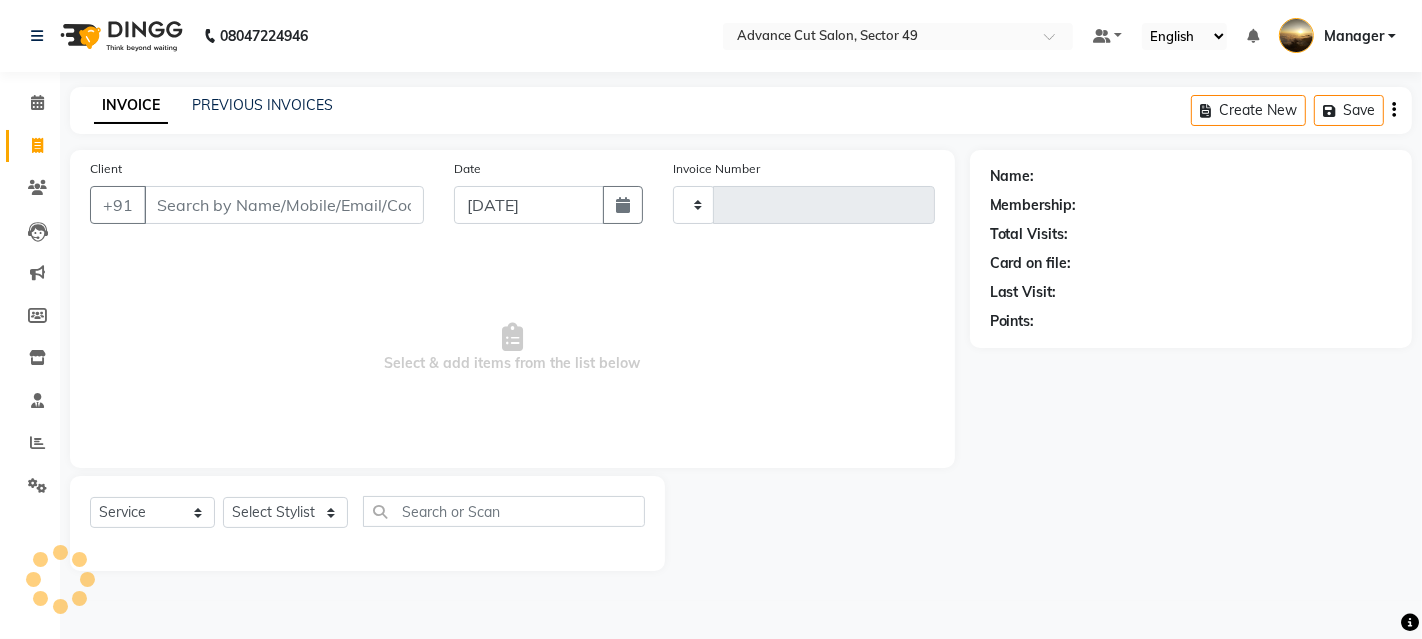 type on "3194" 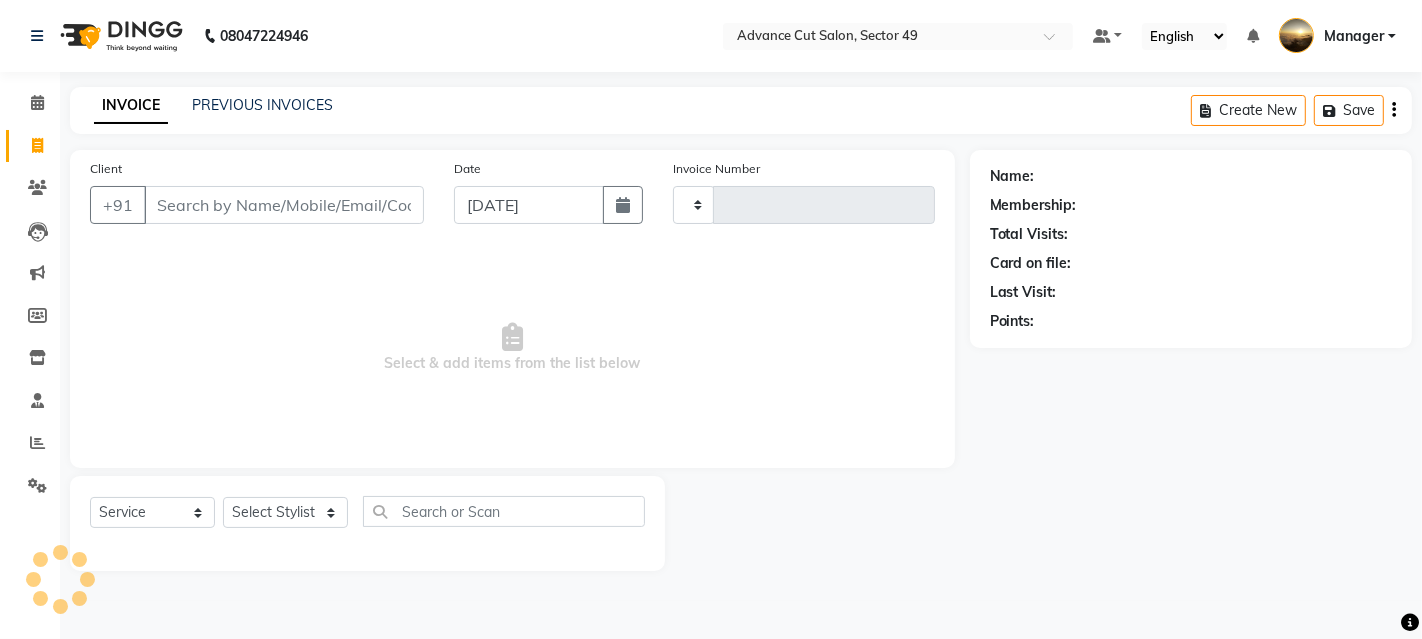select on "4616" 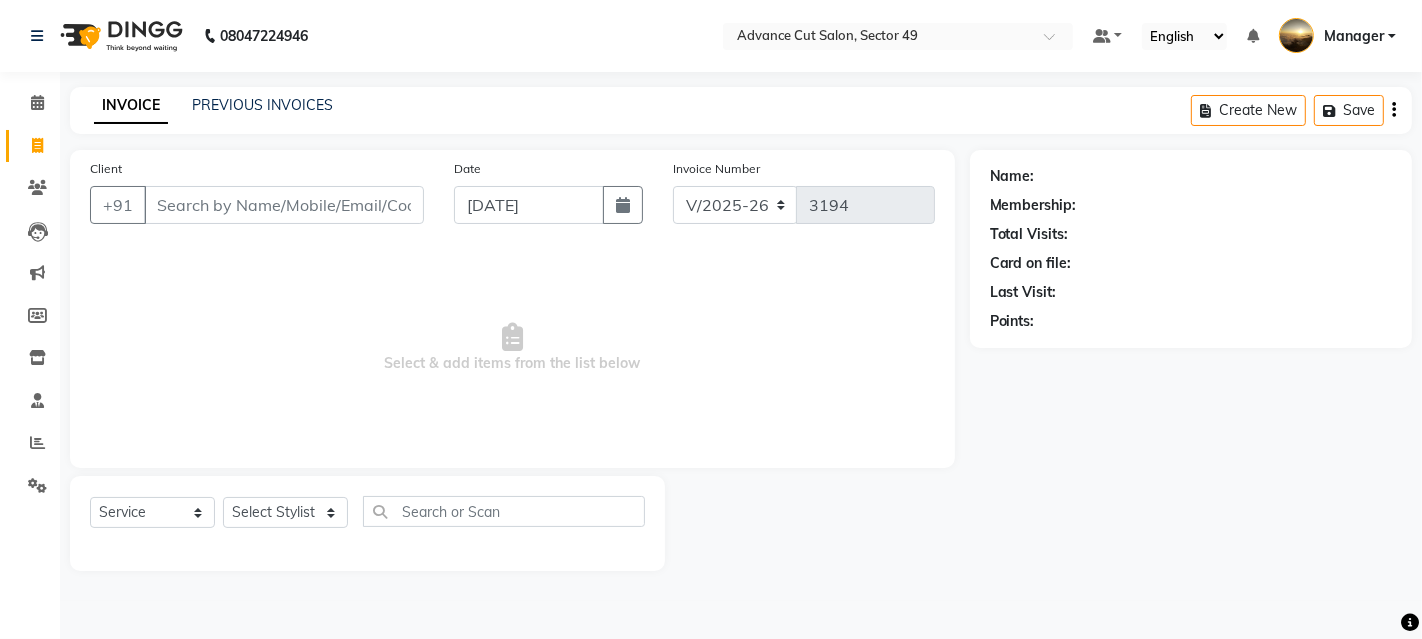click on "Name: Membership: Total Visits: Card on file: Last Visit:  Points:" 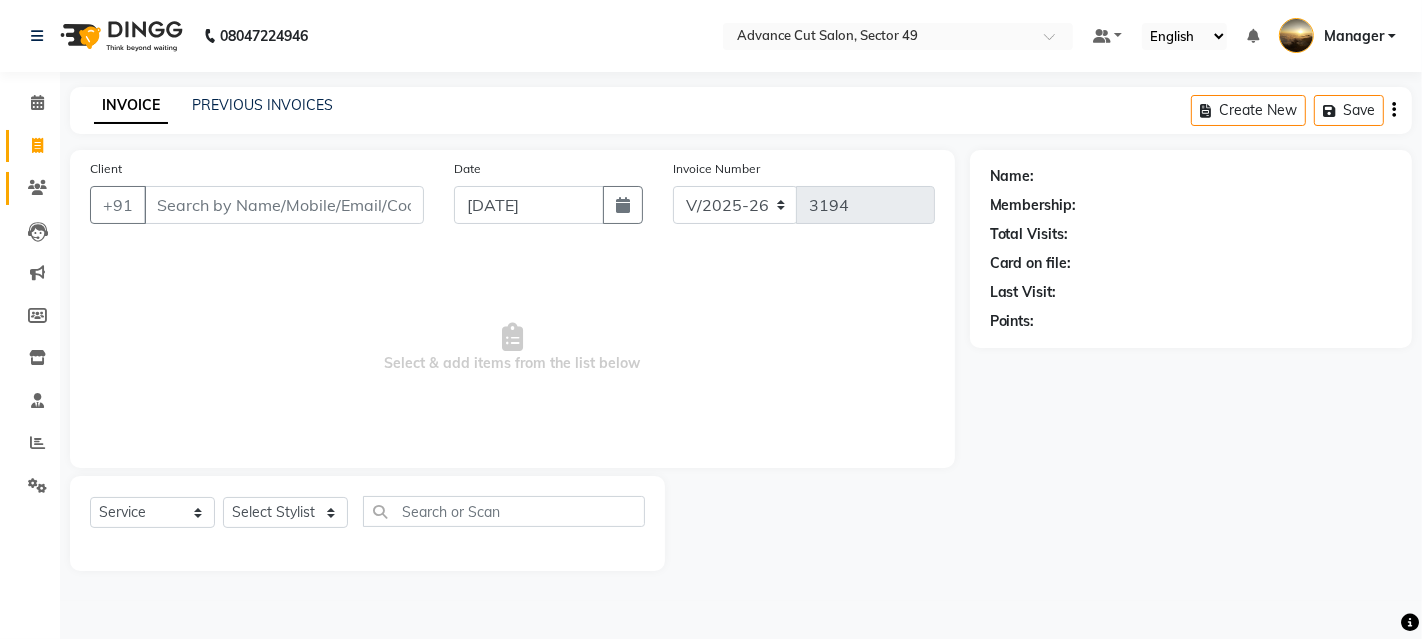 click 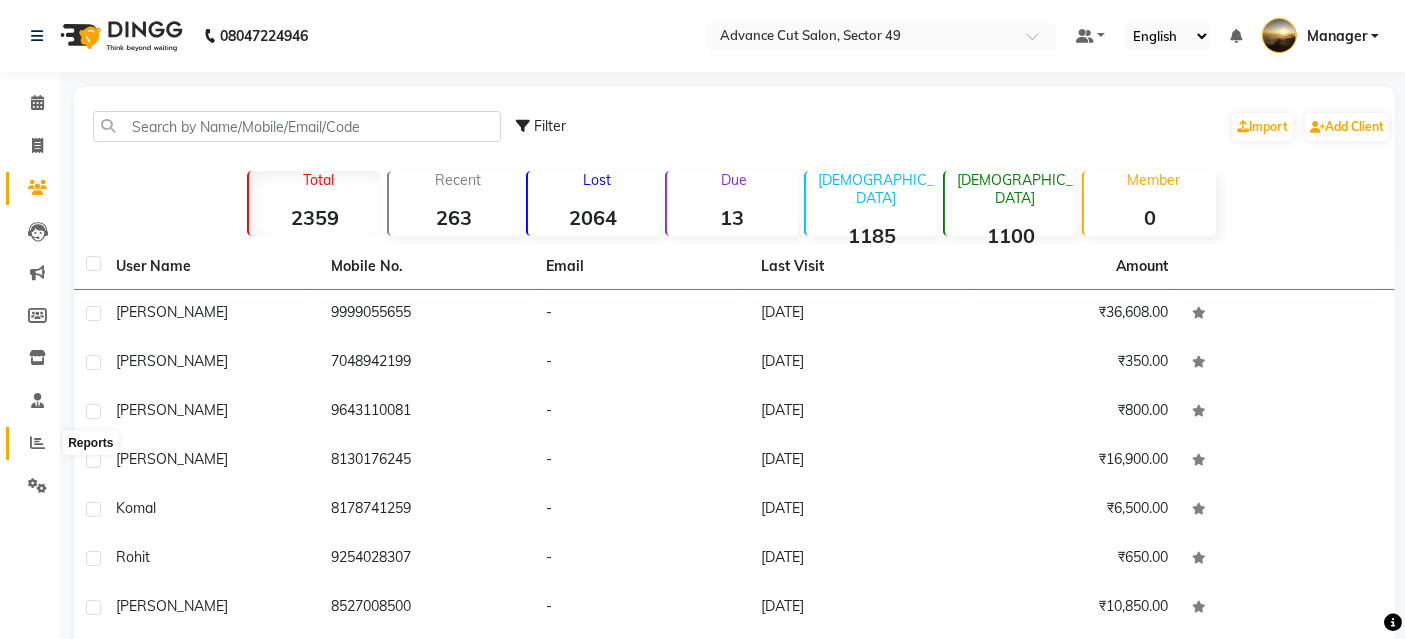 click 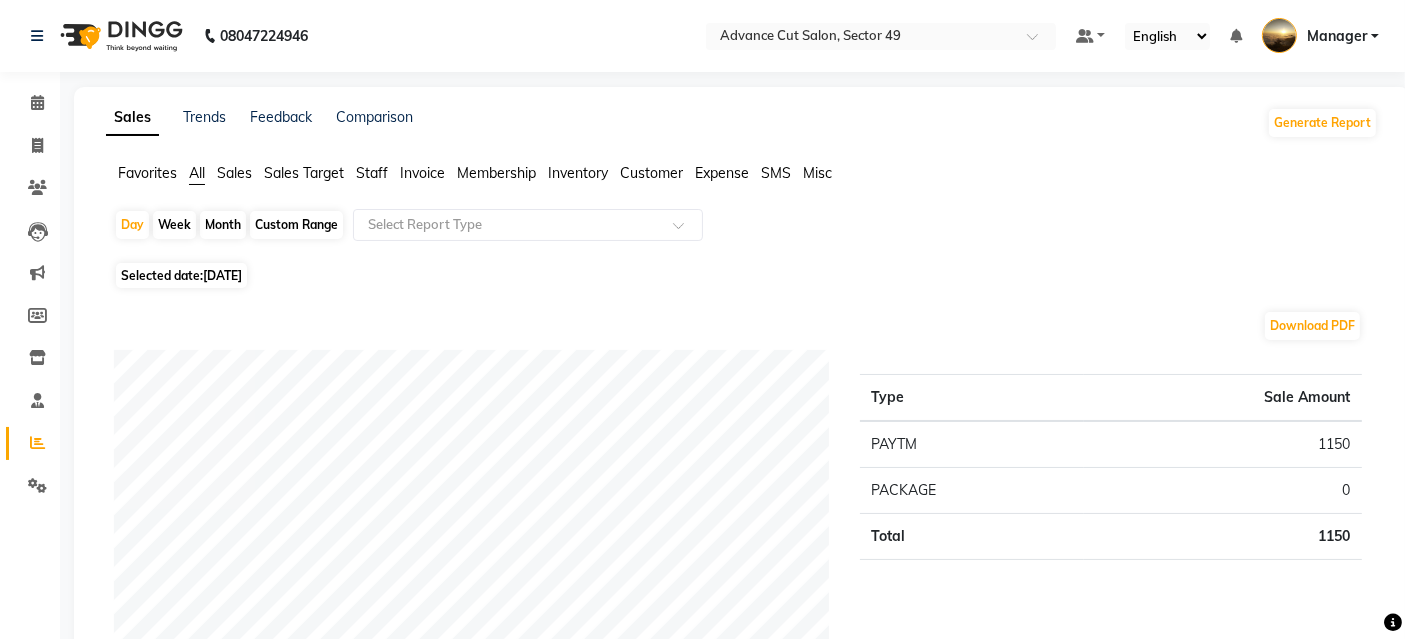 click on "Day   Week   Month   Custom Range  Select Report Type" 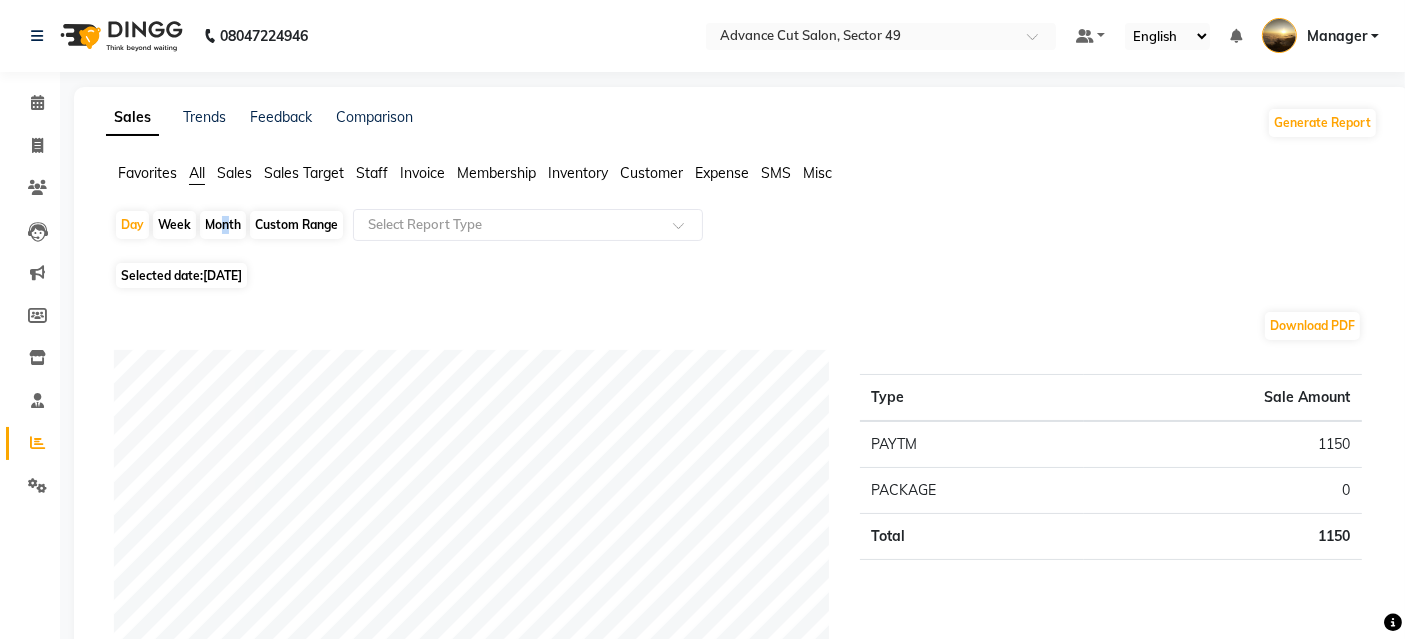 click on "Month" 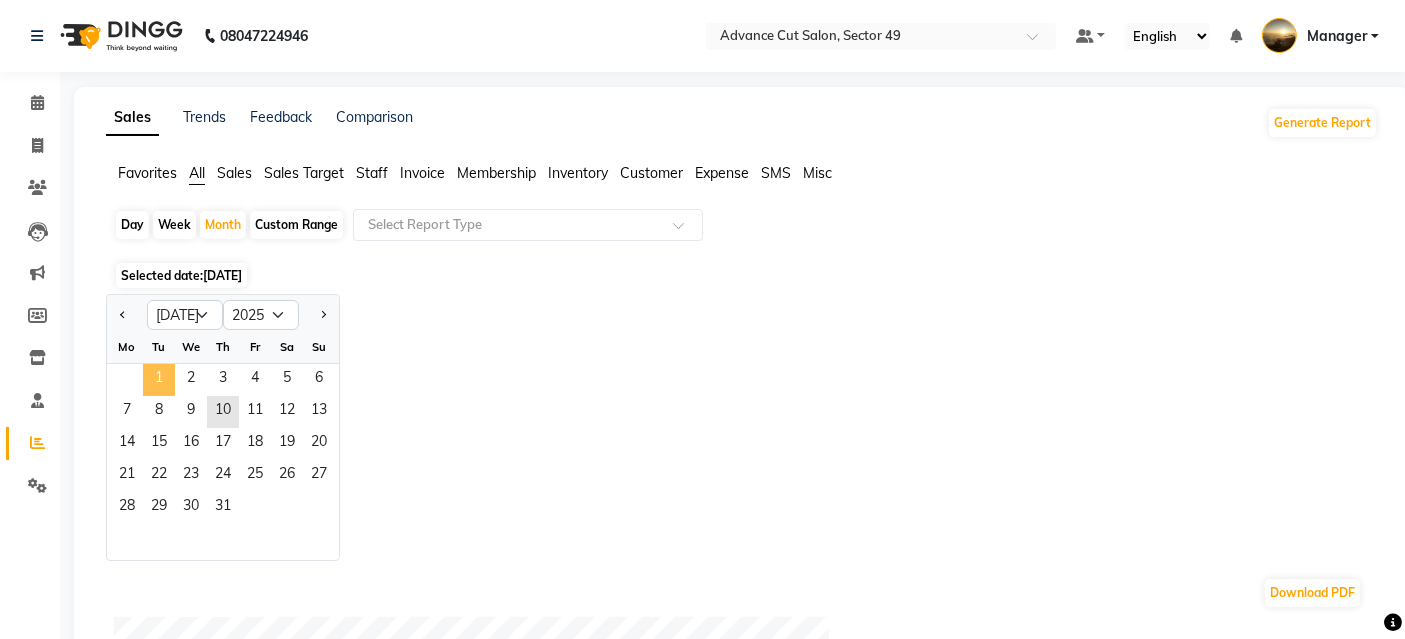click on "1" 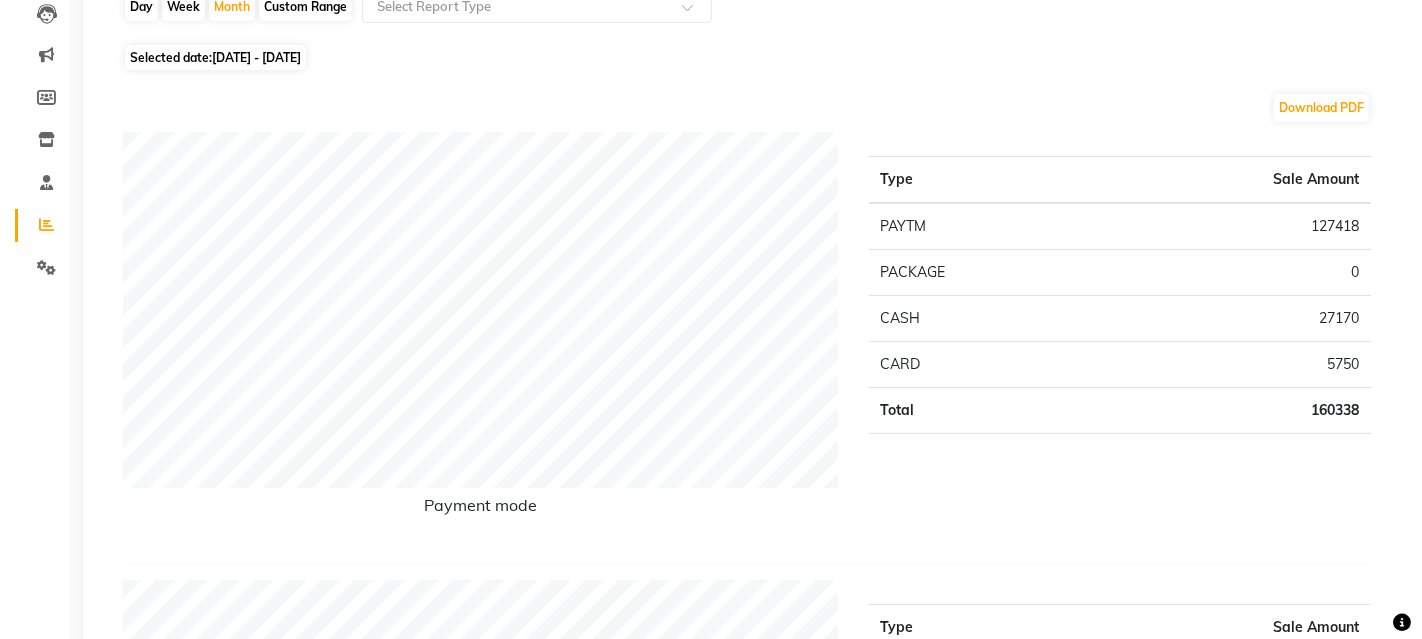 scroll, scrollTop: 0, scrollLeft: 0, axis: both 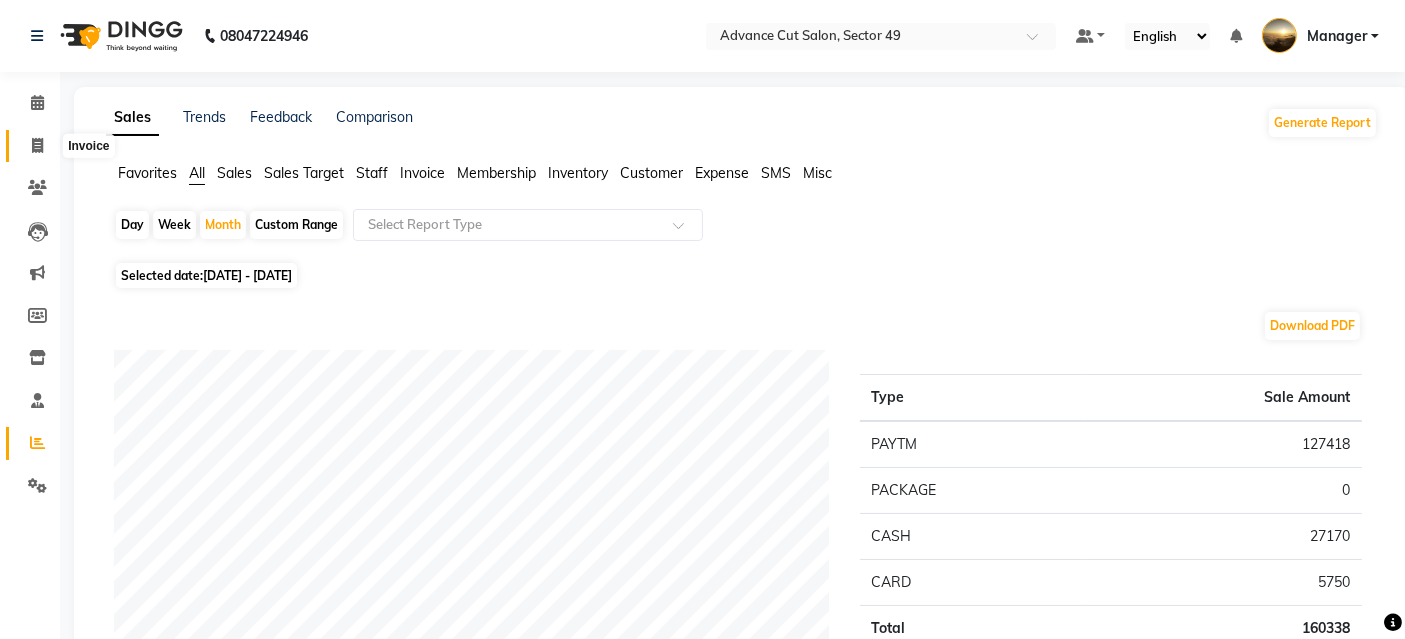 click 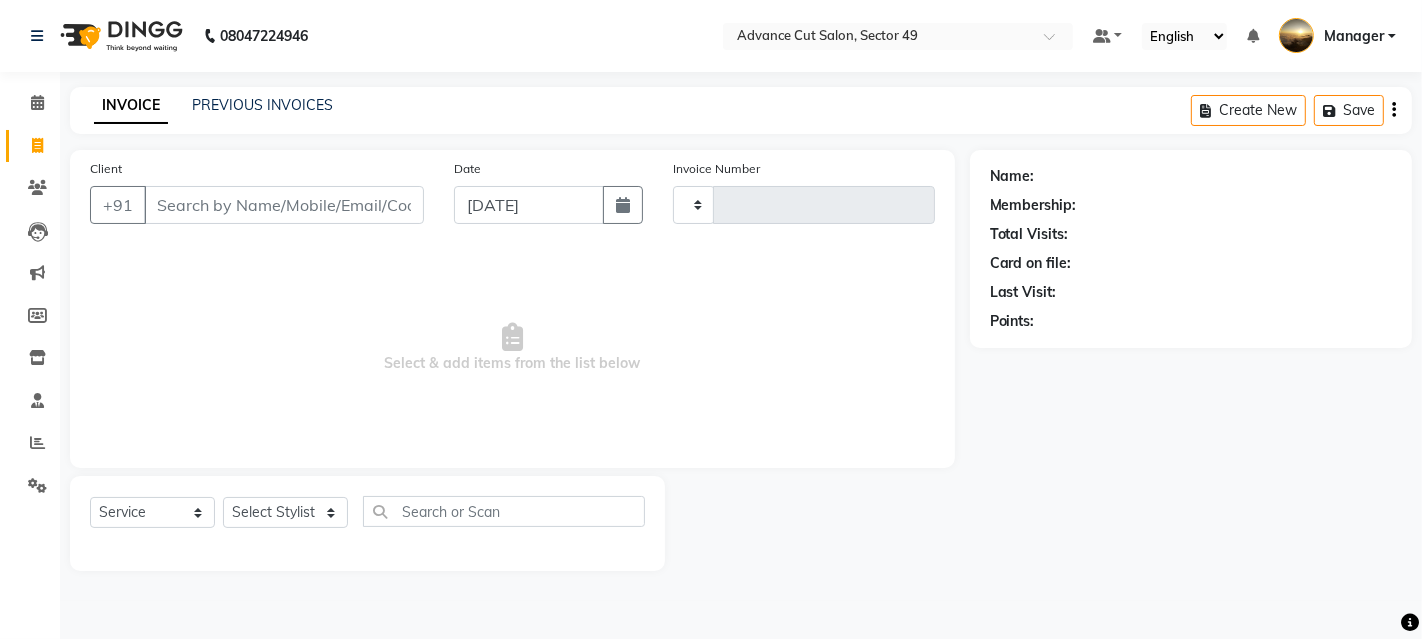 type on "3194" 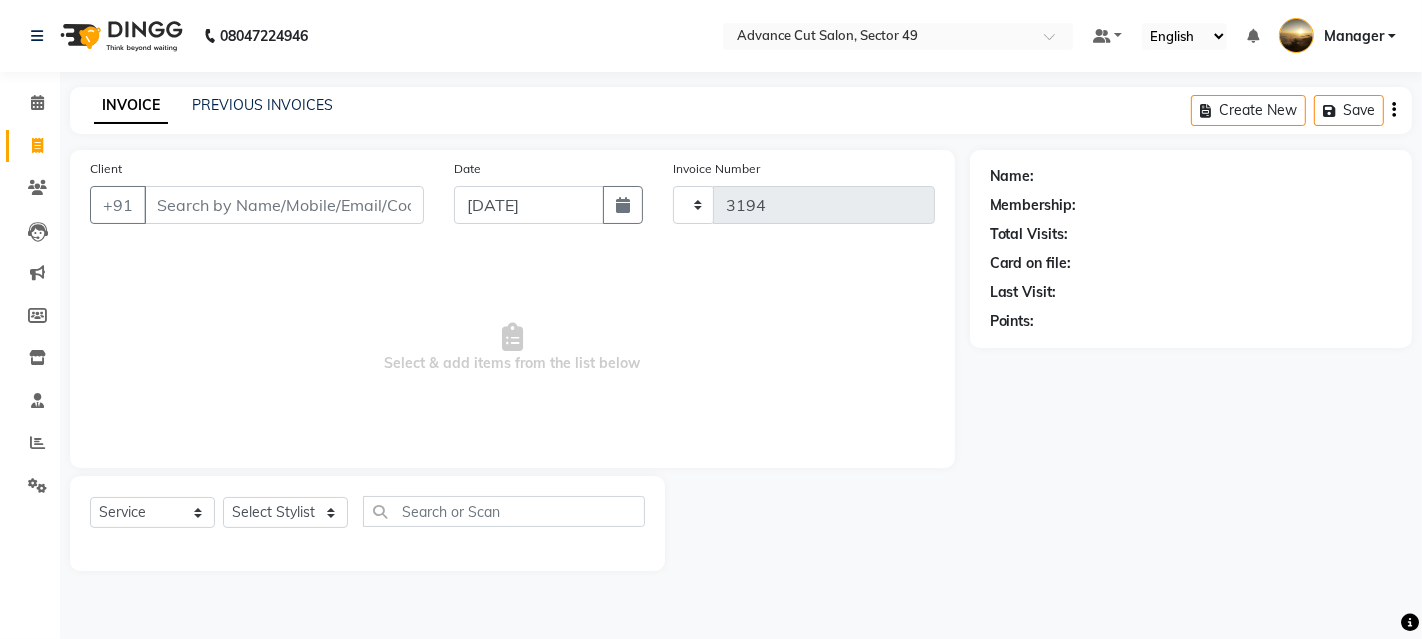 select on "4616" 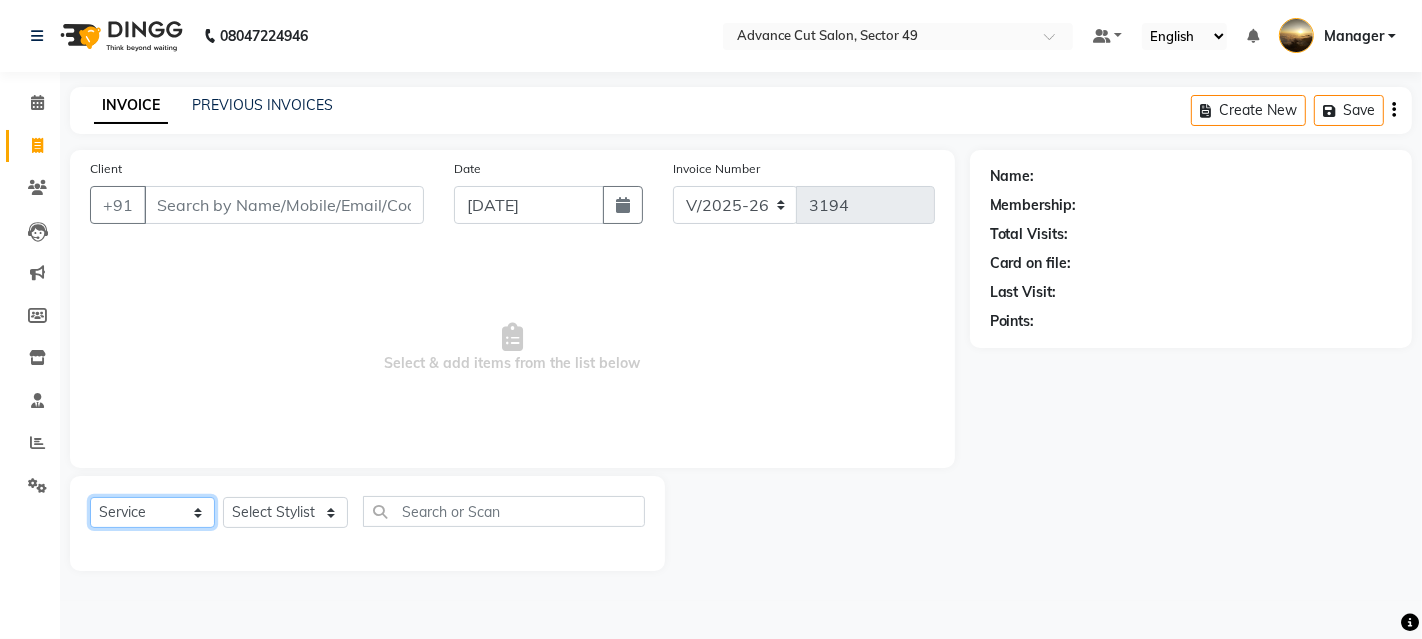 click on "Select  Service  Product  Membership  Package Voucher Prepaid Gift Card" 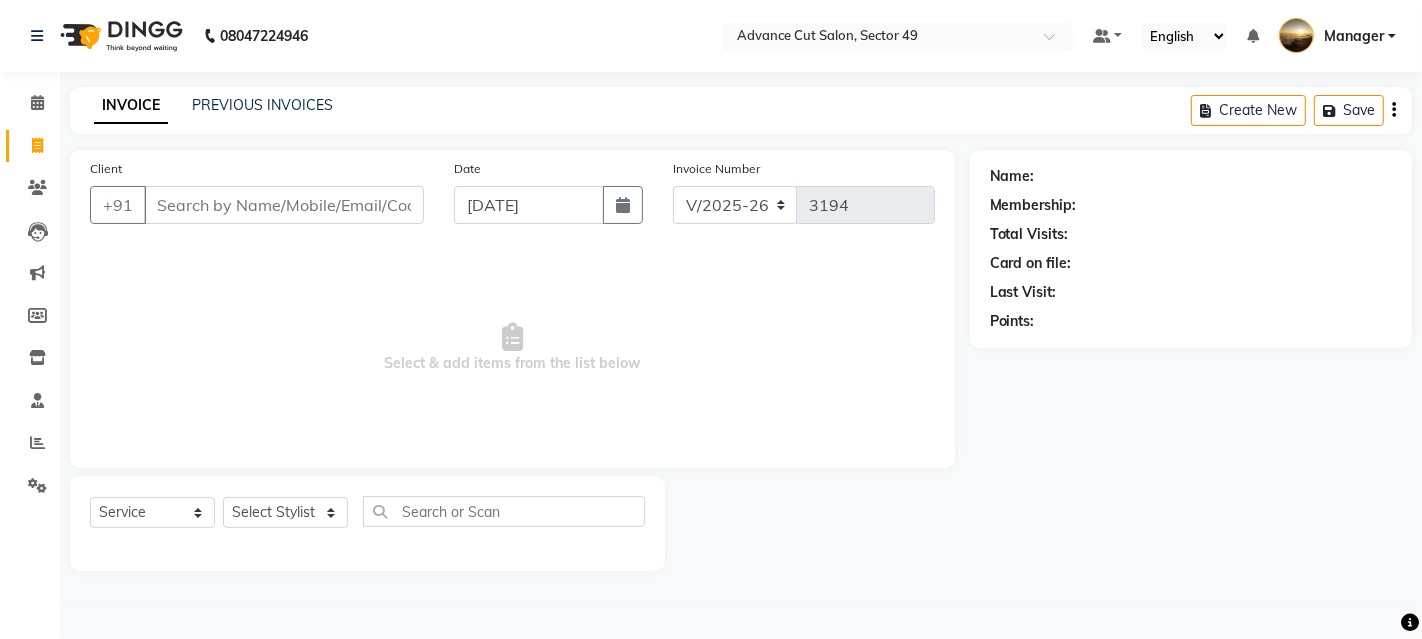 click on "Select & add items from the list below" at bounding box center (512, 348) 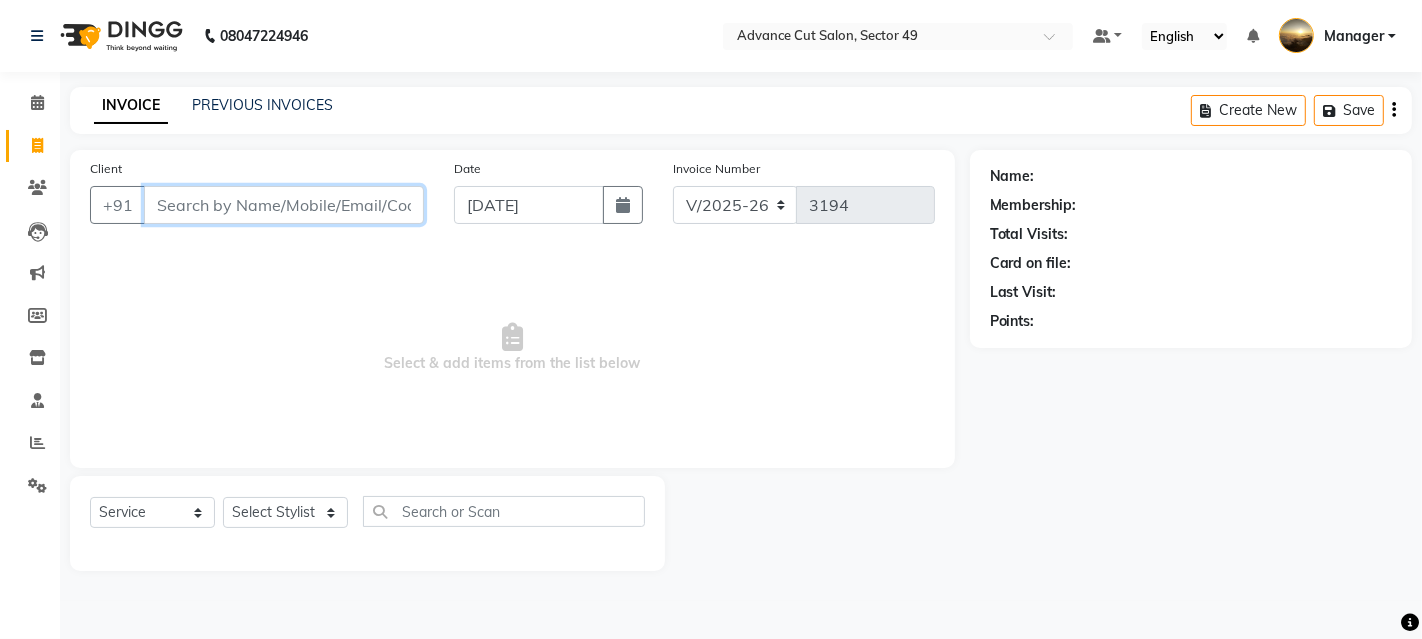 click on "Client" at bounding box center (284, 205) 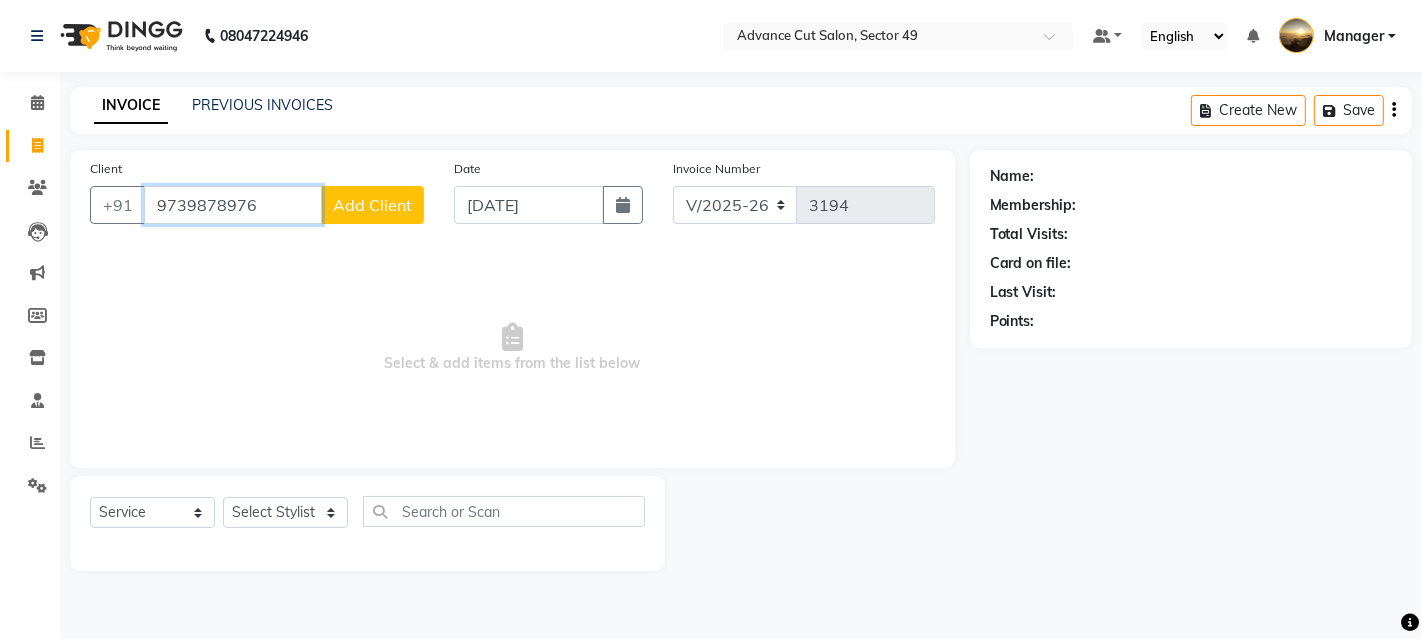 type on "9739878976" 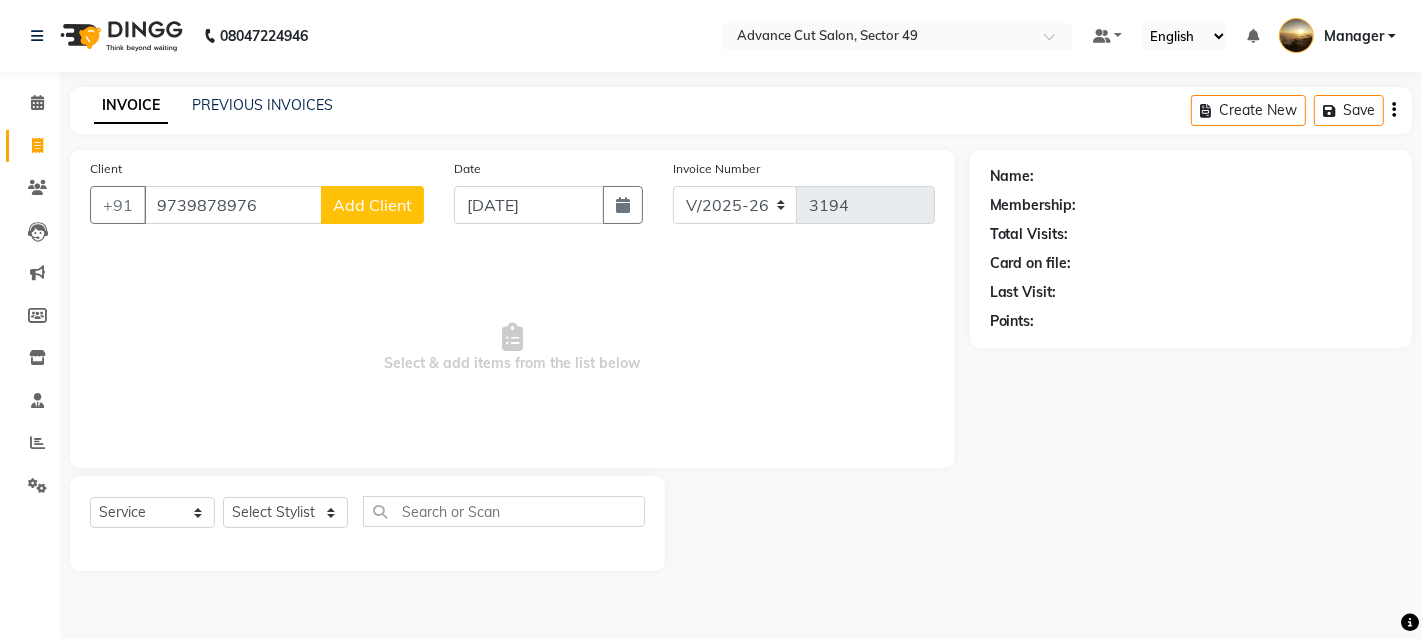 click on "Add Client" 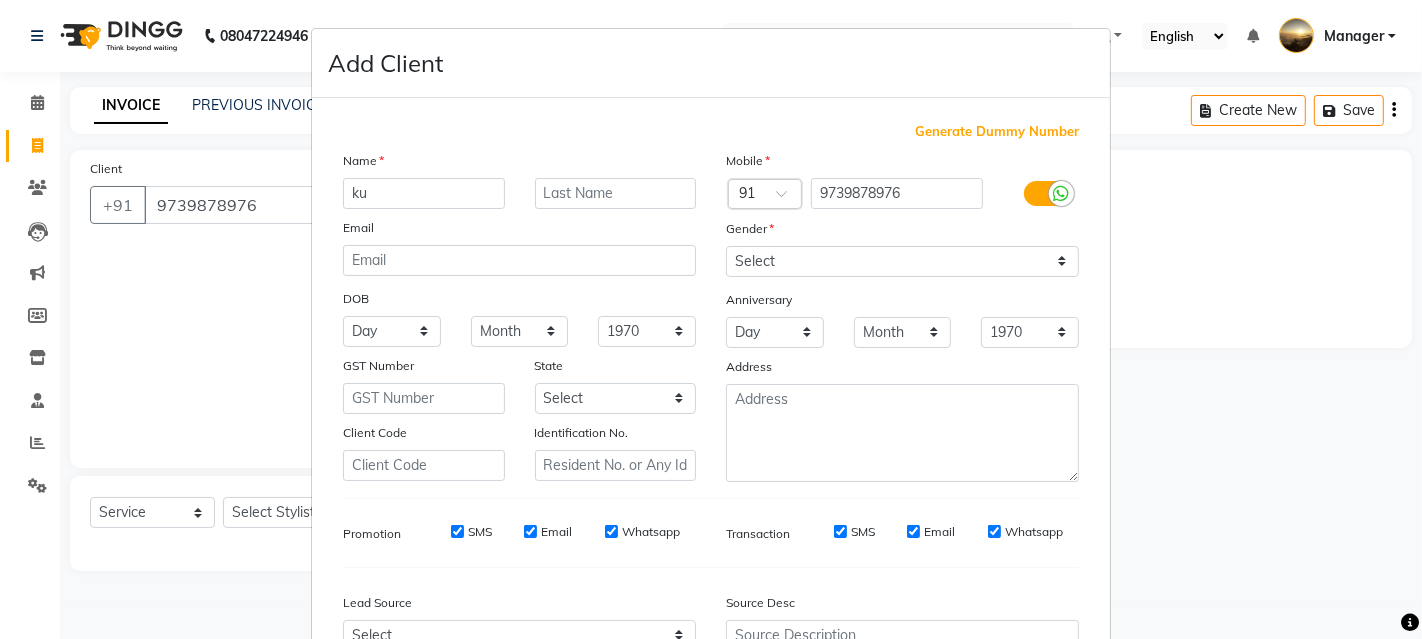 type on "k" 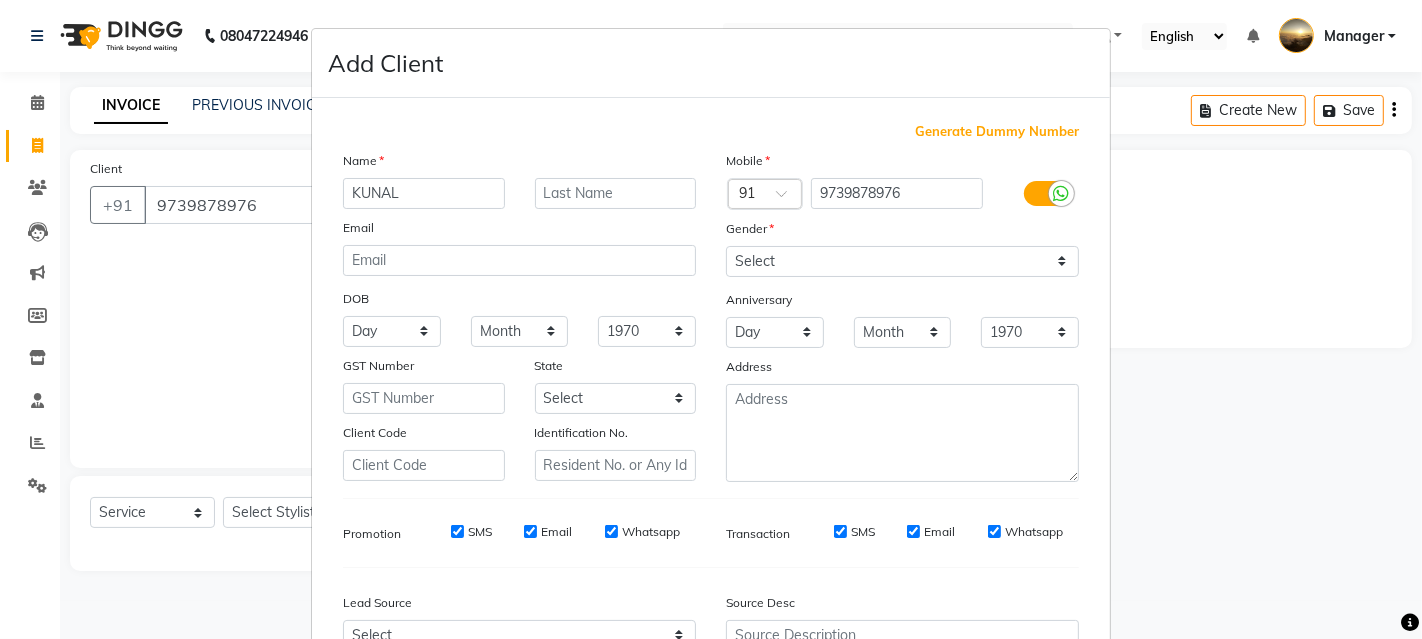 type on "KUNAL" 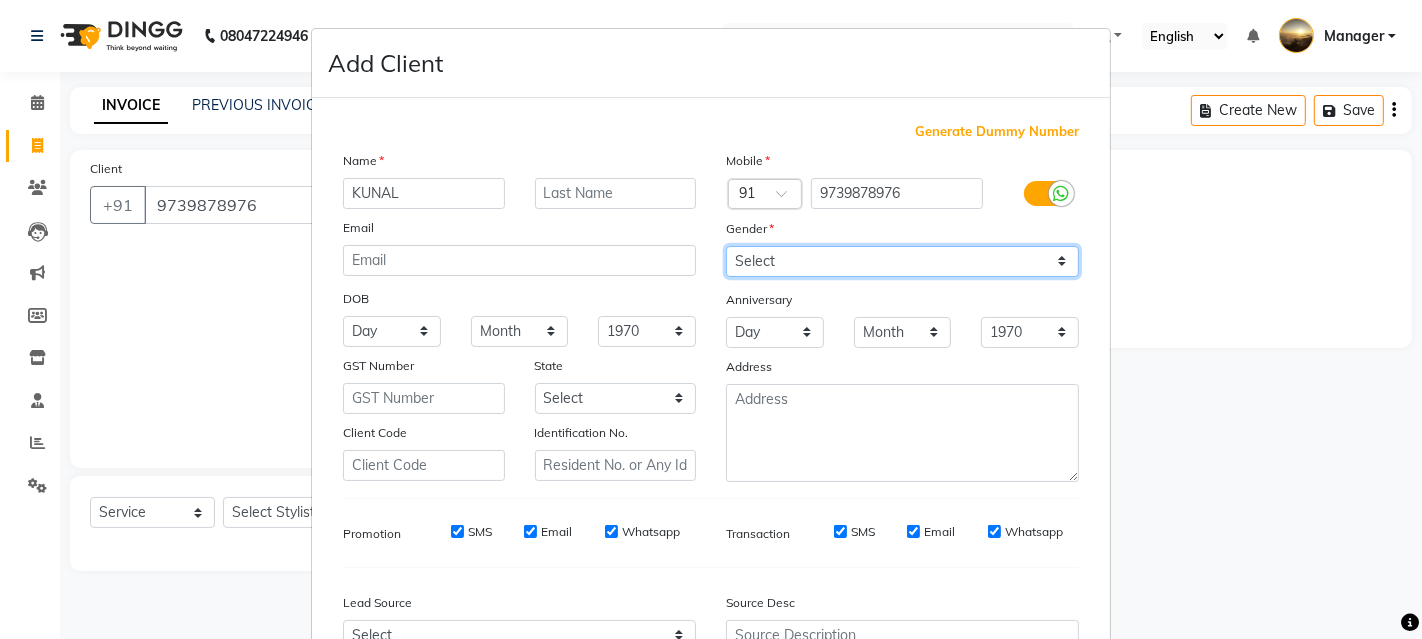 click on "Select [DEMOGRAPHIC_DATA] [DEMOGRAPHIC_DATA] Other Prefer Not To Say" at bounding box center [902, 261] 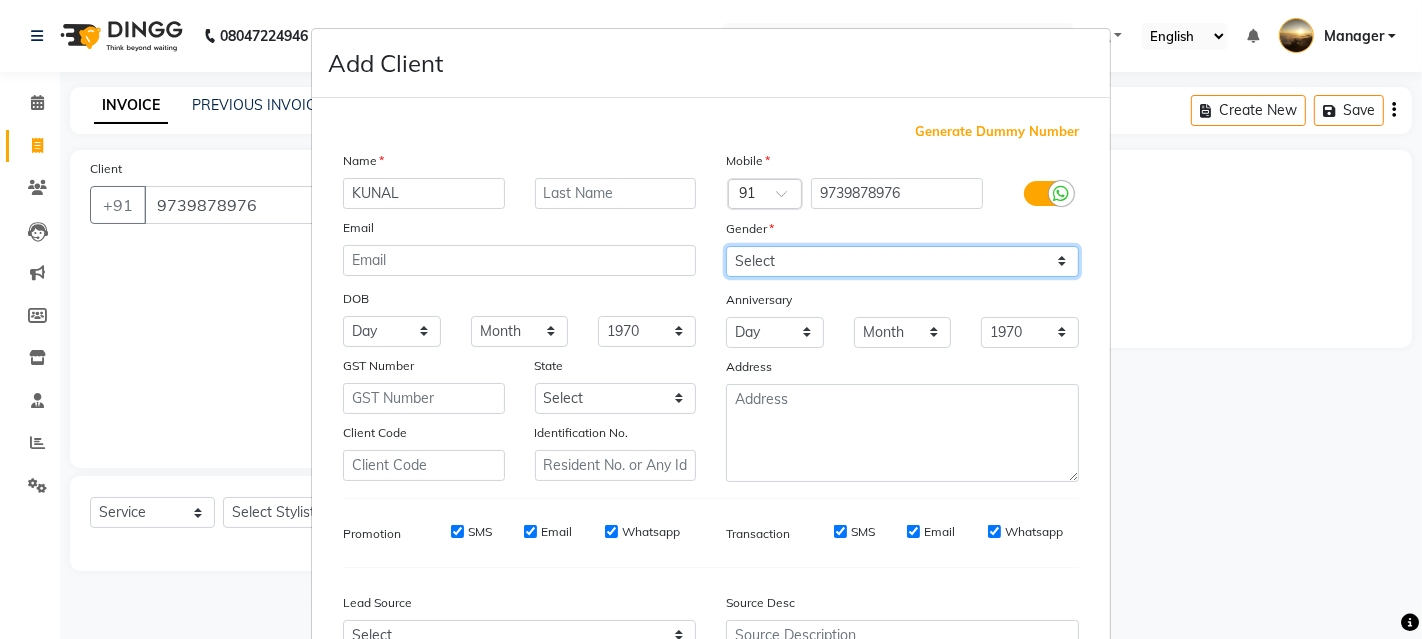 select on "[DEMOGRAPHIC_DATA]" 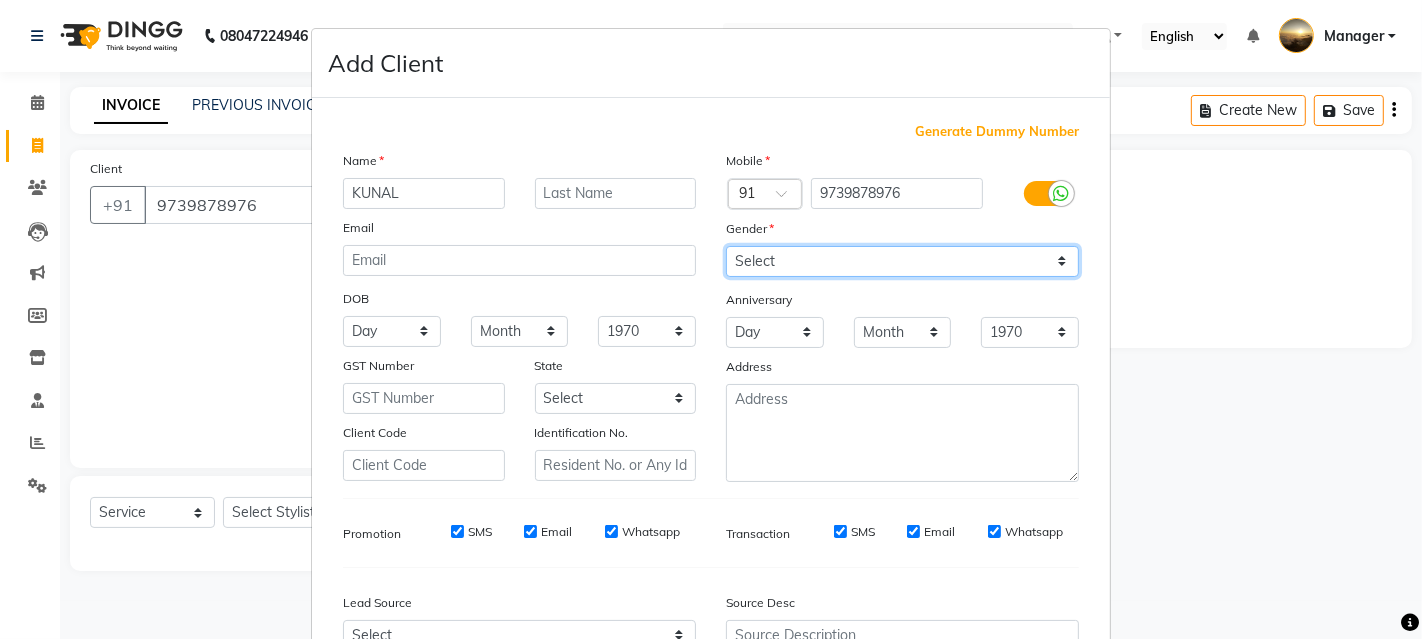 click on "Select [DEMOGRAPHIC_DATA] [DEMOGRAPHIC_DATA] Other Prefer Not To Say" at bounding box center (902, 261) 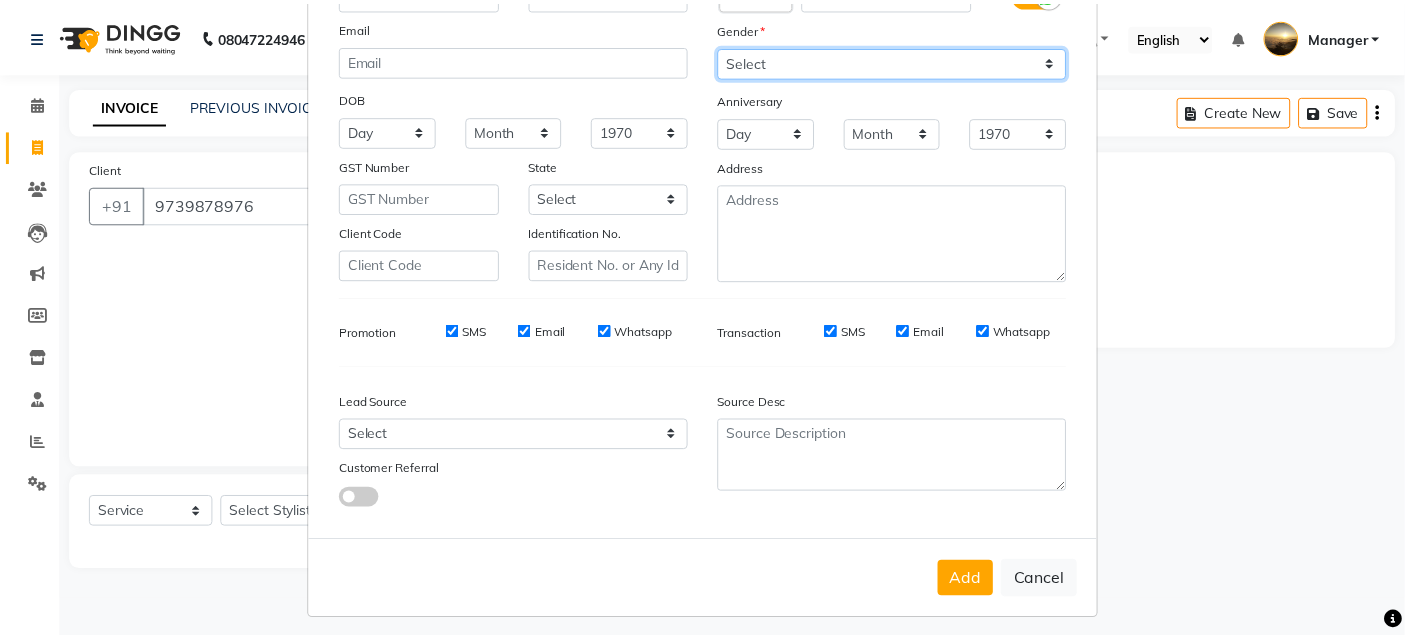 scroll, scrollTop: 208, scrollLeft: 0, axis: vertical 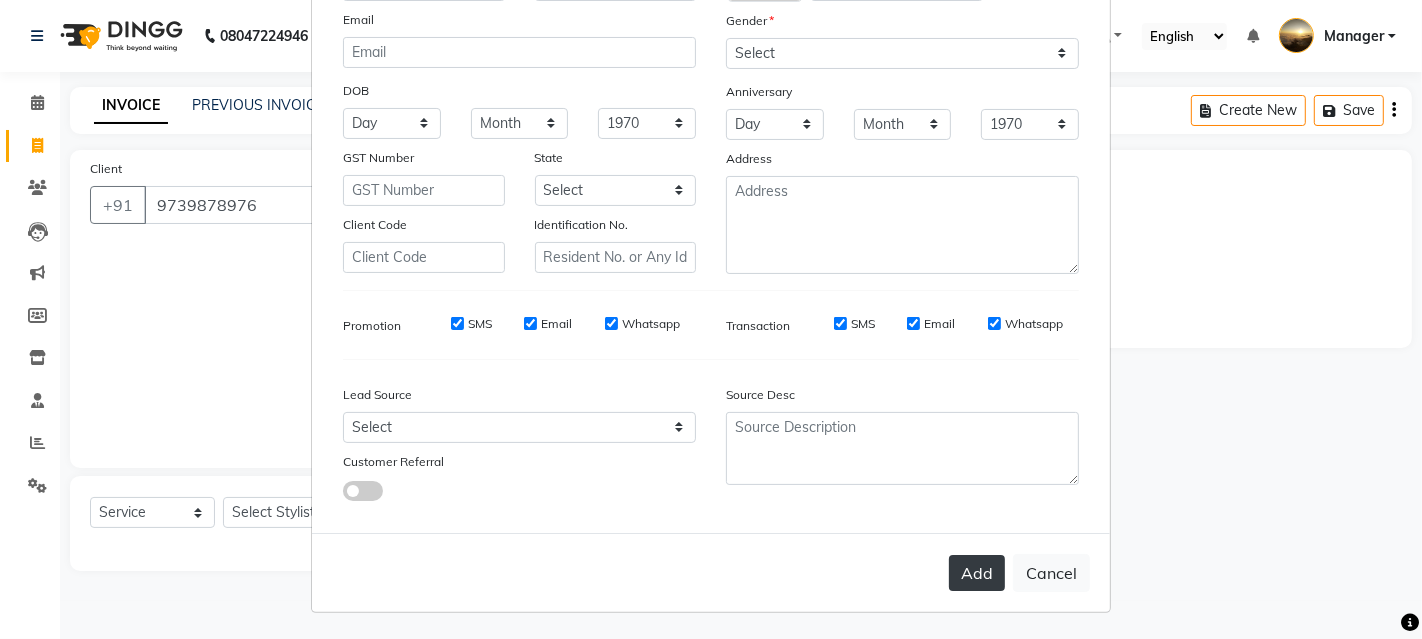 click on "Add" at bounding box center (977, 573) 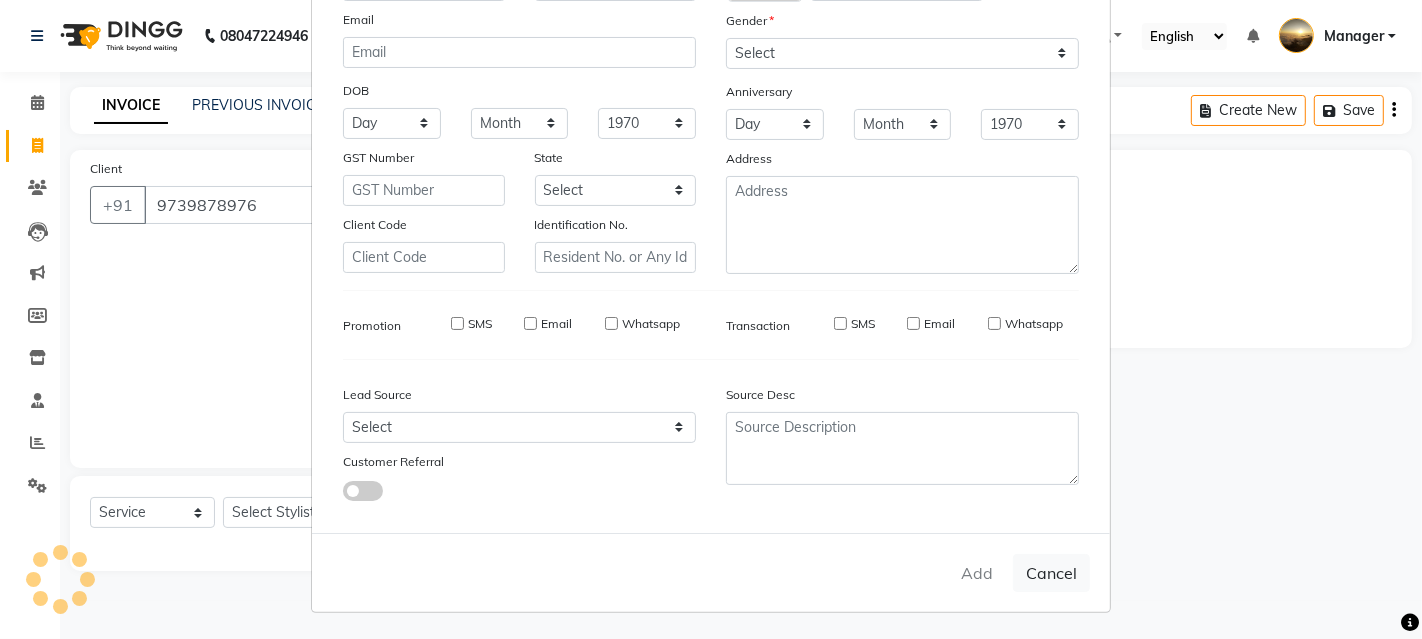 type 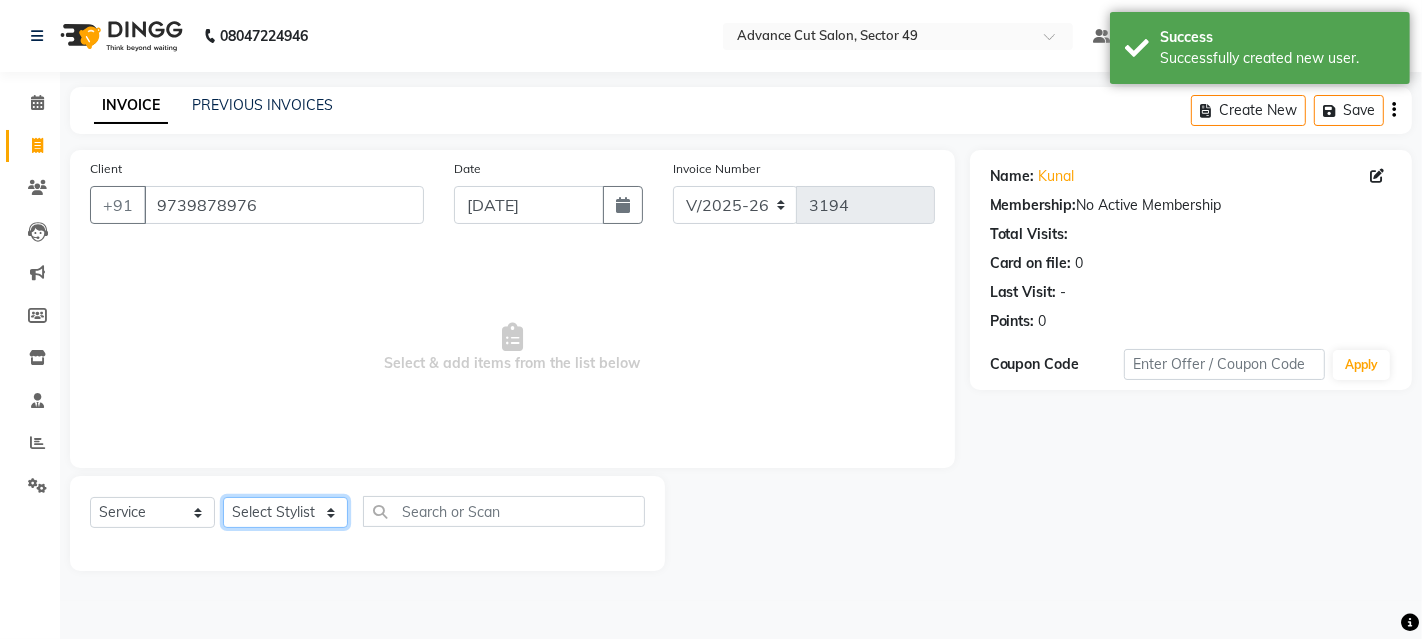 click on "Select Stylist [PERSON_NAME] danish [PERSON_NAME] Manager product [PERSON_NAME] rakhi [PERSON_NAME] sameer sameer Tip vishal" 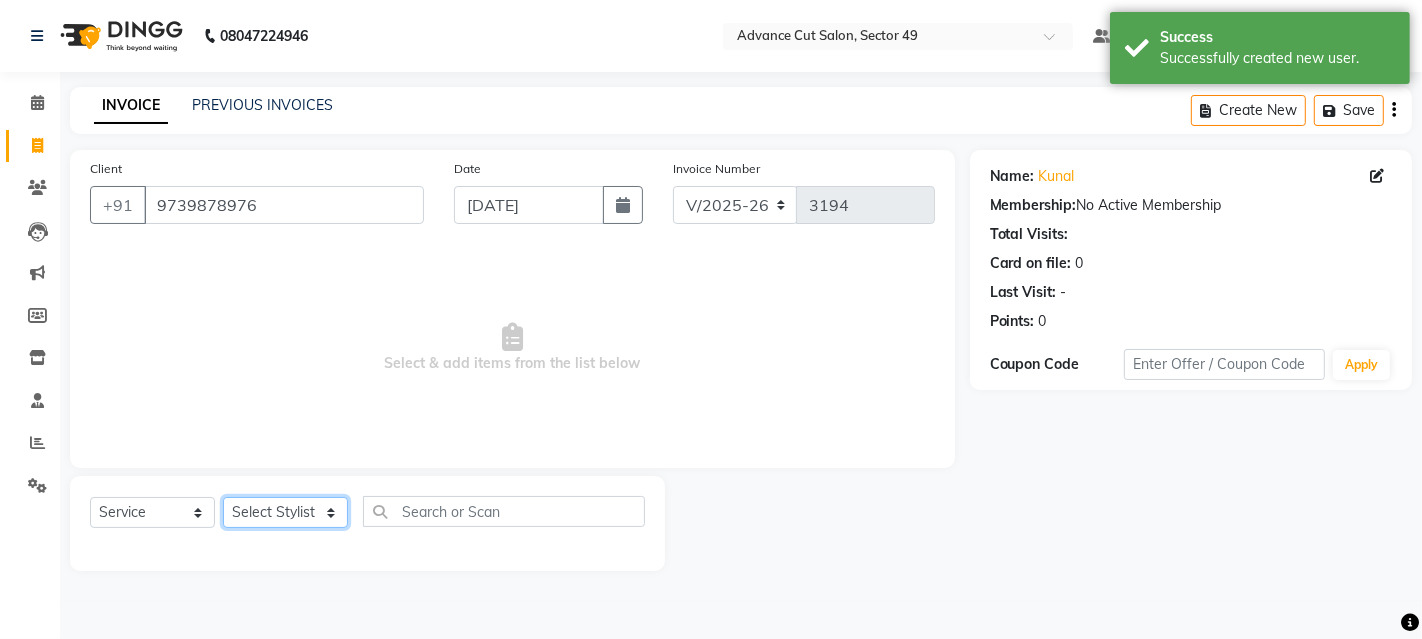 select on "85443" 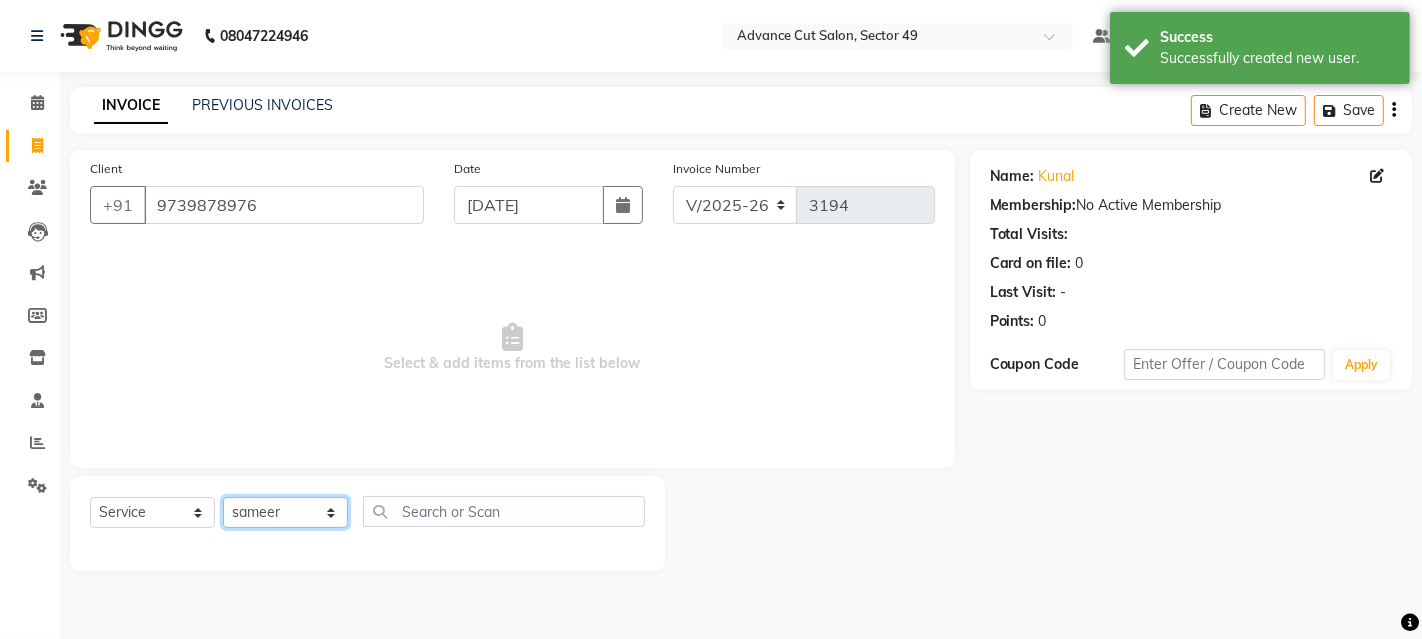 click on "Select Stylist [PERSON_NAME] danish [PERSON_NAME] Manager product [PERSON_NAME] rakhi [PERSON_NAME] sameer sameer Tip vishal" 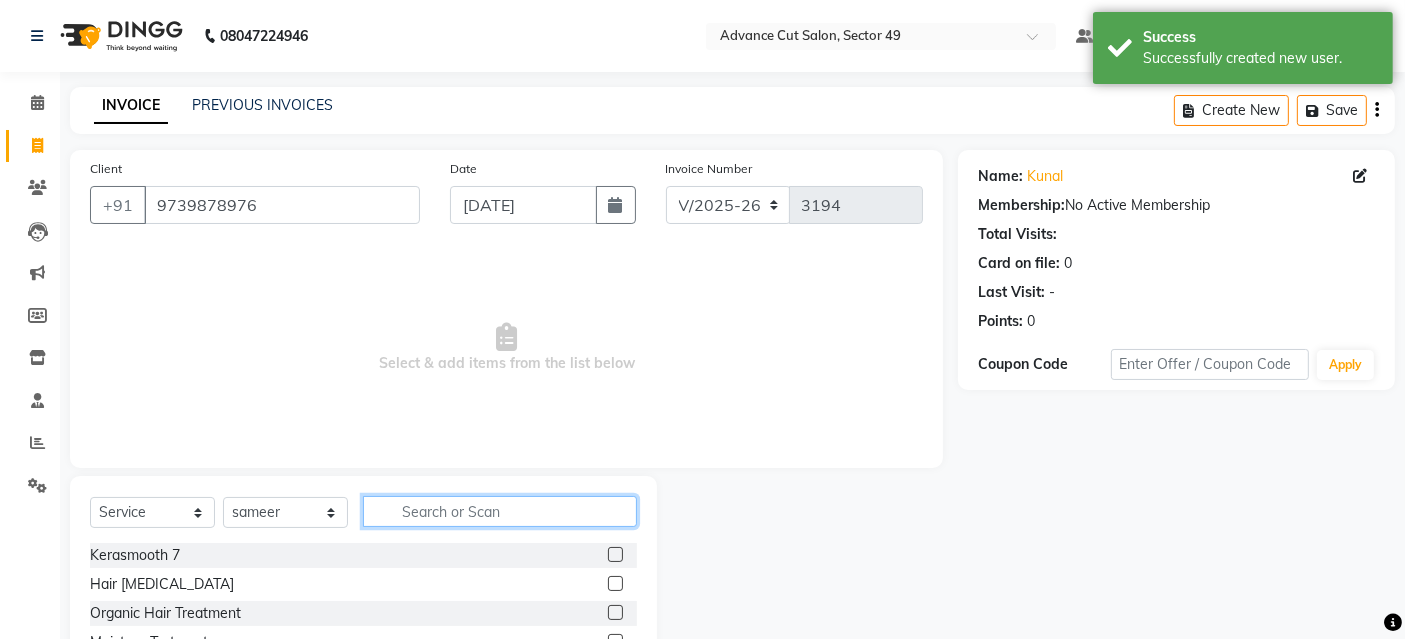 click 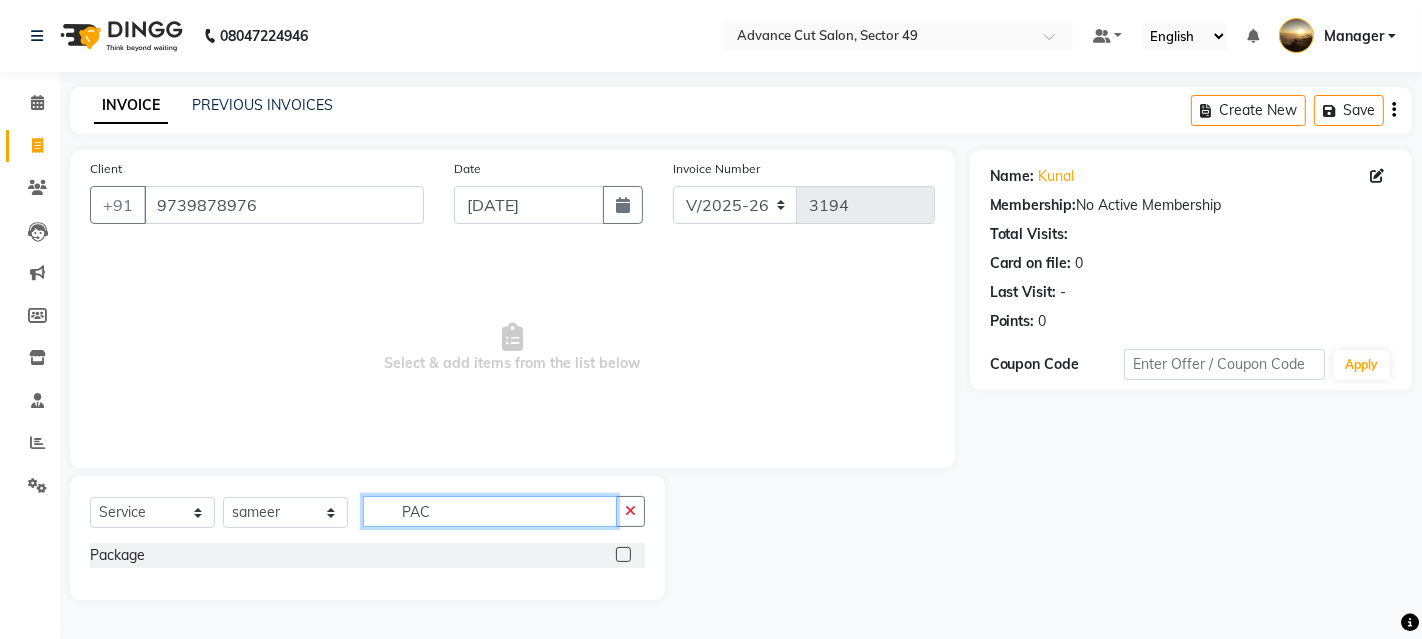 type on "PAC" 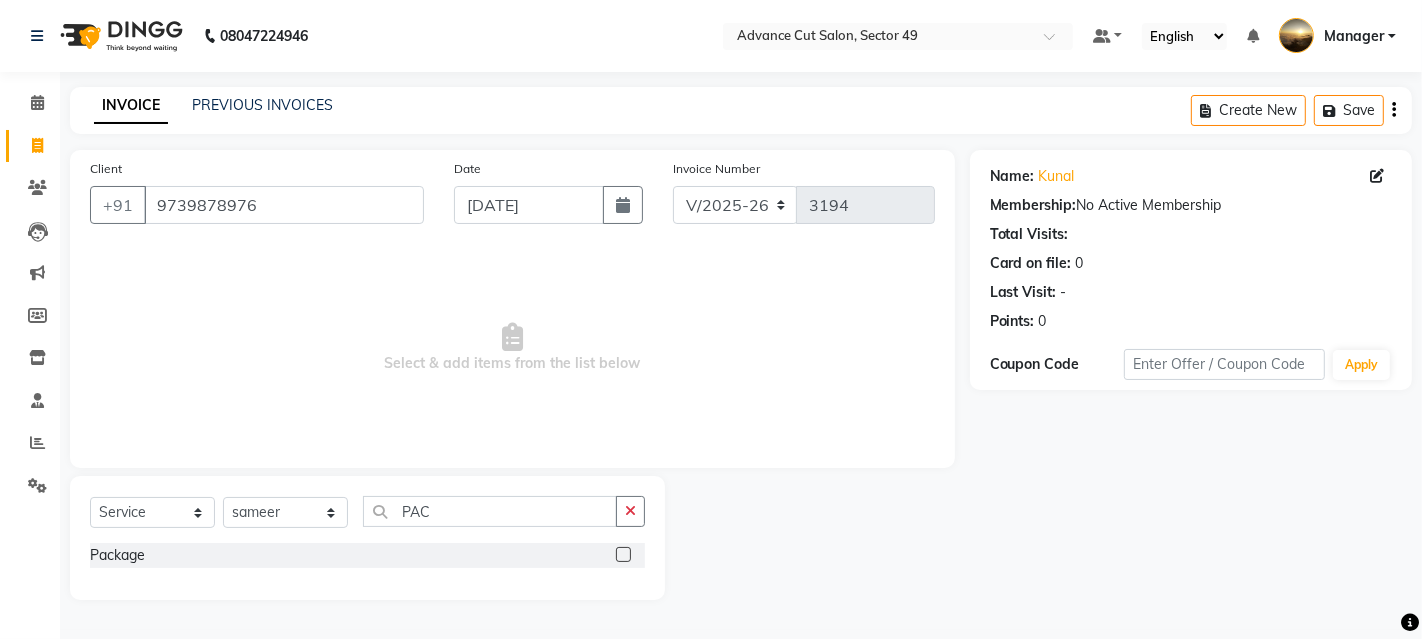 click 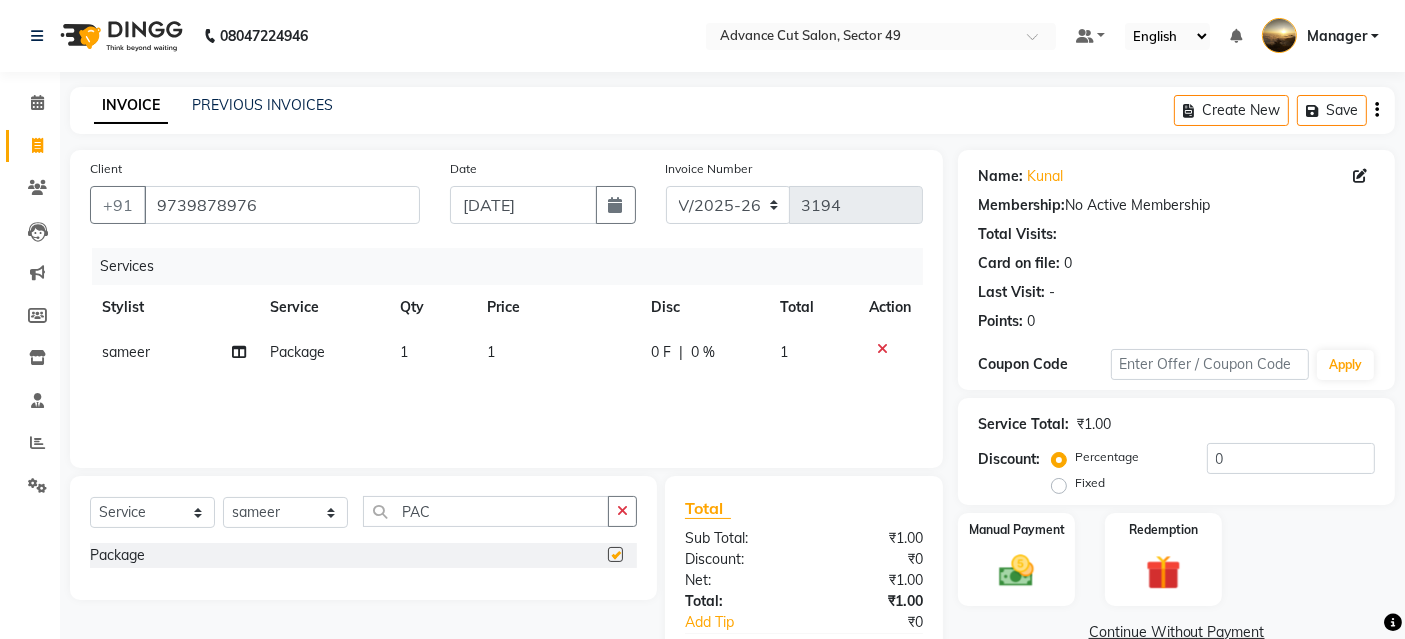 checkbox on "false" 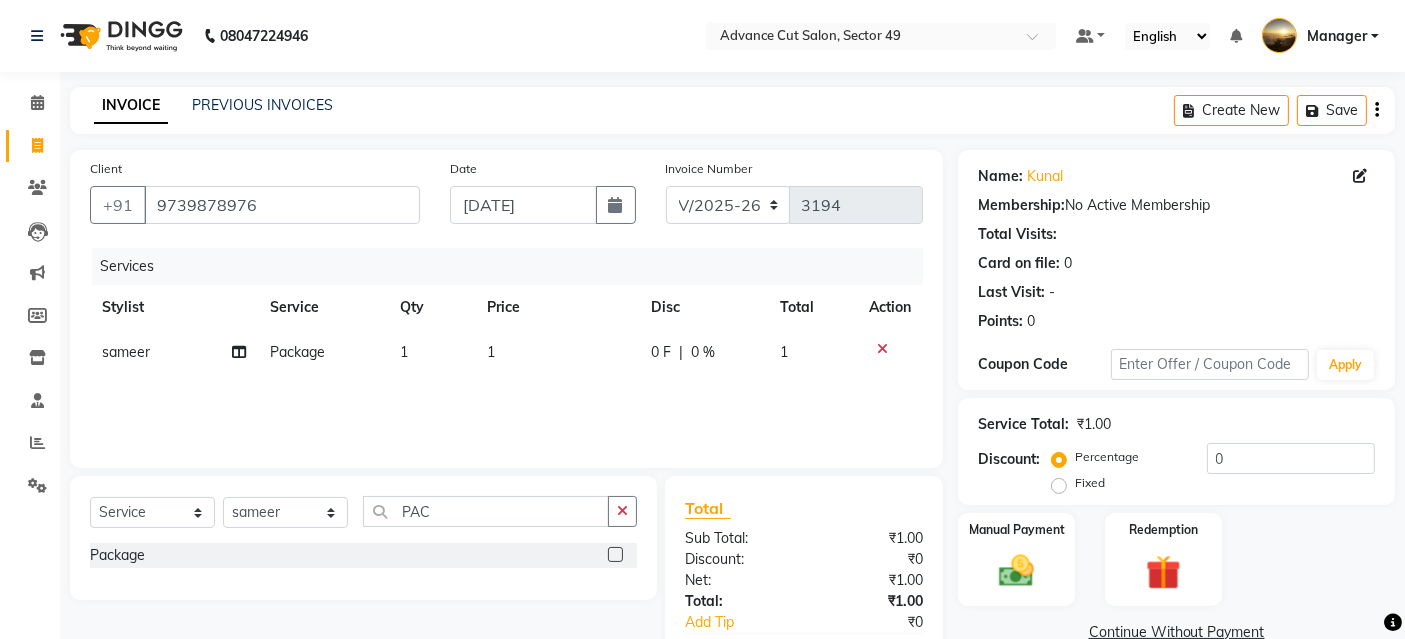 click on "1" 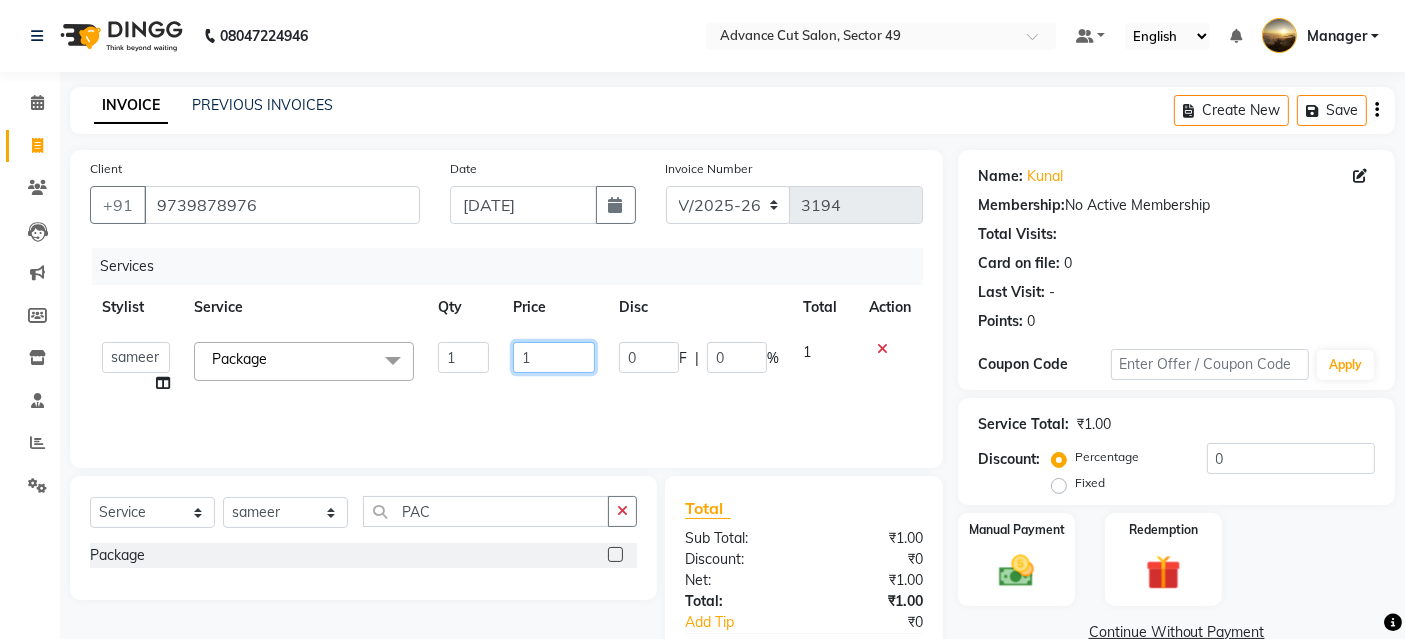 click on "1" 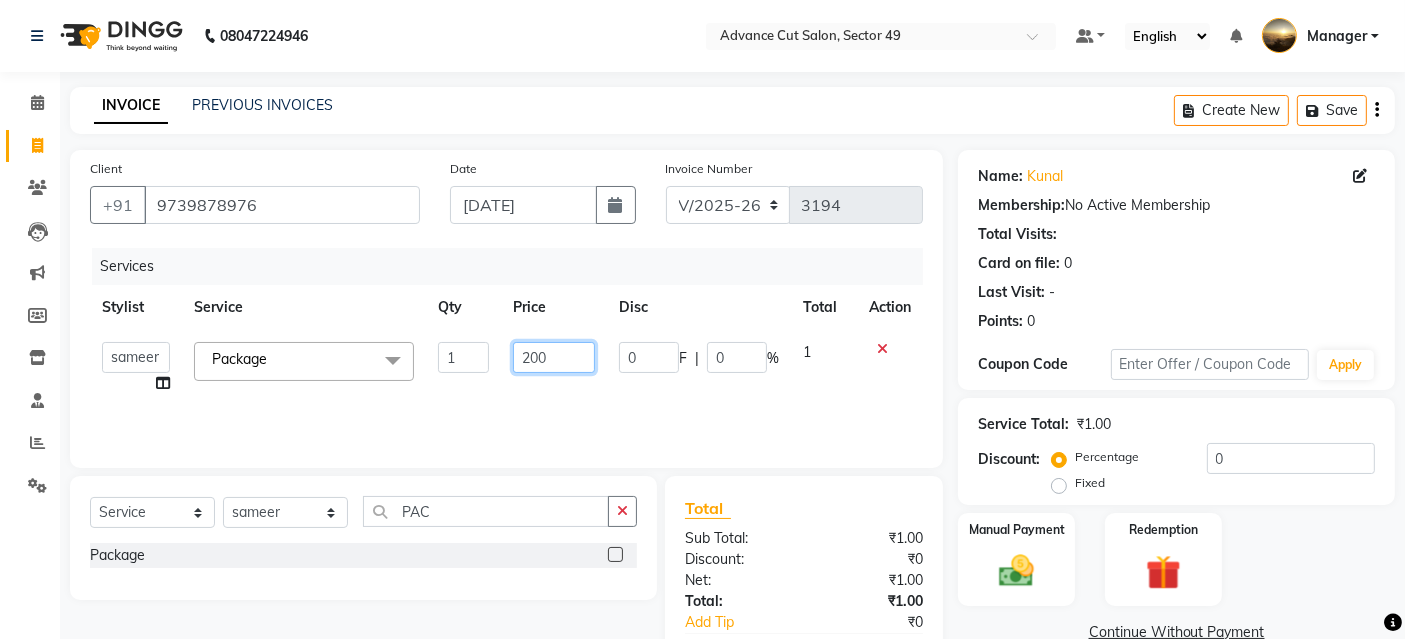 type on "2000" 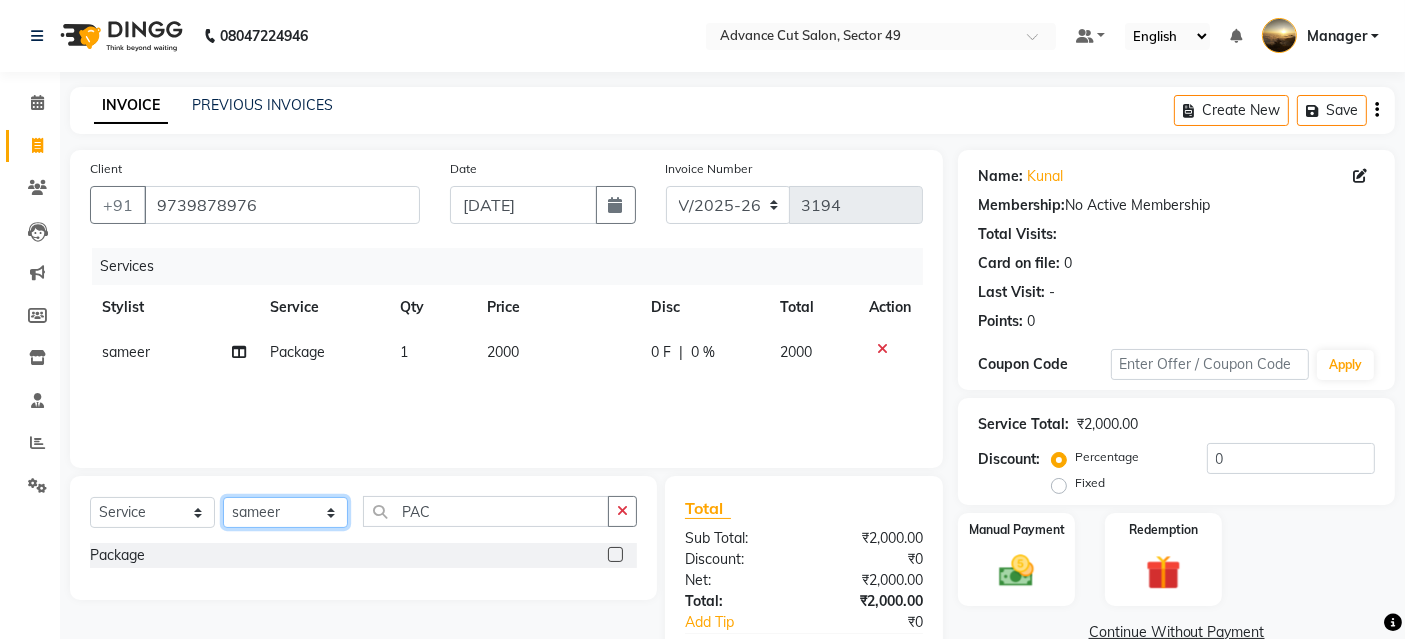 click on "Select Stylist [PERSON_NAME] danish [PERSON_NAME] Manager product [PERSON_NAME] rakhi [PERSON_NAME] sameer sameer Tip vishal" 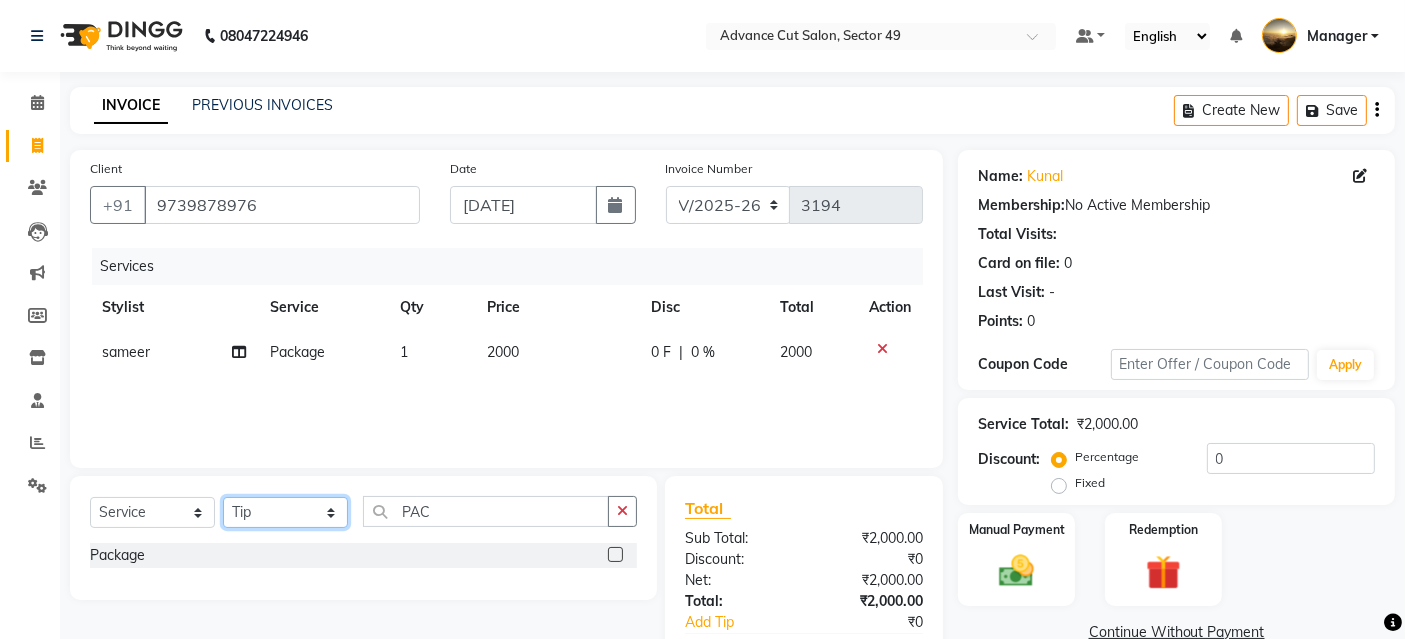click on "Select Stylist [PERSON_NAME] danish [PERSON_NAME] Manager product [PERSON_NAME] rakhi [PERSON_NAME] sameer sameer Tip vishal" 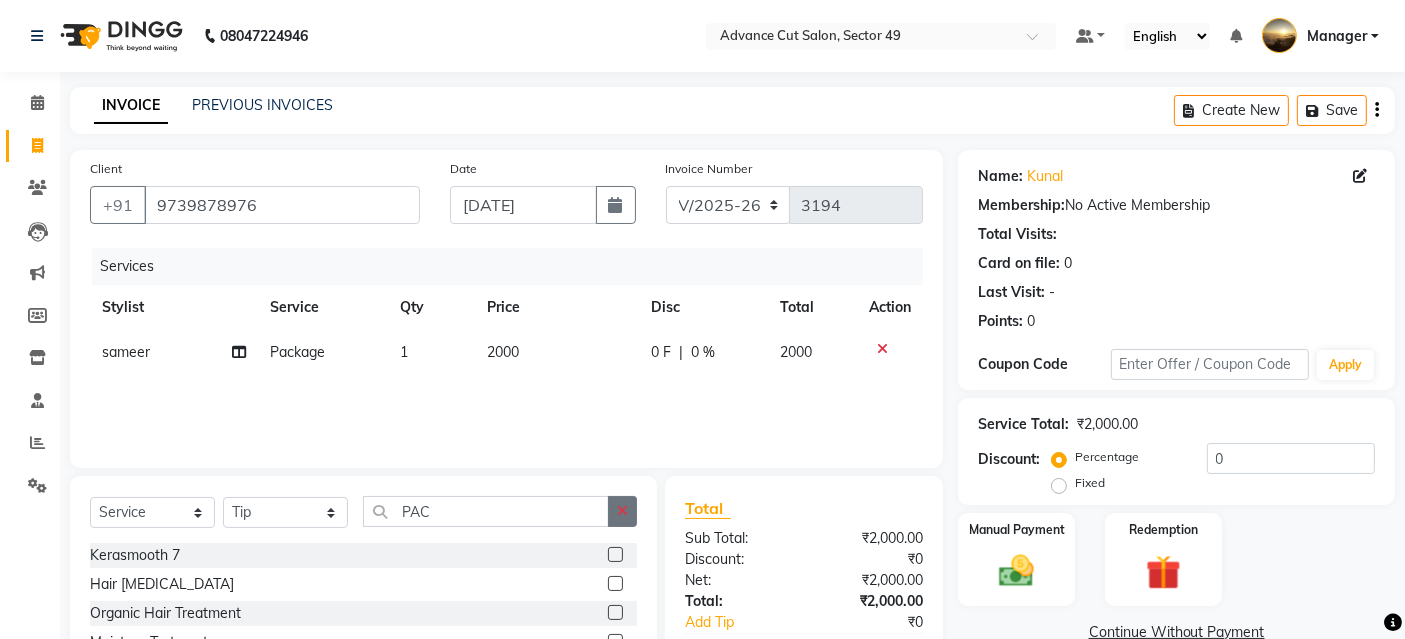 click 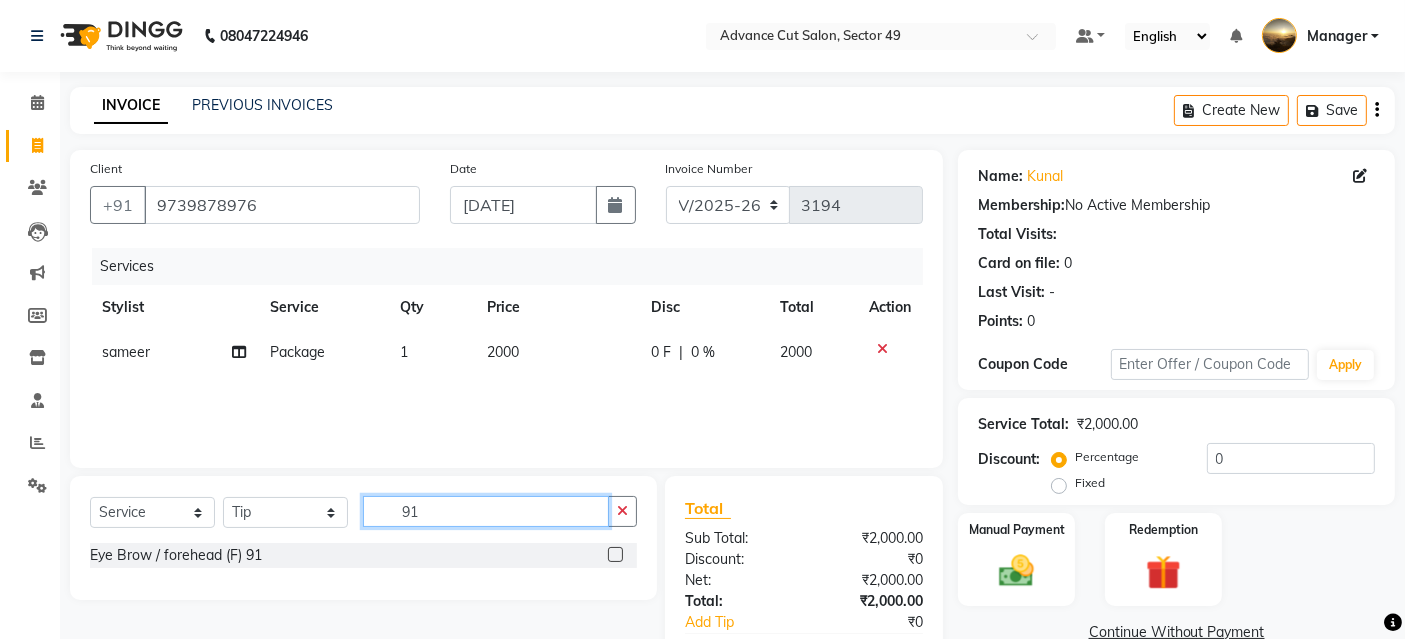 type on "91" 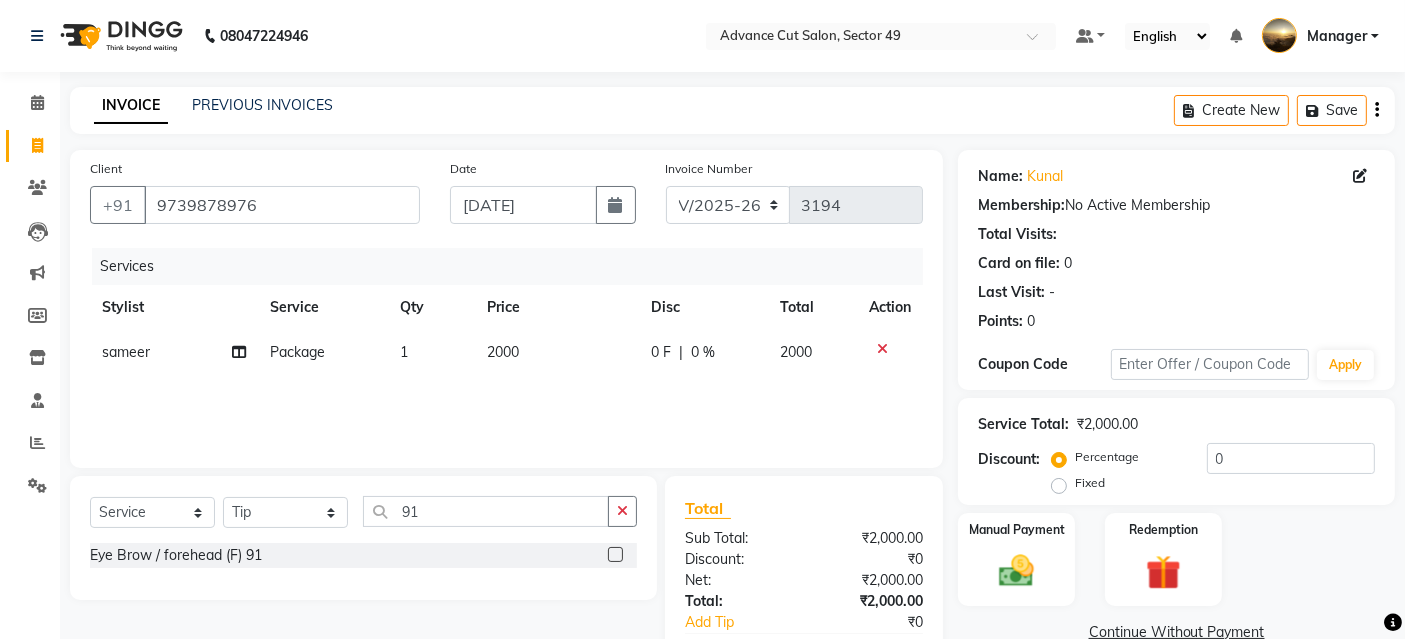 click 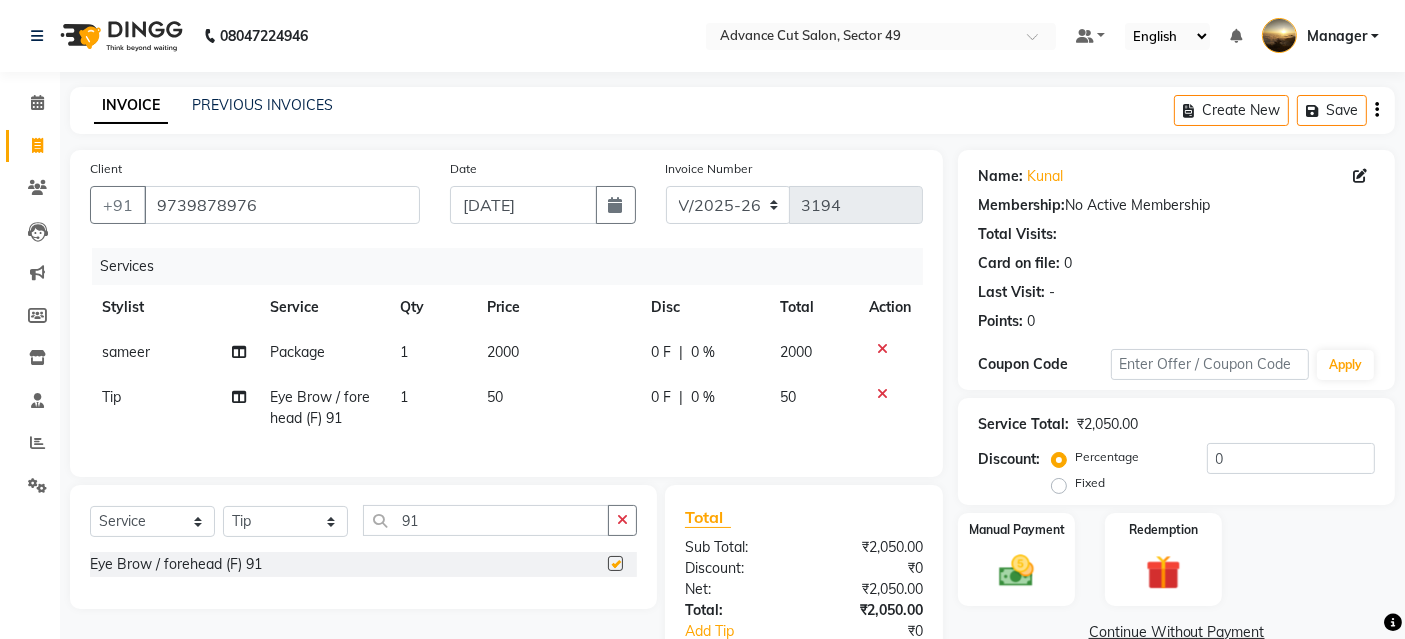 checkbox on "false" 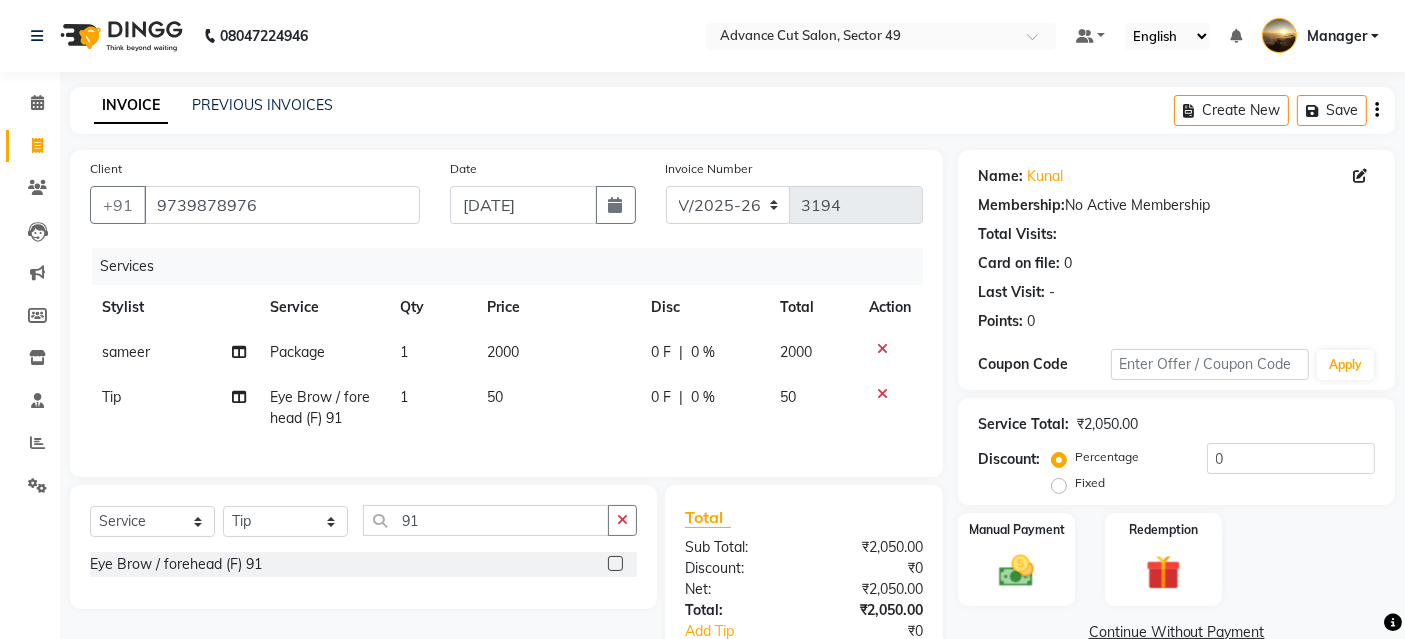 click on "1" 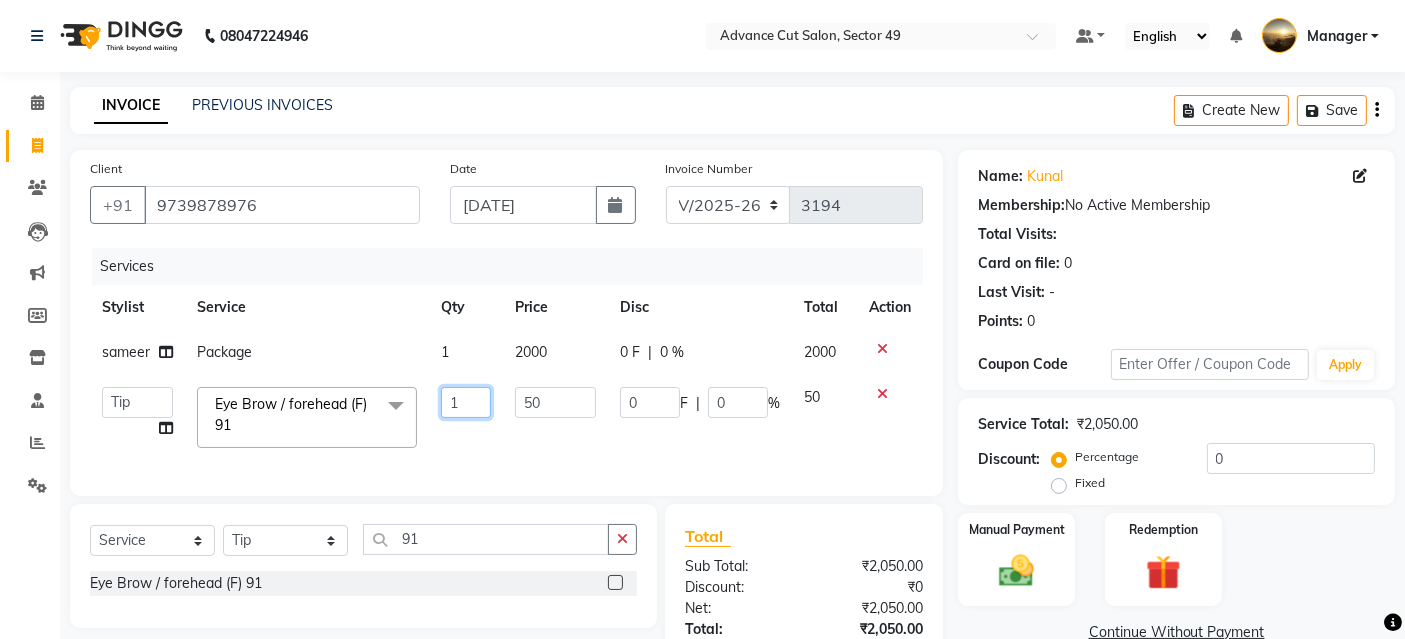 click on "1" 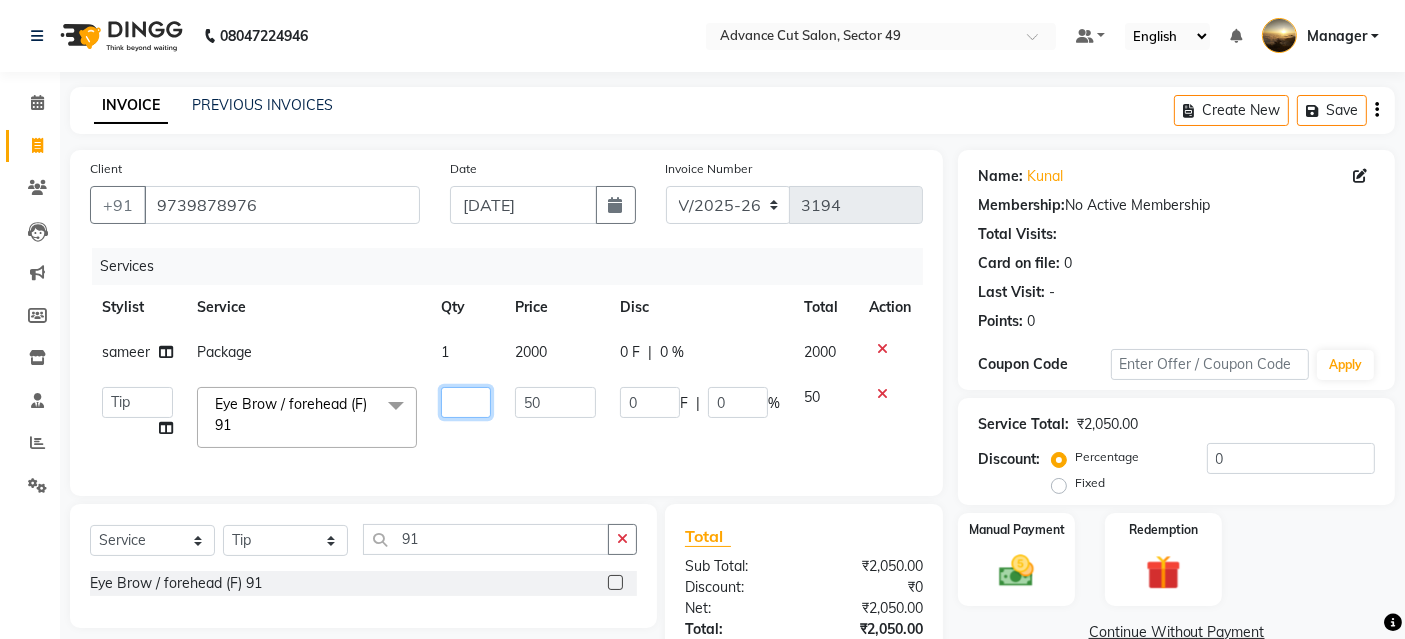 type on "4" 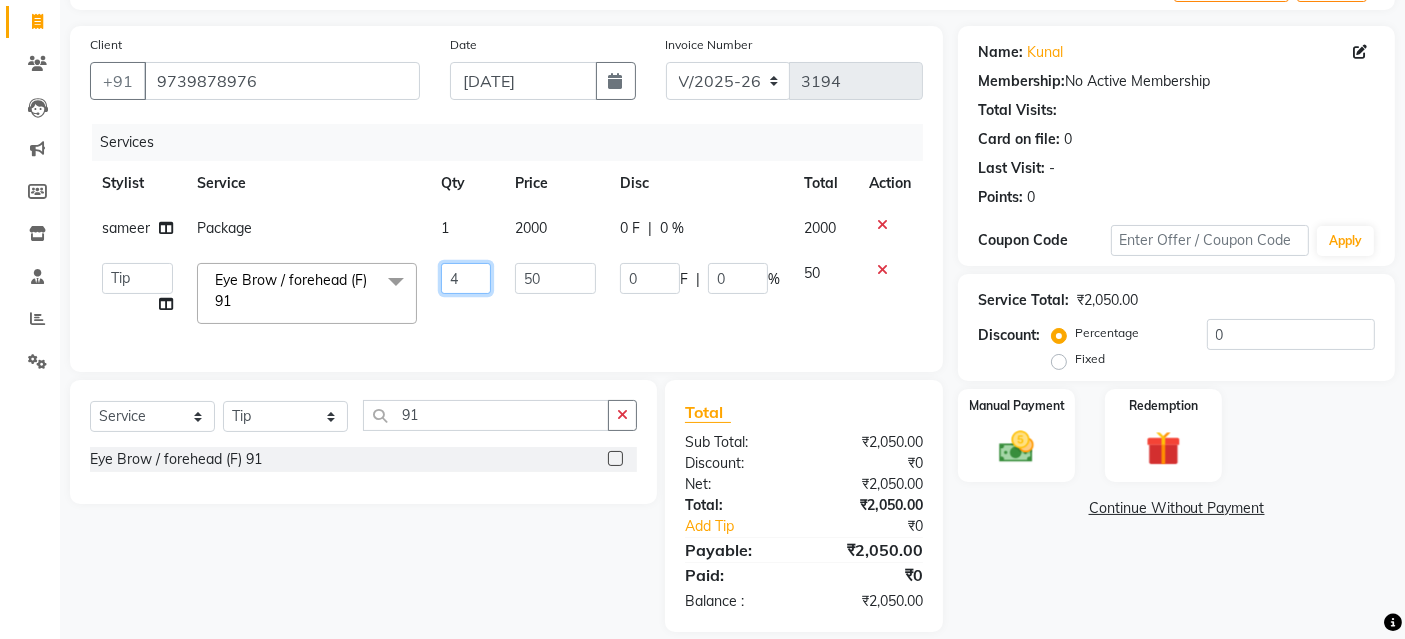 scroll, scrollTop: 162, scrollLeft: 0, axis: vertical 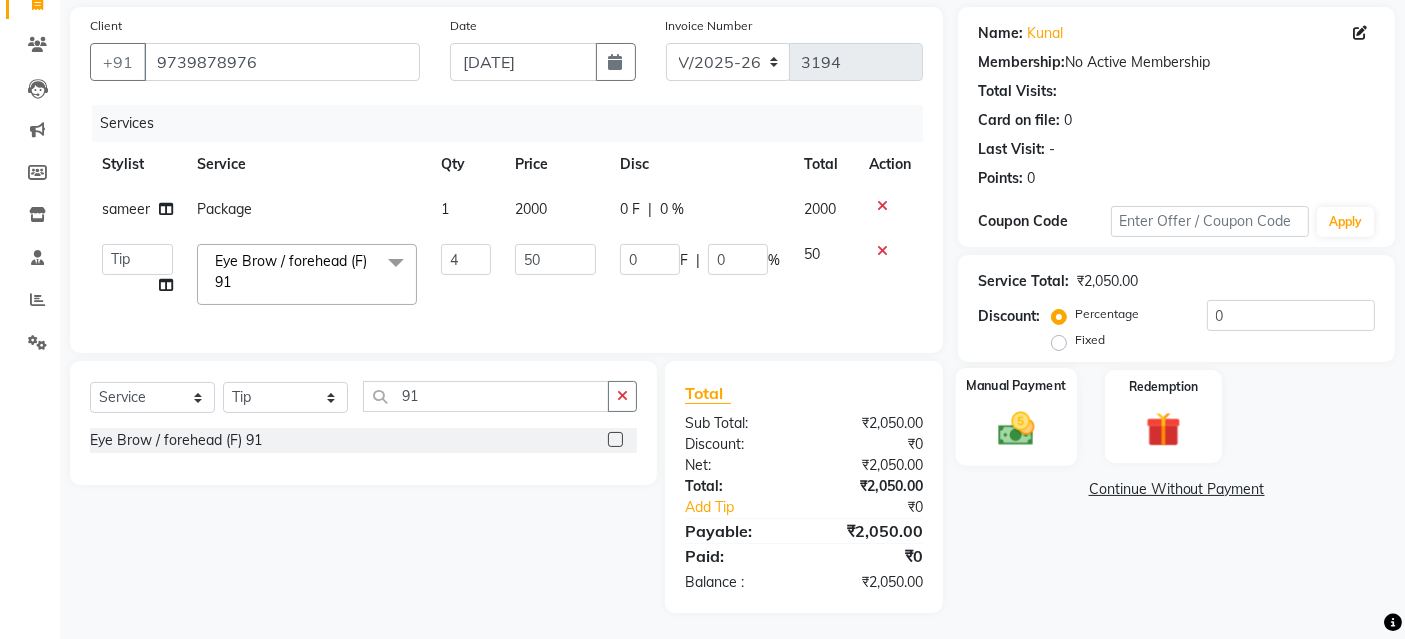 click on "Manual Payment" 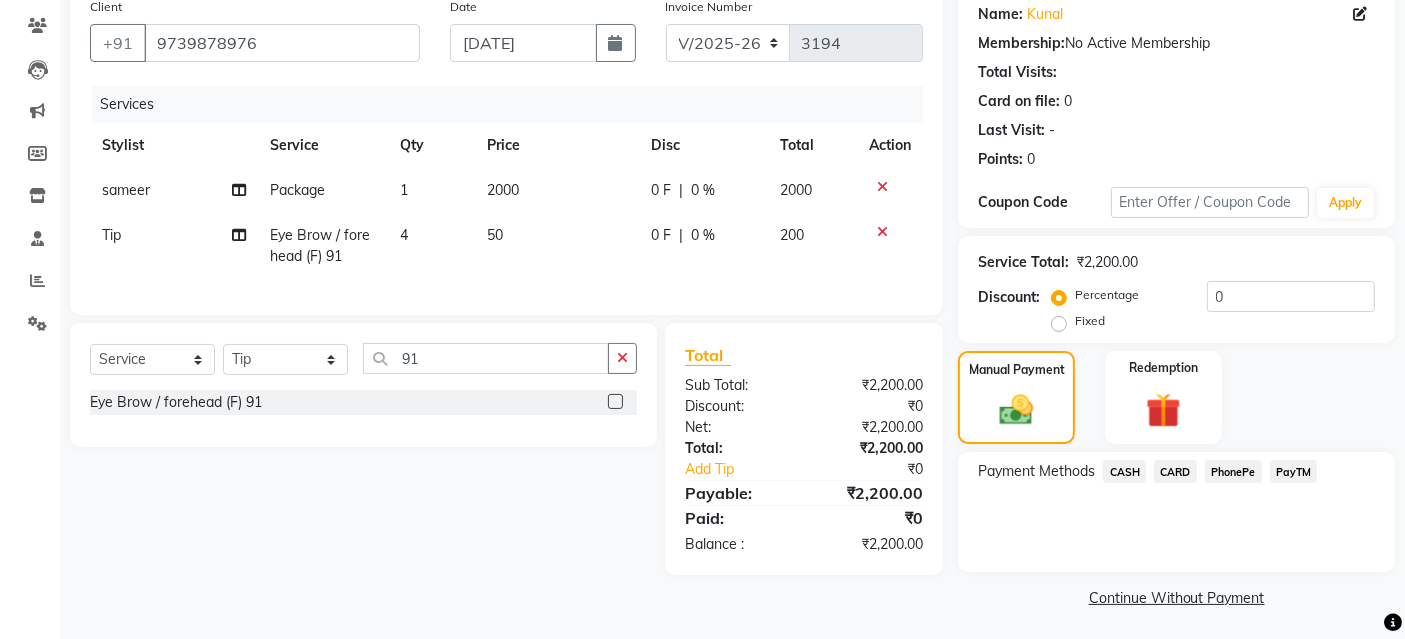 click on "PayTM" 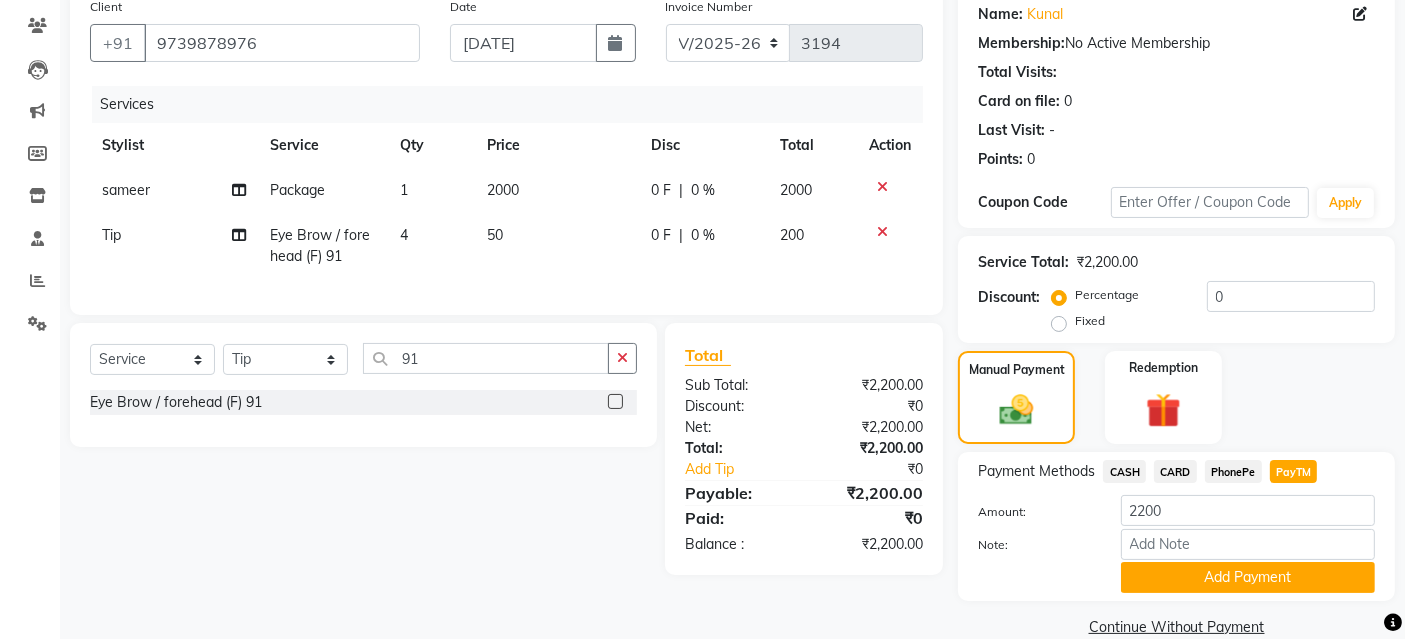scroll, scrollTop: 194, scrollLeft: 0, axis: vertical 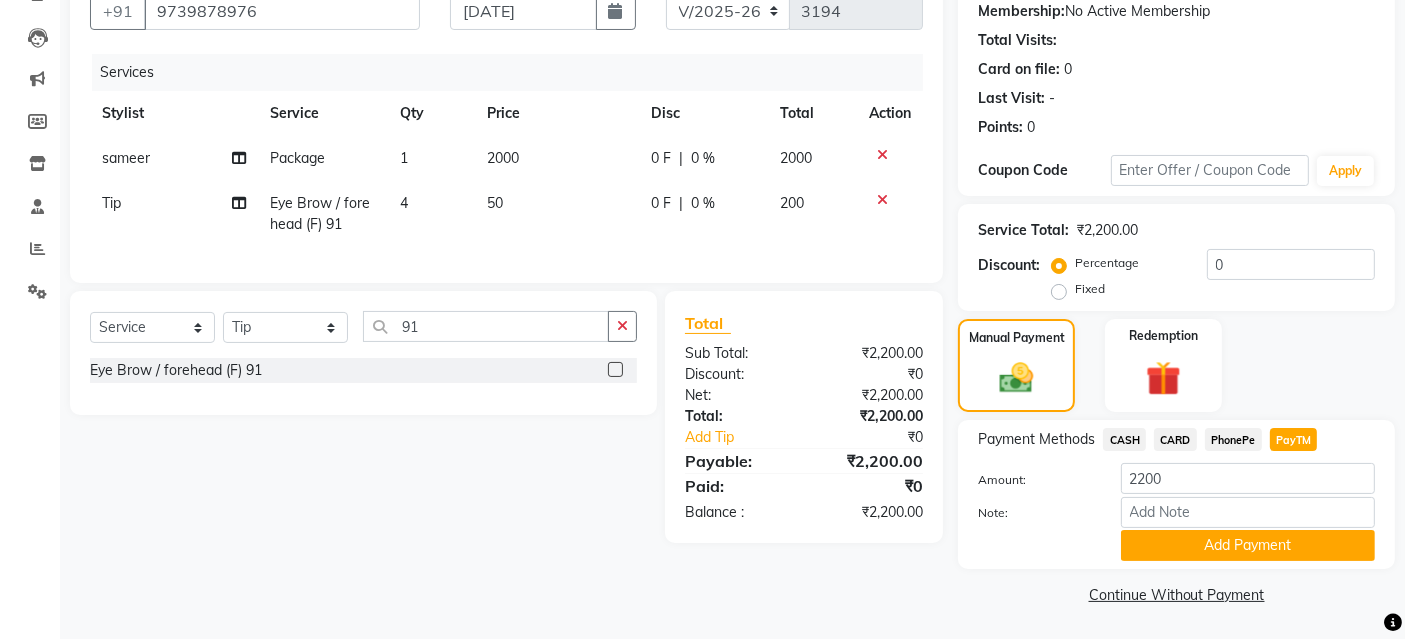 click on "Add Payment" 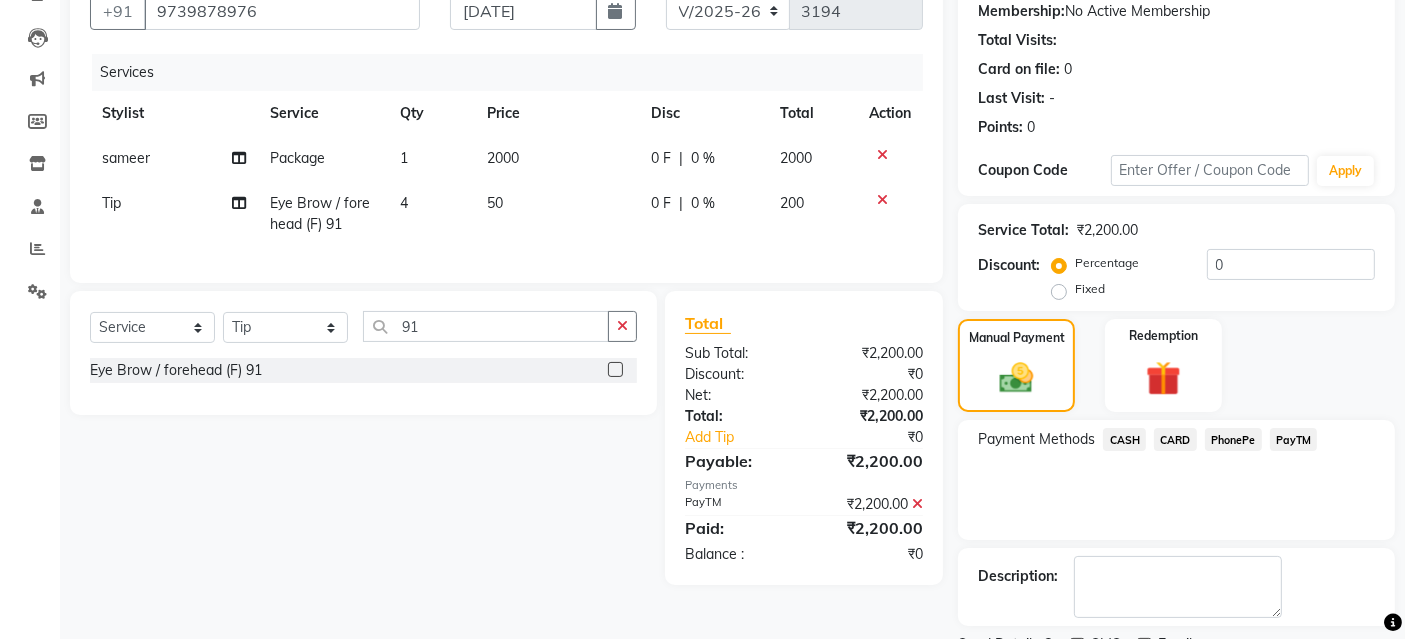 scroll, scrollTop: 277, scrollLeft: 0, axis: vertical 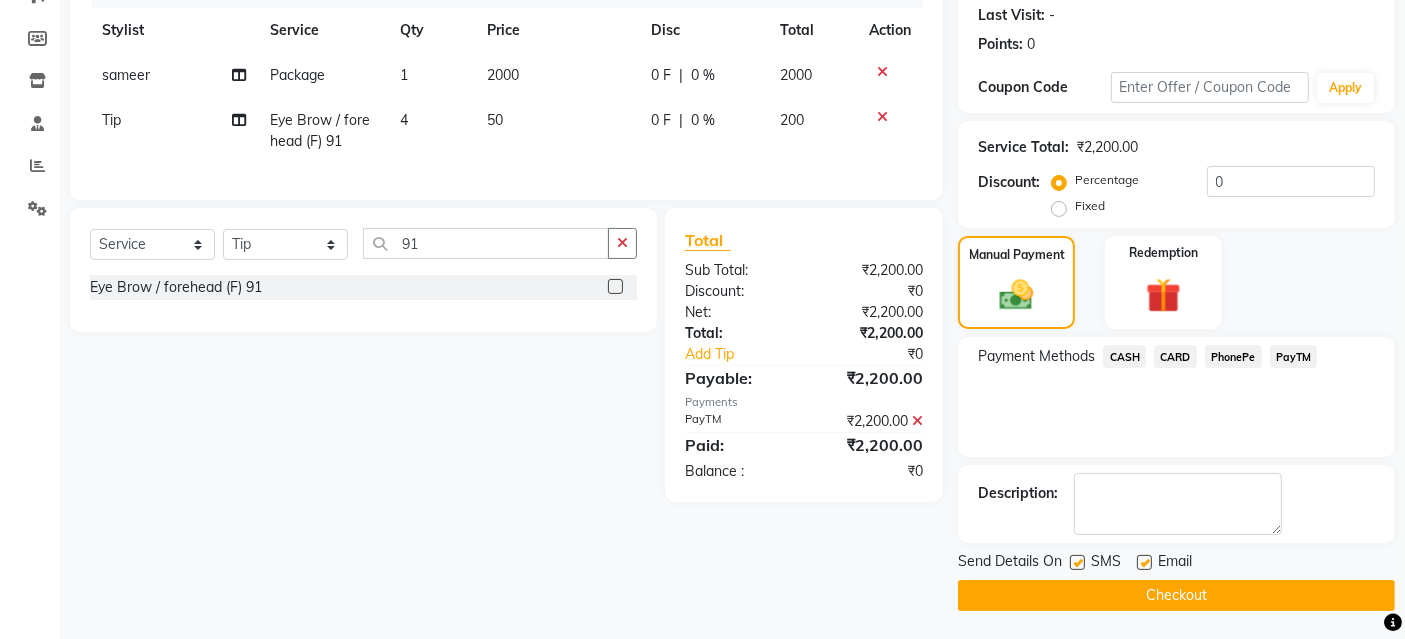 drag, startPoint x: 1079, startPoint y: 564, endPoint x: 1171, endPoint y: 566, distance: 92.021736 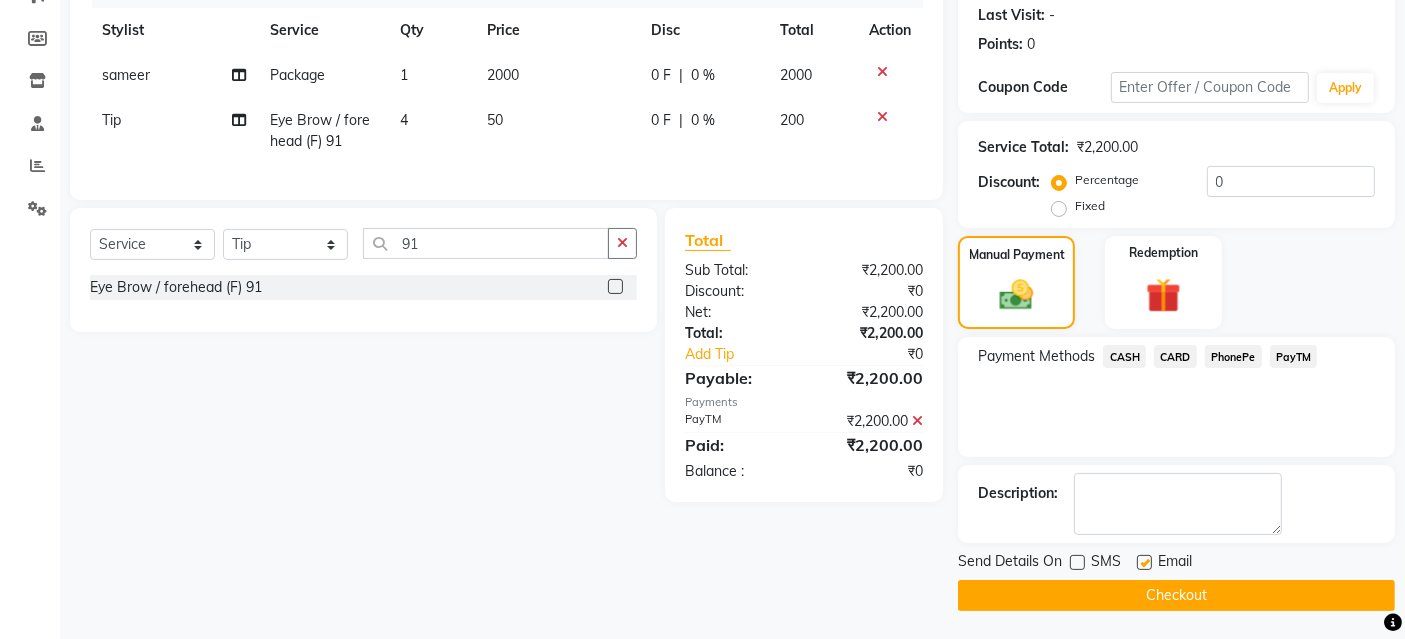 click 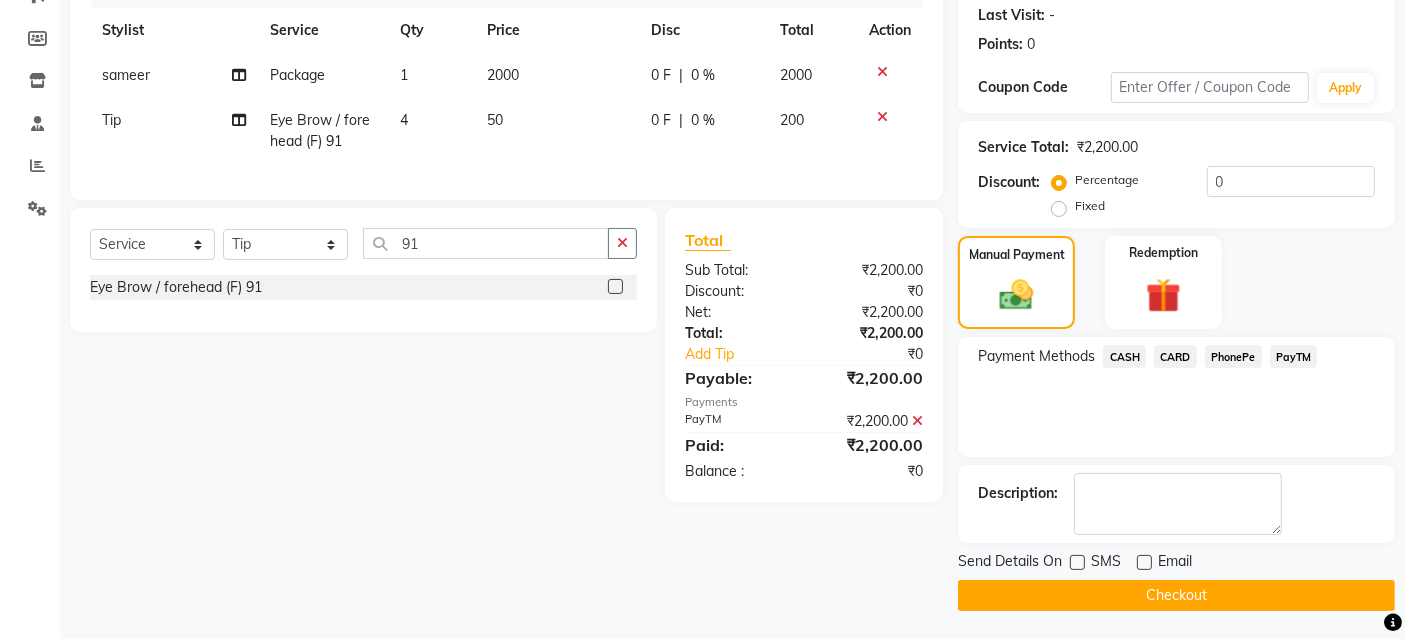 click on "Checkout" 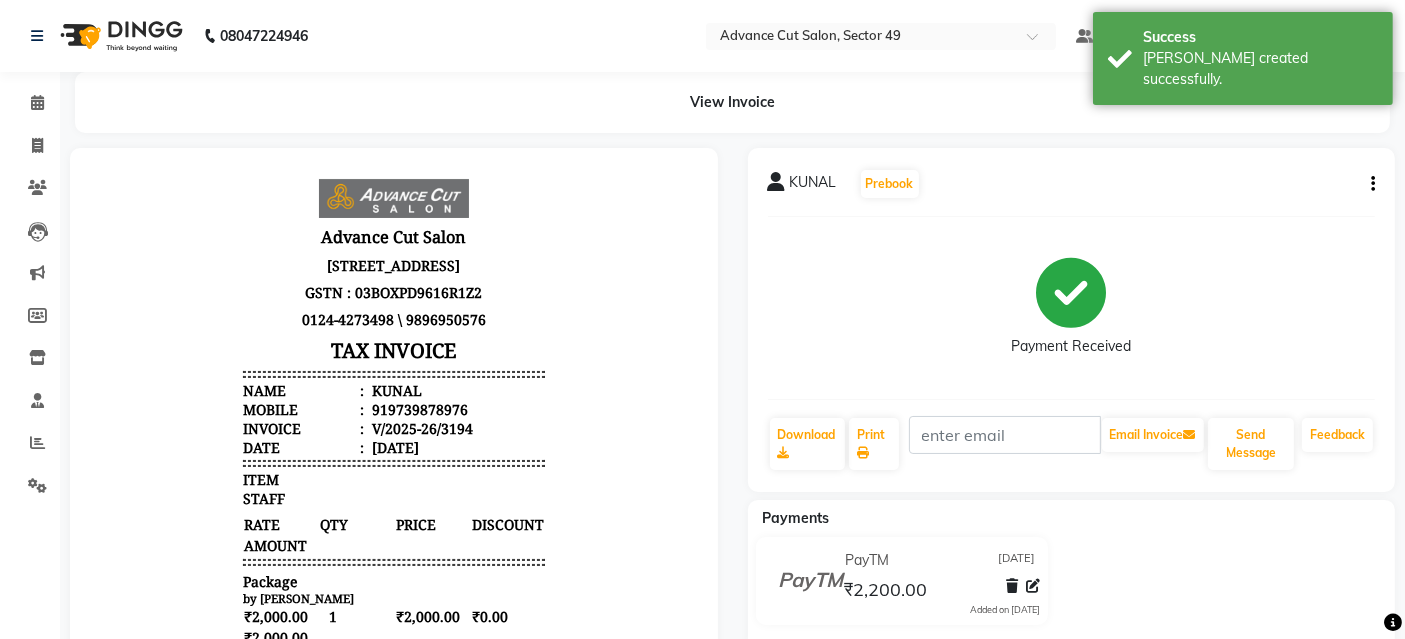 scroll, scrollTop: 0, scrollLeft: 0, axis: both 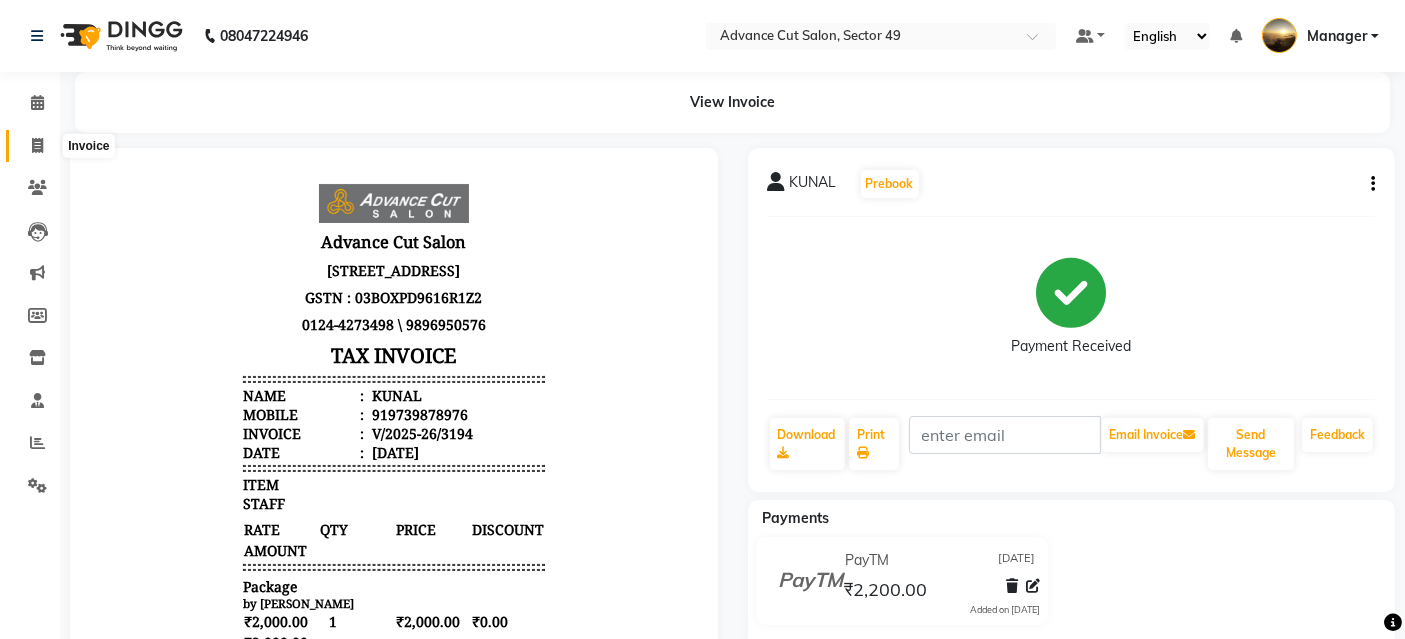 click 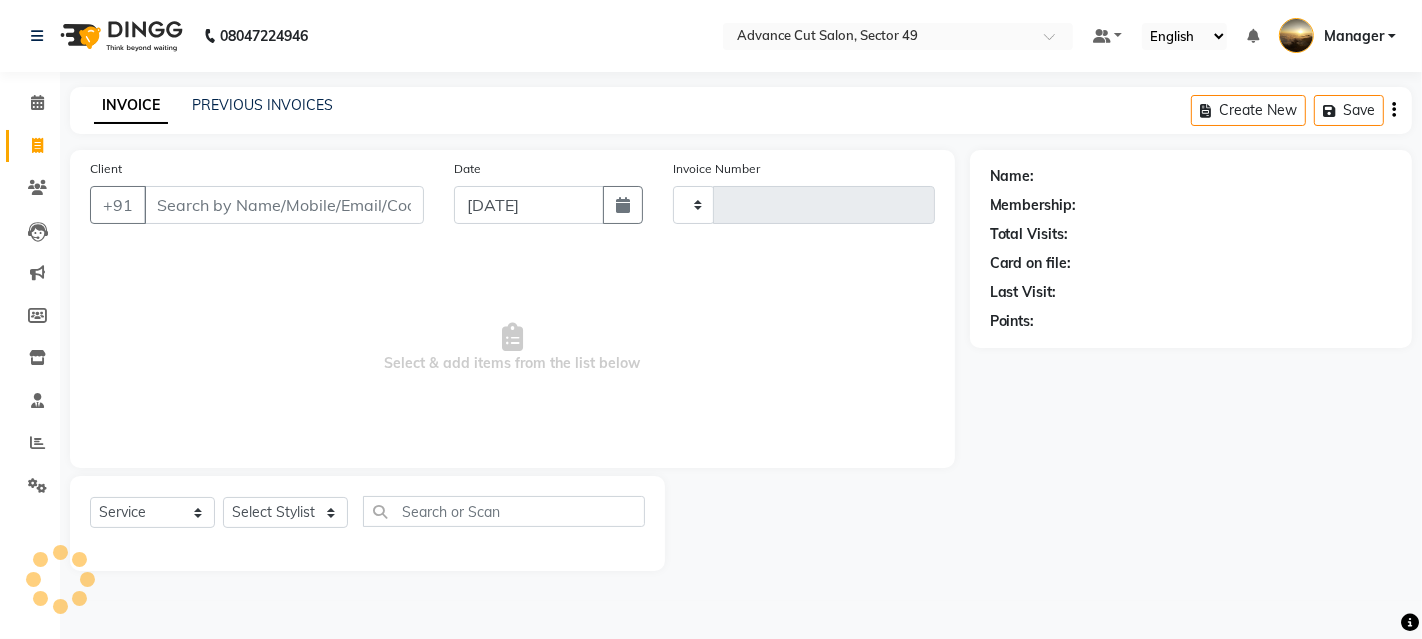 type on "3195" 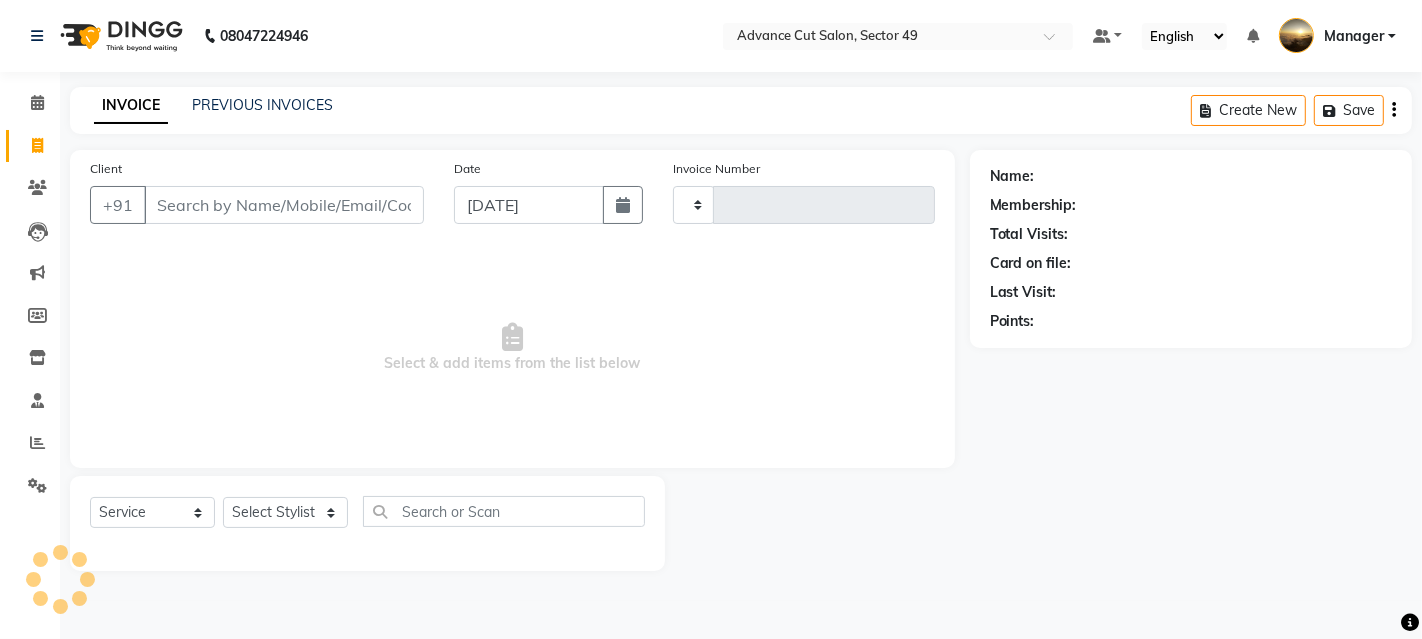 select on "4616" 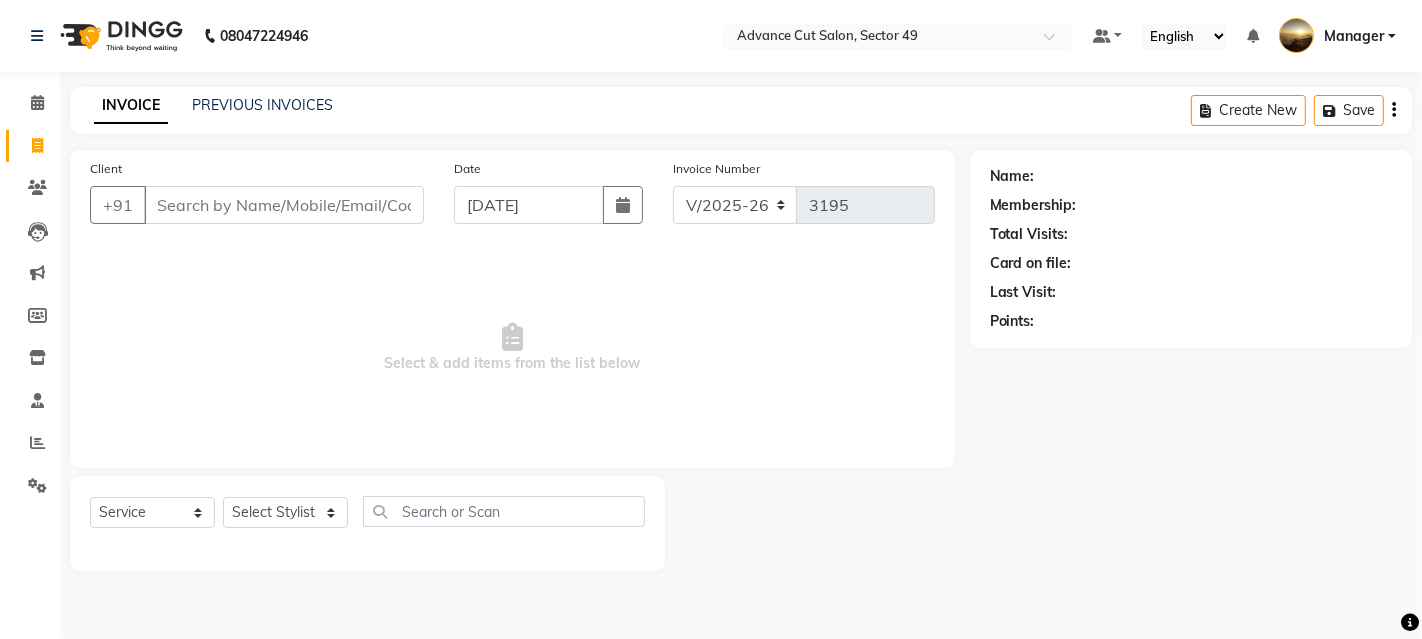 click 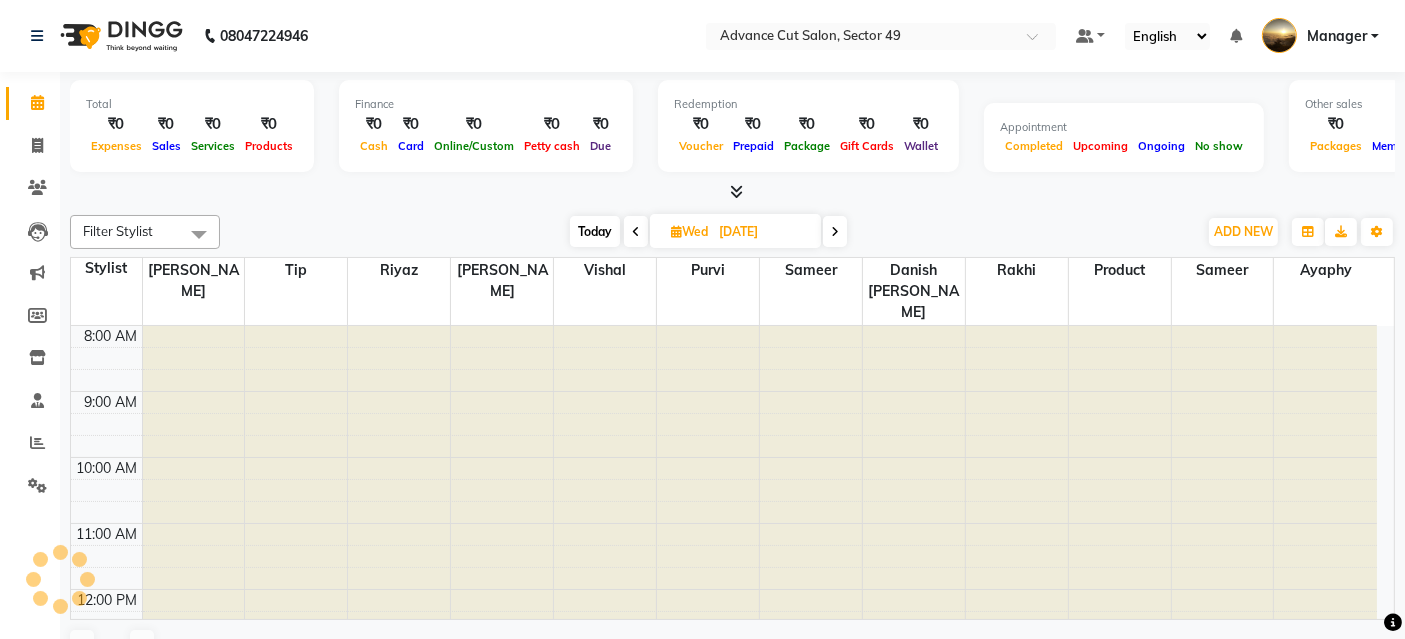 scroll, scrollTop: 0, scrollLeft: 0, axis: both 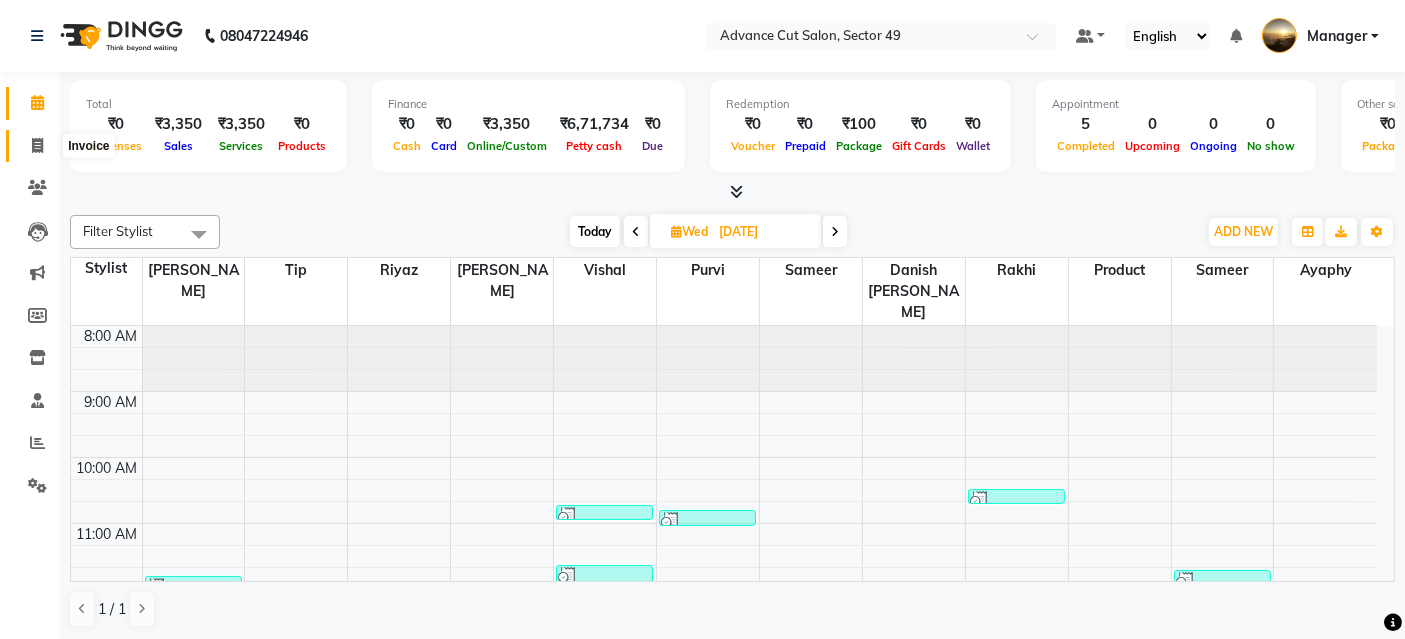 click 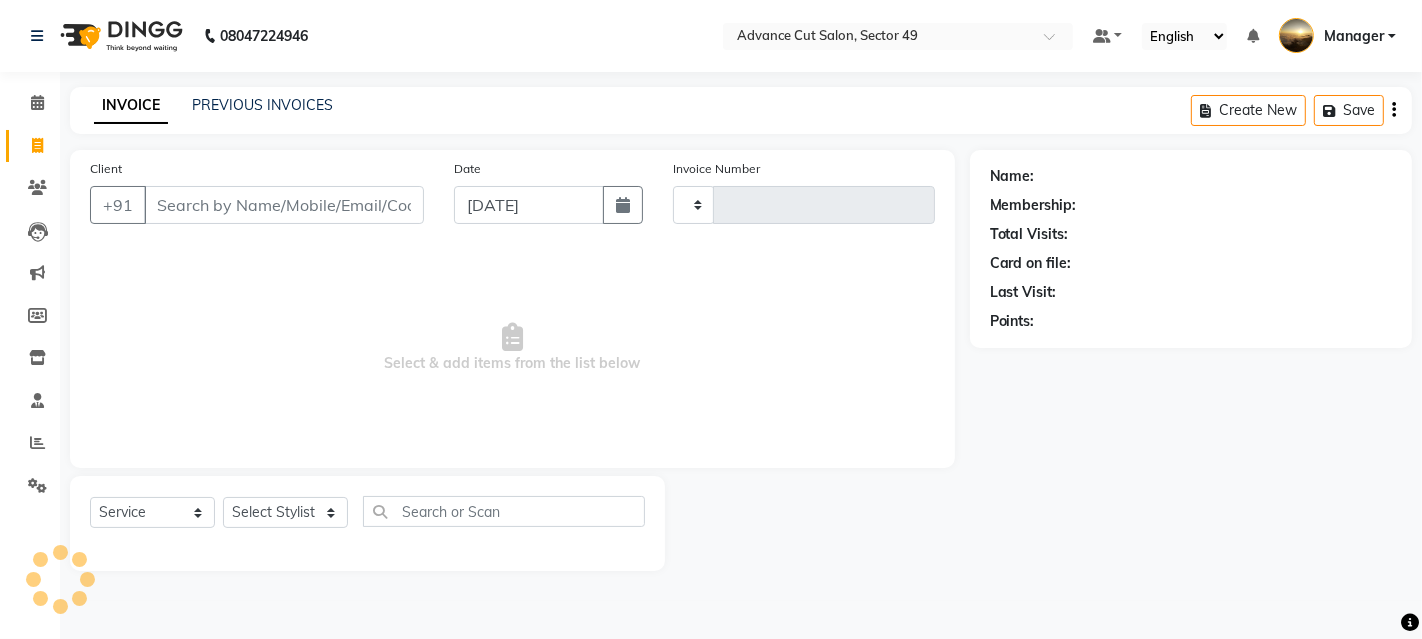 type on "3195" 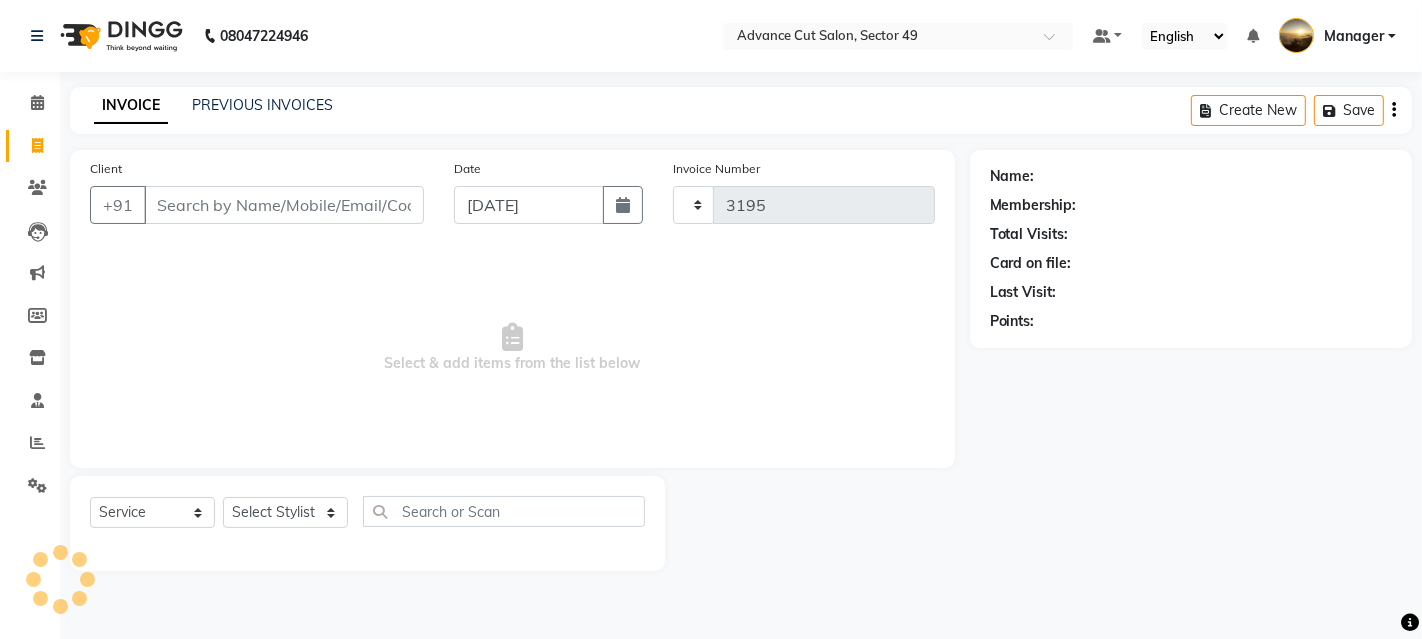 select on "4616" 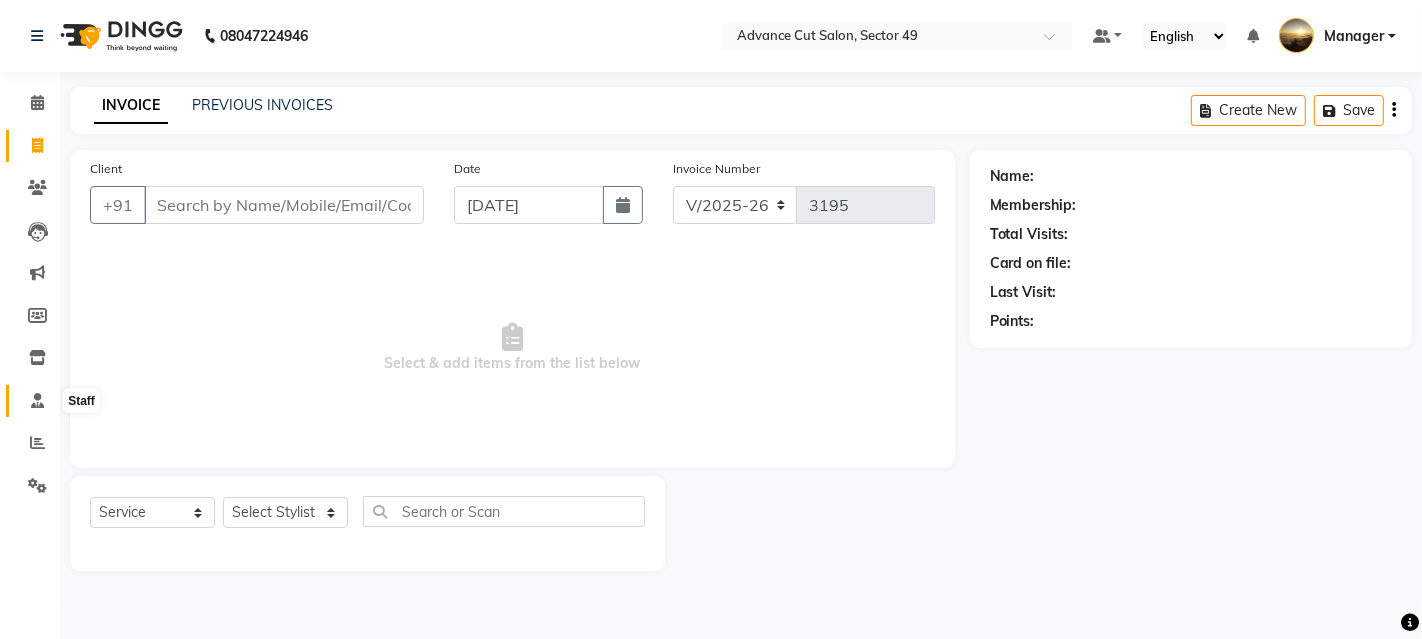 click 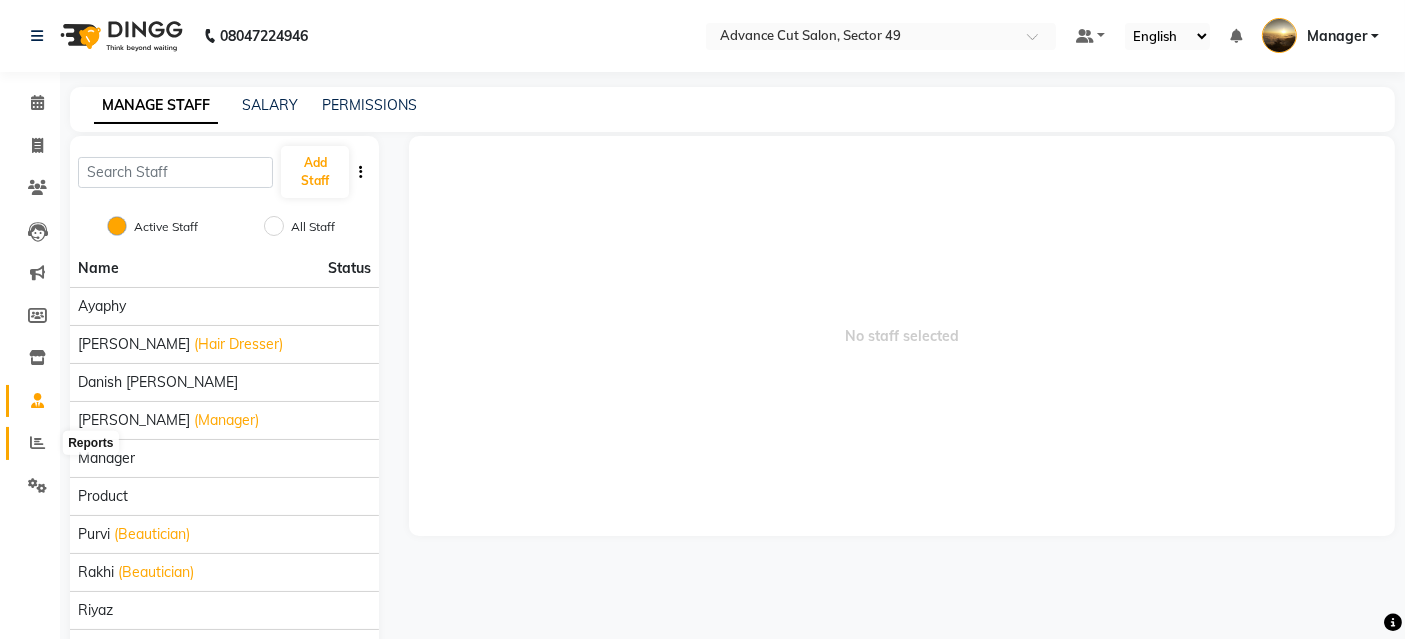 click 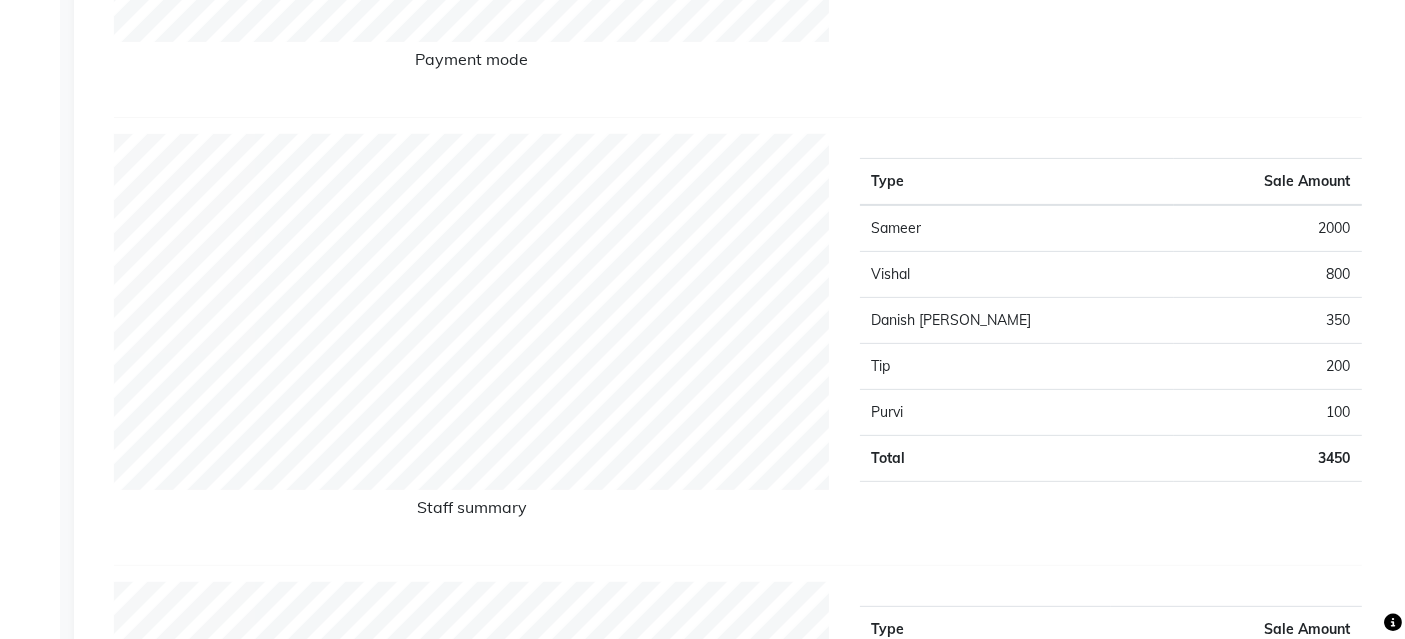 scroll, scrollTop: 0, scrollLeft: 0, axis: both 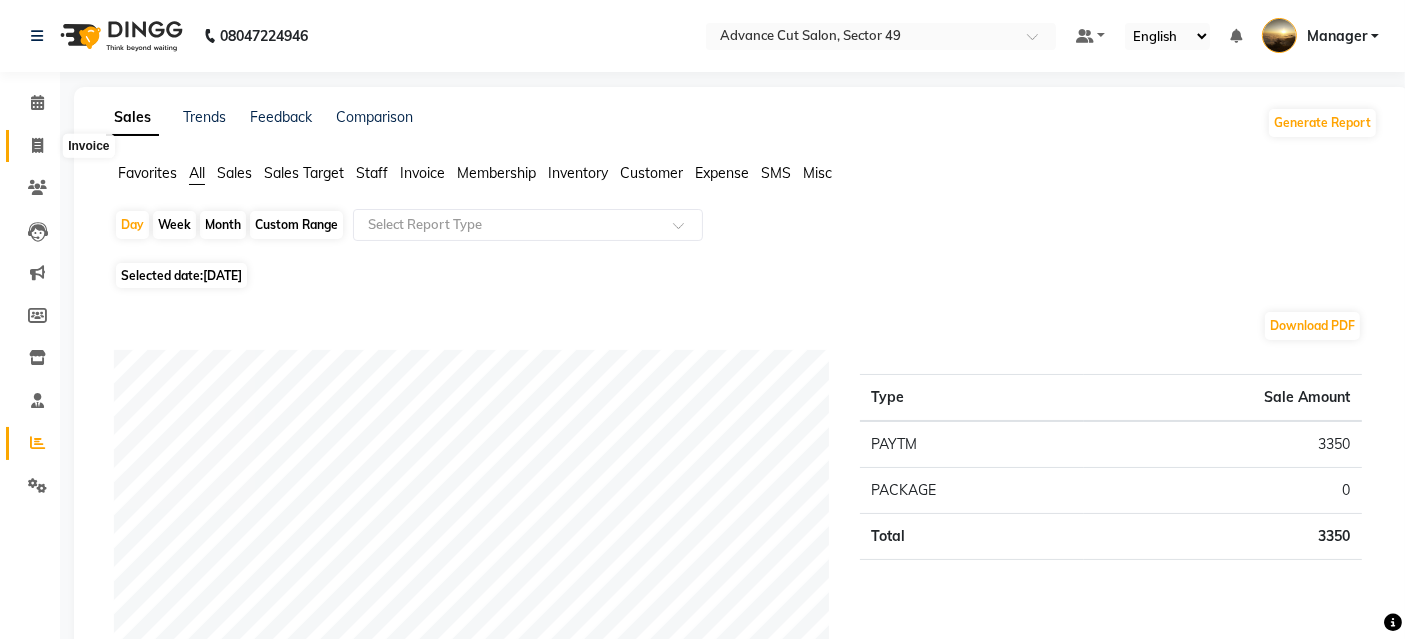 click 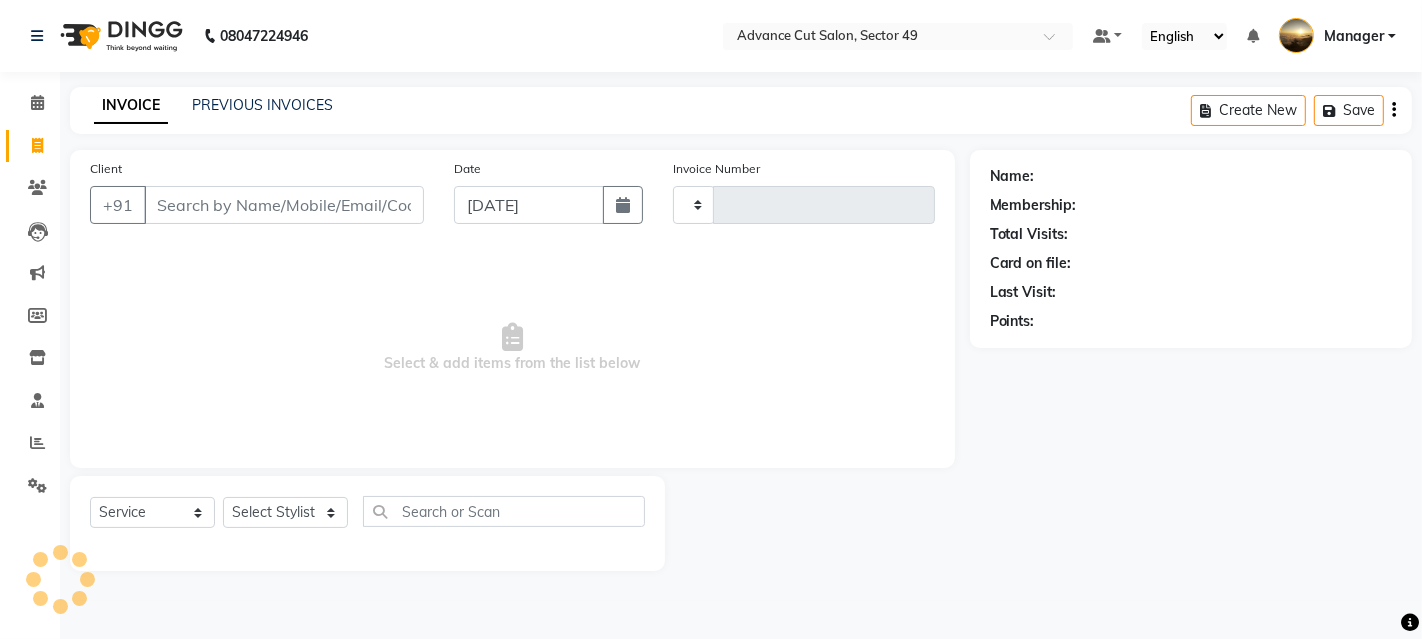 type on "3195" 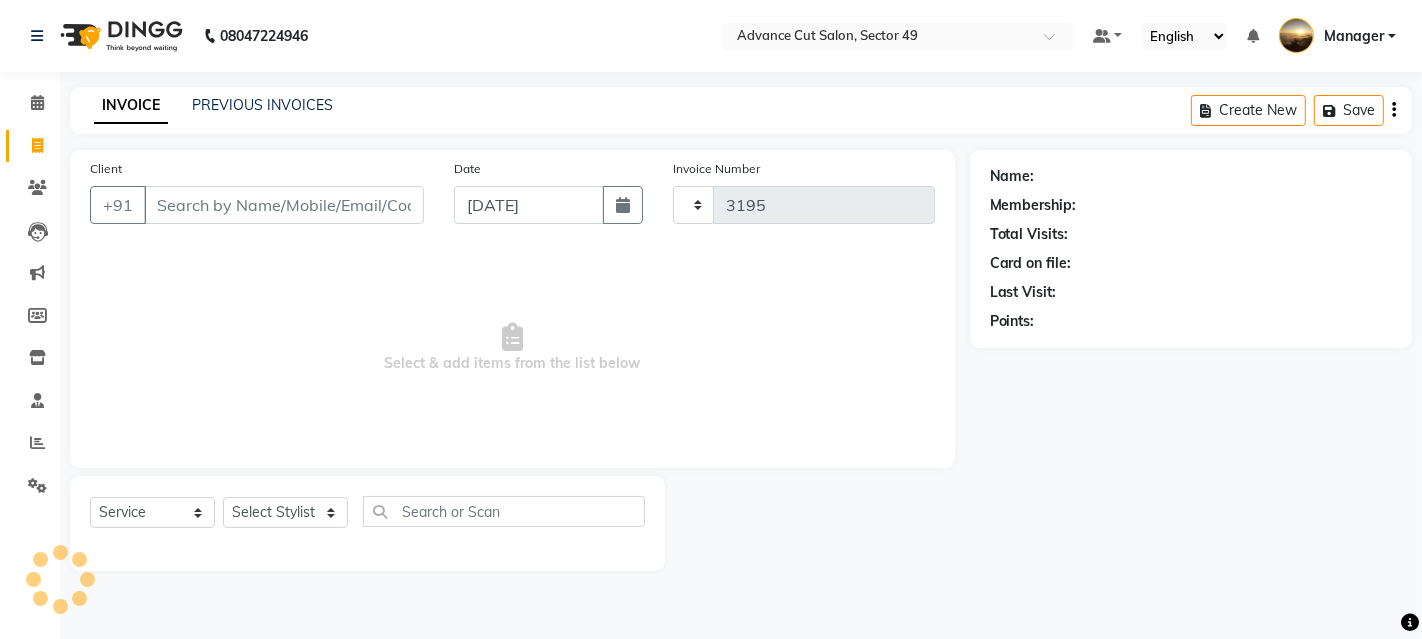 select on "4616" 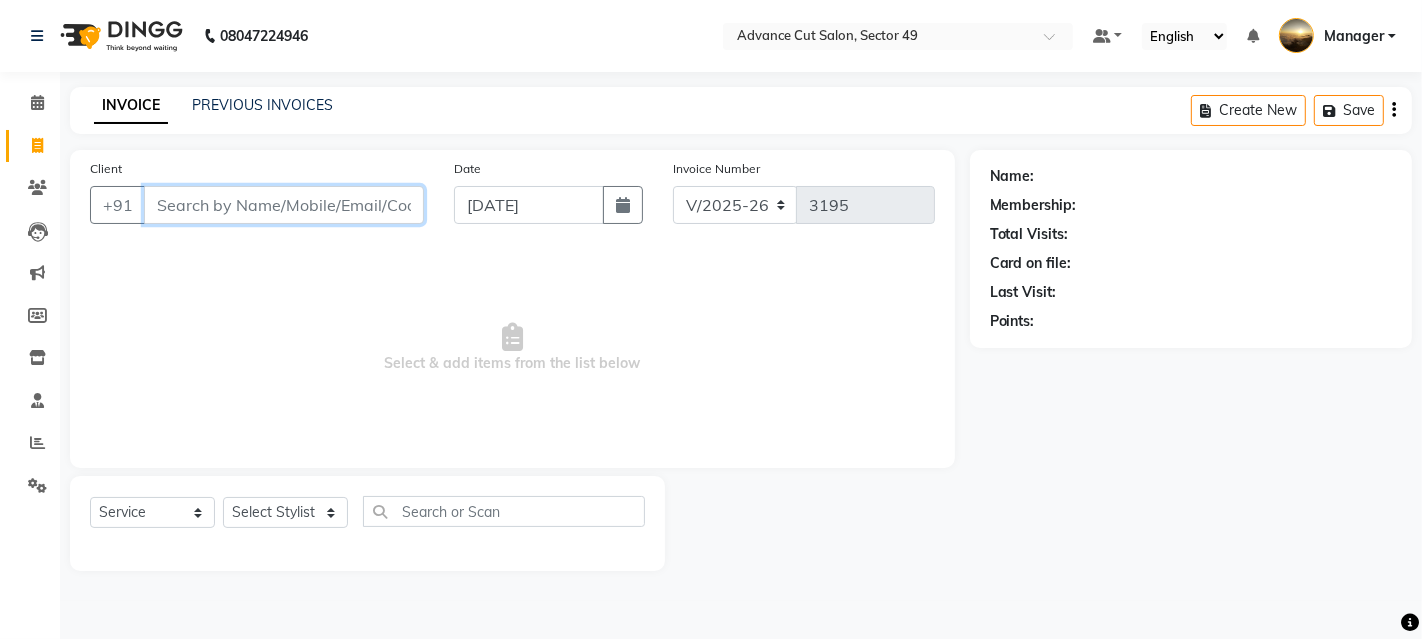 drag, startPoint x: 225, startPoint y: 212, endPoint x: 284, endPoint y: 222, distance: 59.841457 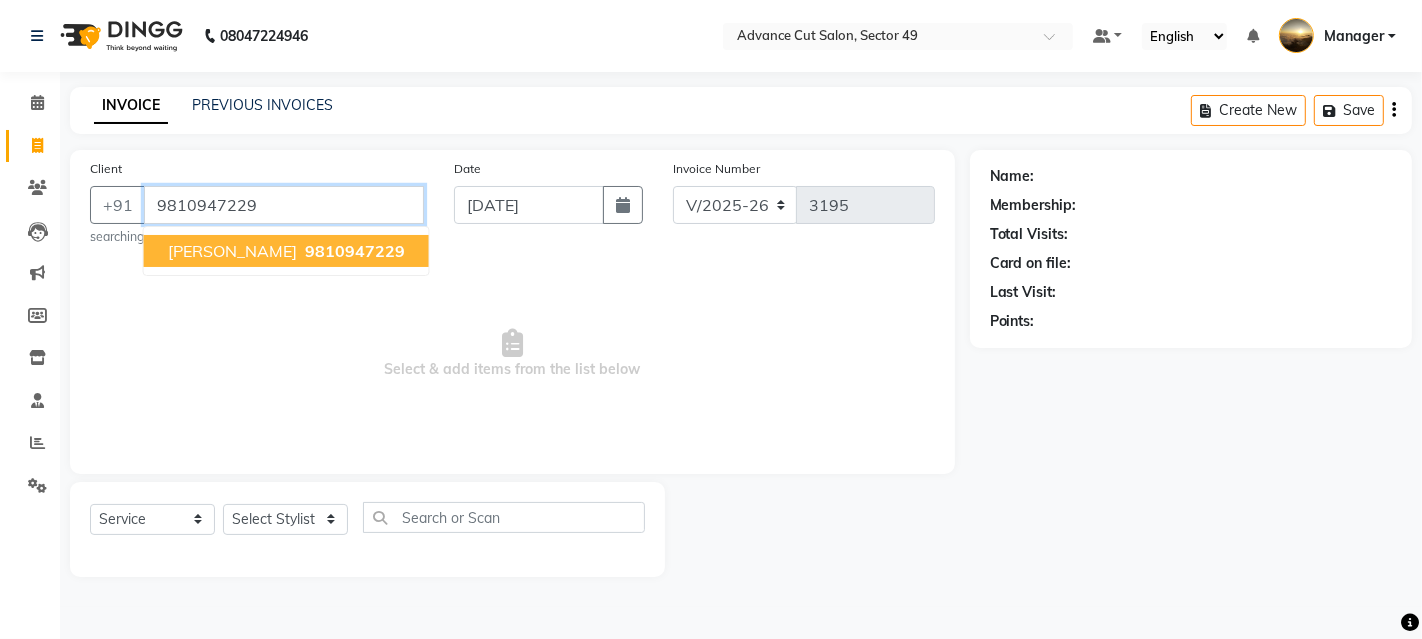 type on "9810947229" 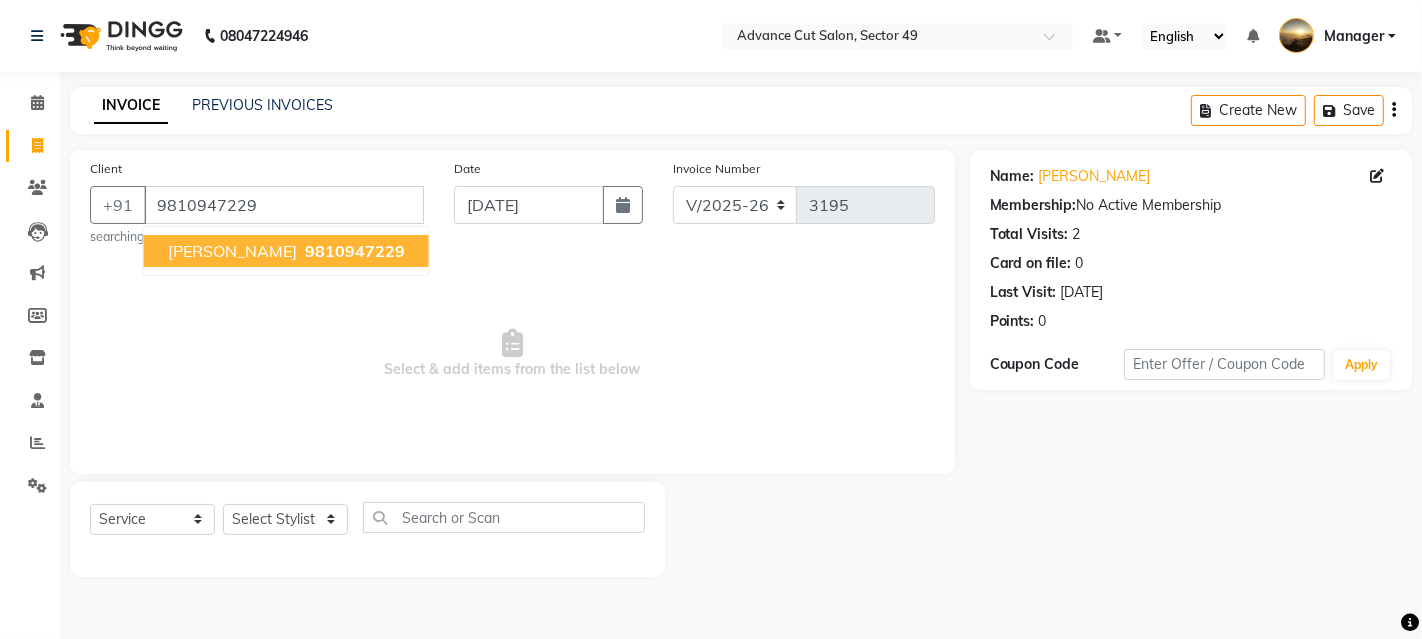 drag, startPoint x: 358, startPoint y: 248, endPoint x: 341, endPoint y: 155, distance: 94.54099 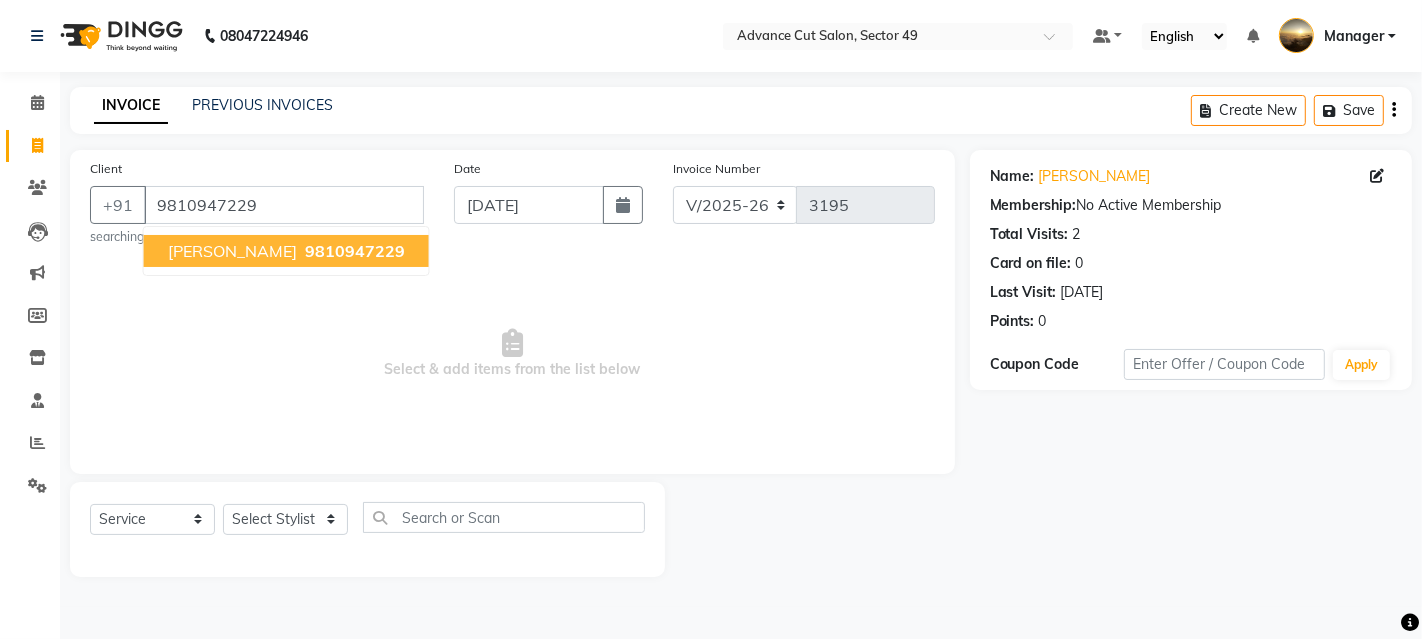 click on "9810947229" at bounding box center [355, 251] 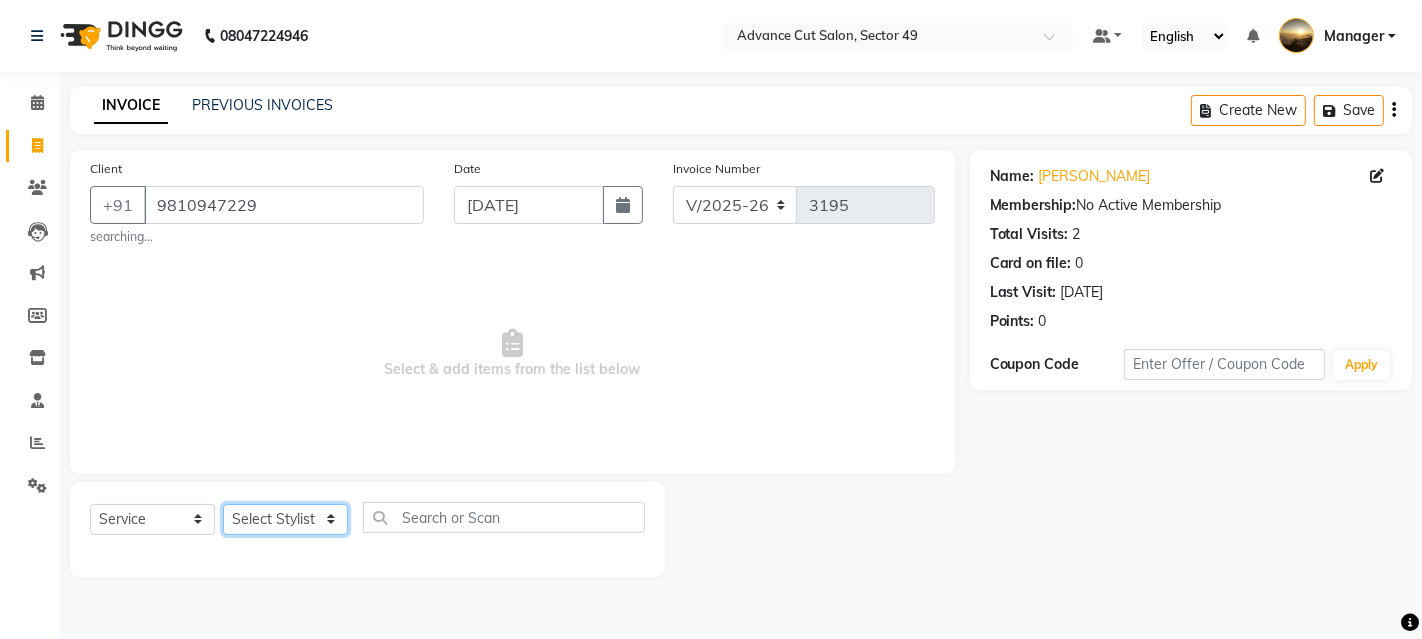 click on "Select Stylist [PERSON_NAME] danish [PERSON_NAME] Manager product [PERSON_NAME] rakhi [PERSON_NAME] sameer sameer Tip vishal" 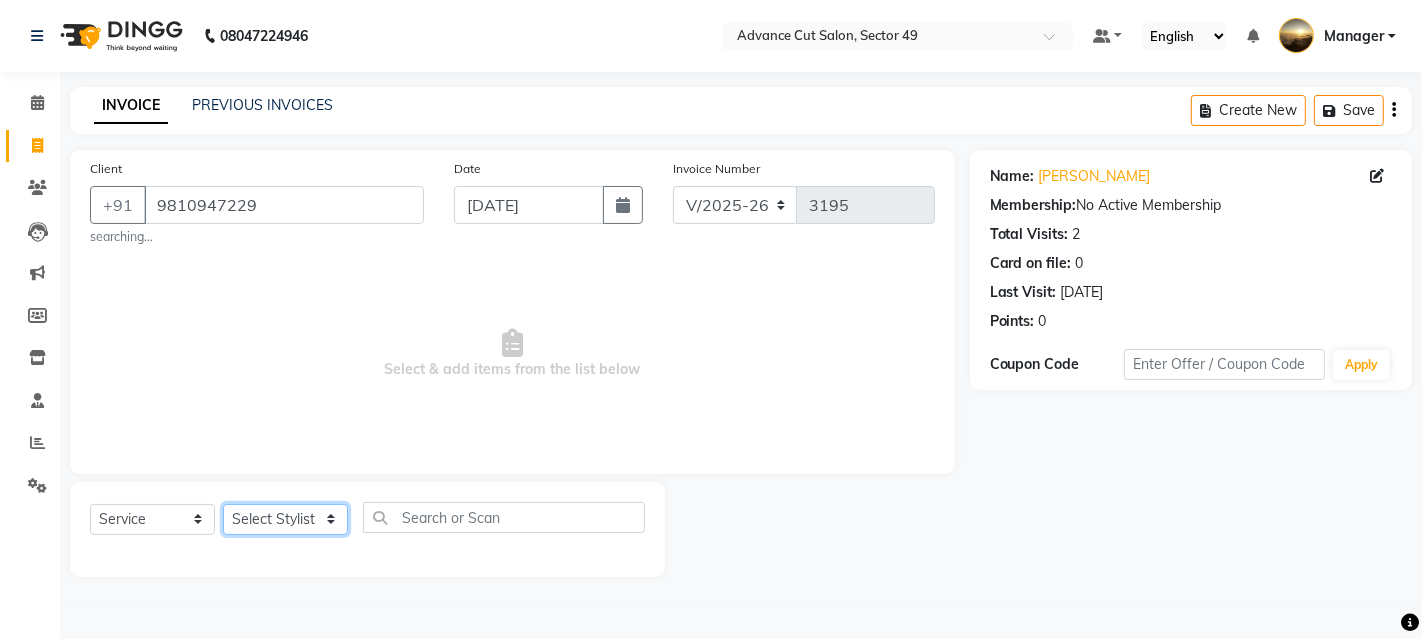 select on "68144" 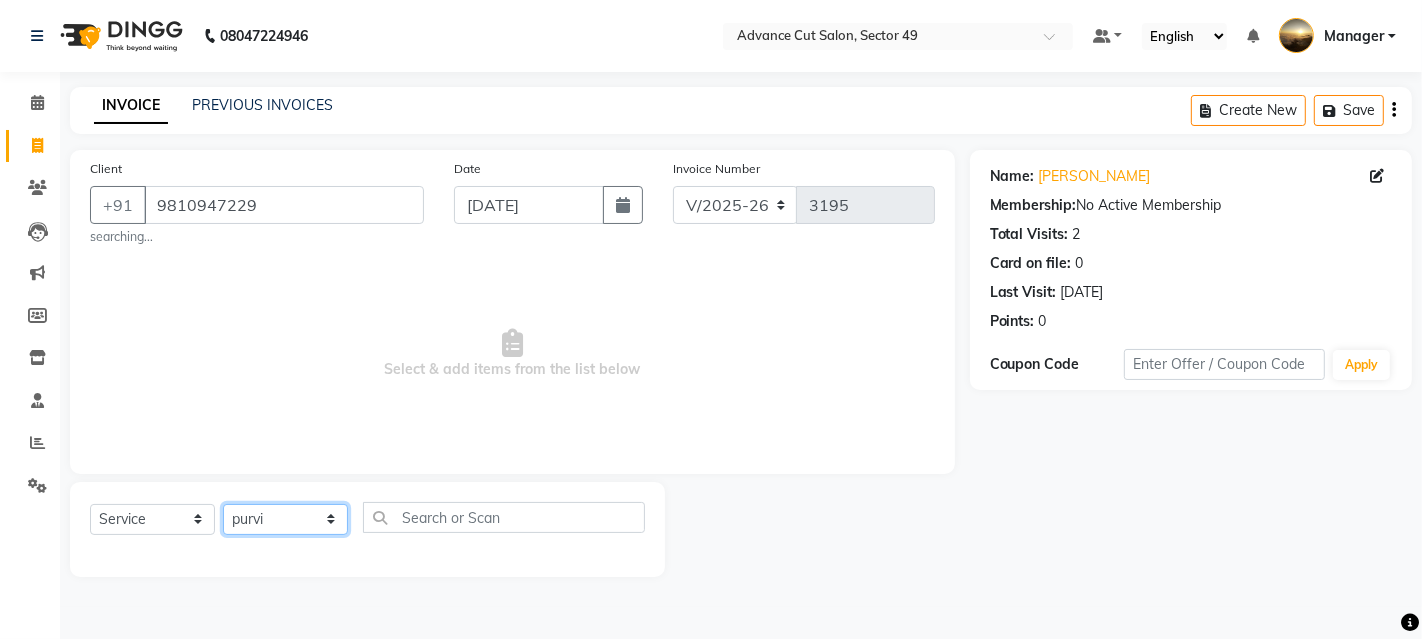 click on "Select Stylist [PERSON_NAME] danish [PERSON_NAME] Manager product [PERSON_NAME] rakhi [PERSON_NAME] sameer sameer Tip vishal" 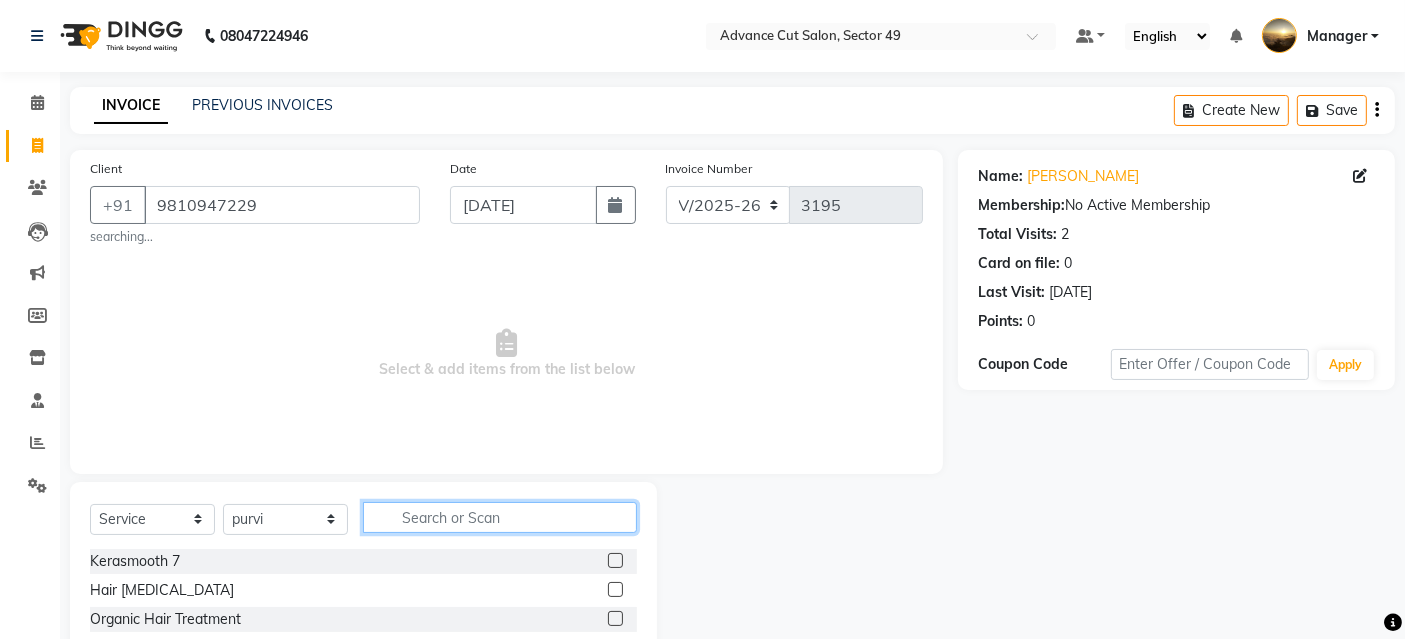 click 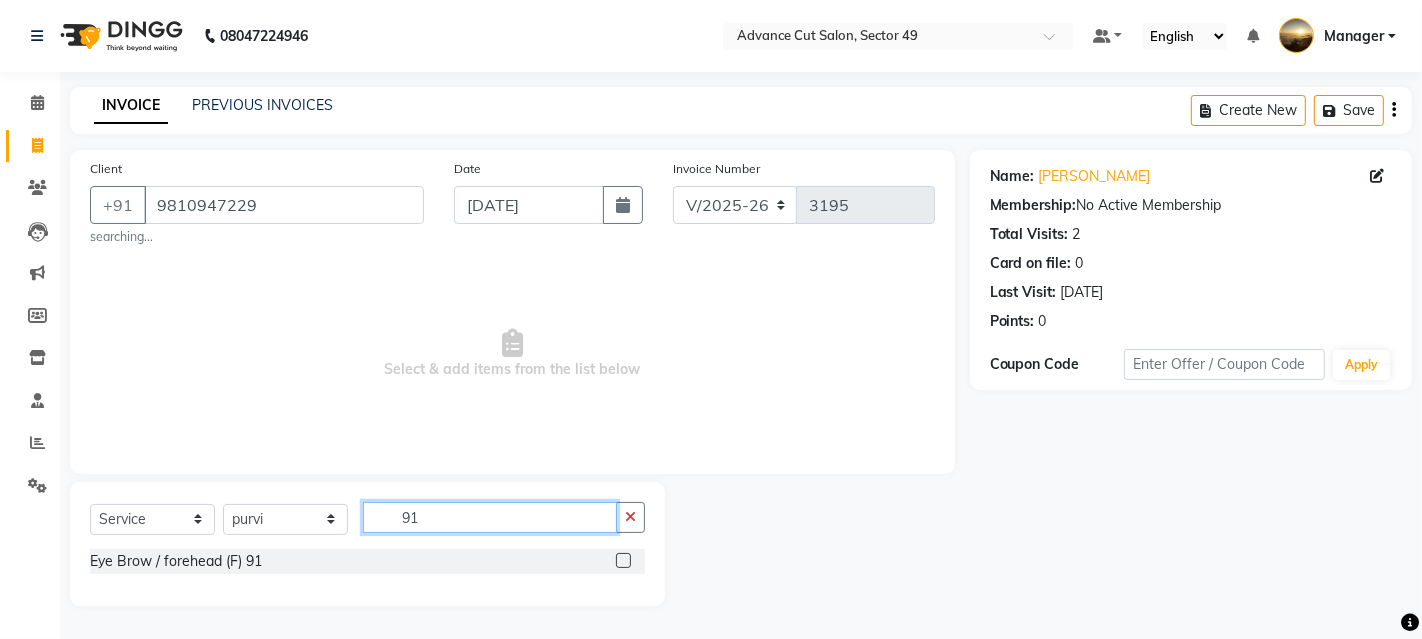 type on "91" 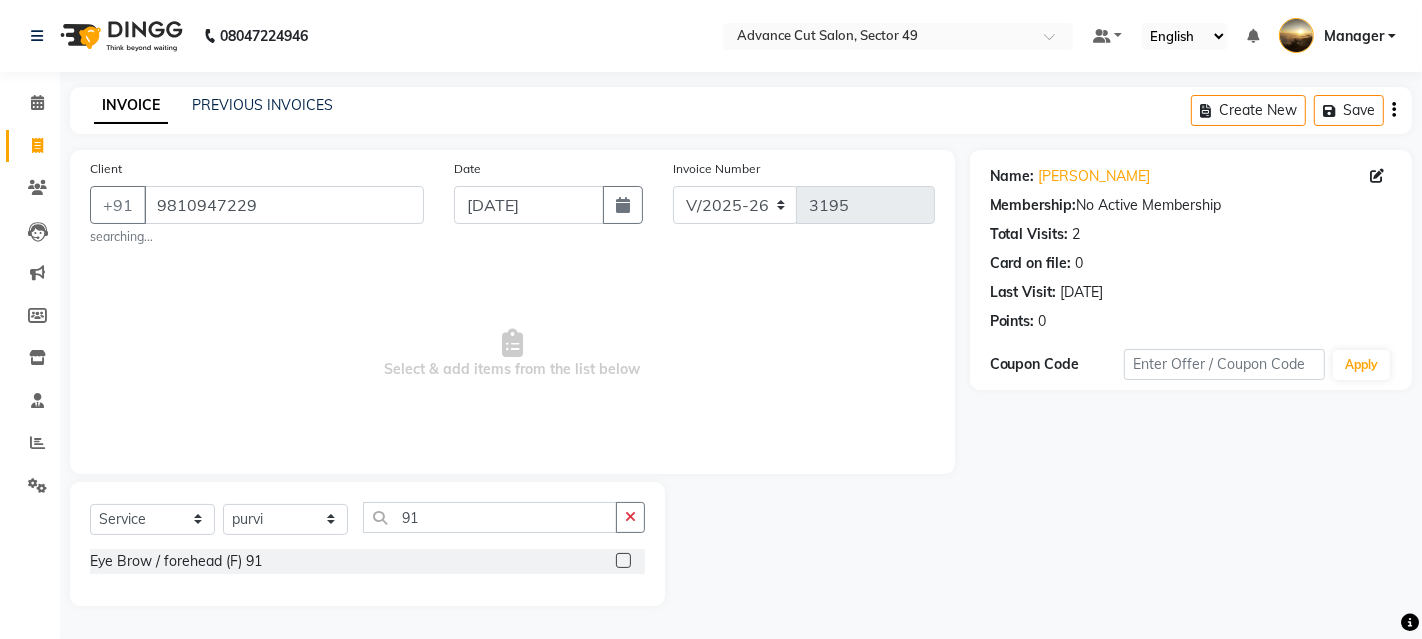 click 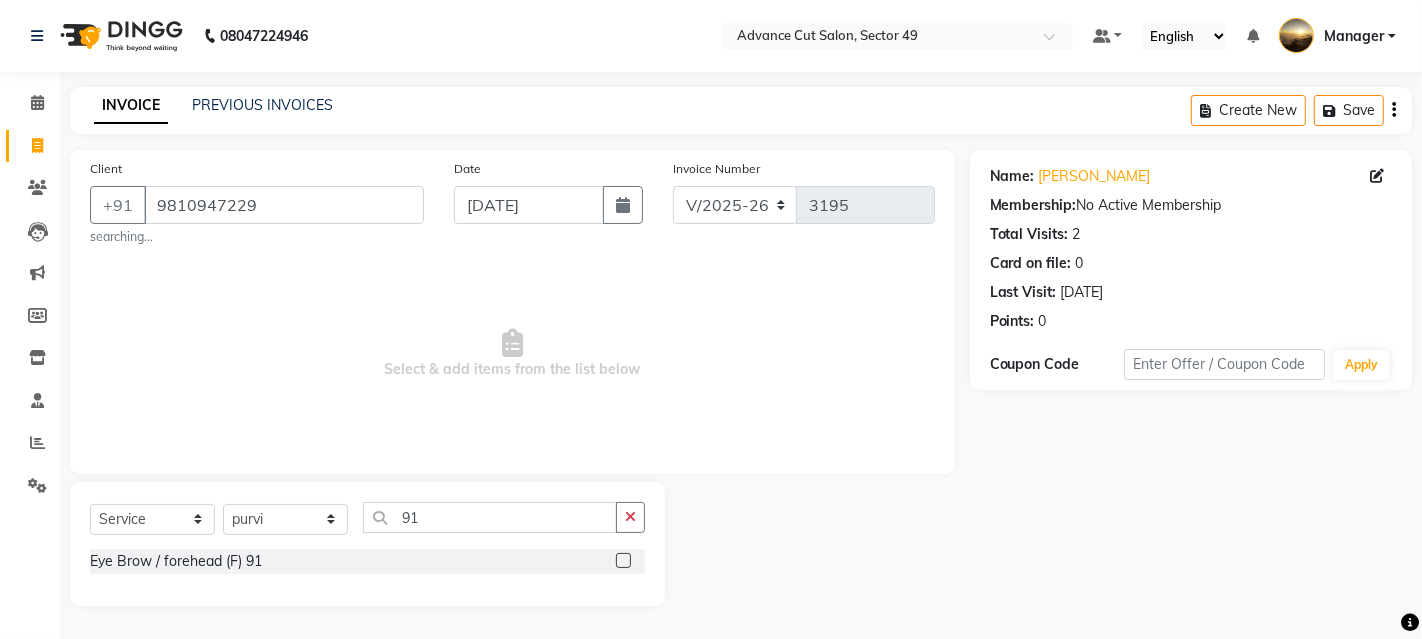 click 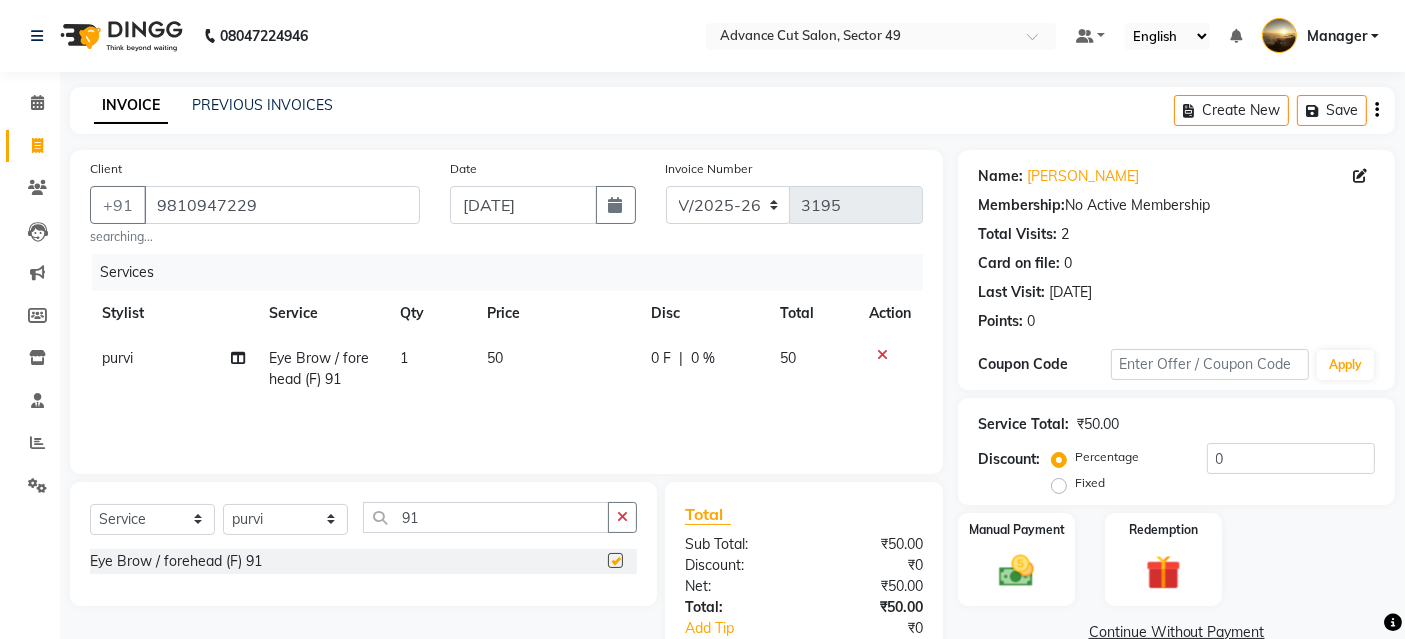 checkbox on "false" 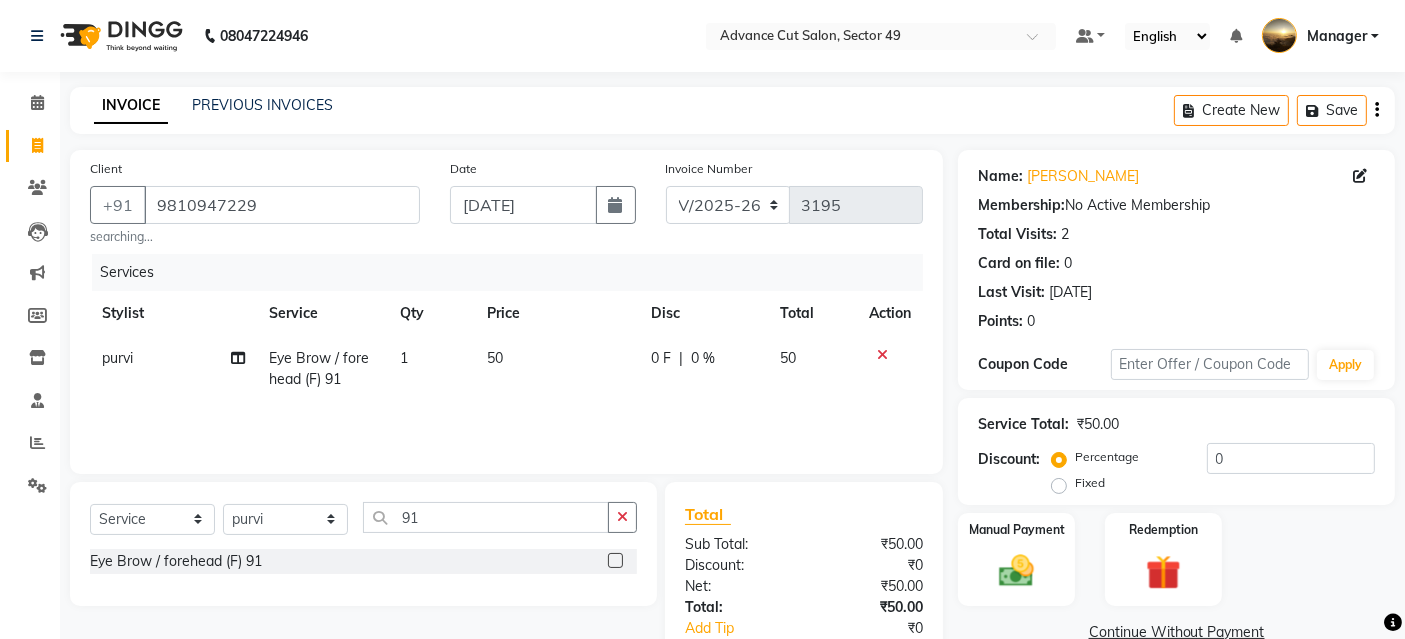 click on "1" 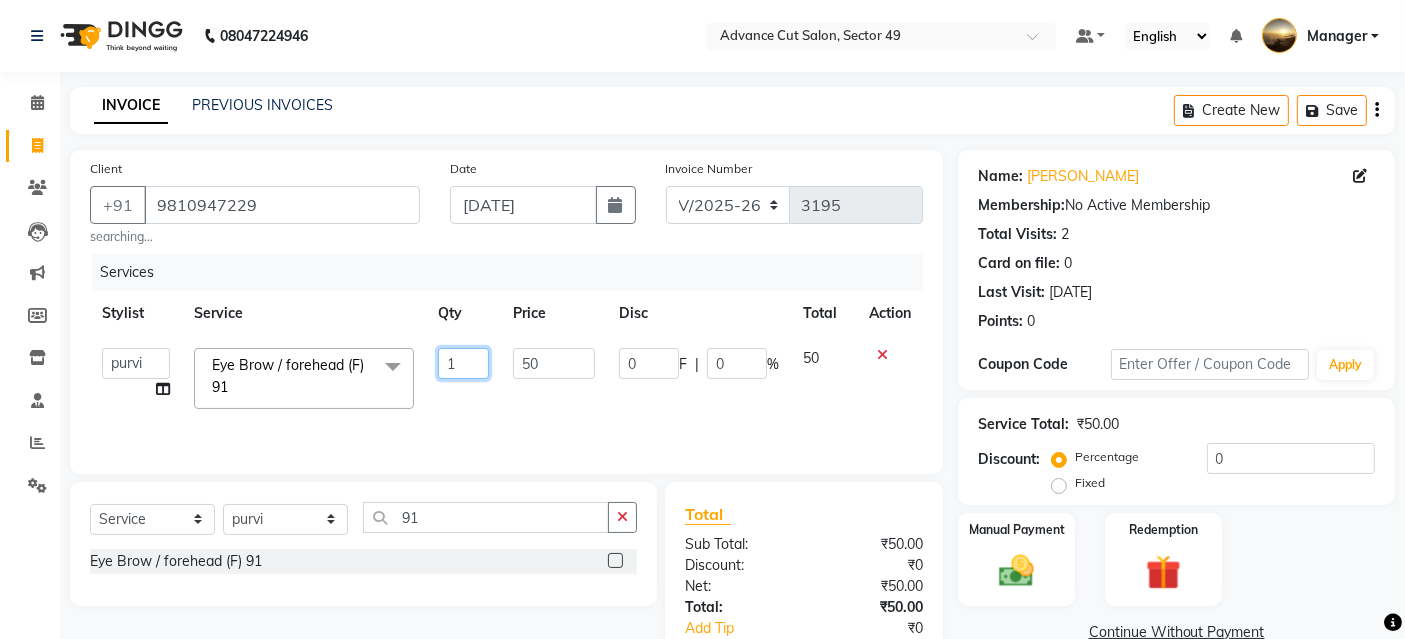 click on "1" 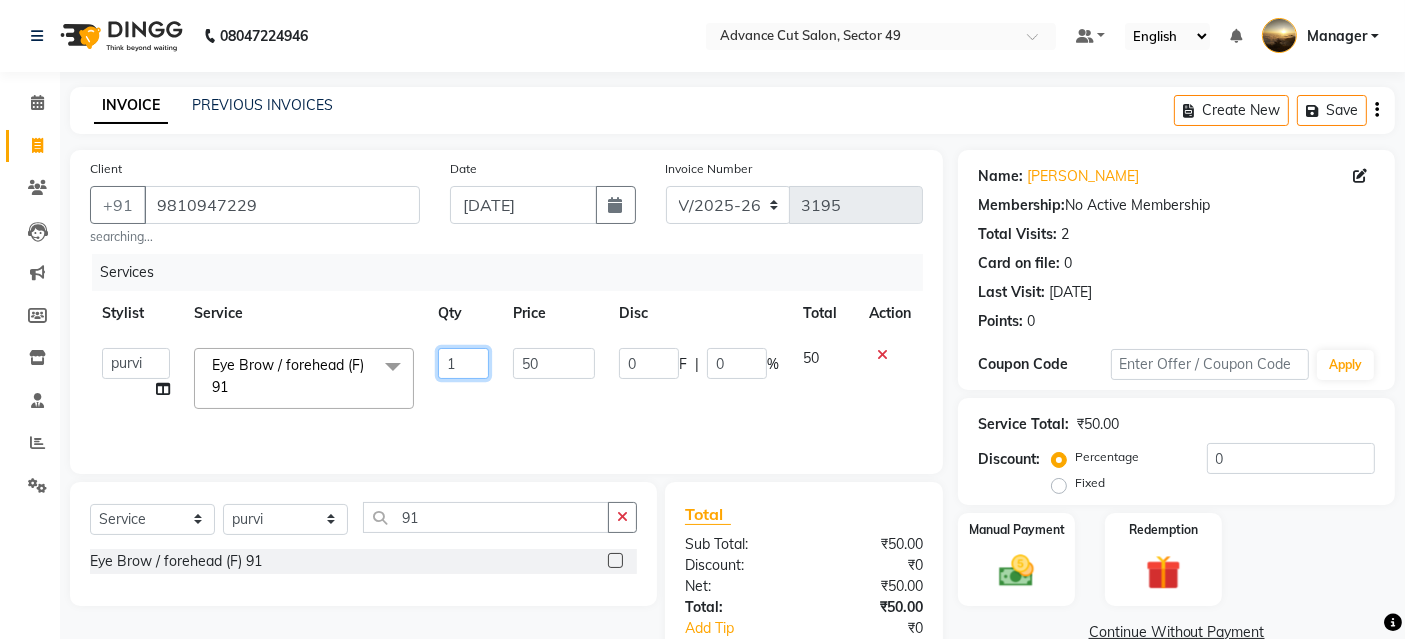 click on "1" 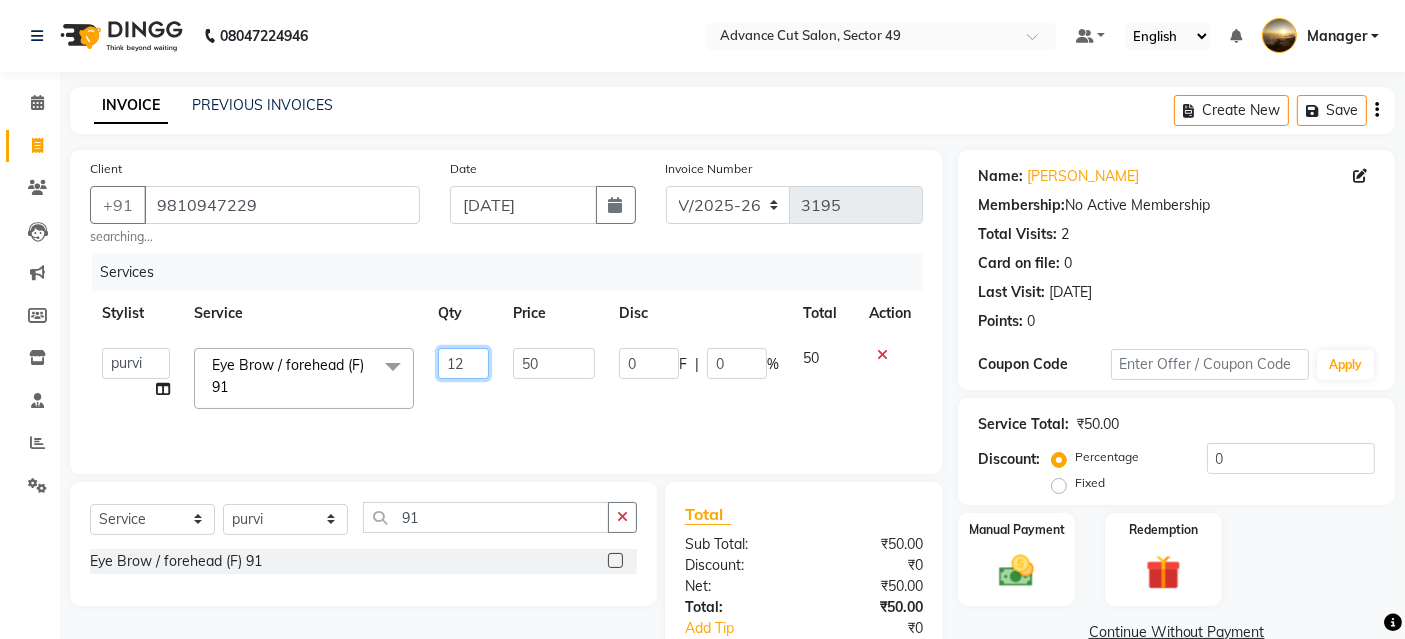 type on "1" 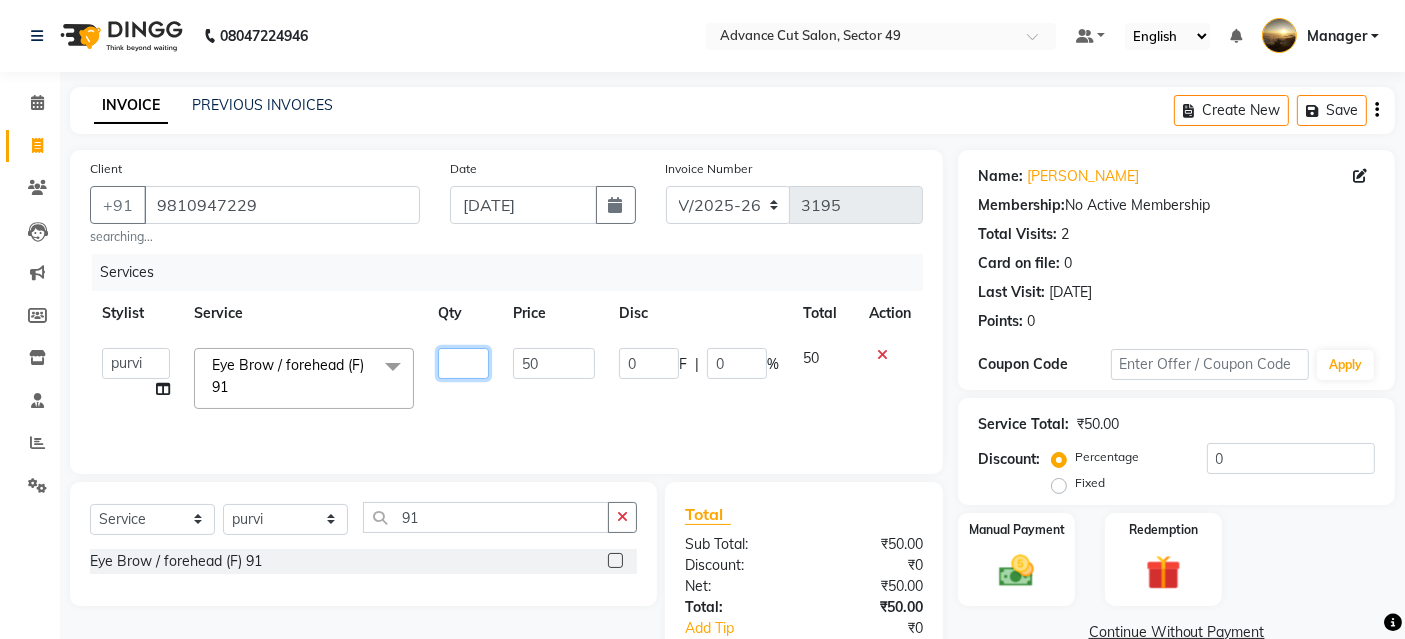 type on "2" 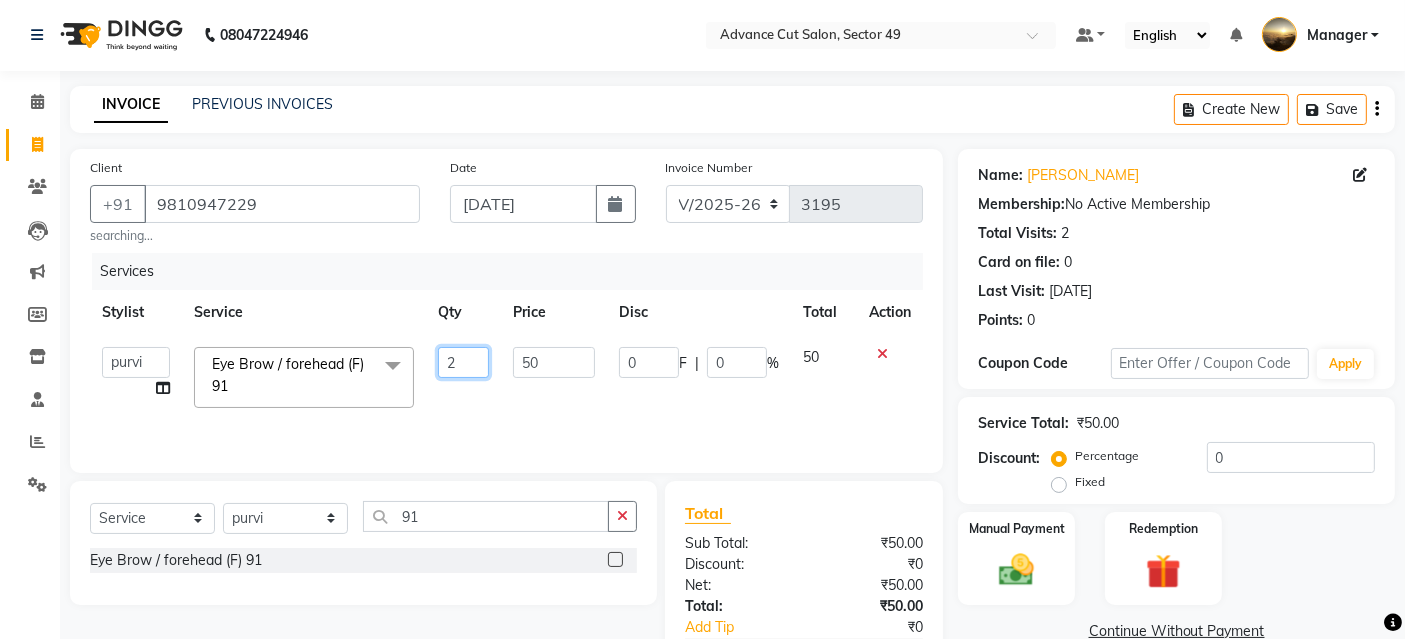 scroll, scrollTop: 124, scrollLeft: 0, axis: vertical 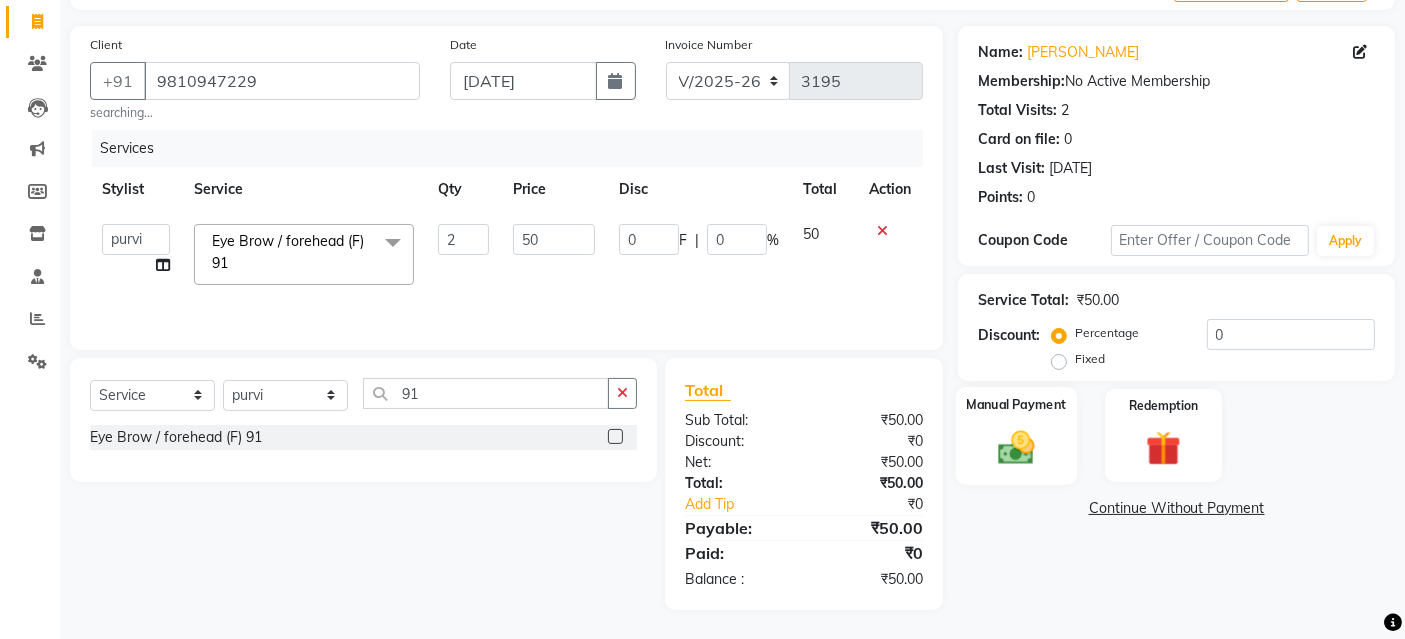 click 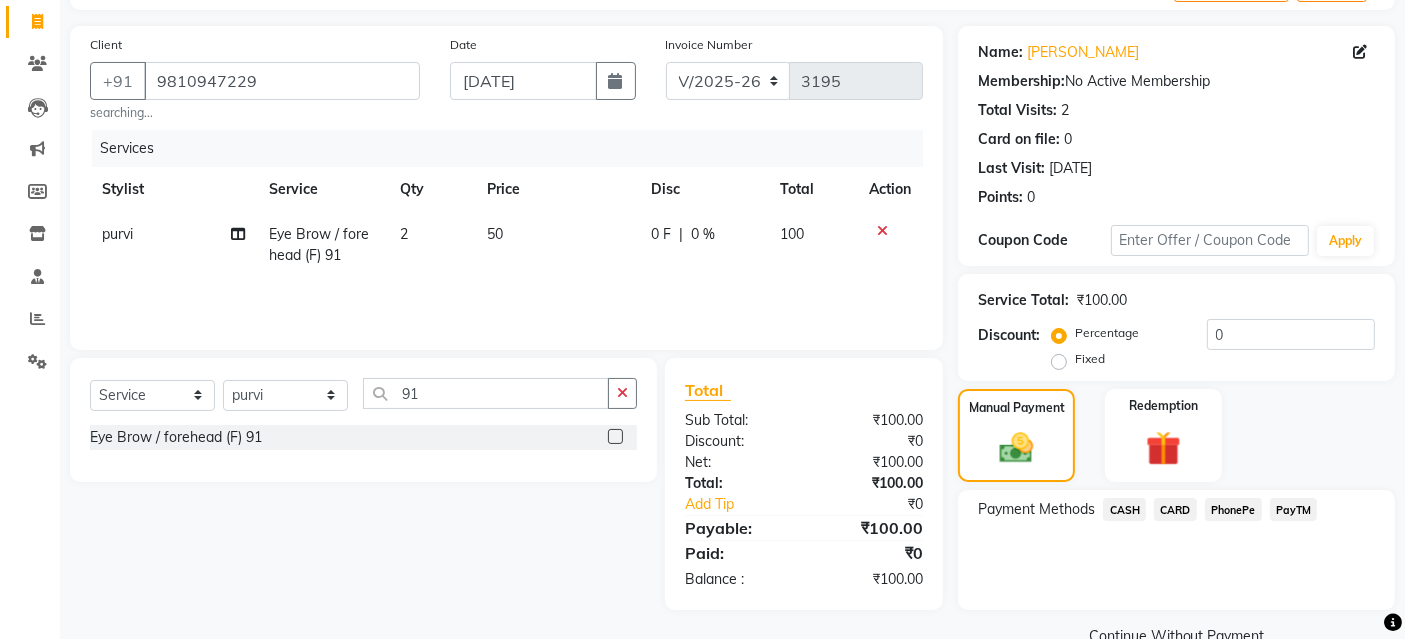 click on "PayTM" 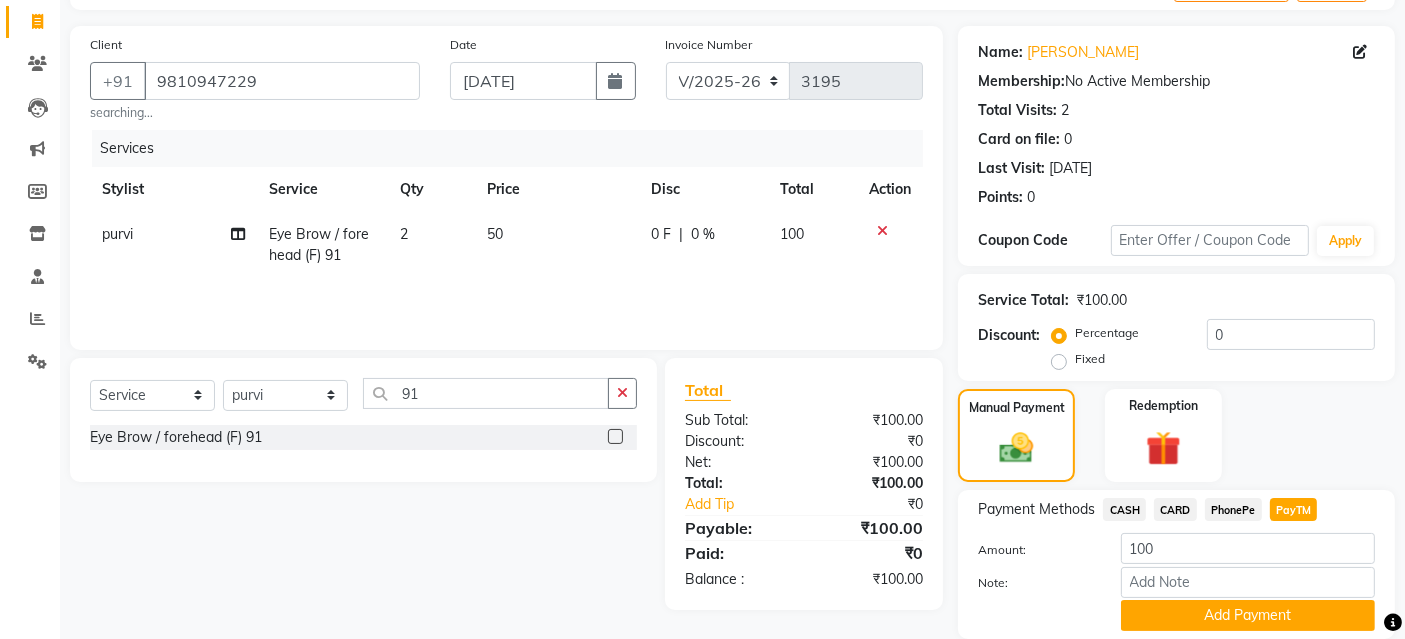 scroll, scrollTop: 194, scrollLeft: 0, axis: vertical 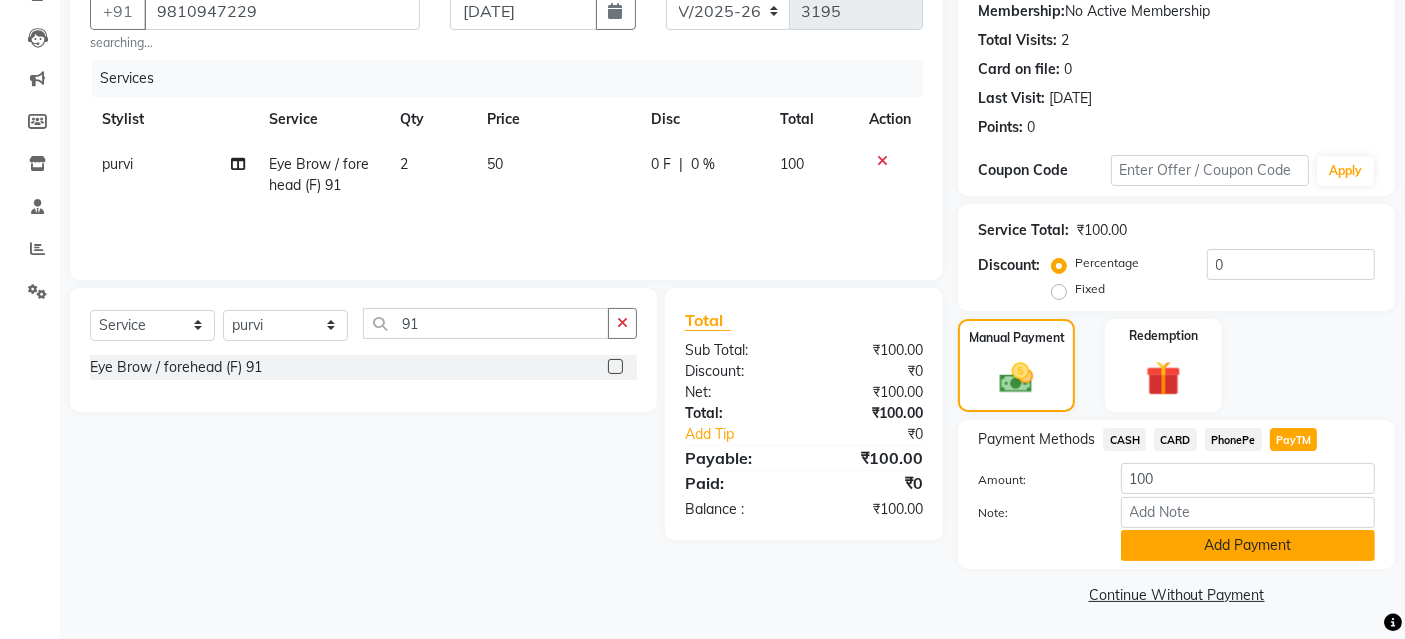 click on "Add Payment" 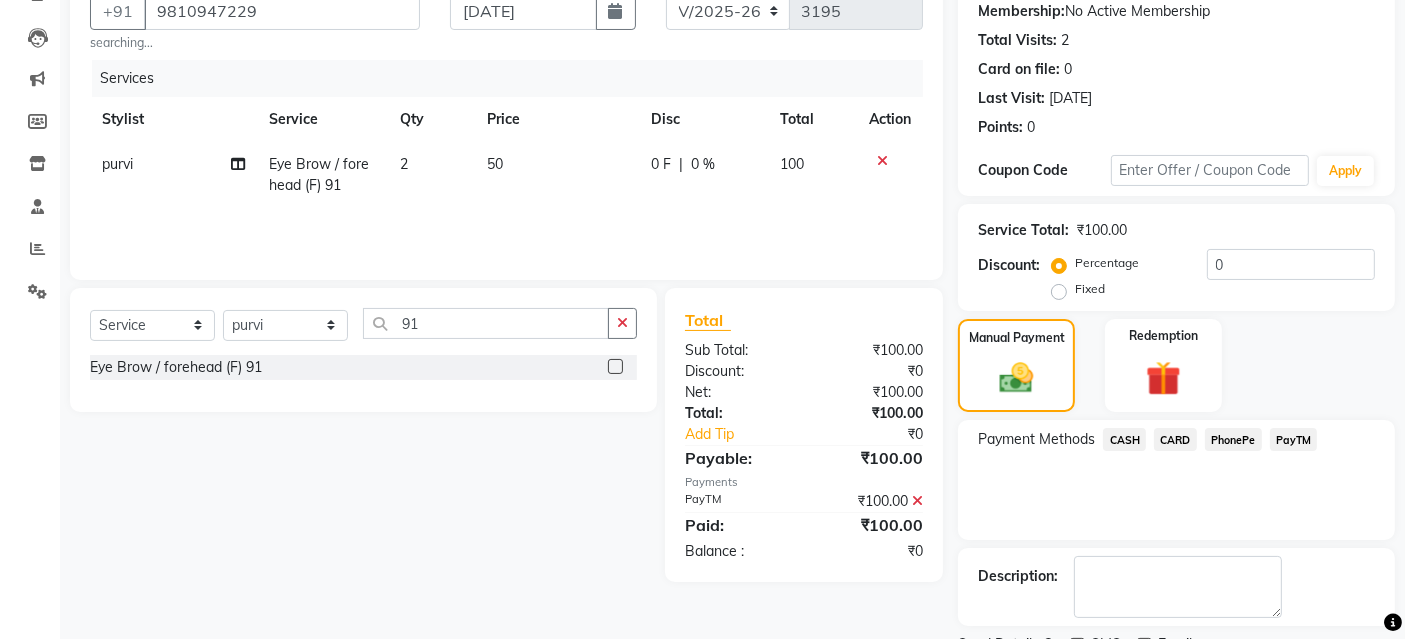 scroll, scrollTop: 277, scrollLeft: 0, axis: vertical 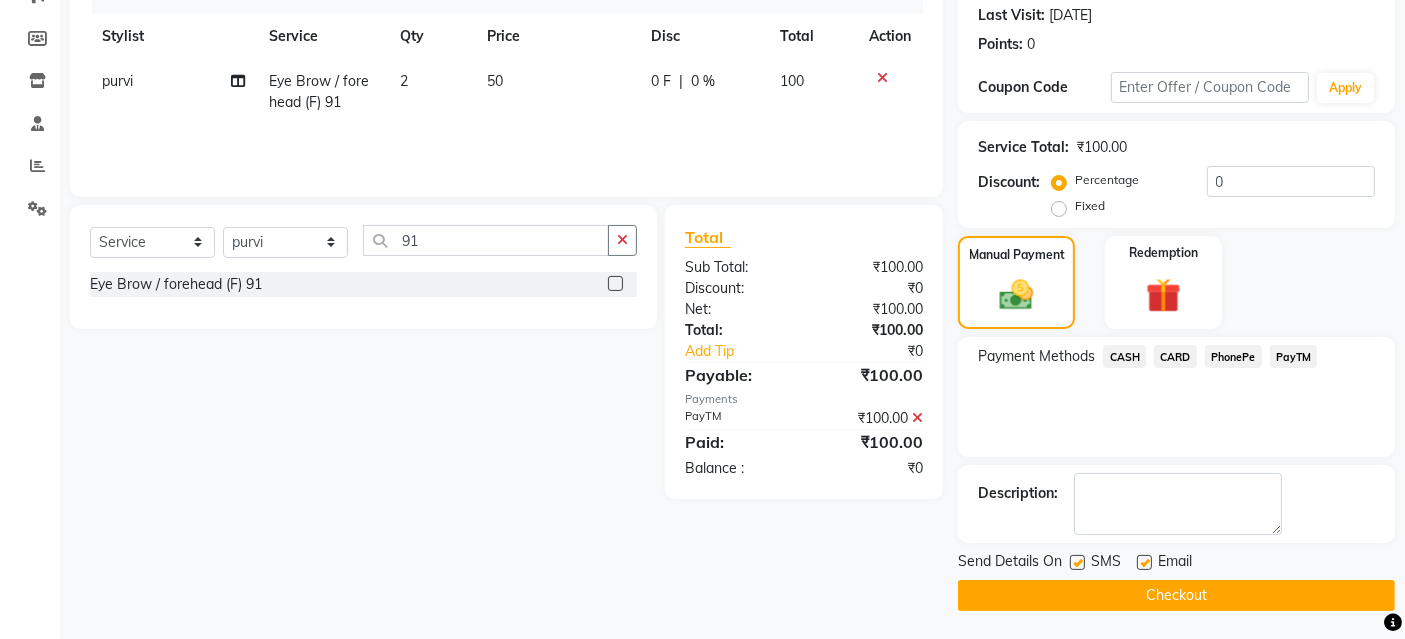 click 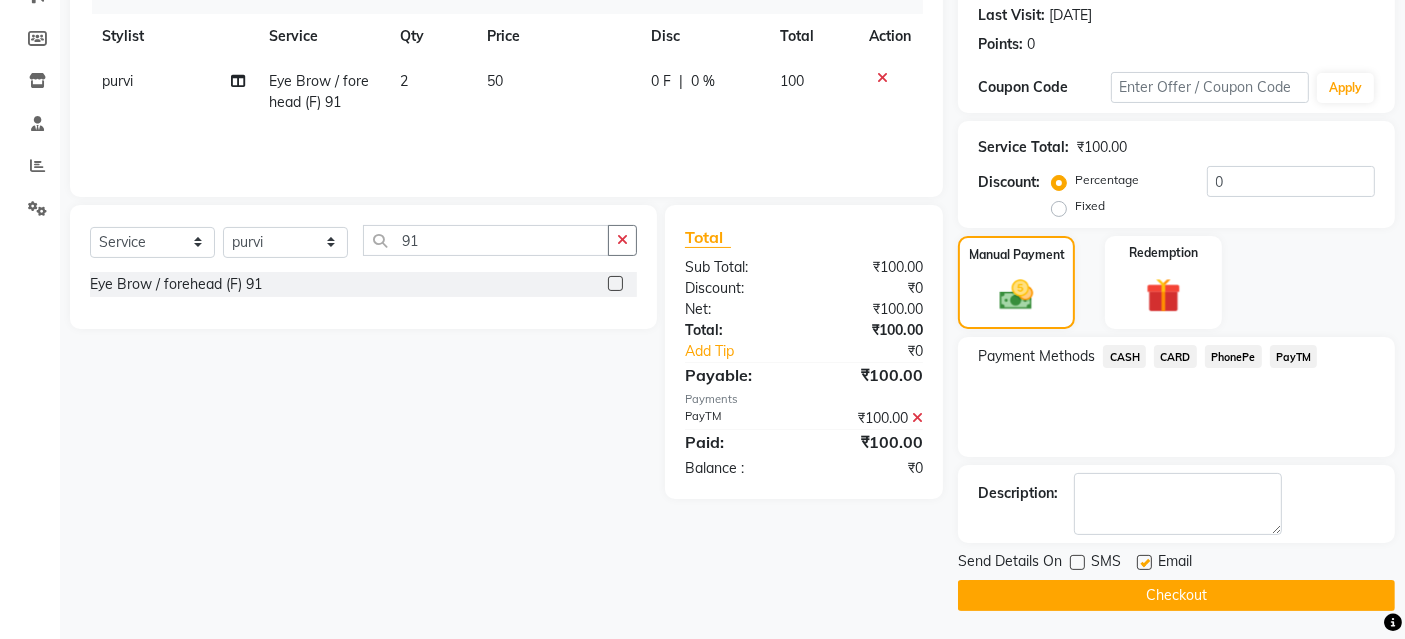 click 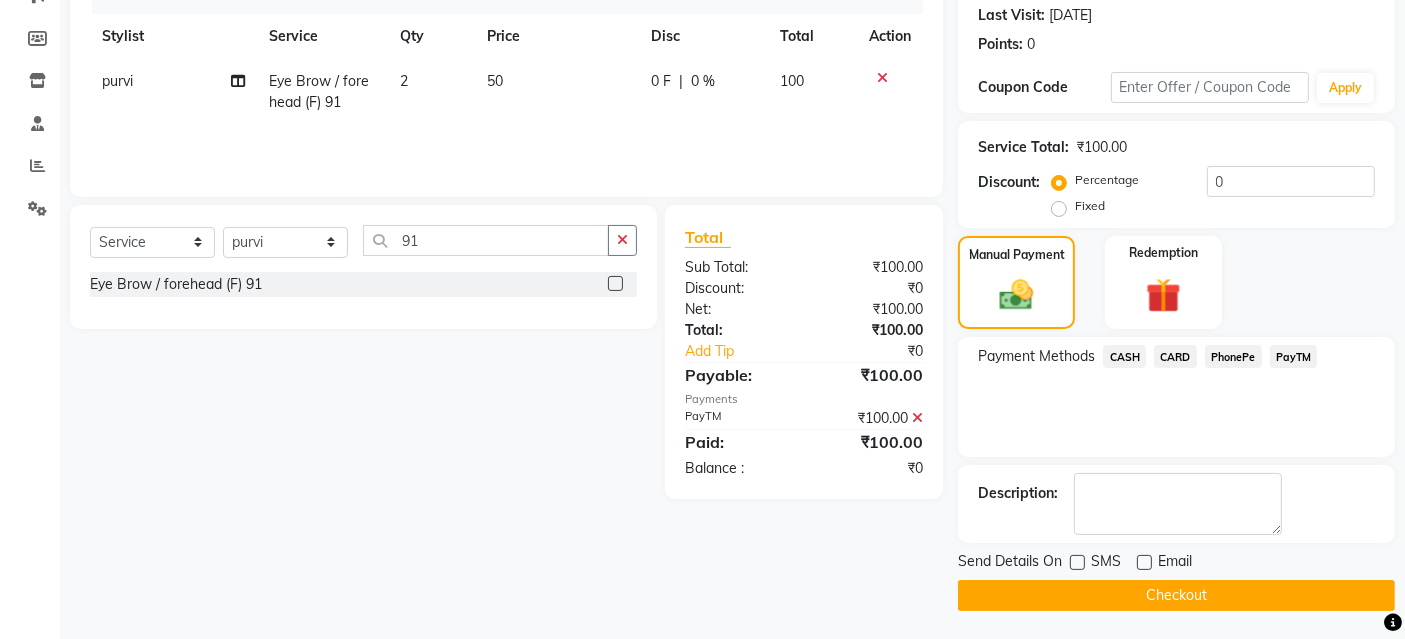 click on "Checkout" 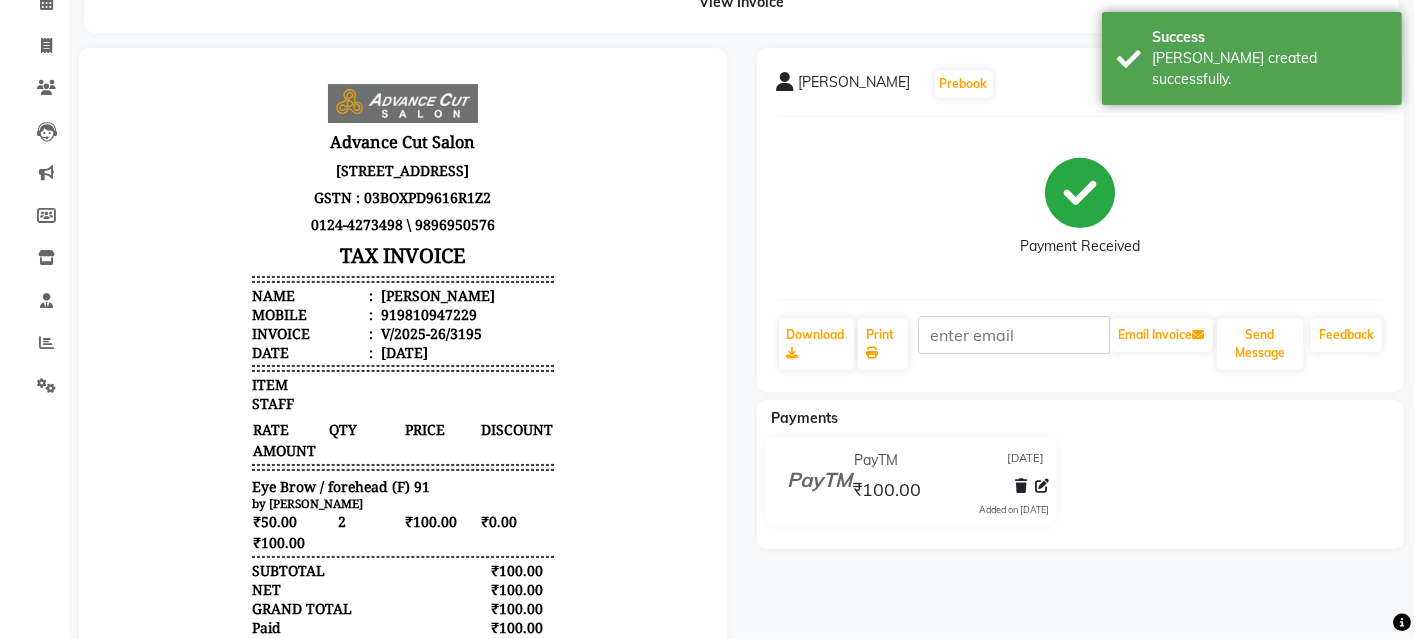scroll, scrollTop: 0, scrollLeft: 0, axis: both 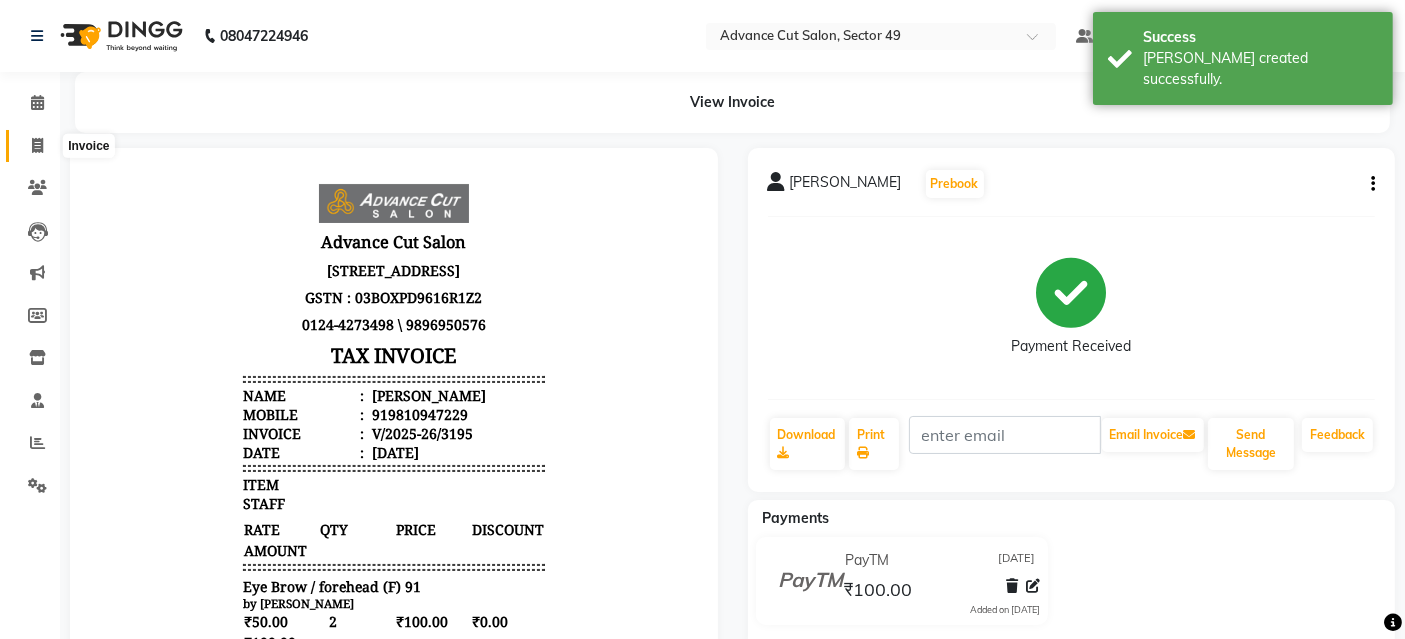 click 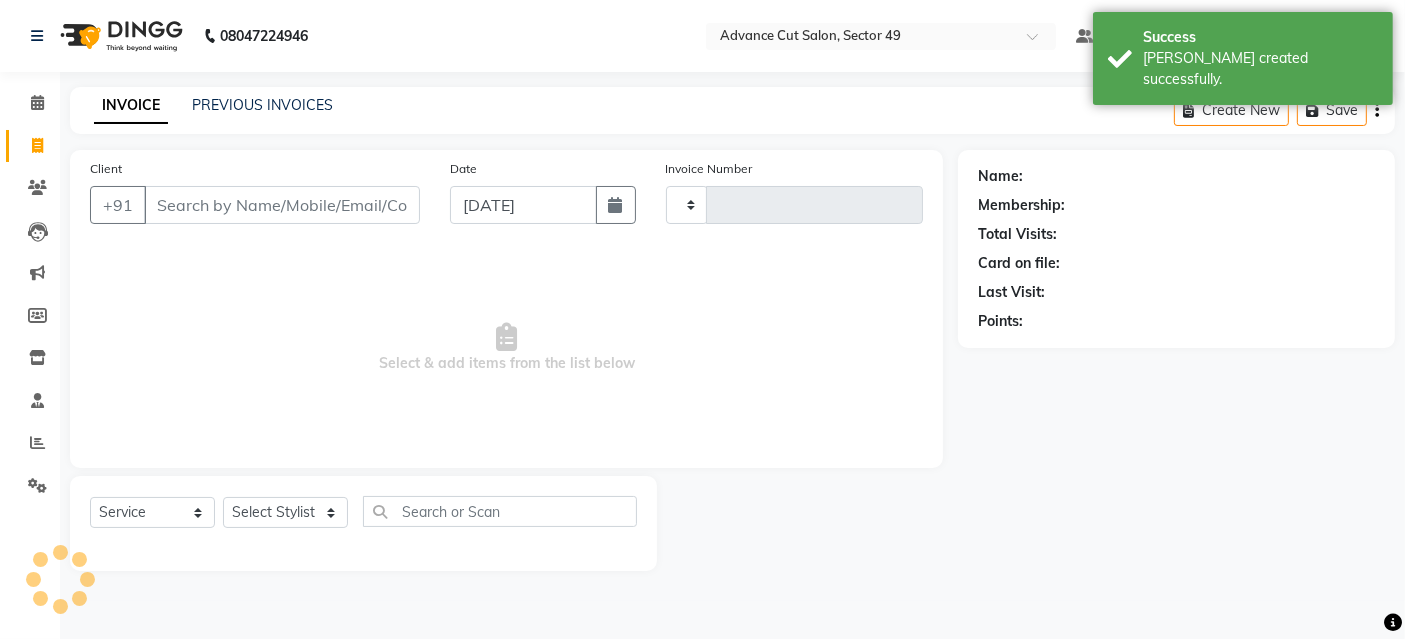 type on "3196" 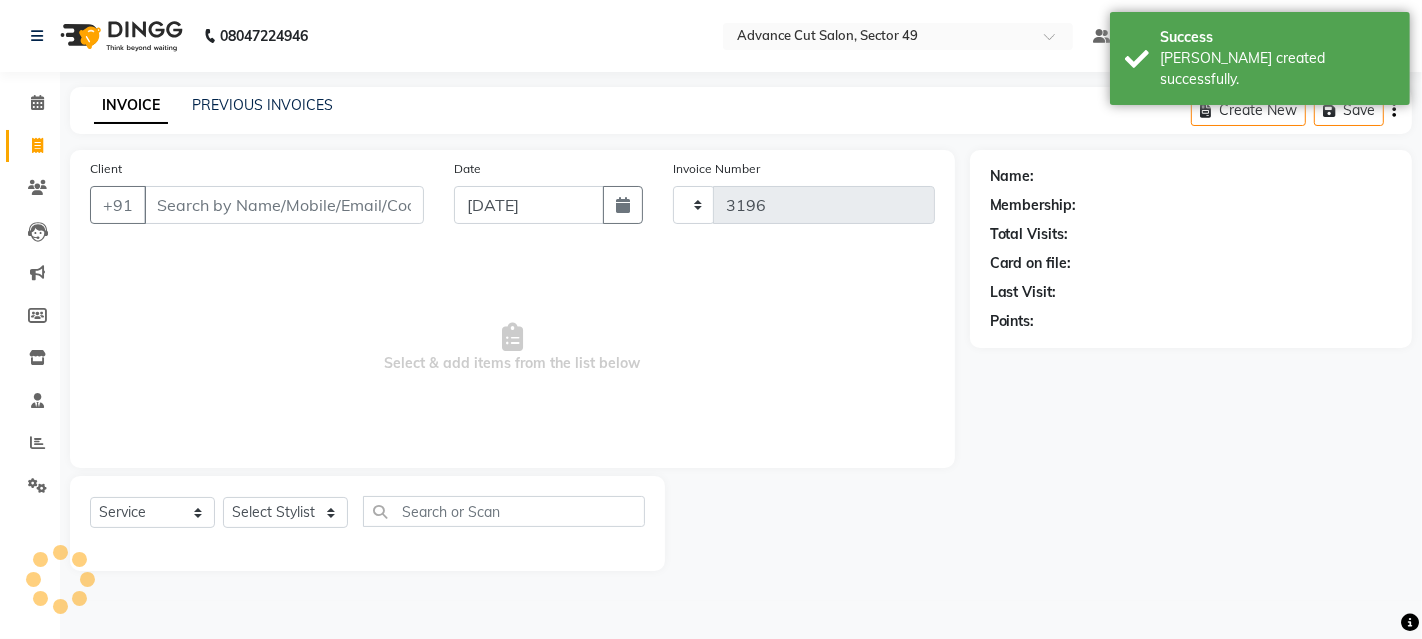 select on "4616" 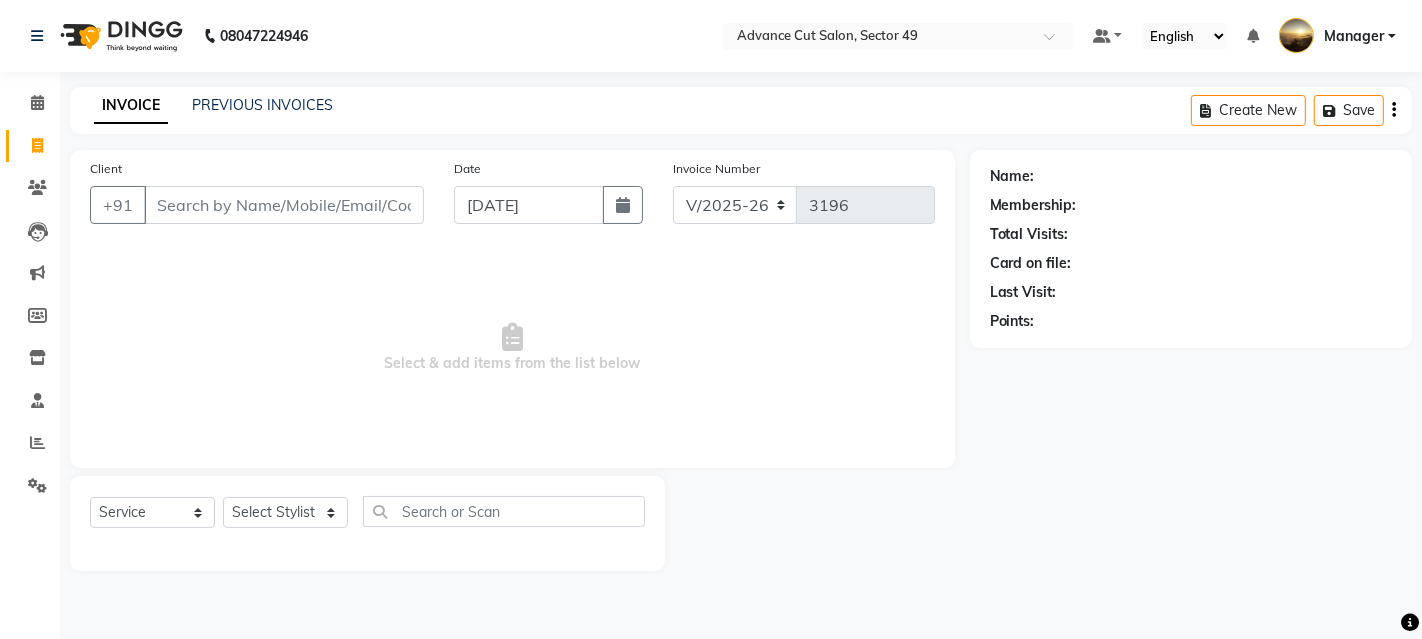 type on "9" 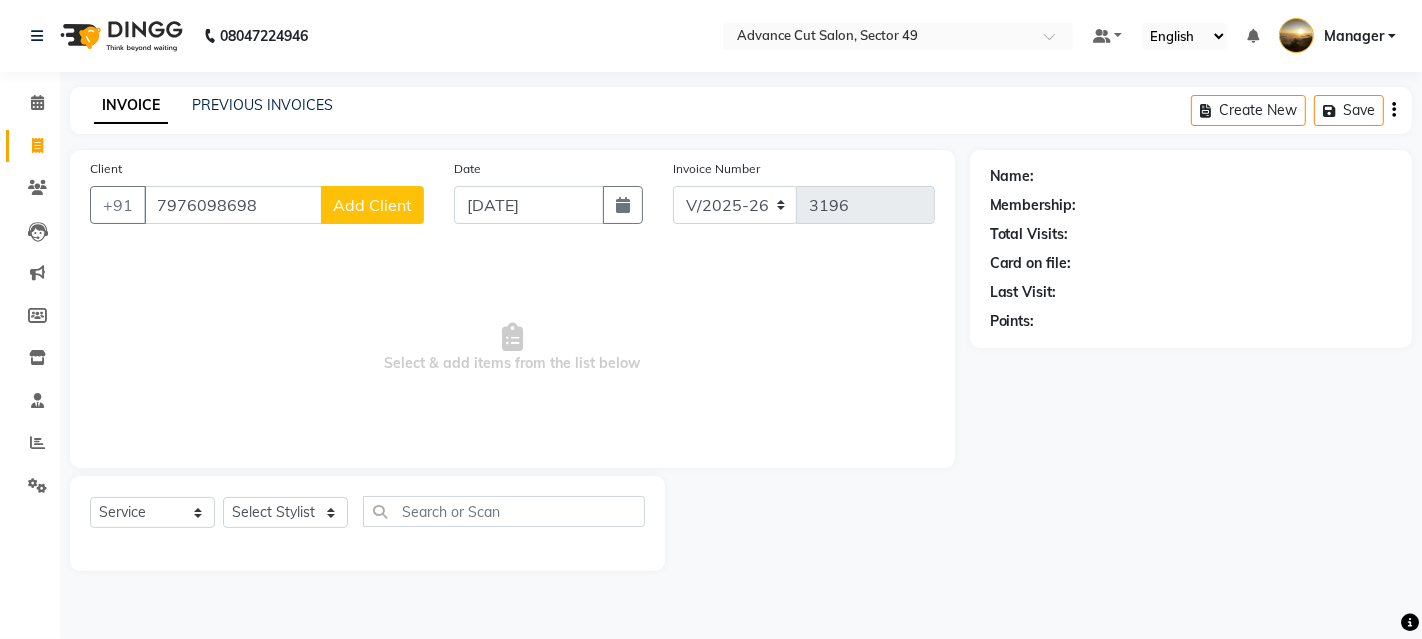 type on "7976098698" 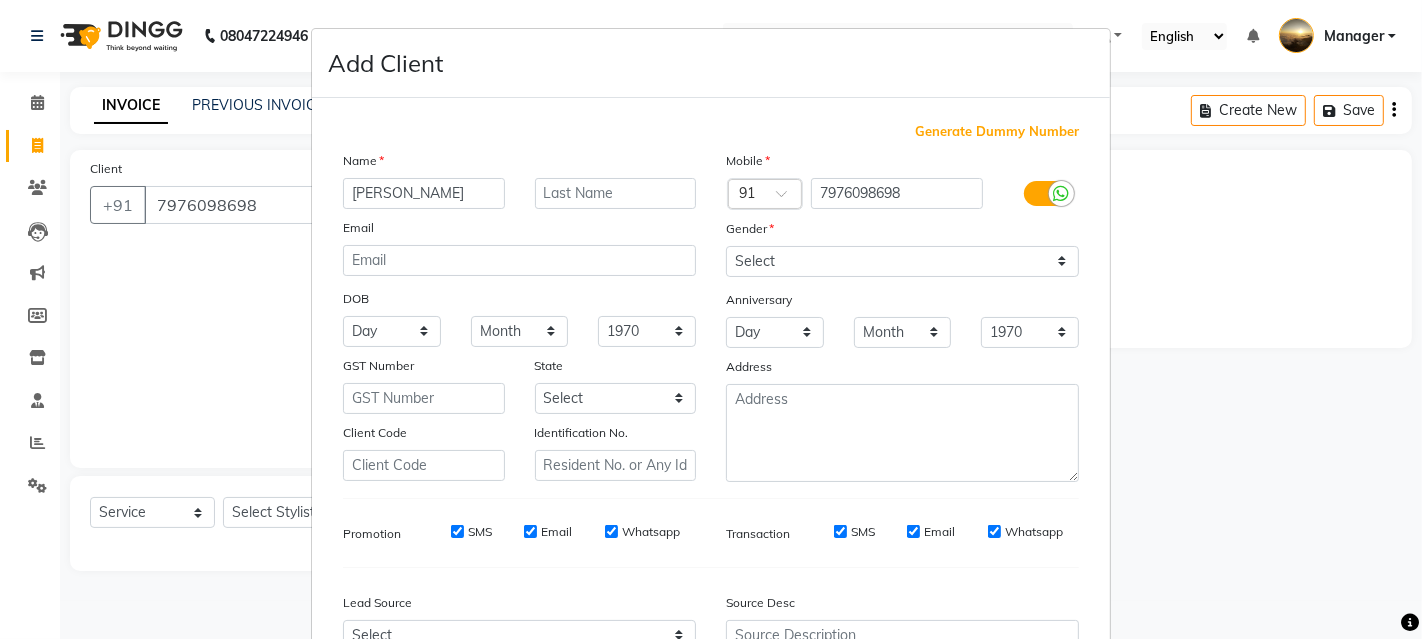 type on "[PERSON_NAME]" 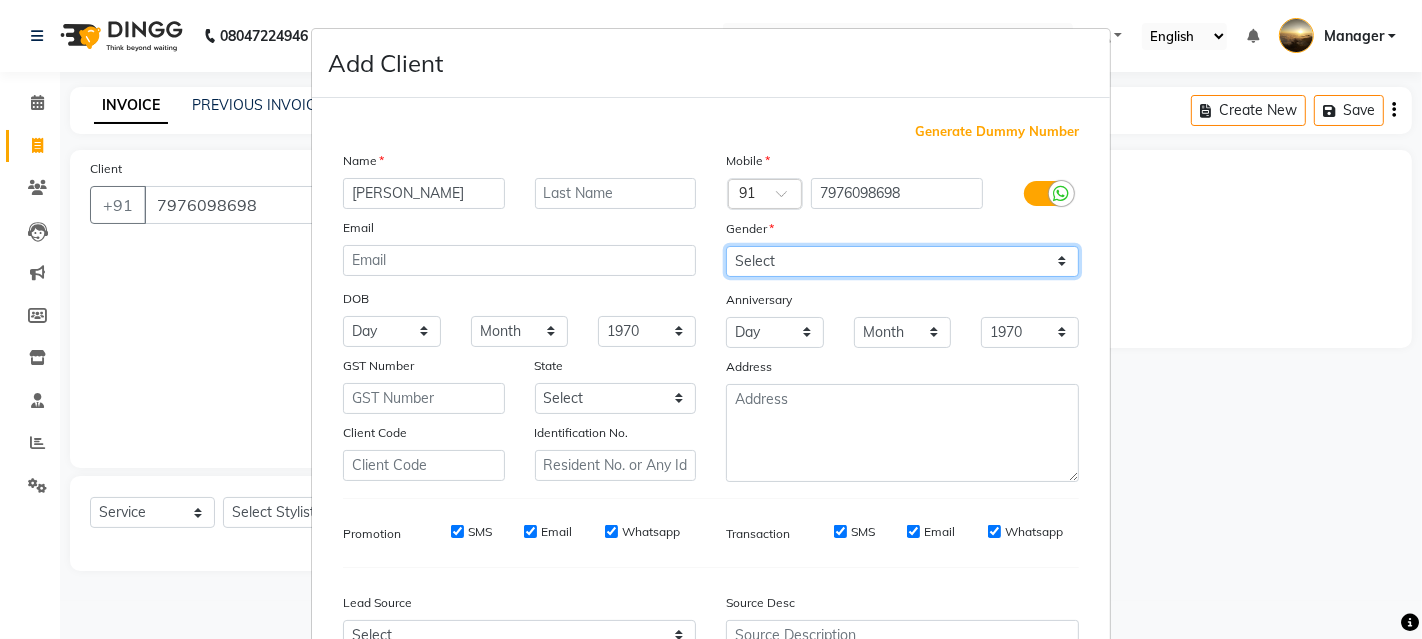 click on "Select [DEMOGRAPHIC_DATA] [DEMOGRAPHIC_DATA] Other Prefer Not To Say" at bounding box center [902, 261] 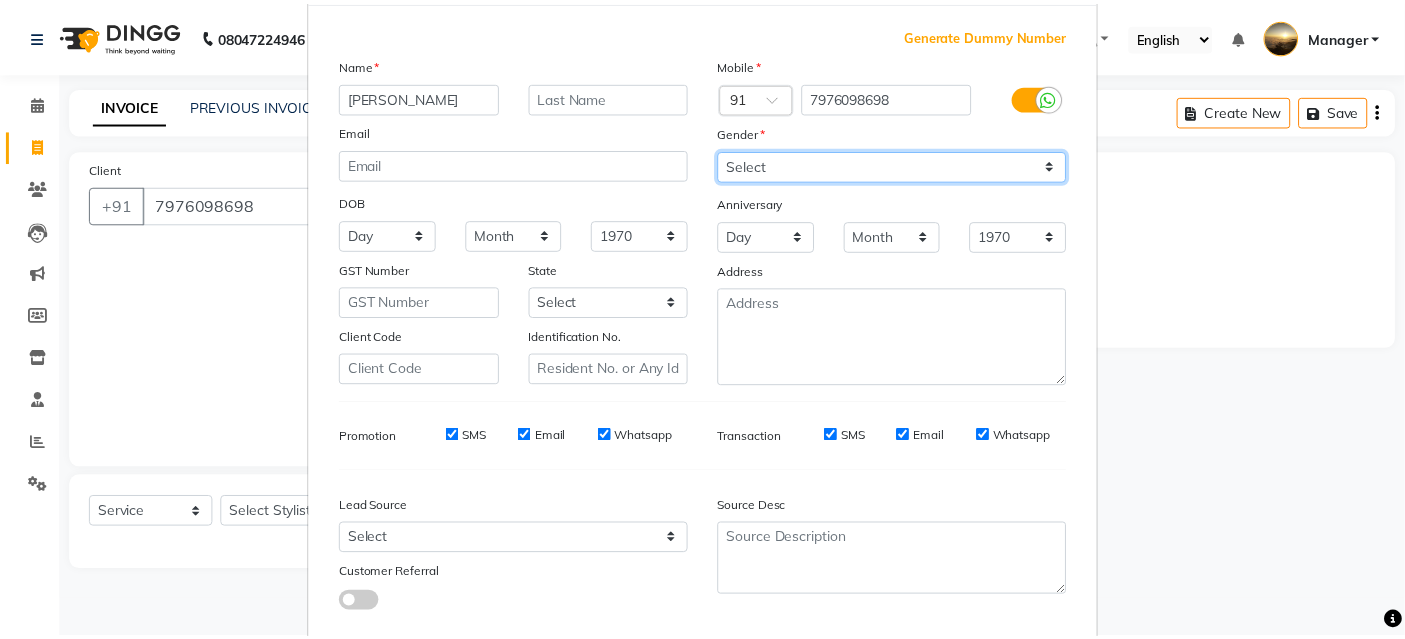 scroll, scrollTop: 208, scrollLeft: 0, axis: vertical 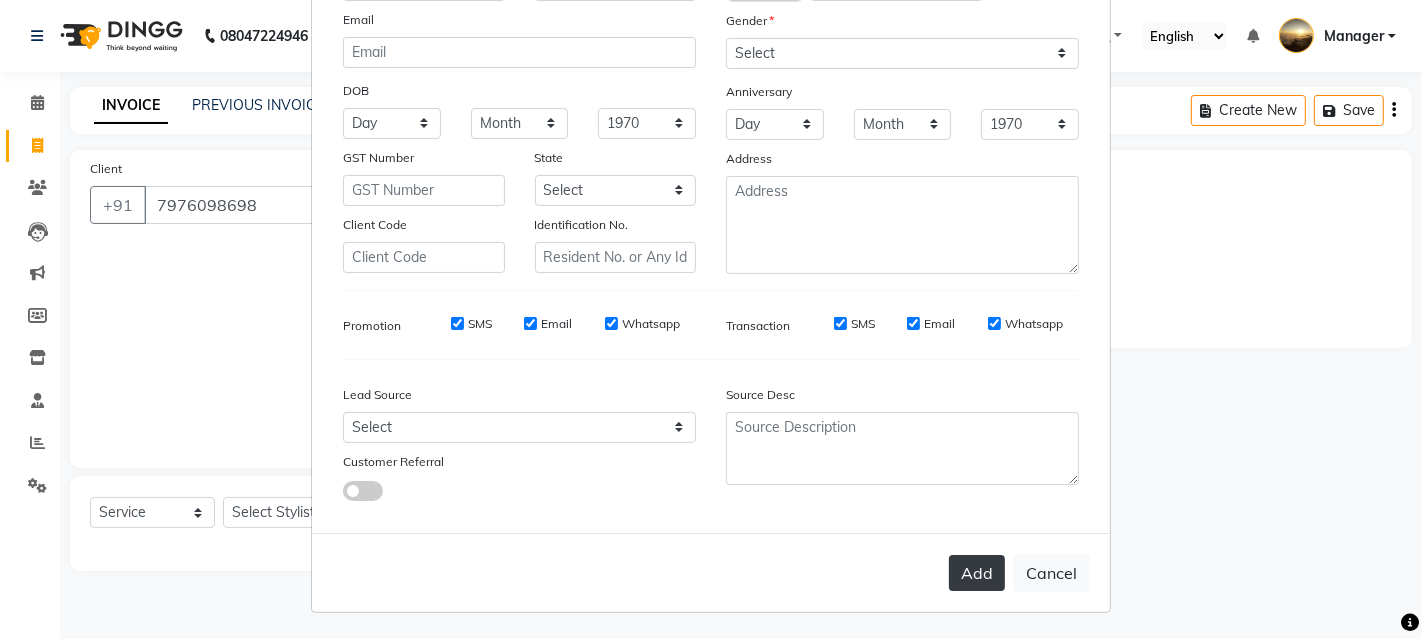 click on "Add" at bounding box center (977, 573) 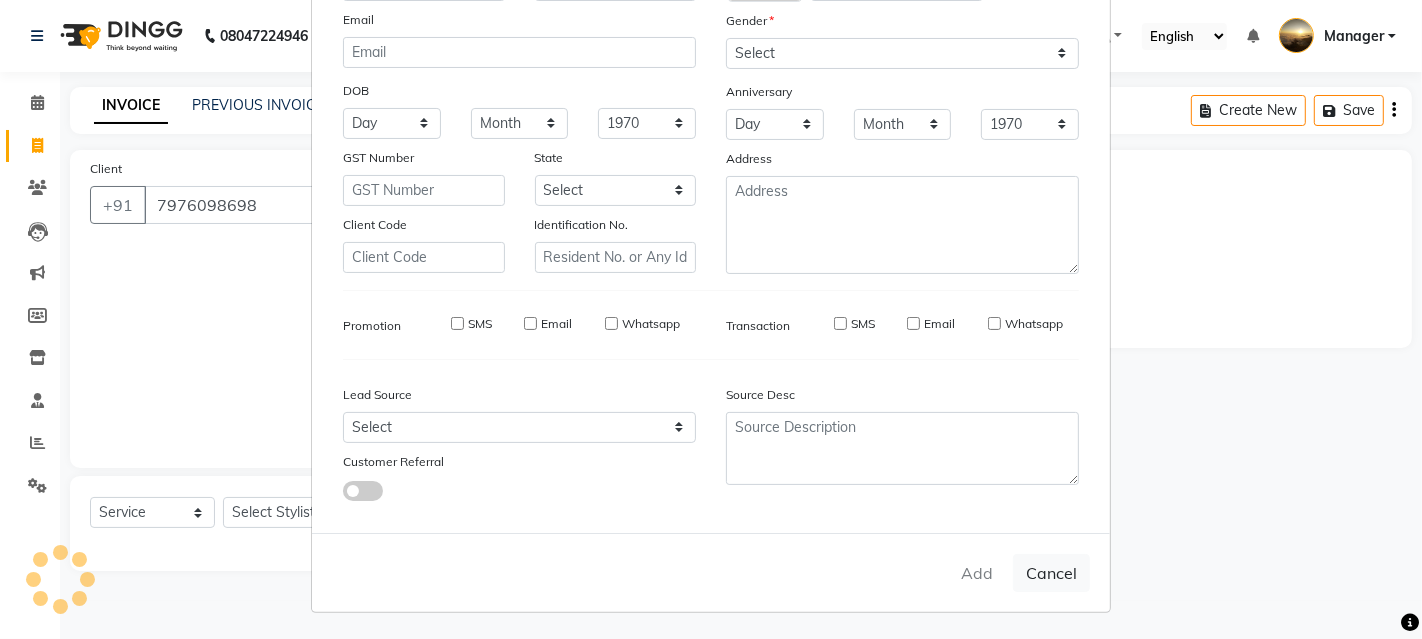 type 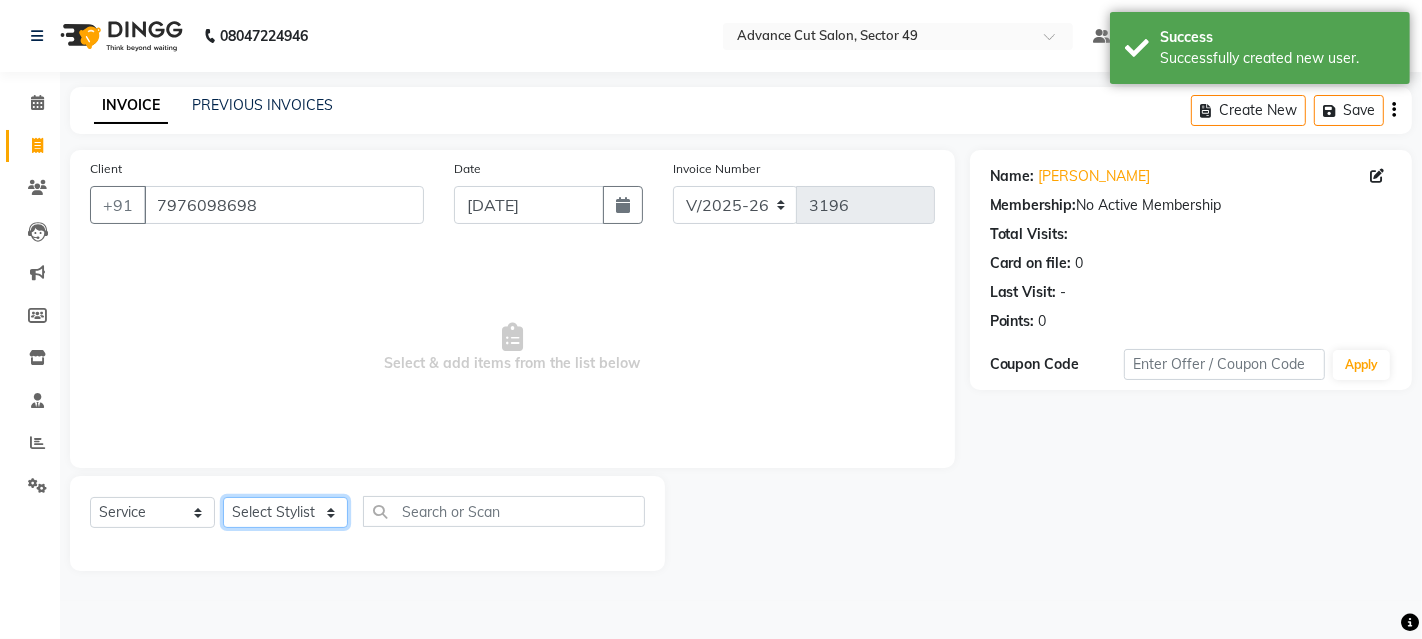 click on "Select Stylist [PERSON_NAME] danish [PERSON_NAME] Manager product [PERSON_NAME] rakhi [PERSON_NAME] sameer sameer Tip vishal" 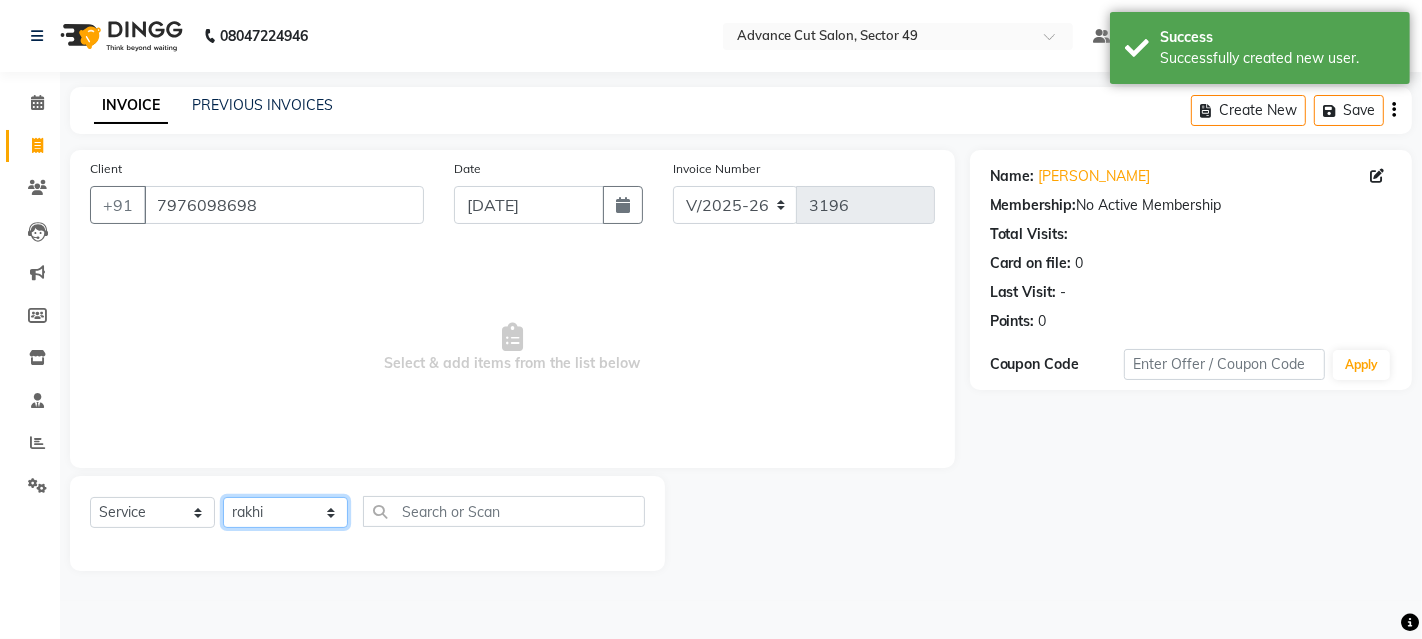 click on "Select Stylist [PERSON_NAME] danish [PERSON_NAME] Manager product [PERSON_NAME] rakhi [PERSON_NAME] sameer sameer Tip vishal" 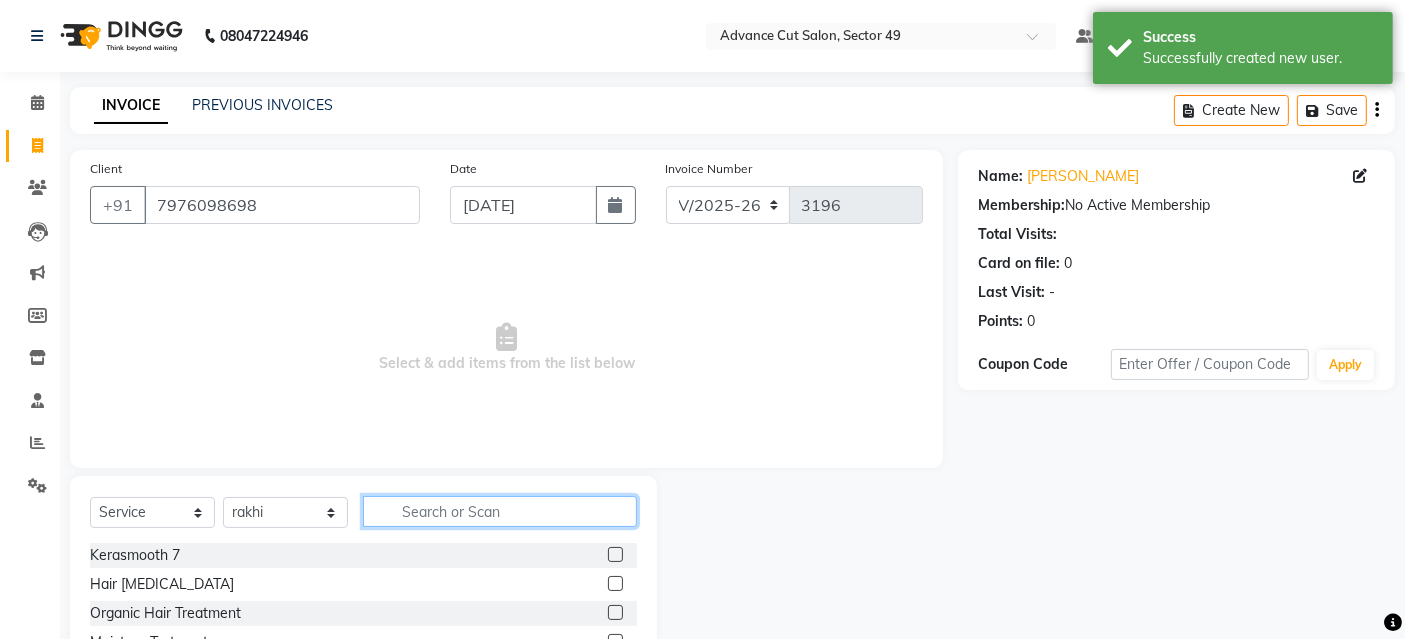 click 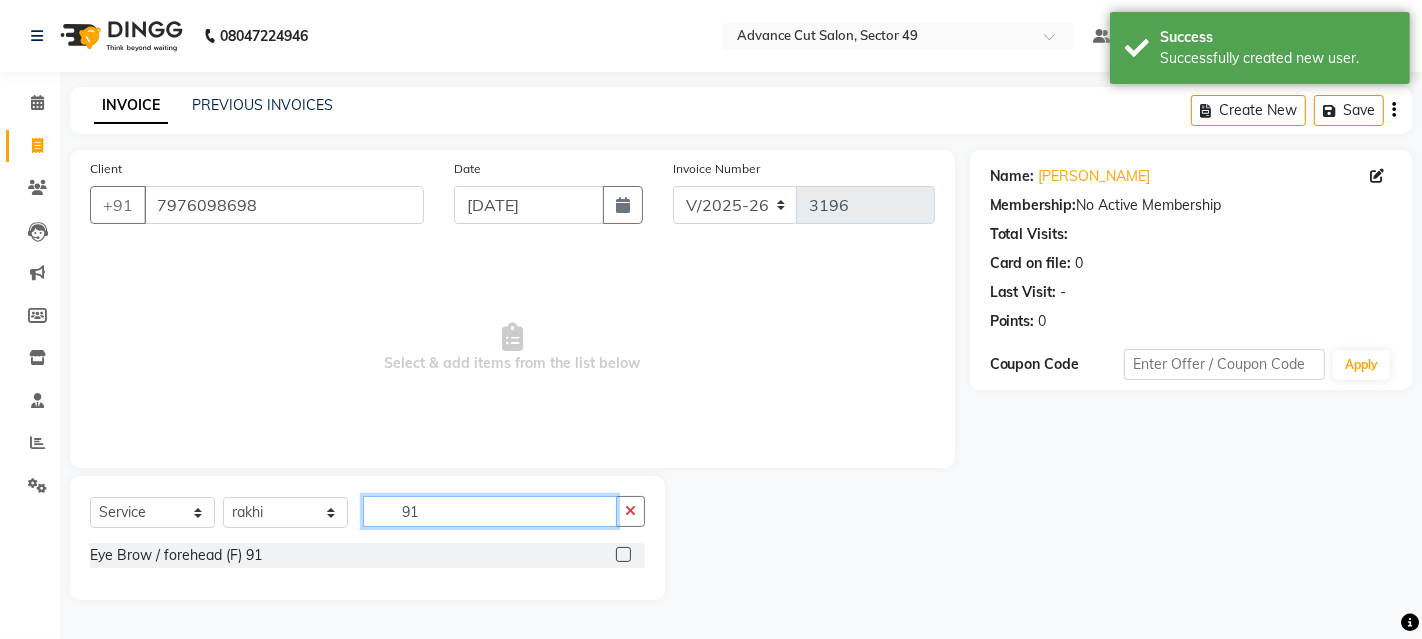 type on "91" 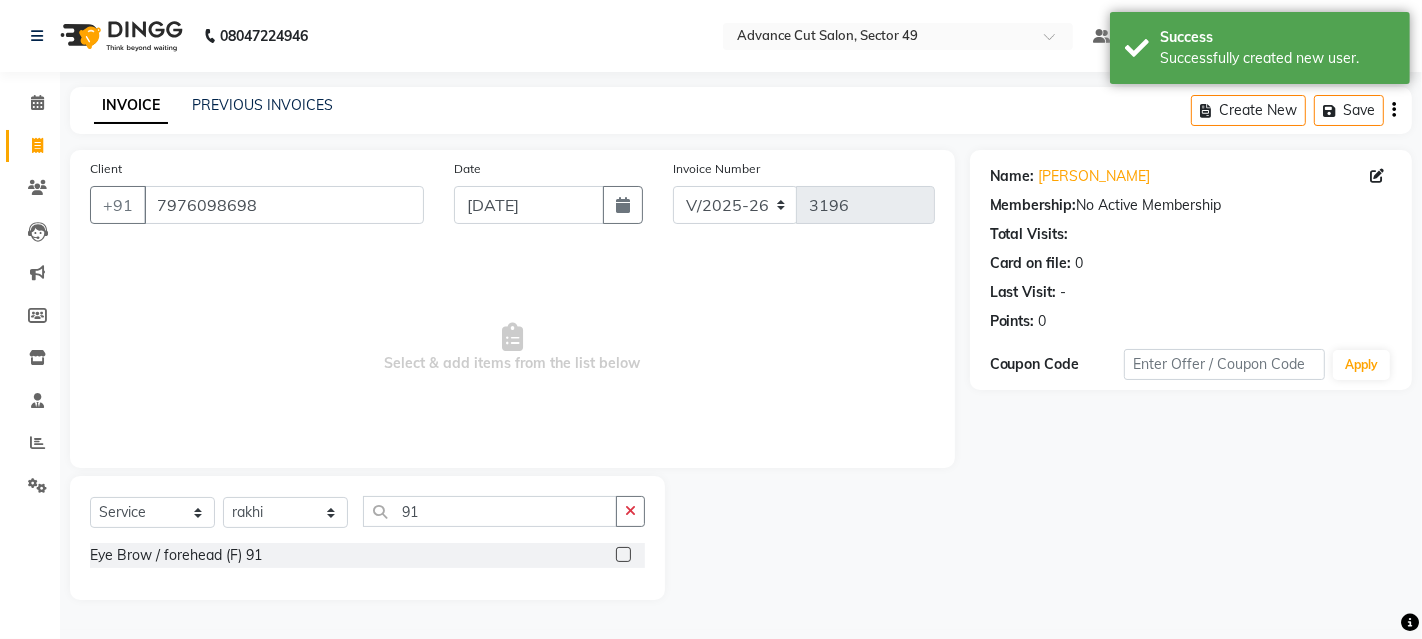 click 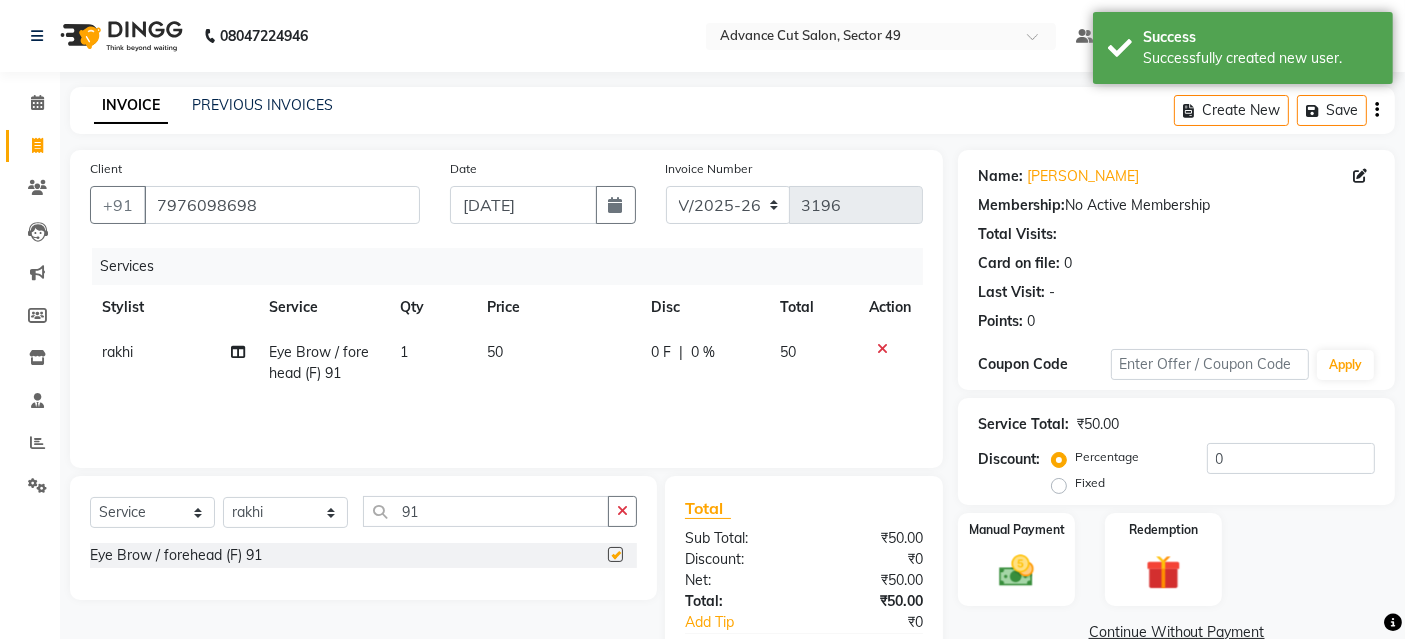 checkbox on "false" 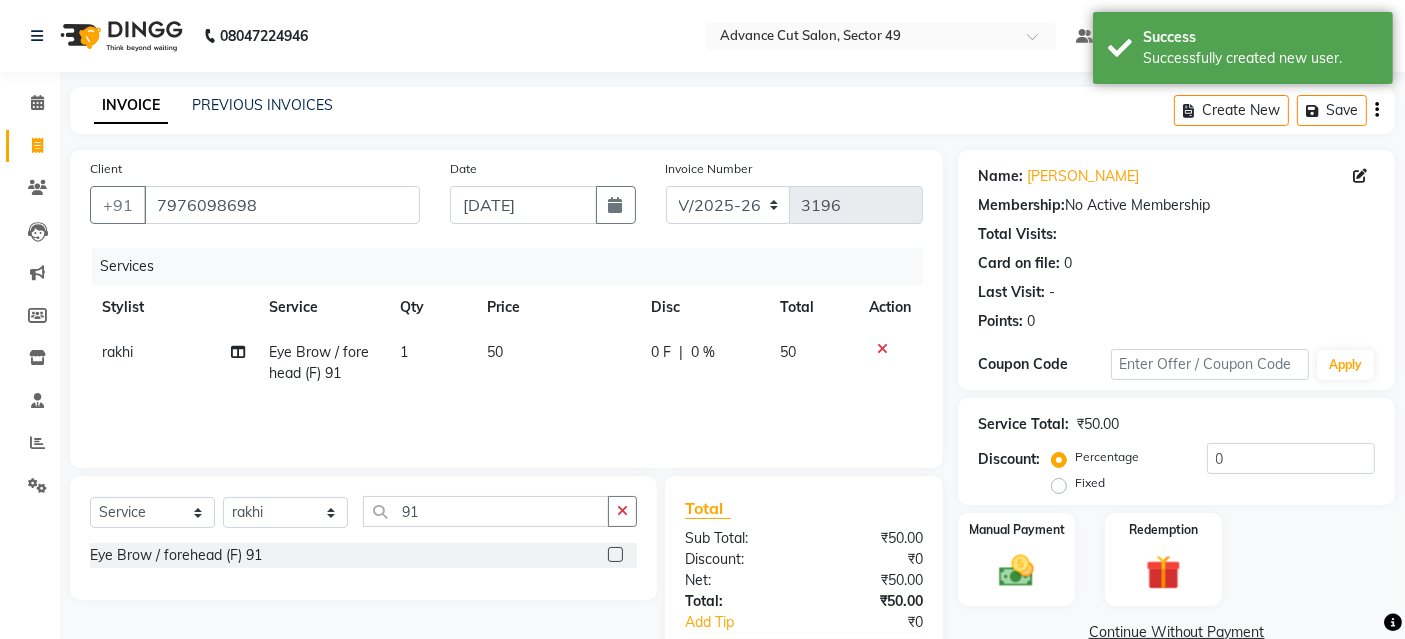 scroll, scrollTop: 111, scrollLeft: 0, axis: vertical 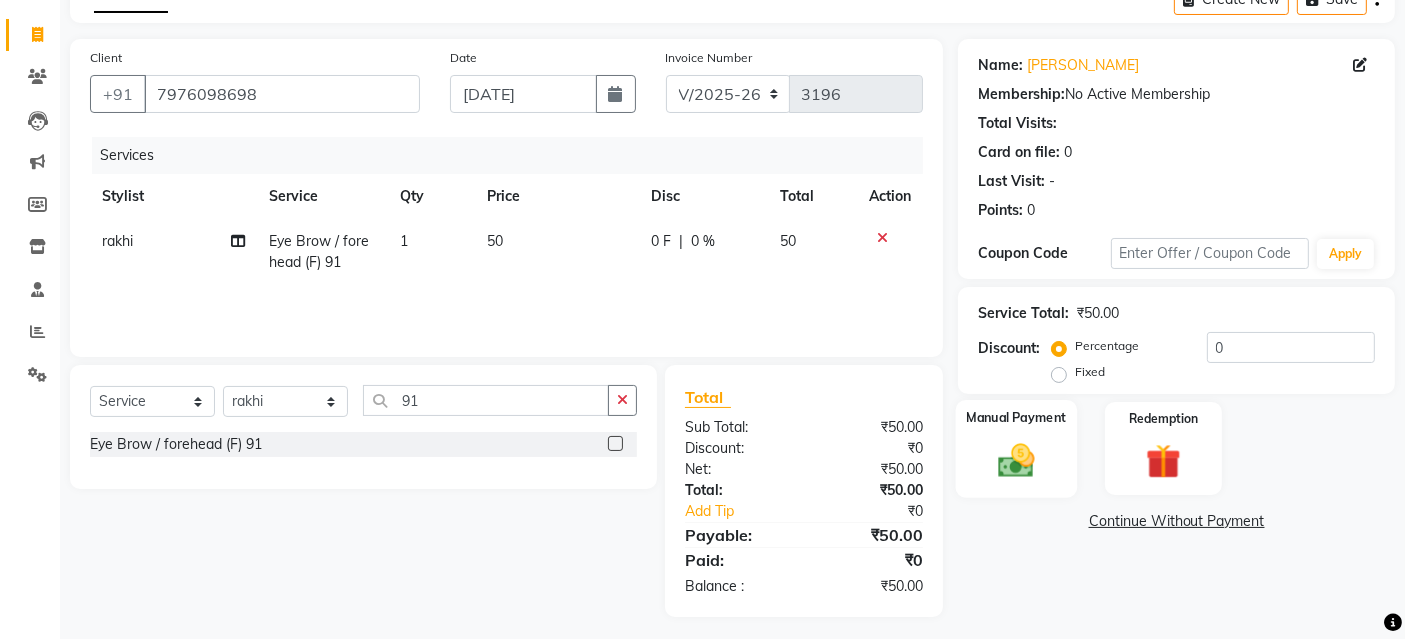 click 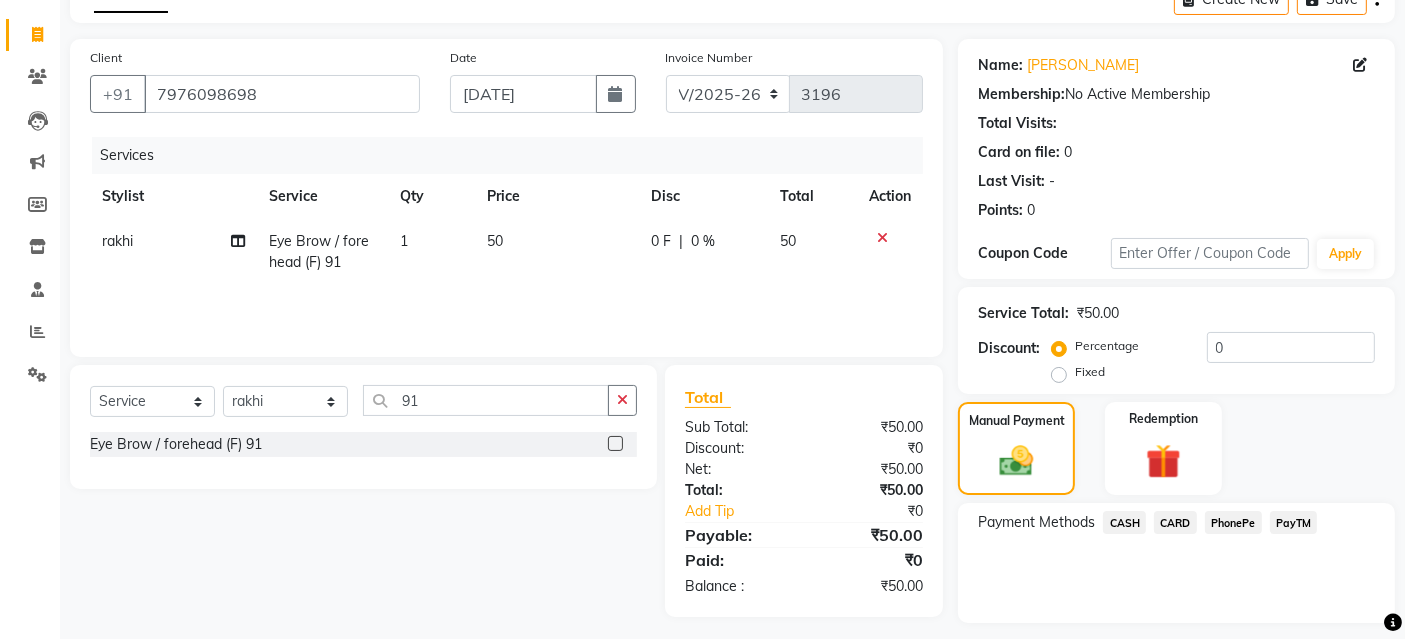 click on "PayTM" 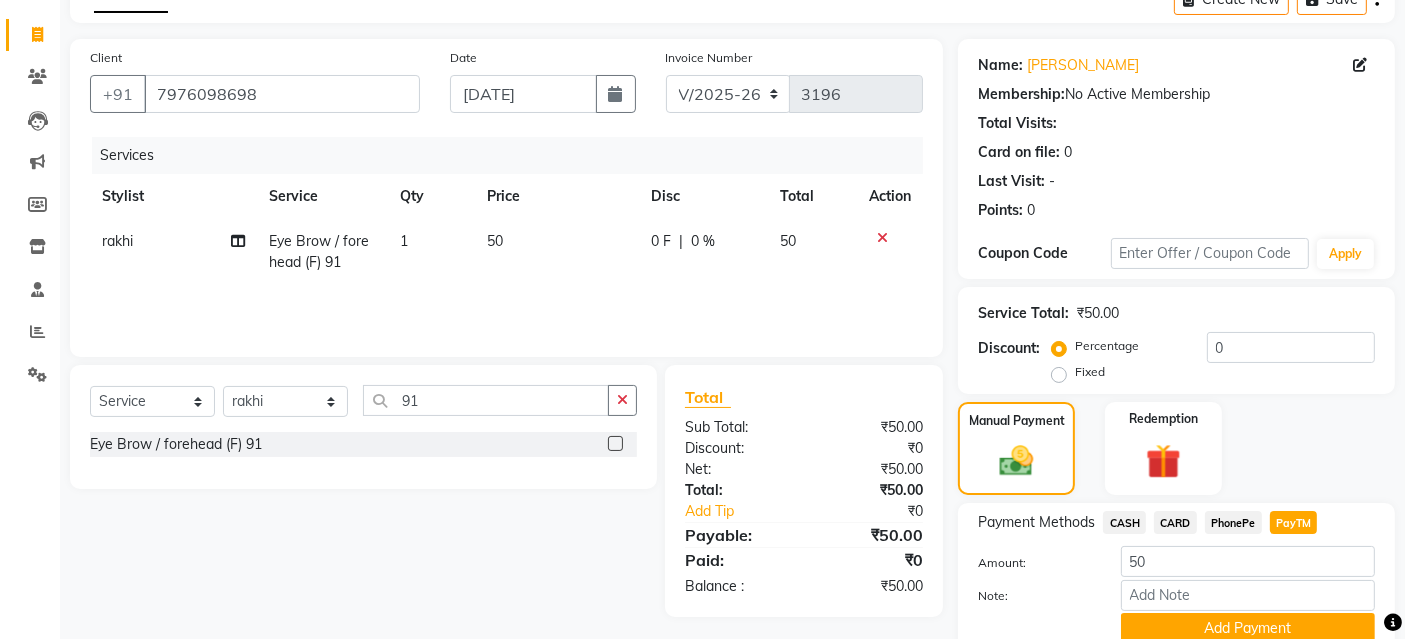 scroll, scrollTop: 194, scrollLeft: 0, axis: vertical 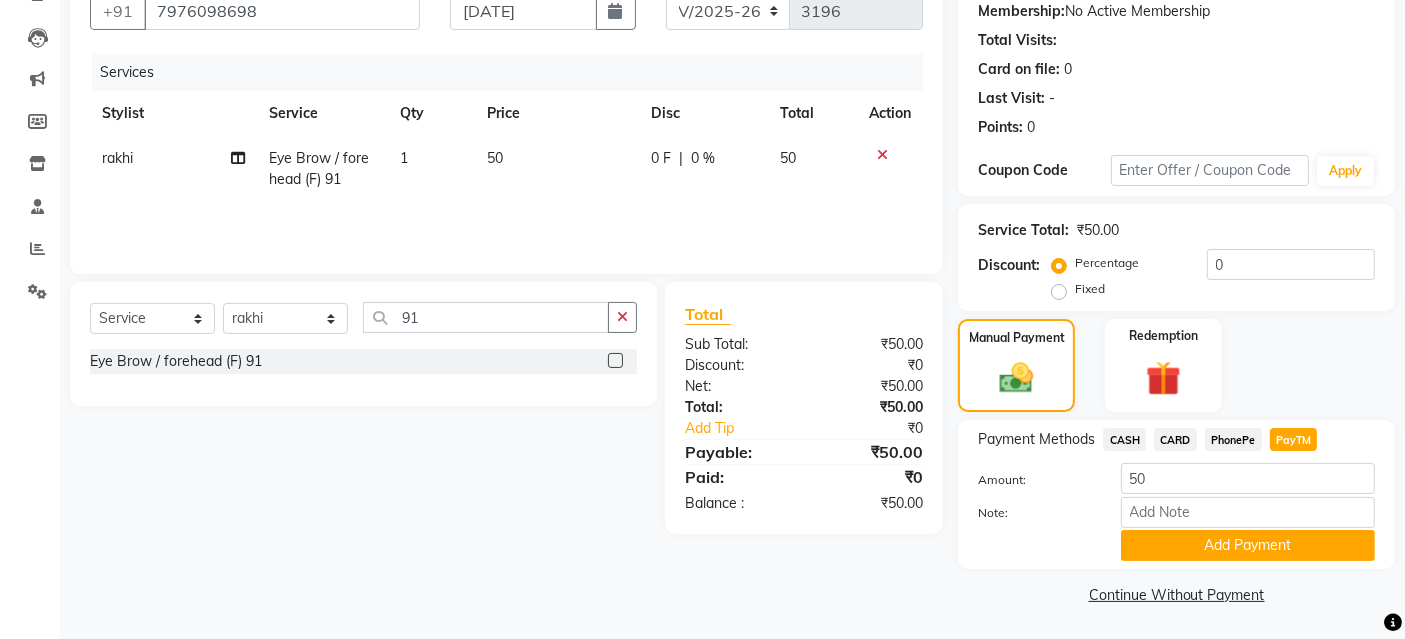 click on "Add Payment" 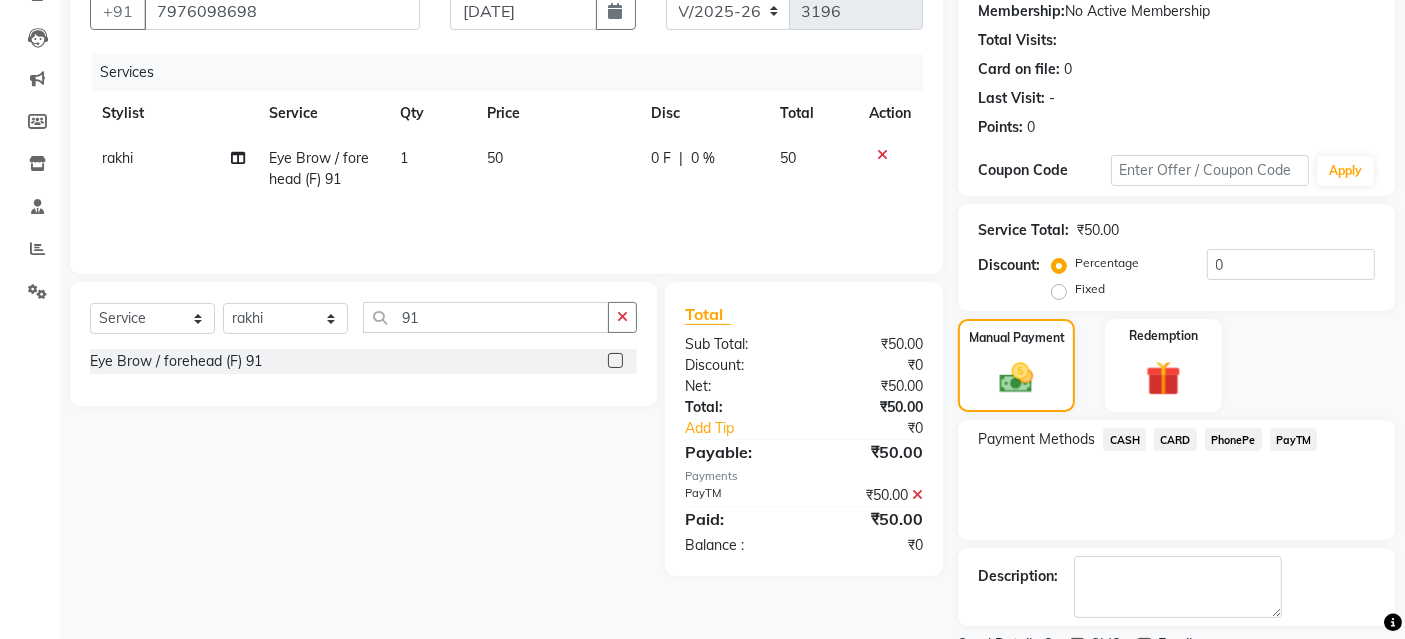 scroll, scrollTop: 277, scrollLeft: 0, axis: vertical 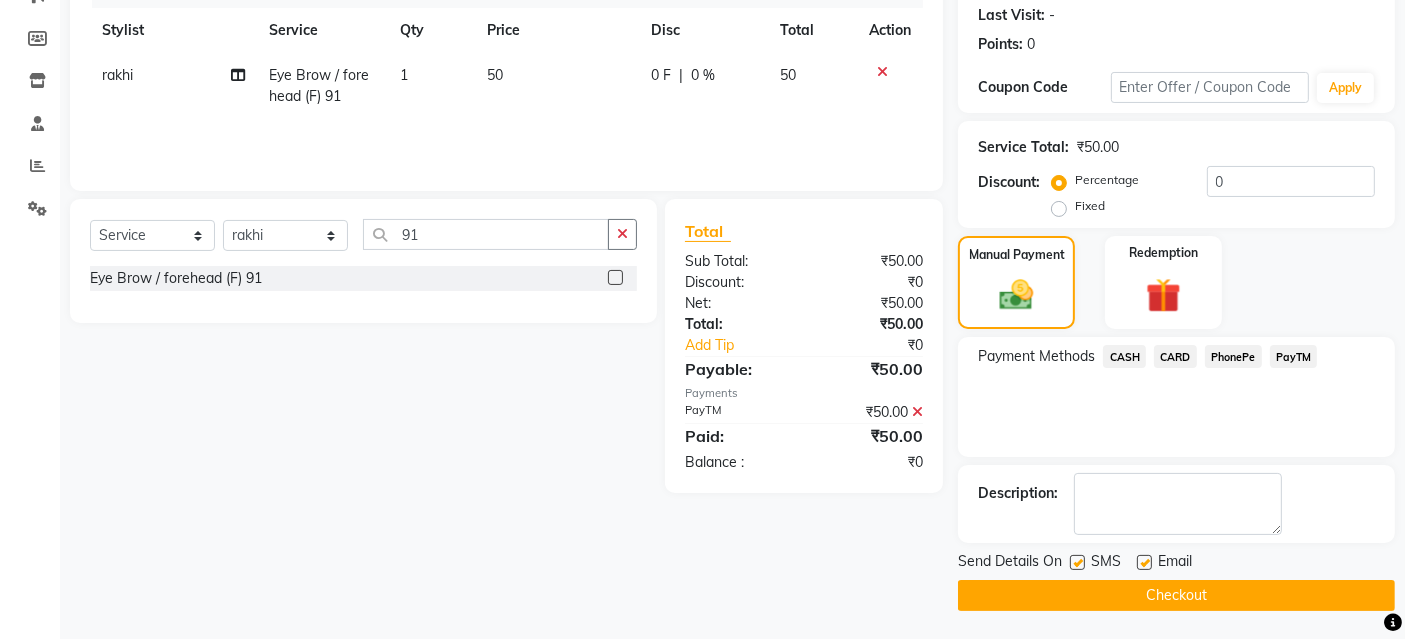 click 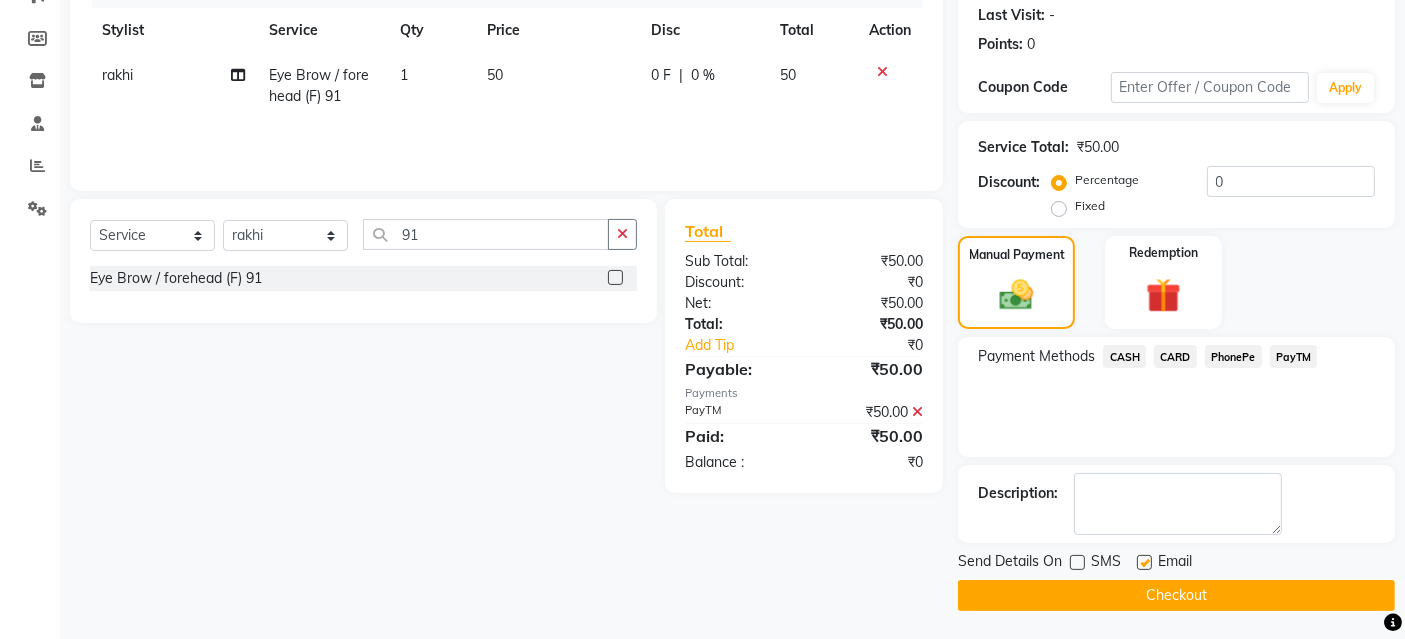 click 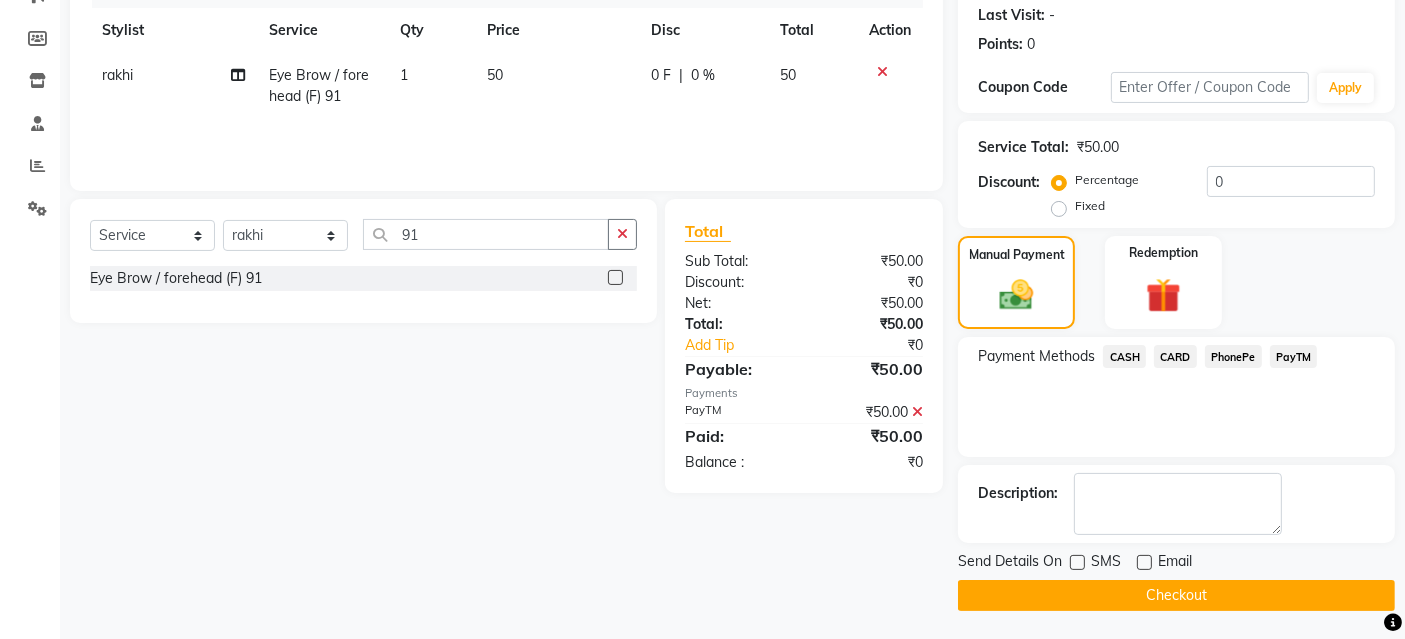 click on "Checkout" 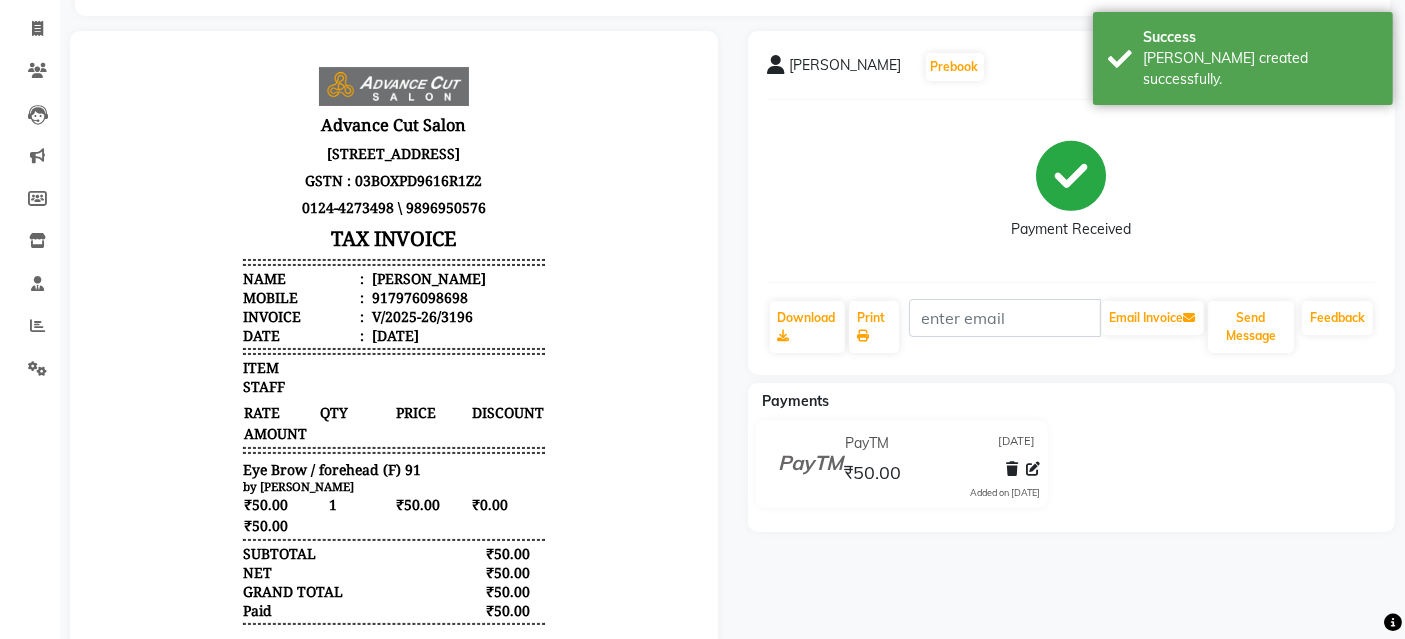 scroll, scrollTop: 0, scrollLeft: 0, axis: both 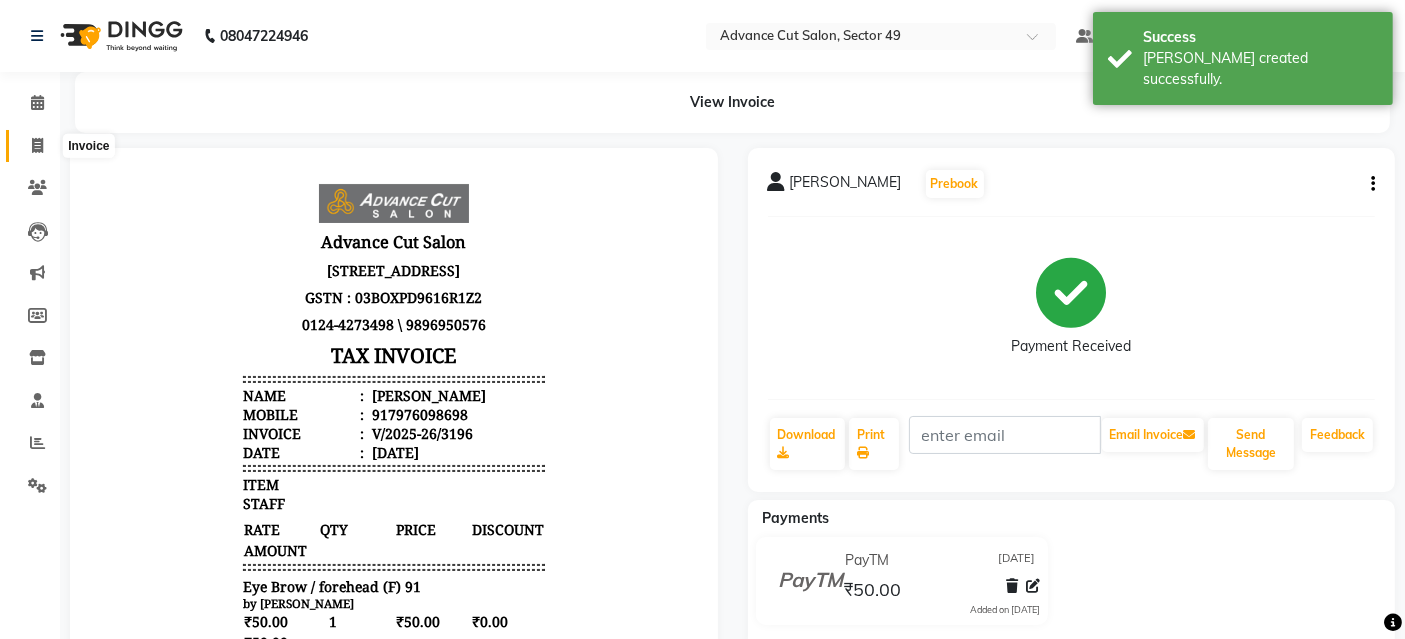 click 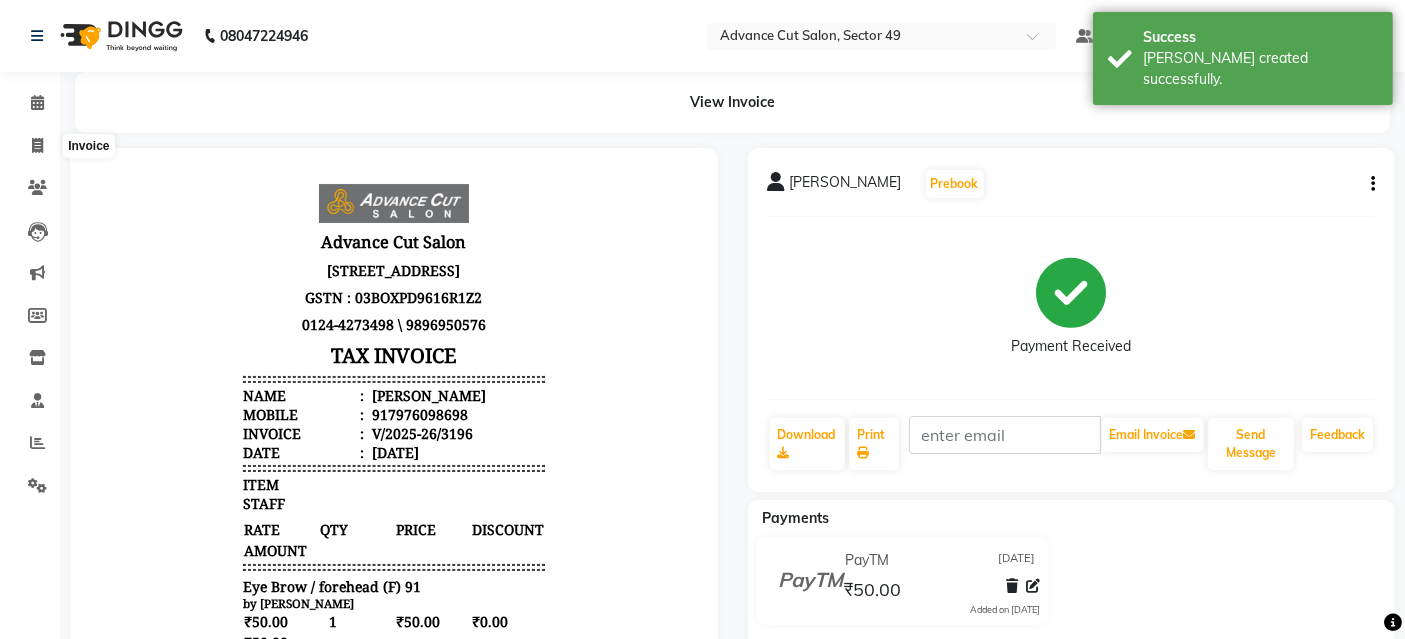 select on "4616" 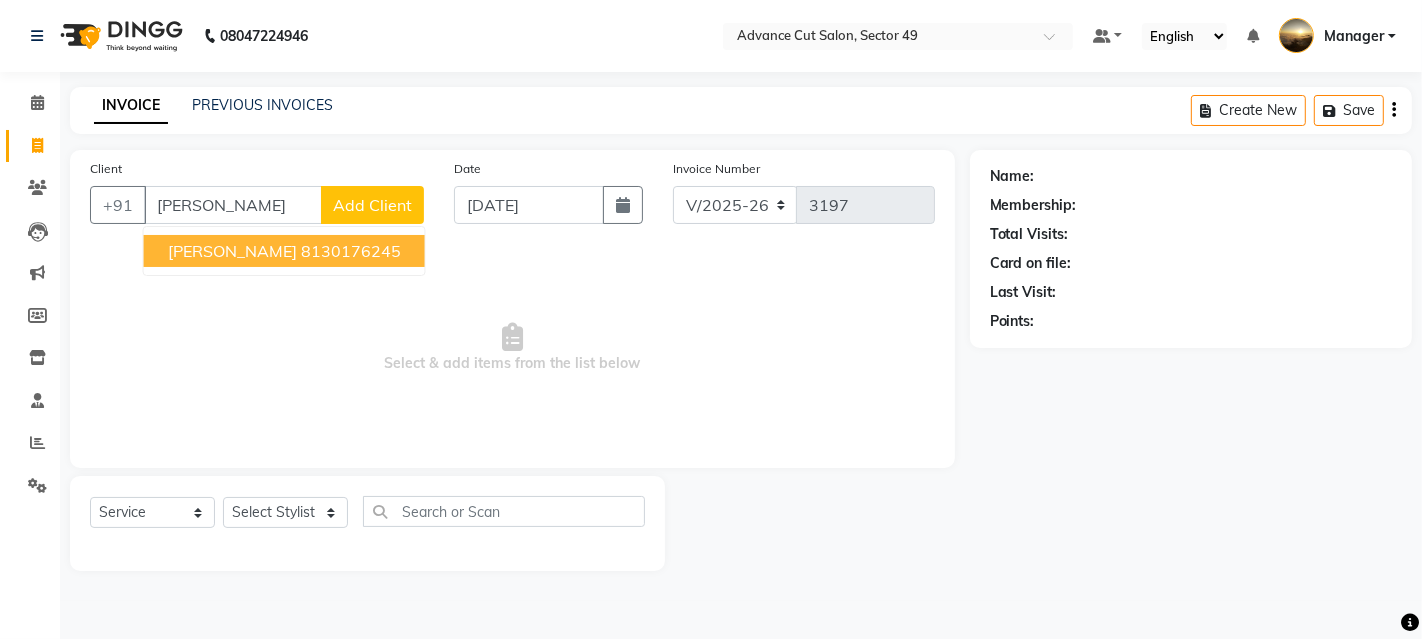 click on "8130176245" at bounding box center [351, 251] 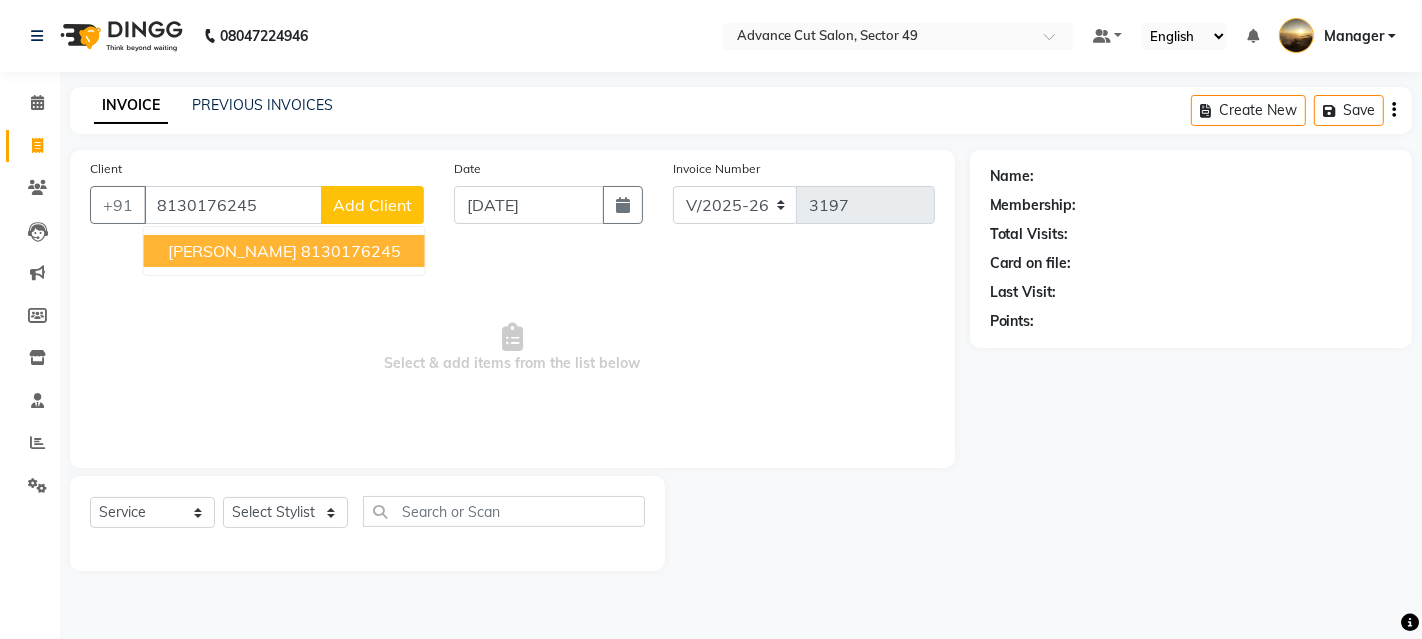 type on "8130176245" 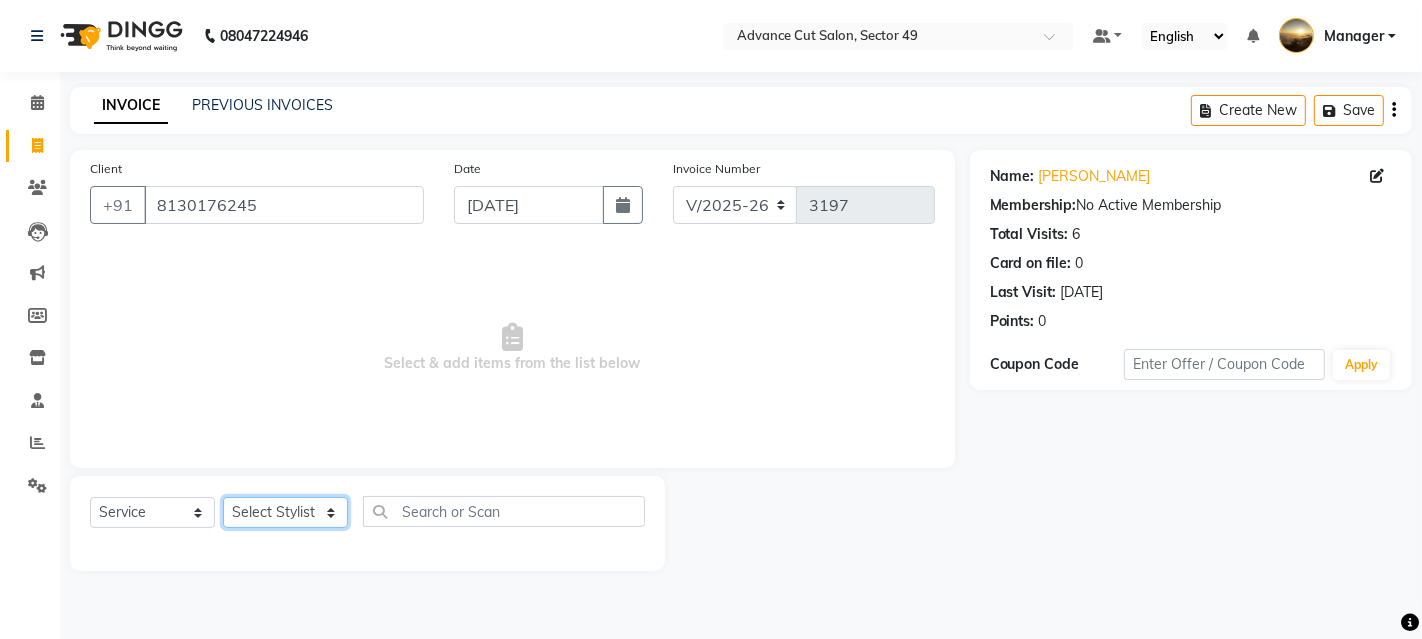 click on "Select Stylist [PERSON_NAME] danish [PERSON_NAME] Manager product [PERSON_NAME] rakhi [PERSON_NAME] sameer sameer Tip vishal" 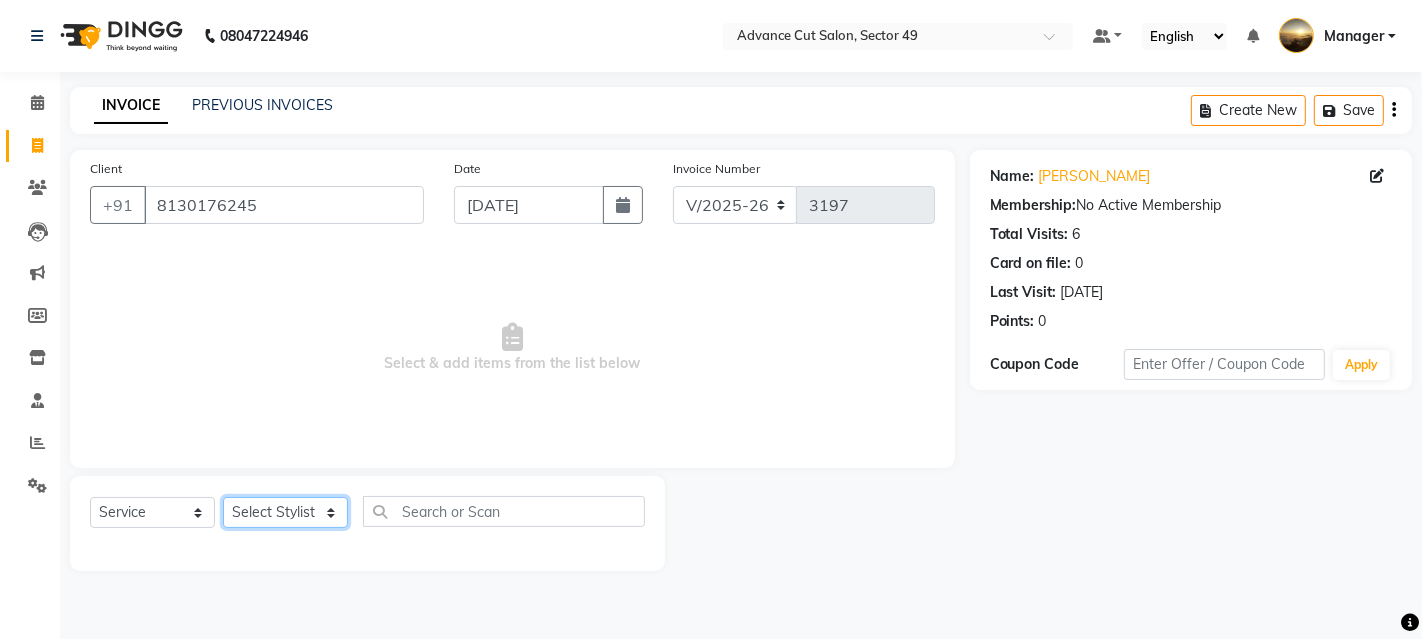 select on "74206" 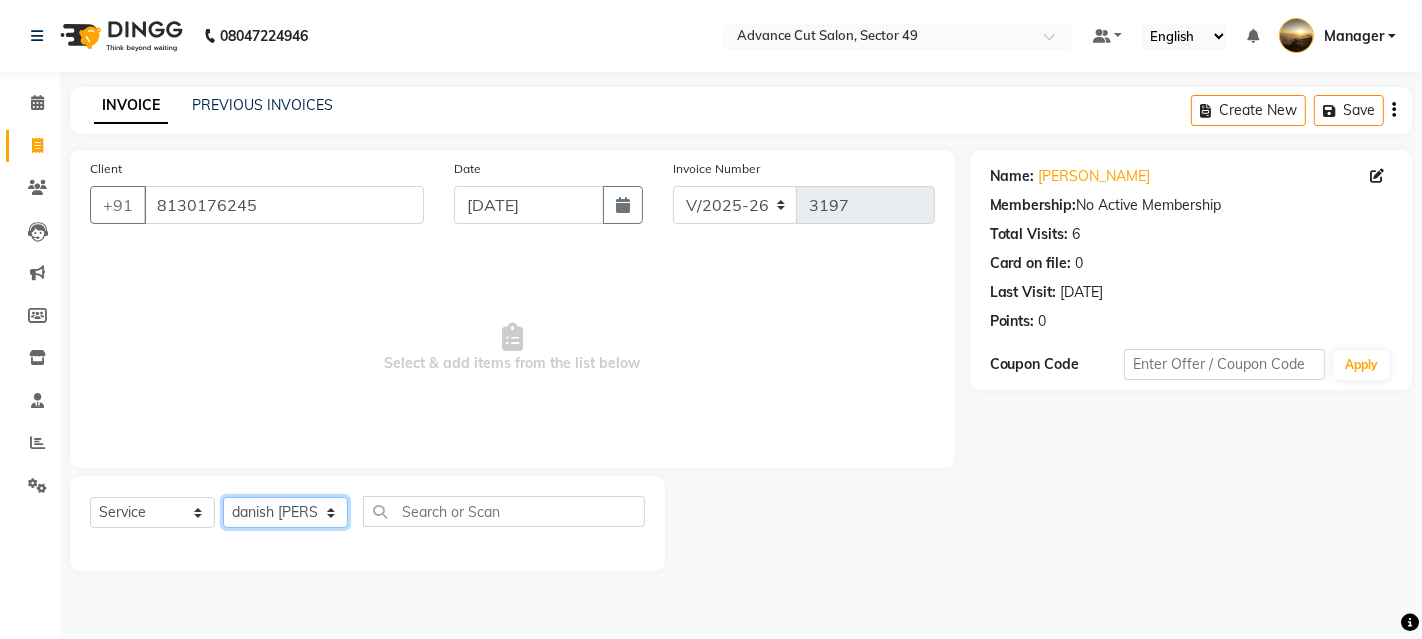 click on "Select Stylist [PERSON_NAME] danish [PERSON_NAME] Manager product [PERSON_NAME] rakhi [PERSON_NAME] sameer sameer Tip vishal" 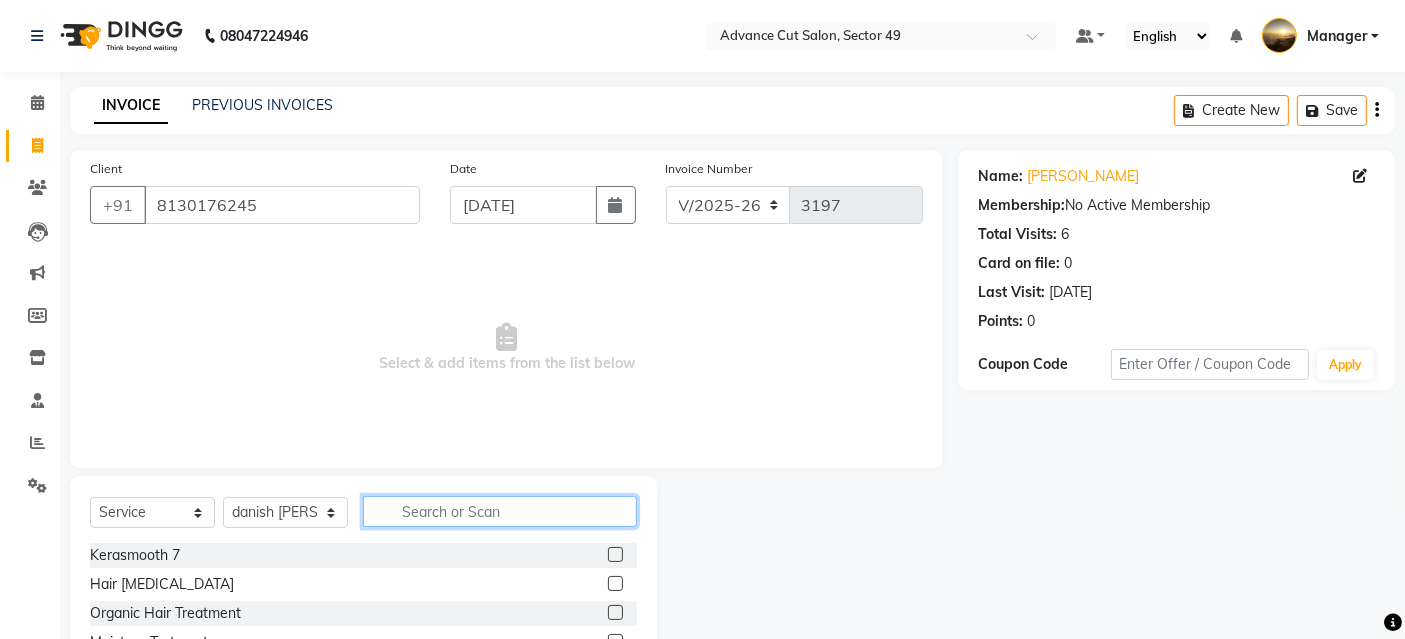 click 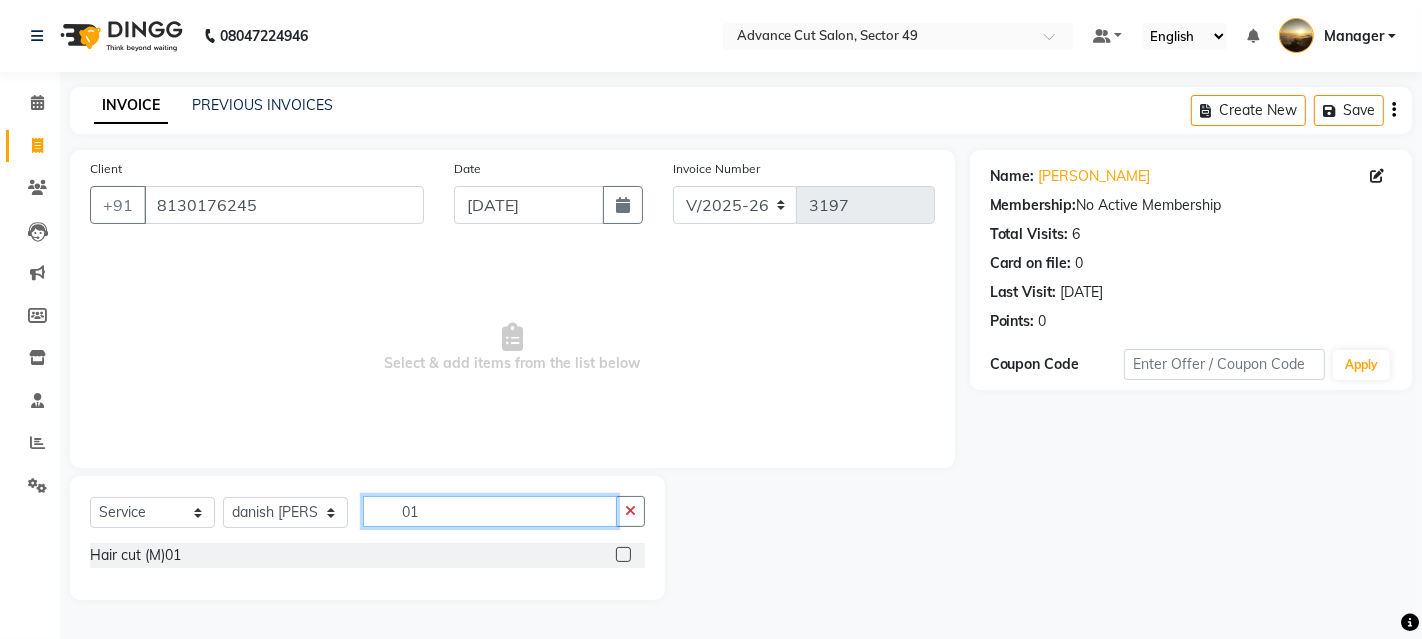 type on "01" 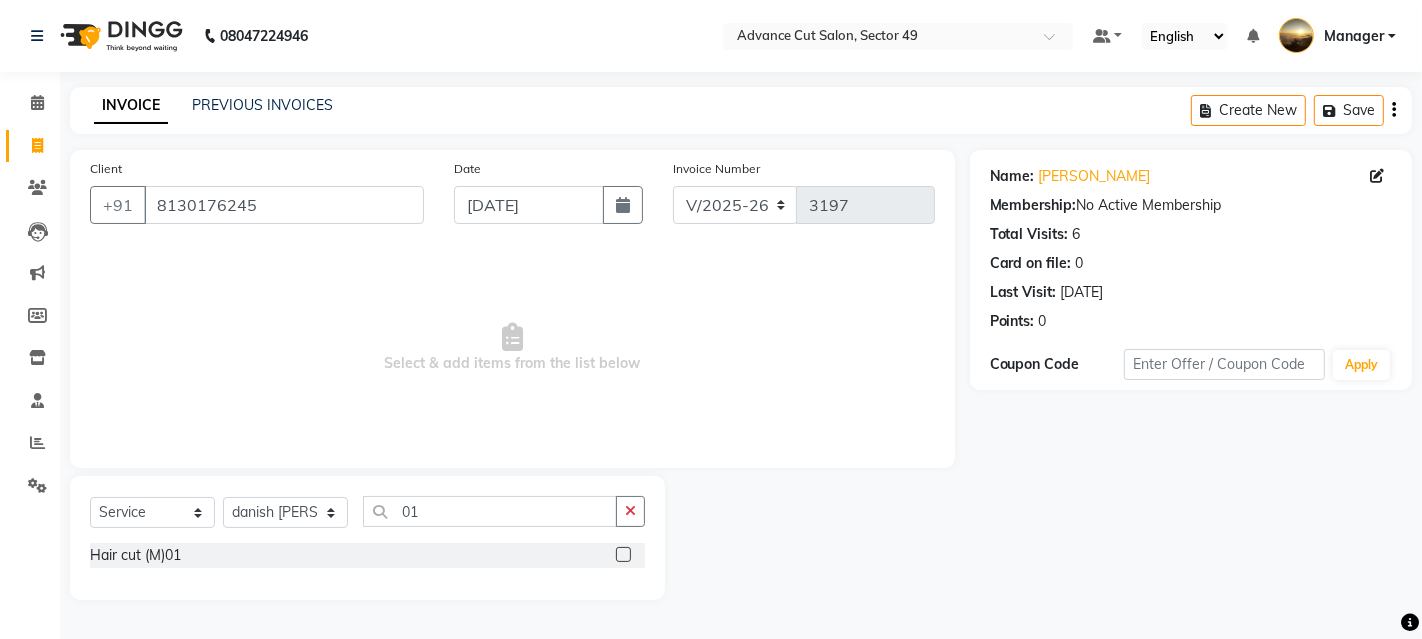 click 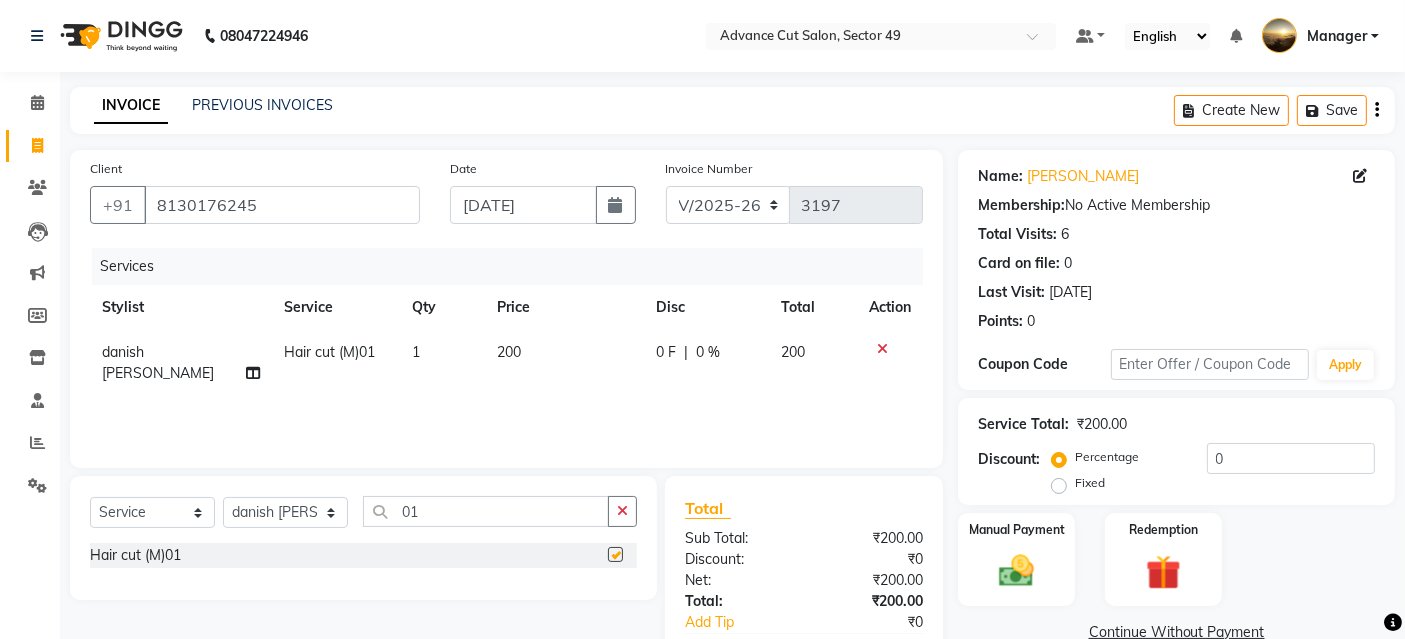 checkbox on "false" 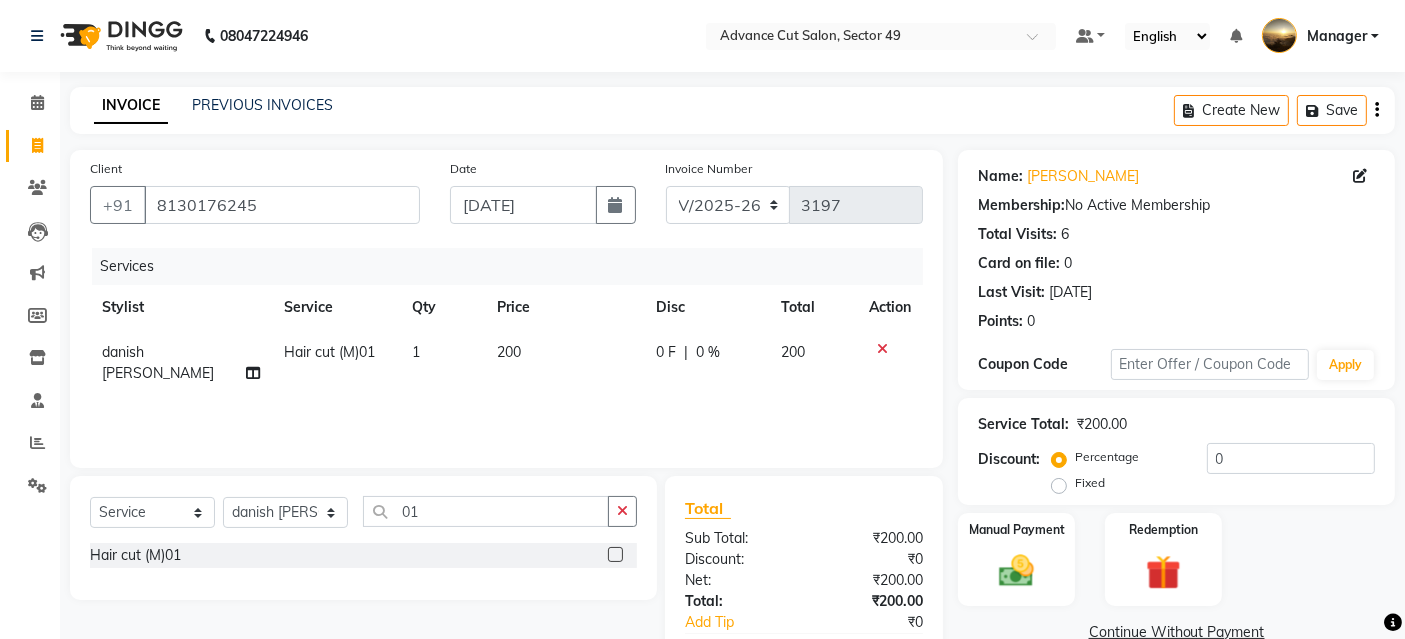 scroll, scrollTop: 117, scrollLeft: 0, axis: vertical 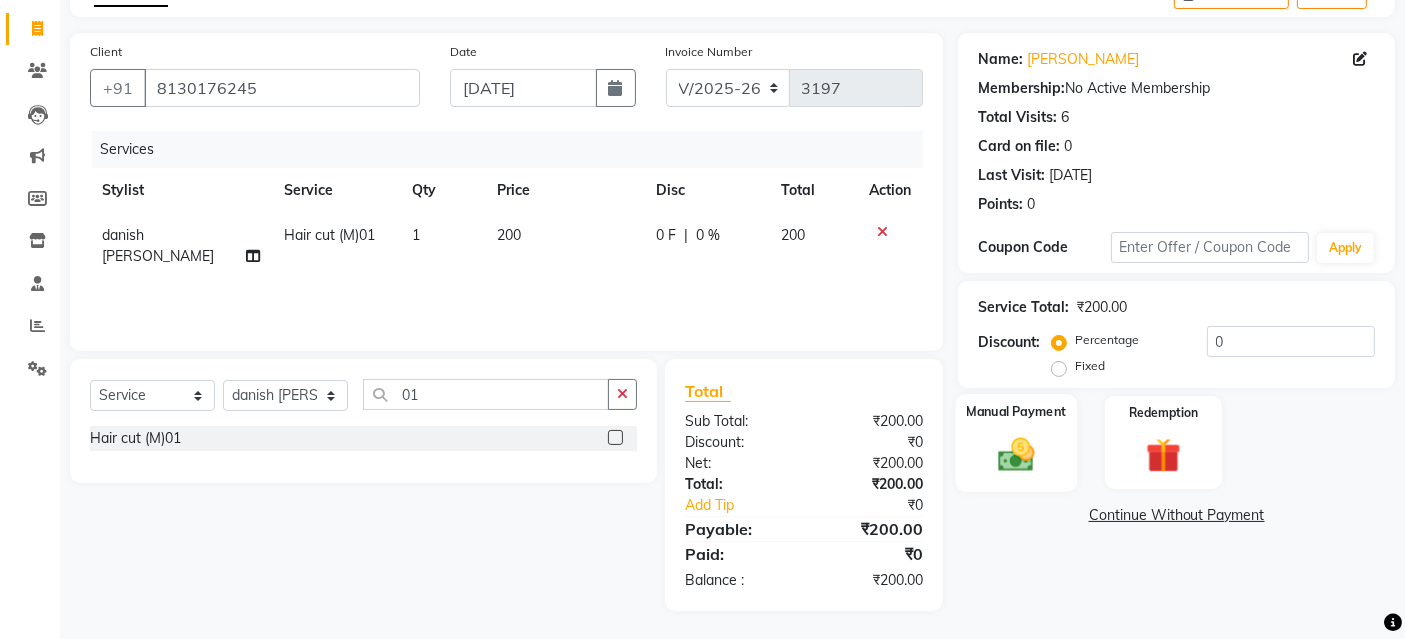 drag, startPoint x: 1038, startPoint y: 487, endPoint x: 1022, endPoint y: 474, distance: 20.615528 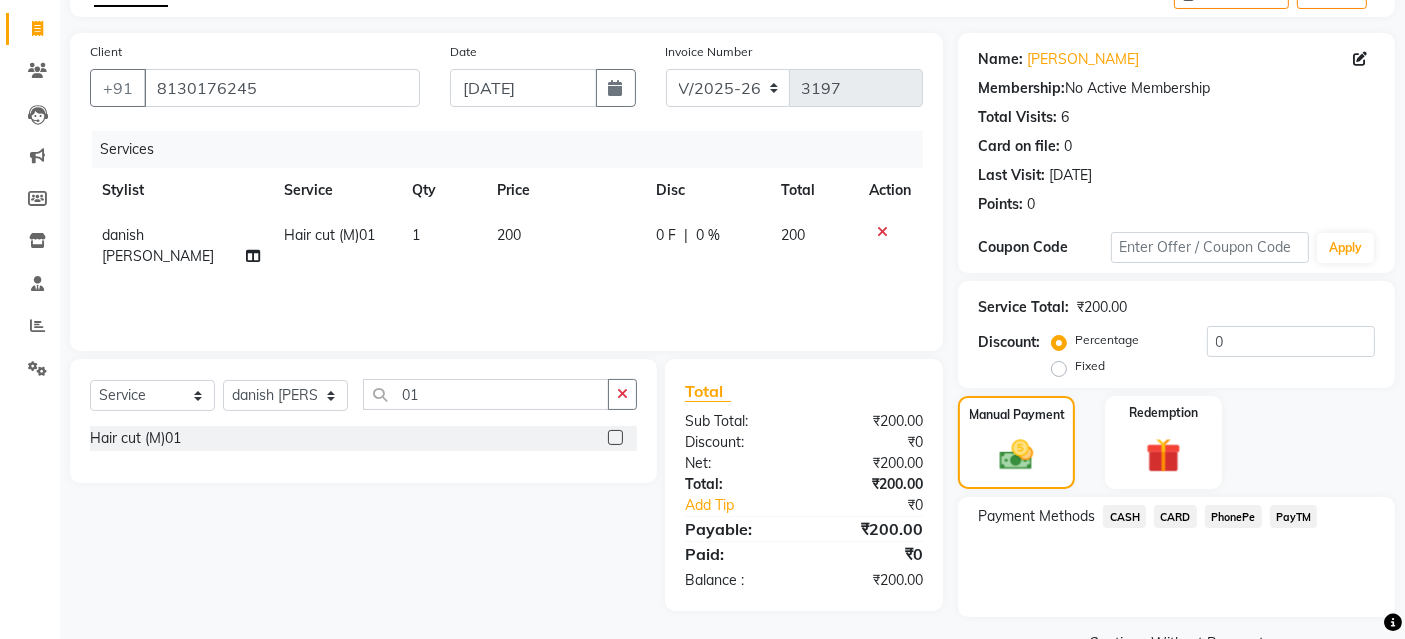 click on "CASH" 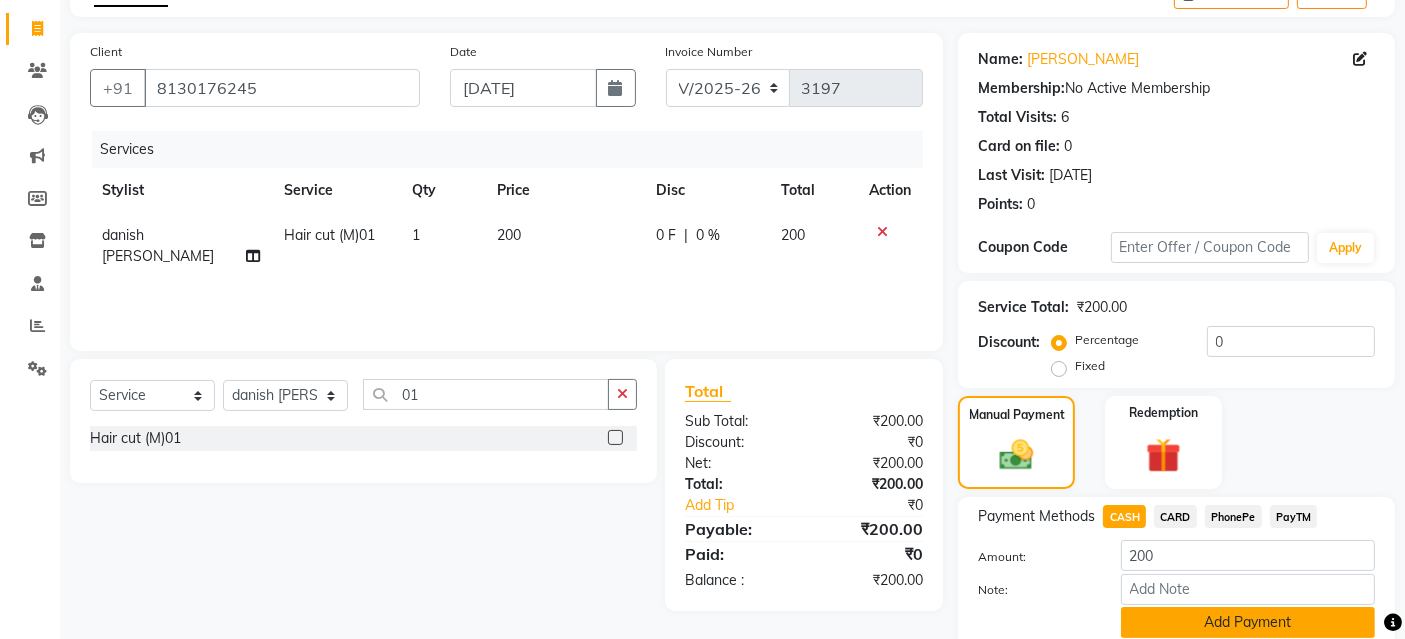 scroll, scrollTop: 194, scrollLeft: 0, axis: vertical 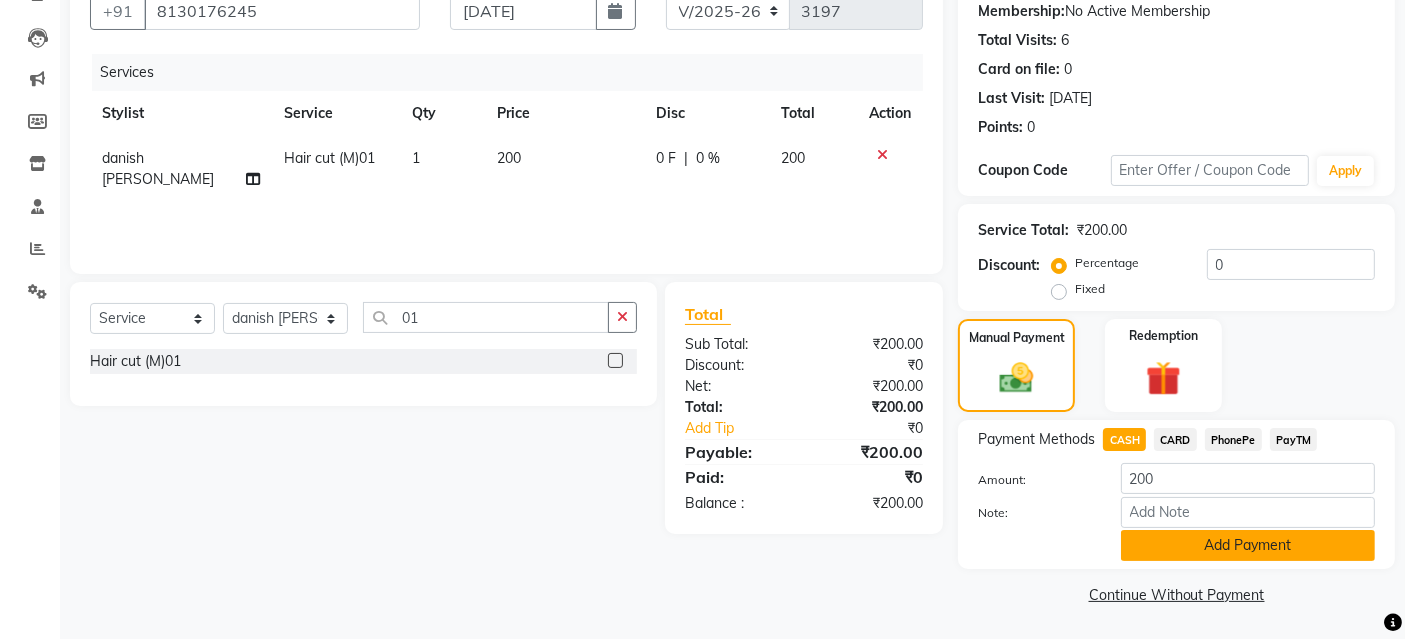 click on "Add Payment" 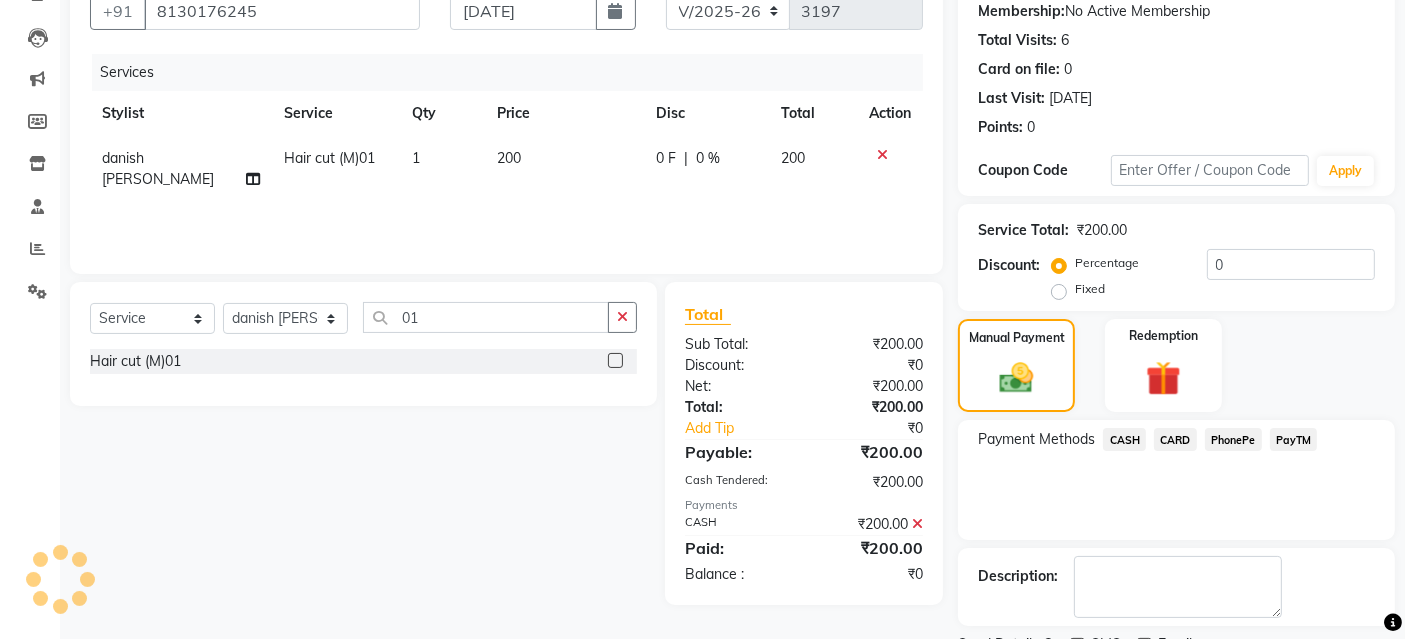 scroll, scrollTop: 277, scrollLeft: 0, axis: vertical 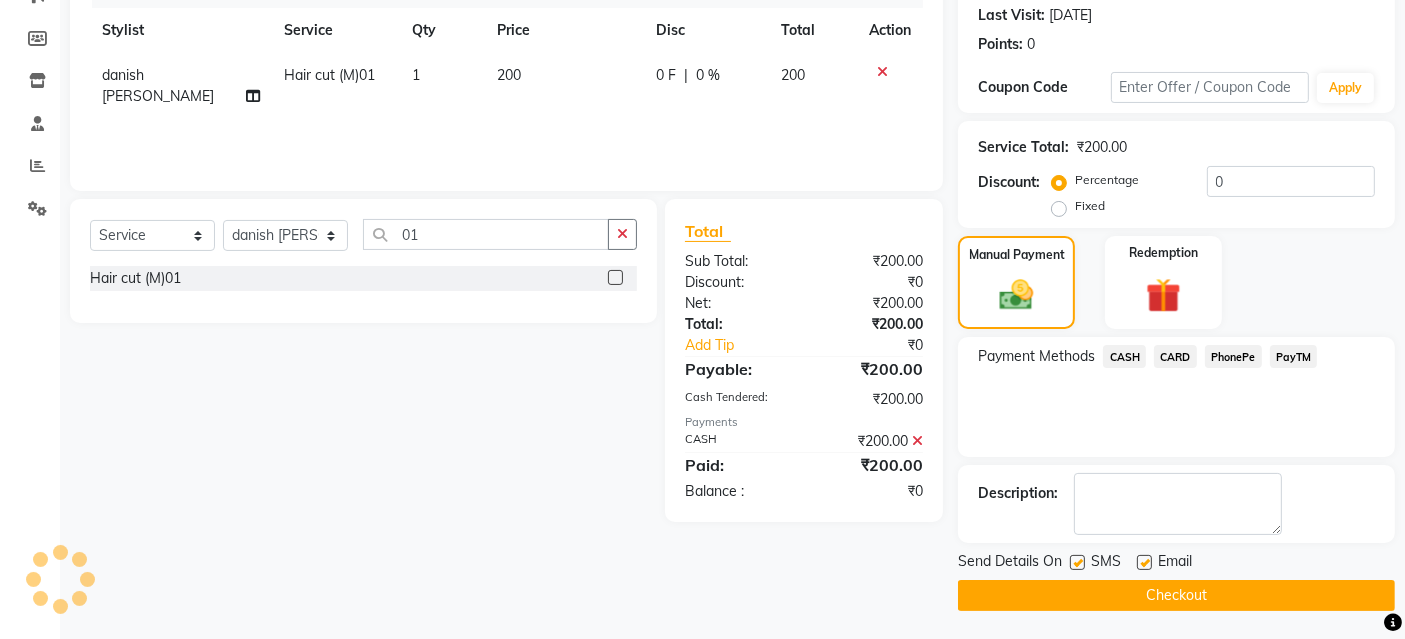 drag, startPoint x: 1069, startPoint y: 561, endPoint x: 1091, endPoint y: 572, distance: 24.596748 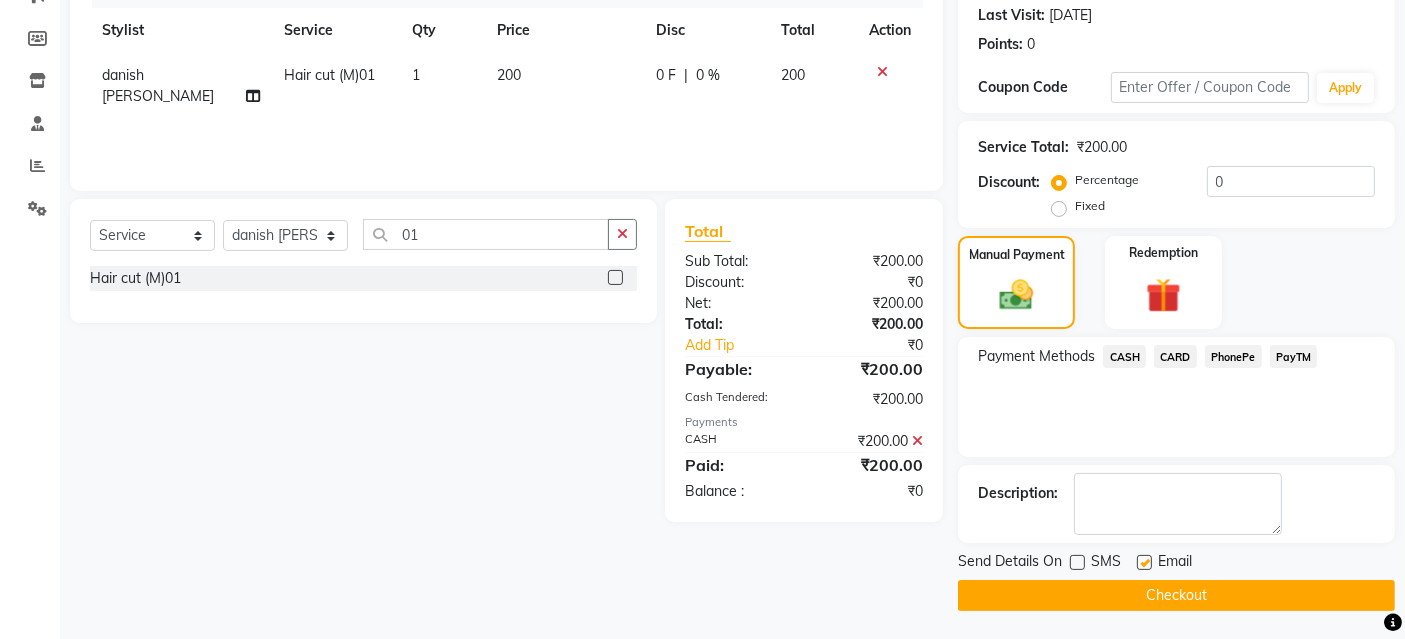 drag, startPoint x: 1140, startPoint y: 558, endPoint x: 1158, endPoint y: 571, distance: 22.203604 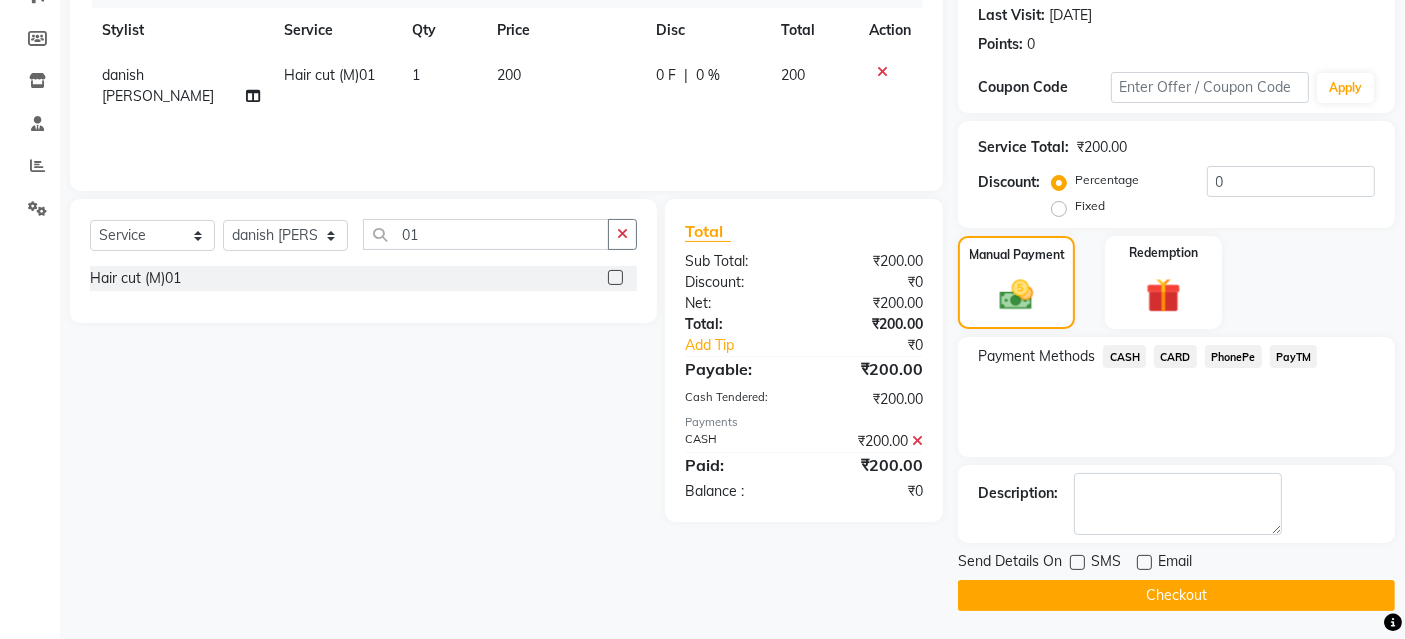 click on "Checkout" 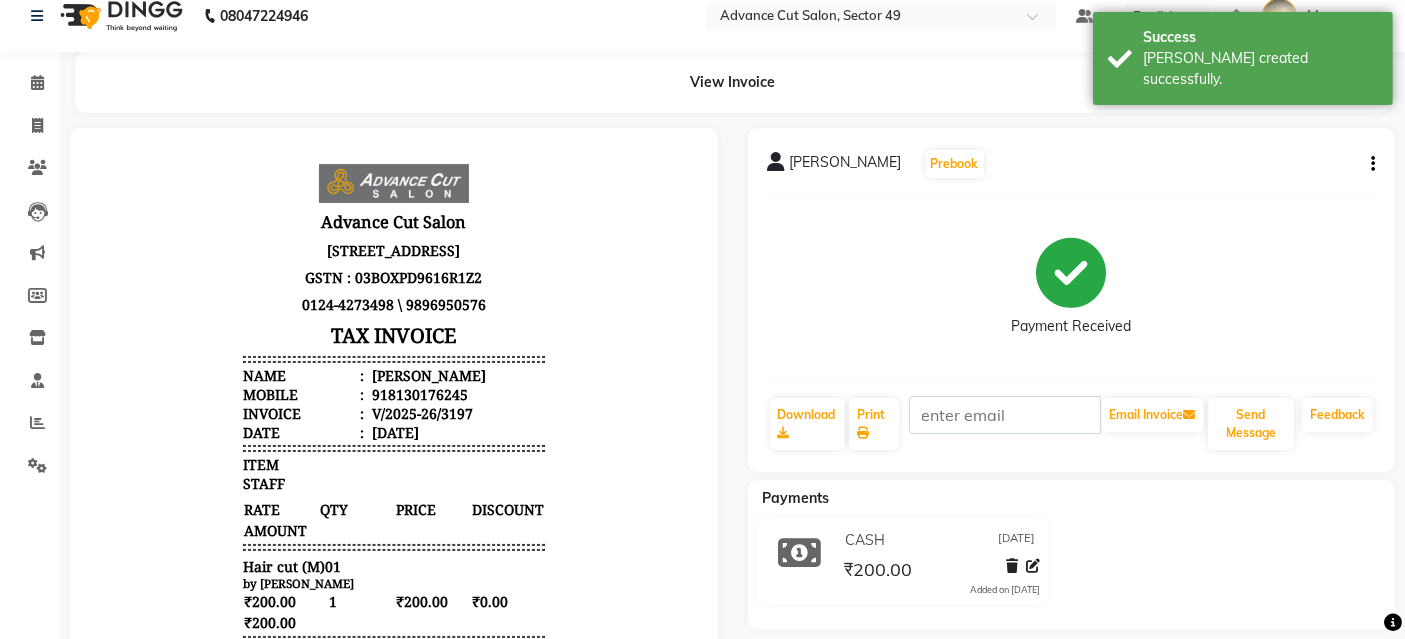 scroll, scrollTop: 0, scrollLeft: 0, axis: both 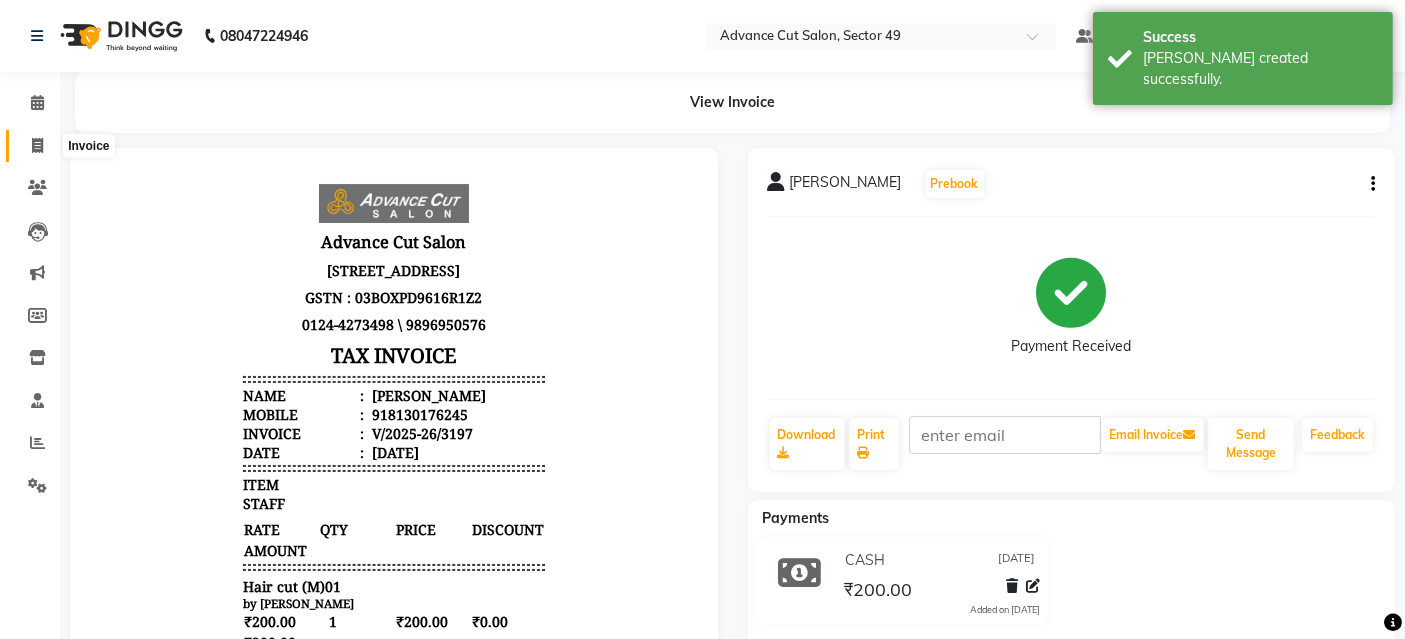 click 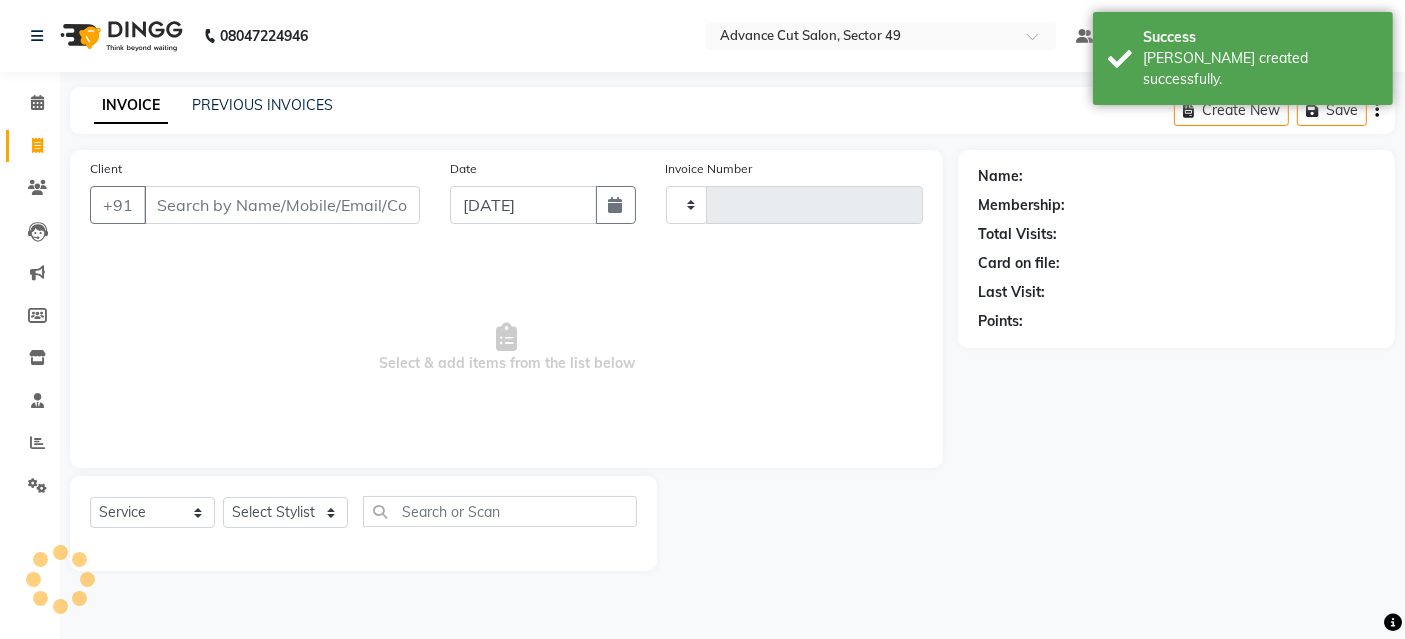 type on "3198" 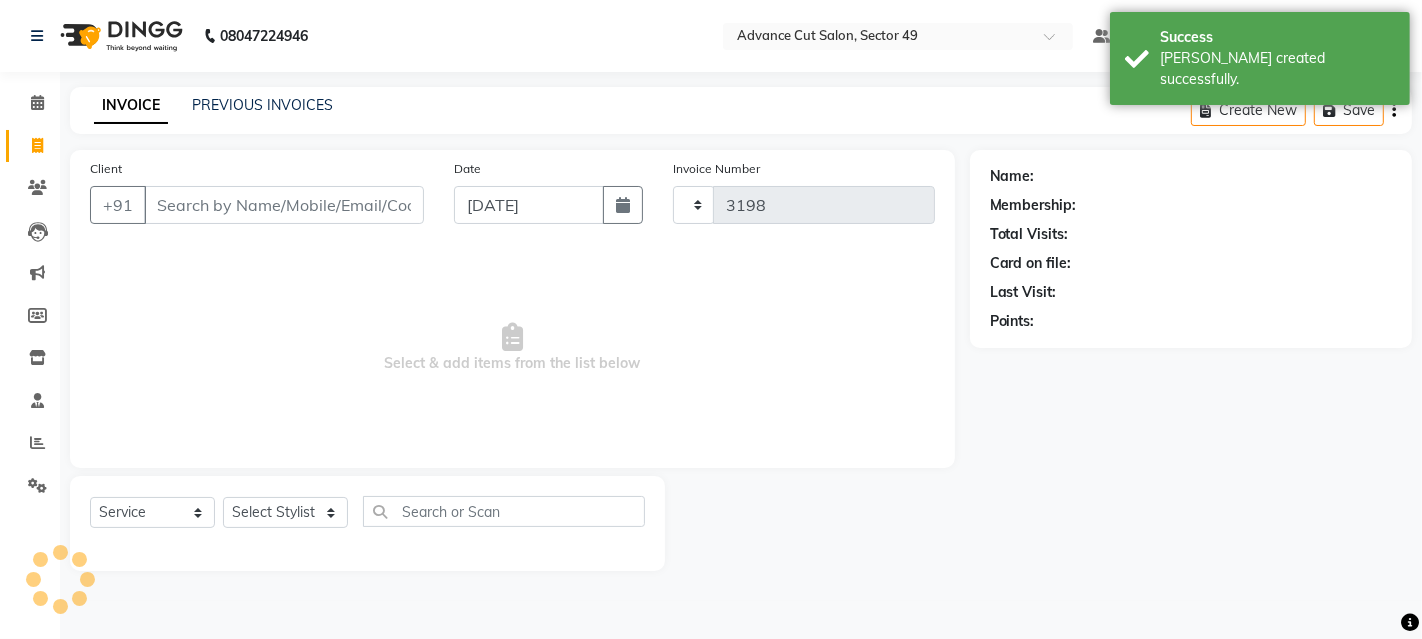 select on "4616" 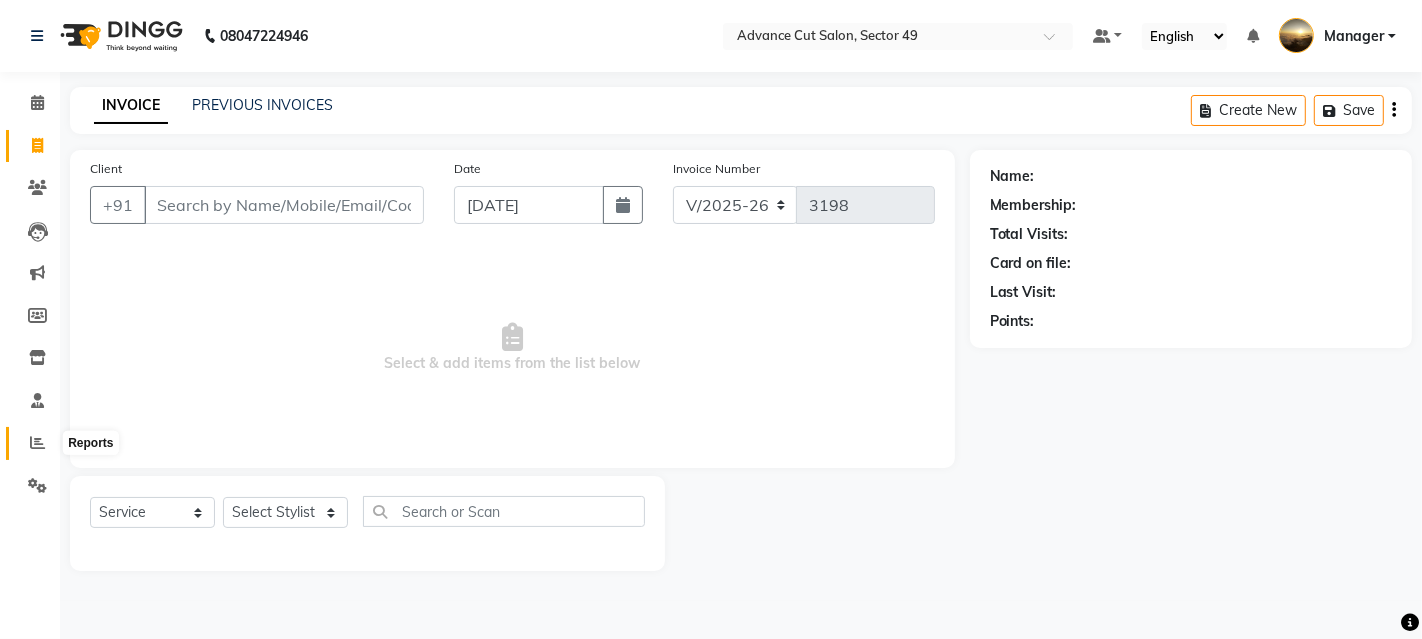 drag, startPoint x: 33, startPoint y: 441, endPoint x: 51, endPoint y: 420, distance: 27.658634 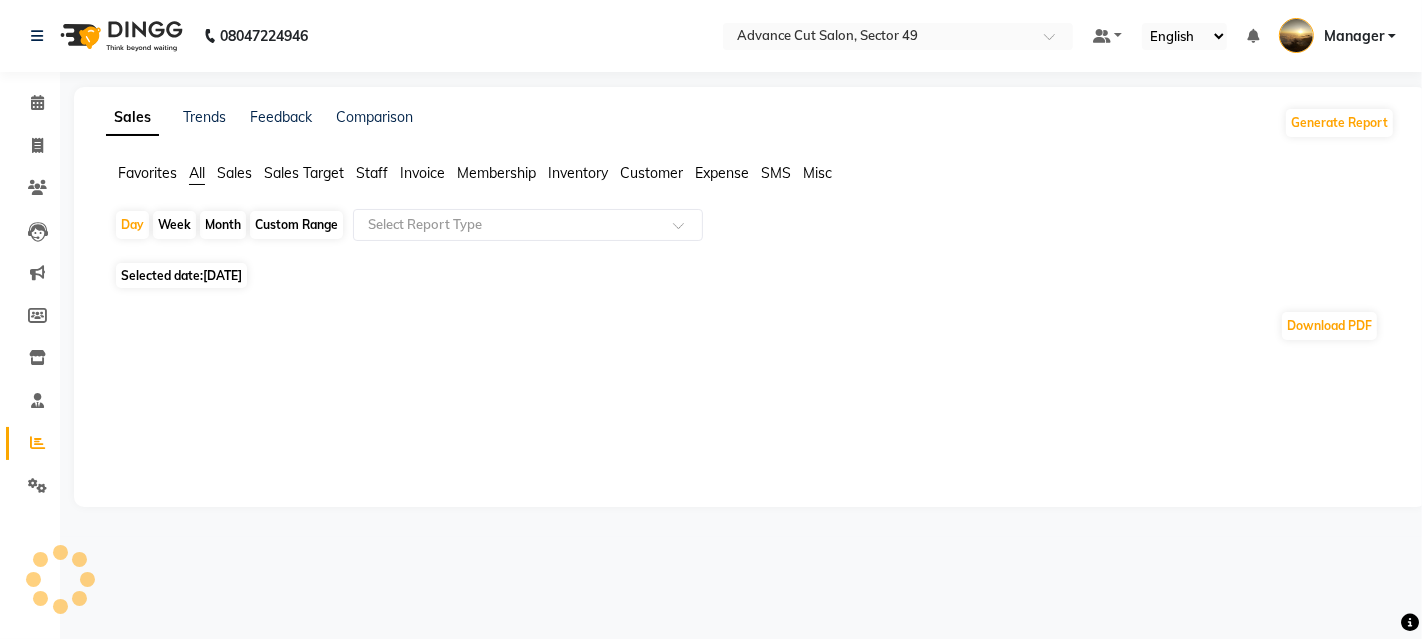 click on "[DATE]" 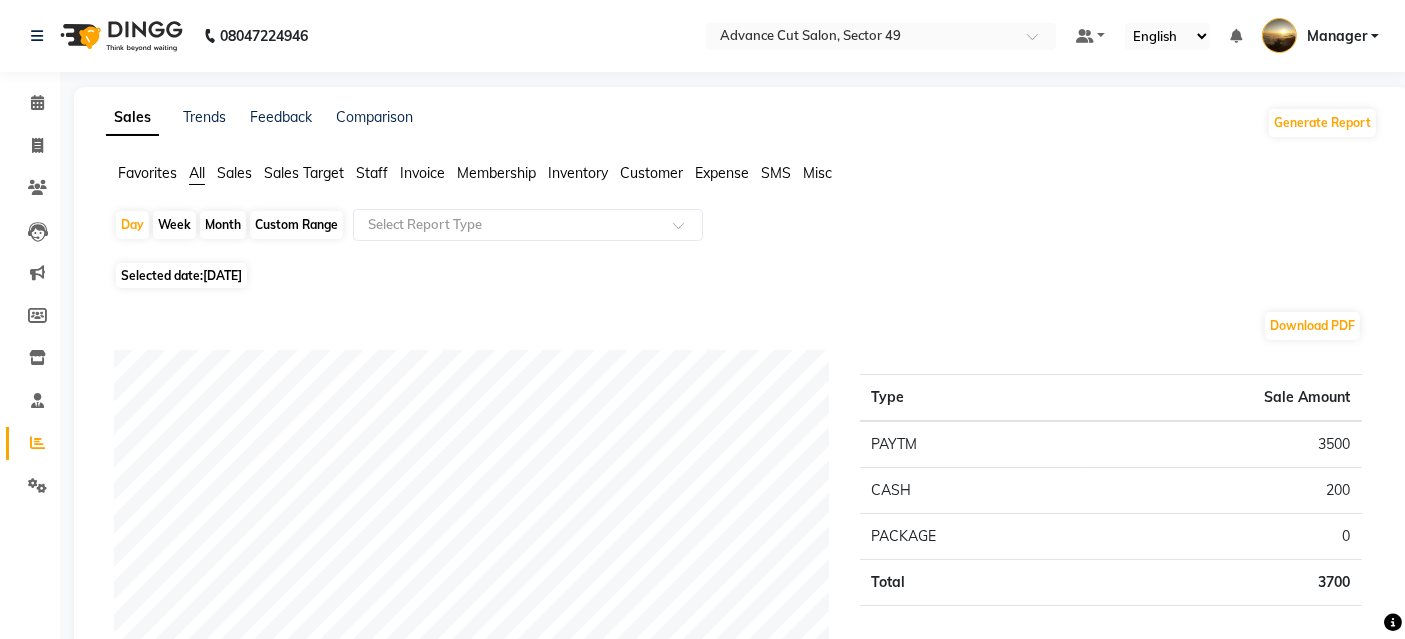 drag, startPoint x: 208, startPoint y: 275, endPoint x: 208, endPoint y: 287, distance: 12 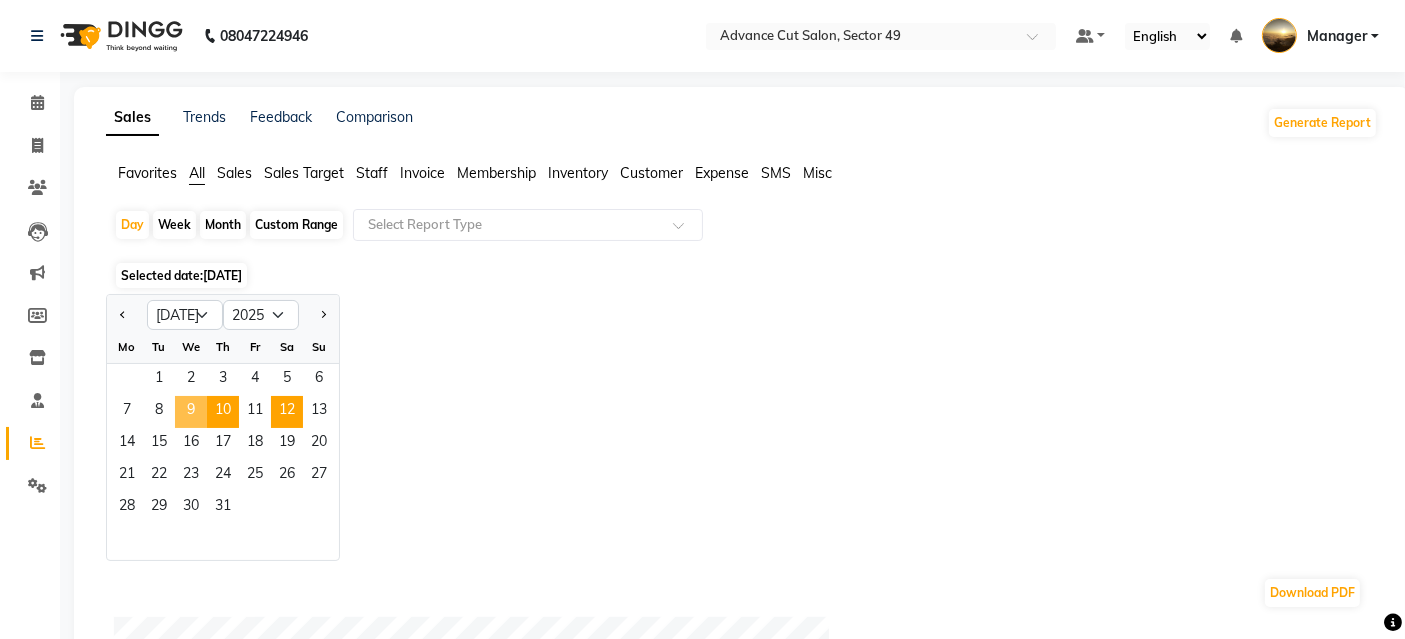 drag, startPoint x: 191, startPoint y: 415, endPoint x: 271, endPoint y: 407, distance: 80.399 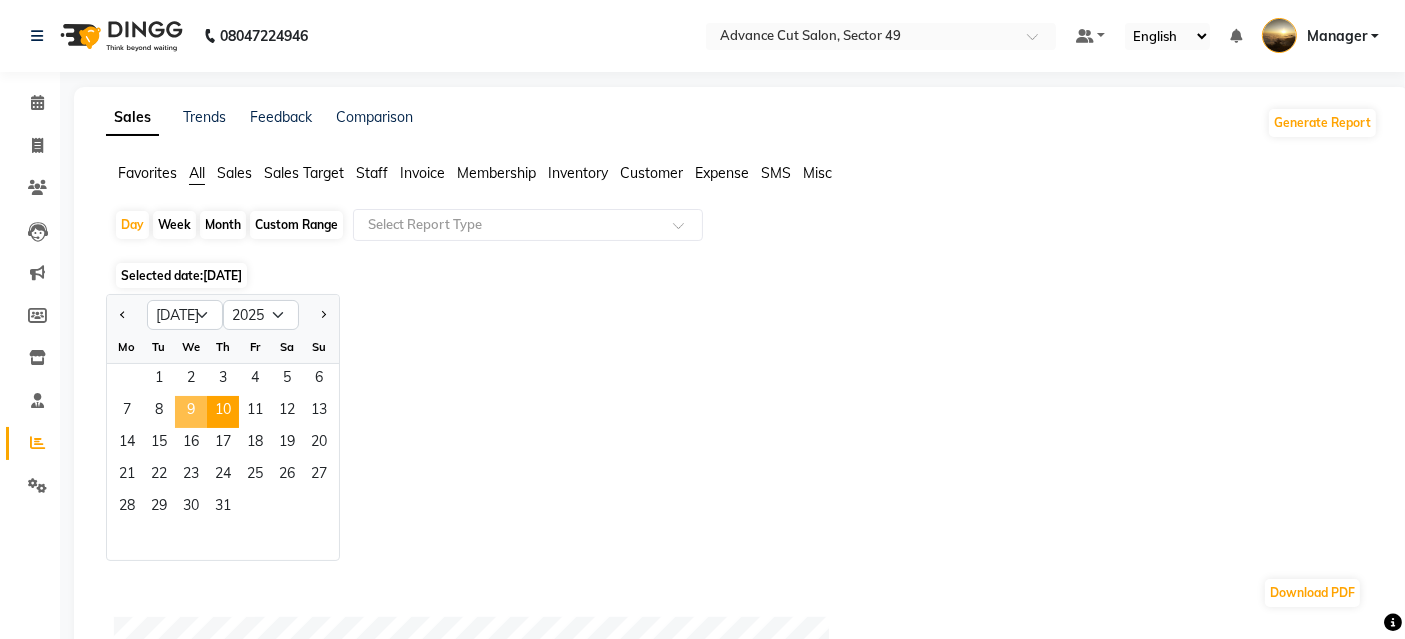 click on "9" 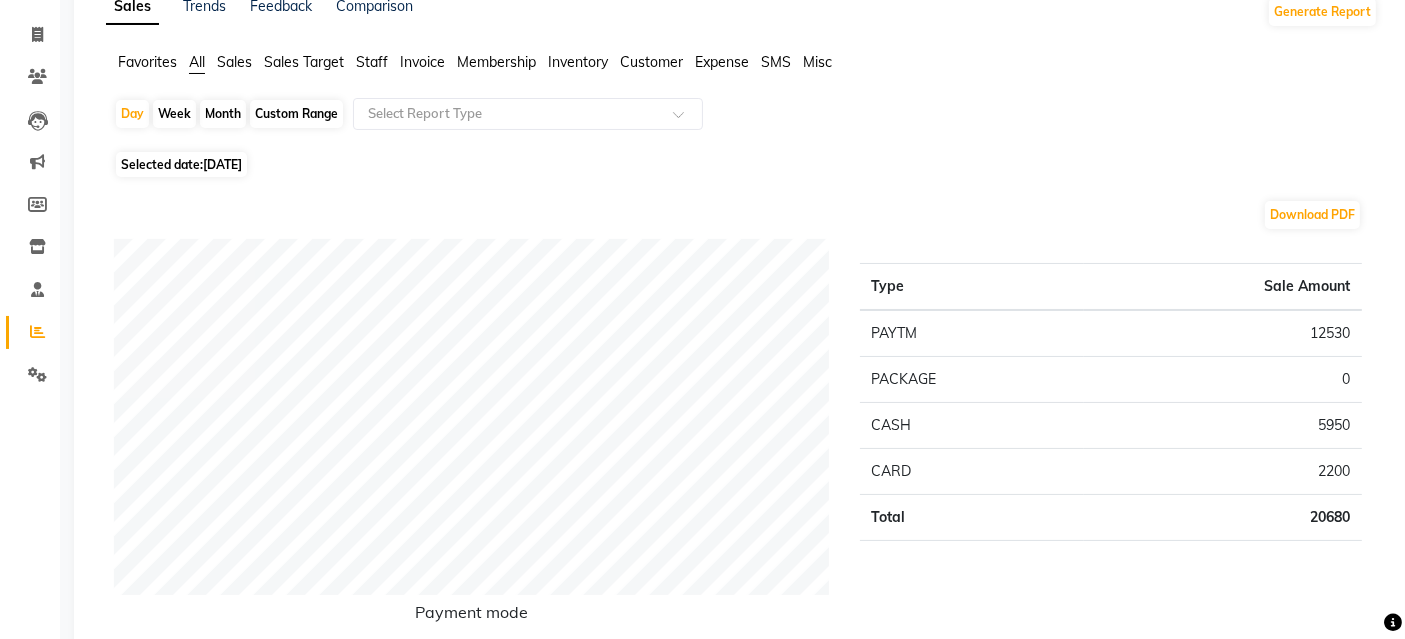 scroll, scrollTop: 0, scrollLeft: 0, axis: both 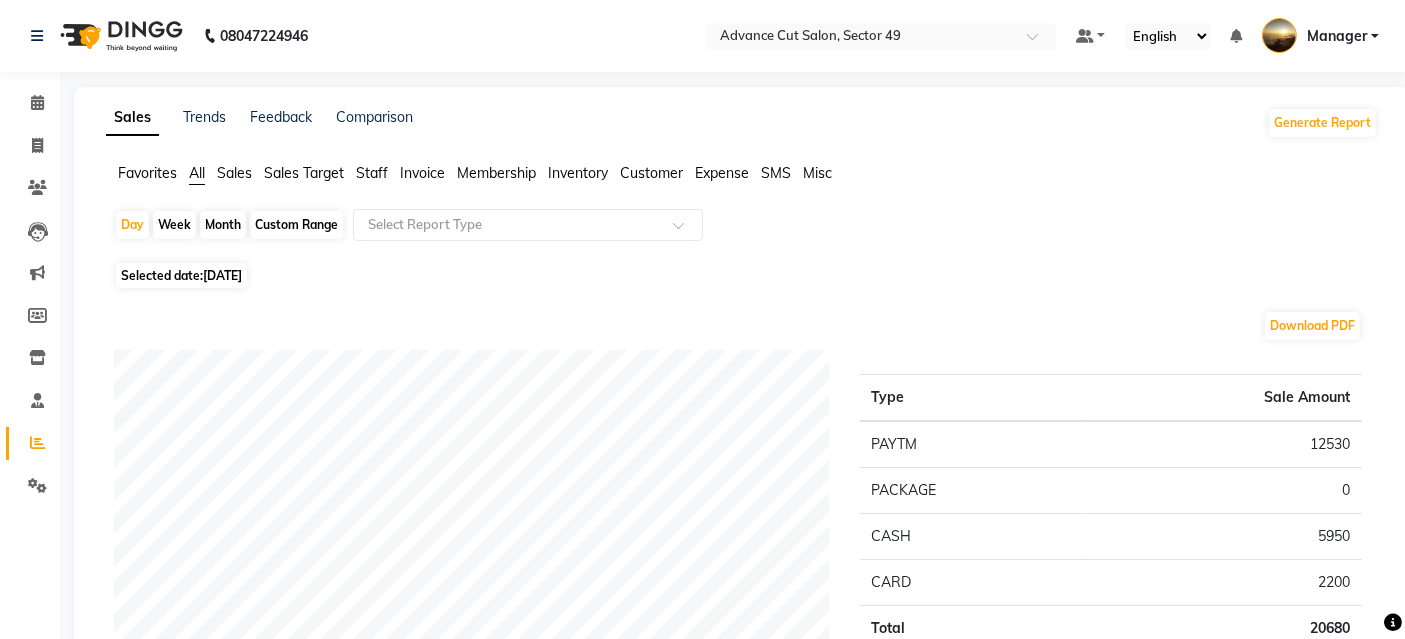 click 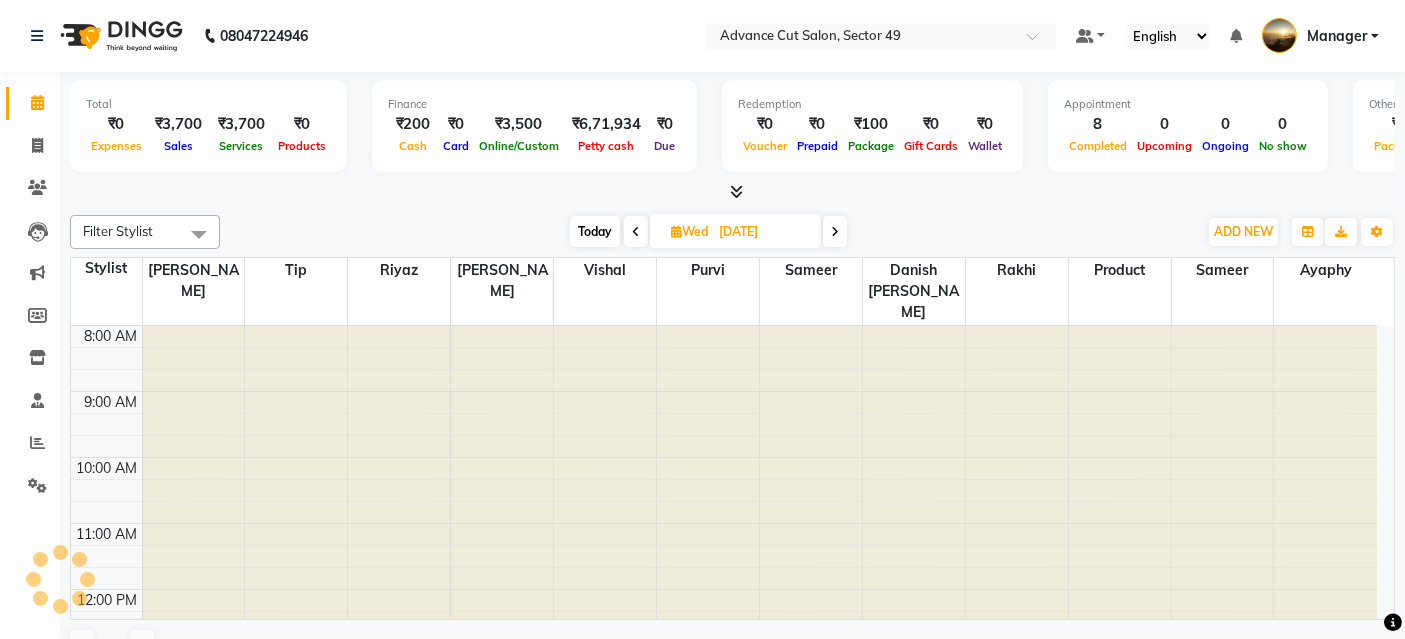 scroll, scrollTop: 0, scrollLeft: 0, axis: both 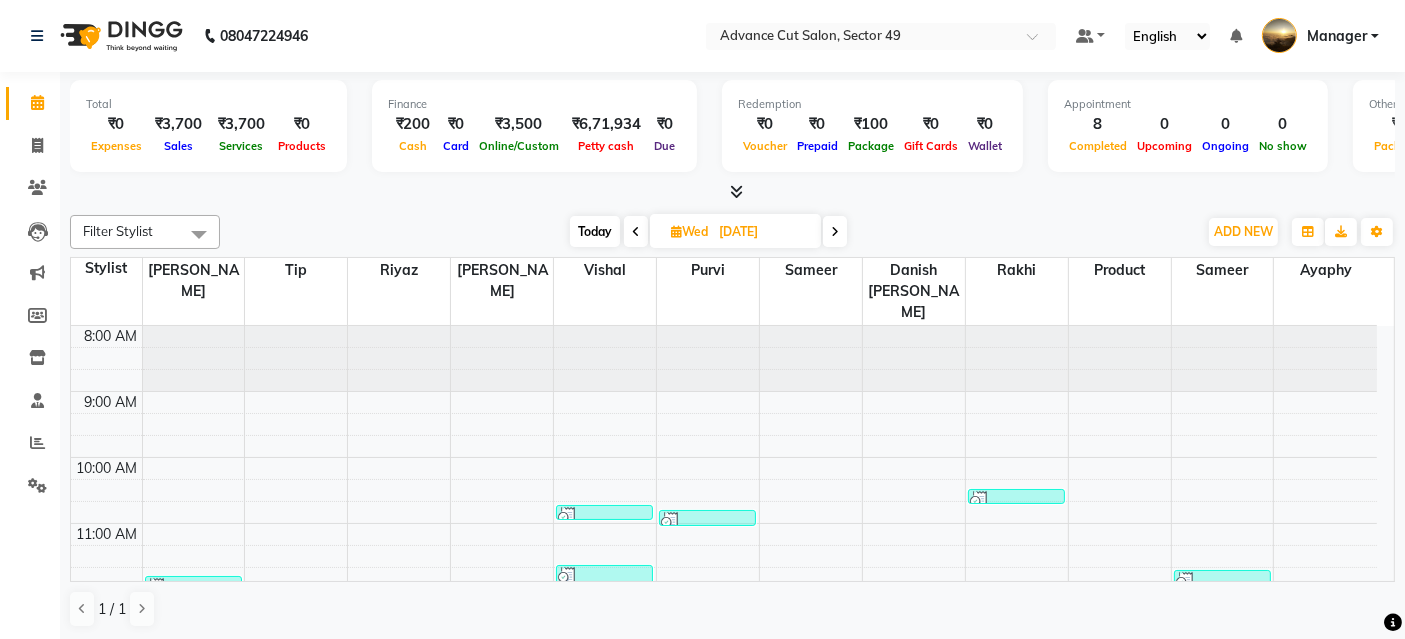 click at bounding box center [835, 232] 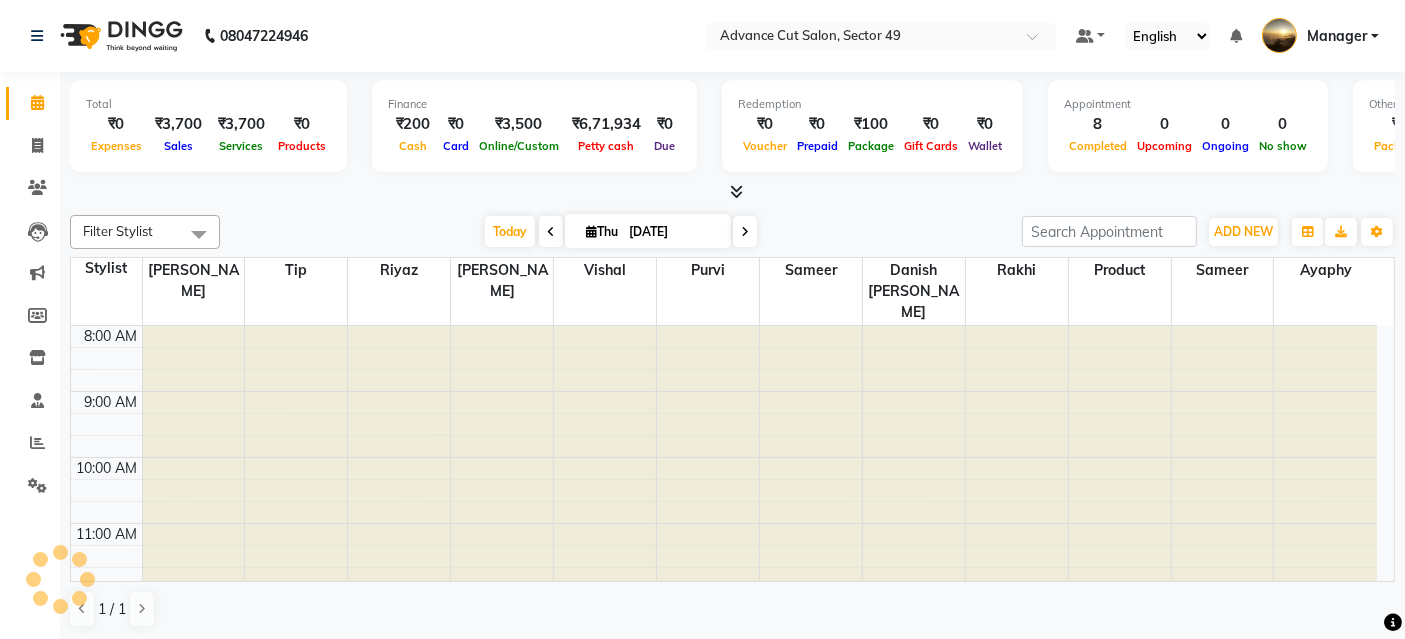 scroll, scrollTop: 615, scrollLeft: 0, axis: vertical 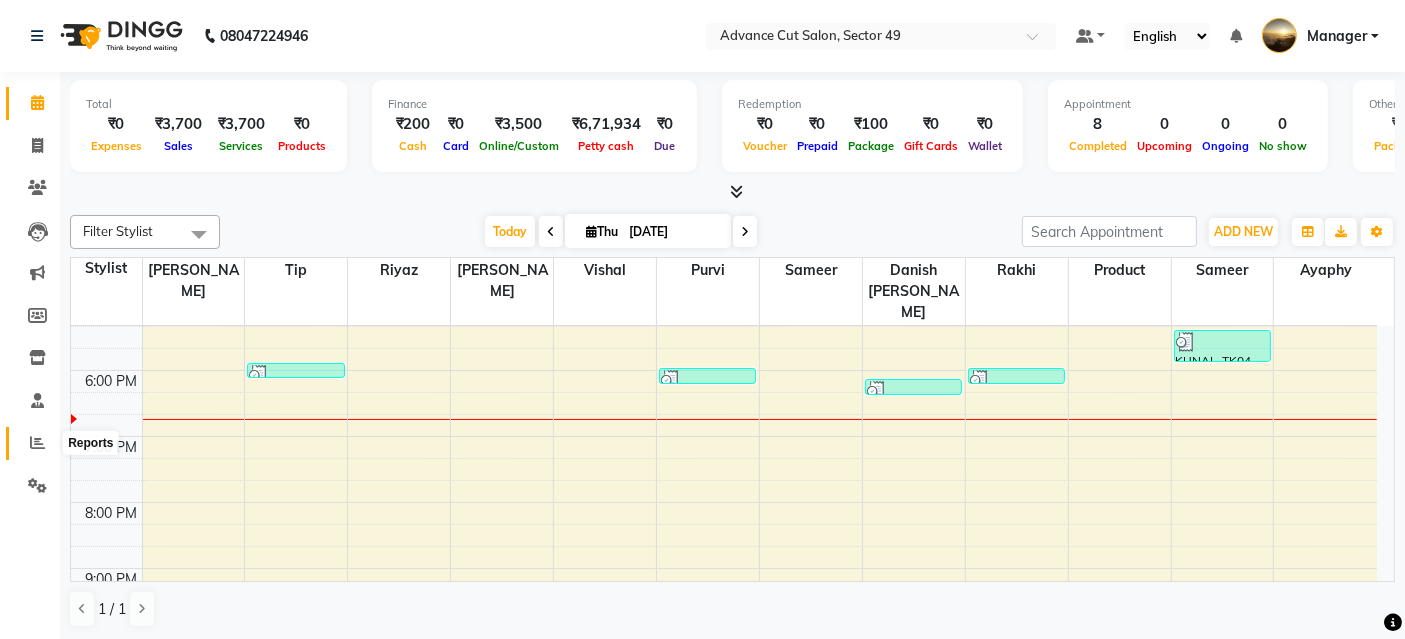click 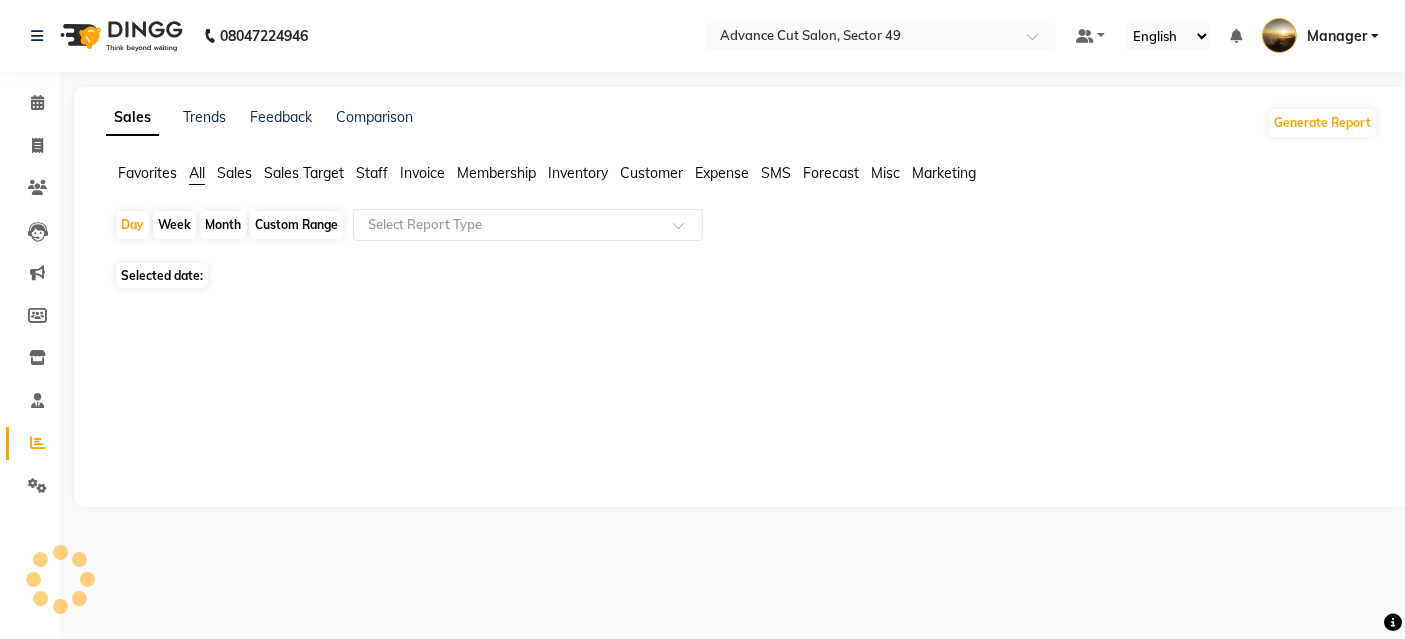 scroll, scrollTop: 0, scrollLeft: 0, axis: both 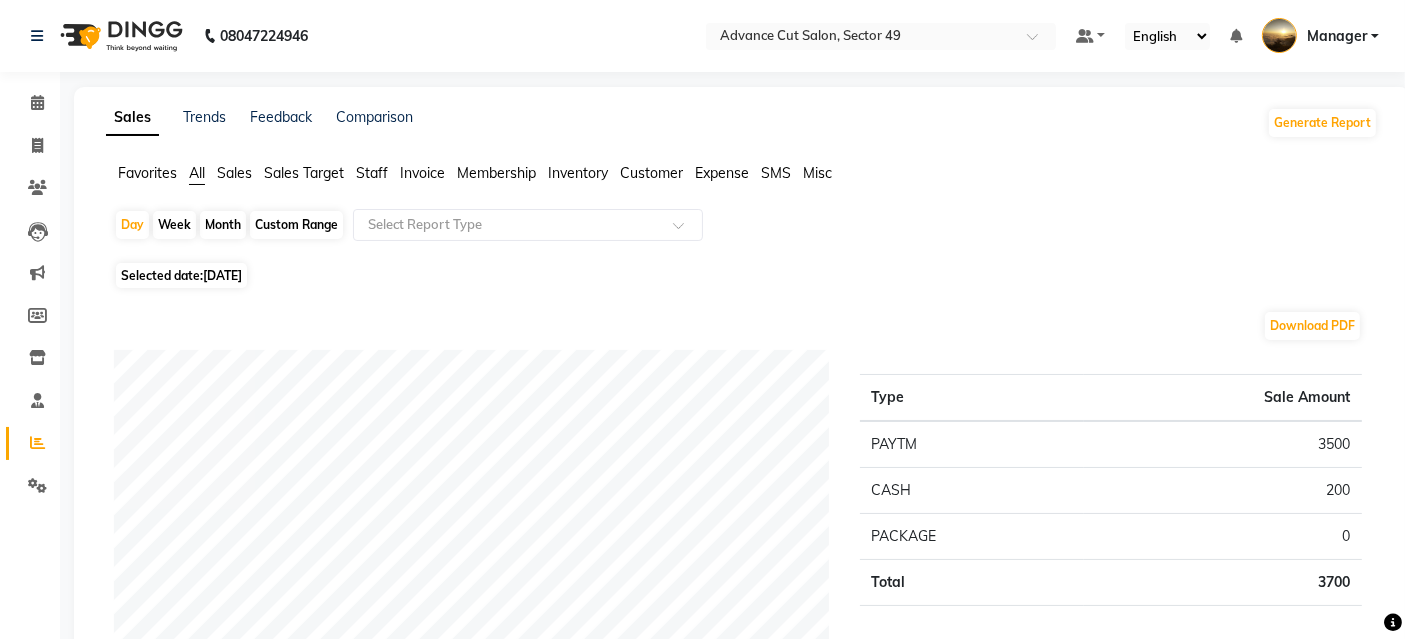 click on "Membership" 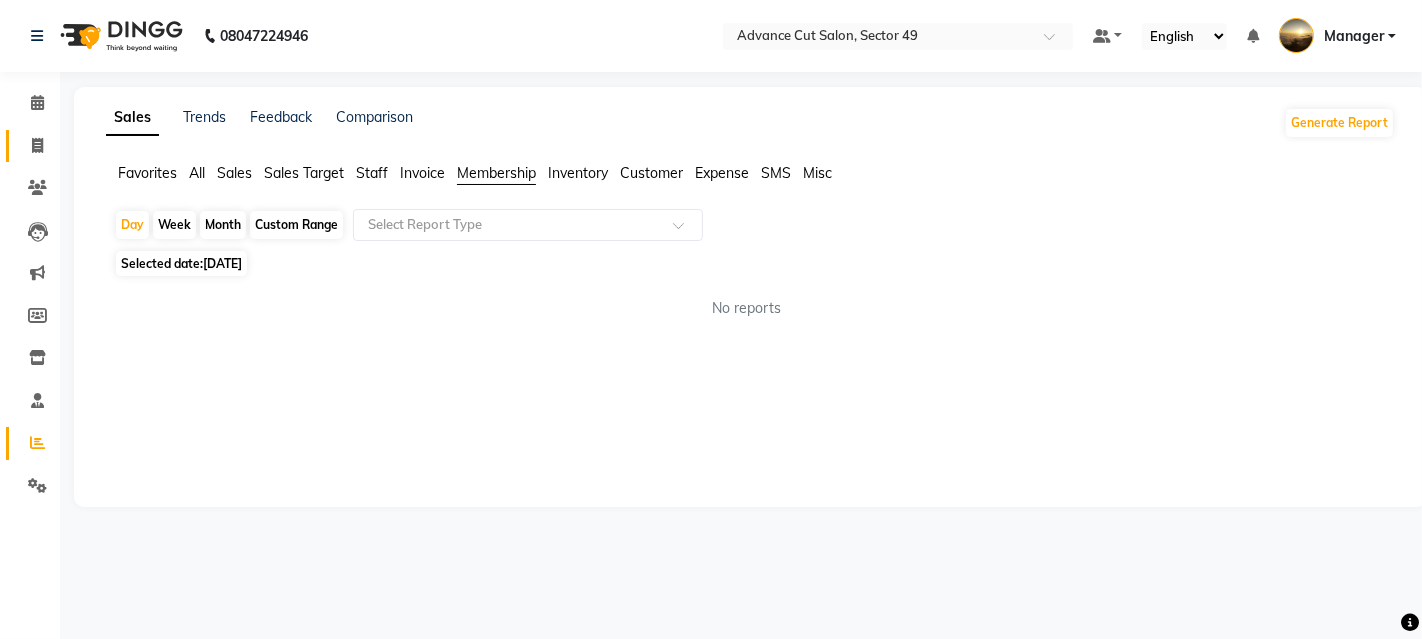 click 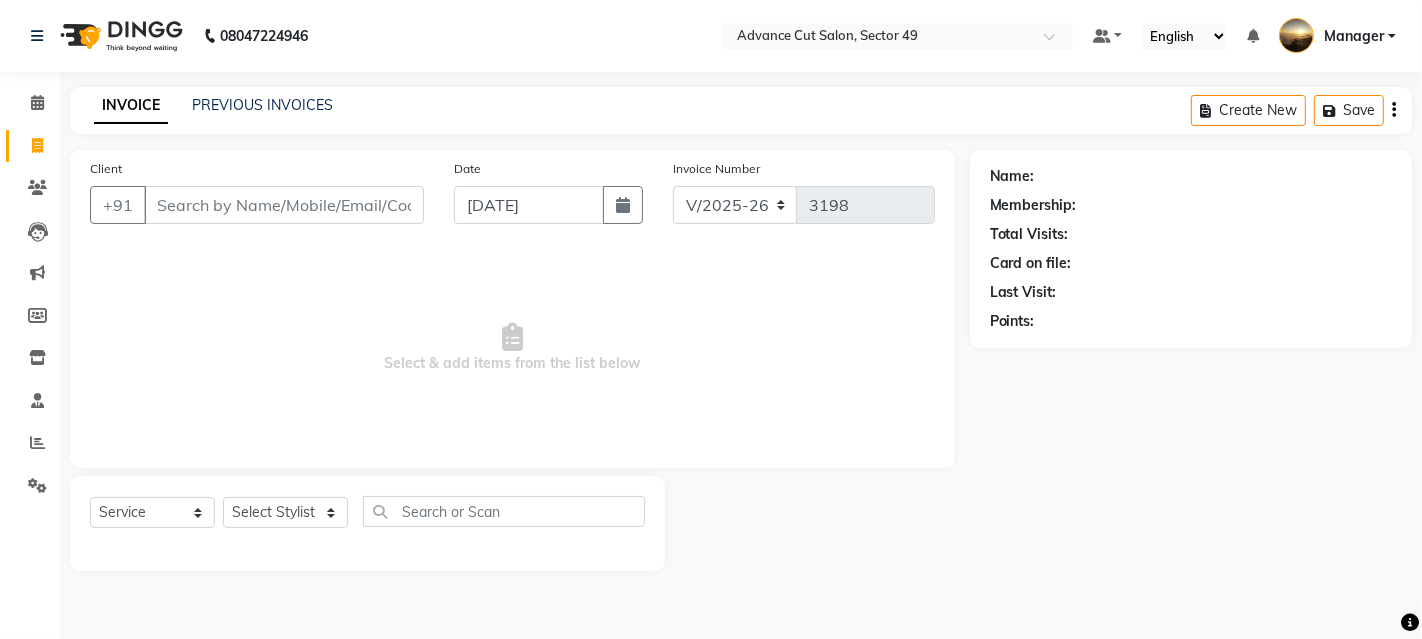 click on "Client" at bounding box center (284, 205) 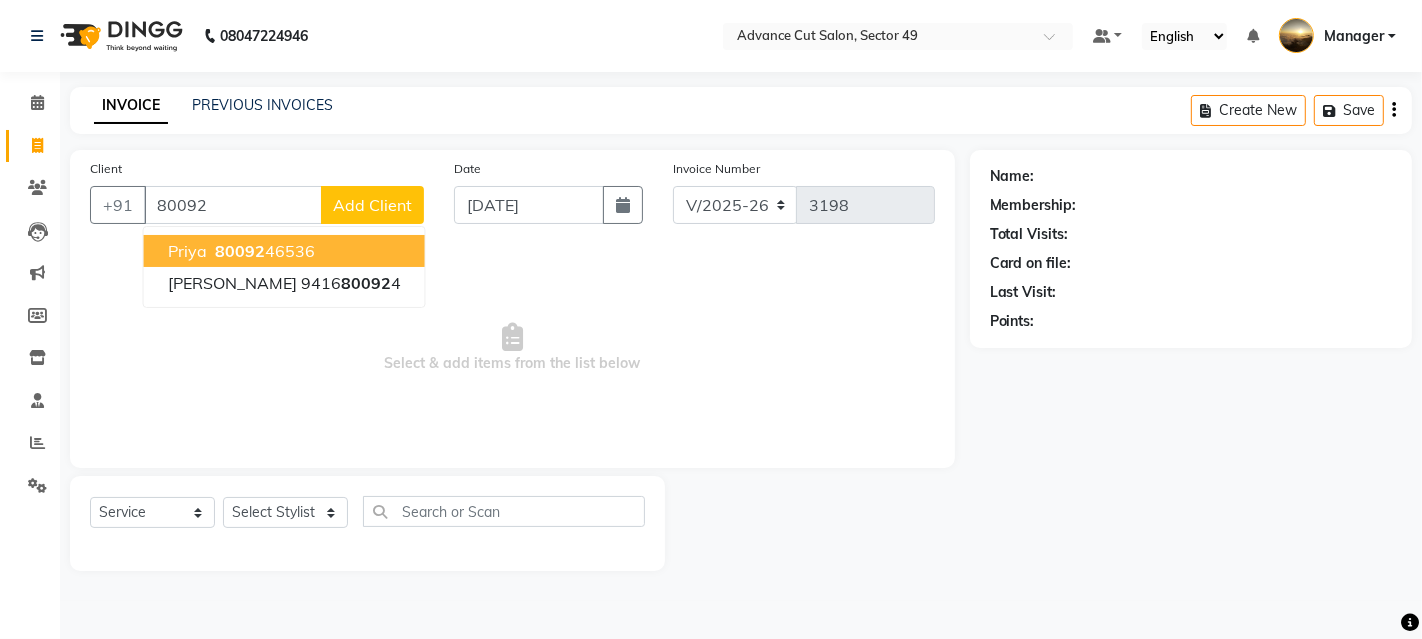 click on "80092 46536" at bounding box center (263, 251) 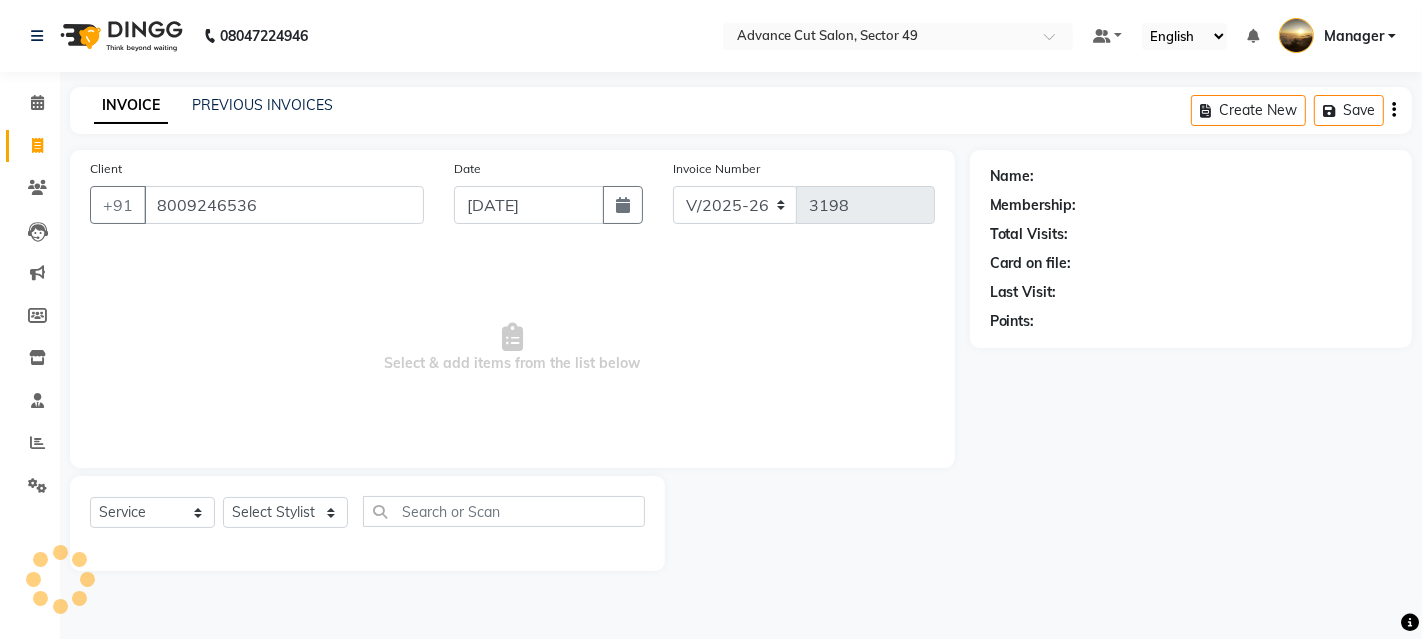 type on "8009246536" 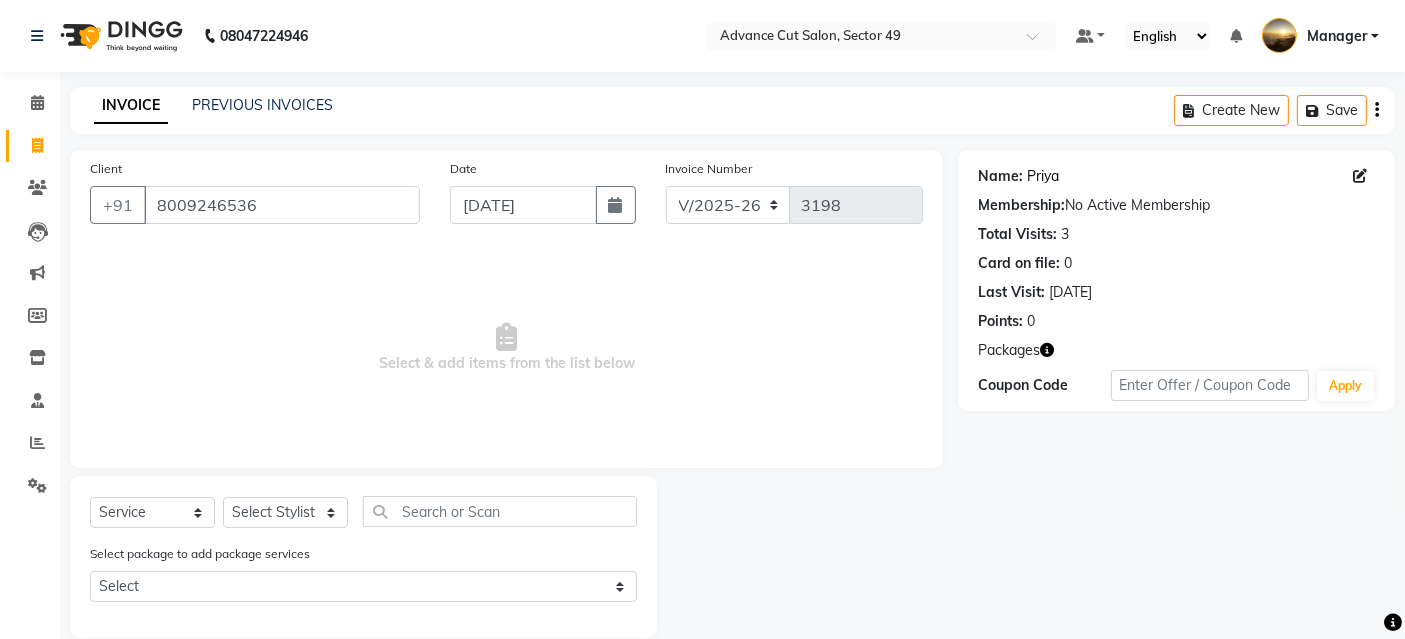 click on "Priya" 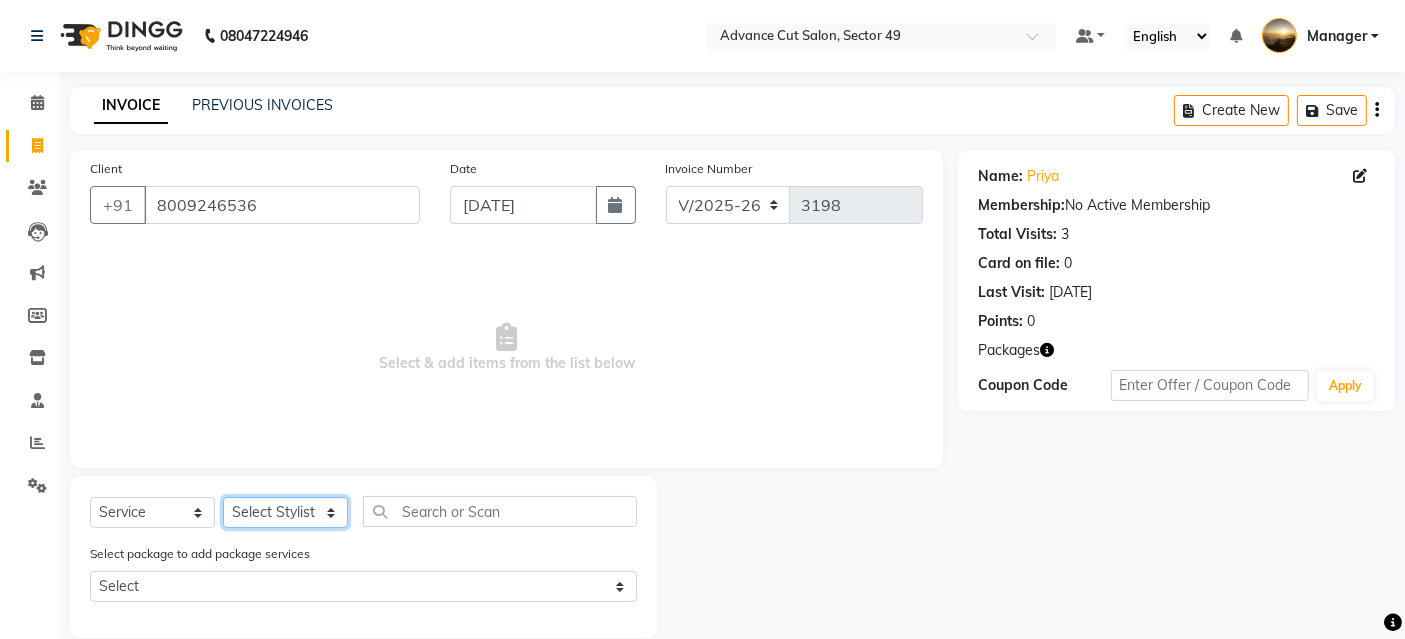 click on "Select Stylist [PERSON_NAME] danish [PERSON_NAME] Manager product [PERSON_NAME] rakhi [PERSON_NAME] sameer sameer Tip vishal" 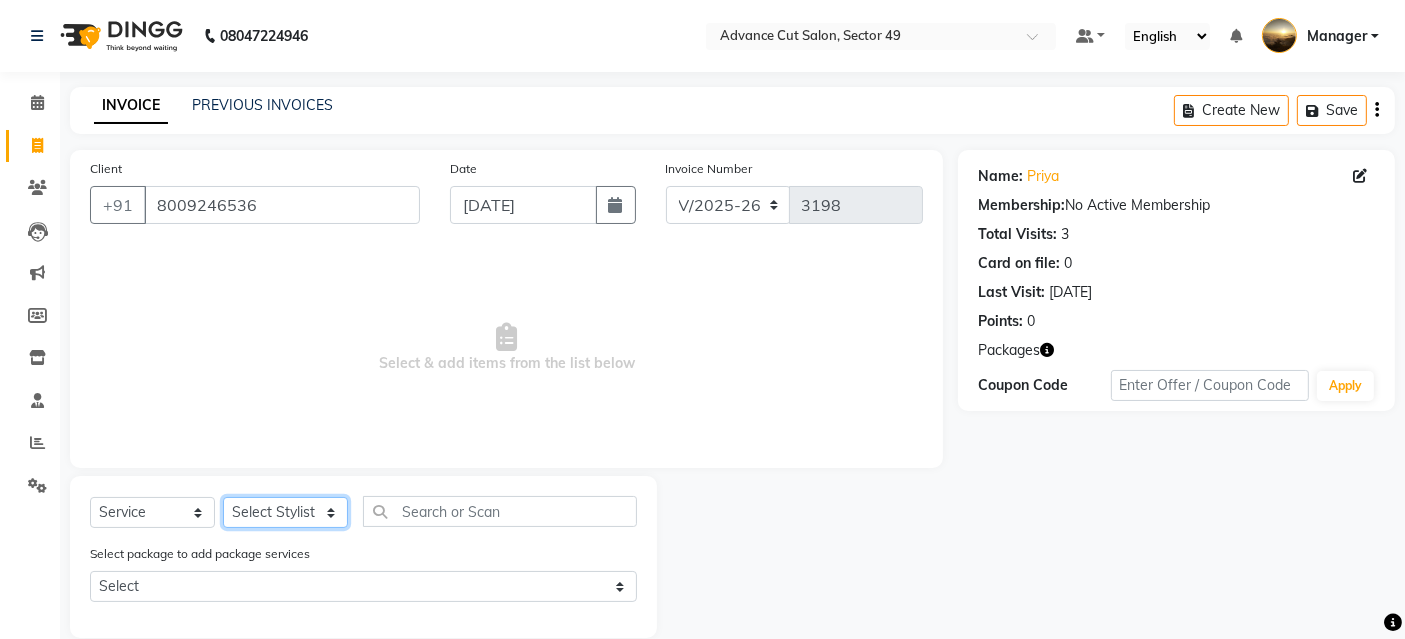 select on "68144" 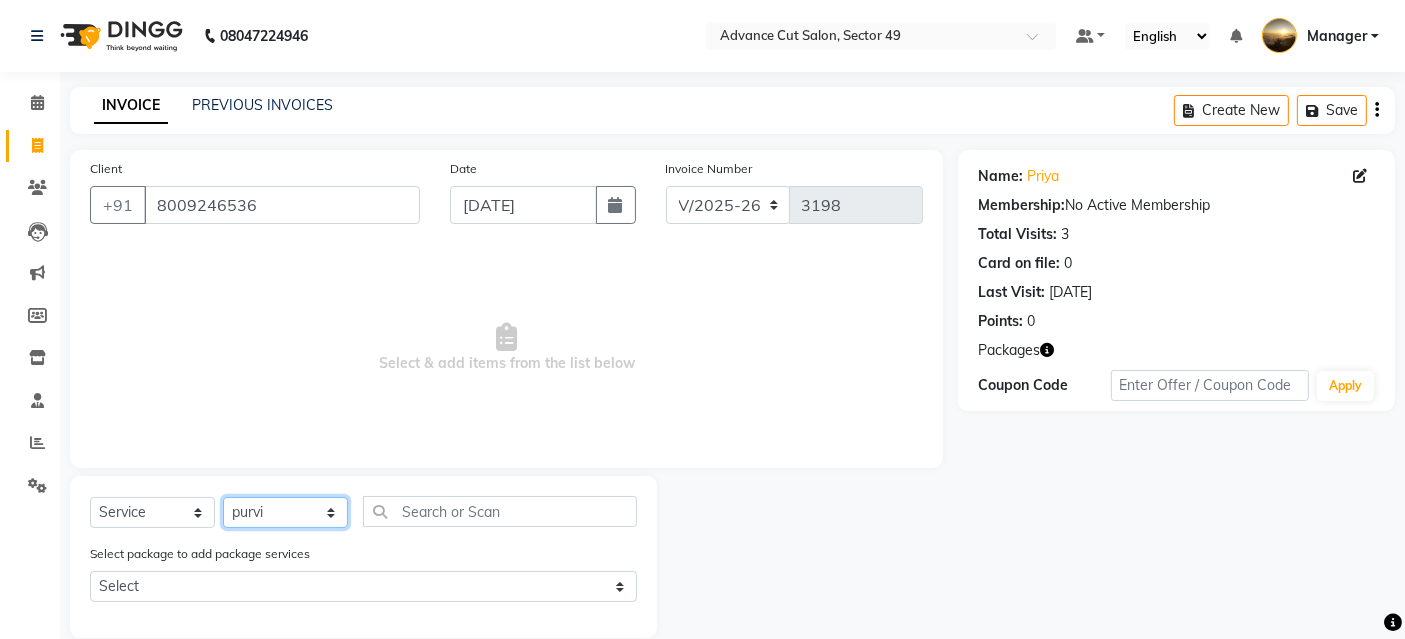 click on "Select Stylist [PERSON_NAME] danish [PERSON_NAME] Manager product [PERSON_NAME] rakhi [PERSON_NAME] sameer sameer Tip vishal" 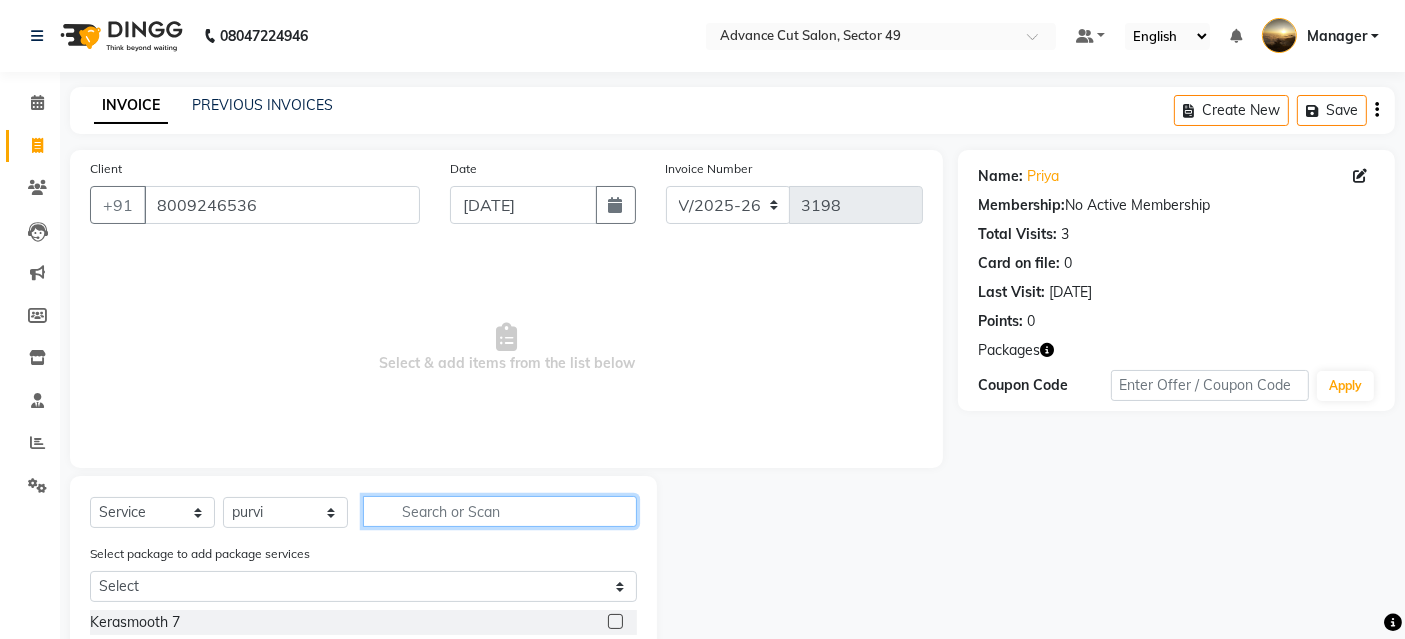 click 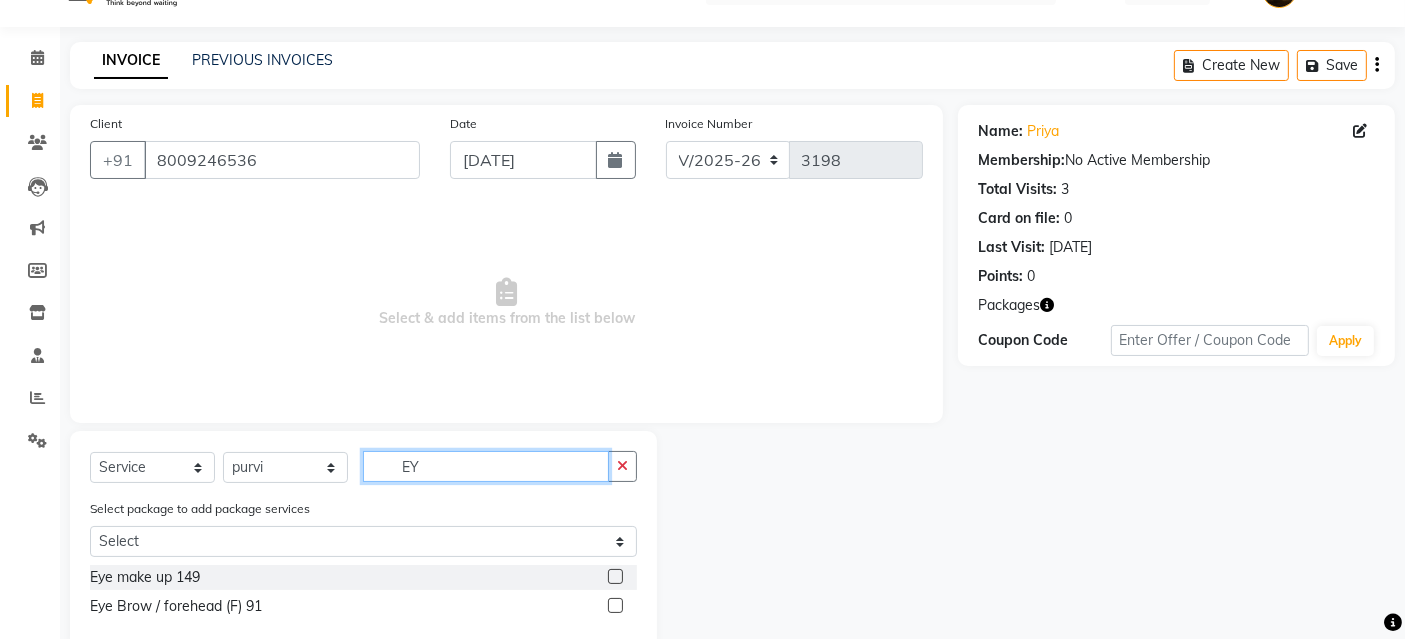 scroll, scrollTop: 86, scrollLeft: 0, axis: vertical 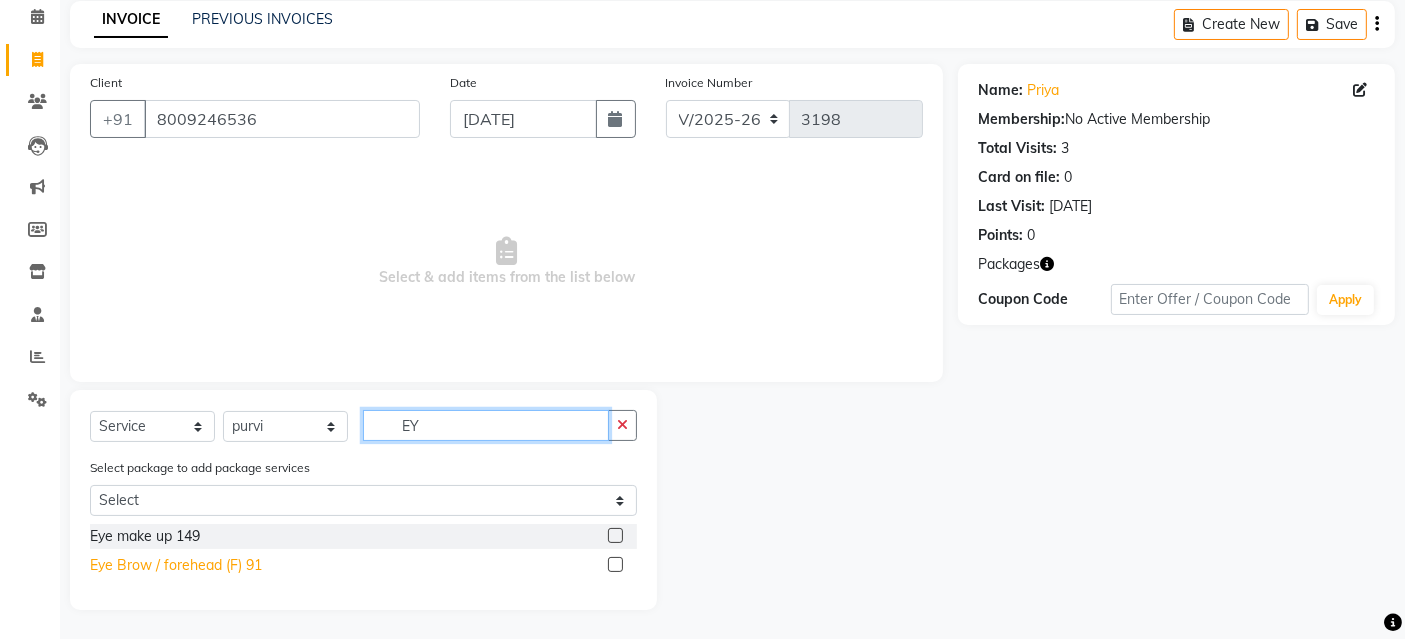 type on "EY" 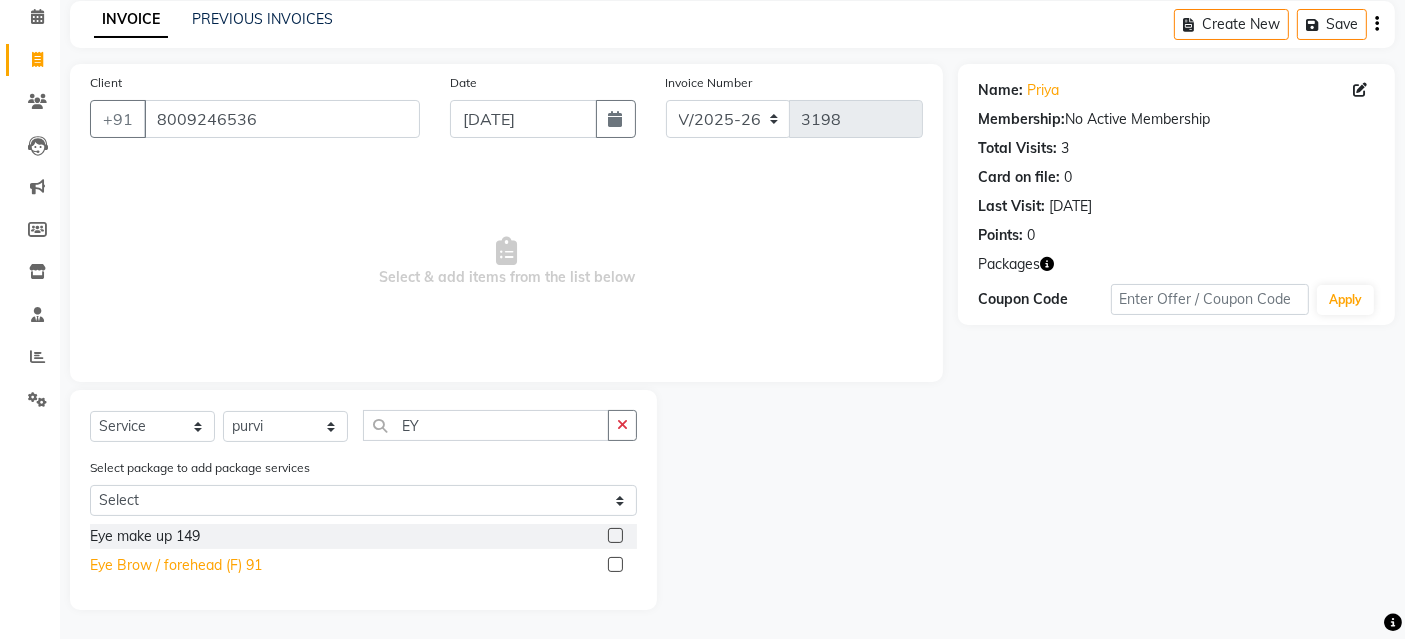 click on "Eye Brow / forehead (F) 91" 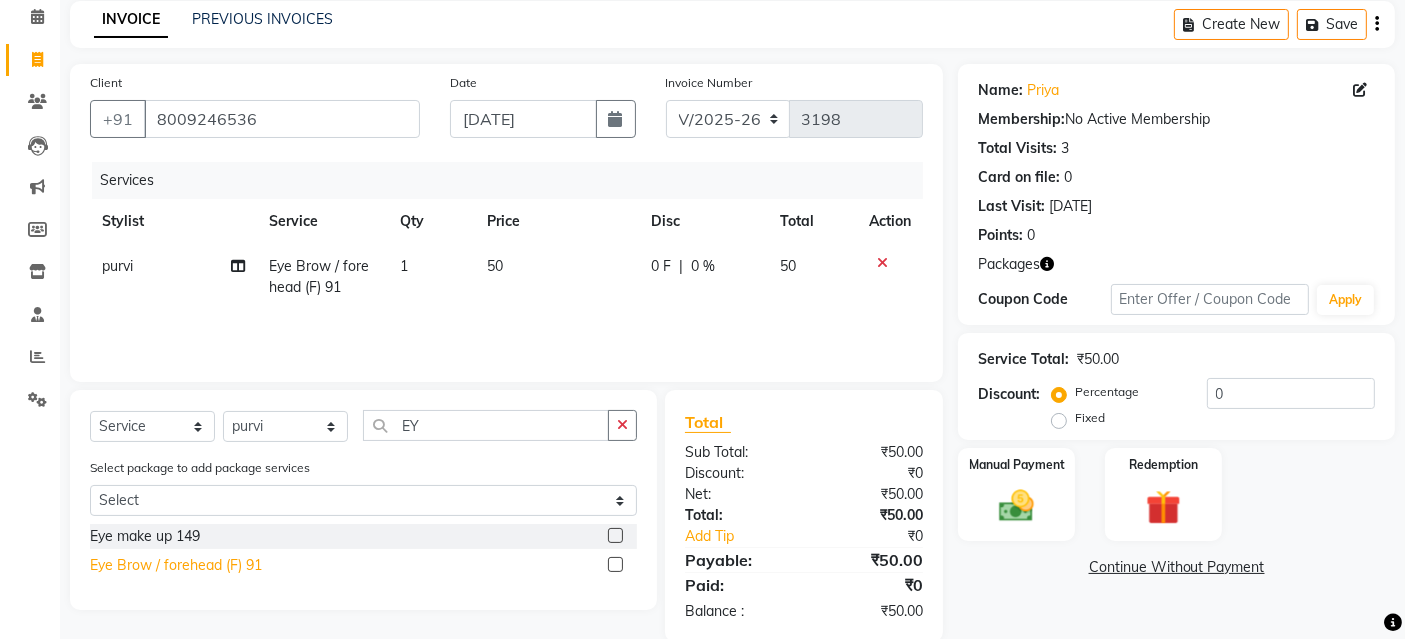 click on "Eye Brow / forehead (F) 91" 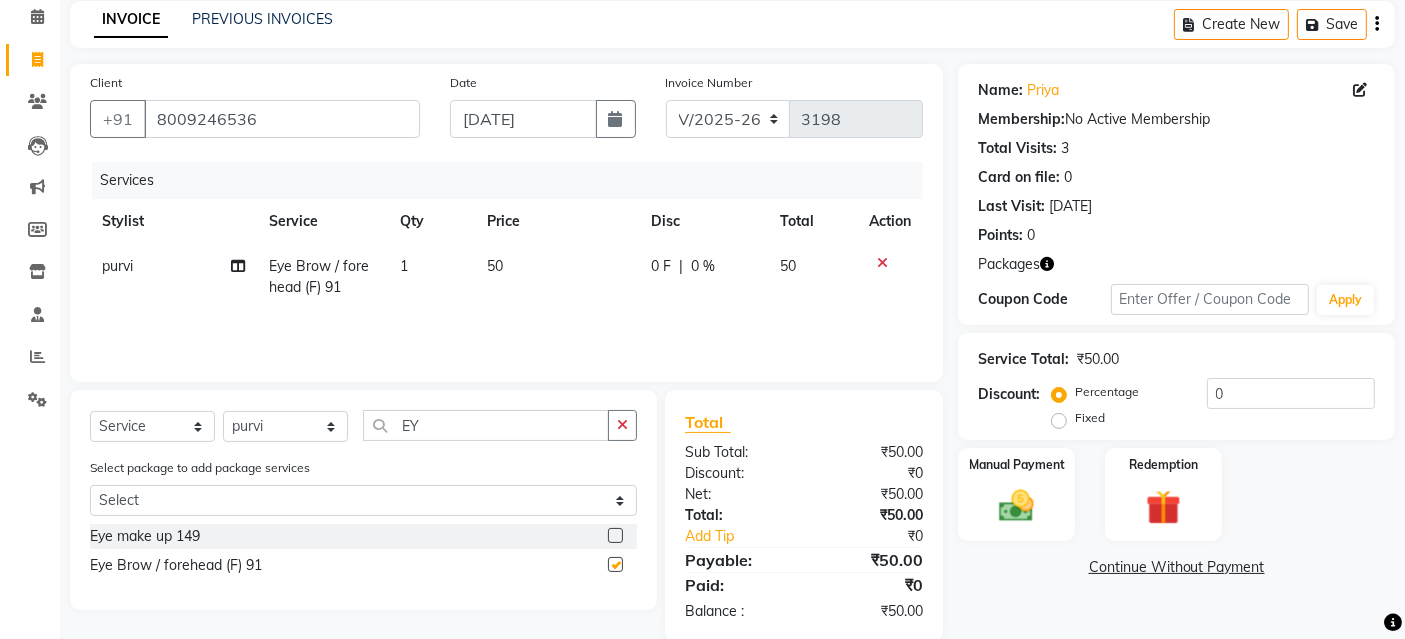 checkbox on "false" 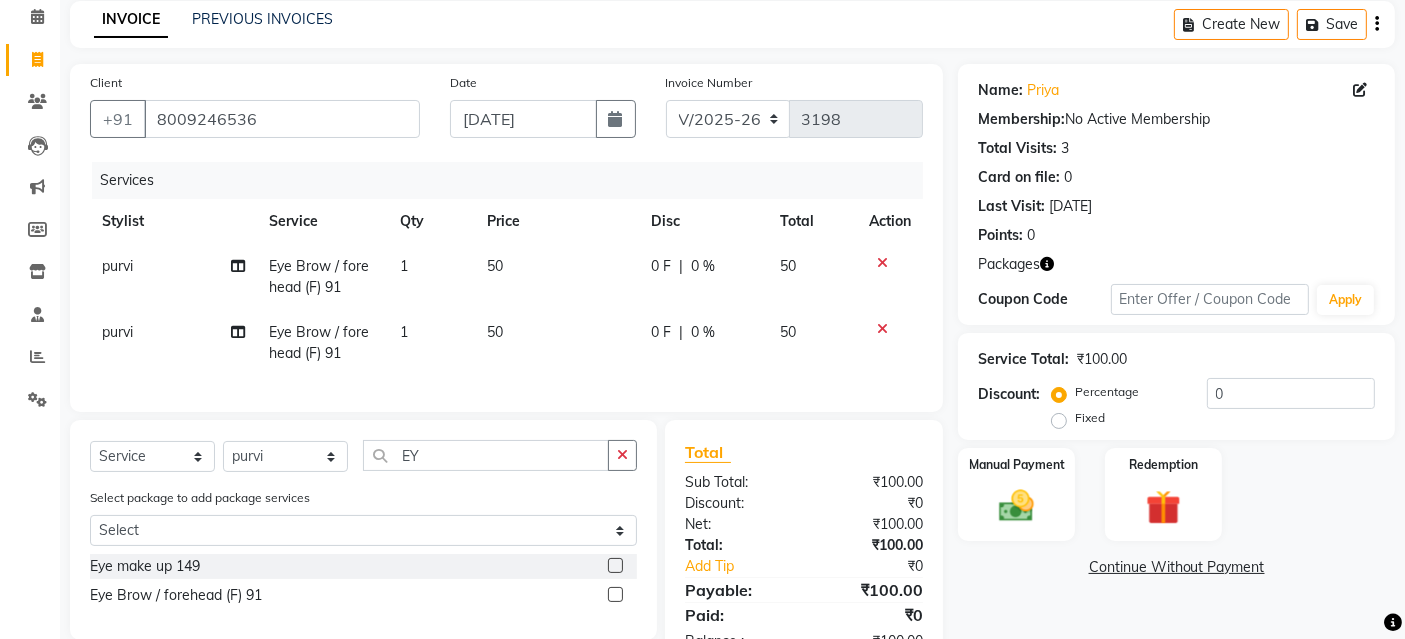 click on "50" 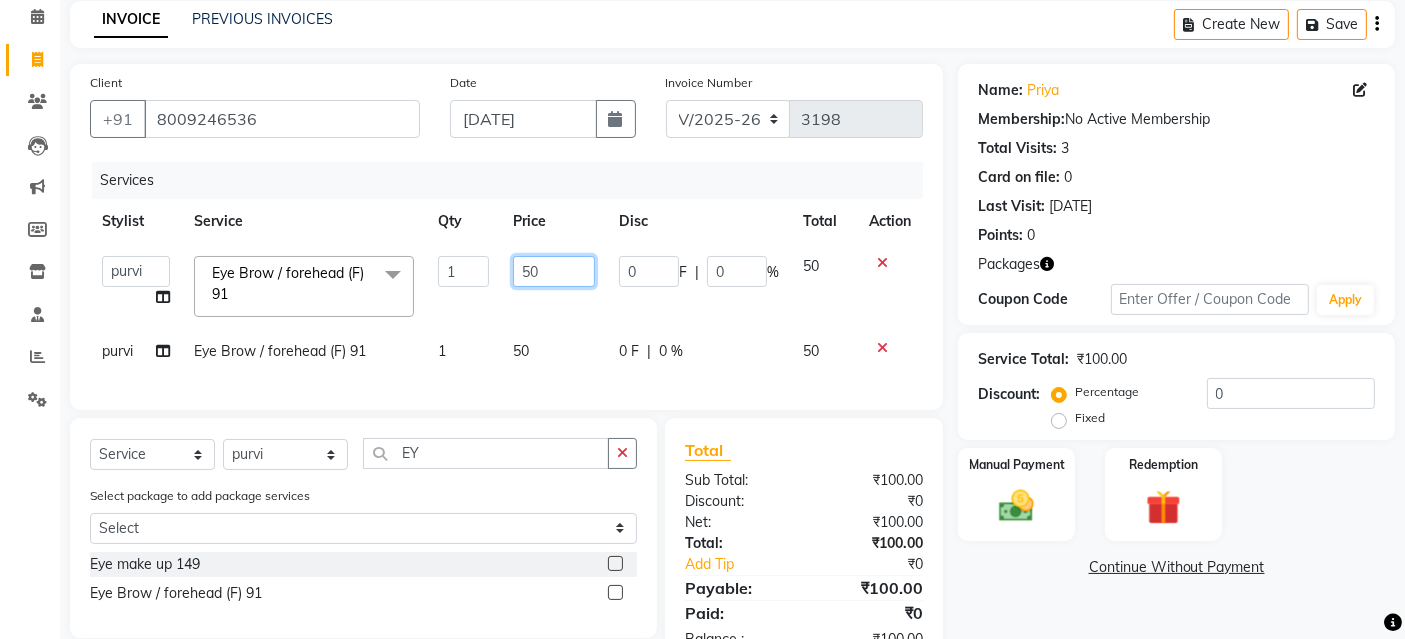 drag, startPoint x: 508, startPoint y: 269, endPoint x: 348, endPoint y: 303, distance: 163.57262 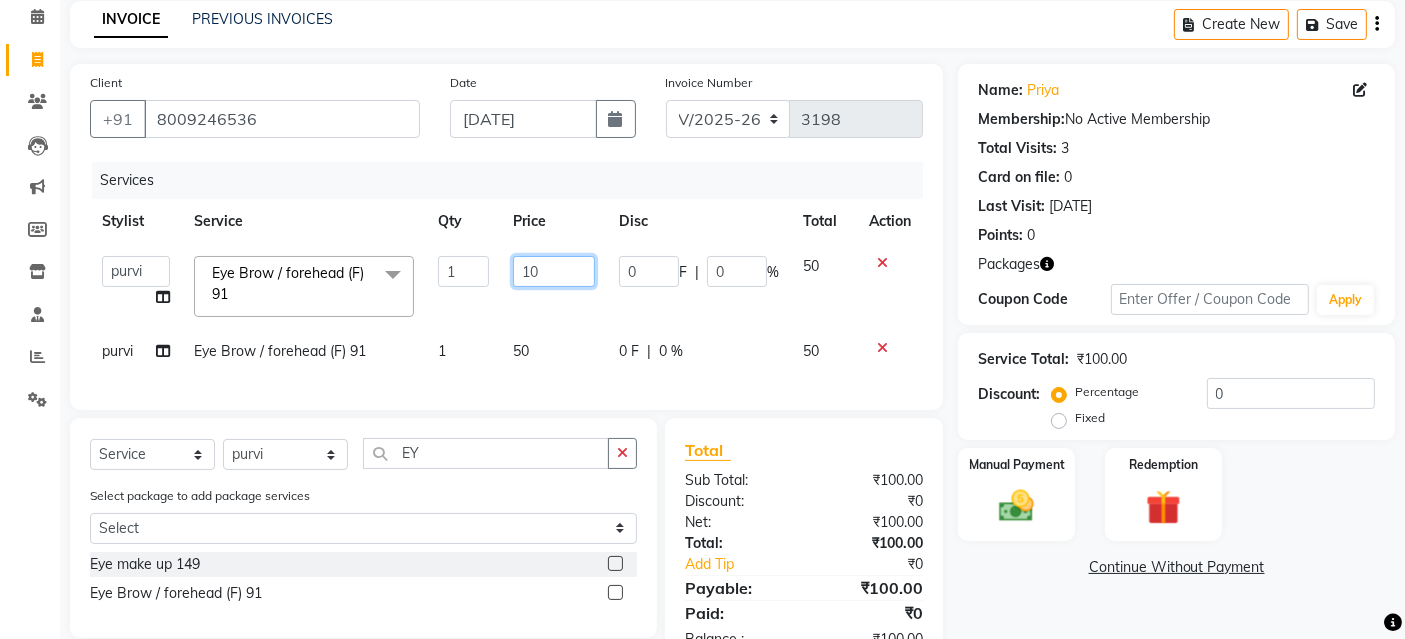 type on "100" 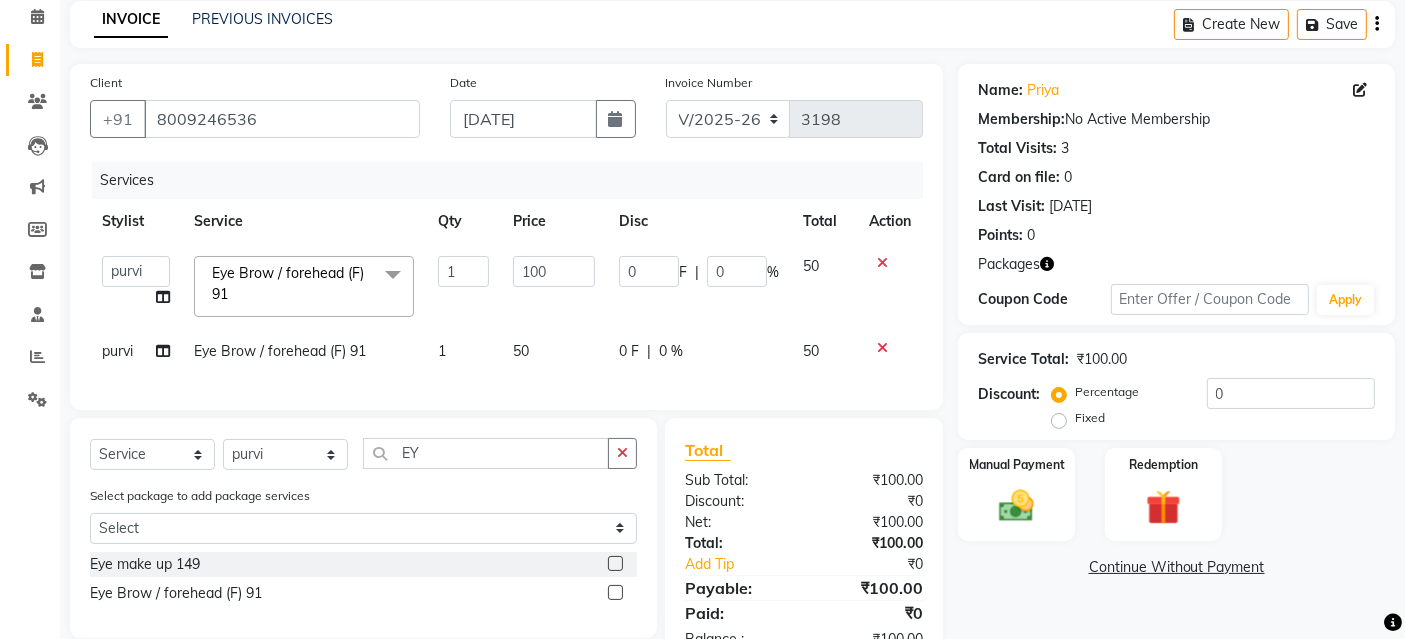 click on "purvi" 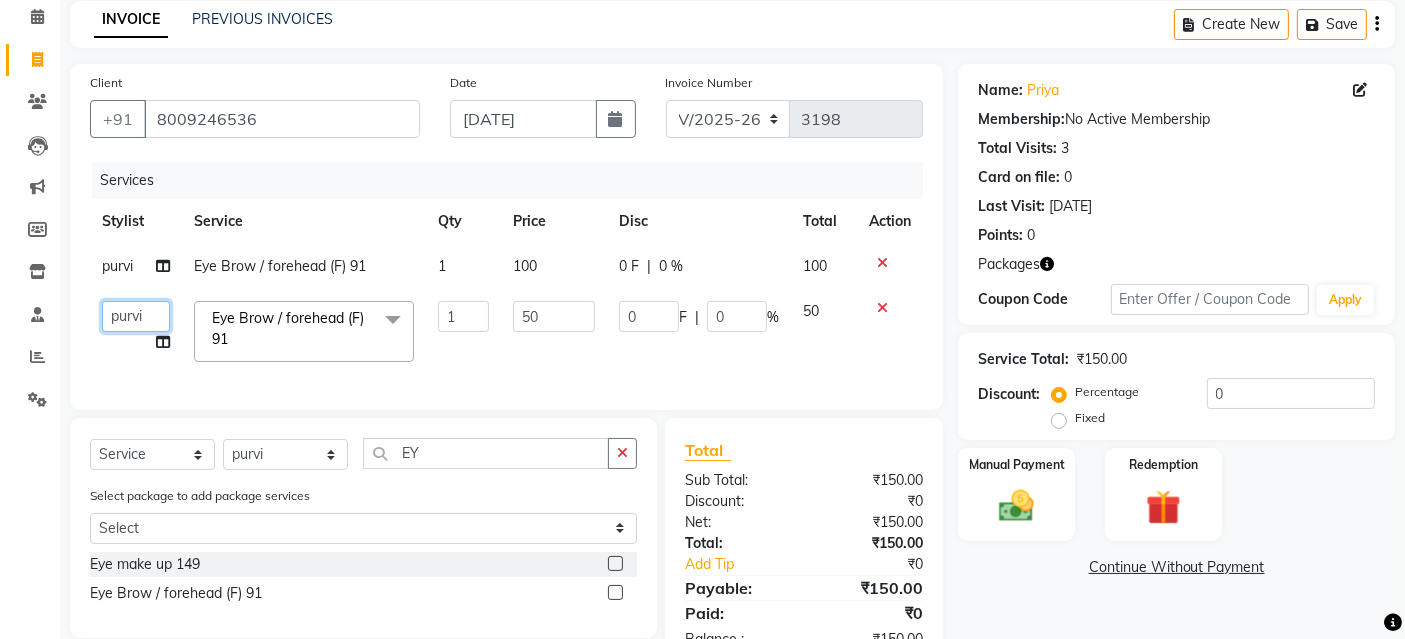 click on "[PERSON_NAME]   danish [PERSON_NAME]   Manager   product   [PERSON_NAME]   rakhi   [PERSON_NAME]   sameer   sameer   Tip   vishal" 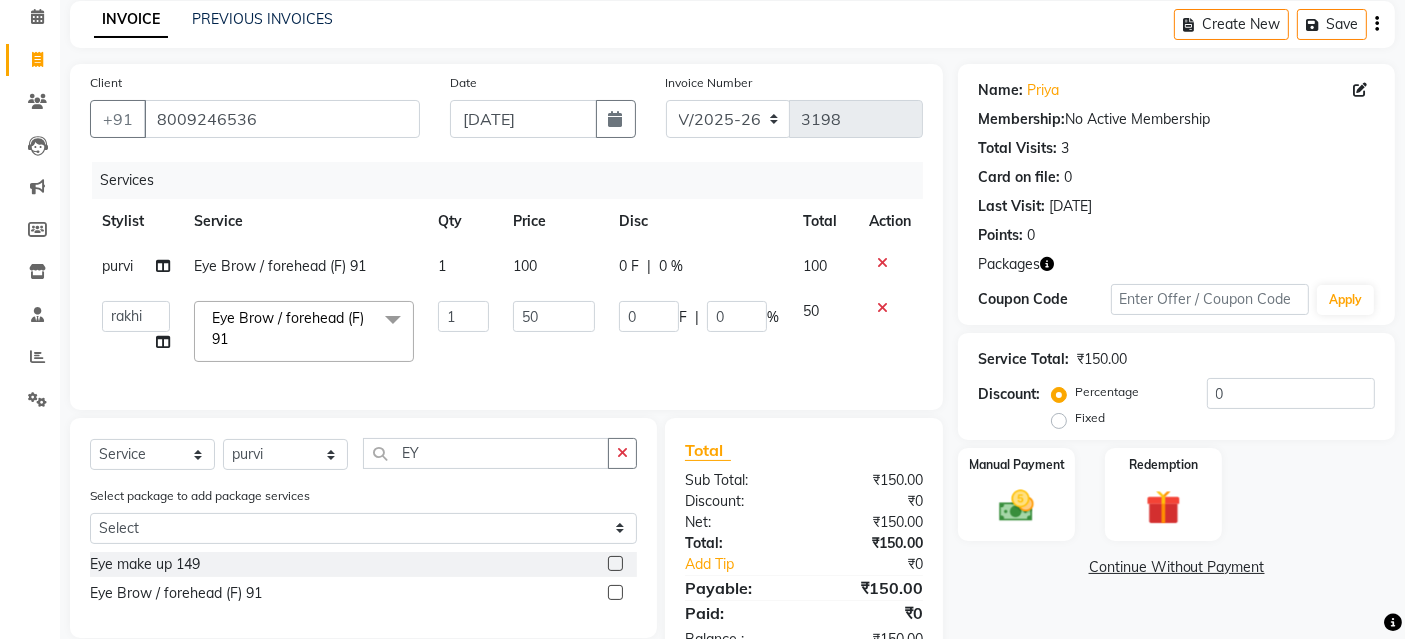 select on "84315" 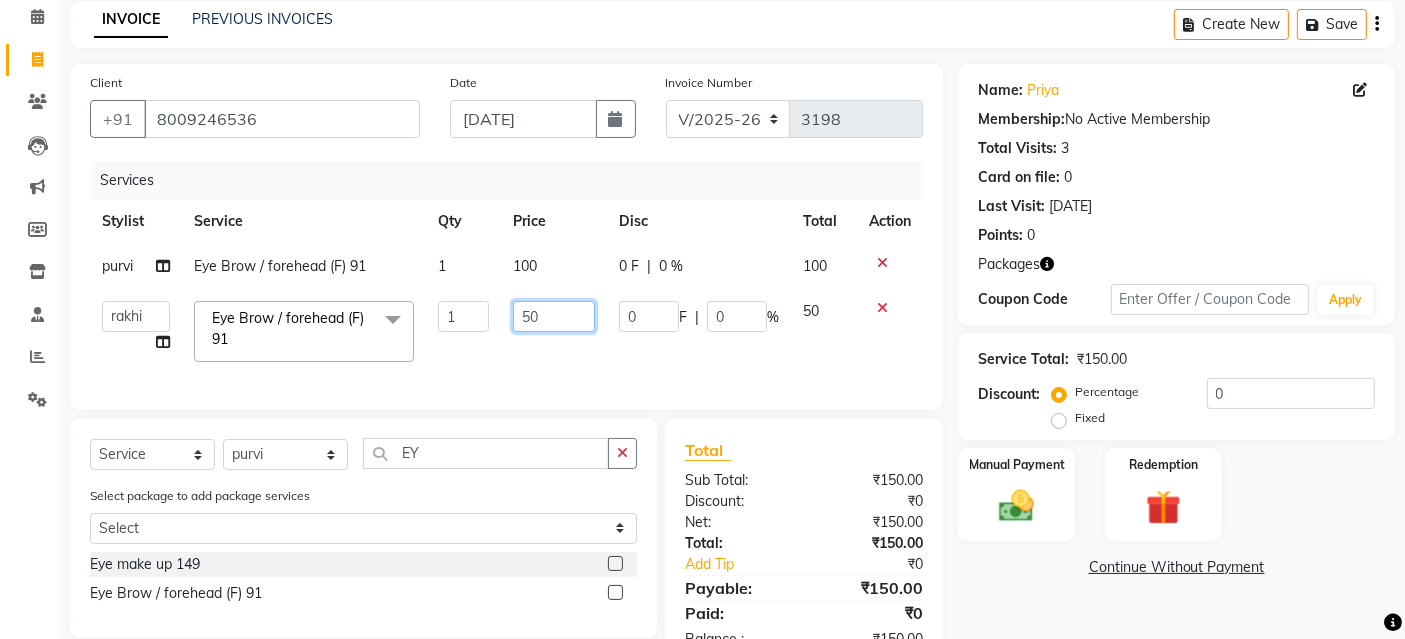 drag, startPoint x: 568, startPoint y: 305, endPoint x: 385, endPoint y: 342, distance: 186.70297 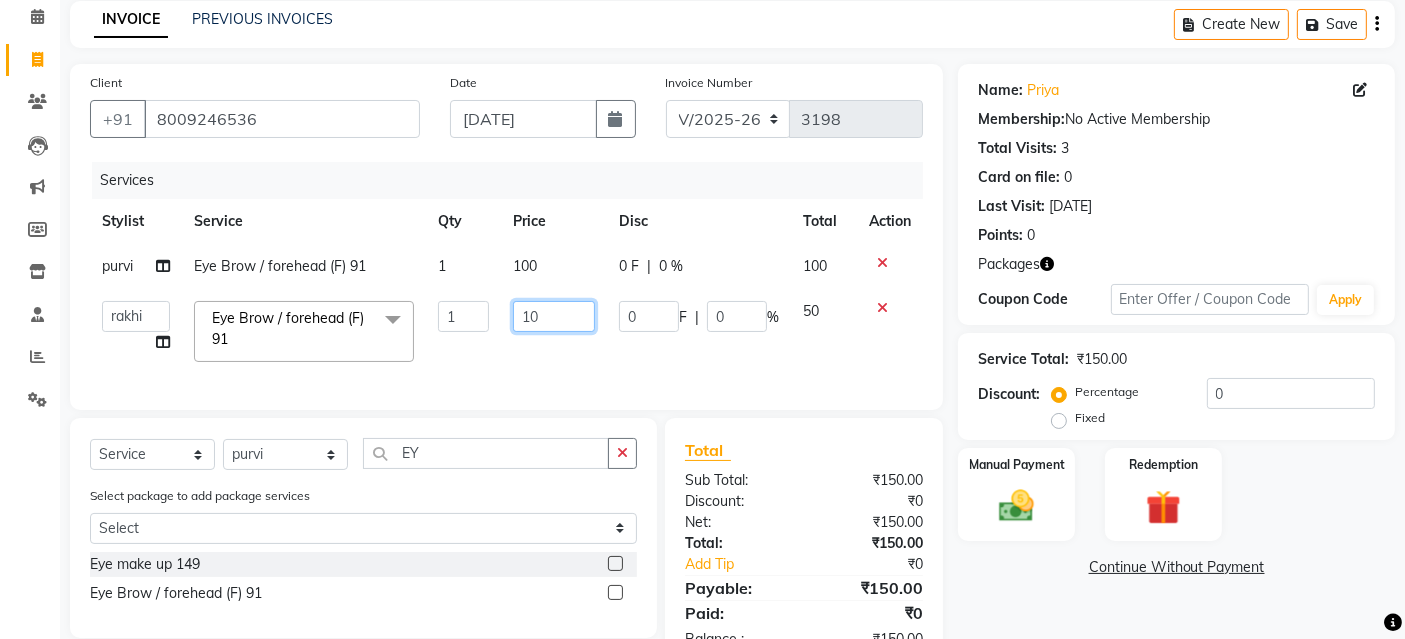 type on "100" 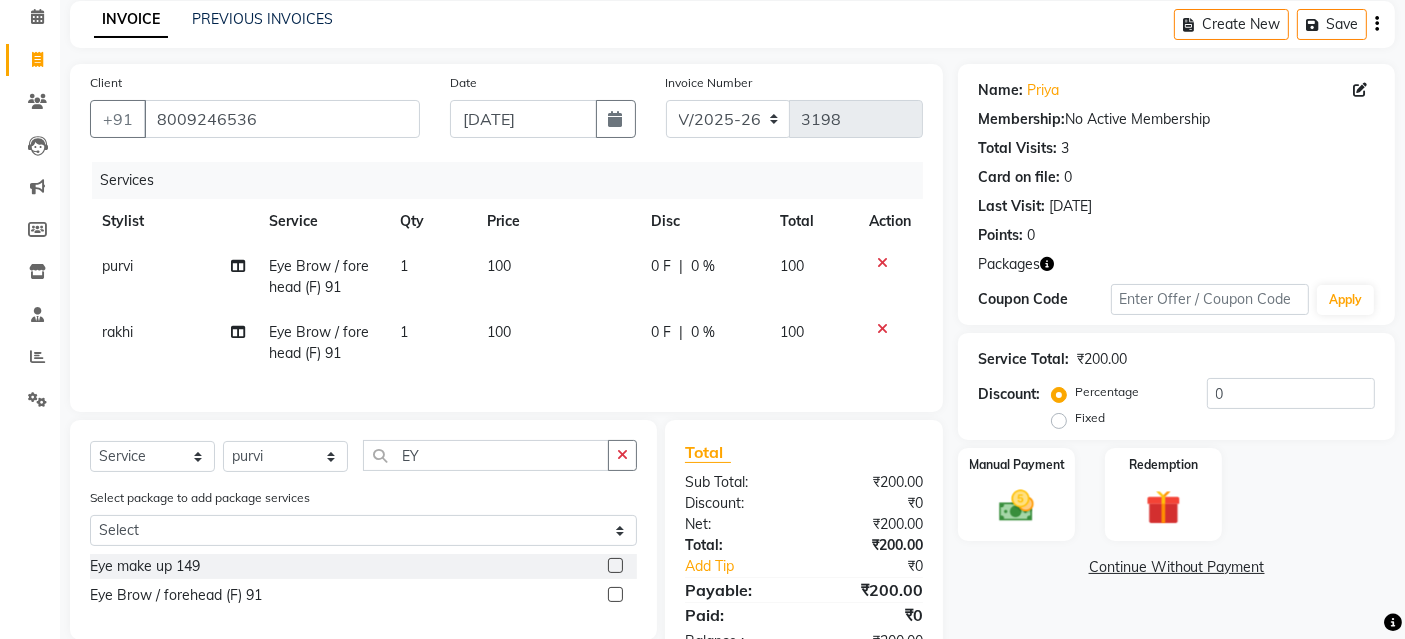click on "rakhi Eye Brow / forehead (F) 91 1 100 0 F | 0 % 100" 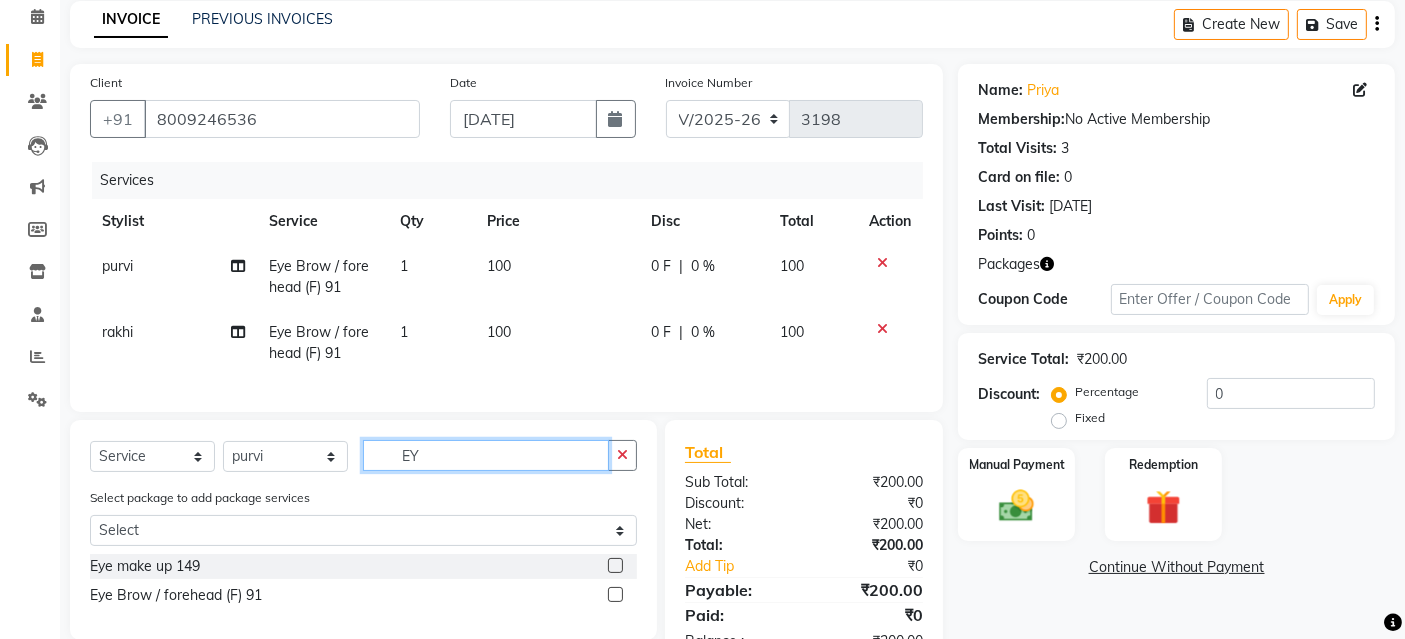 drag, startPoint x: 441, startPoint y: 469, endPoint x: 318, endPoint y: 490, distance: 124.77981 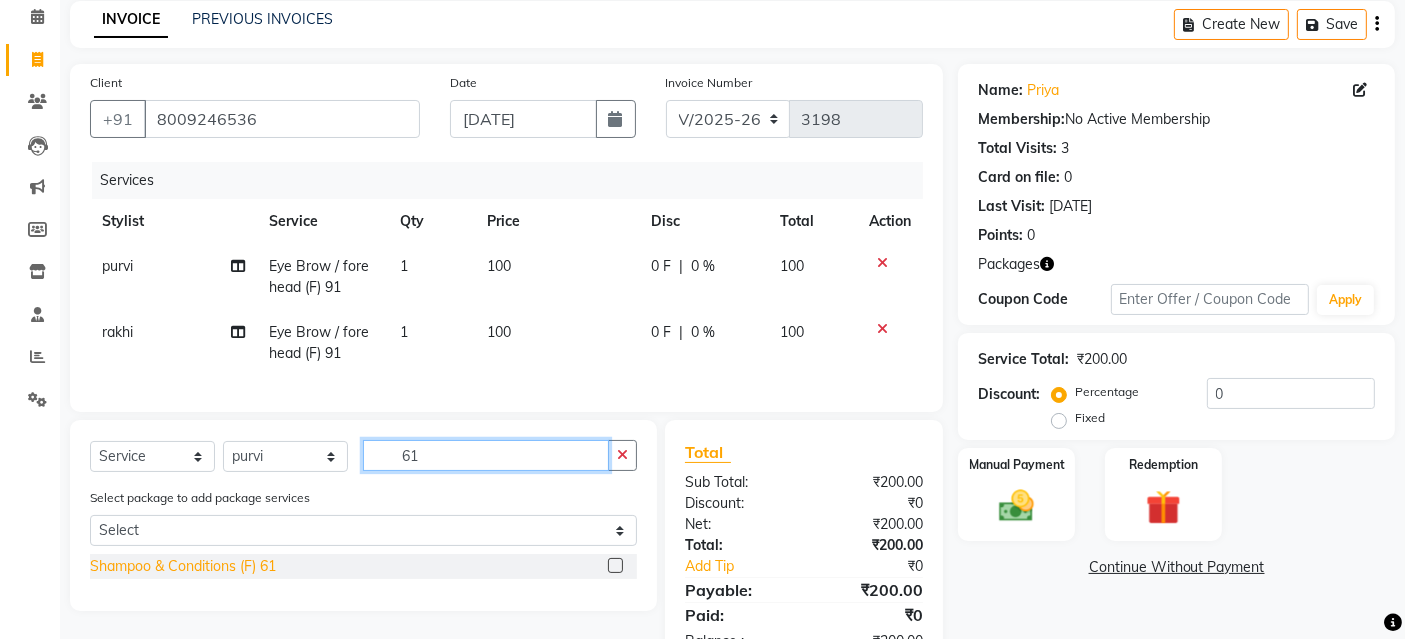 type on "61" 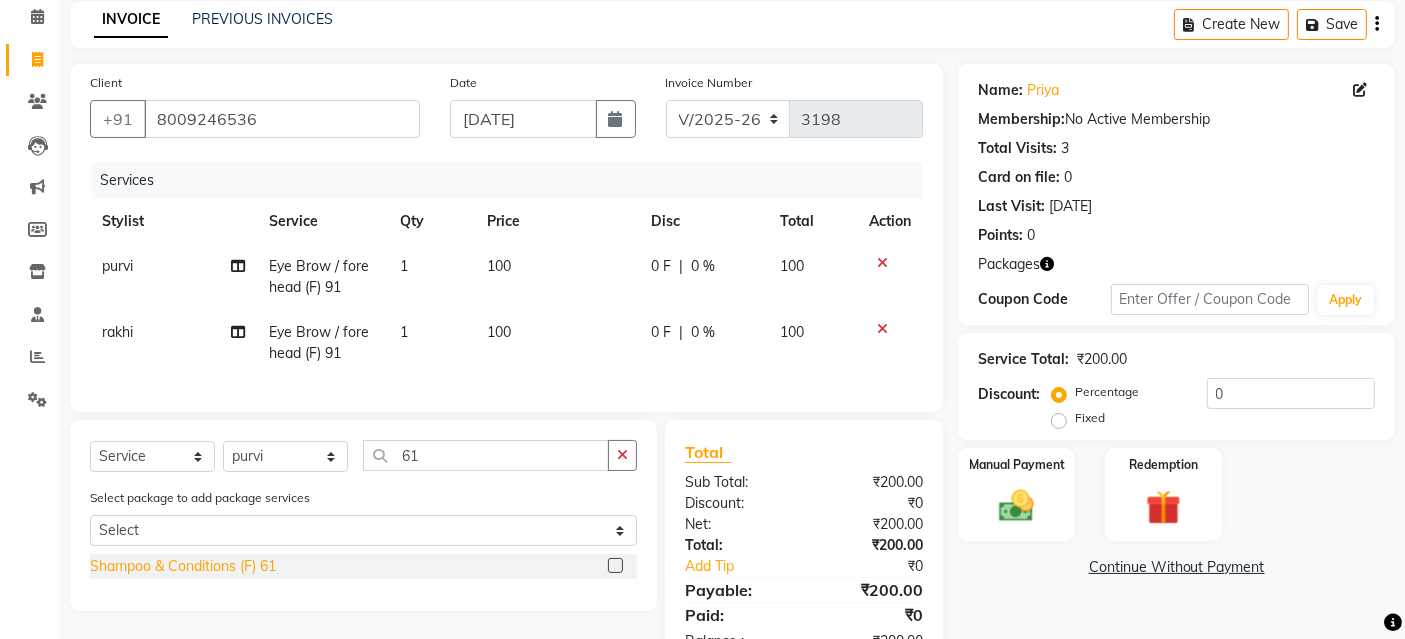 click on "Shampoo & Conditions (F) 61" 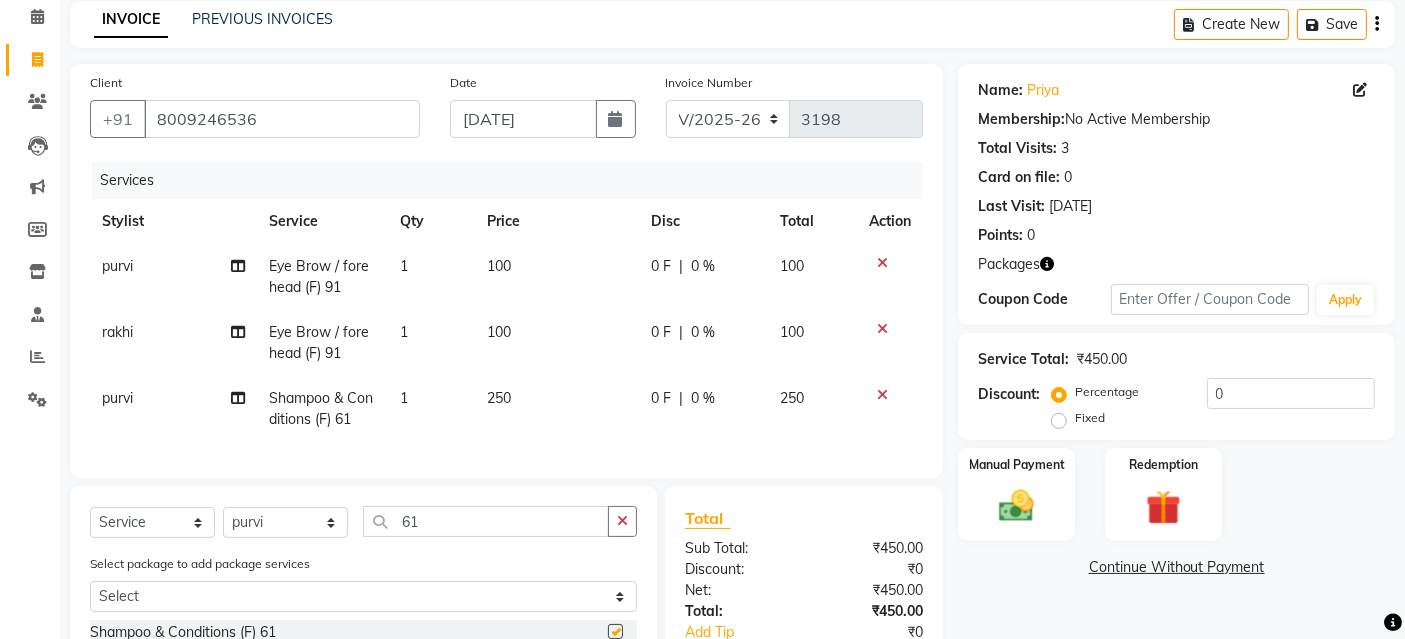 checkbox on "false" 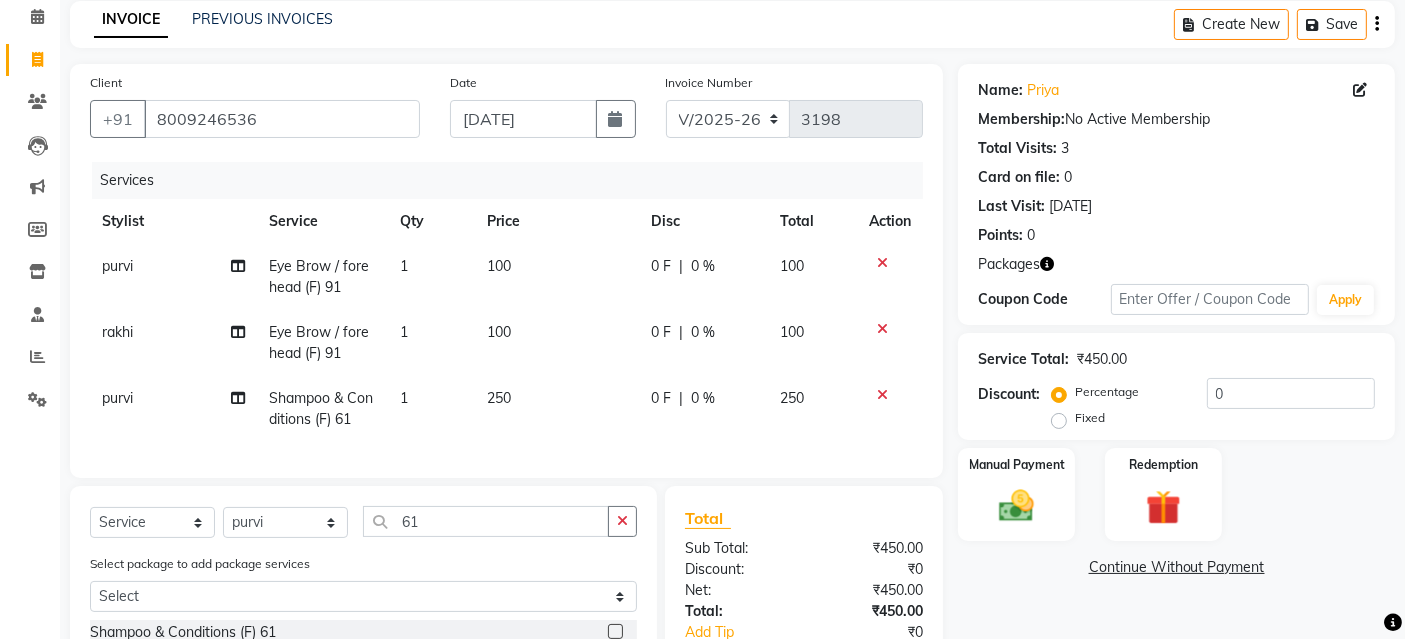drag, startPoint x: 115, startPoint y: 415, endPoint x: 127, endPoint y: 403, distance: 16.970562 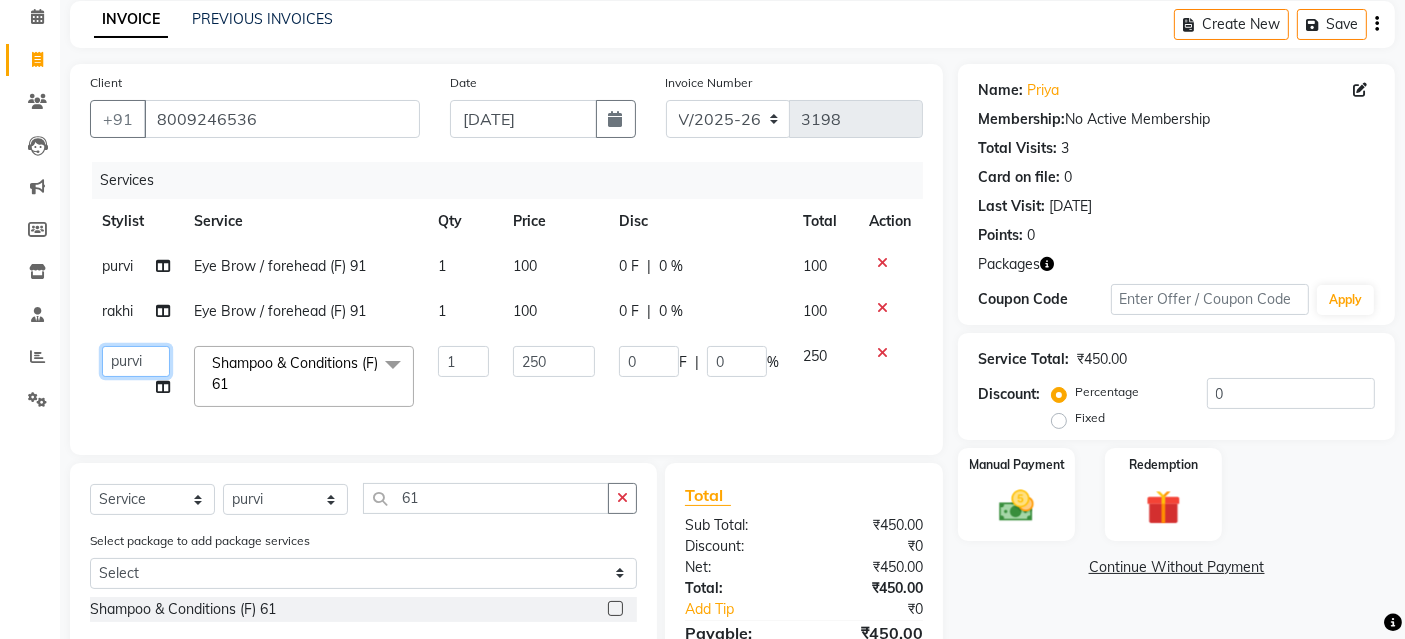 click on "[PERSON_NAME]   danish [PERSON_NAME]   Manager   product   [PERSON_NAME]   rakhi   [PERSON_NAME]   sameer   sameer   Tip   vishal" 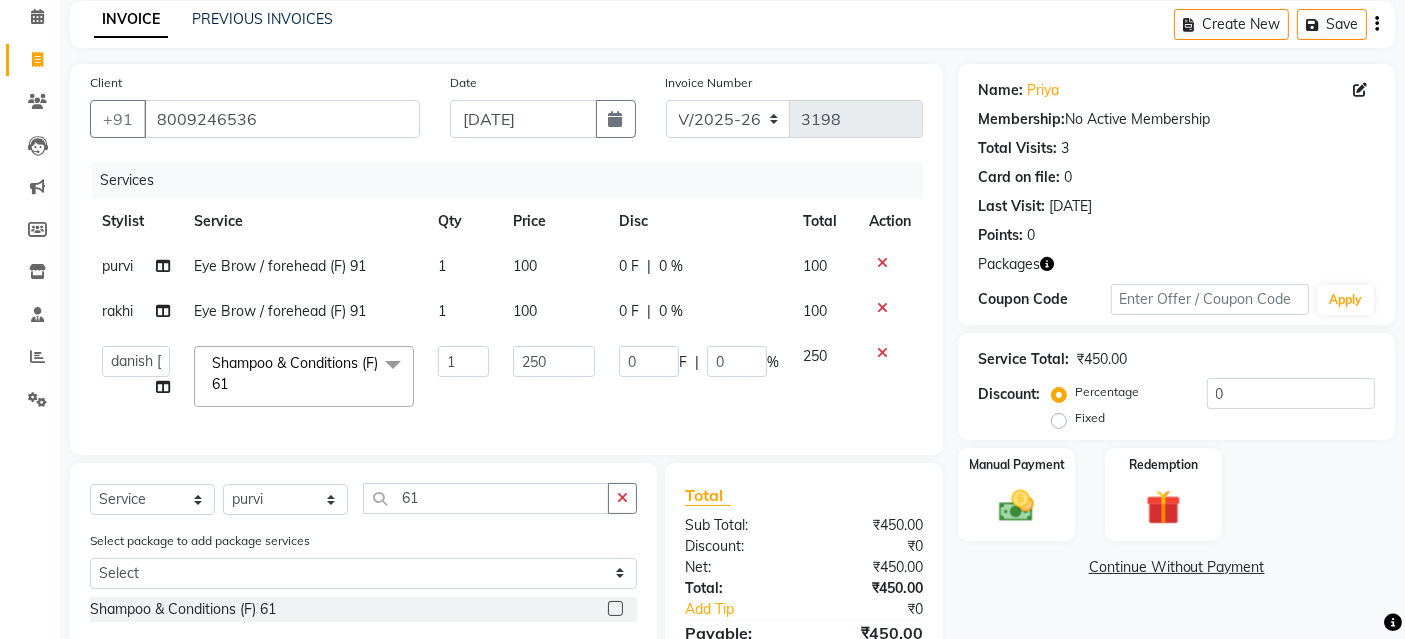 select on "74206" 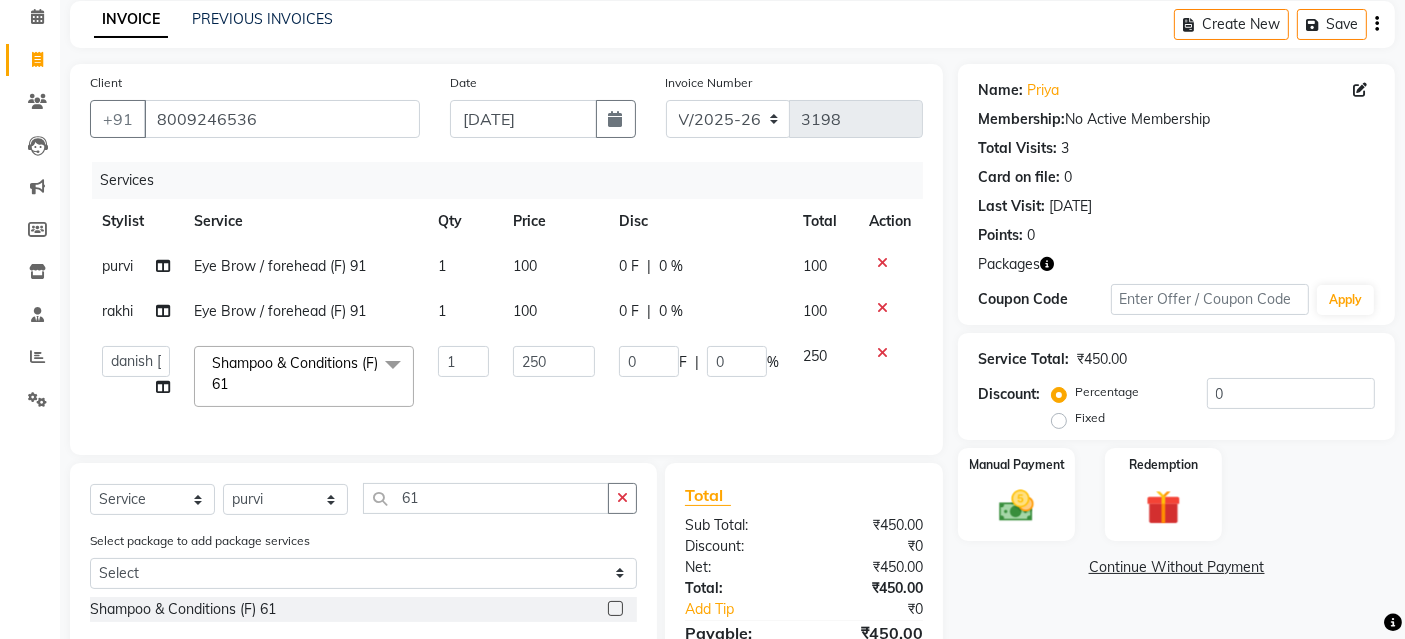 click on "250" 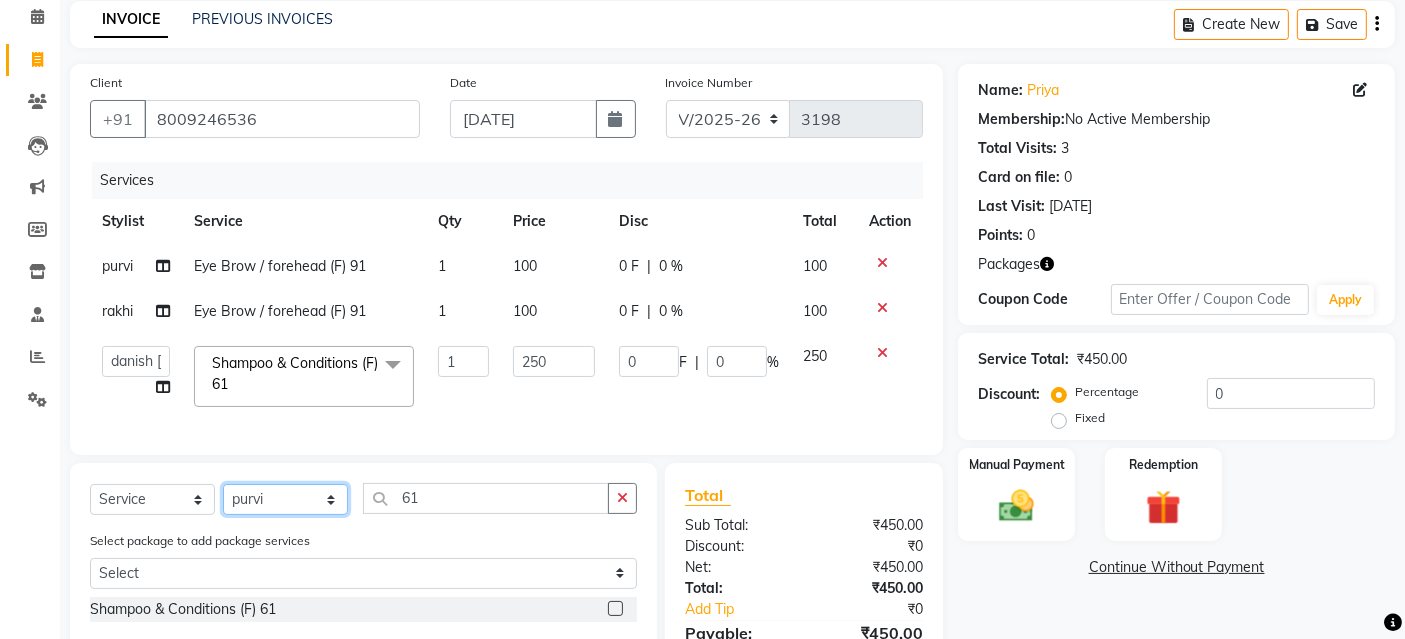 click on "Select Stylist [PERSON_NAME] danish [PERSON_NAME] Manager product [PERSON_NAME] rakhi [PERSON_NAME] sameer sameer Tip vishal" 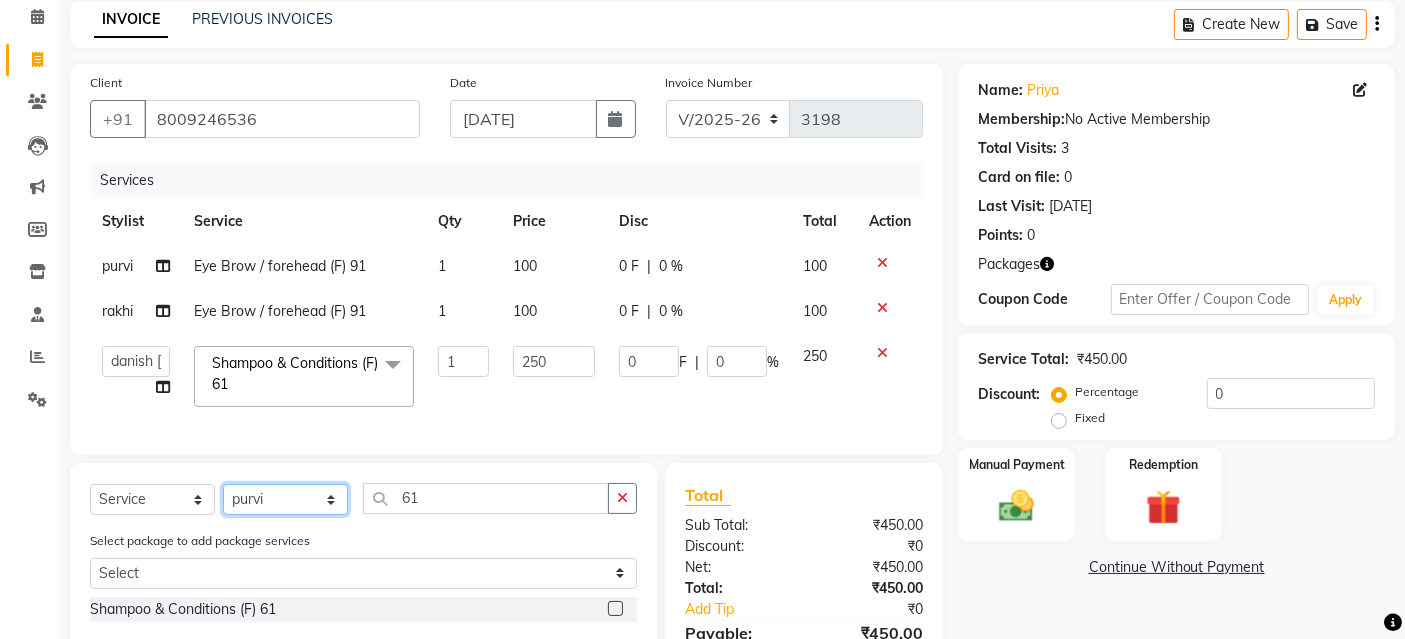 select on "61876" 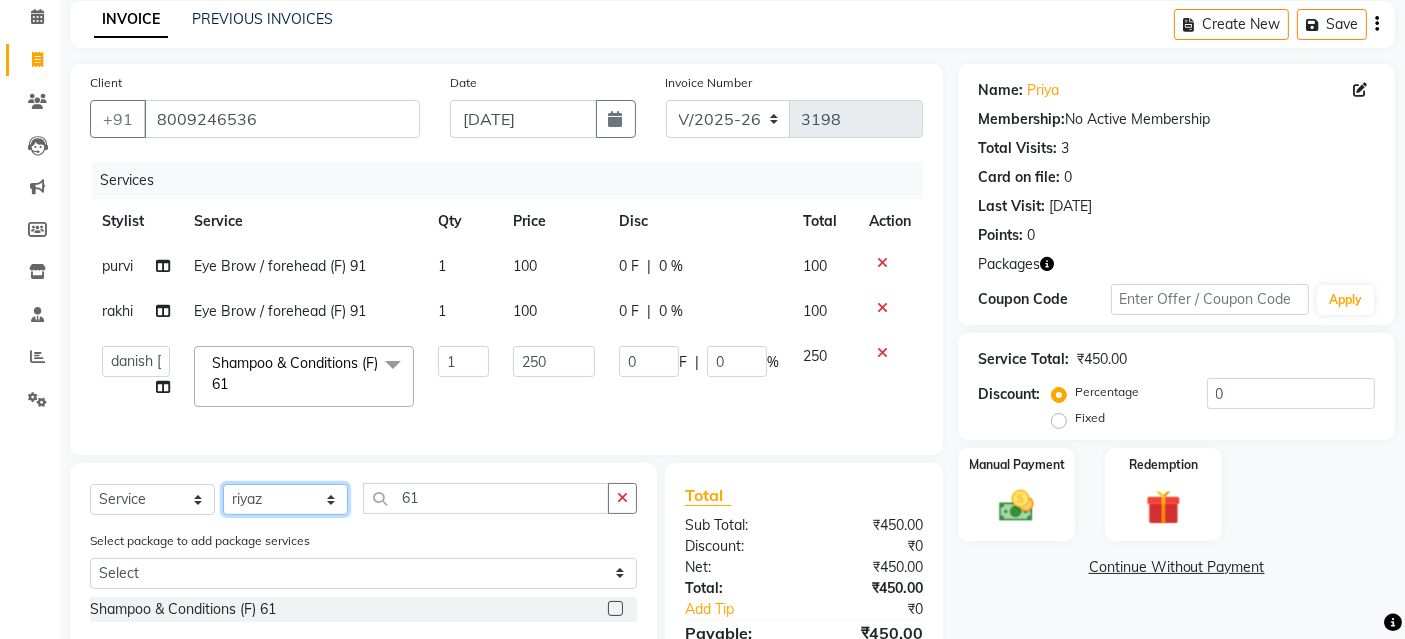 click on "Select Stylist [PERSON_NAME] danish [PERSON_NAME] Manager product [PERSON_NAME] rakhi [PERSON_NAME] sameer sameer Tip vishal" 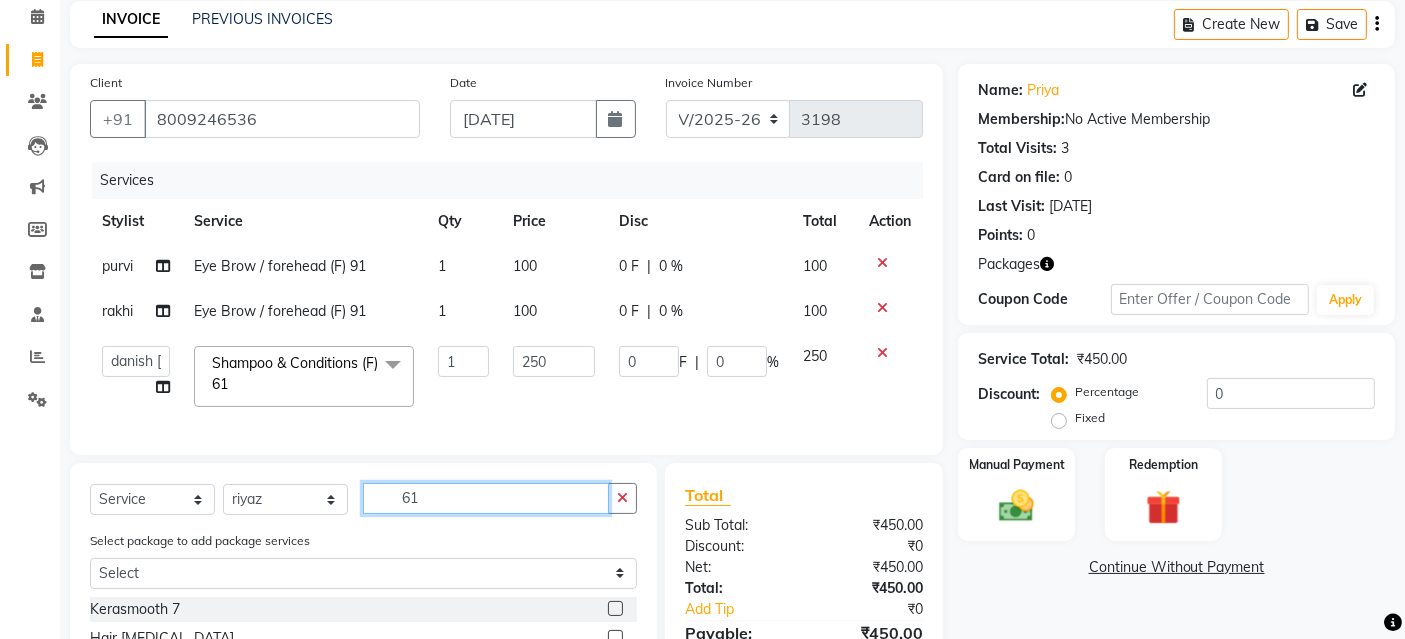 drag, startPoint x: 388, startPoint y: 507, endPoint x: 338, endPoint y: 509, distance: 50.039986 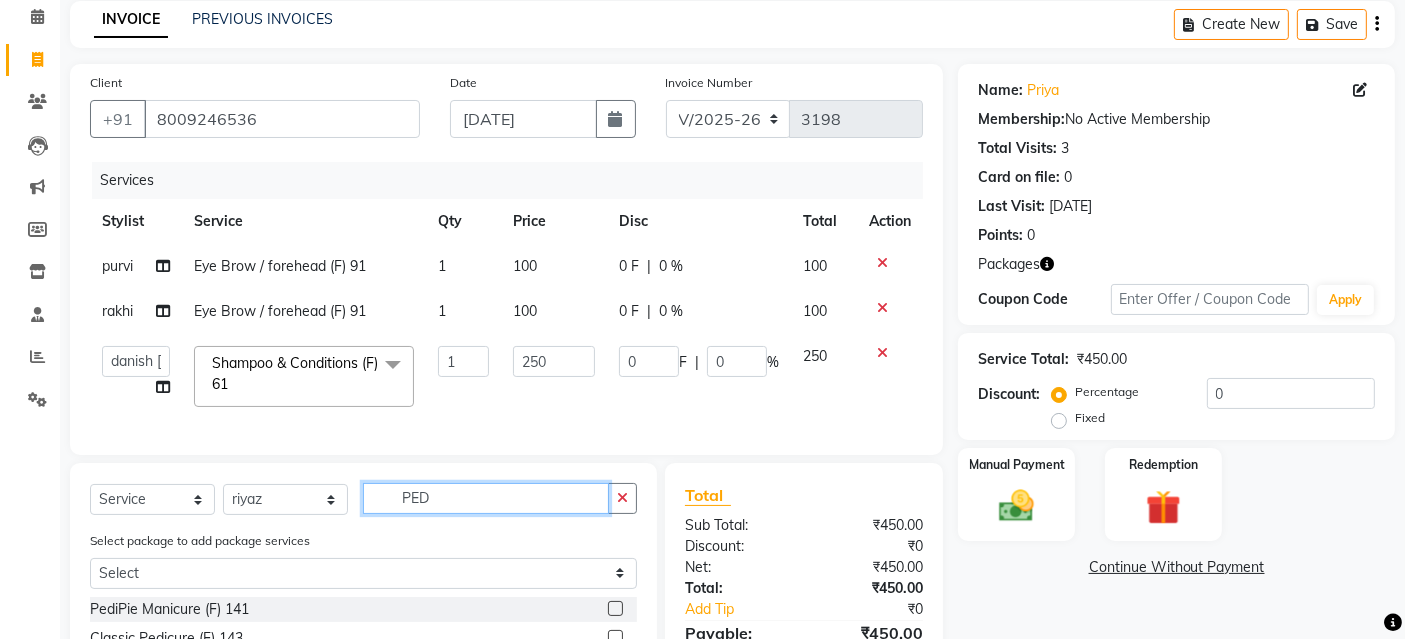 scroll, scrollTop: 317, scrollLeft: 0, axis: vertical 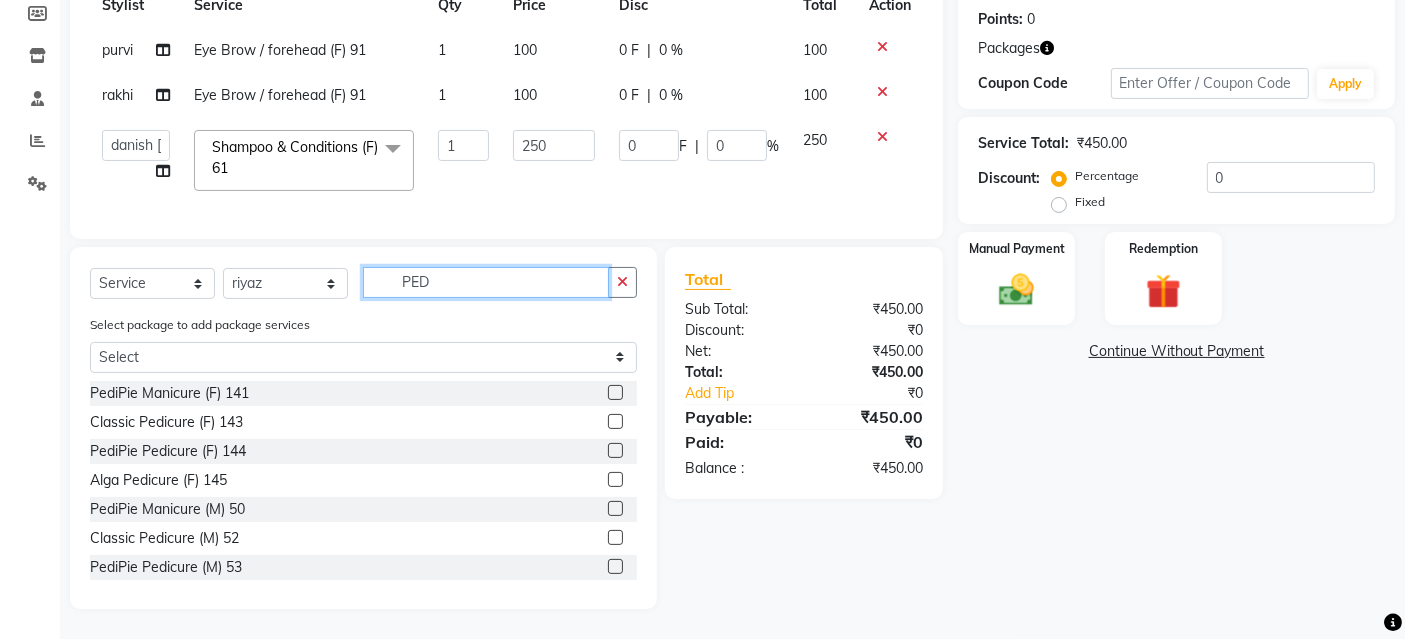 type on "PED" 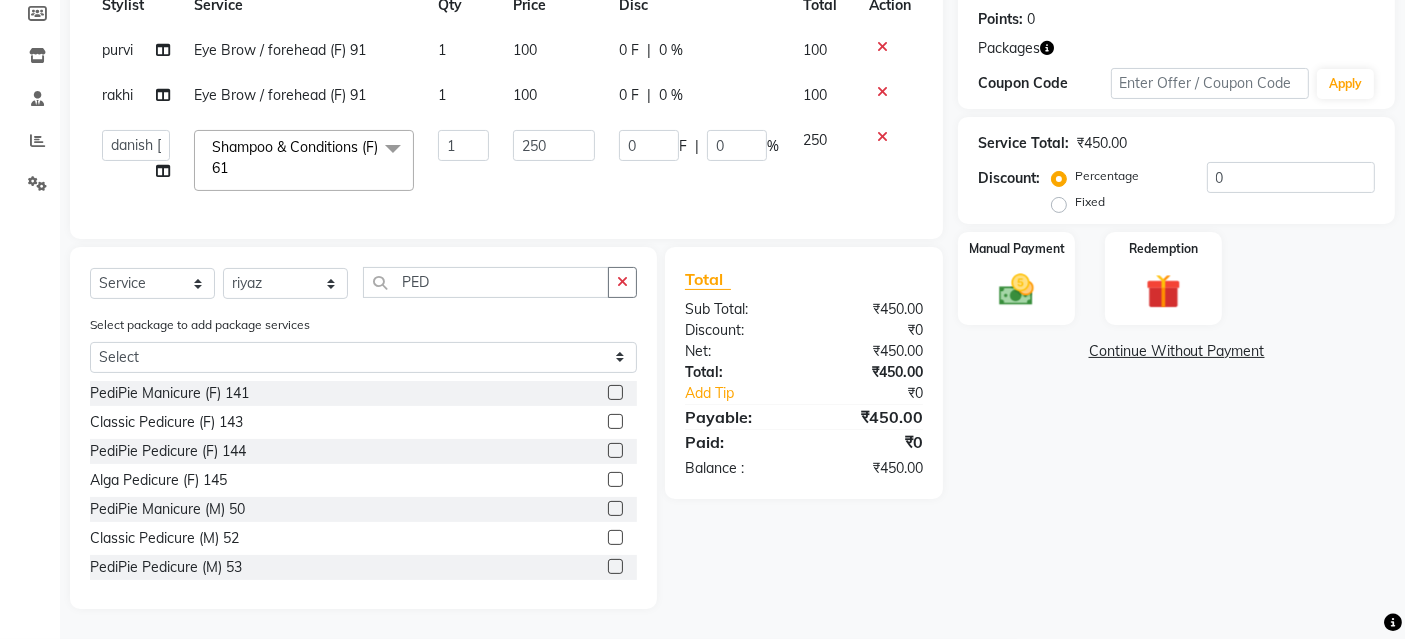 click on "Services Stylist Service Qty Price Disc Total Action purvi Eye Brow / forehead (F) 91 1 100 0 F | 0 % 100 rakhi Eye Brow / forehead (F) 91 1 100 0 F | 0 % 100  Ayaphy   [PERSON_NAME]   danish [PERSON_NAME]   Manager   product   purvi   rakhi   riyaz   sameer   sameer   Tip   vishal  Shampoo & Conditions (F) 61  x Kerasmooth 7 Hair [MEDICAL_DATA] Organic Hair Treatment Moisture Tretment Nano Plastia hair cut nails fiber Casmara Prestige (F) 127 Clean-up (F) 122 O3 Whitening (F) 124 O3 bridal O3 shine and glow Casmara Vitamin Veg. Lotus Wine facial Fruit facial Papaya Marshmellow (F) 128 Blanch (F) 129 Upendice (F) 130 Sothys Goji (F) 131 Casmara Gold Face (oxy/D-Tan) (F) 133 Face (Cheryls Oxyderm) (F) 134 Arms (F) 136 Legs (F) 137 Front/ Back (F) 138 Full Body (F) 139 face (Organic D-ten) 02 Classic Manicure (F) 140 PediPie Manicure (F) 141 Alga Manicure (F) 142 Classic Pedicure (F) 143 PediPie Pedicure (F) 144 Alga Pedicure (F) 145 Party Make up + Hair Do + Dress Up (F) 148 Eye make up 149 Saree Draping Bridal Make up Nose (F)" 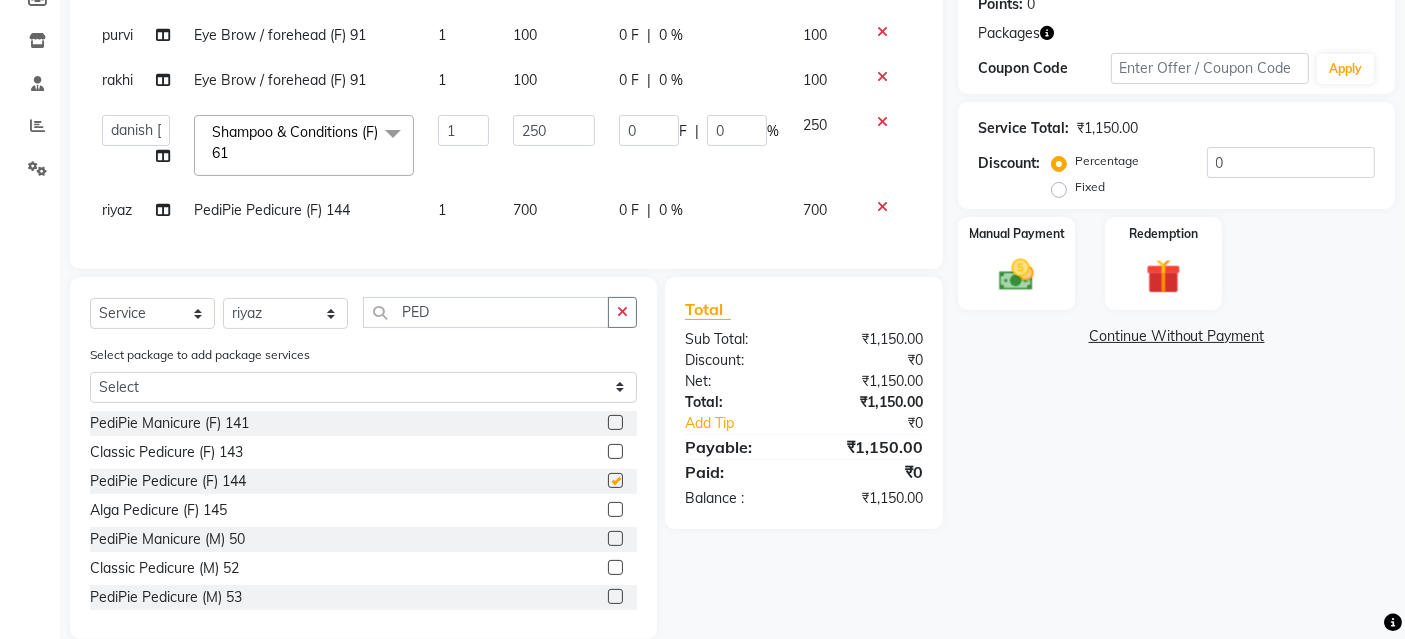 checkbox on "false" 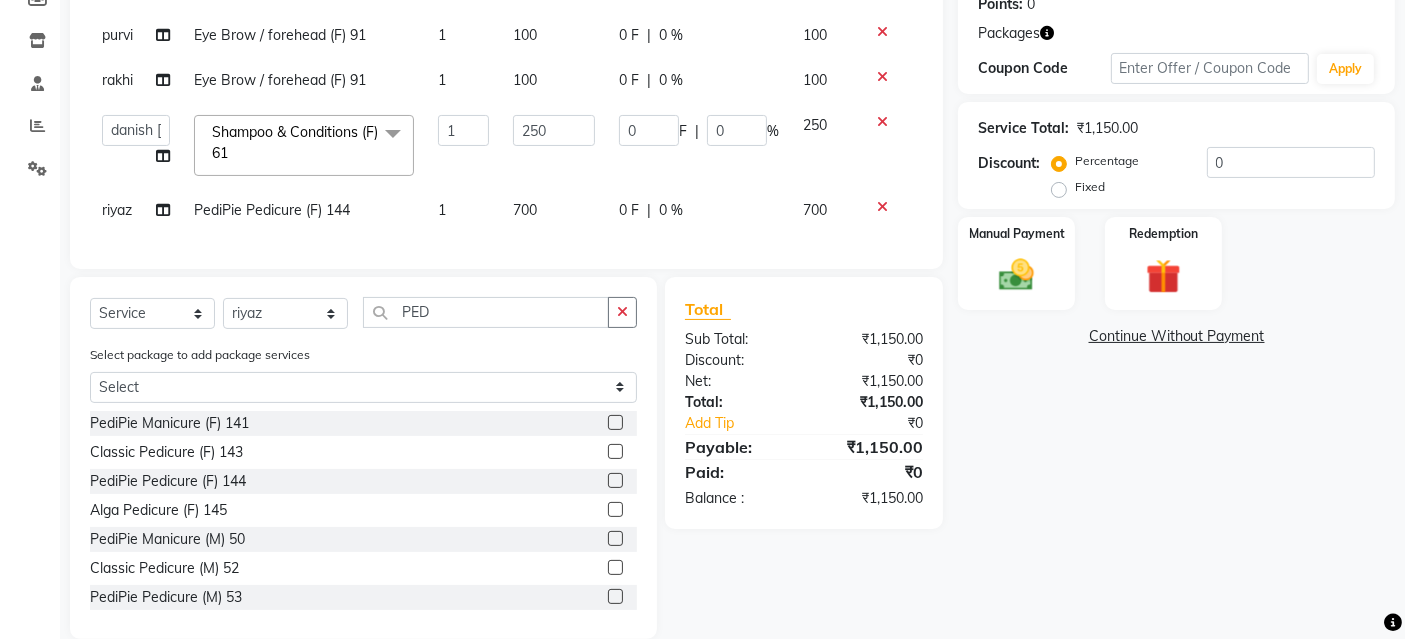 drag, startPoint x: 633, startPoint y: 148, endPoint x: 605, endPoint y: 179, distance: 41.773197 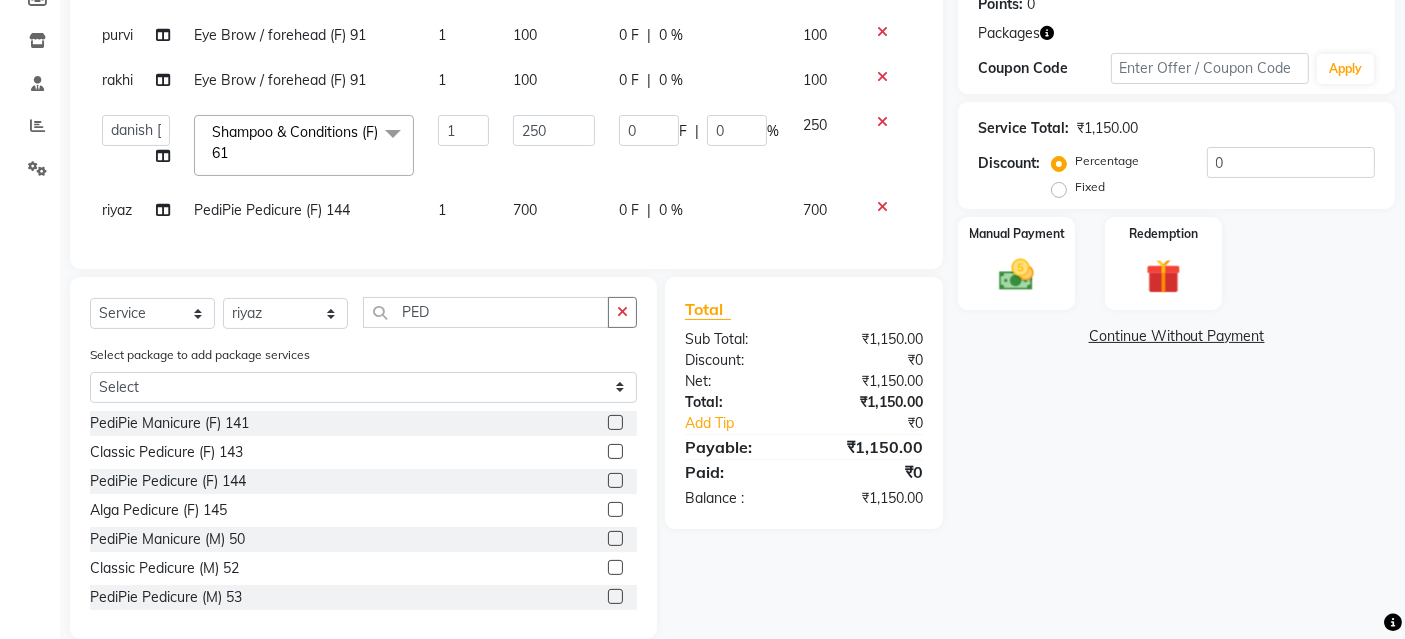 click on "700" 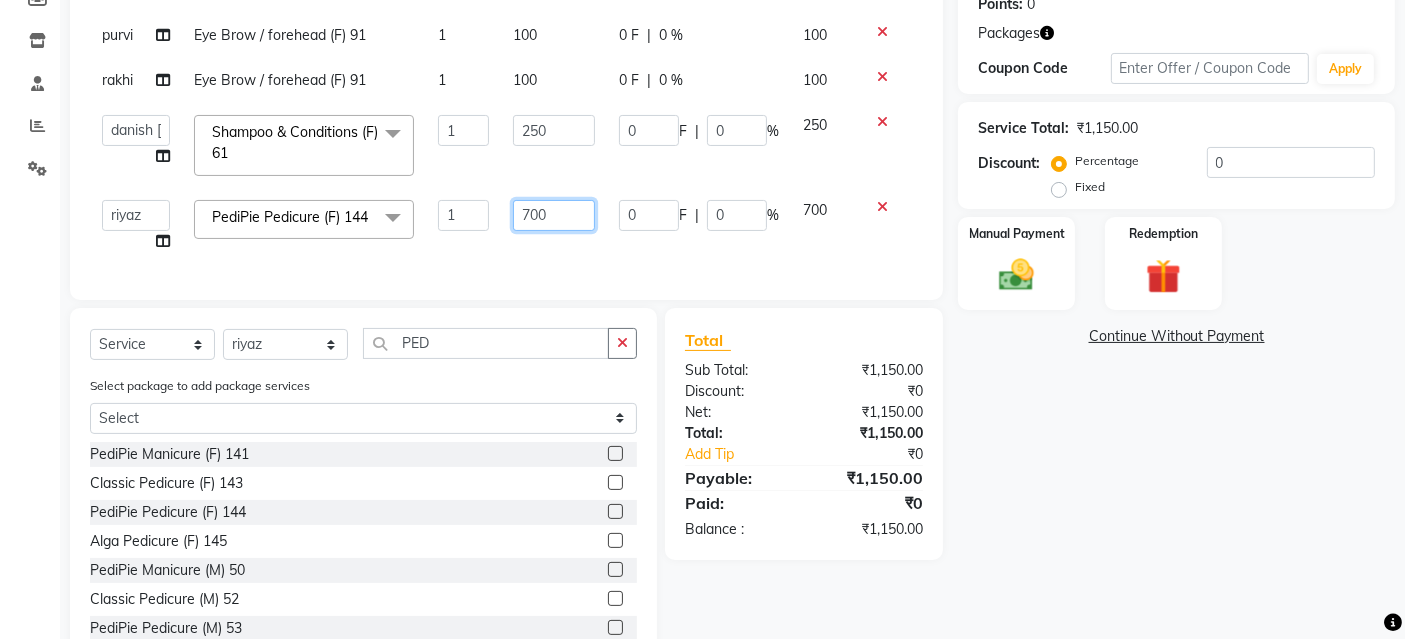 drag, startPoint x: 580, startPoint y: 203, endPoint x: 427, endPoint y: 232, distance: 155.72412 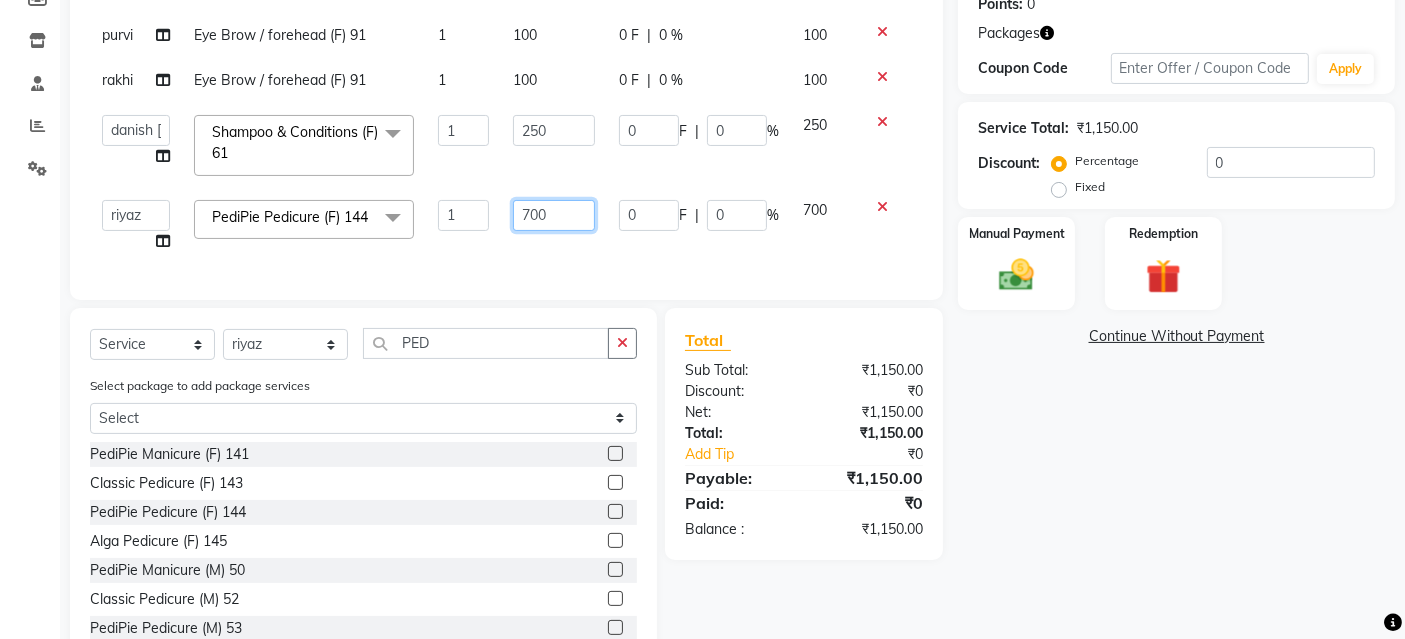 click on "Ayaphy   [PERSON_NAME]   danish [PERSON_NAME]   Manager   product   purvi   rakhi   riyaz   sameer   sameer   Tip   vishal  PediPie Pedicure (F) 144  x Kerasmooth 7 Hair [MEDICAL_DATA] Organic Hair Treatment Moisture Tretment Nano Plastia hair cut nails fiber Casmara Prestige (F) 127 Clean-up (F) 122 O3 Whitening (F) 124 O3 bridal O3 shine and glow Casmara Vitamin Veg. Lotus Wine facial Fruit facial Papaya Marshmellow (F) 128 Blanch (F) 129 Upendice (F) 130 Sothys Goji (F) 131 Casmara Gold Face (oxy/D-Tan) (F) 133 Face (Cheryls Oxyderm) (F) 134 Arms (F) 136 Legs (F) 137 Front/ Back (F) 138 Full Body (F) 139 face (Organic D-ten) 02 Classic Manicure (F) 140 PediPie Manicure (F) 141 Alga Manicure (F) 142 Classic Pedicure (F) 143 PediPie Pedicure (F) 144 Alga Pedicure (F) 145 Party Make up + Hair Do + Dress Up (F) 148 Eye make up 149 Saree Draping Bridal Make up Papaya Marshmellow (M) 37 Blanch (M) 38 Upendice (M) 39 Sothys Goji (M) 40 Prestige (M) 36 Casmara Gold 36 Face (Oxy/D-Tan) (M) 42 Face ([PERSON_NAME]) (M) 43 Nose (F)" 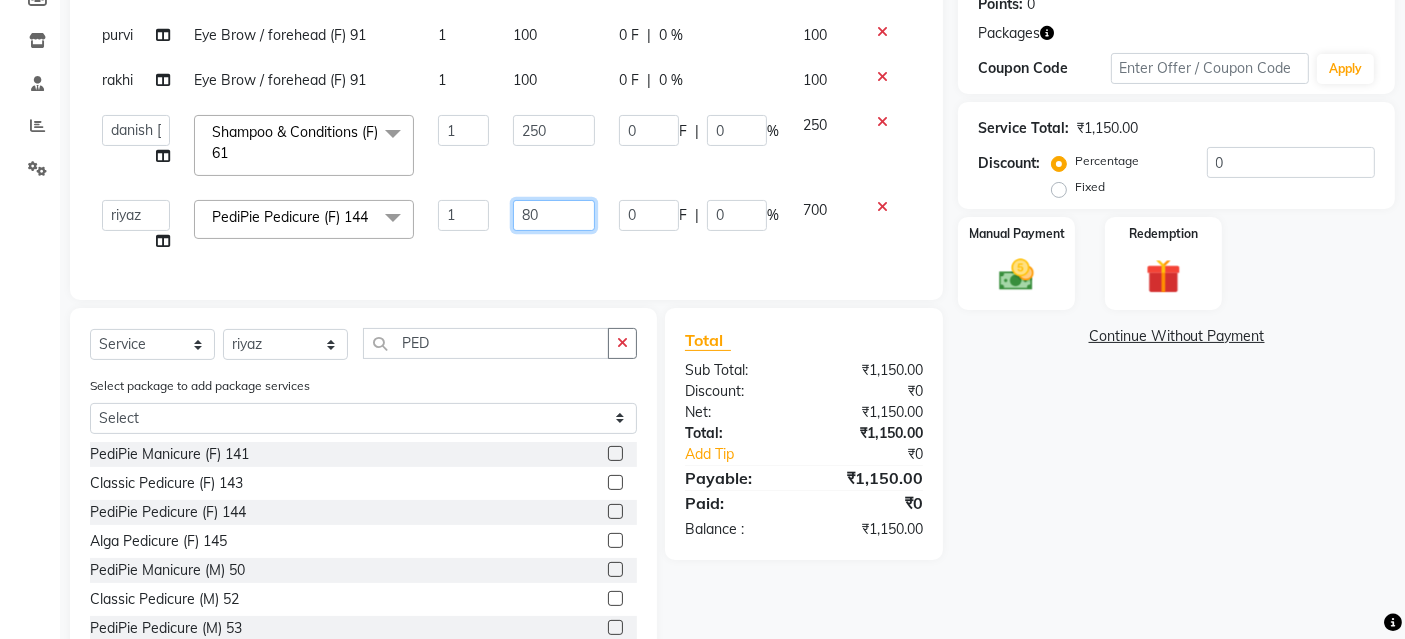 type on "800" 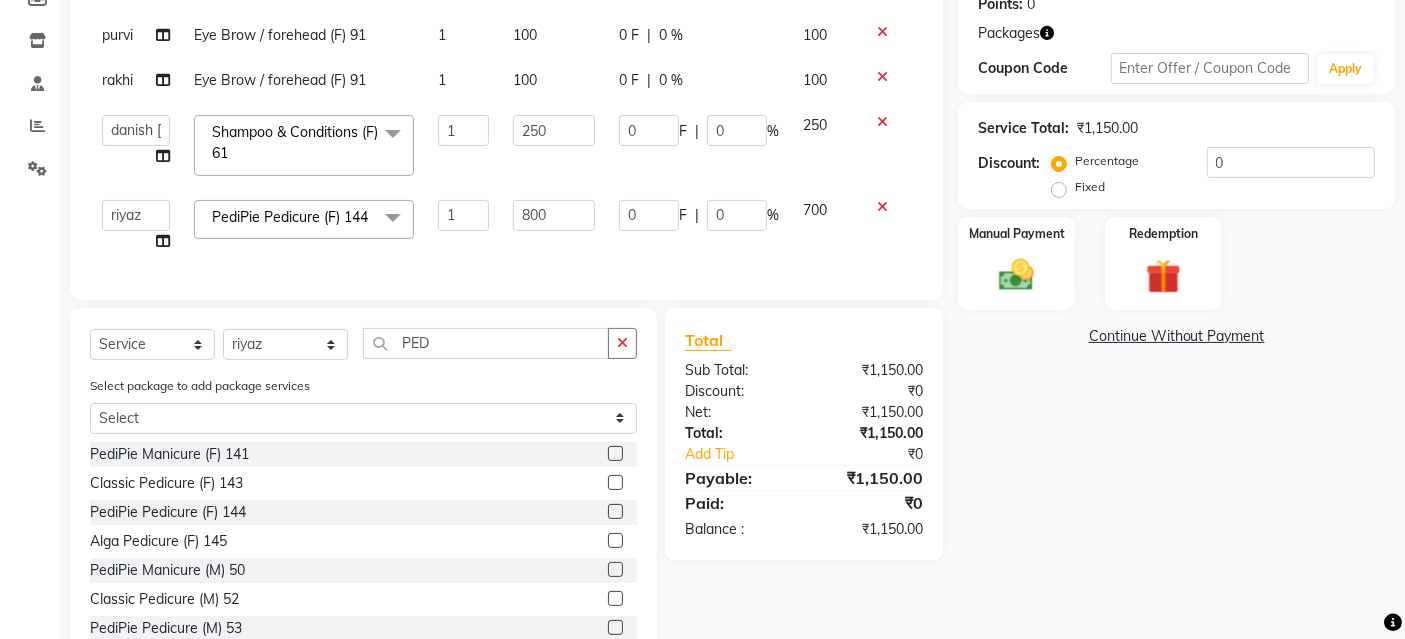 click on "Name: Priya  Membership:  No Active Membership  Total Visits:  3 Card on file:  0 Last Visit:   [DATE] Points:   0  Packages Coupon Code Apply Service Total:  ₹1,150.00  Discount:  Percentage   Fixed  0 Manual Payment Redemption  Continue Without Payment" 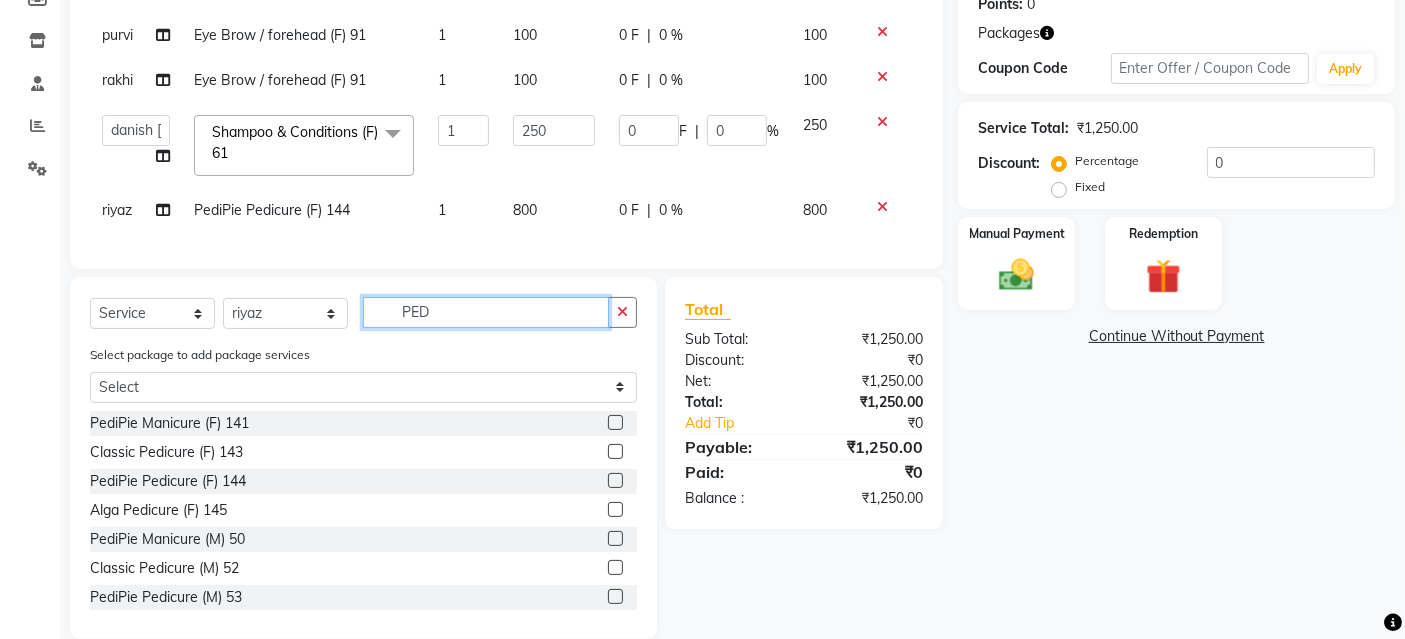 drag, startPoint x: 371, startPoint y: 355, endPoint x: 331, endPoint y: 358, distance: 40.112343 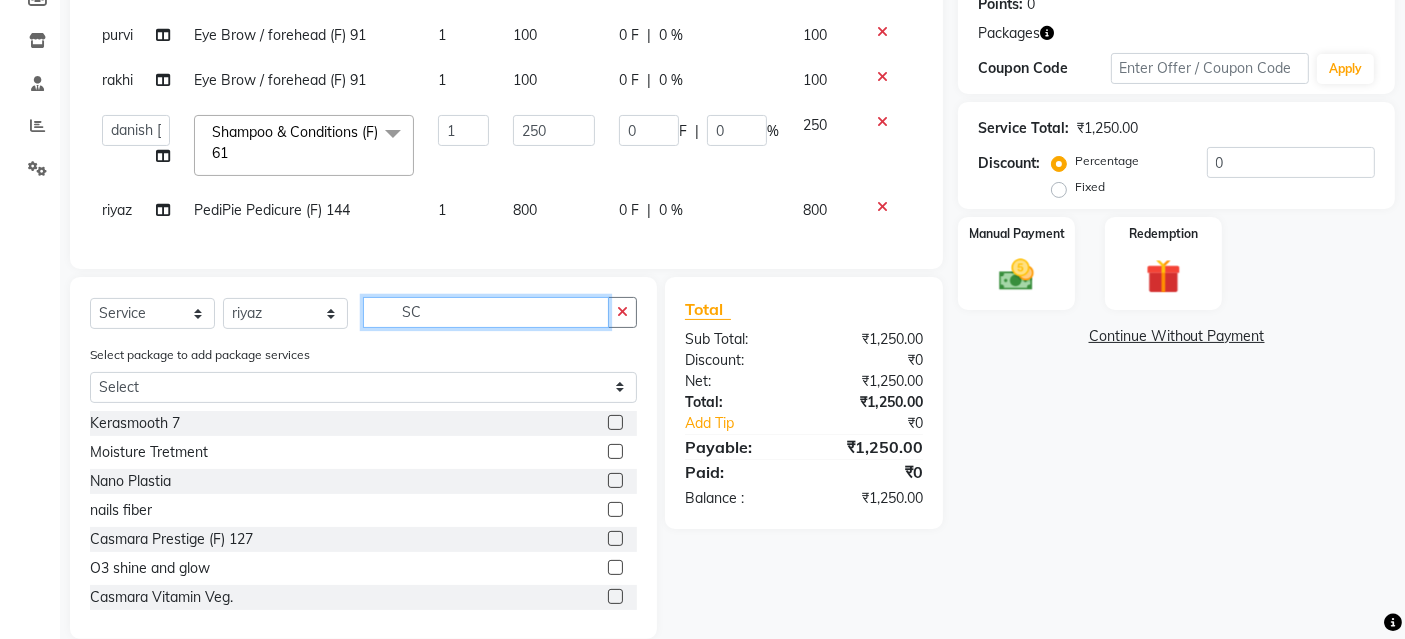 scroll, scrollTop: 251, scrollLeft: 0, axis: vertical 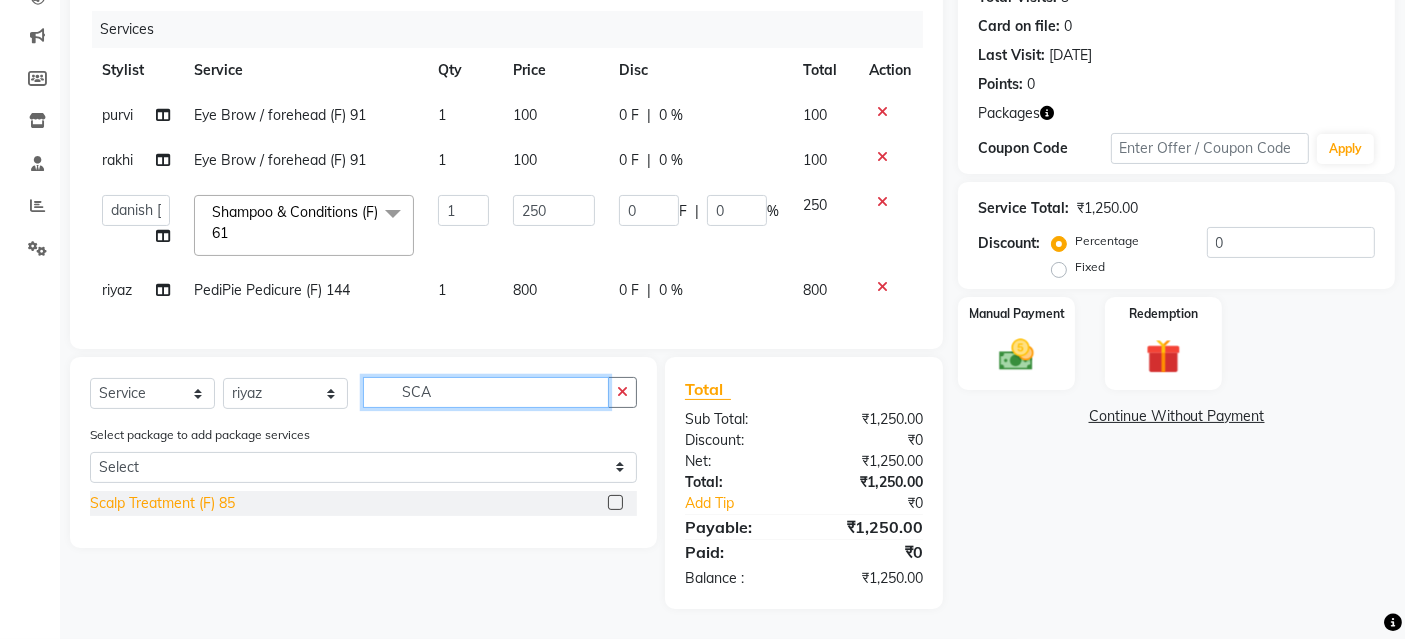 type on "SCA" 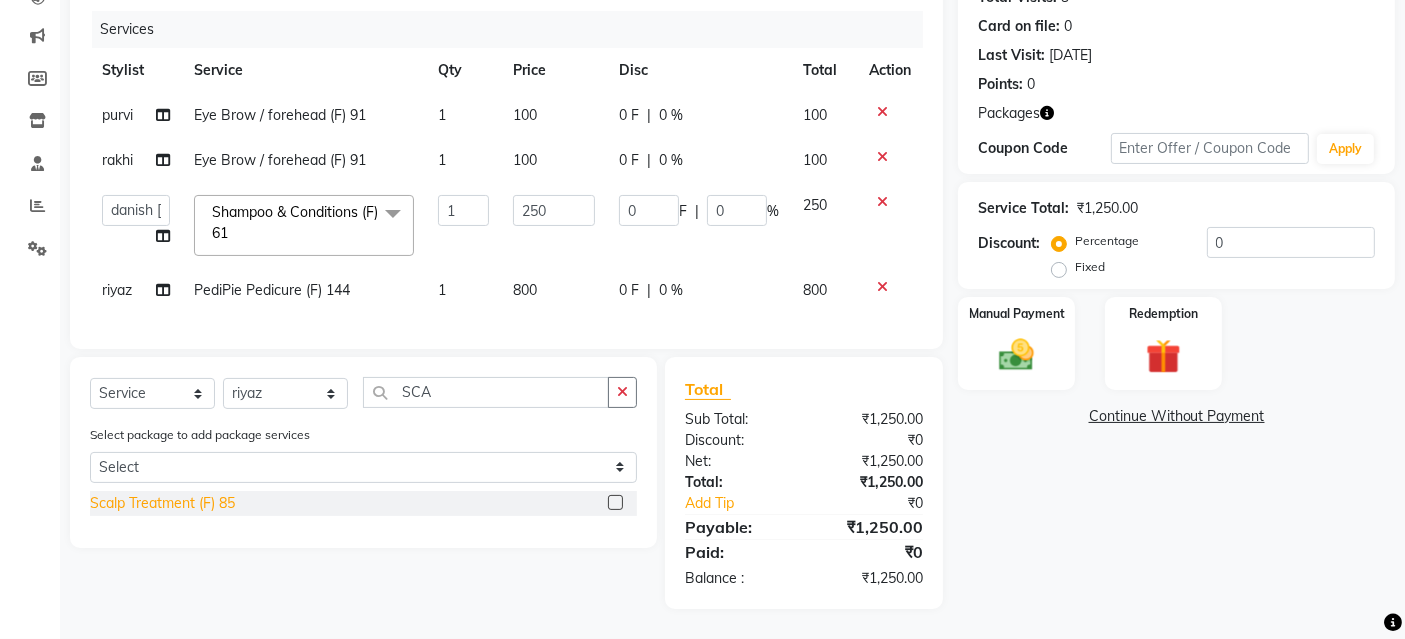 click on "Scalp Treatment (F) 85" 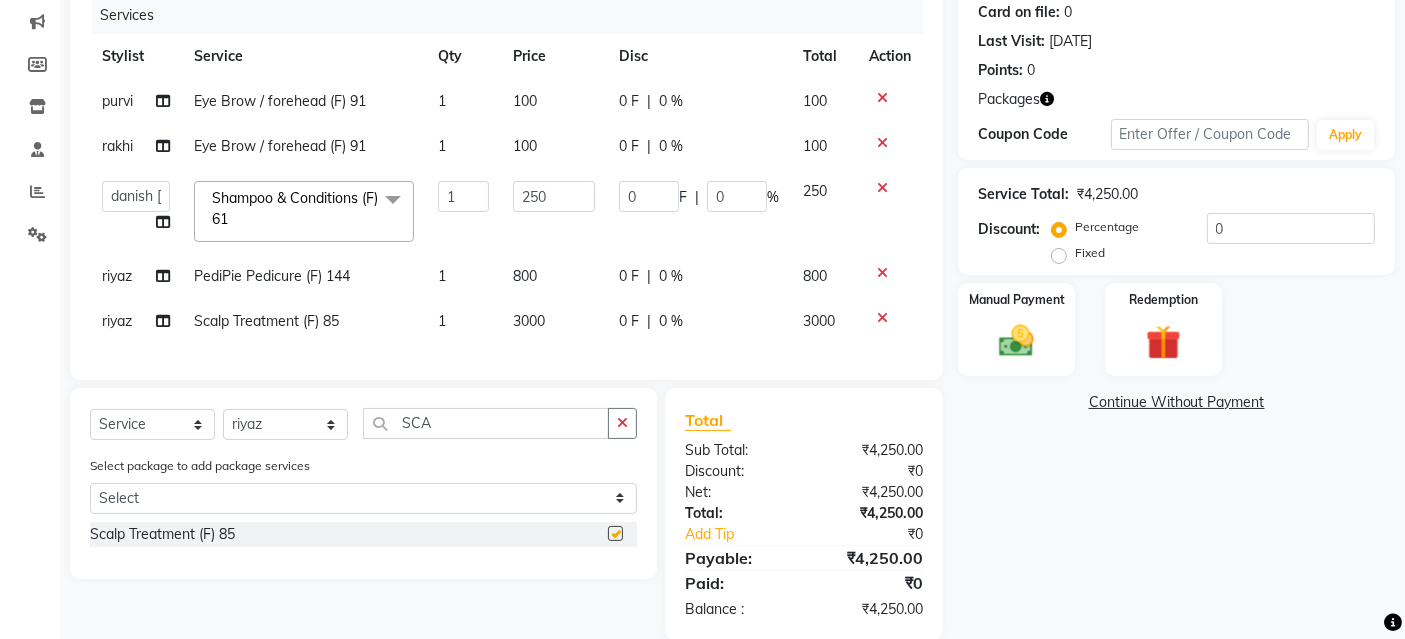 checkbox on "false" 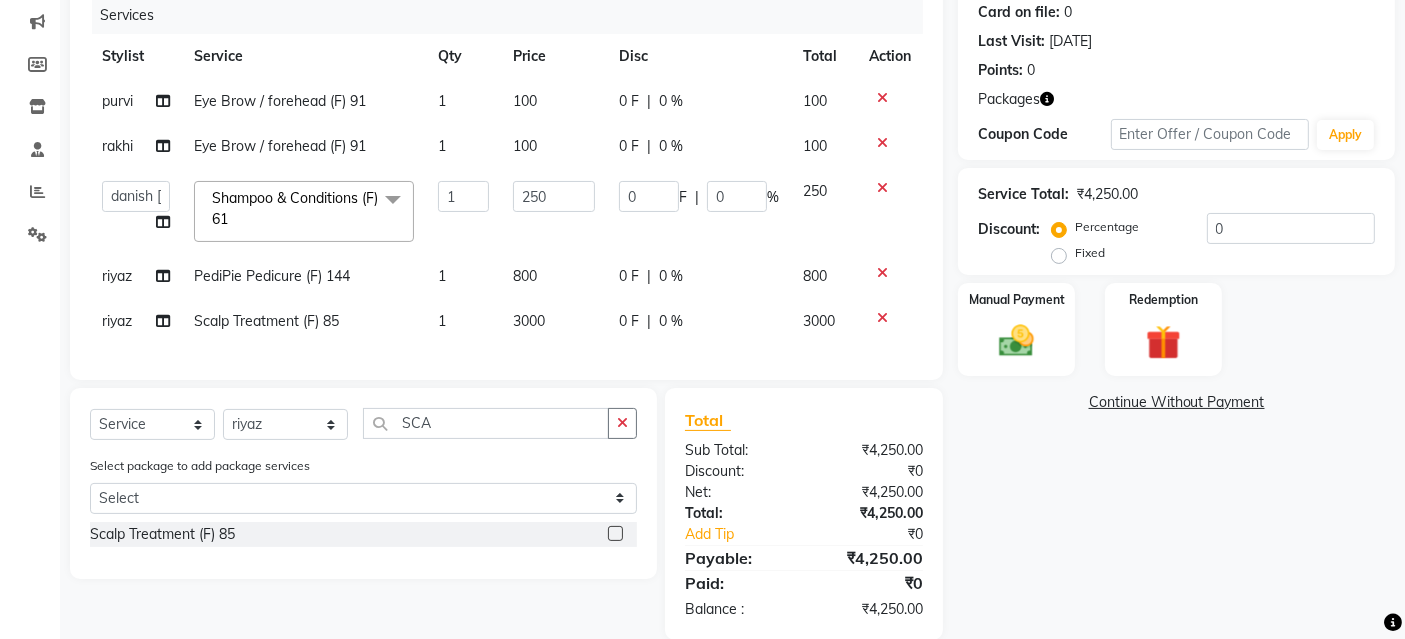 click on "3000" 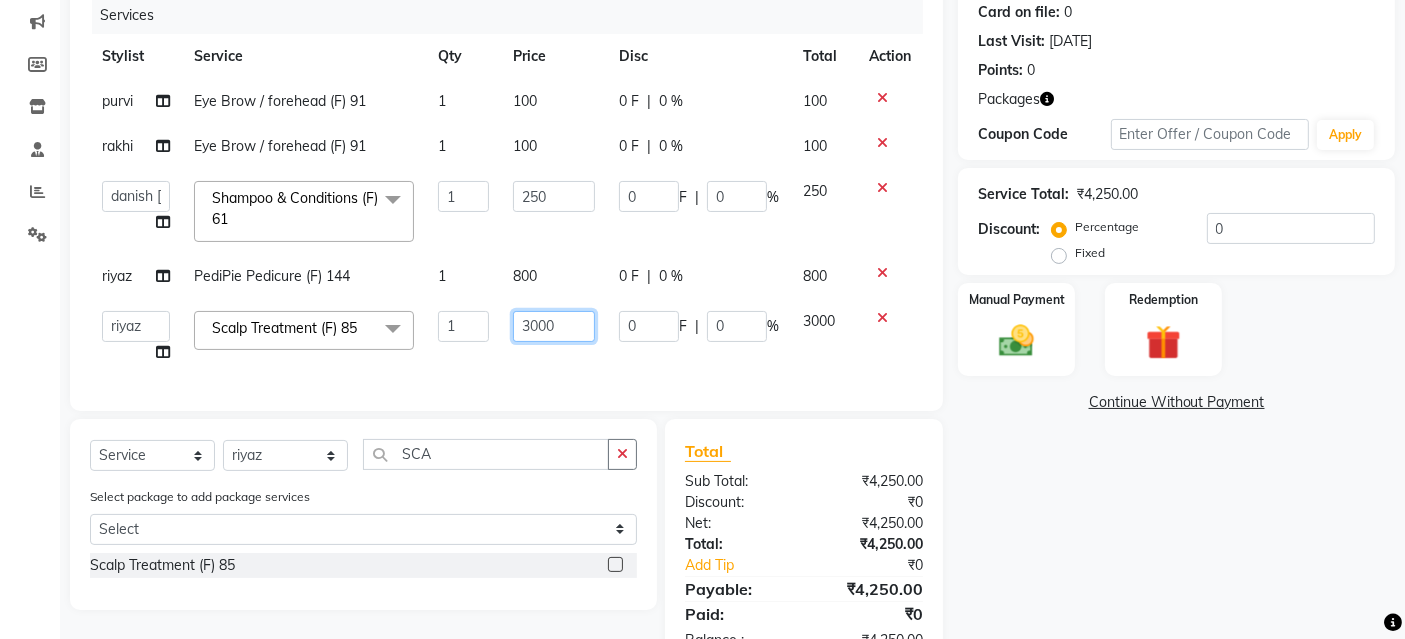drag, startPoint x: 567, startPoint y: 318, endPoint x: 376, endPoint y: 342, distance: 192.50195 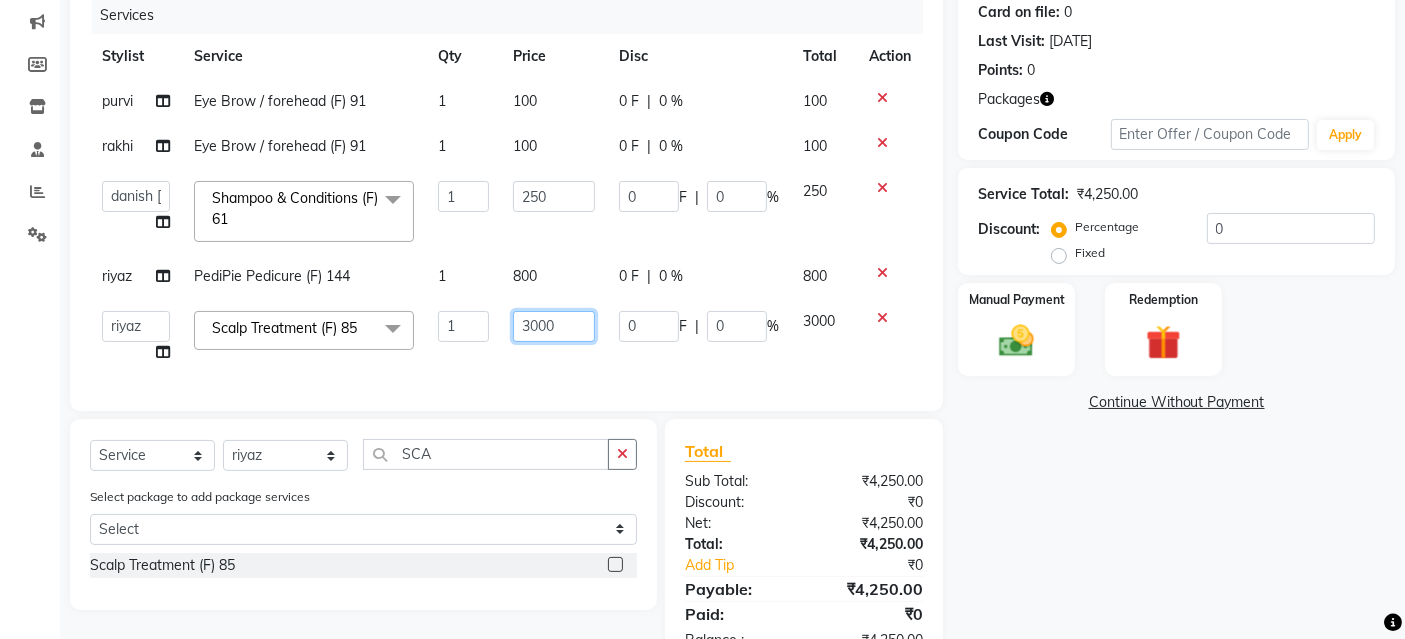 click on "[PERSON_NAME]   danish [PERSON_NAME]   Manager   product   purvi   rakhi   riyaz   sameer   sameer   Tip   vishal  Scalp Treatment (F) 85  x Kerasmooth 7 Hair [MEDICAL_DATA] Organic Hair Treatment Moisture Tretment Nano Plastia hair cut nails fiber Casmara Prestige (F) 127 Clean-up (F) 122 O3 Whitening (F) 124 O3 bridal O3 shine and glow Casmara Vitamin Veg. Lotus Wine facial Fruit facial Papaya Marshmellow (F) 128 Blanch (F) 129 Upendice (F) 130 Sothys Goji (F) 131 Casmara Gold Face (oxy/D-Tan) (F) 133 Face (Cheryls Oxyderm) (F) 134 Arms (F) 136 Legs (F) 137 Front/ Back (F) 138 Full Body (F) 139 face (Organic D-ten) 02 Classic Manicure (F) 140 PediPie Manicure (F) 141 Alga Manicure (F) 142 Classic Pedicure (F) 143 PediPie Pedicure (F) 144 Alga Pedicure (F) 145 Party Make up + Hair Do + Dress Up (F) 148 Eye make up 149 Saree Draping Bridal Make up Papaya Marshmellow (M) 37 Blanch (M) 38 Upendice (M) 39 Sothys Goji (M) 40 Prestige (M) 36 Casmara Gold 36 Face (Oxy/D-Tan) (M) 42 Face ([PERSON_NAME]) (M) 43 Arms (M) 45" 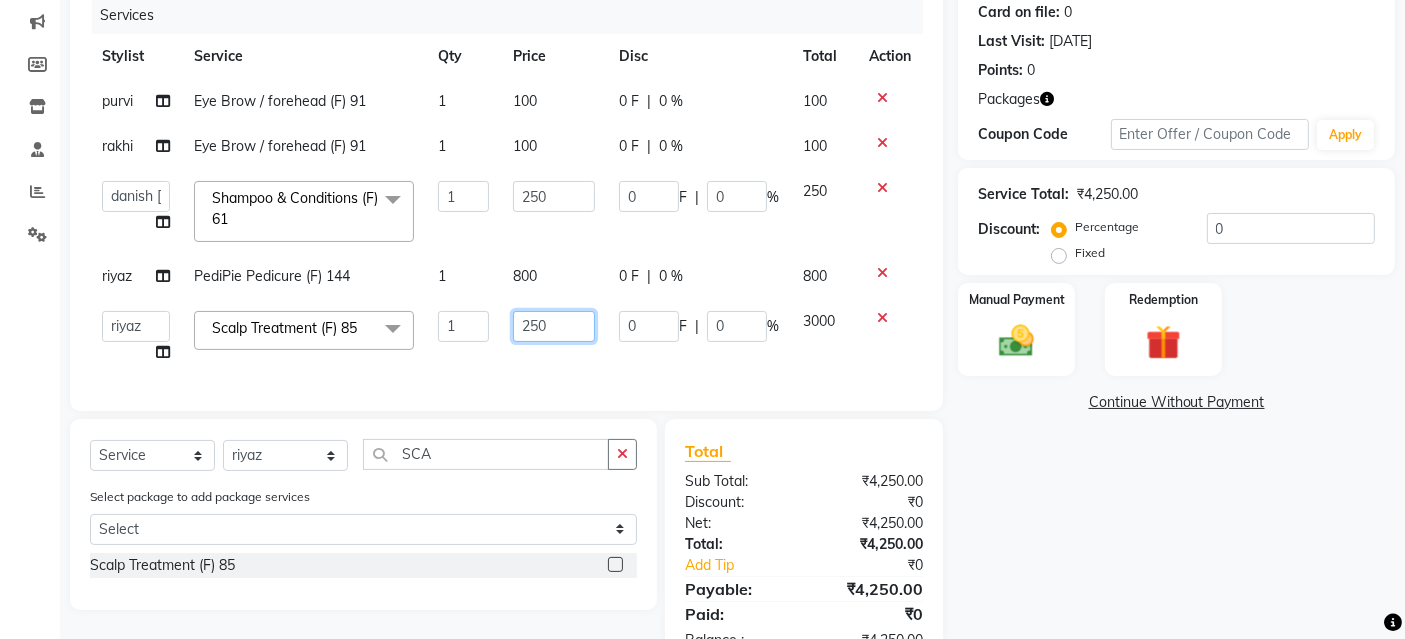 type on "2500" 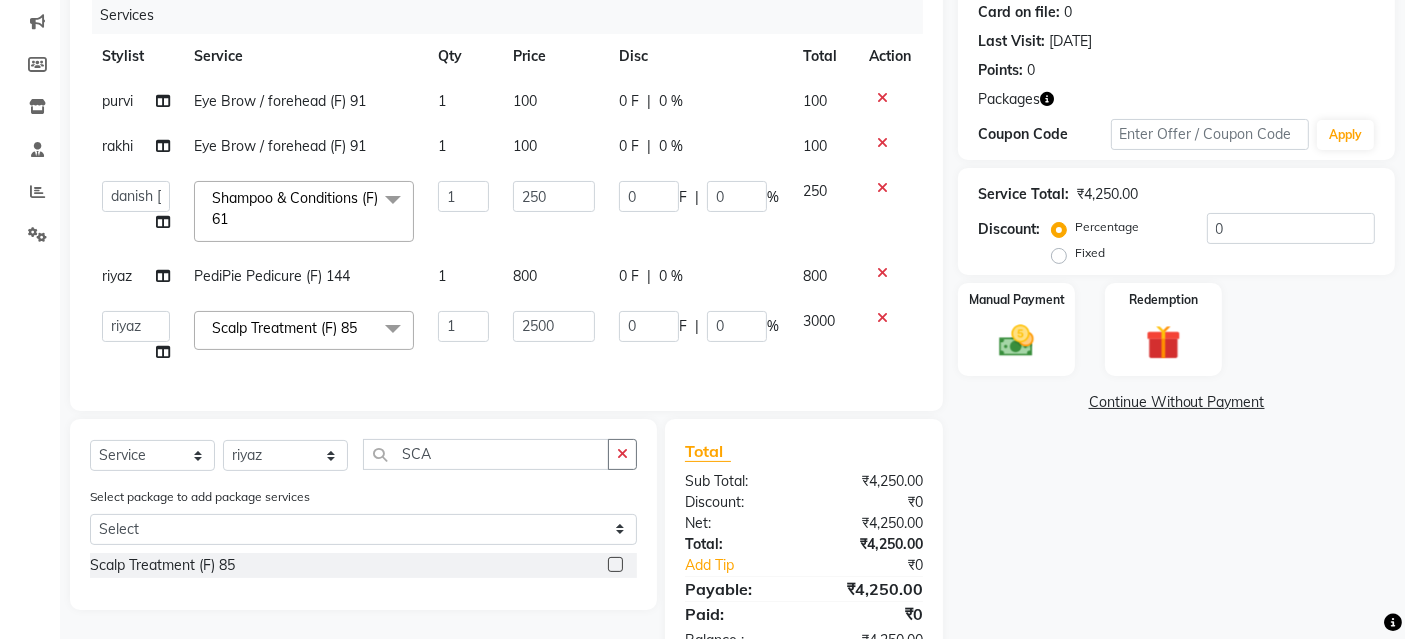 click on "Name: Priya  Membership:  No Active Membership  Total Visits:  3 Card on file:  0 Last Visit:   [DATE] Points:   0  Packages Coupon Code Apply Service Total:  ₹4,250.00  Discount:  Percentage   Fixed  0 Manual Payment Redemption  Continue Without Payment" 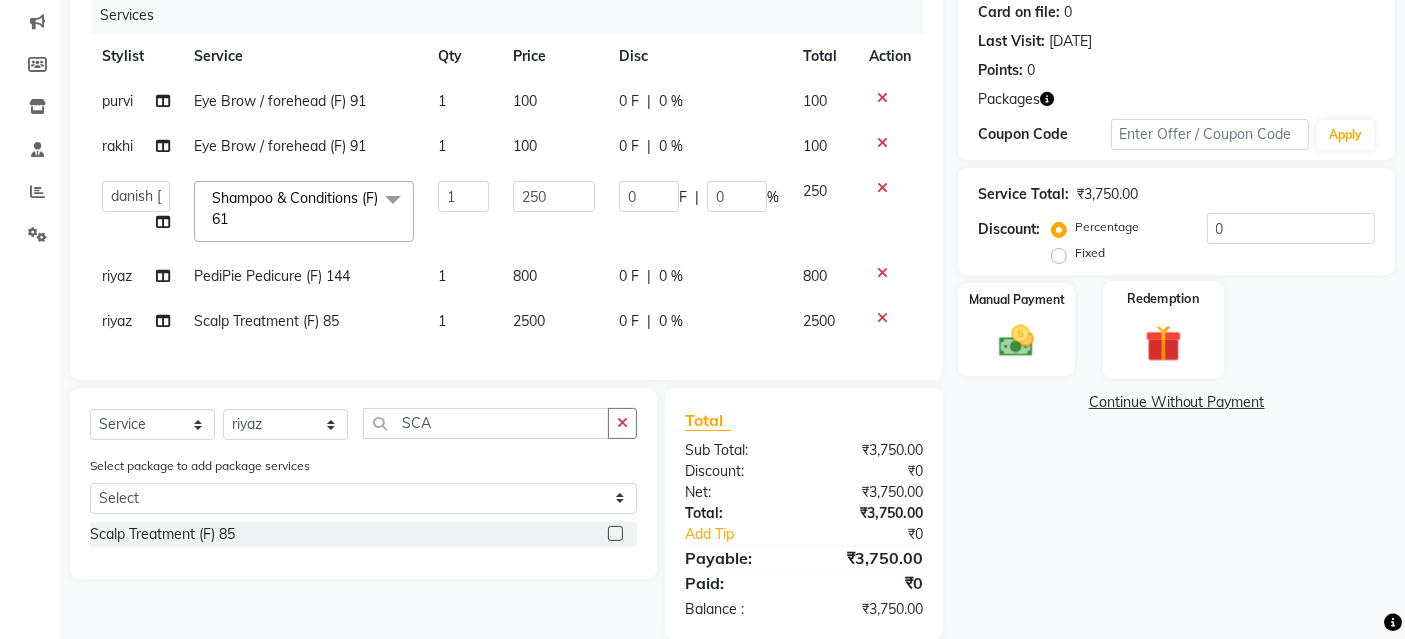 scroll, scrollTop: 297, scrollLeft: 0, axis: vertical 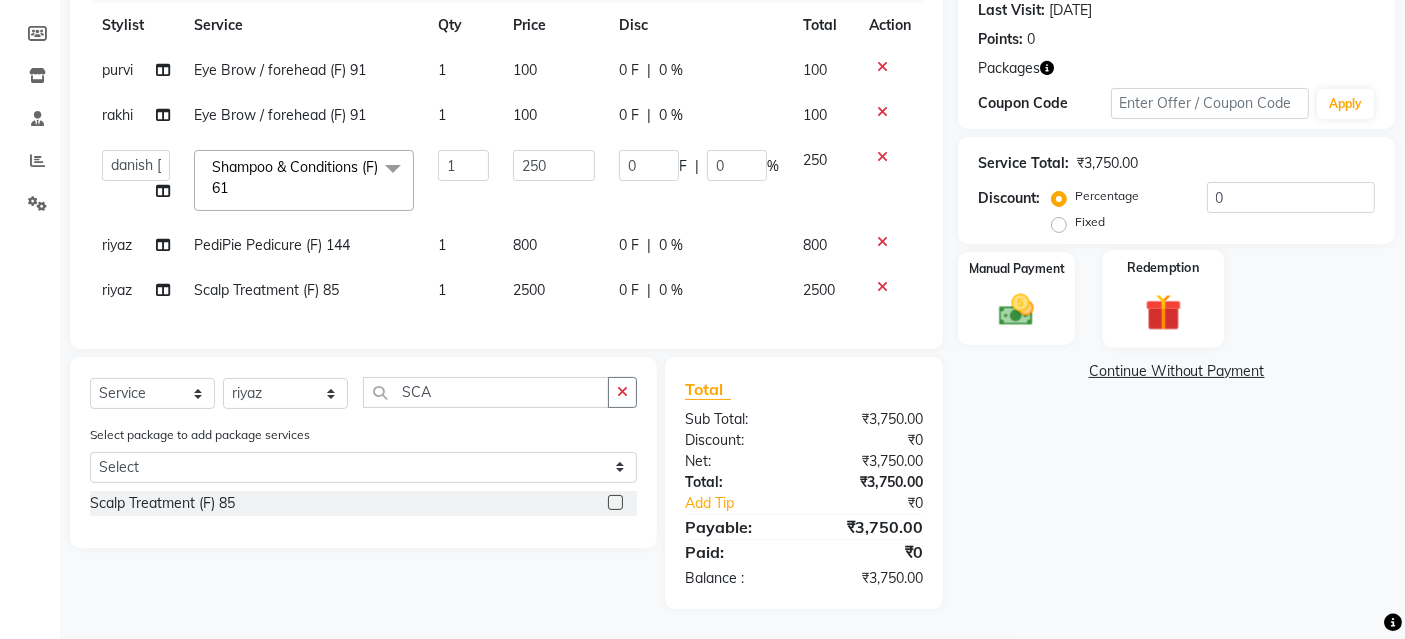 click 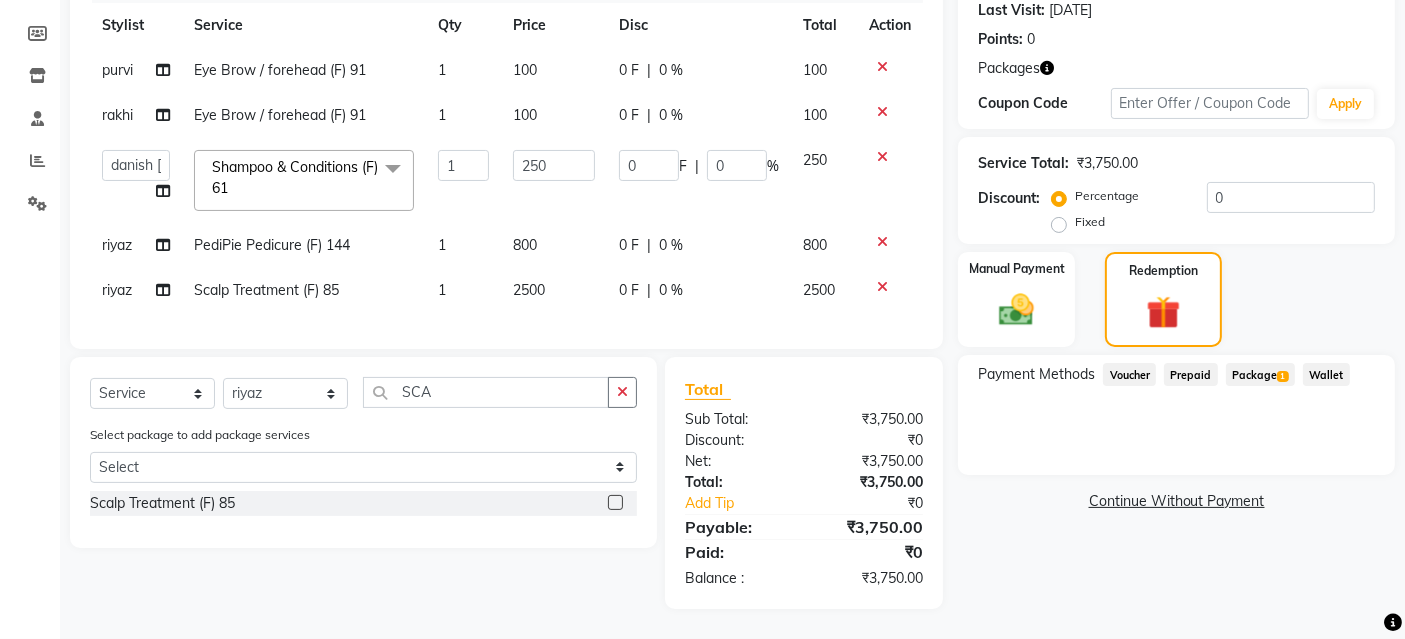 drag, startPoint x: 1260, startPoint y: 361, endPoint x: 1265, endPoint y: 370, distance: 10.29563 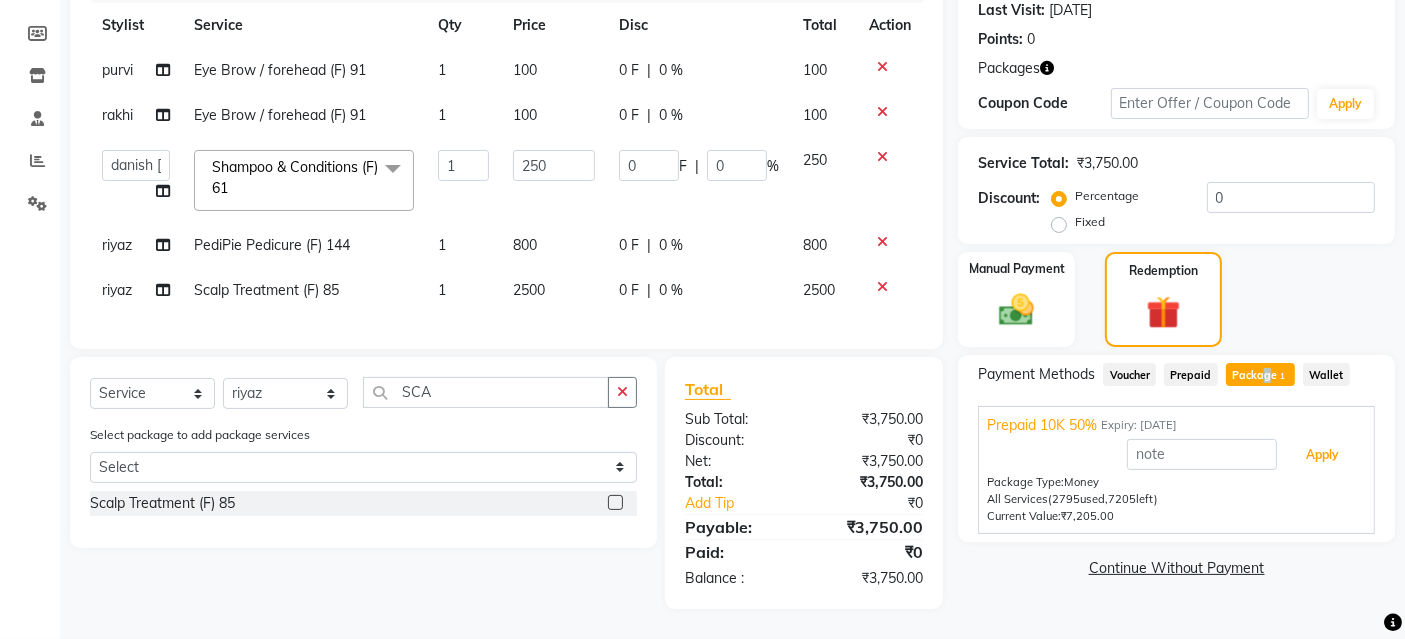 click on "Apply" at bounding box center [1322, 455] 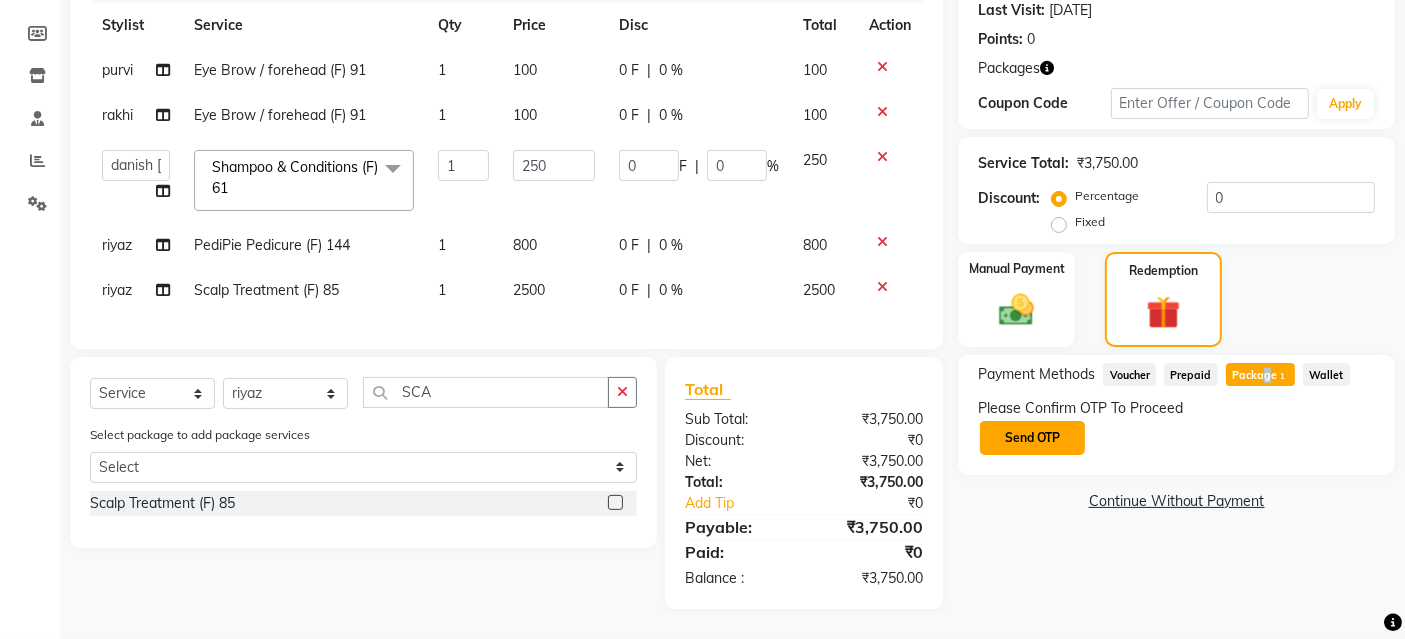 click on "Send OTP" 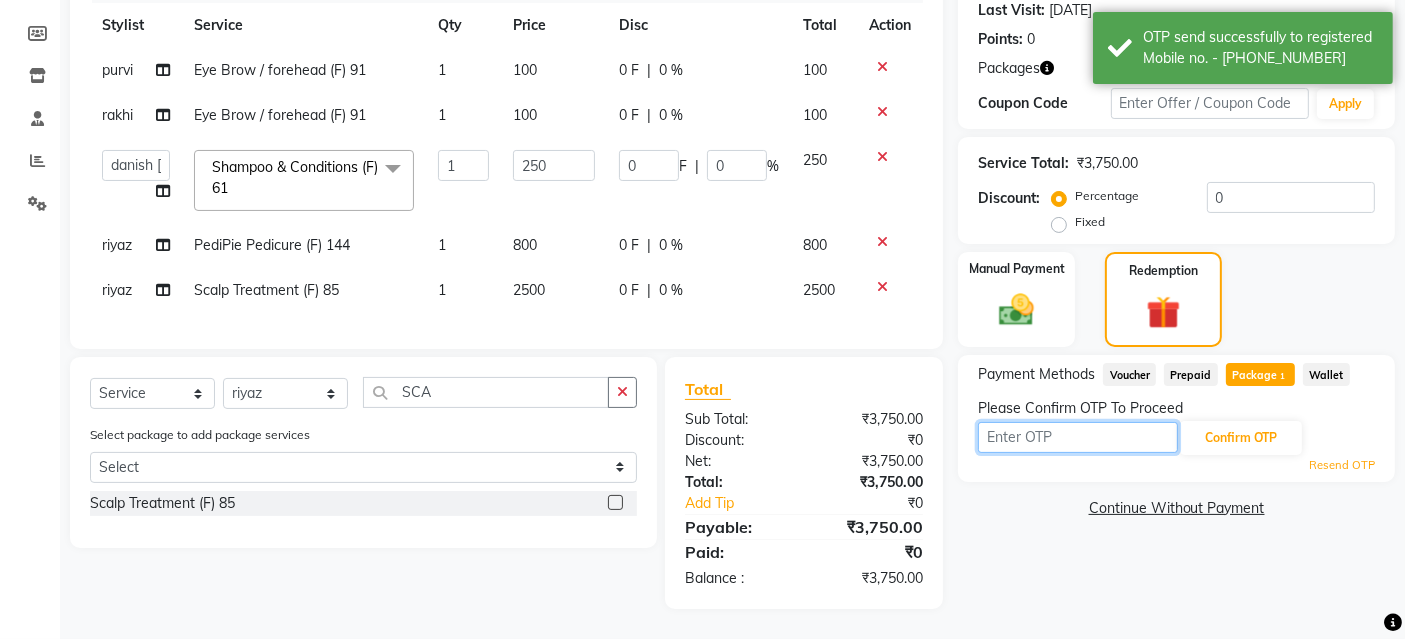 click at bounding box center (1078, 437) 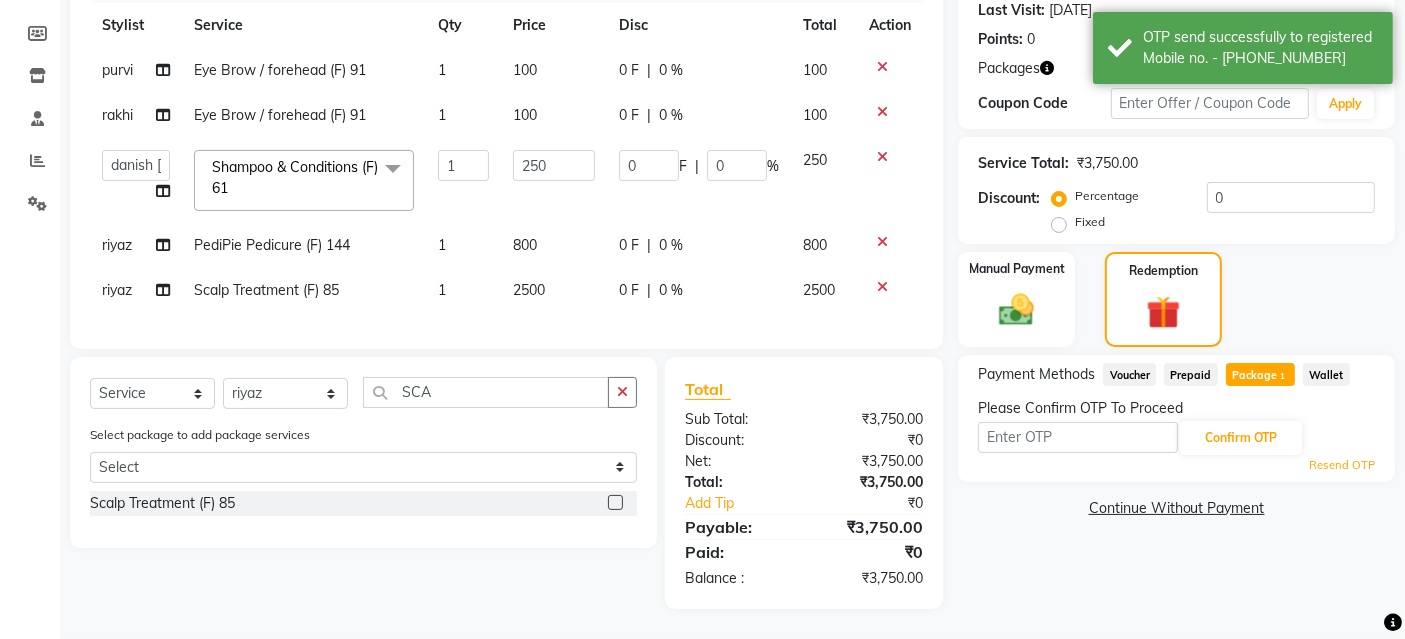 click on "riyaz" 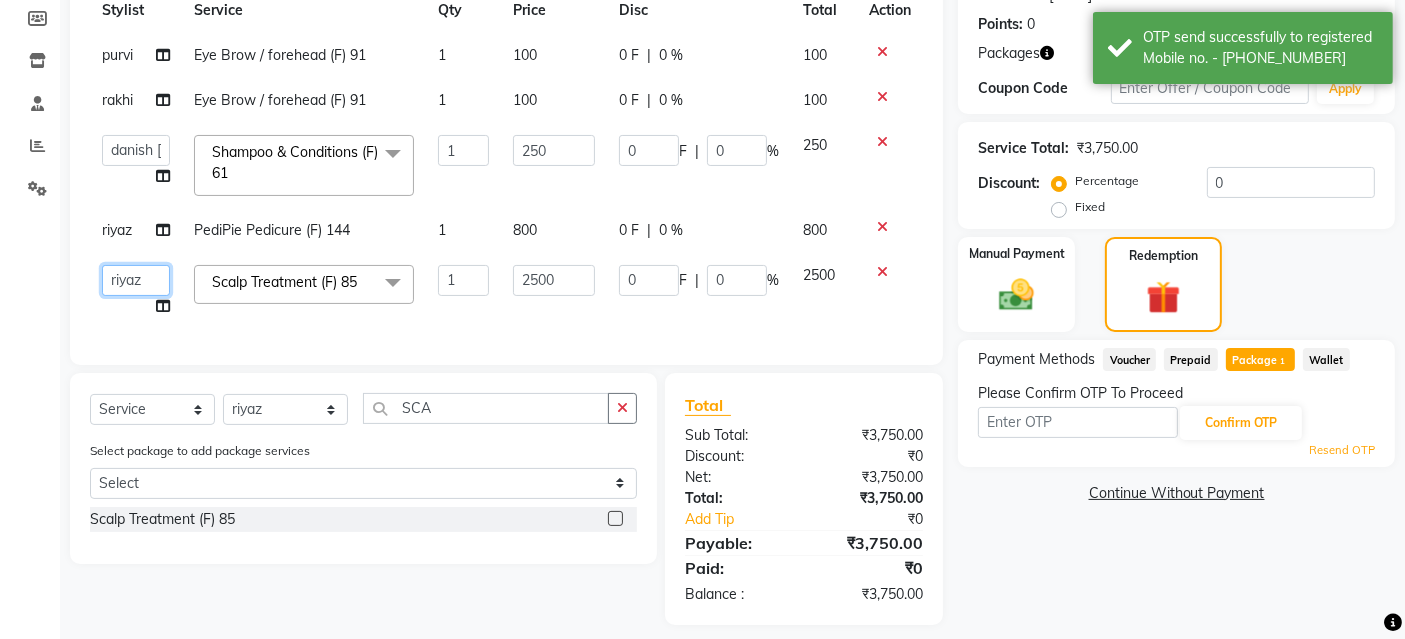 drag, startPoint x: 125, startPoint y: 280, endPoint x: 121, endPoint y: 265, distance: 15.524175 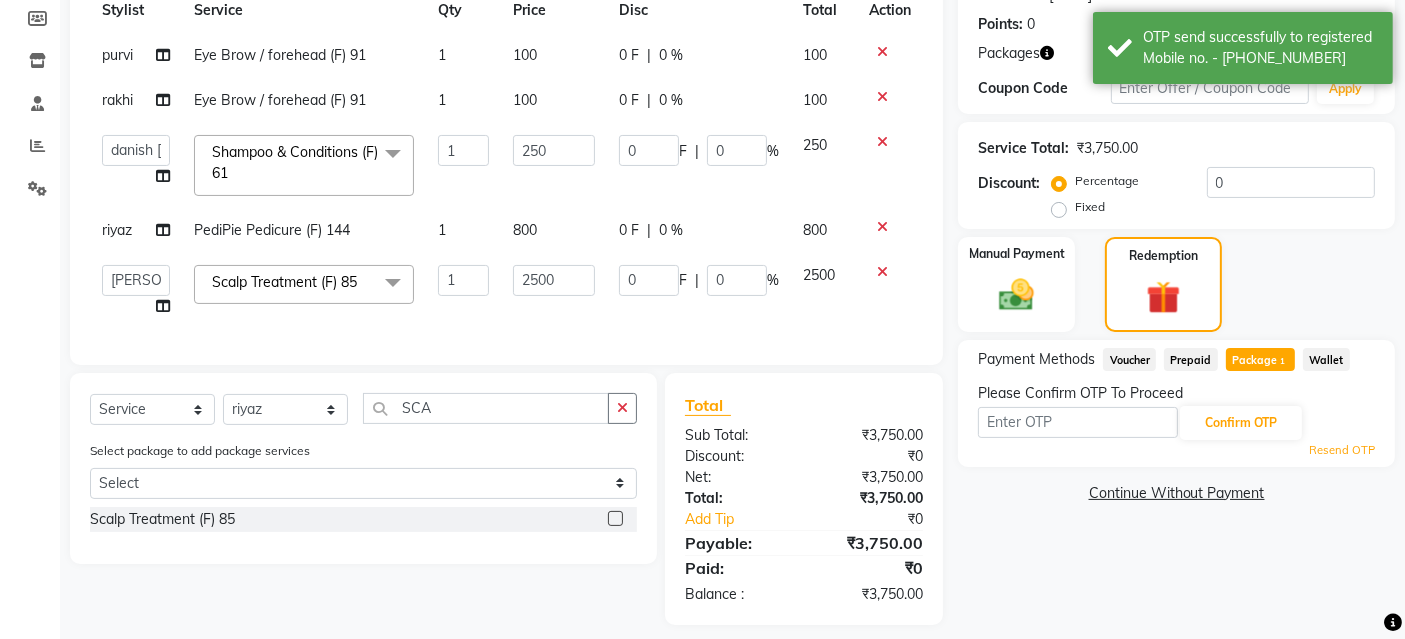 select on "65243" 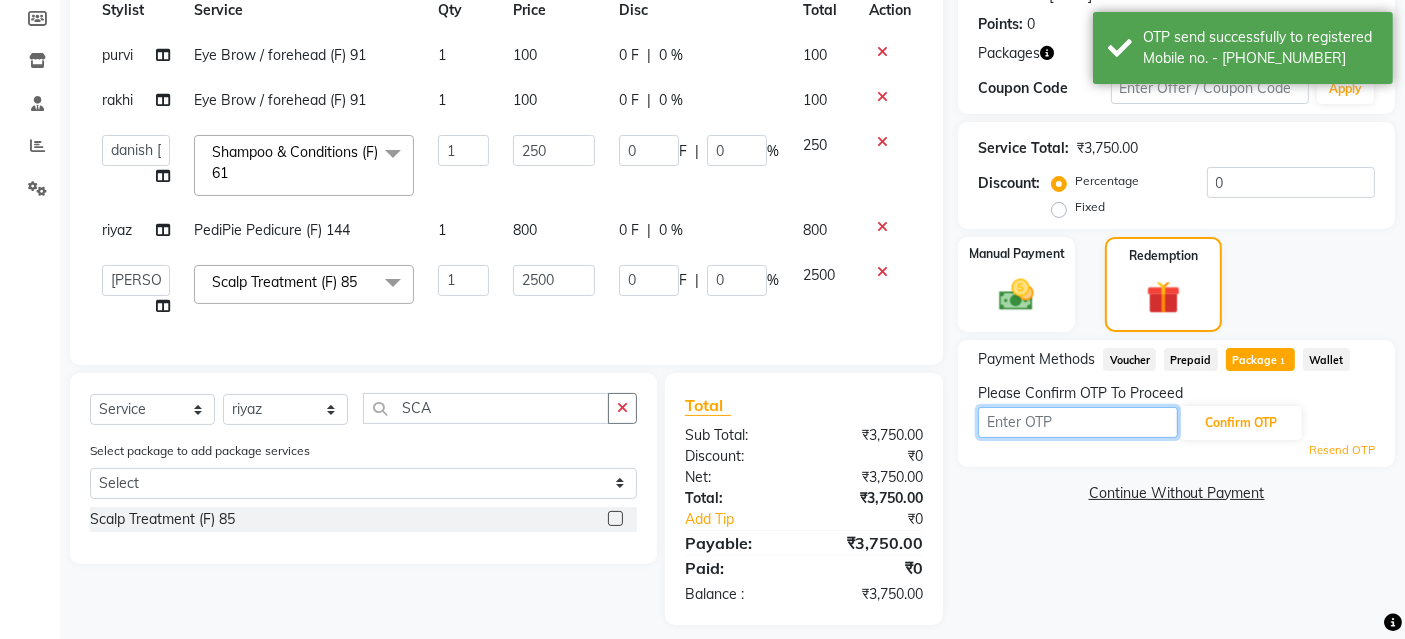 click at bounding box center (1078, 422) 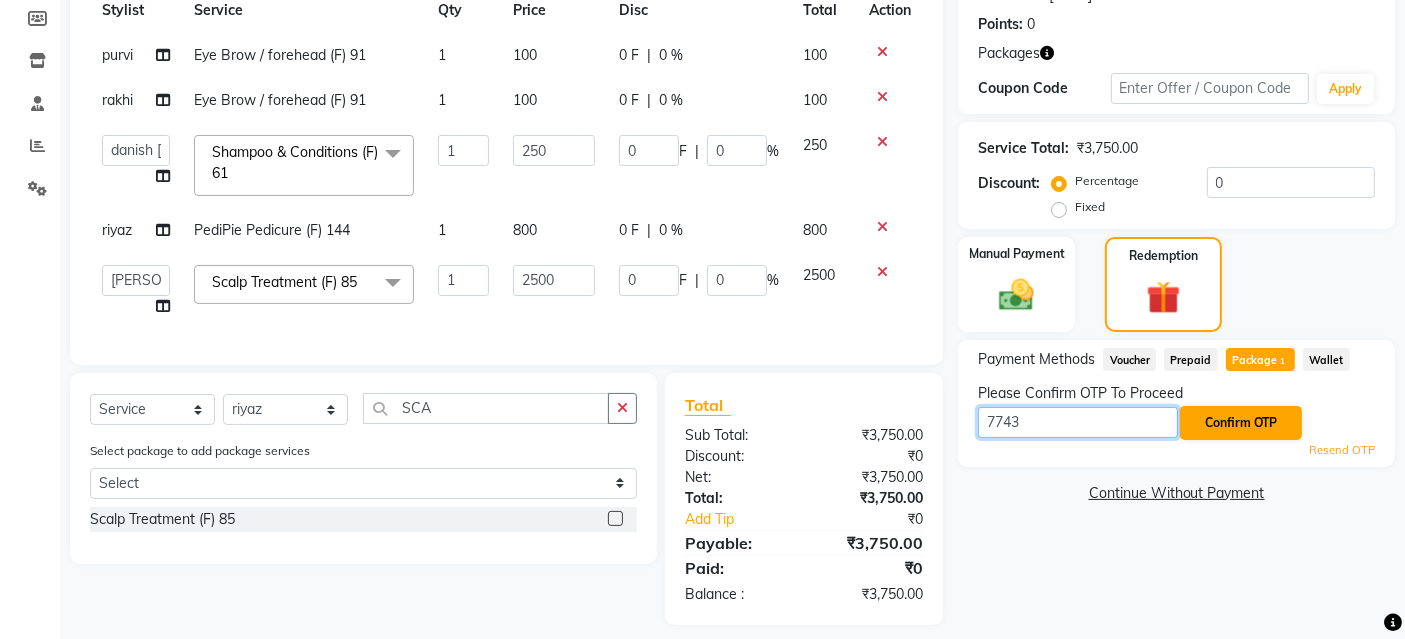 type on "7743" 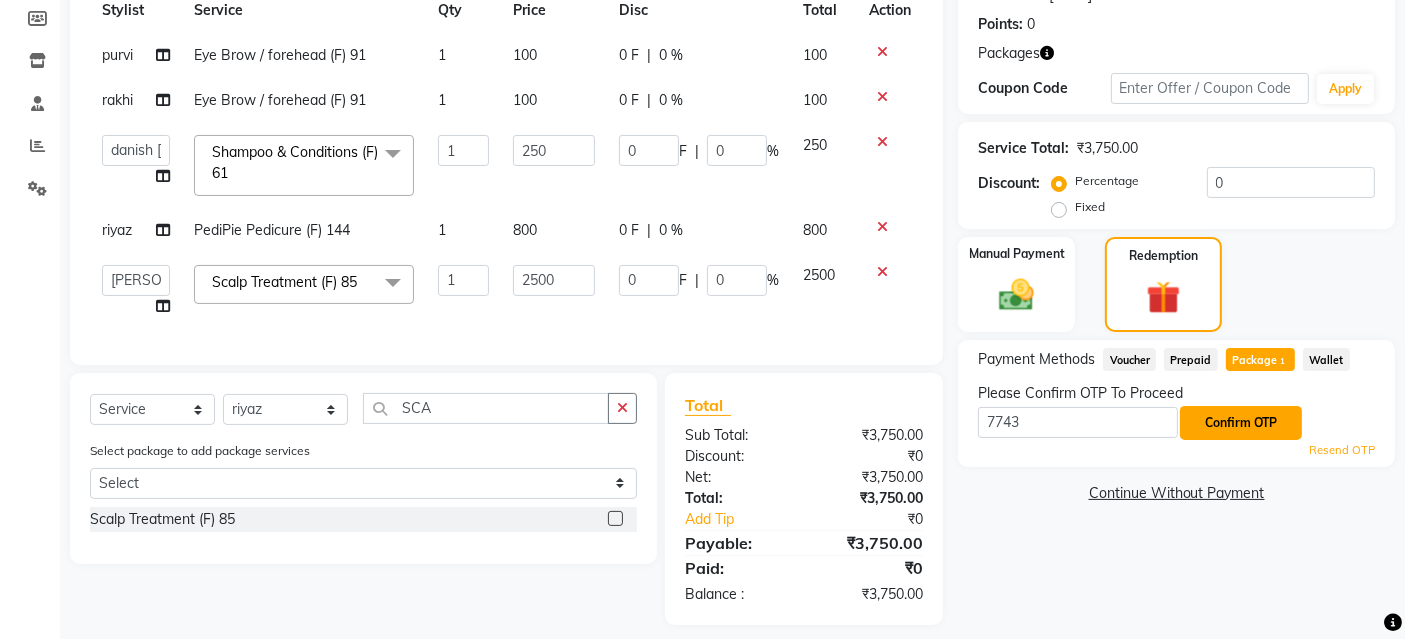 click on "Confirm OTP" 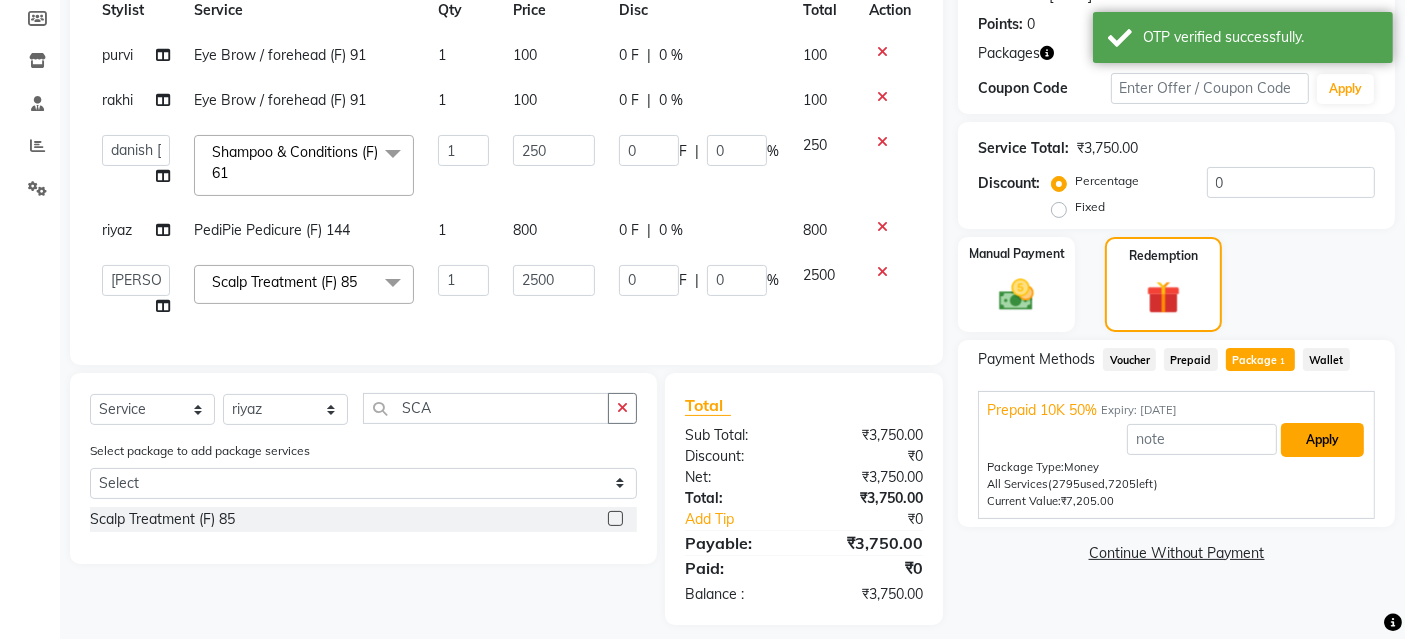 click on "Apply" at bounding box center (1322, 440) 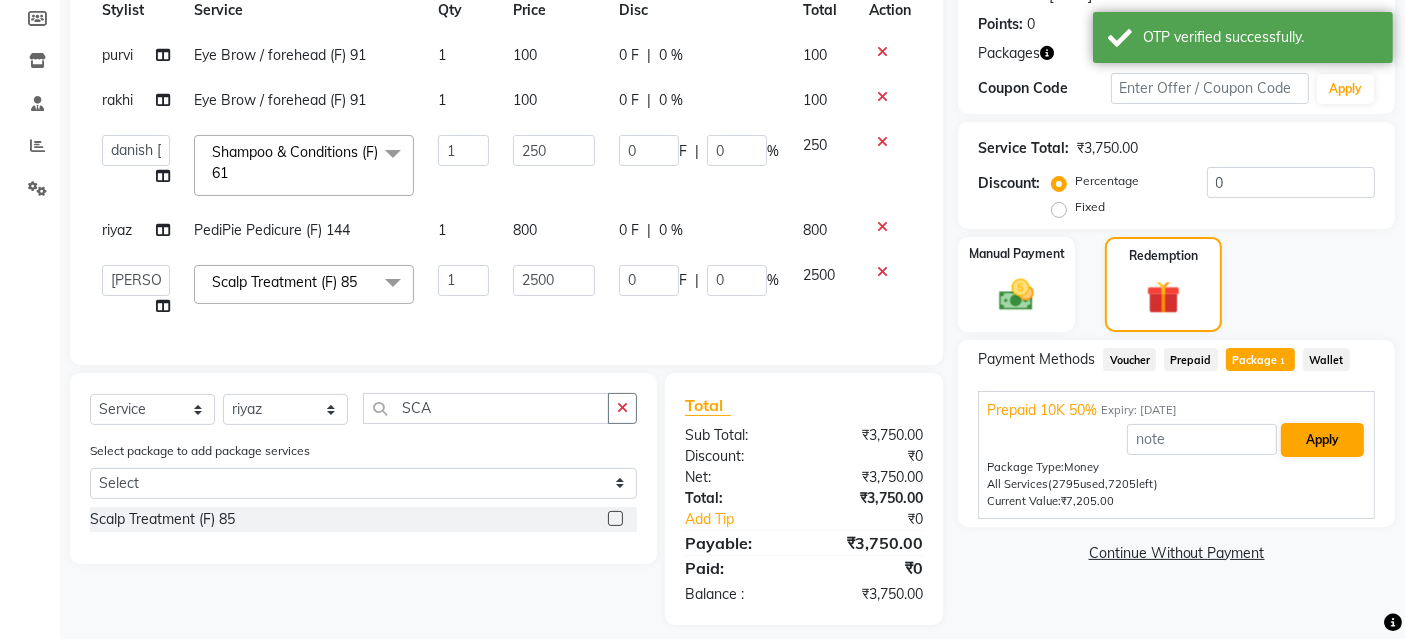 type on "125" 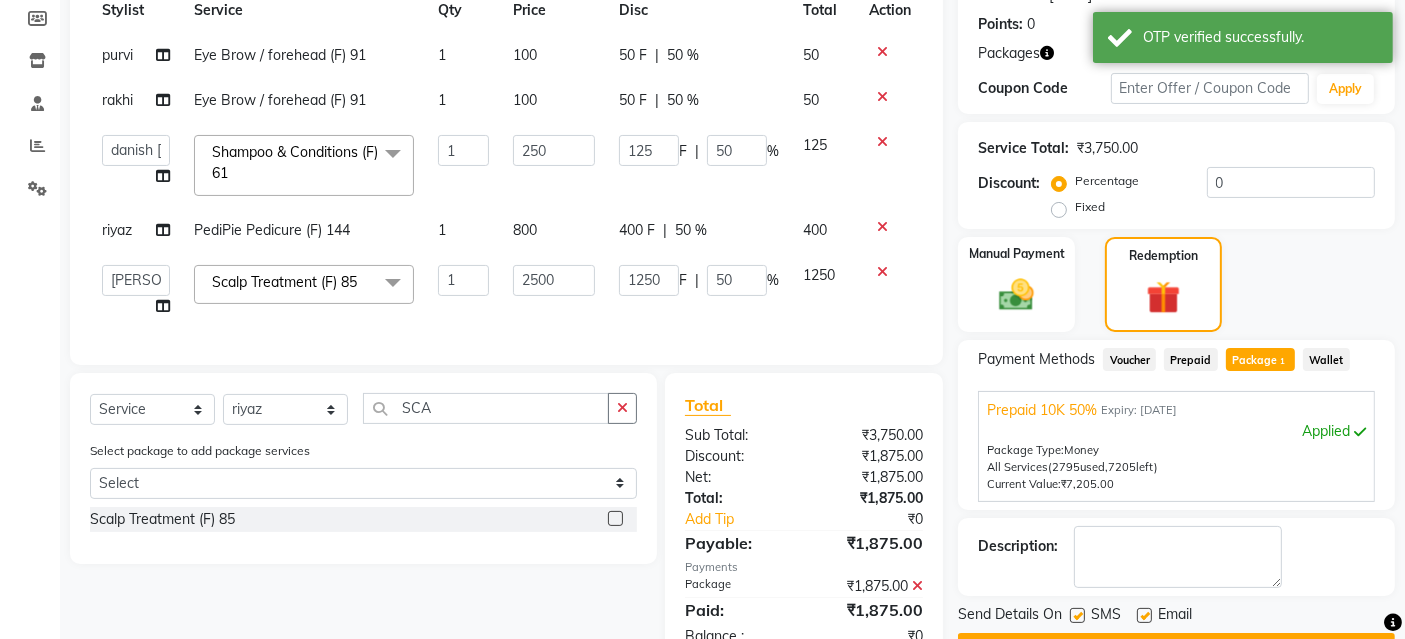 scroll, scrollTop: 369, scrollLeft: 0, axis: vertical 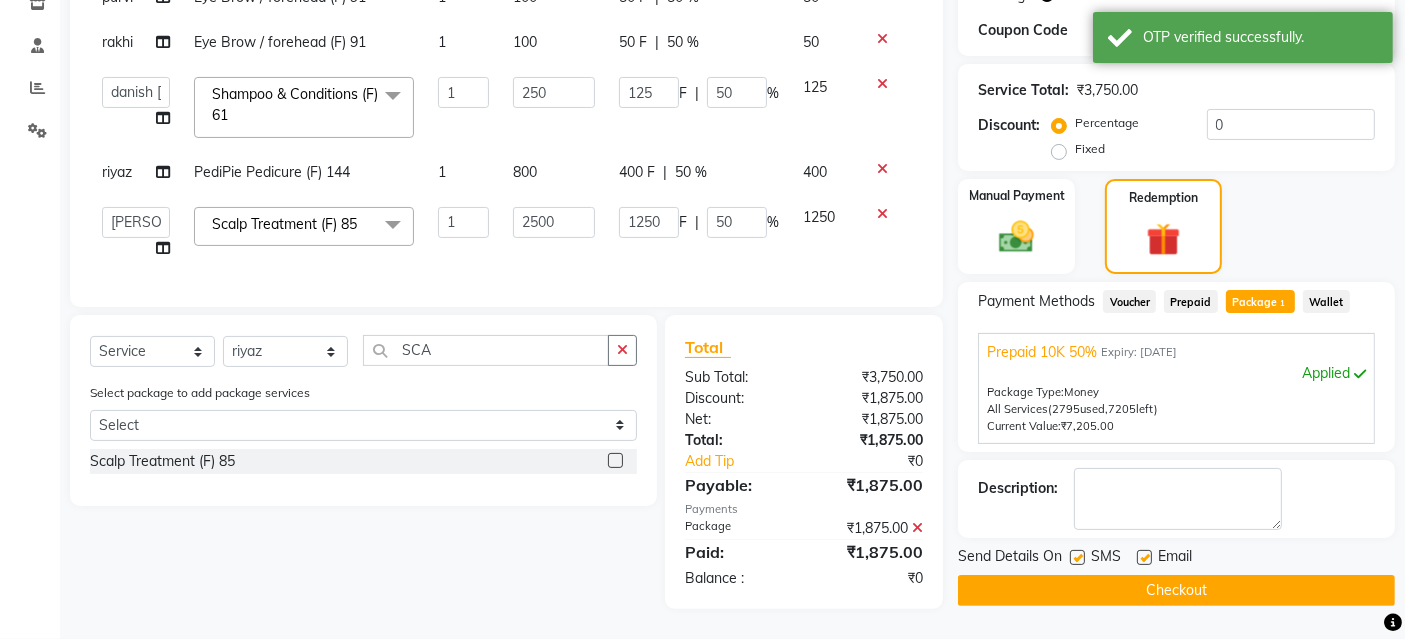 click on "Checkout" 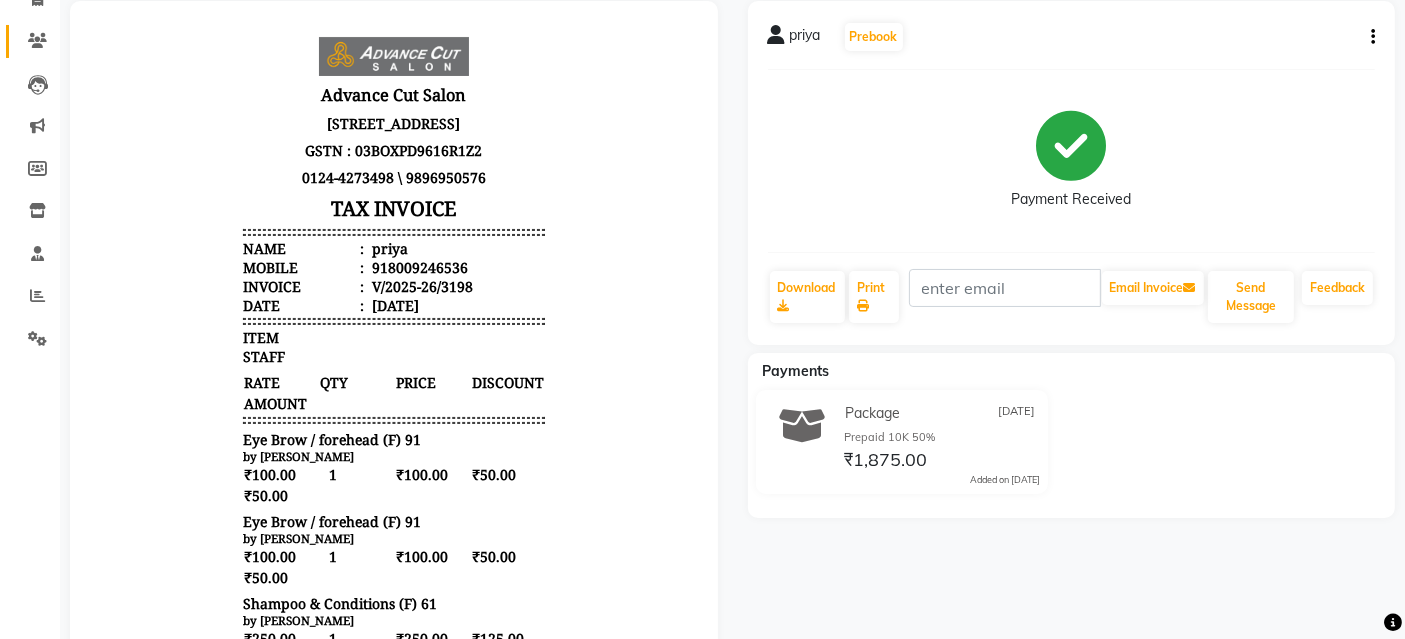 scroll, scrollTop: 0, scrollLeft: 0, axis: both 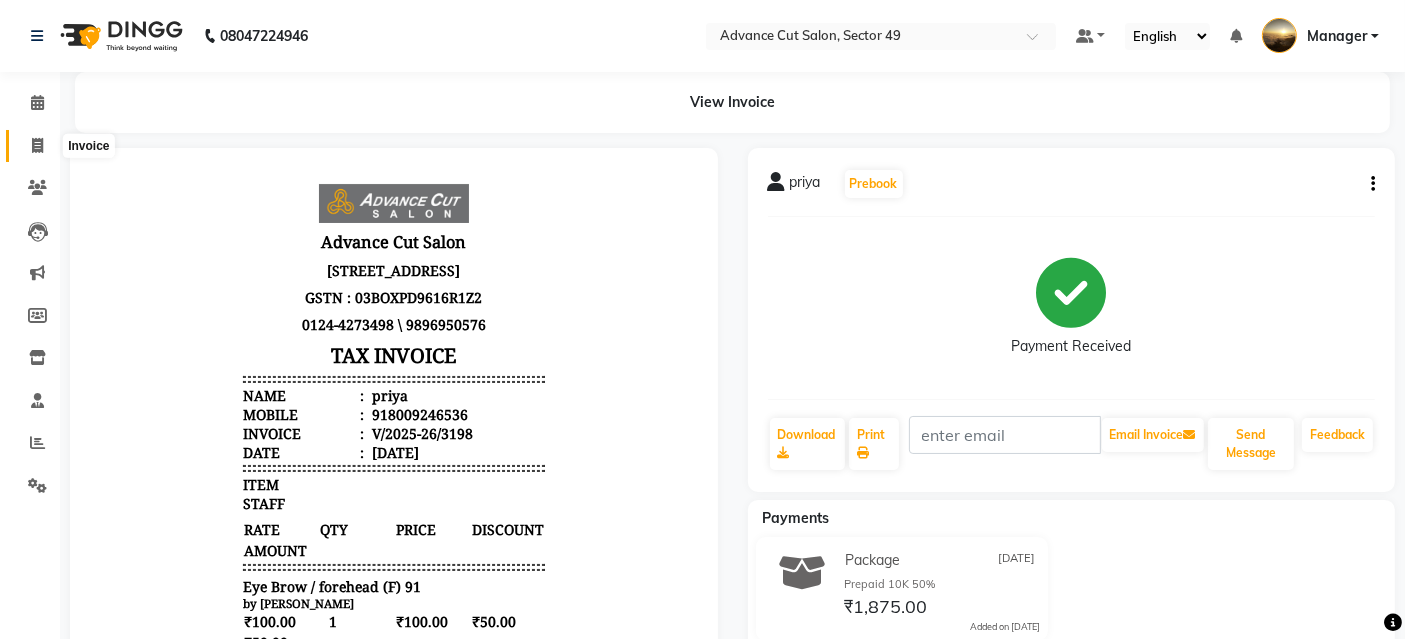 click 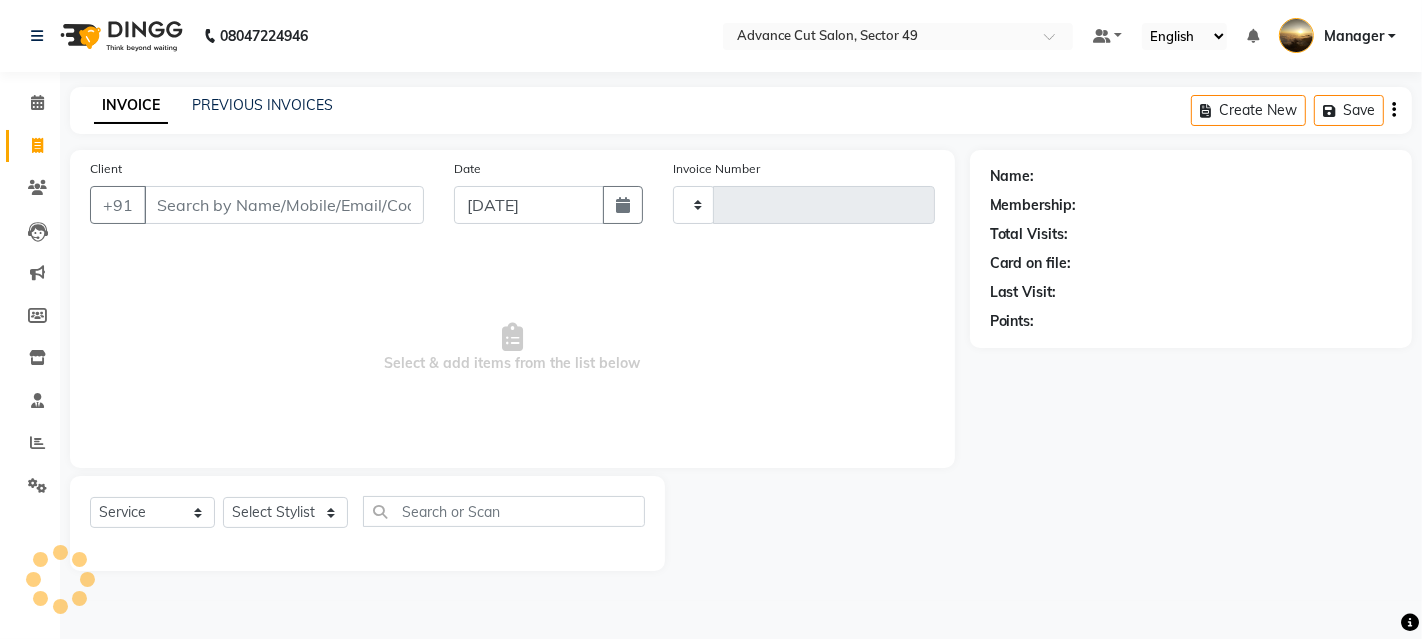 type on "3199" 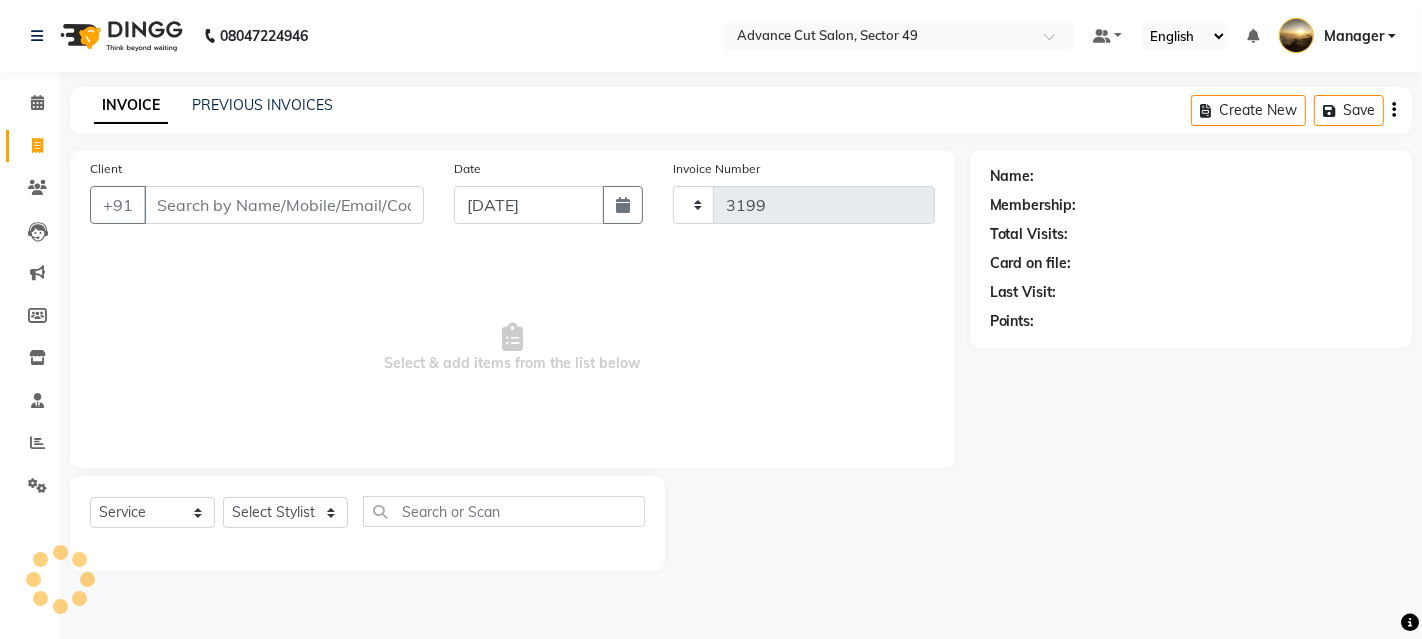 select on "4616" 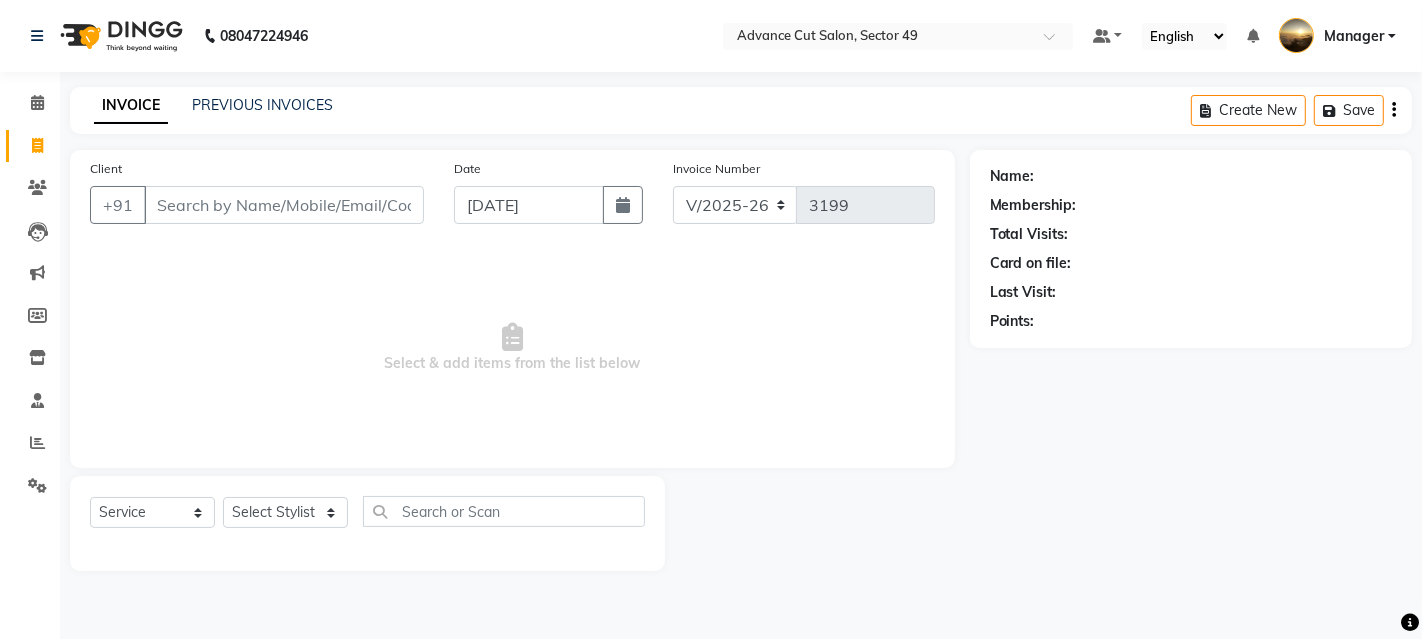 click on "Client" at bounding box center (284, 205) 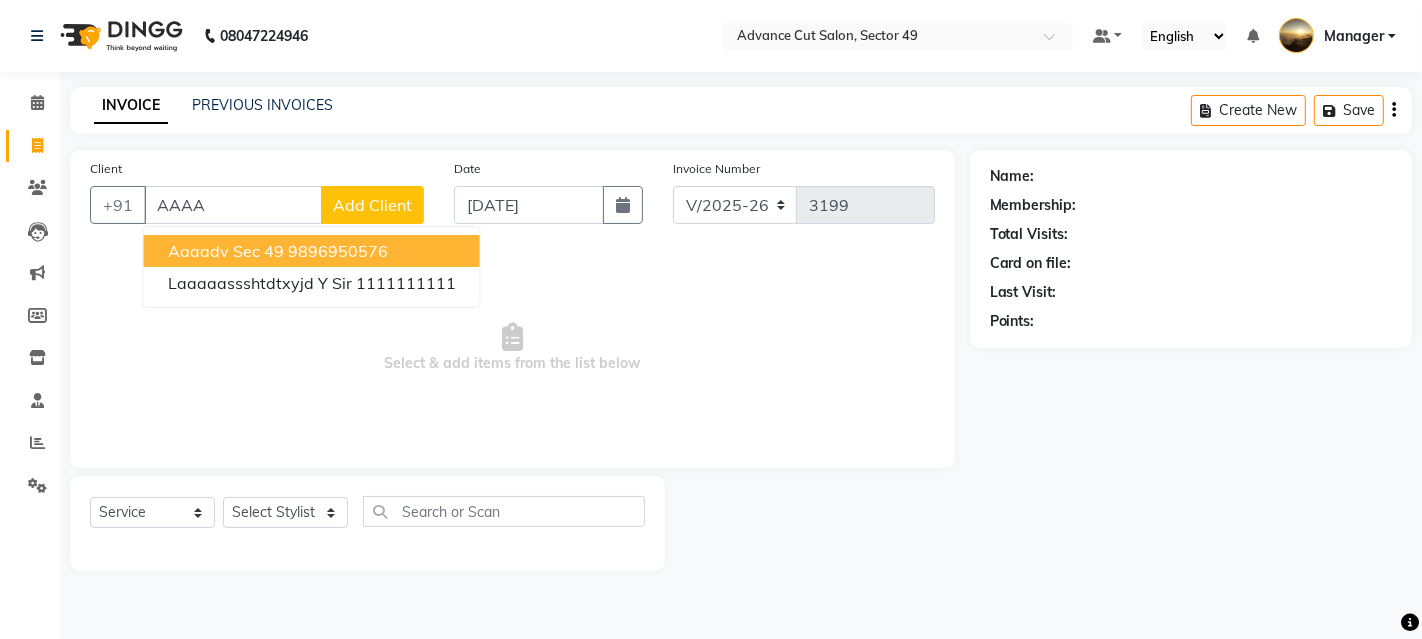 click on "Aaaadv sec 49" at bounding box center (226, 251) 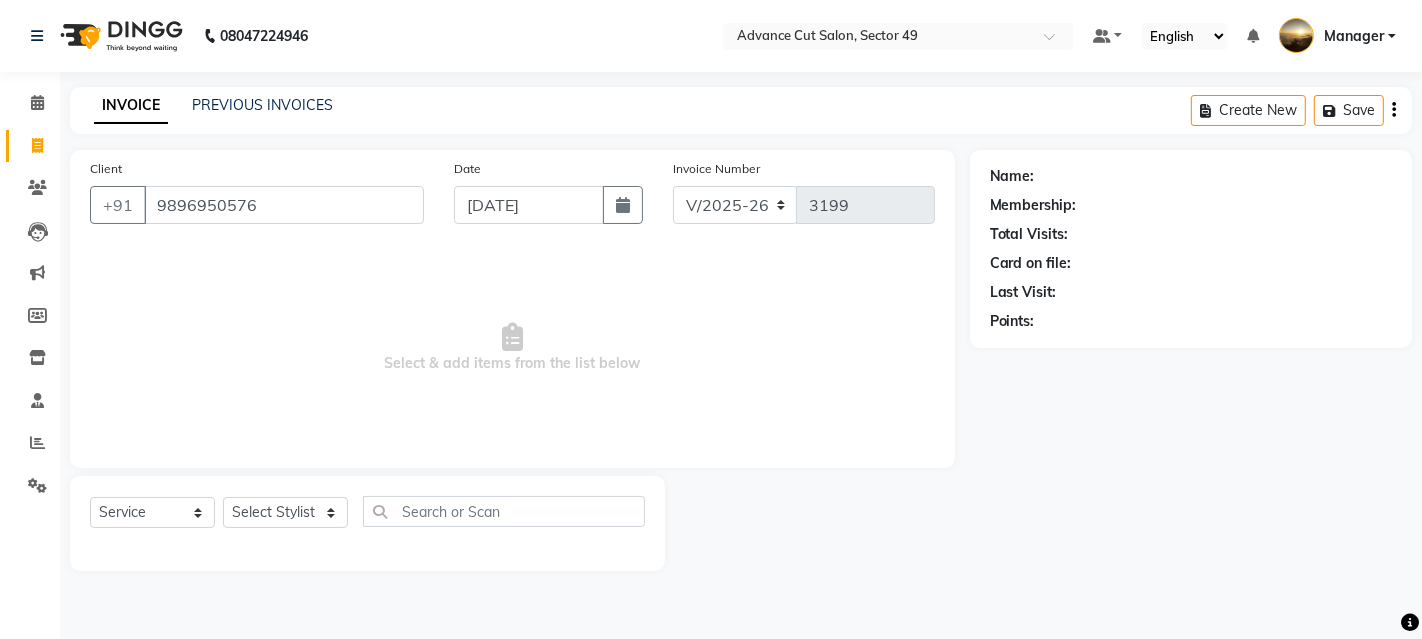 type on "9896950576" 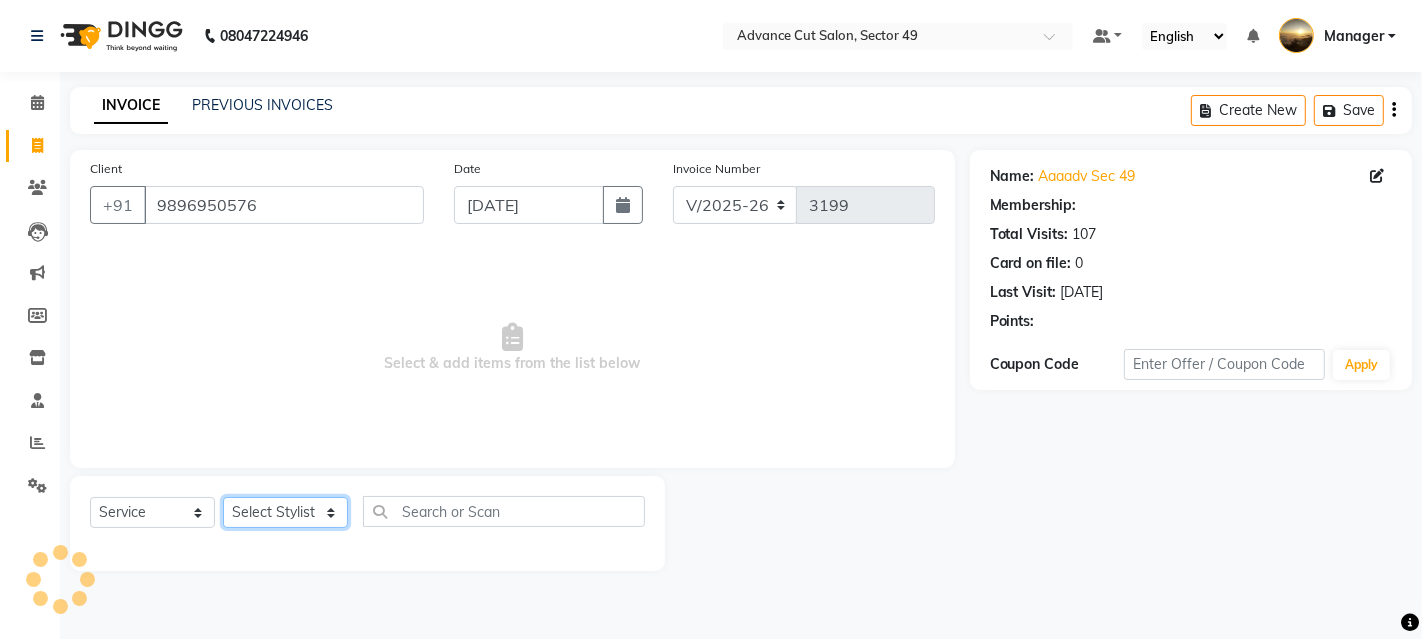 click on "Select Stylist [PERSON_NAME] danish [PERSON_NAME] Manager product [PERSON_NAME] rakhi [PERSON_NAME] sameer sameer Tip vishal" 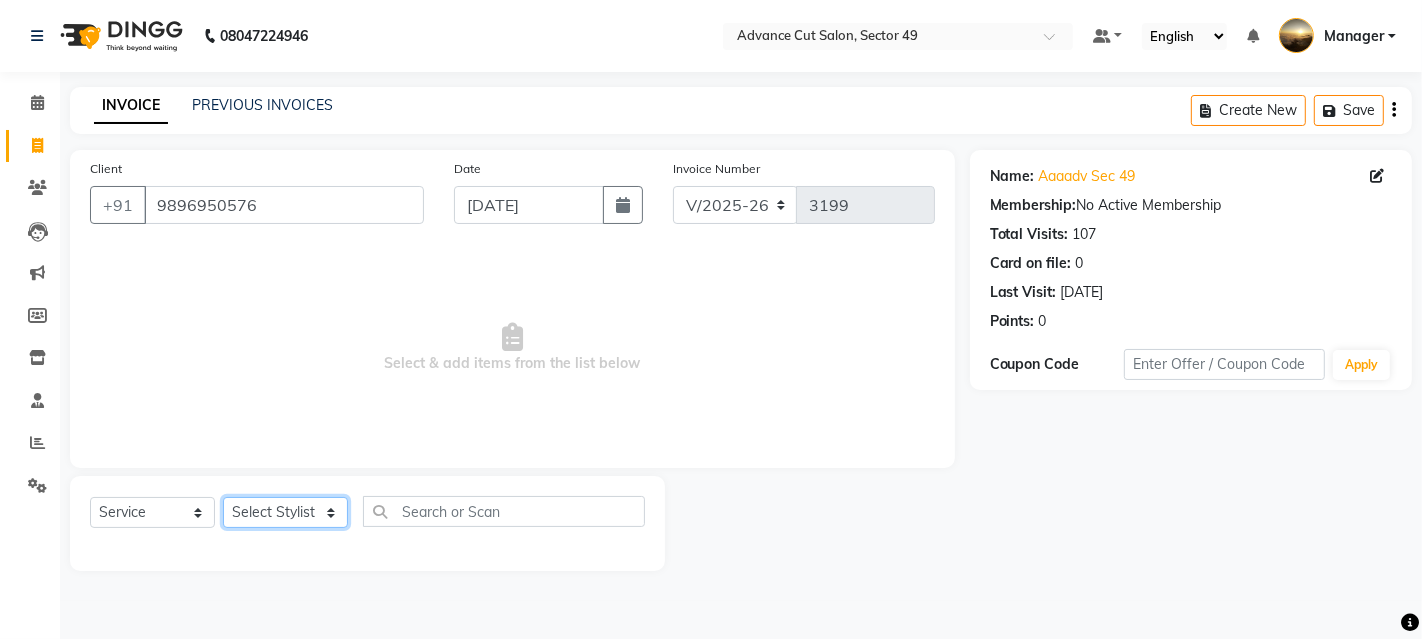 select on "66368" 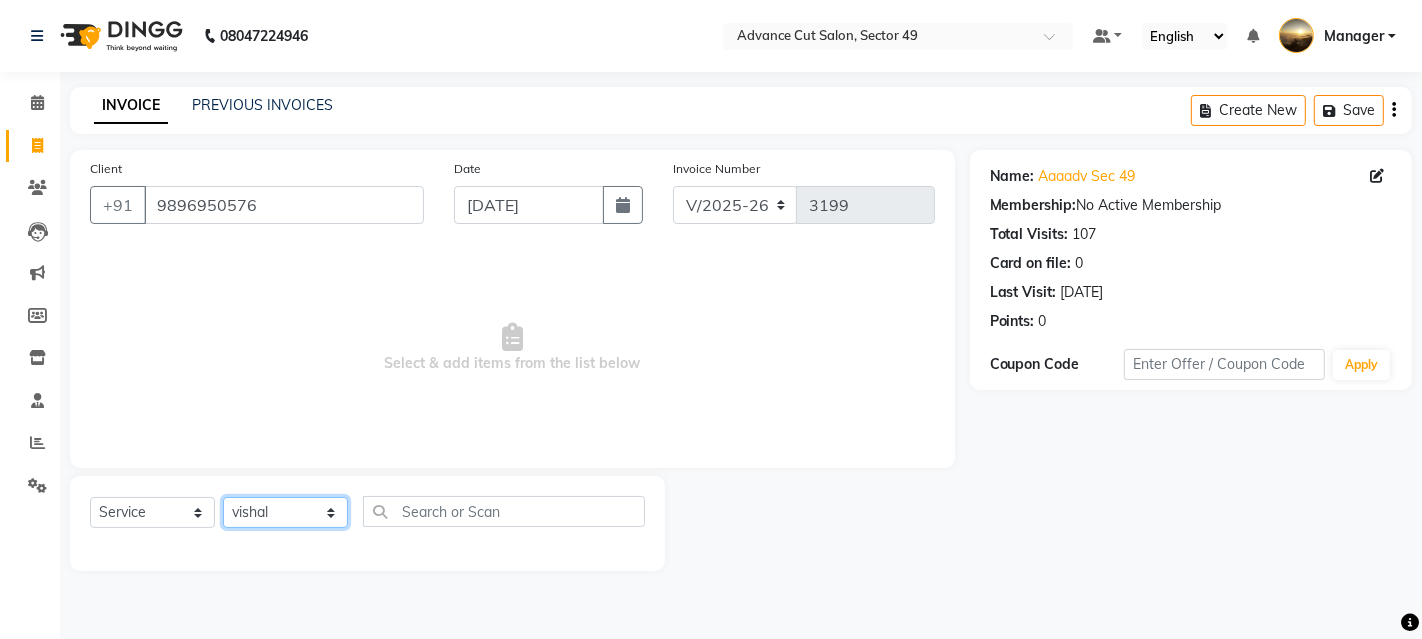click on "Select Stylist [PERSON_NAME] danish [PERSON_NAME] Manager product [PERSON_NAME] rakhi [PERSON_NAME] sameer sameer Tip vishal" 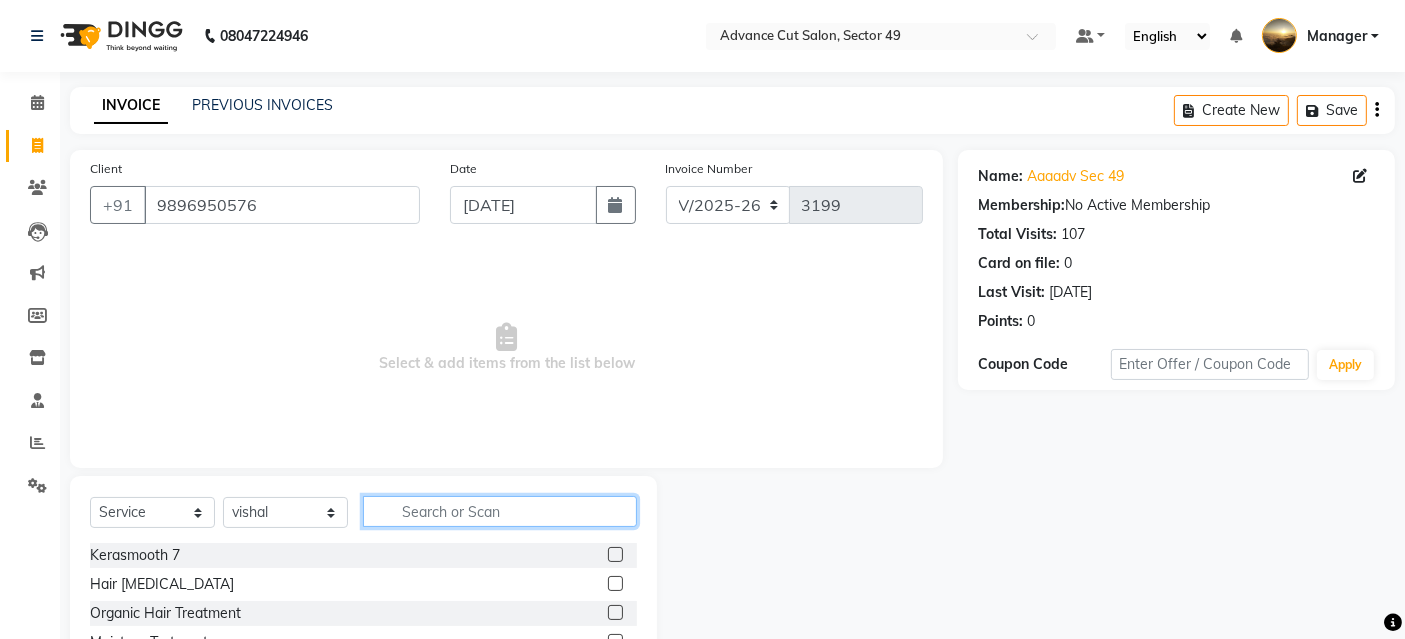 click on "Select  Service  Product  Membership  Package Voucher Prepaid Gift Card  Select Stylist Ayaphy [PERSON_NAME] danish [PERSON_NAME] Manager product purvi rakhi riyaz sameer sameer Tip vishal" 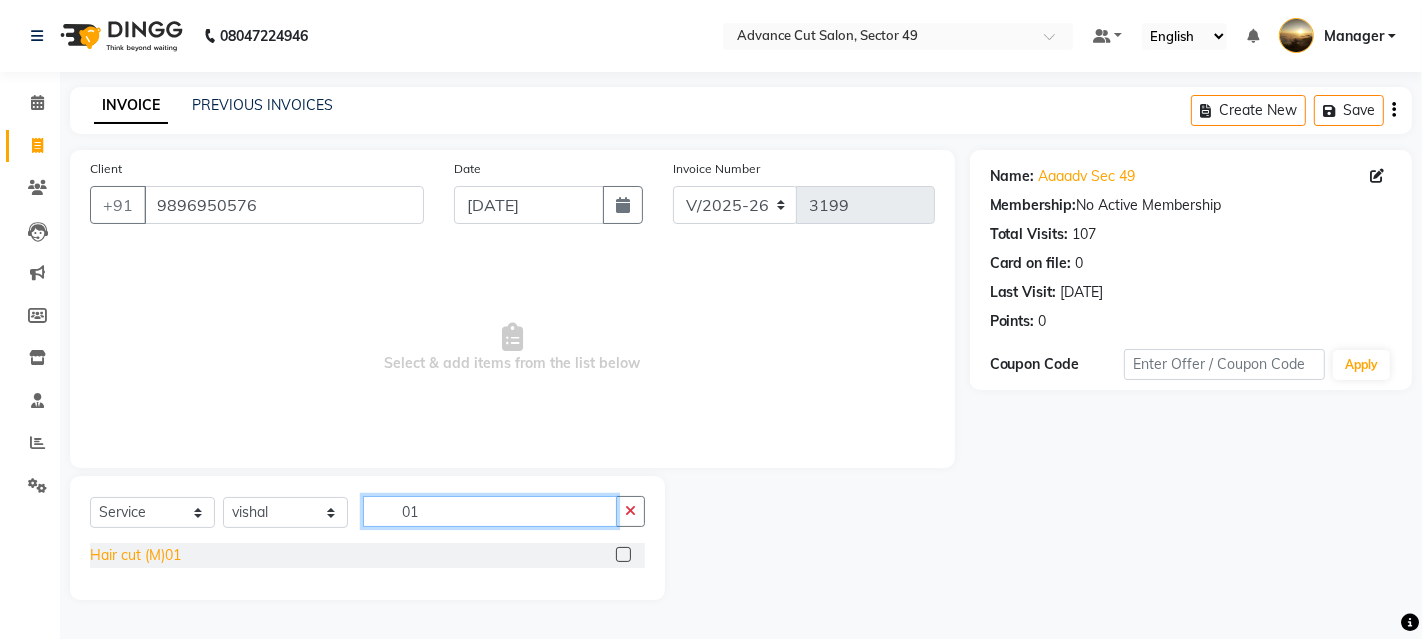 type on "01" 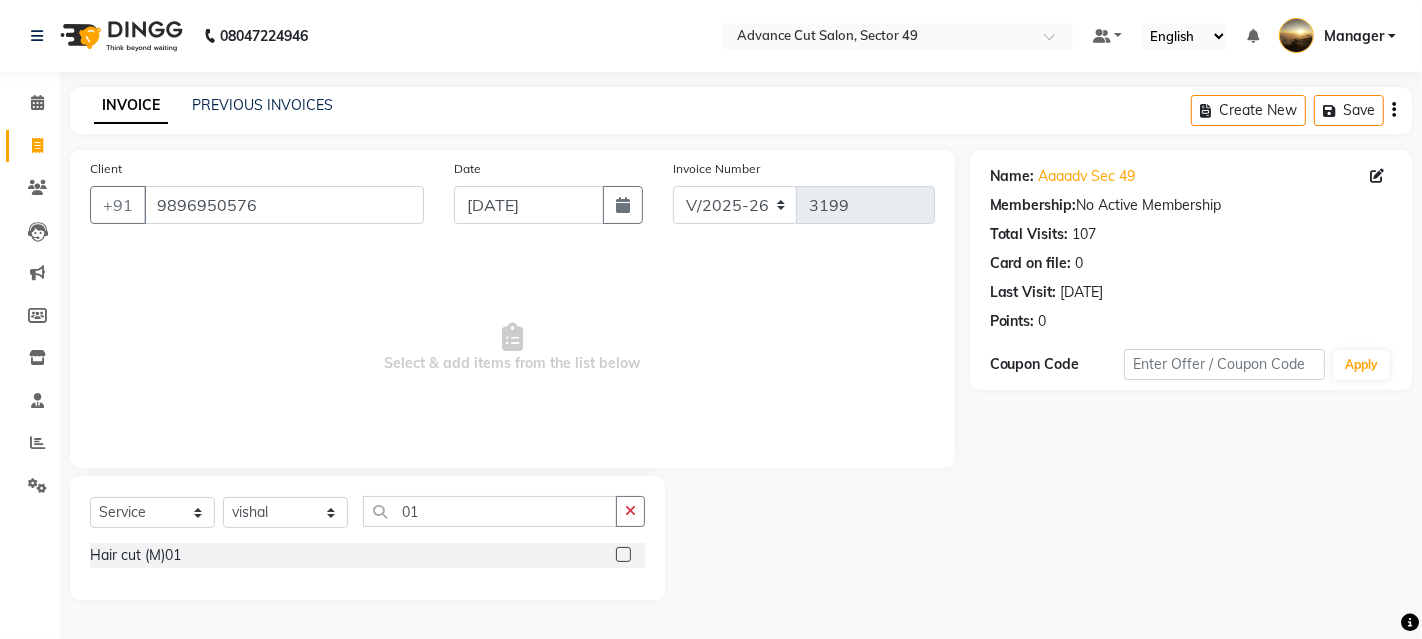 drag, startPoint x: 161, startPoint y: 552, endPoint x: 168, endPoint y: 535, distance: 18.384777 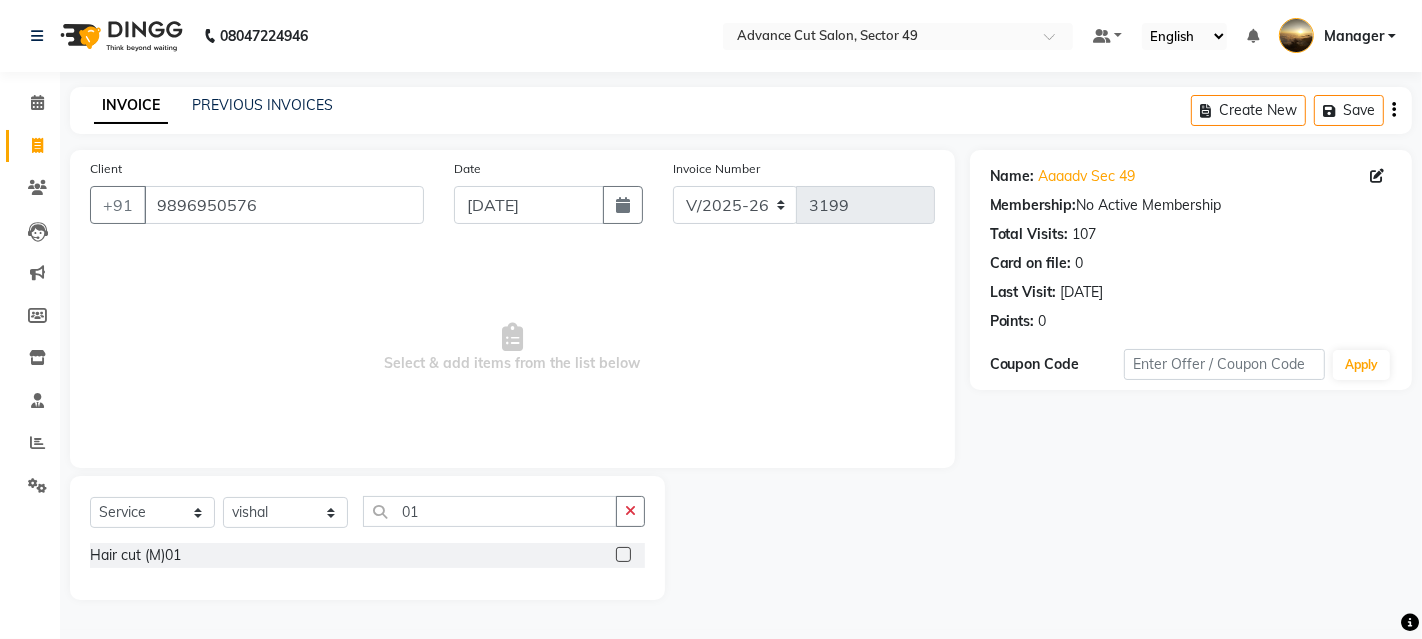 drag, startPoint x: 143, startPoint y: 549, endPoint x: 165, endPoint y: 538, distance: 24.596748 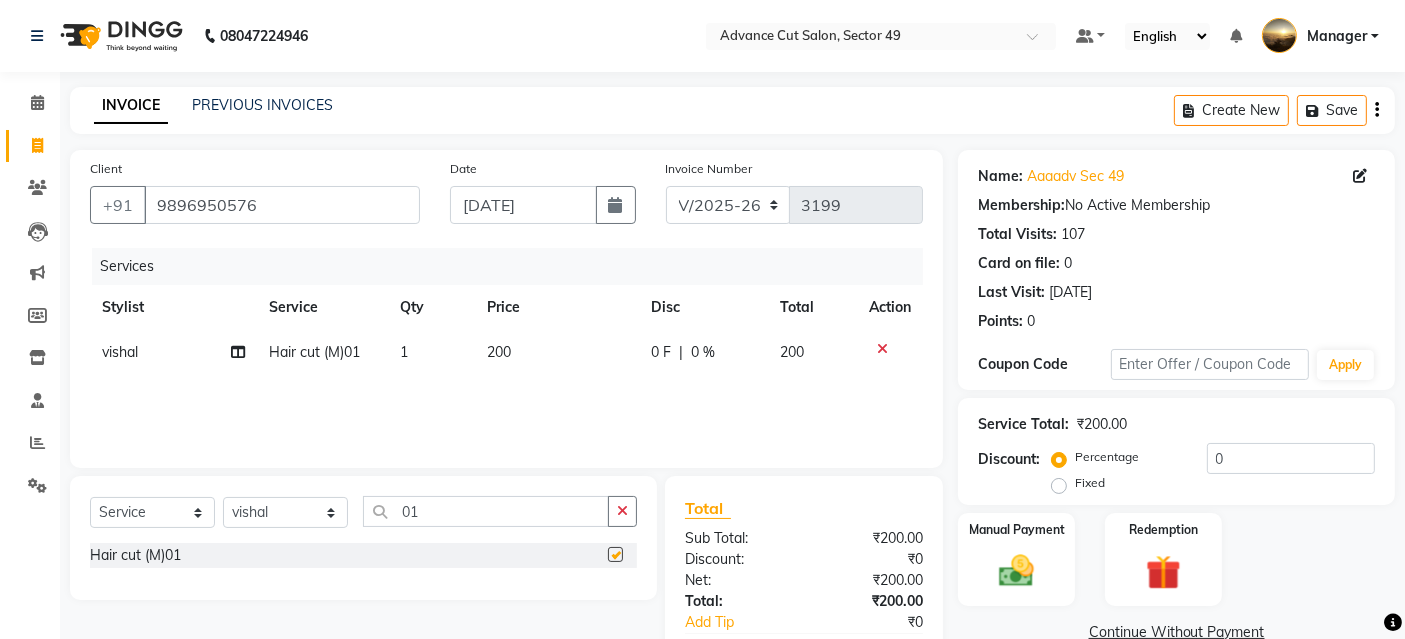 checkbox on "false" 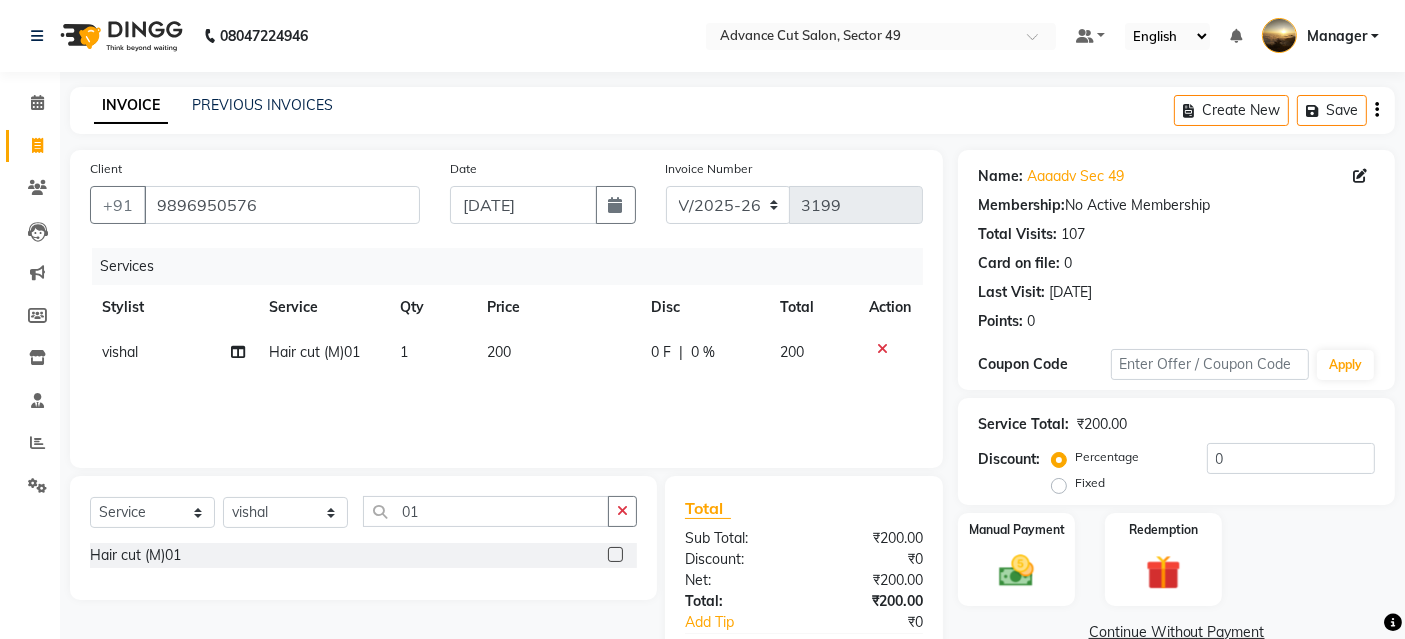 scroll, scrollTop: 117, scrollLeft: 0, axis: vertical 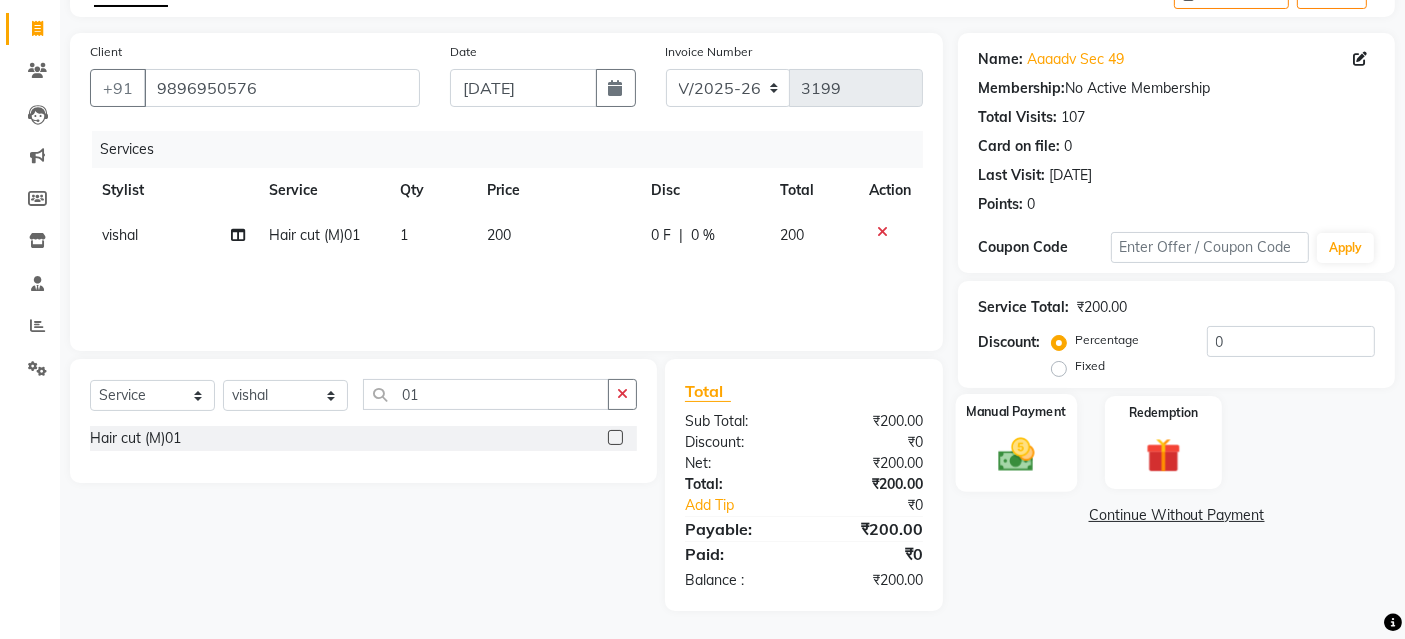 click on "Manual Payment" 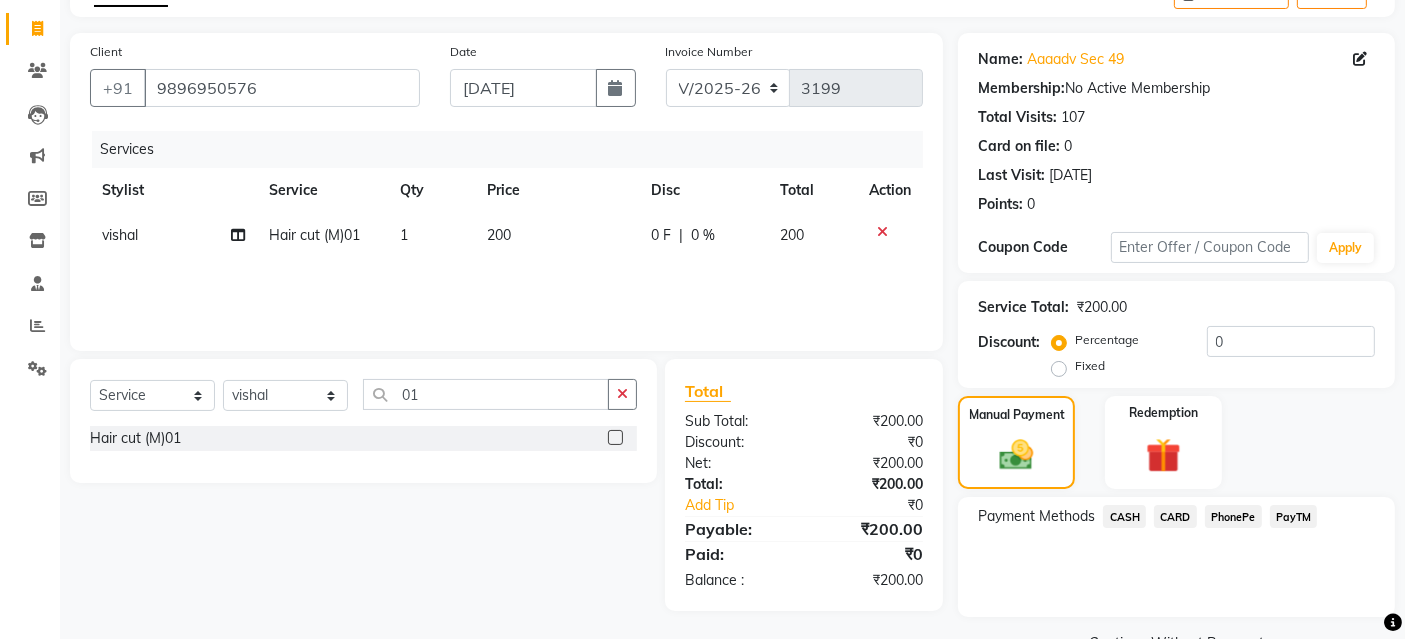 drag, startPoint x: 1306, startPoint y: 516, endPoint x: 1280, endPoint y: 532, distance: 30.528675 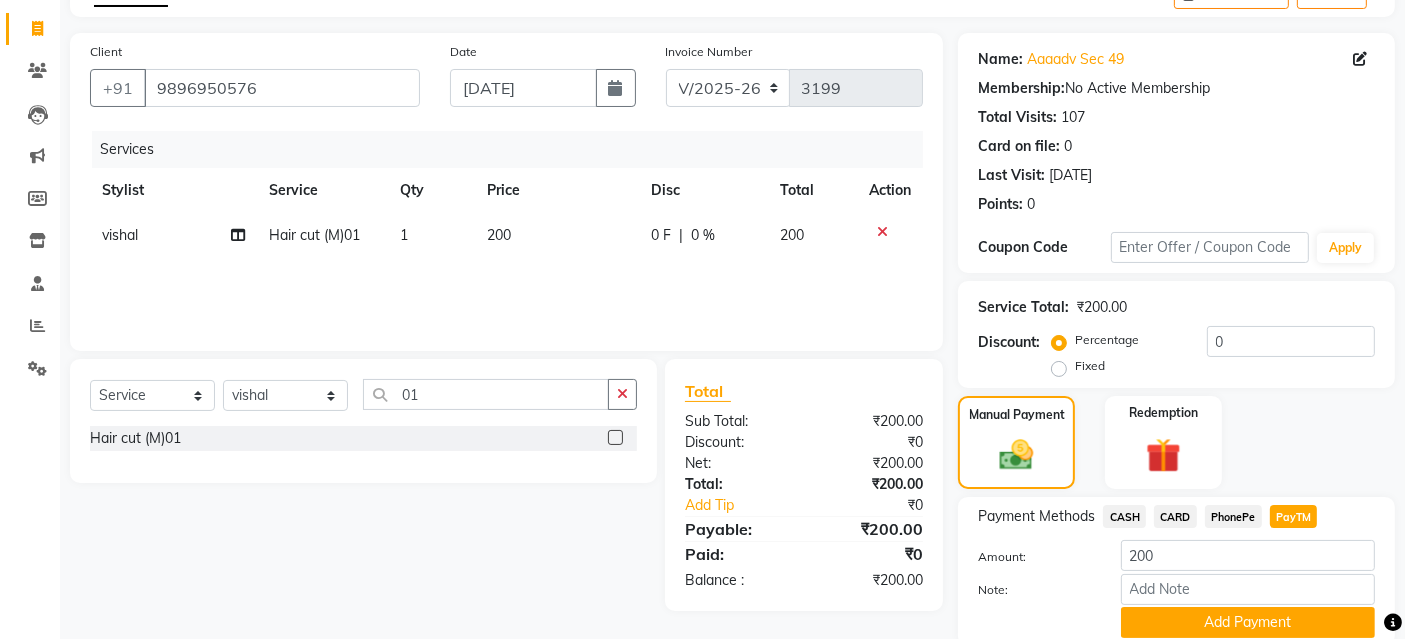 drag, startPoint x: 1211, startPoint y: 610, endPoint x: 1202, endPoint y: 576, distance: 35.17101 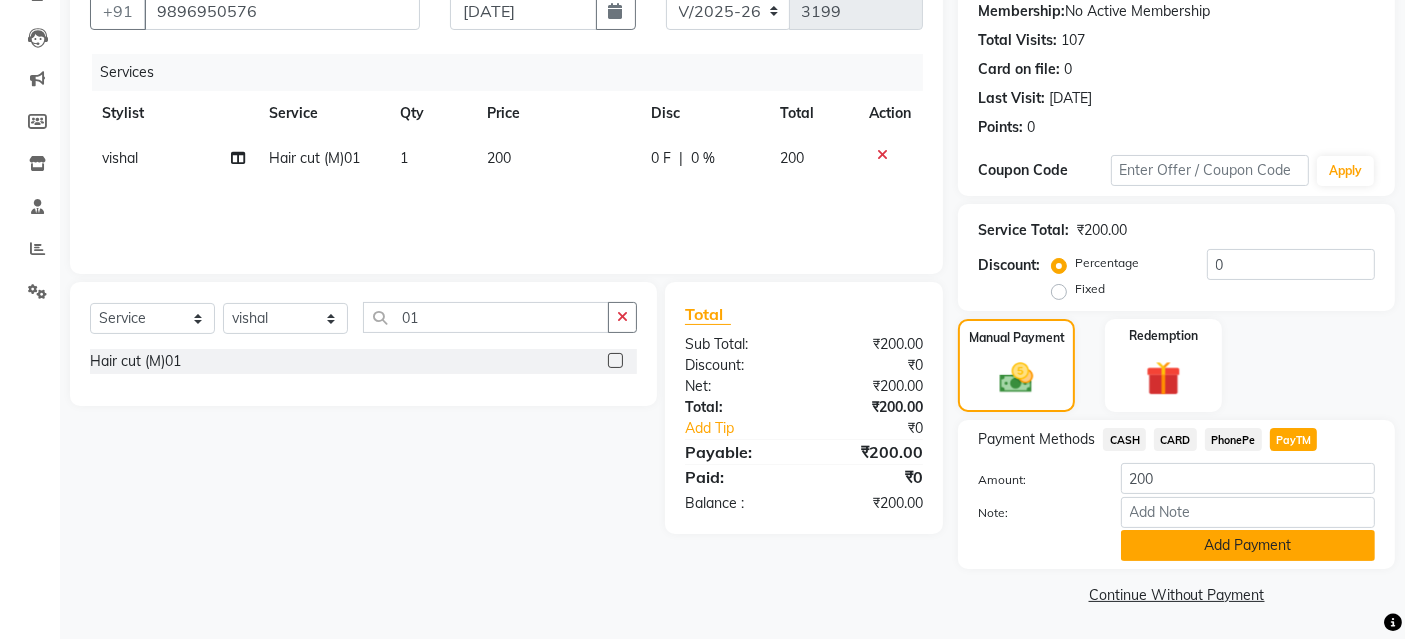 click on "Add Payment" 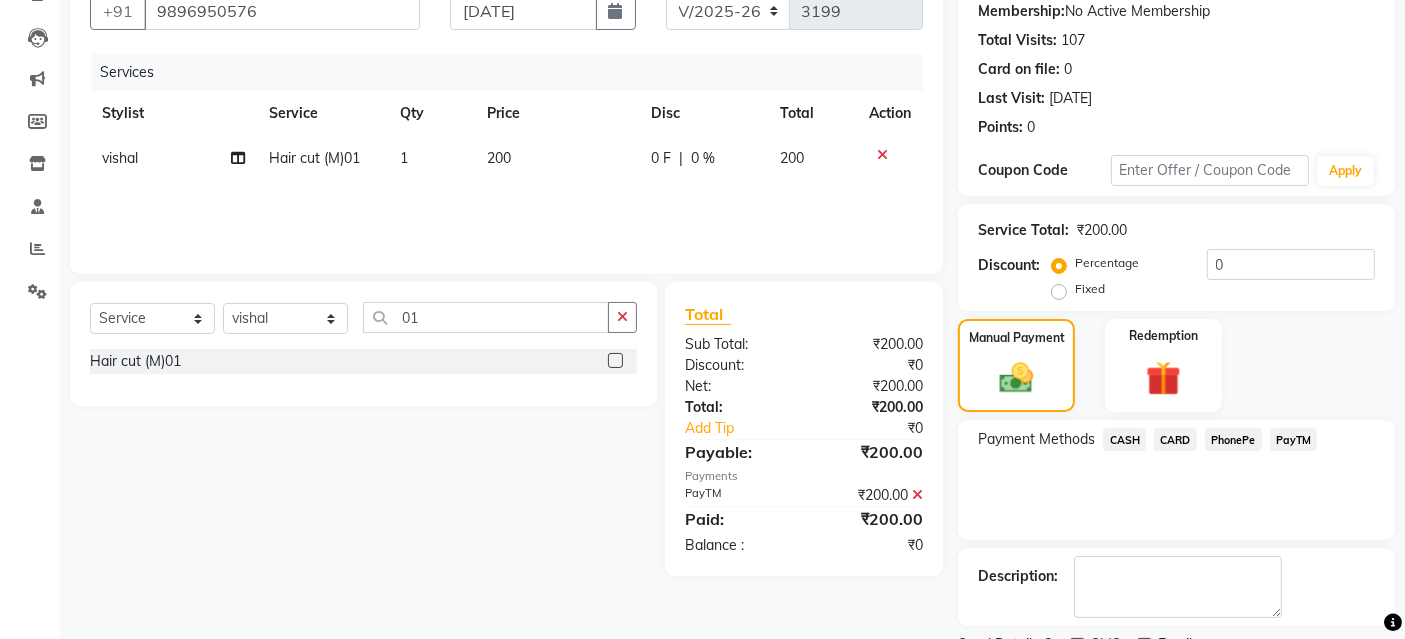 scroll, scrollTop: 277, scrollLeft: 0, axis: vertical 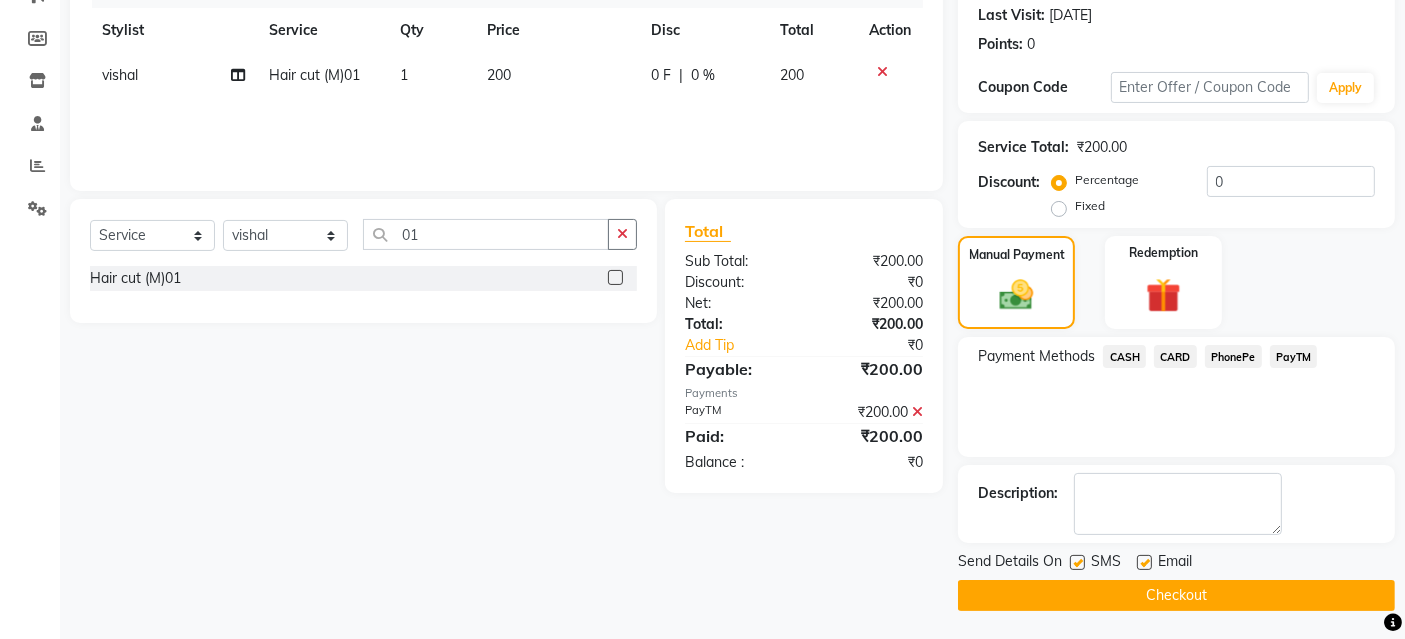 click on "Checkout" 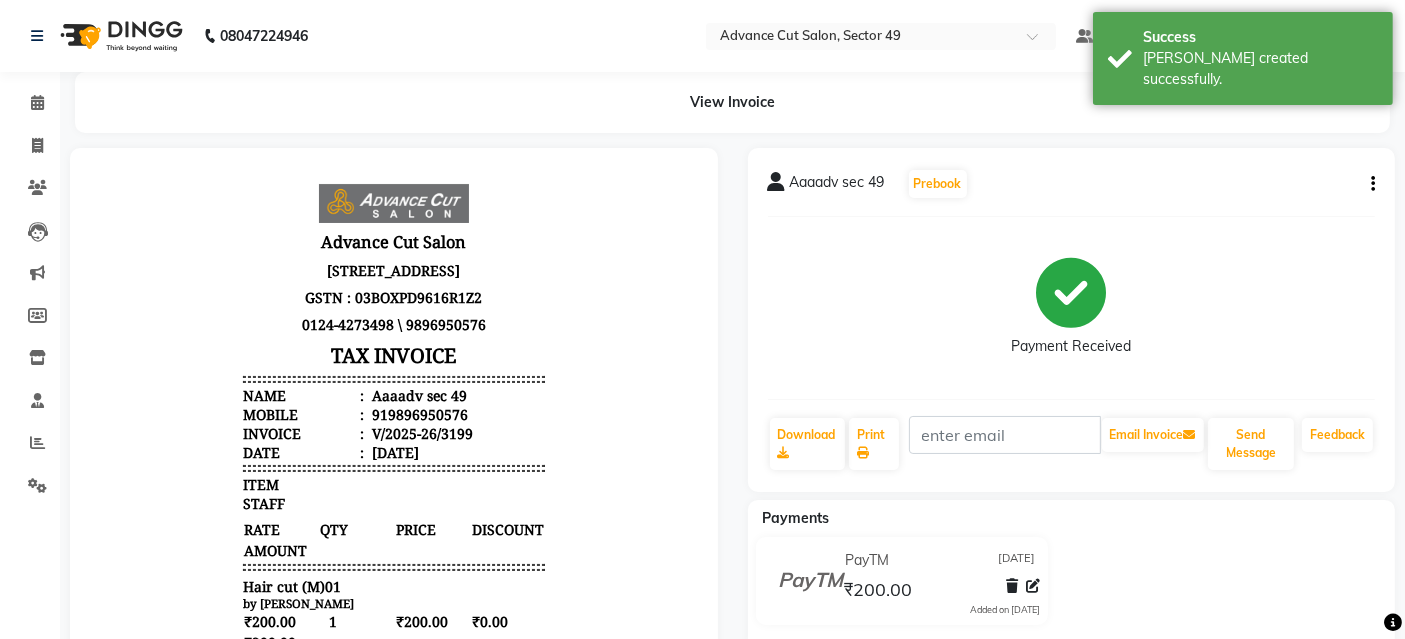 scroll, scrollTop: 0, scrollLeft: 0, axis: both 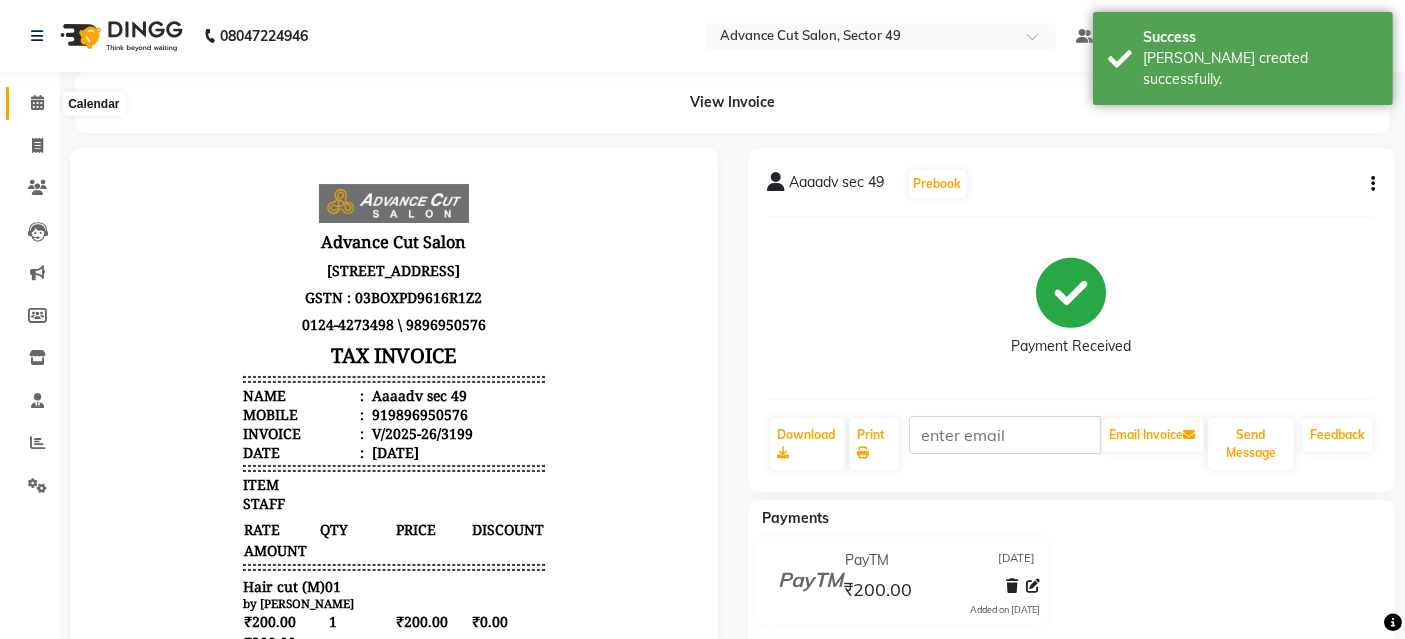 click 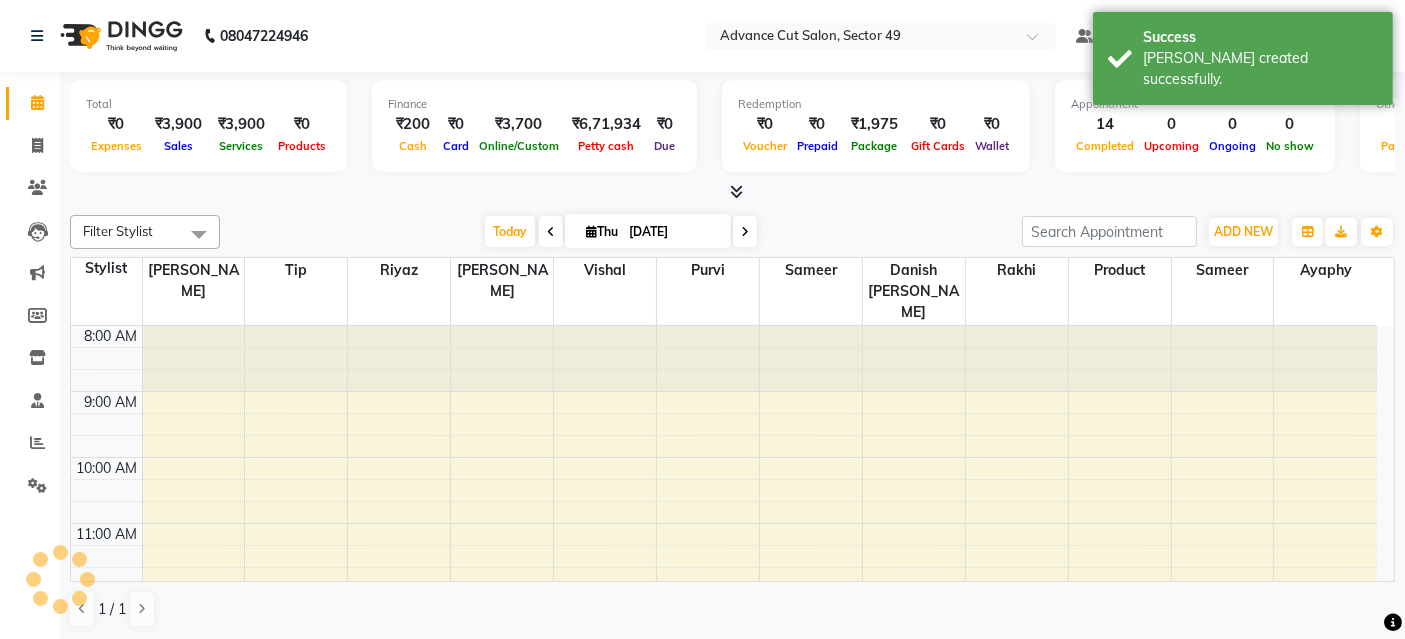scroll, scrollTop: 577, scrollLeft: 0, axis: vertical 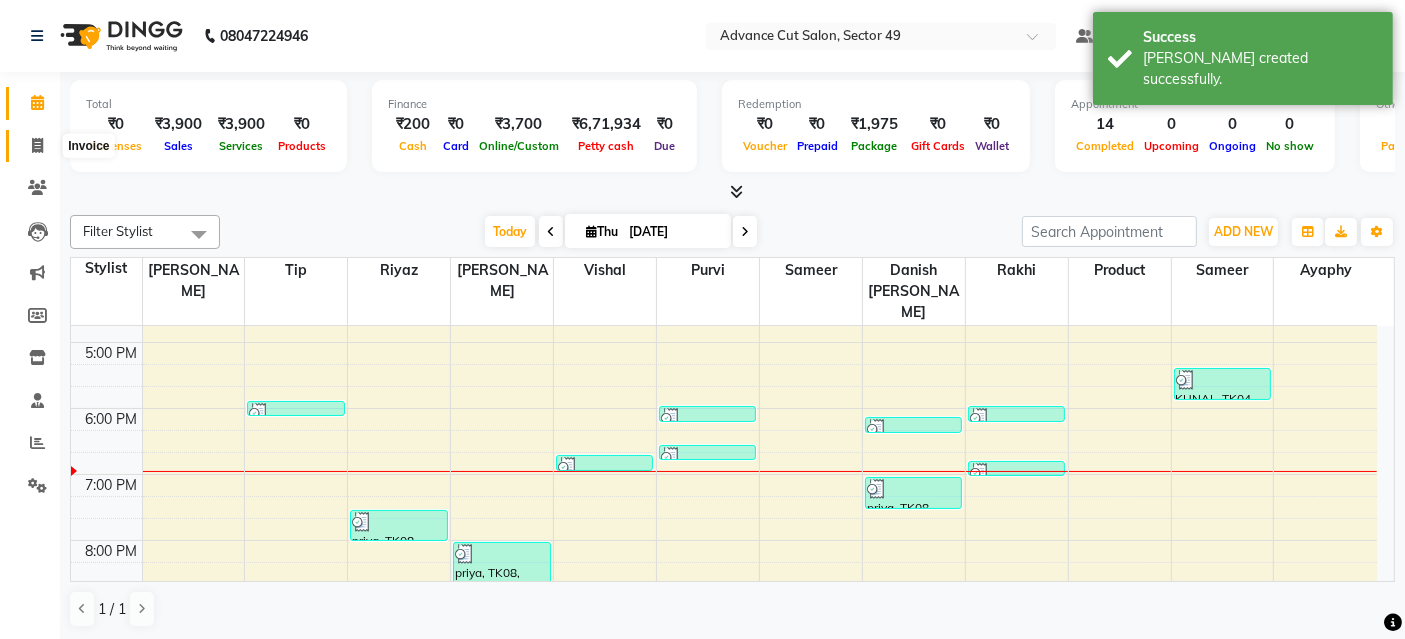 click 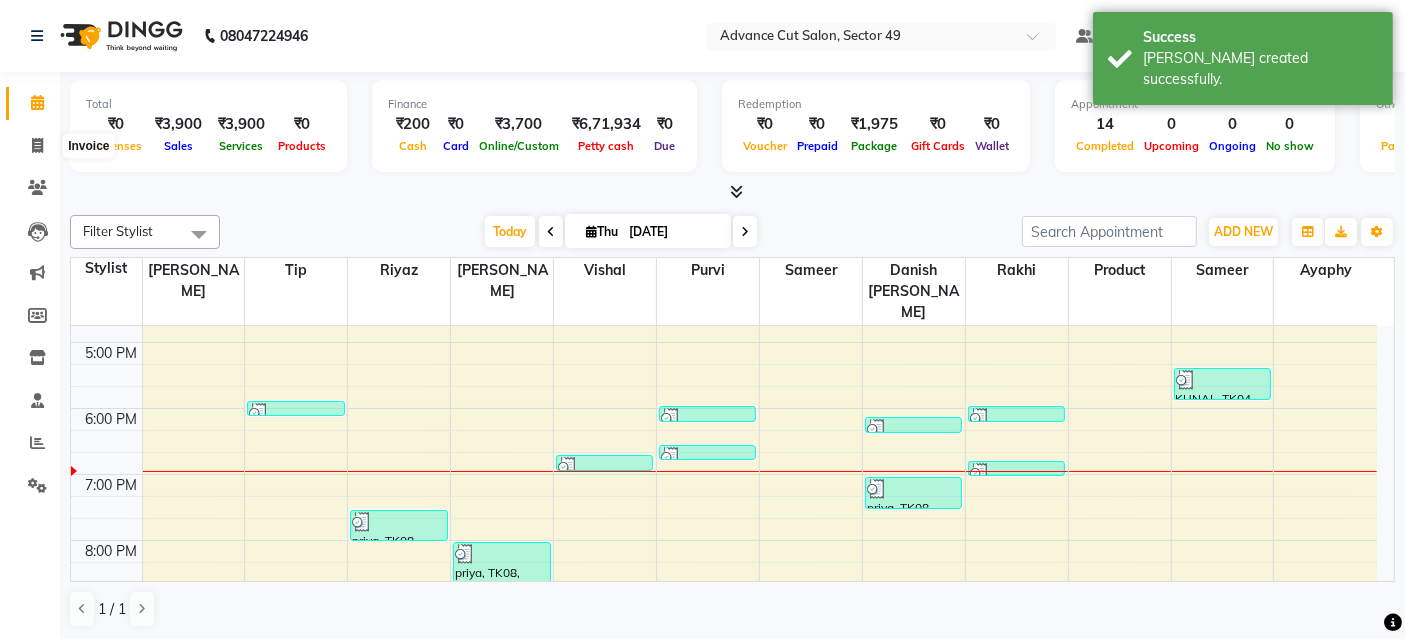 select on "service" 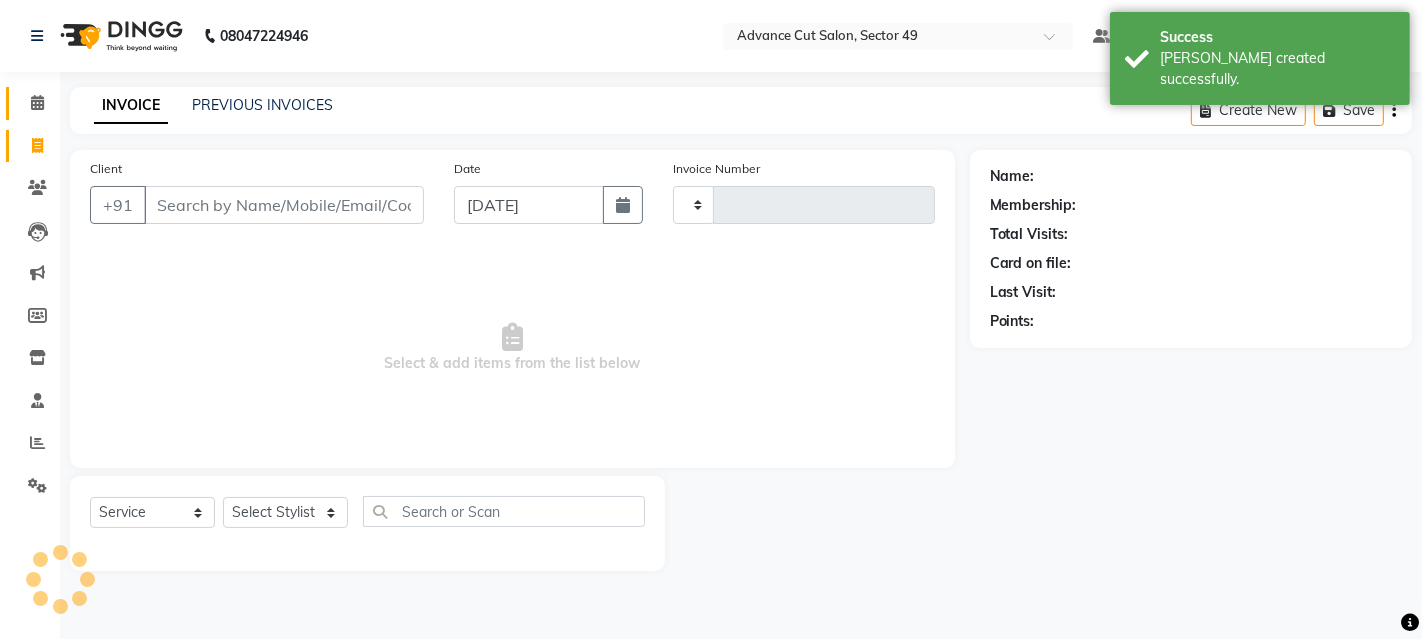 type on "3200" 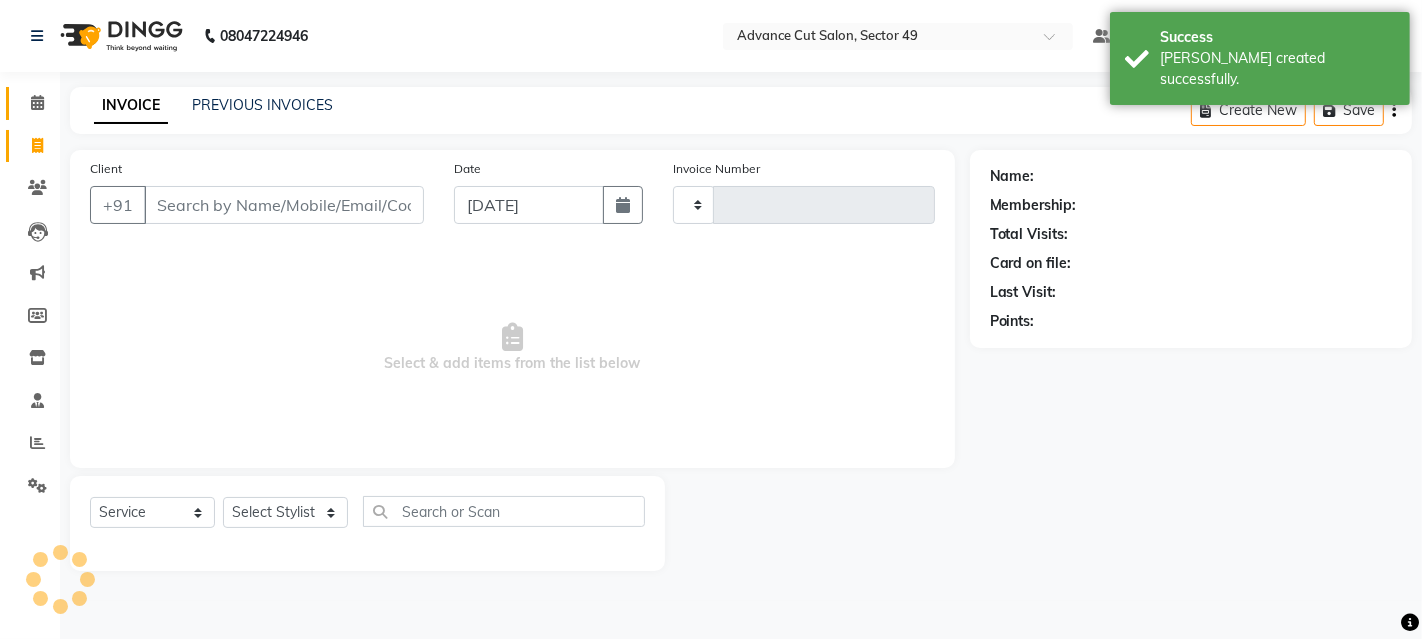 select on "4616" 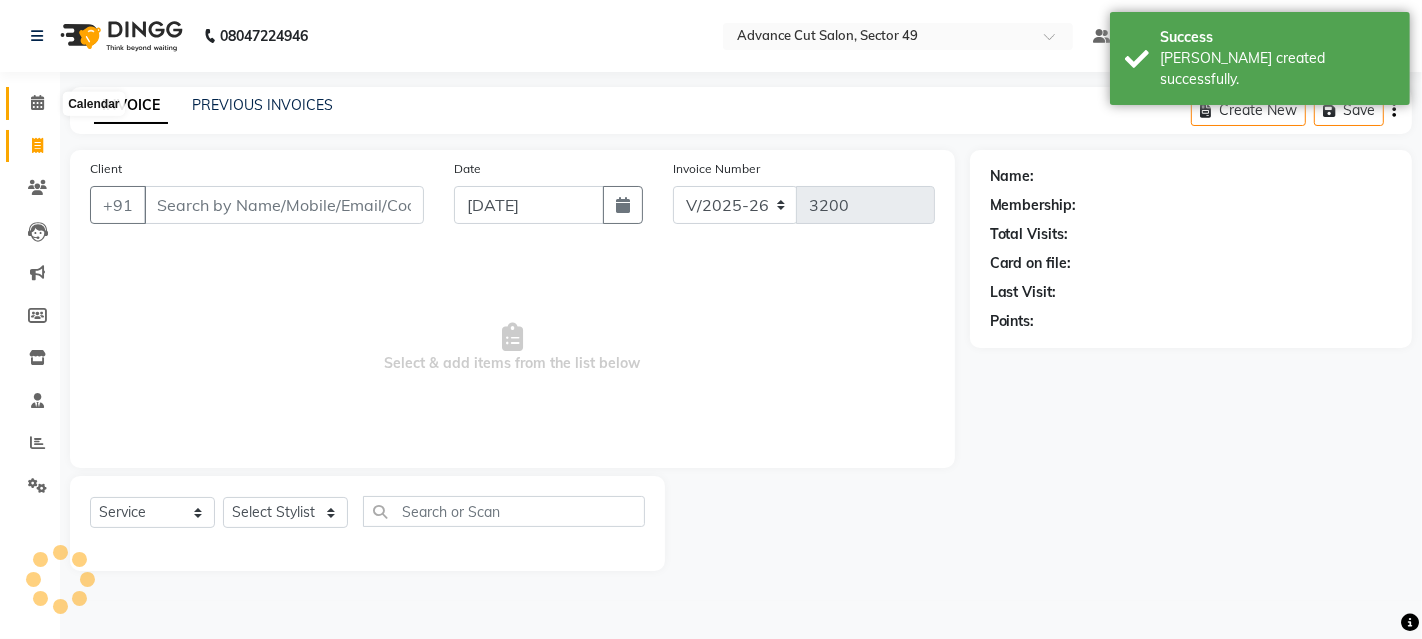 click 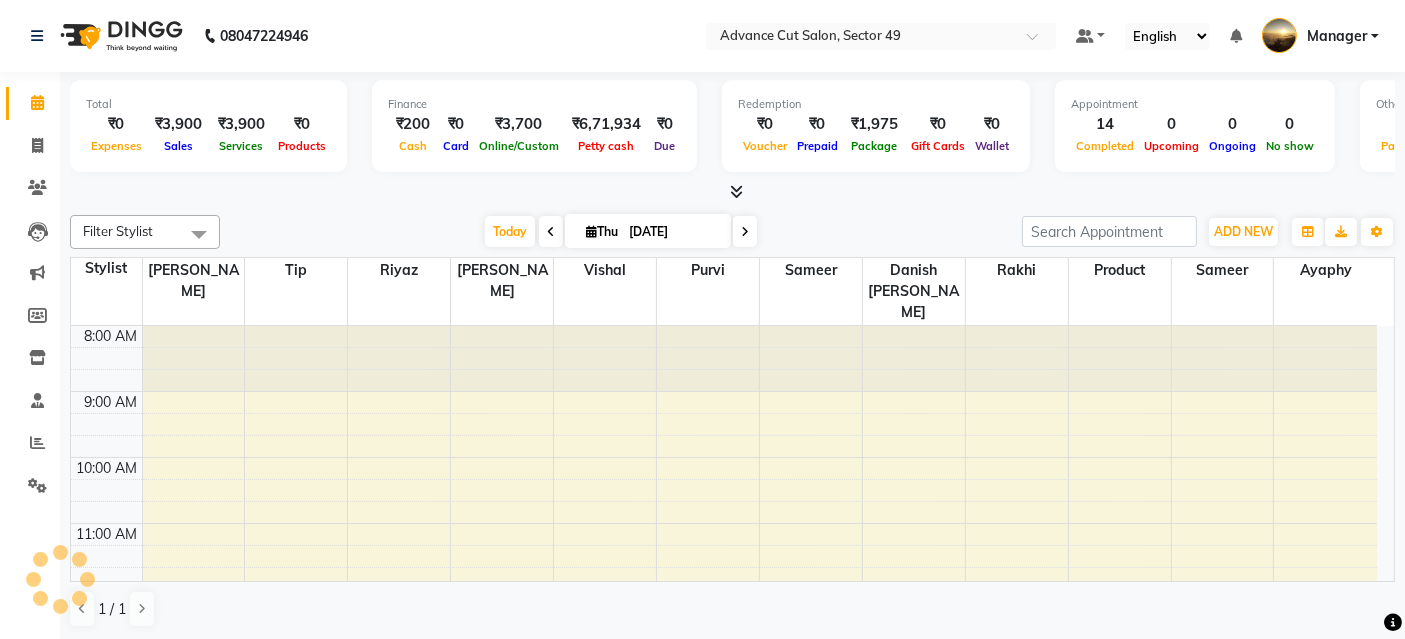 scroll, scrollTop: 577, scrollLeft: 0, axis: vertical 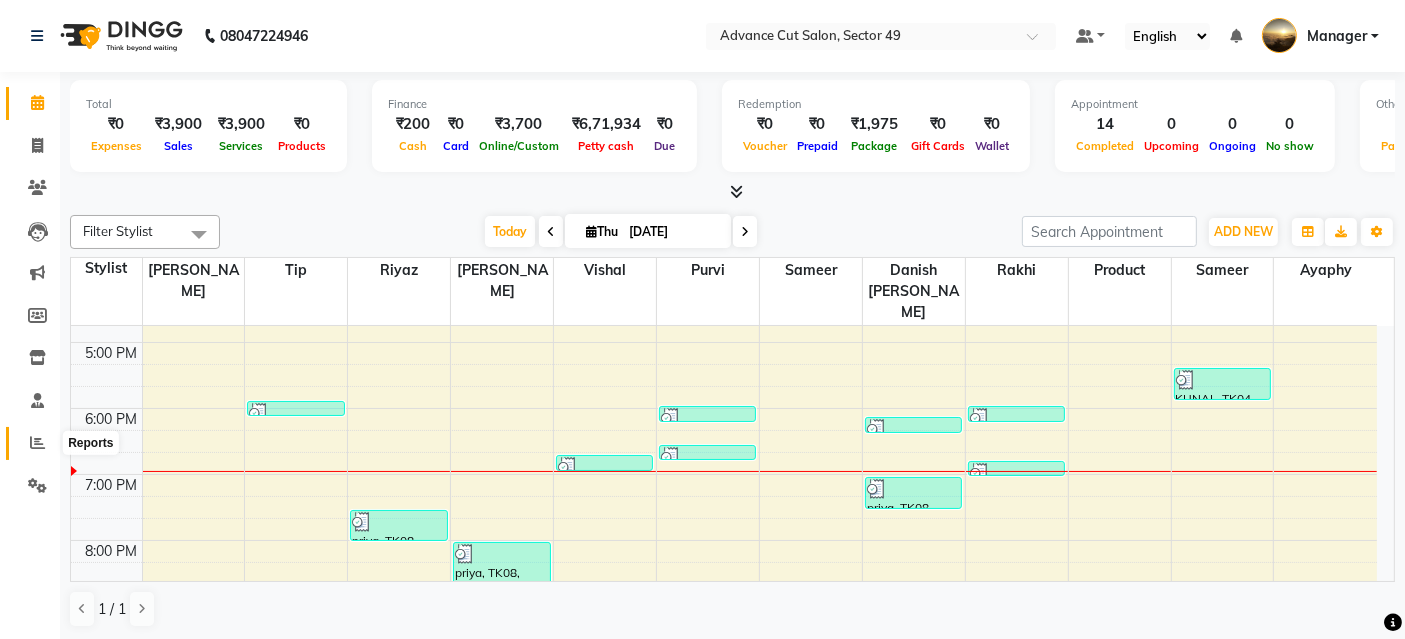 click 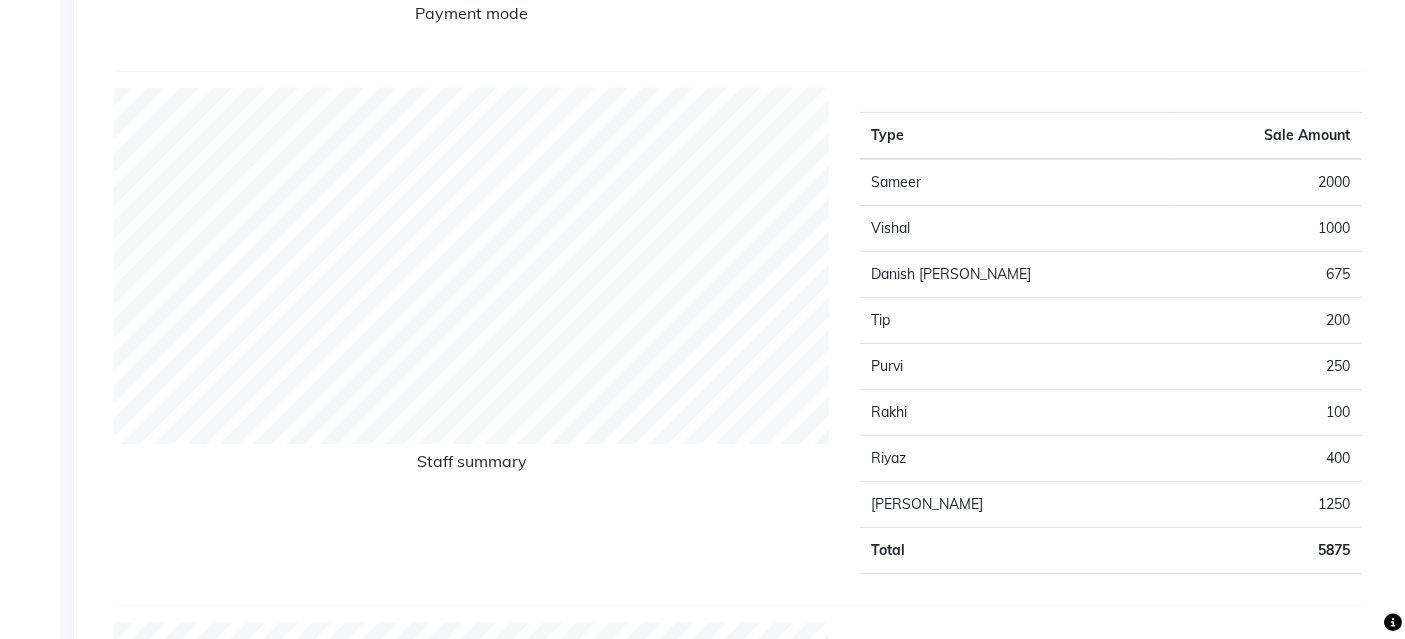 scroll, scrollTop: 777, scrollLeft: 0, axis: vertical 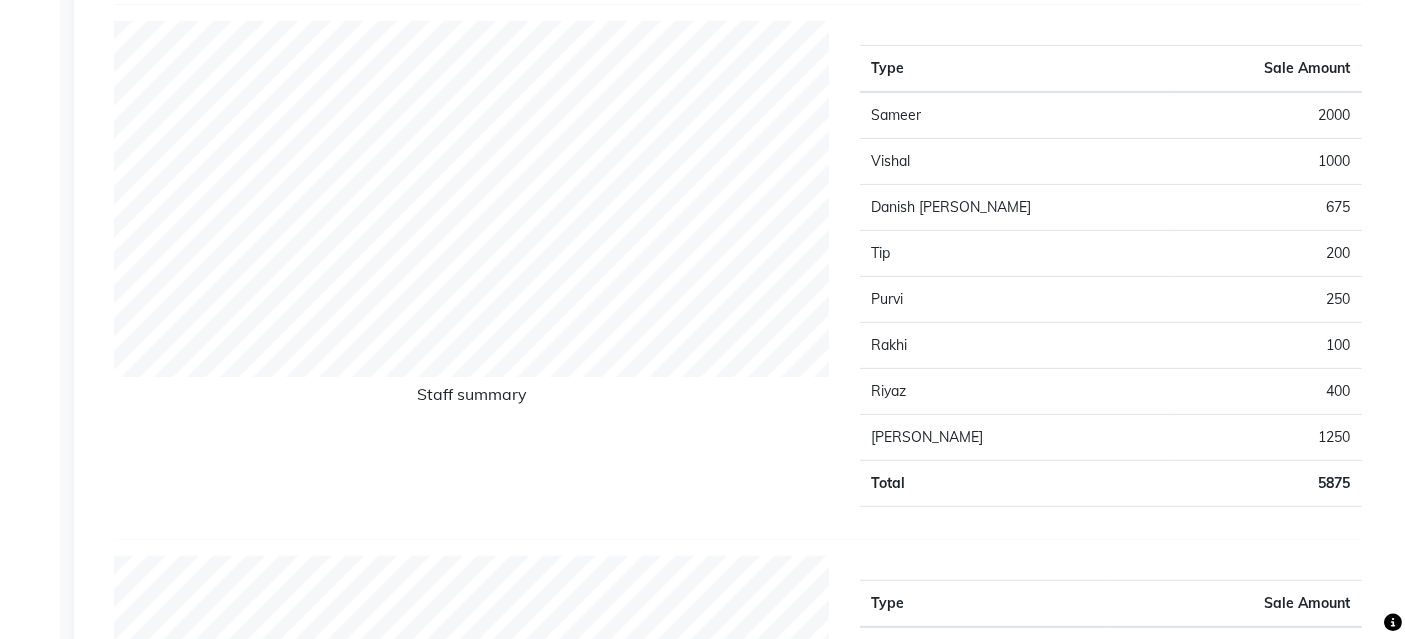 drag, startPoint x: 1300, startPoint y: 412, endPoint x: 462, endPoint y: 472, distance: 840.1452 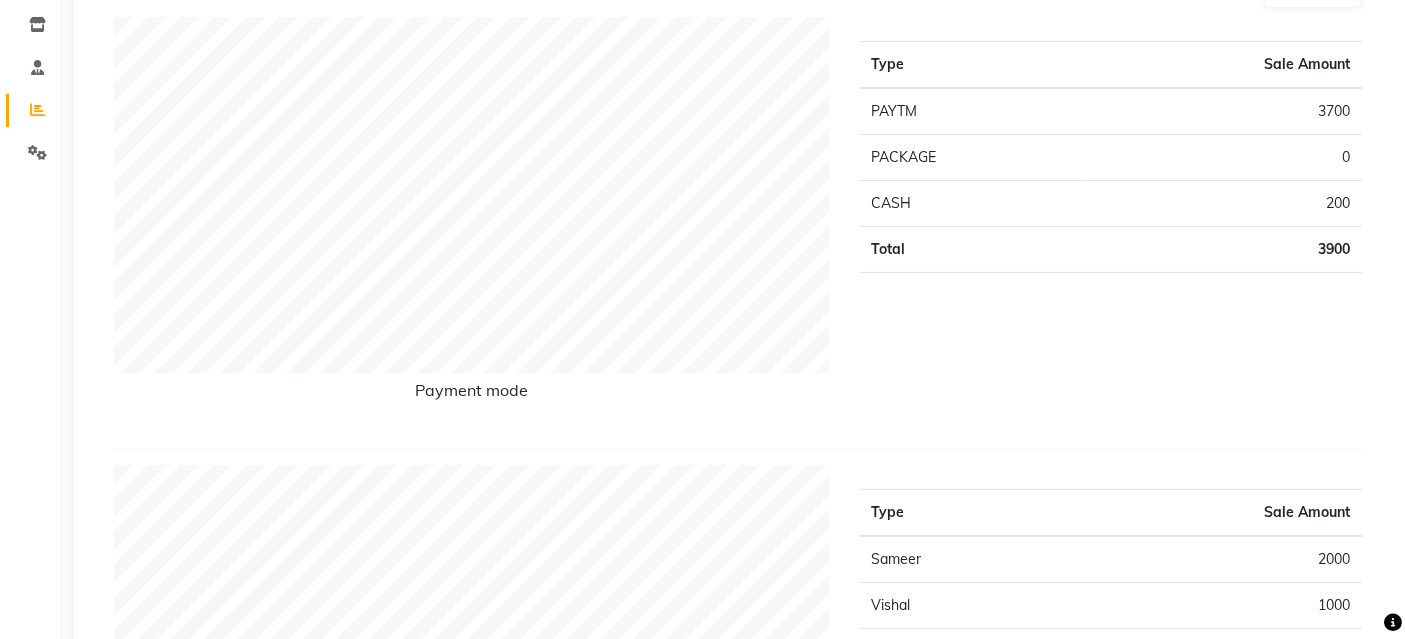scroll, scrollTop: 0, scrollLeft: 0, axis: both 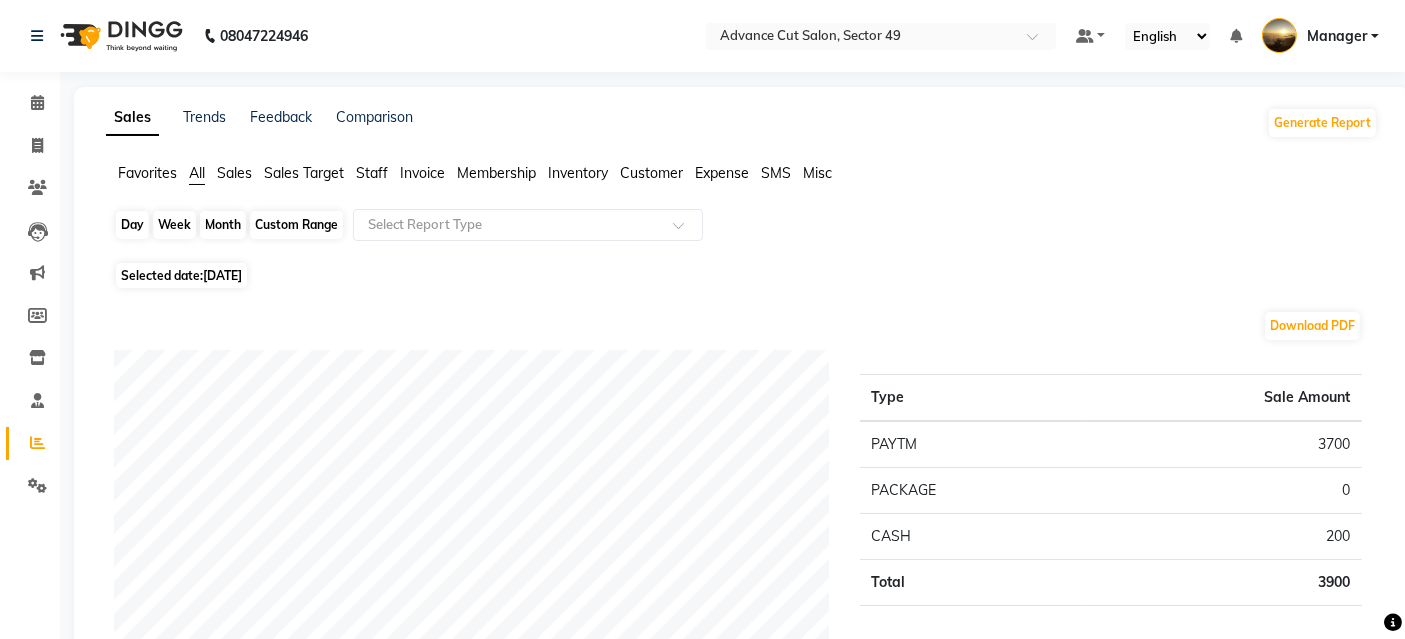 click on "Day" 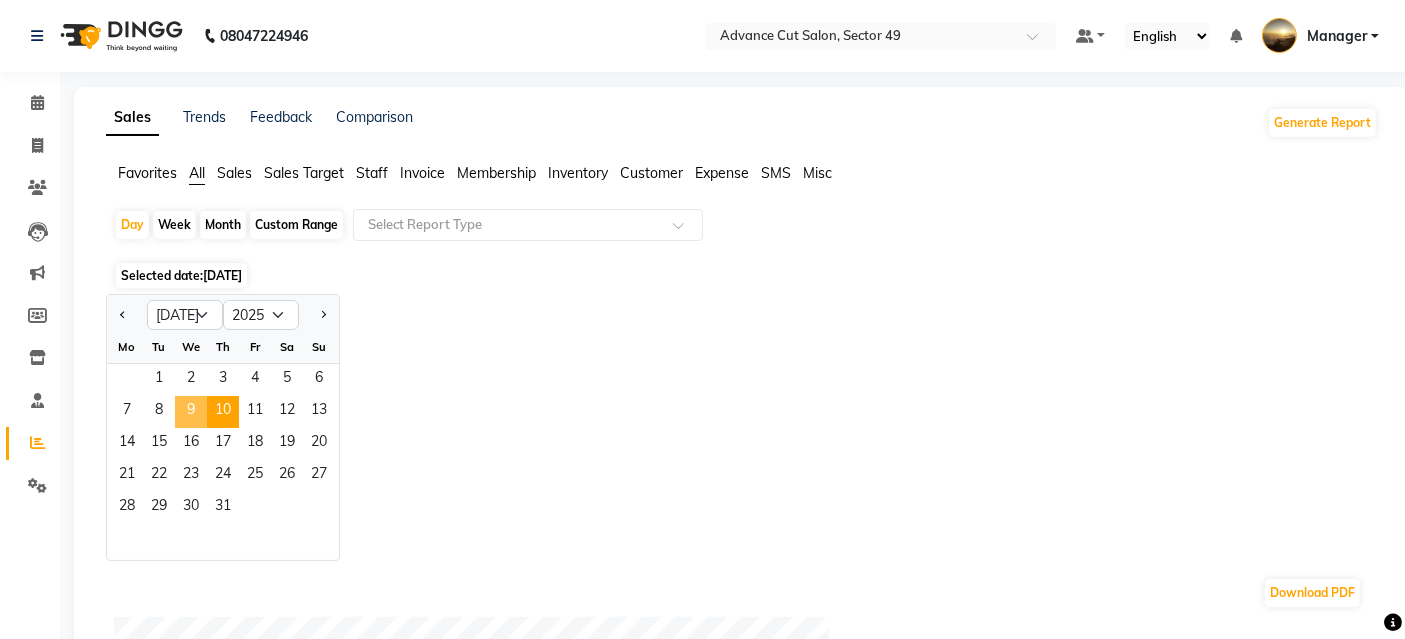 click on "9" 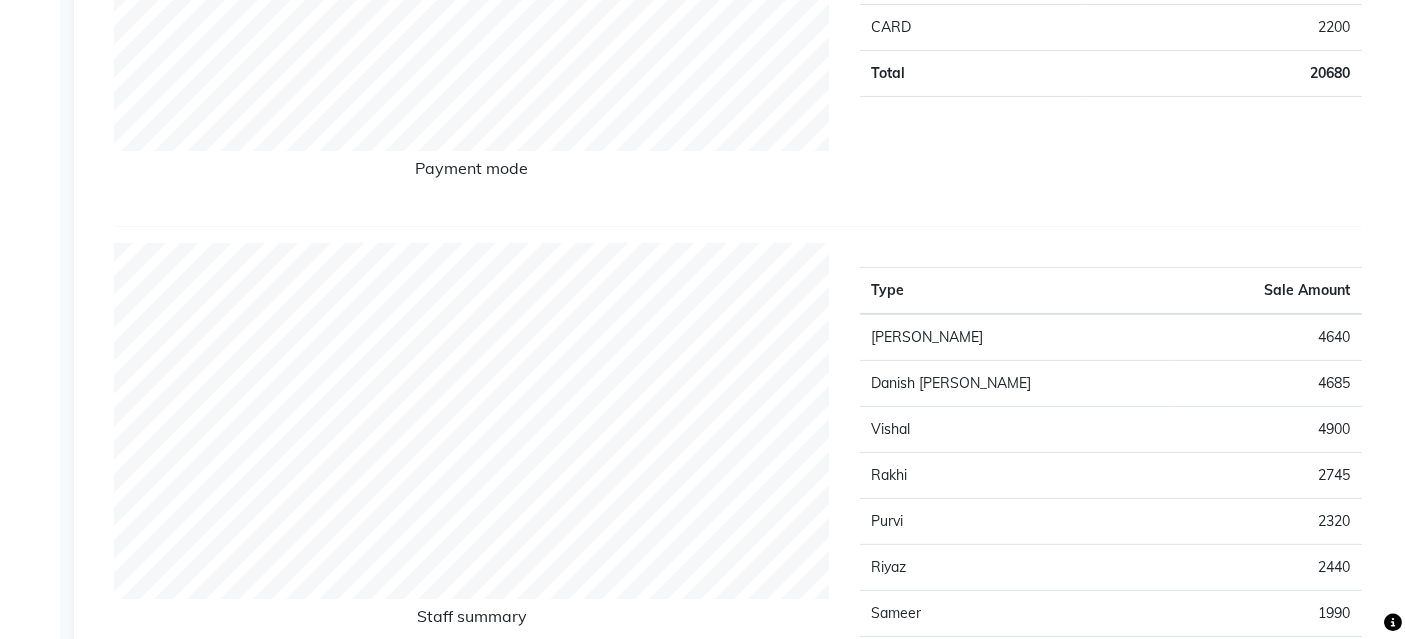 scroll, scrollTop: 666, scrollLeft: 0, axis: vertical 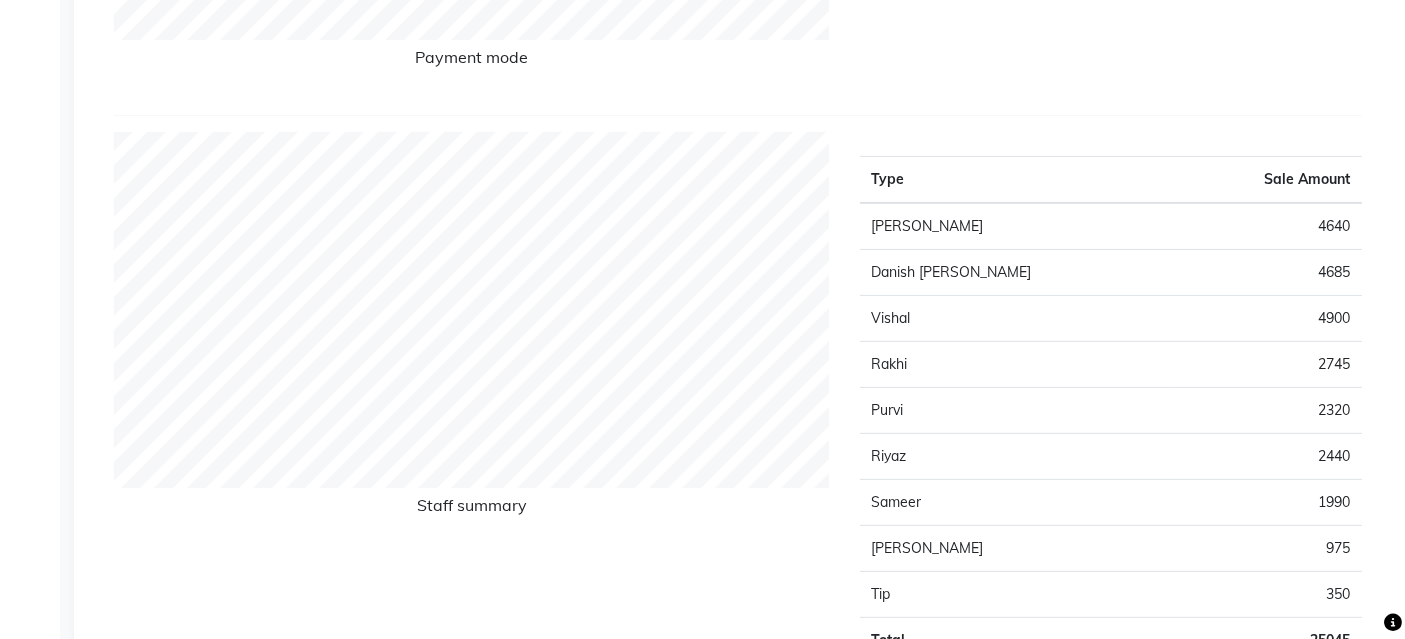 drag, startPoint x: 1151, startPoint y: 291, endPoint x: 1202, endPoint y: 284, distance: 51.47815 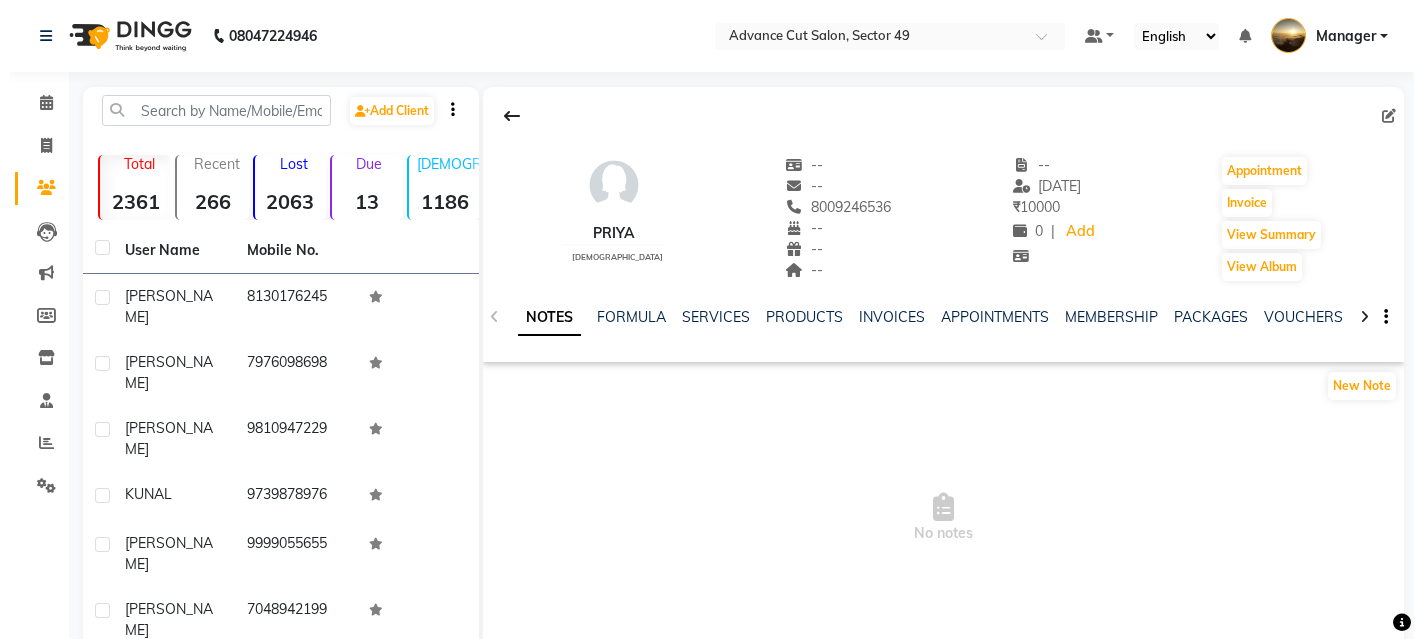scroll, scrollTop: 0, scrollLeft: 0, axis: both 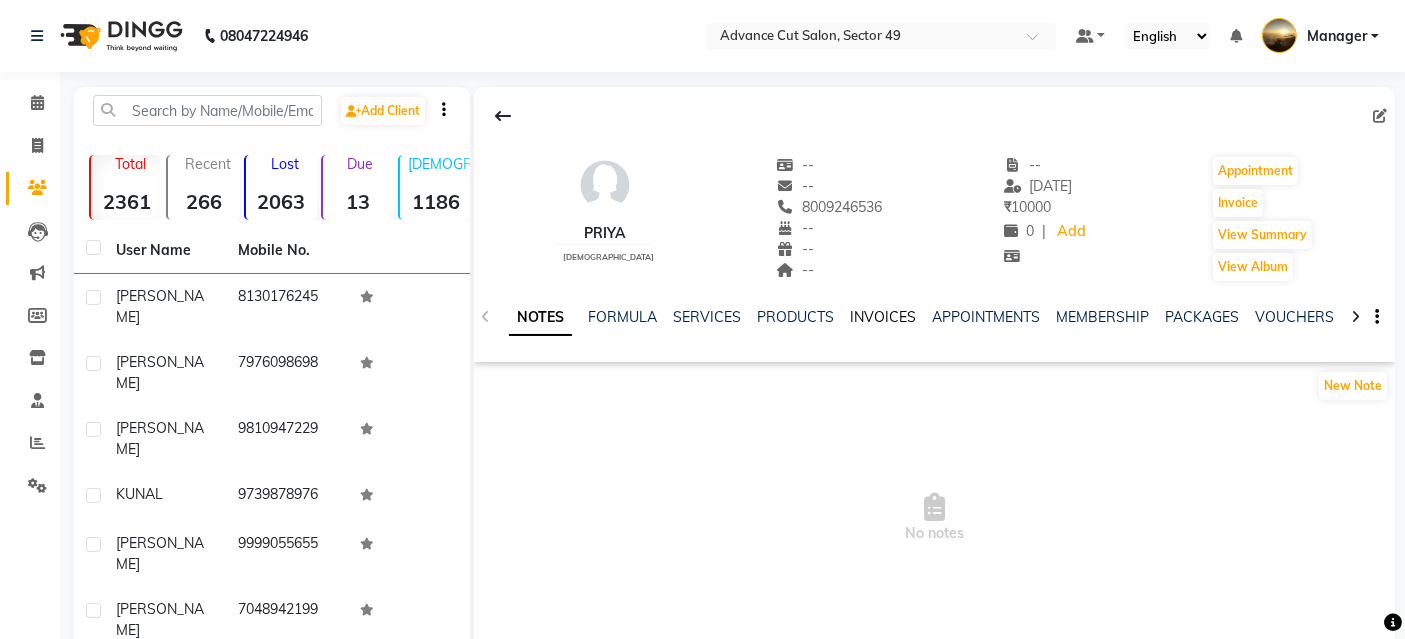 click on "INVOICES" 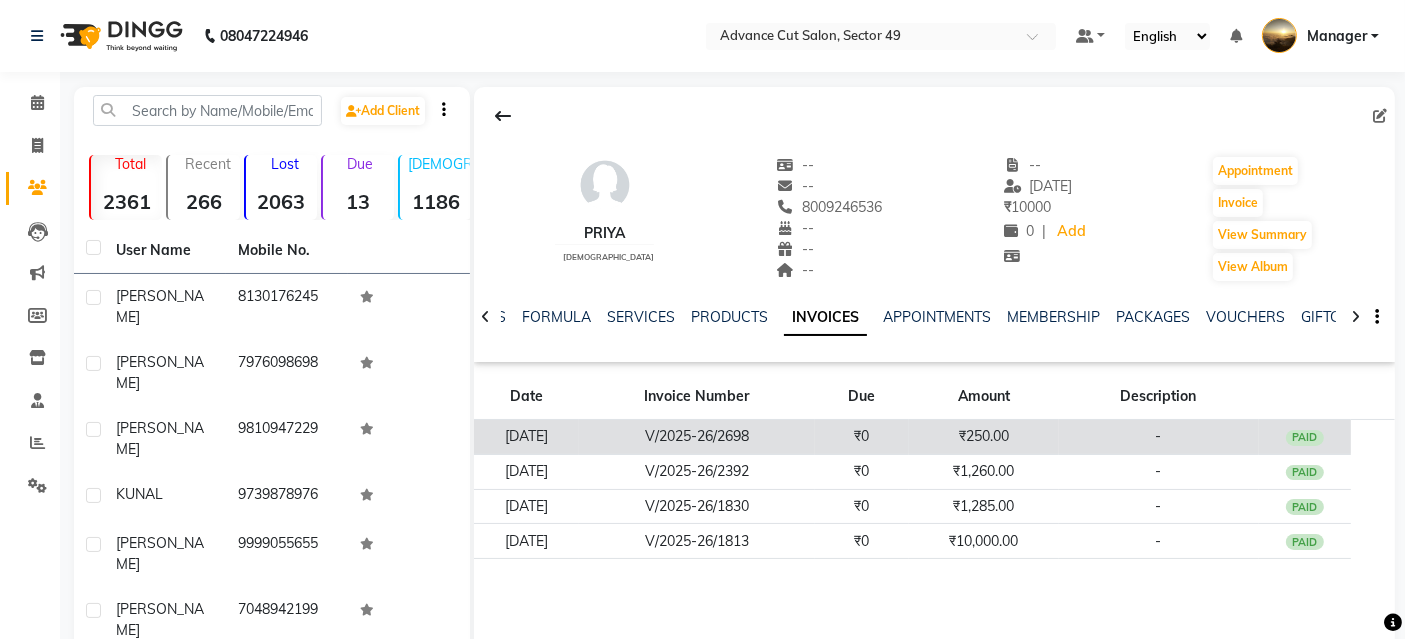 click on "₹250.00" 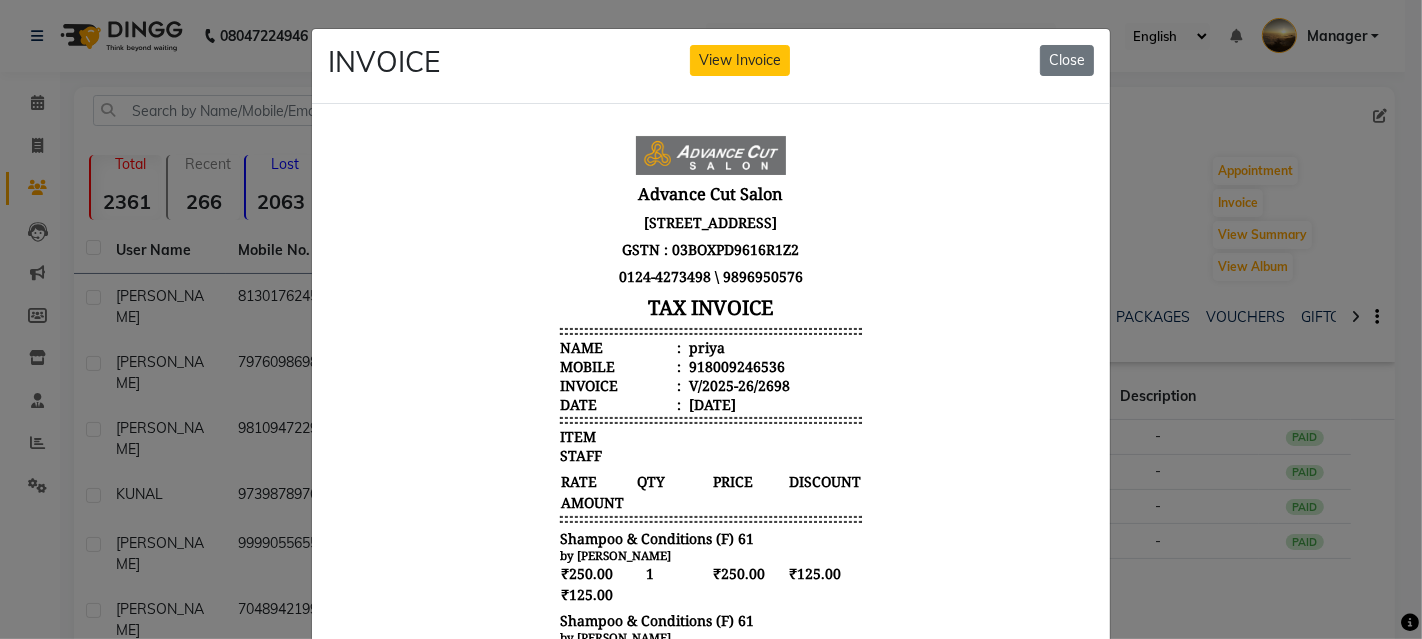scroll, scrollTop: 16, scrollLeft: 0, axis: vertical 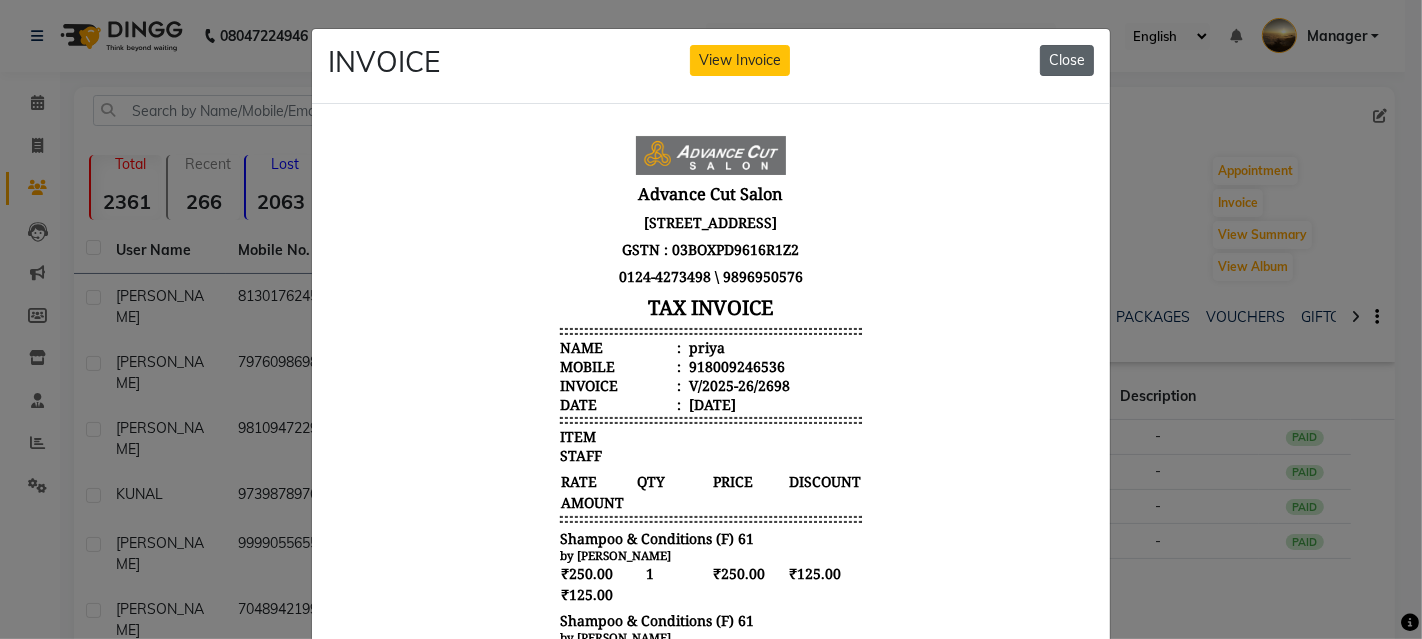click on "Close" 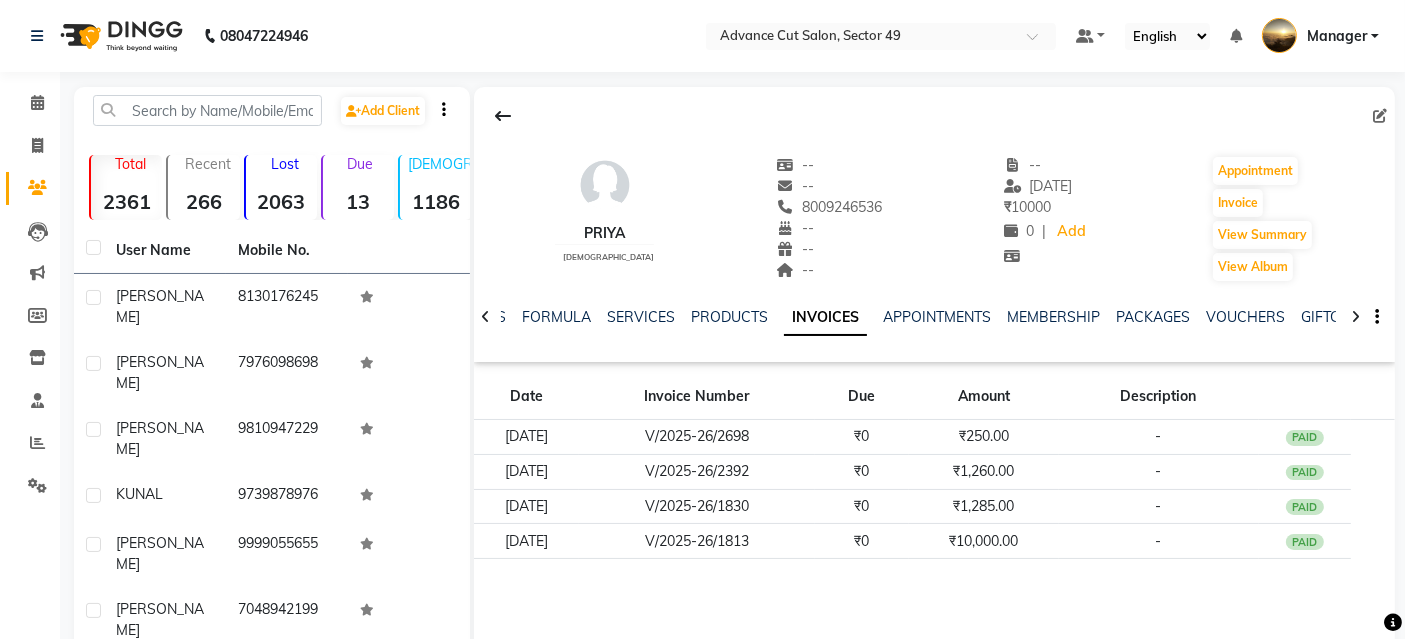 click 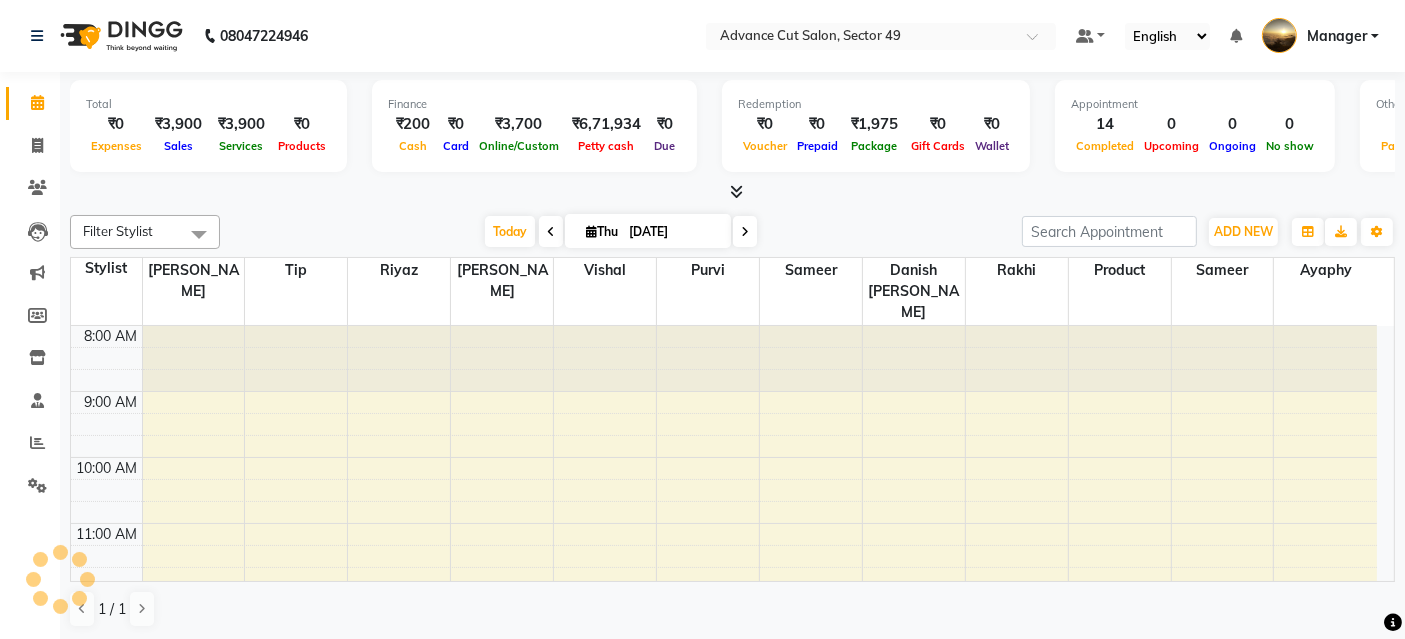 scroll, scrollTop: 0, scrollLeft: 0, axis: both 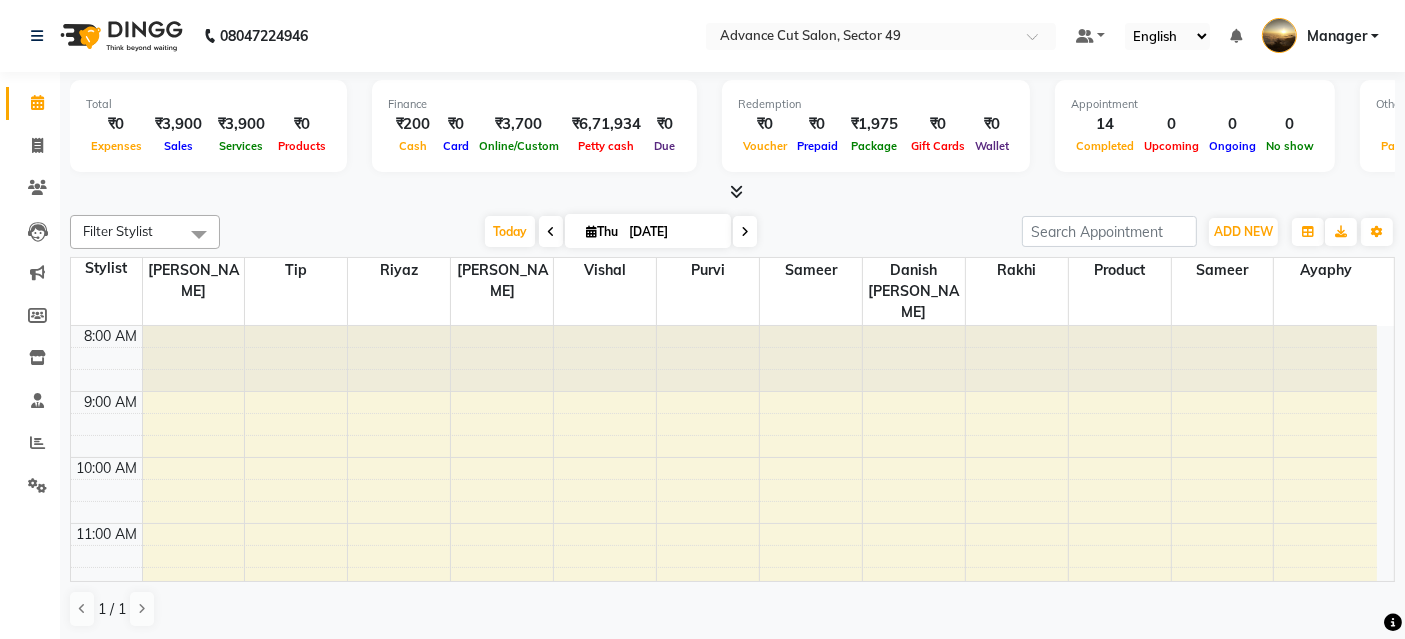 click at bounding box center [732, 192] 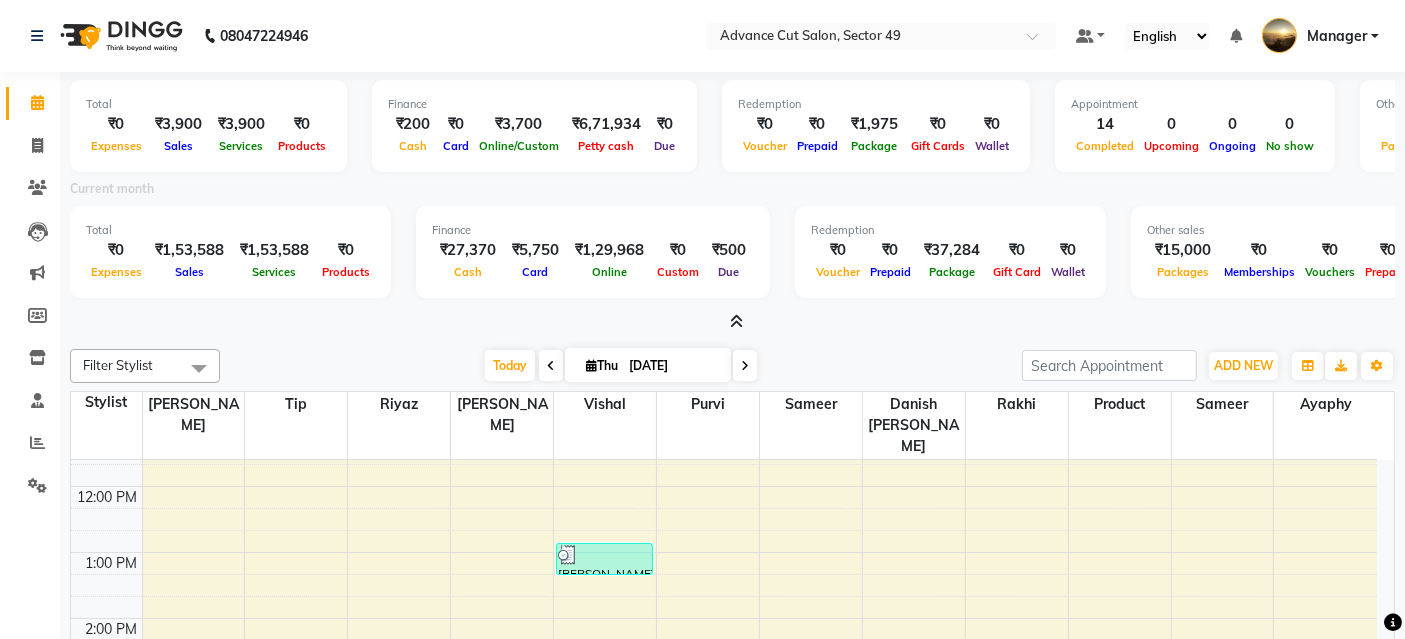 scroll, scrollTop: 444, scrollLeft: 0, axis: vertical 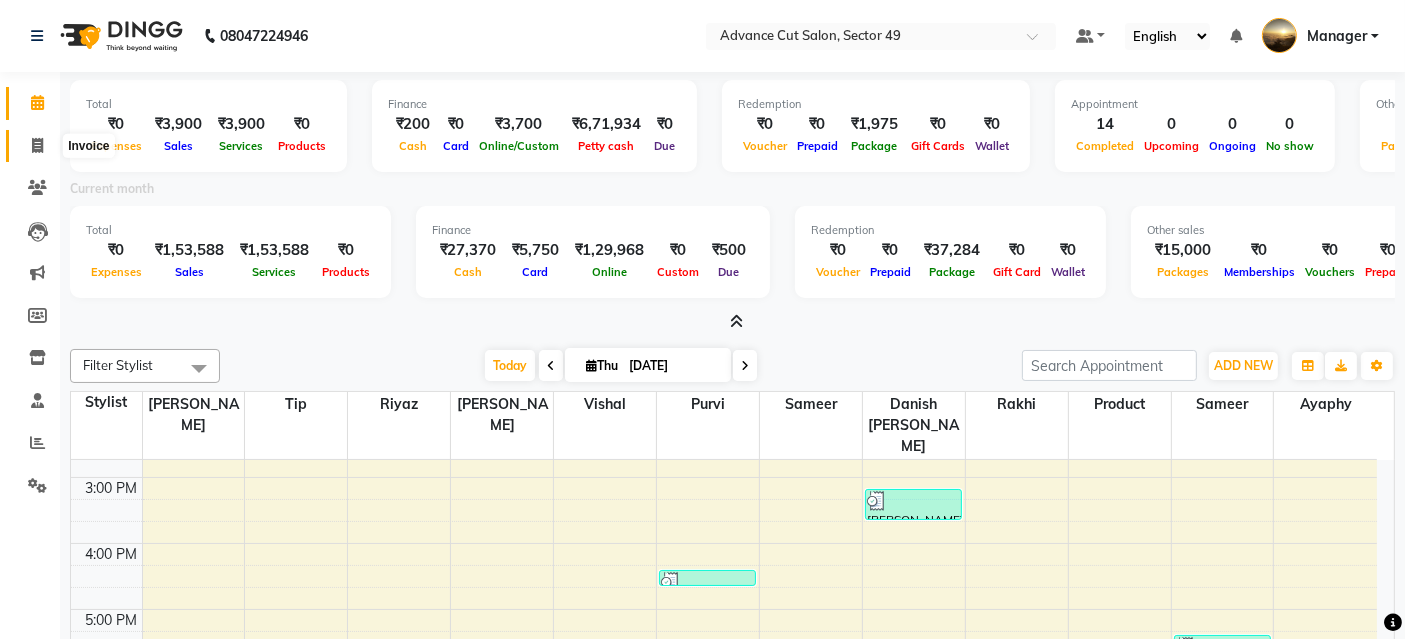 click 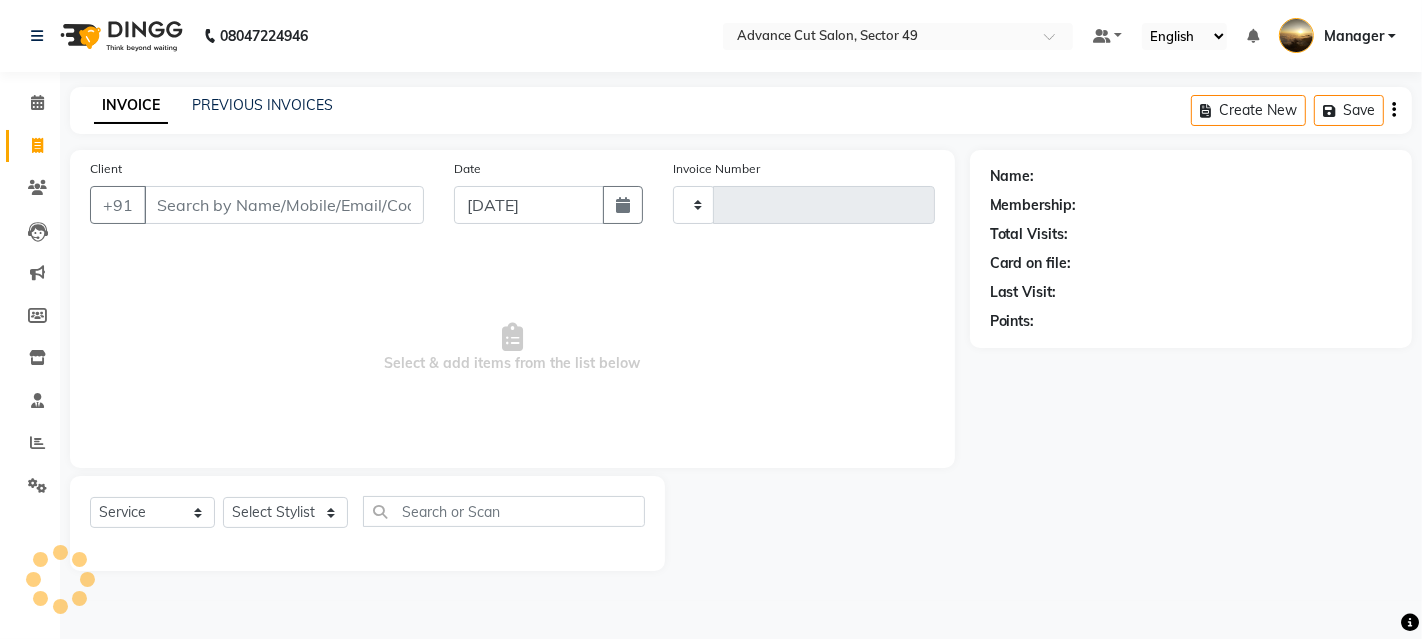 type on "3200" 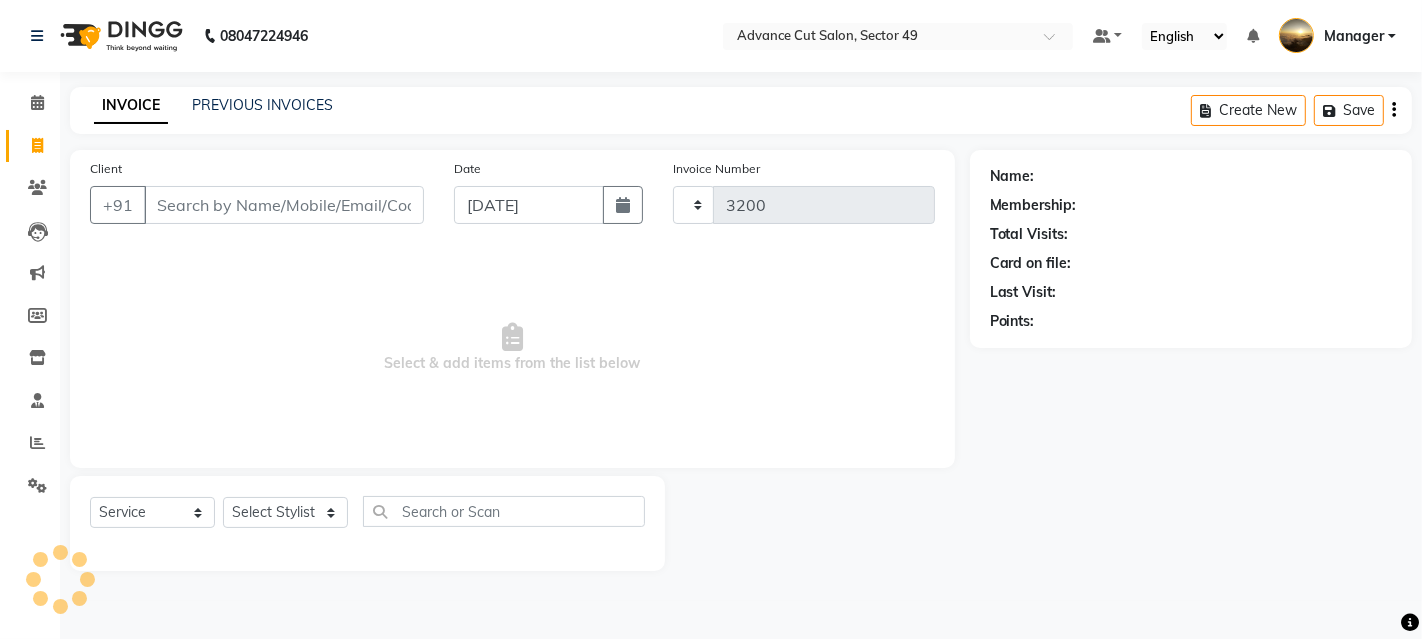 select on "4616" 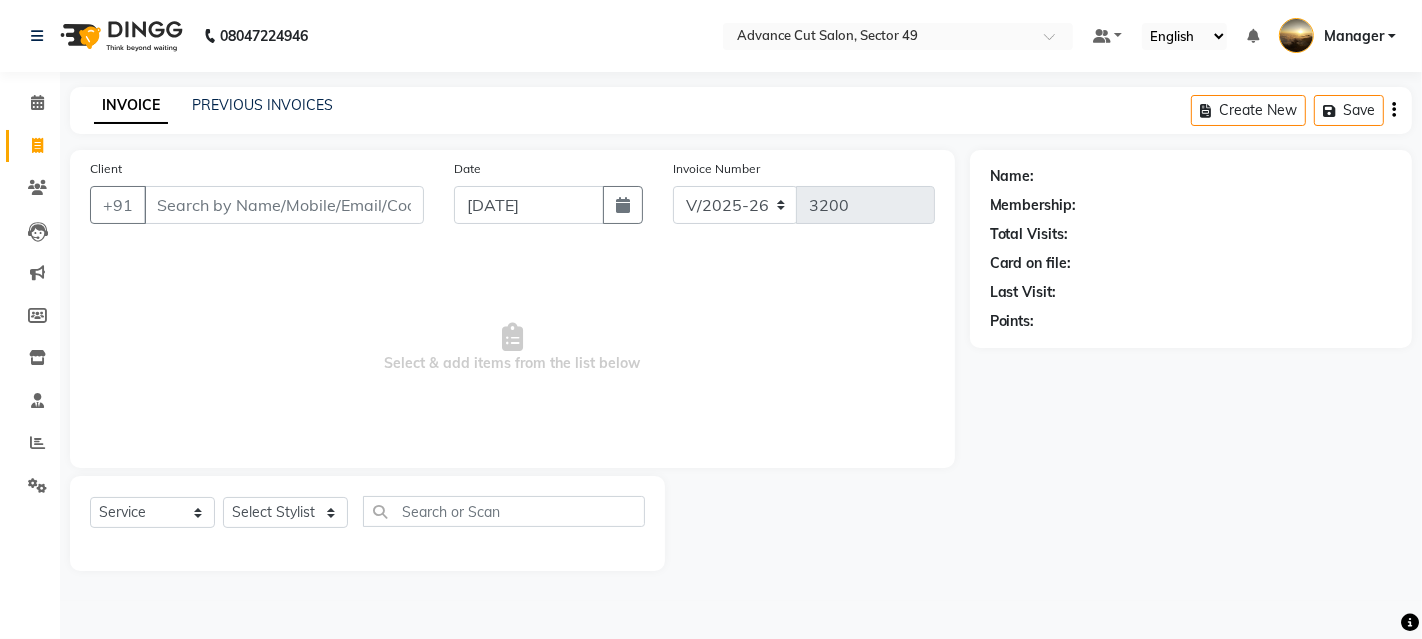 click 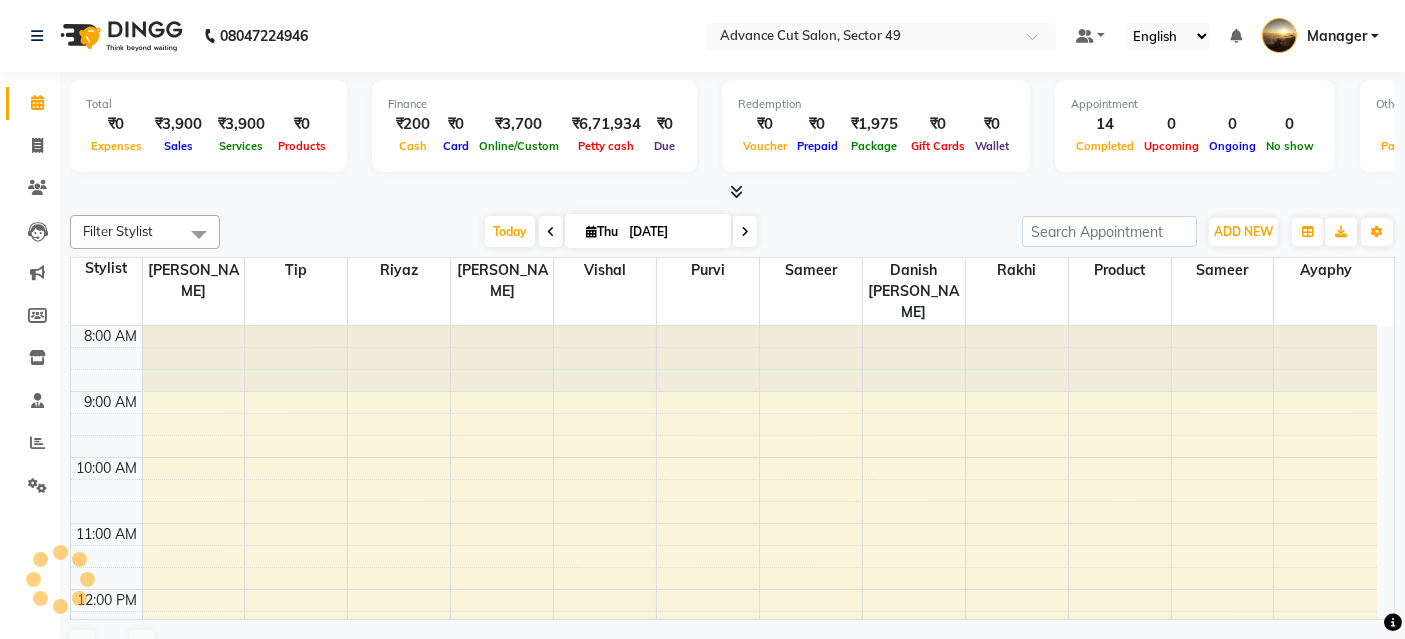 scroll, scrollTop: 0, scrollLeft: 0, axis: both 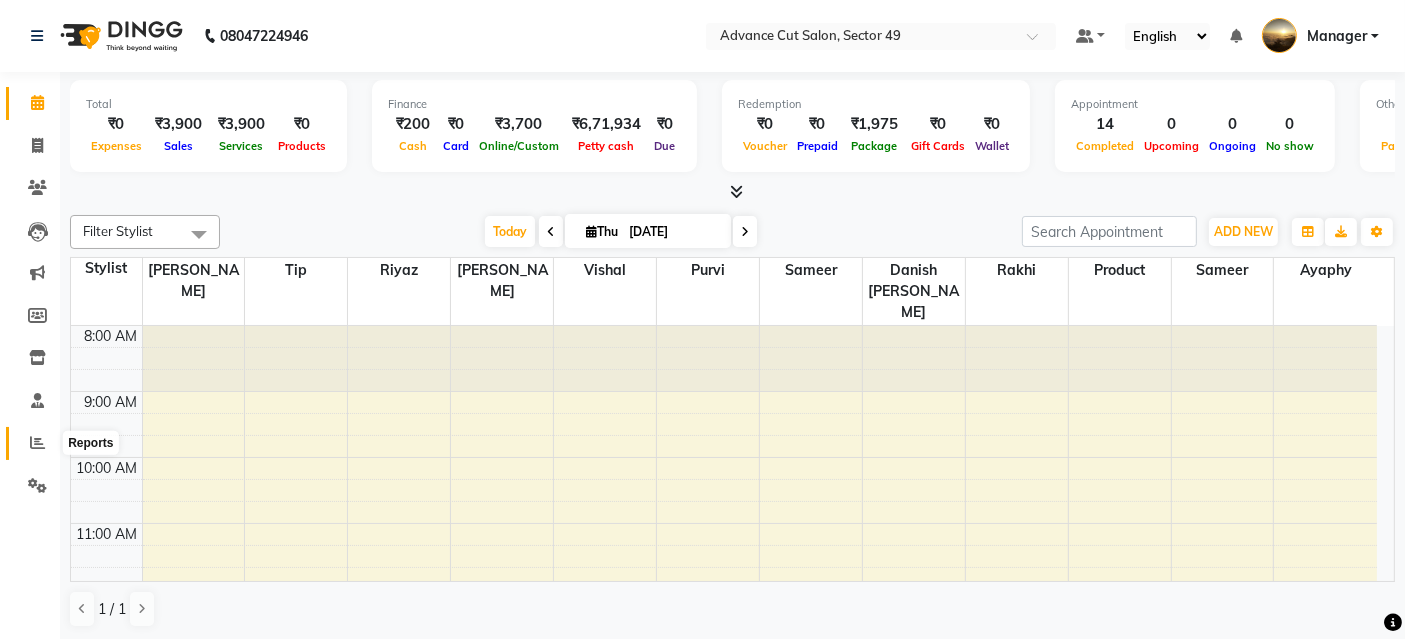 click 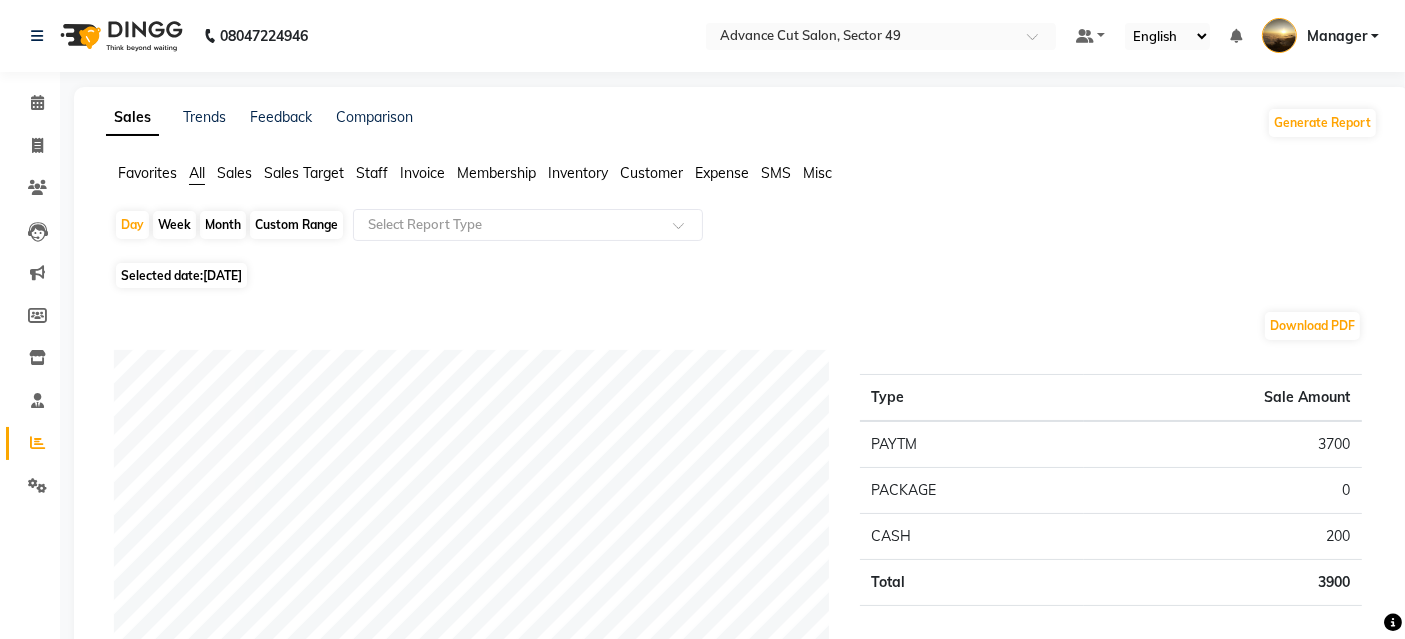 click on "Month" 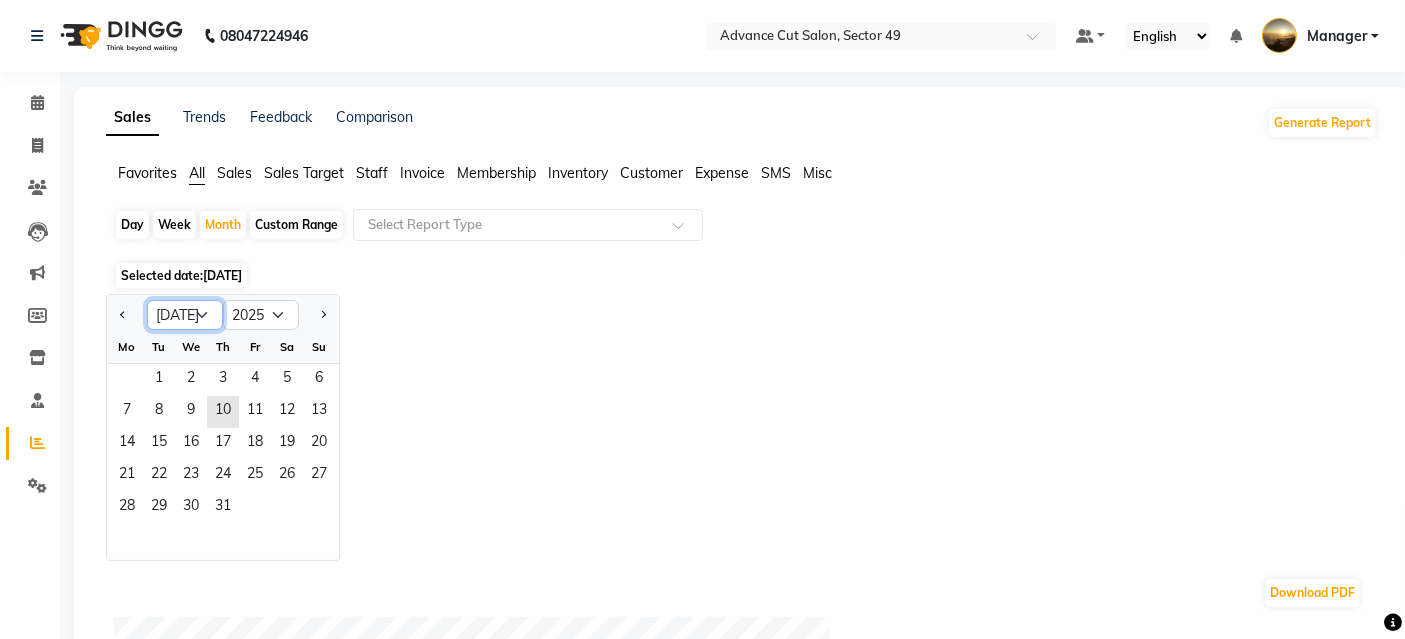 click on "Jan Feb Mar Apr May Jun Jul Aug Sep Oct Nov Dec" 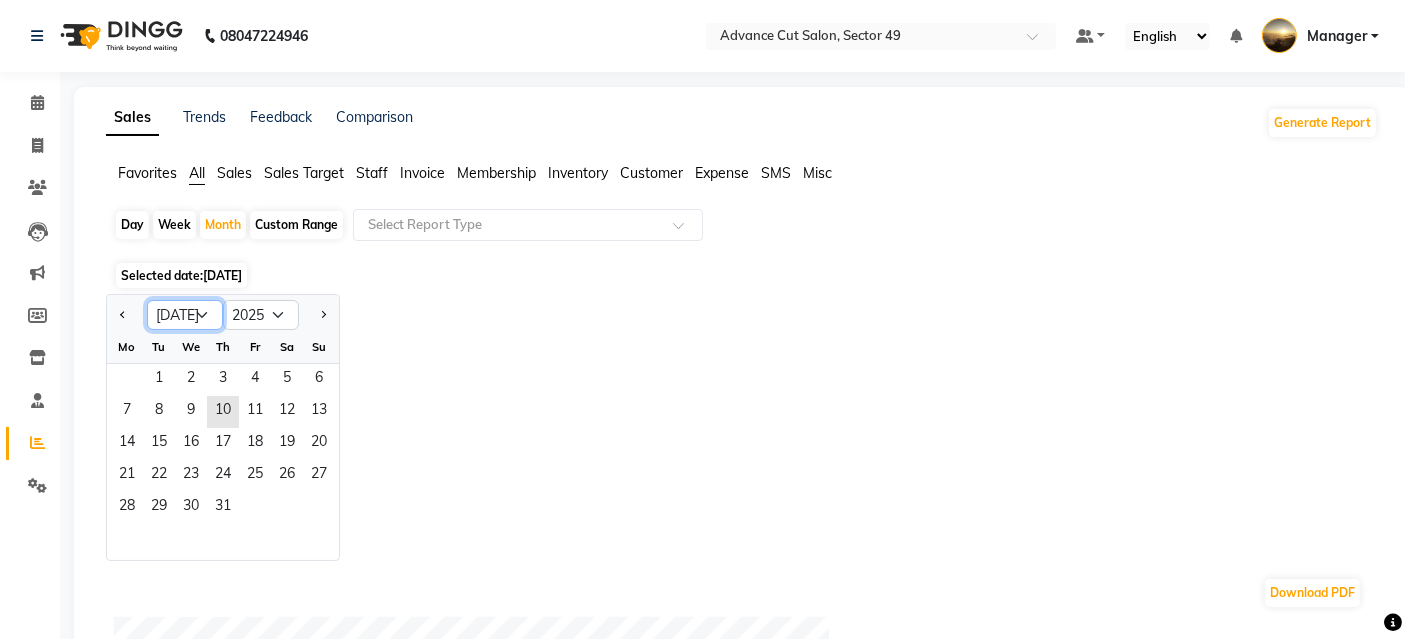 select on "5" 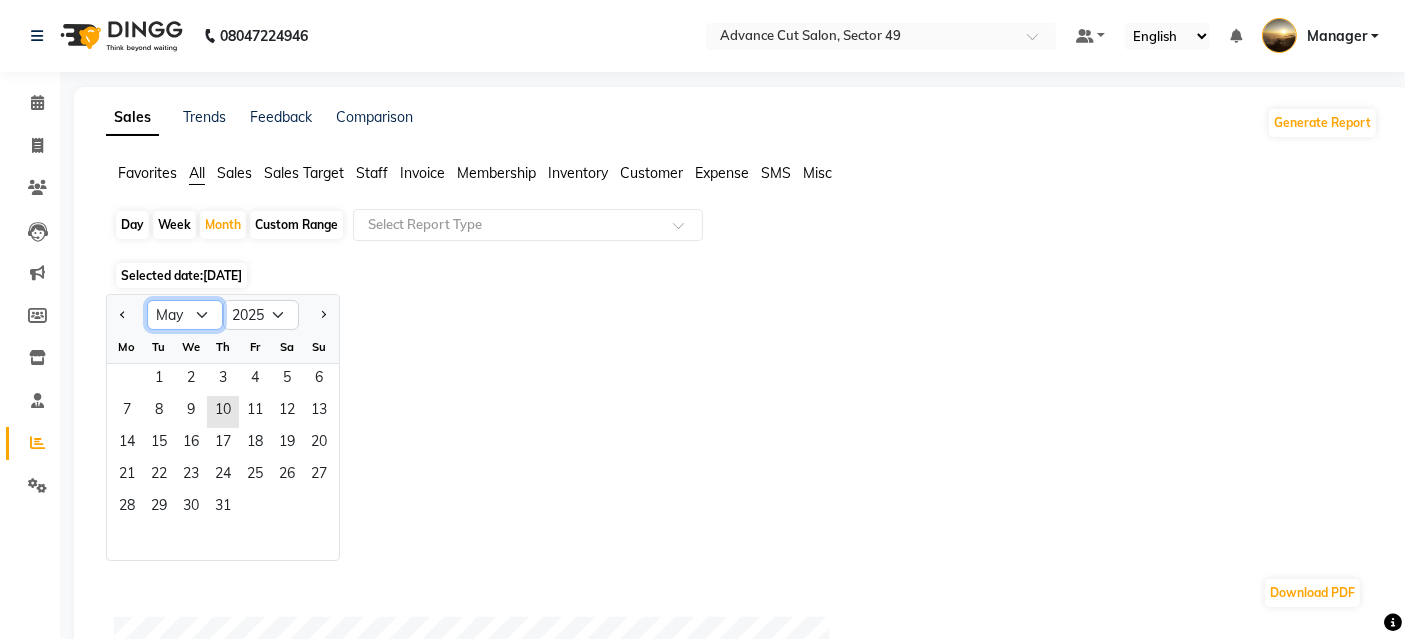 click on "Jan Feb Mar Apr May Jun Jul Aug Sep Oct Nov Dec" 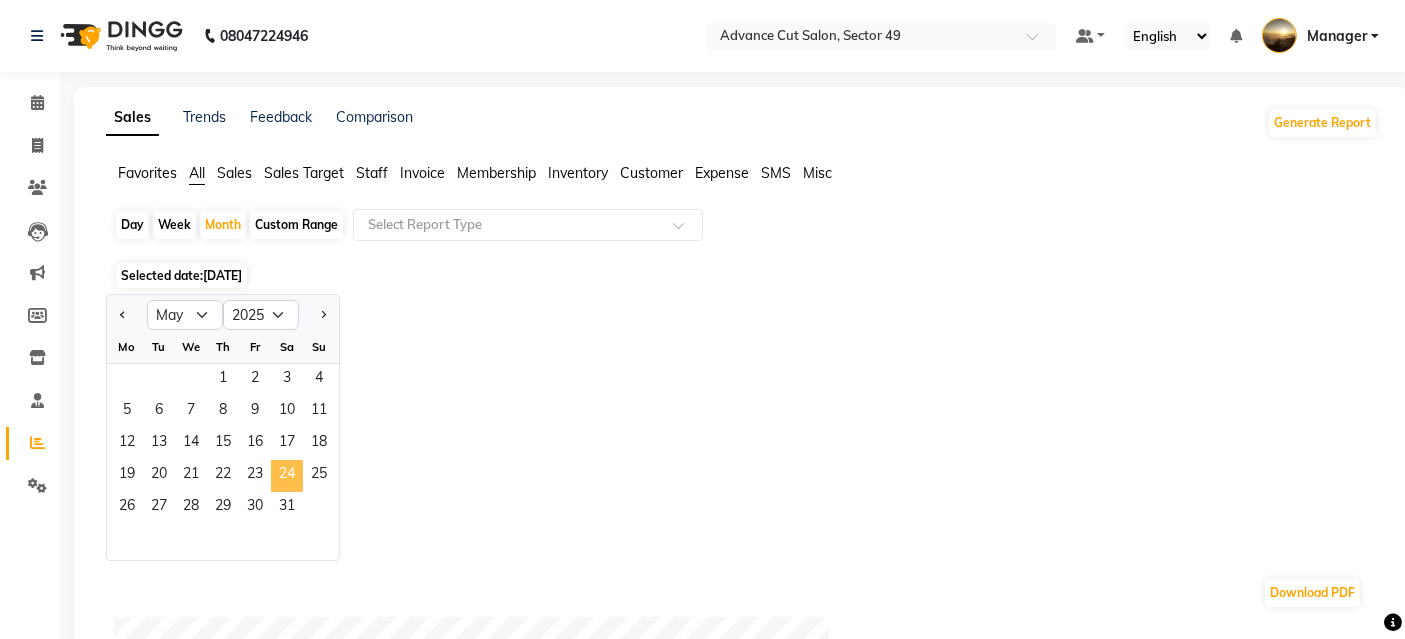 click on "24" 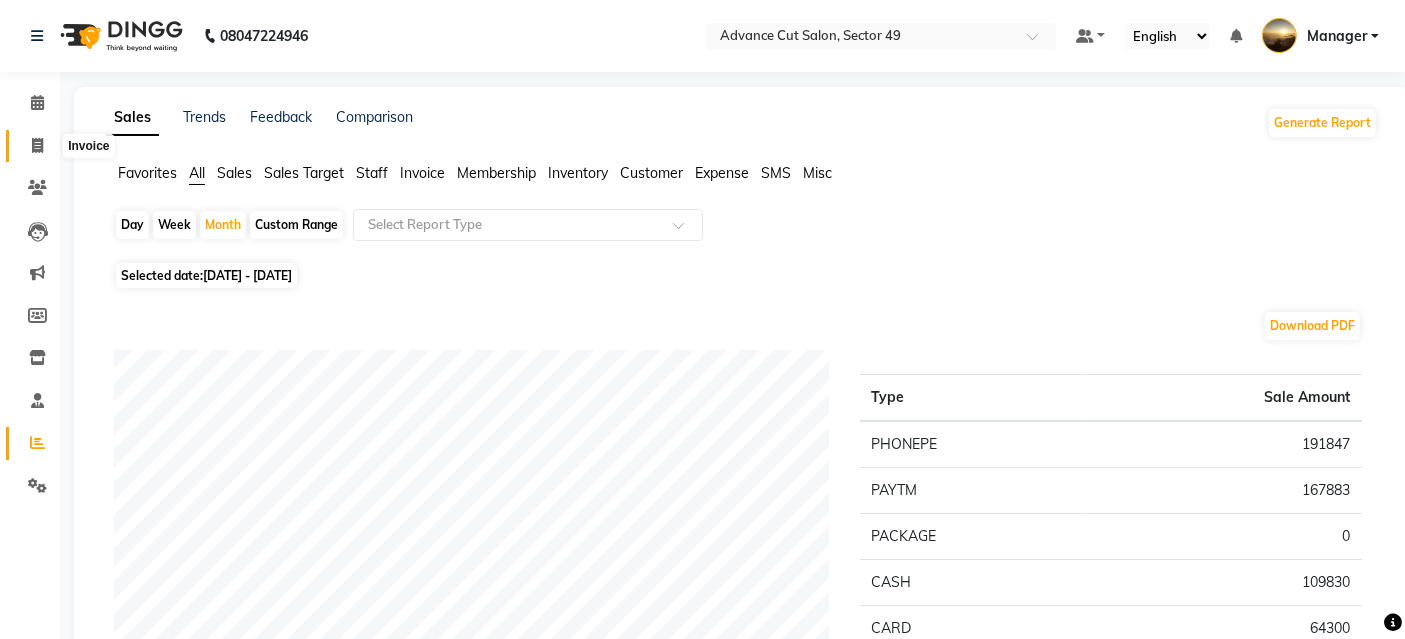 click 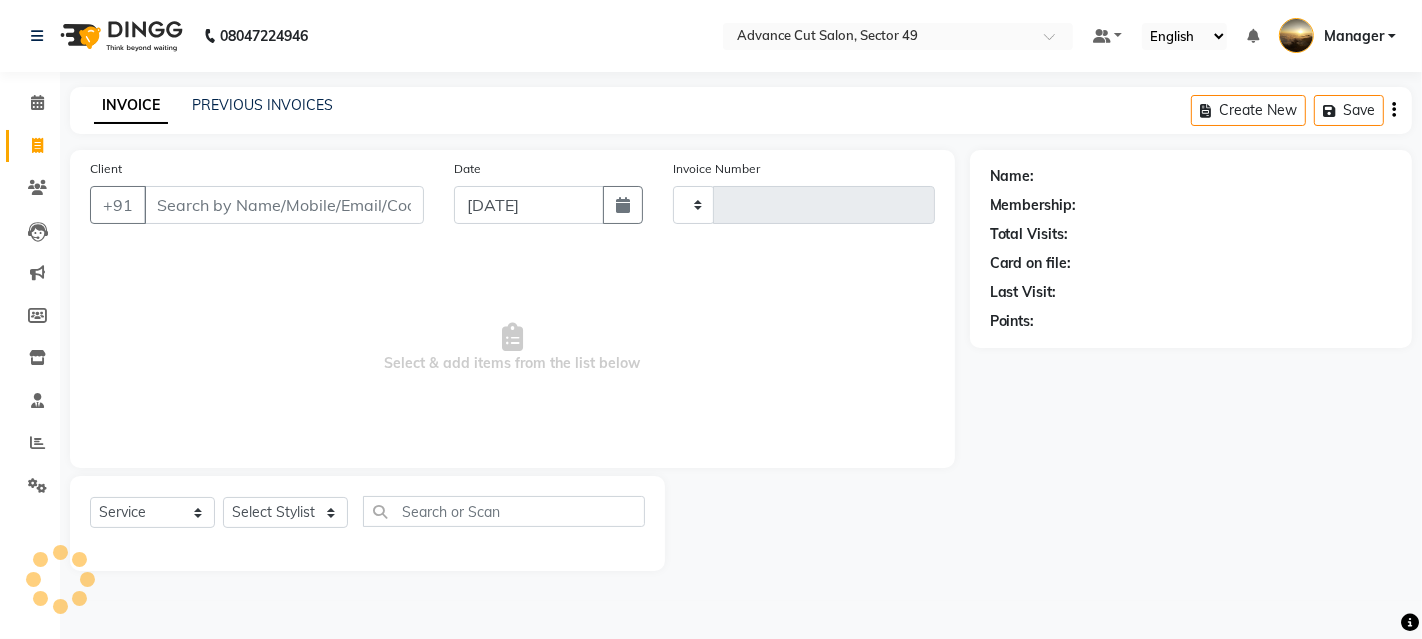 type on "3200" 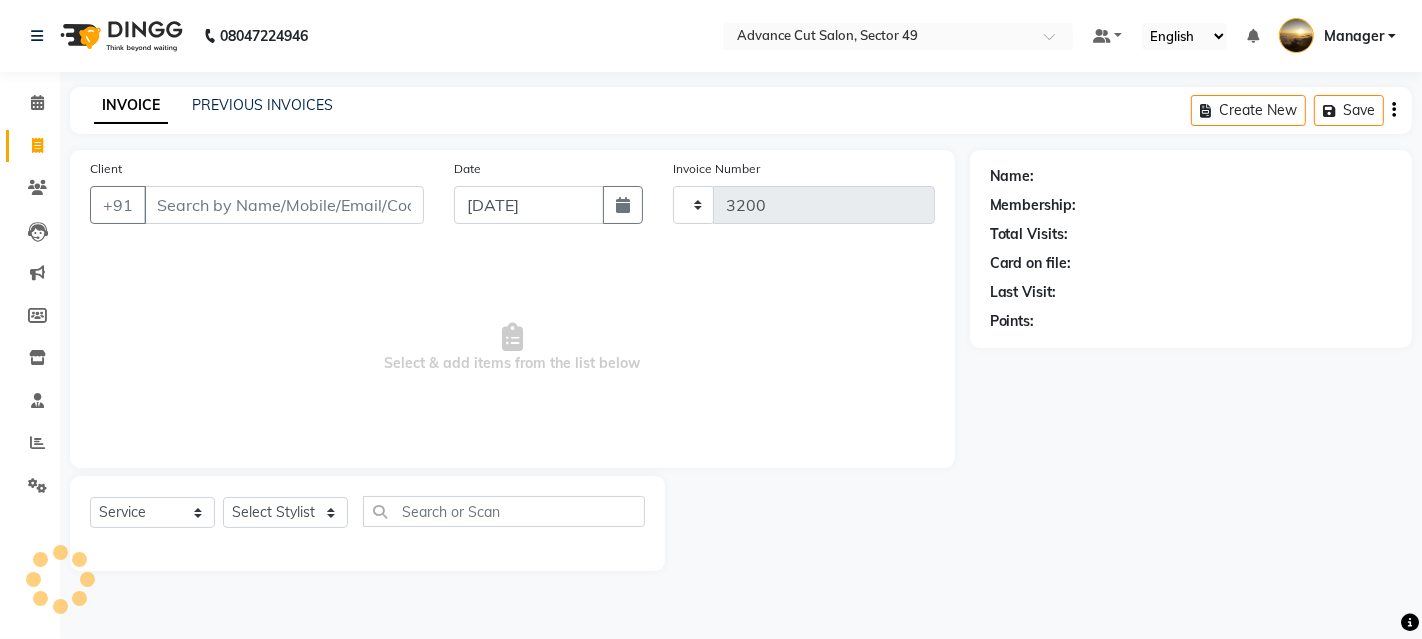 select on "4616" 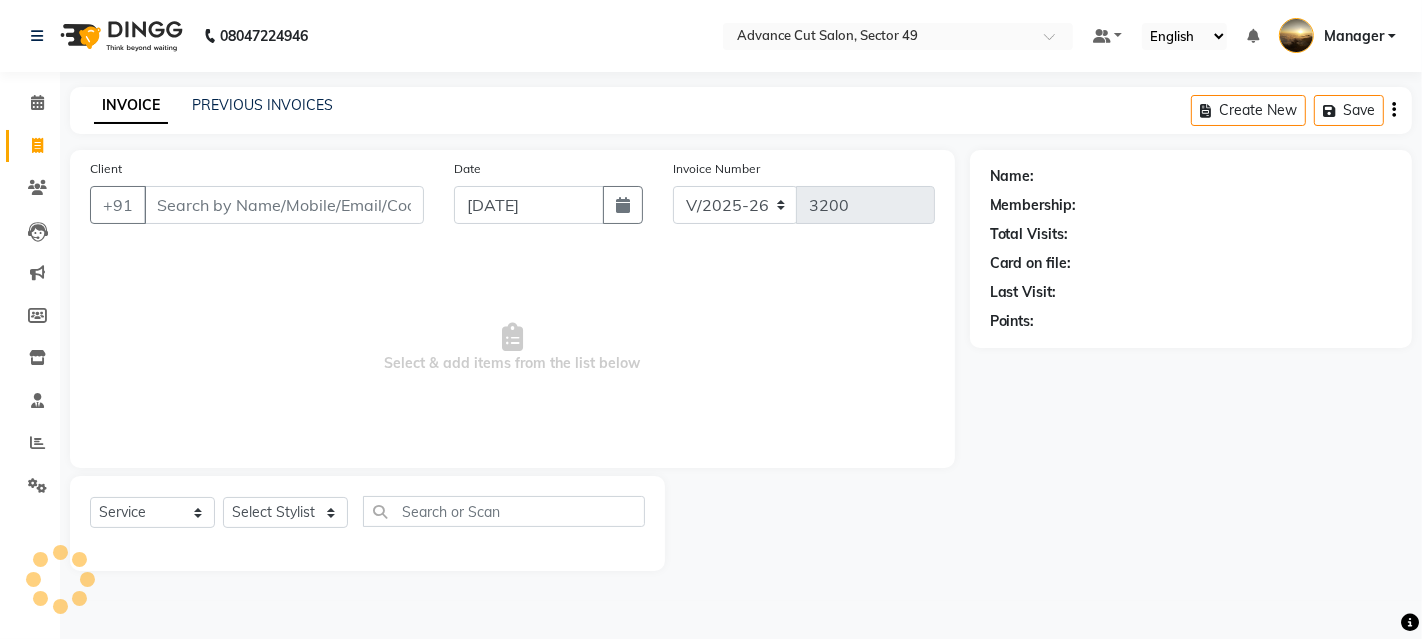 click on "Client" at bounding box center [284, 205] 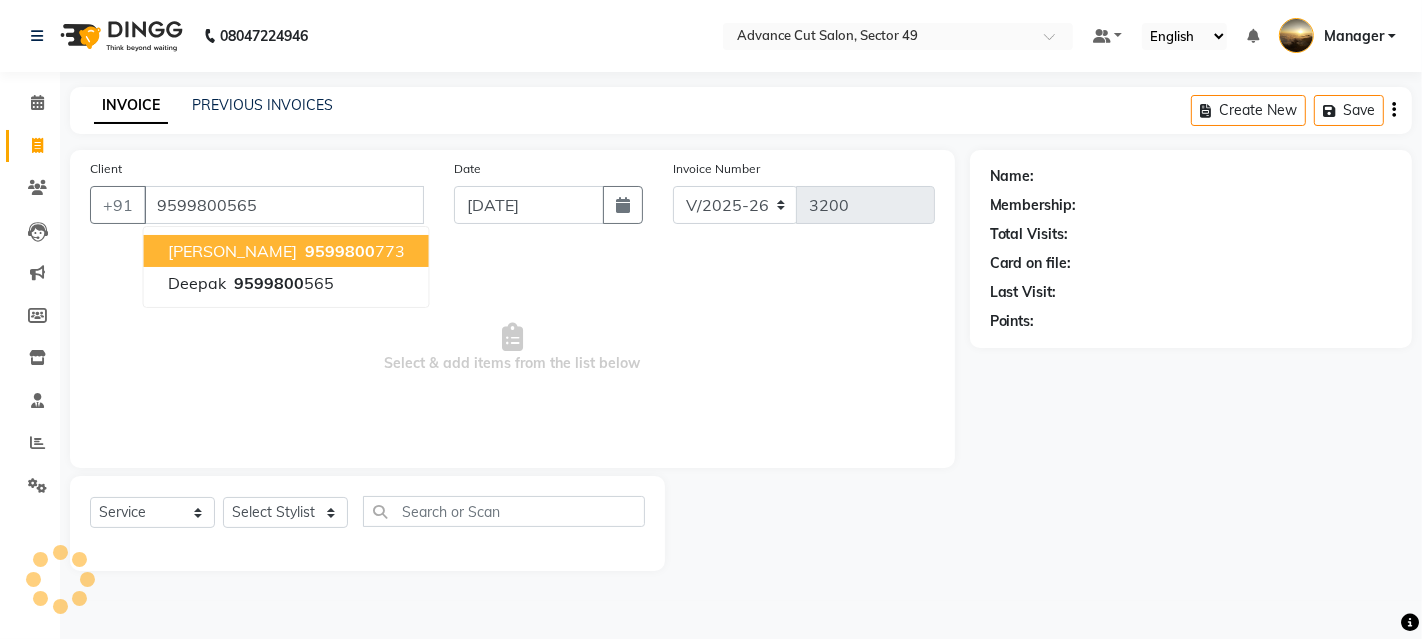 type on "9599800565" 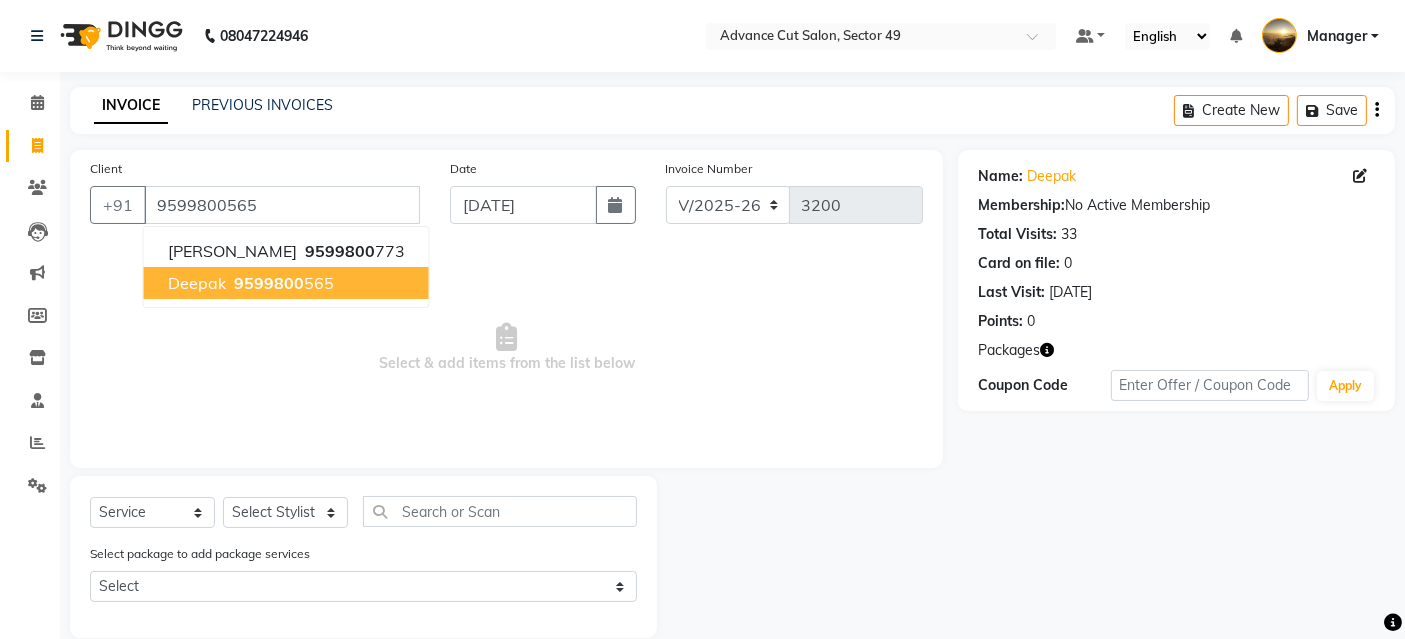 click on "deepak" at bounding box center [197, 283] 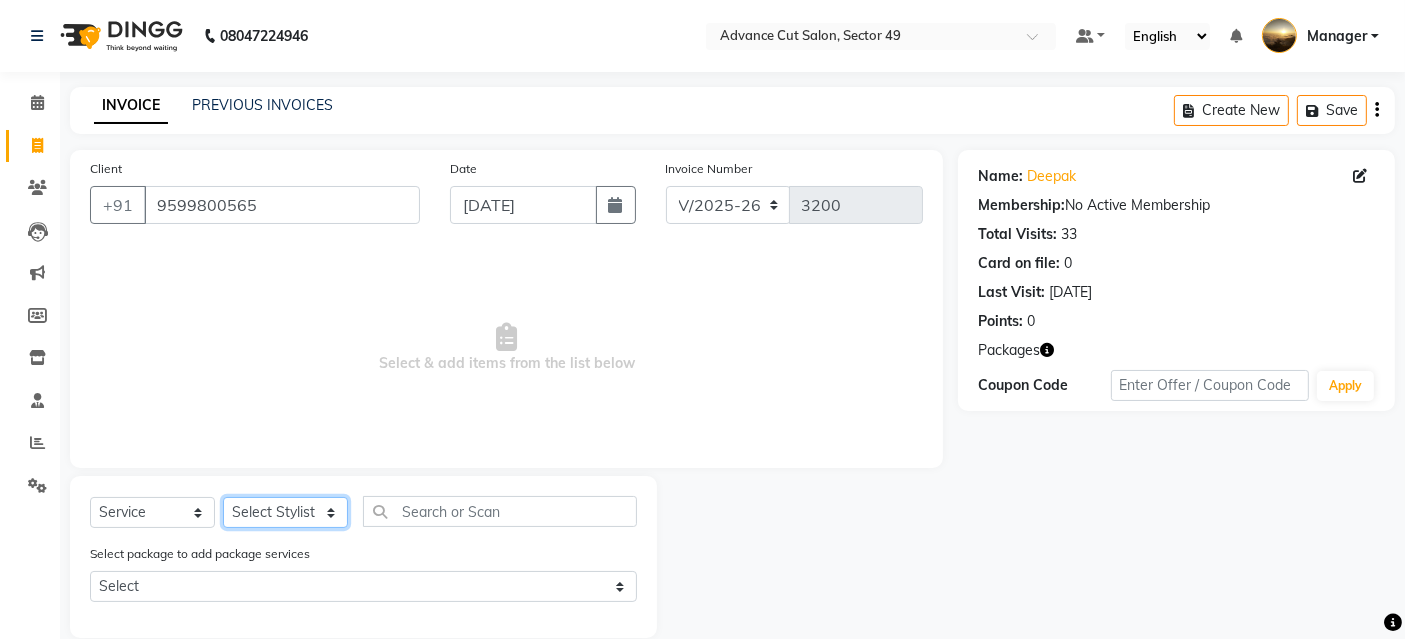 click on "Select Stylist [PERSON_NAME] danish [PERSON_NAME] Manager product [PERSON_NAME] rakhi [PERSON_NAME] sameer sameer Tip vishal" 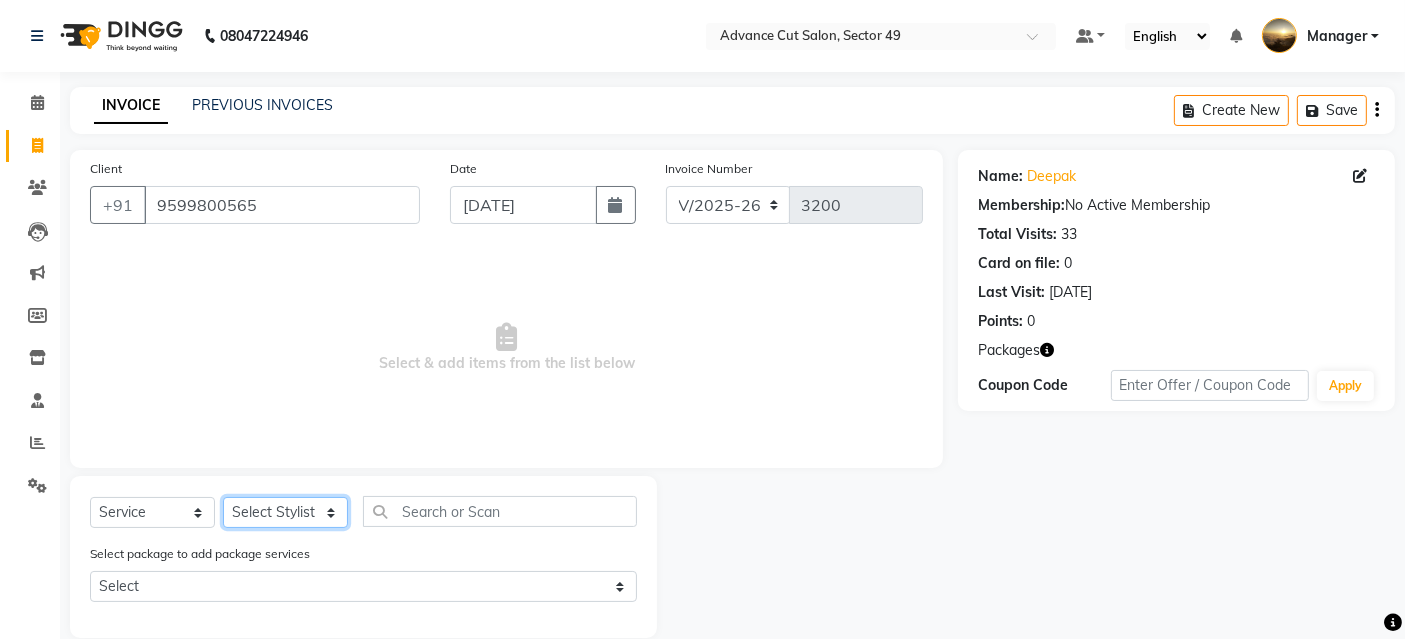 select on "70630" 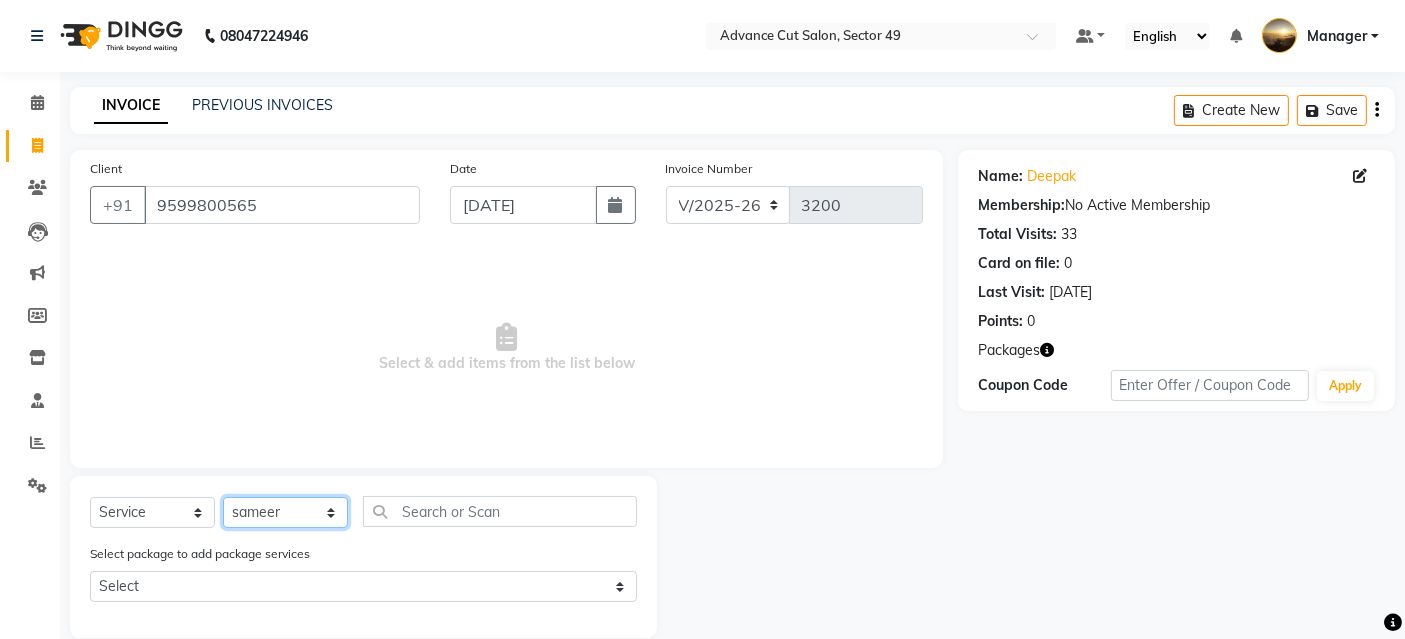 click on "Select Stylist [PERSON_NAME] danish [PERSON_NAME] Manager product [PERSON_NAME] rakhi [PERSON_NAME] sameer sameer Tip vishal" 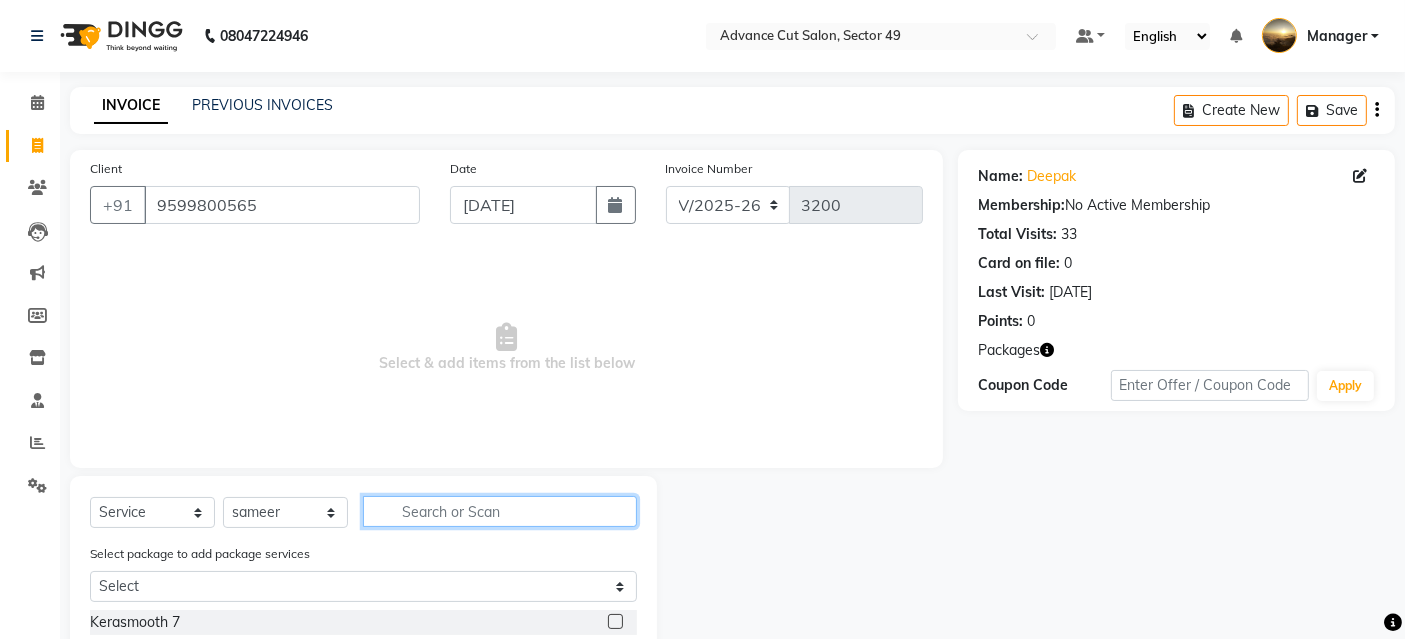 click 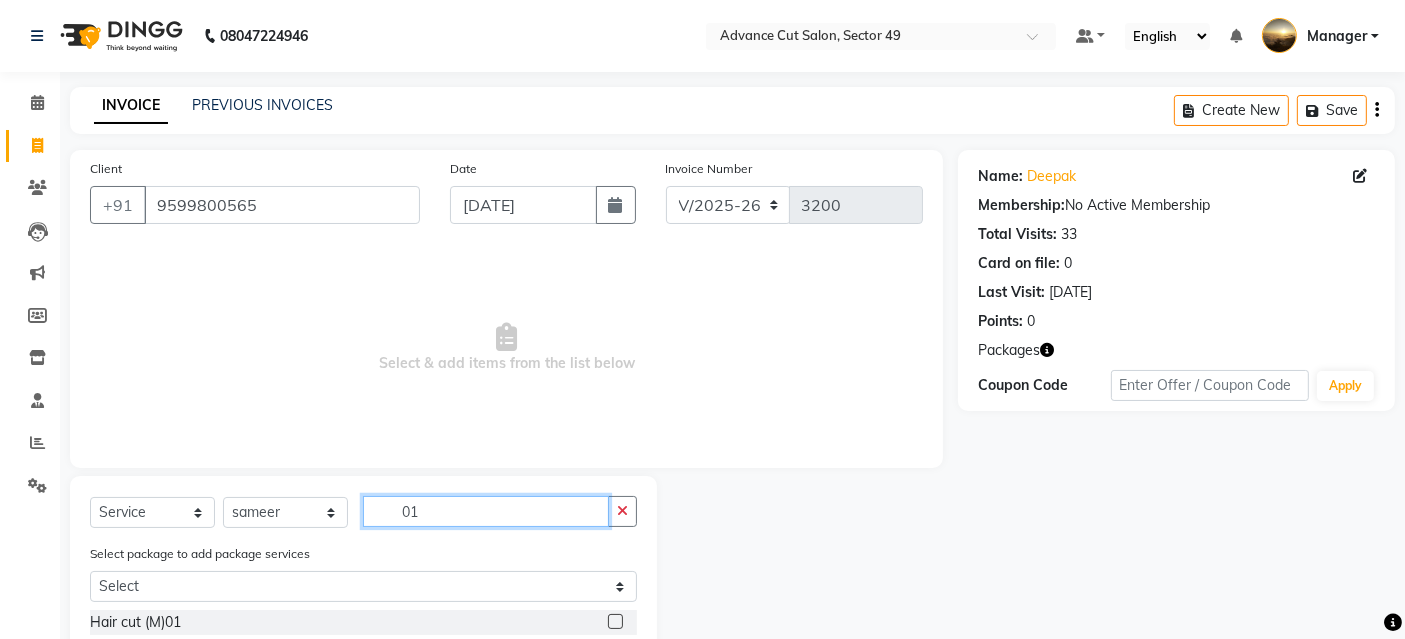type on "01" 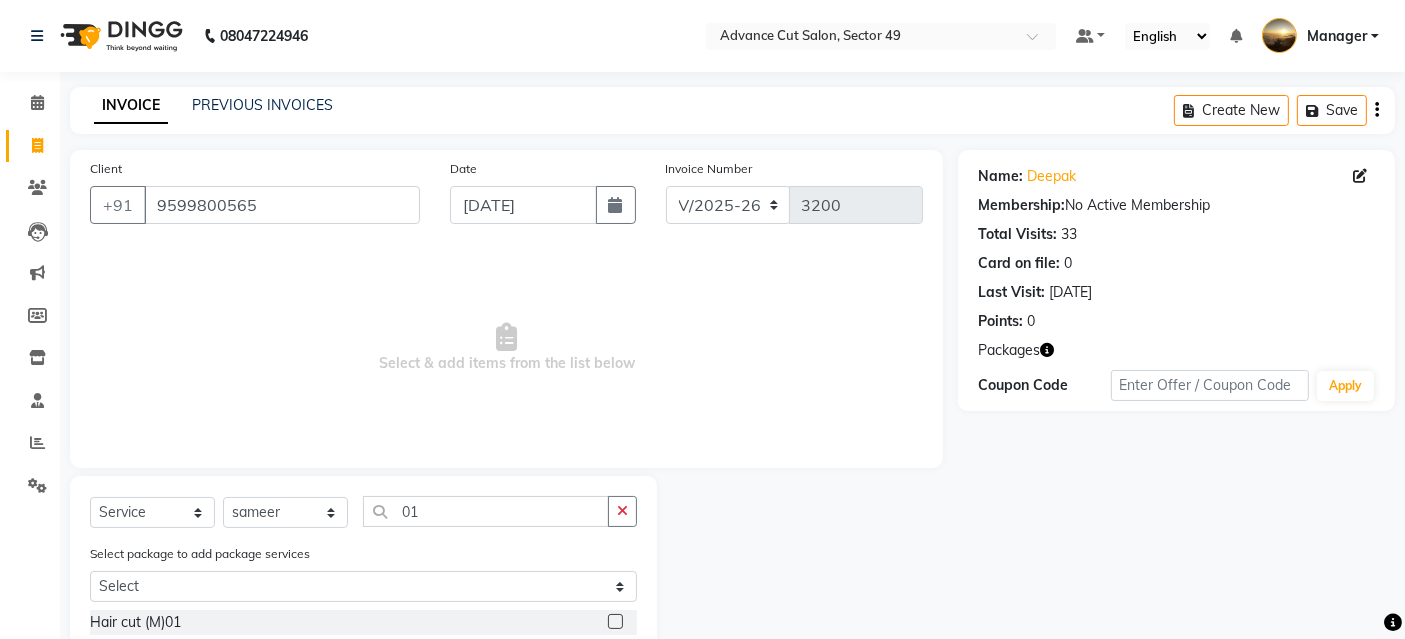 click 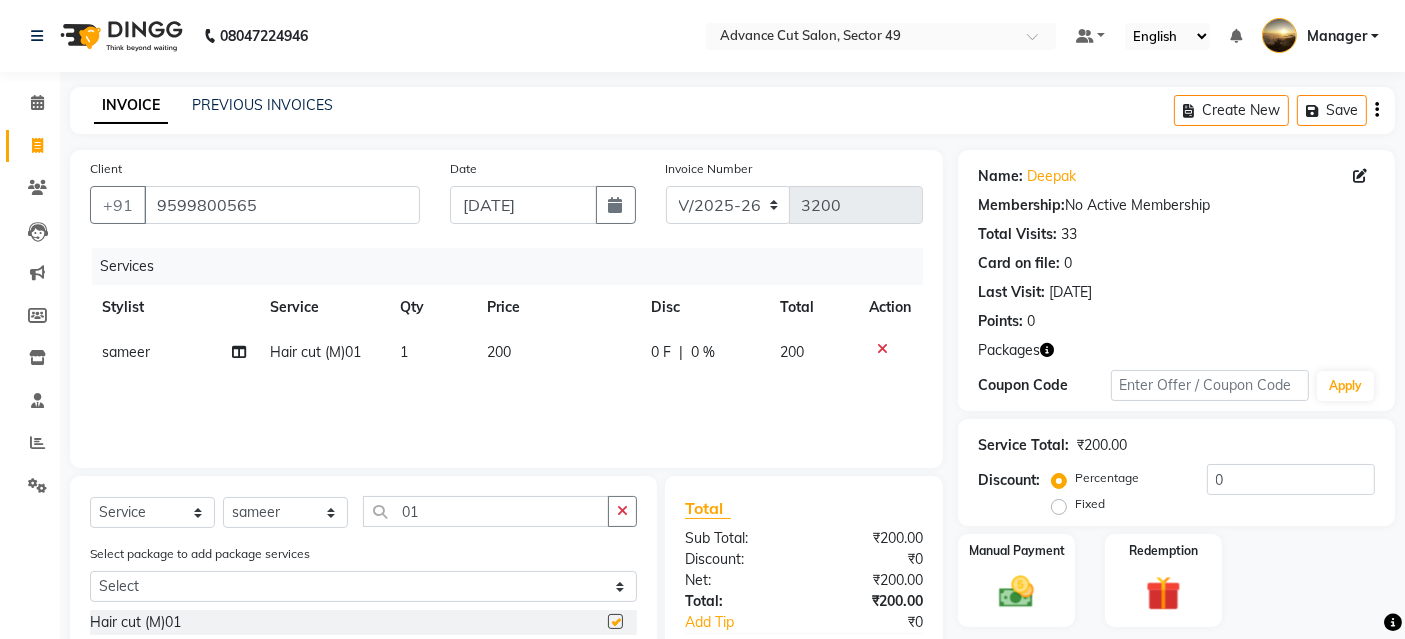 checkbox on "false" 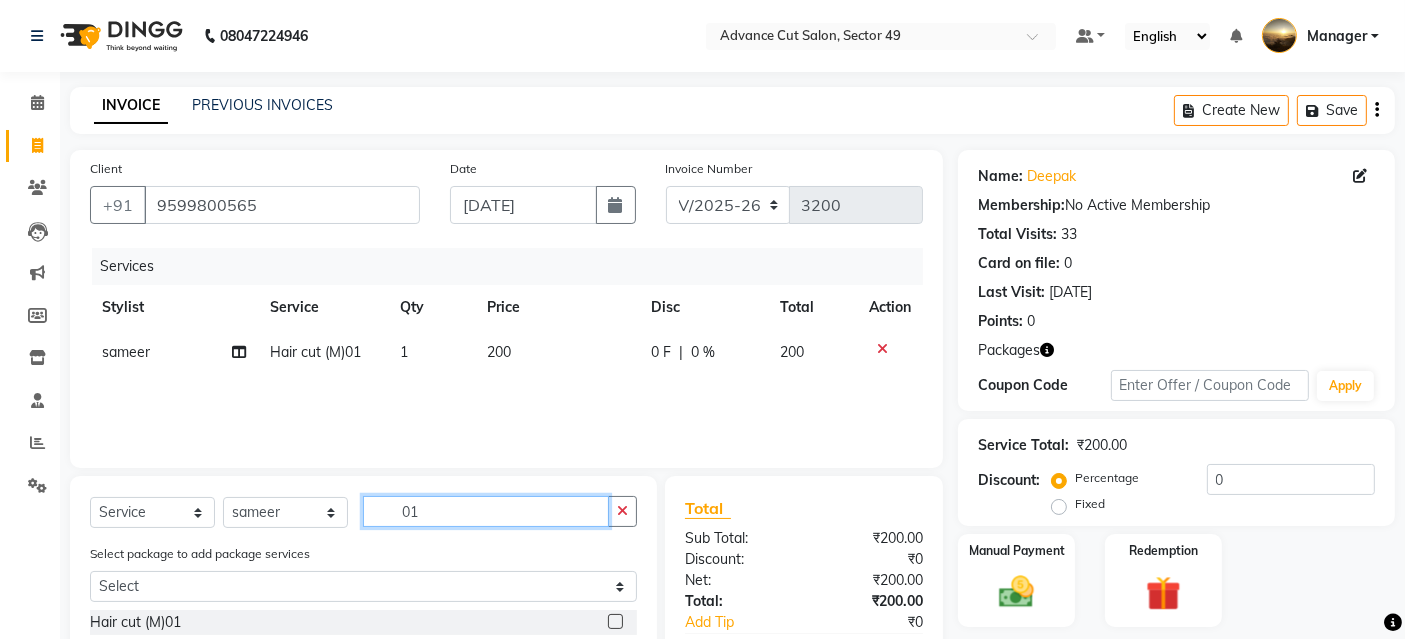 click on "01" 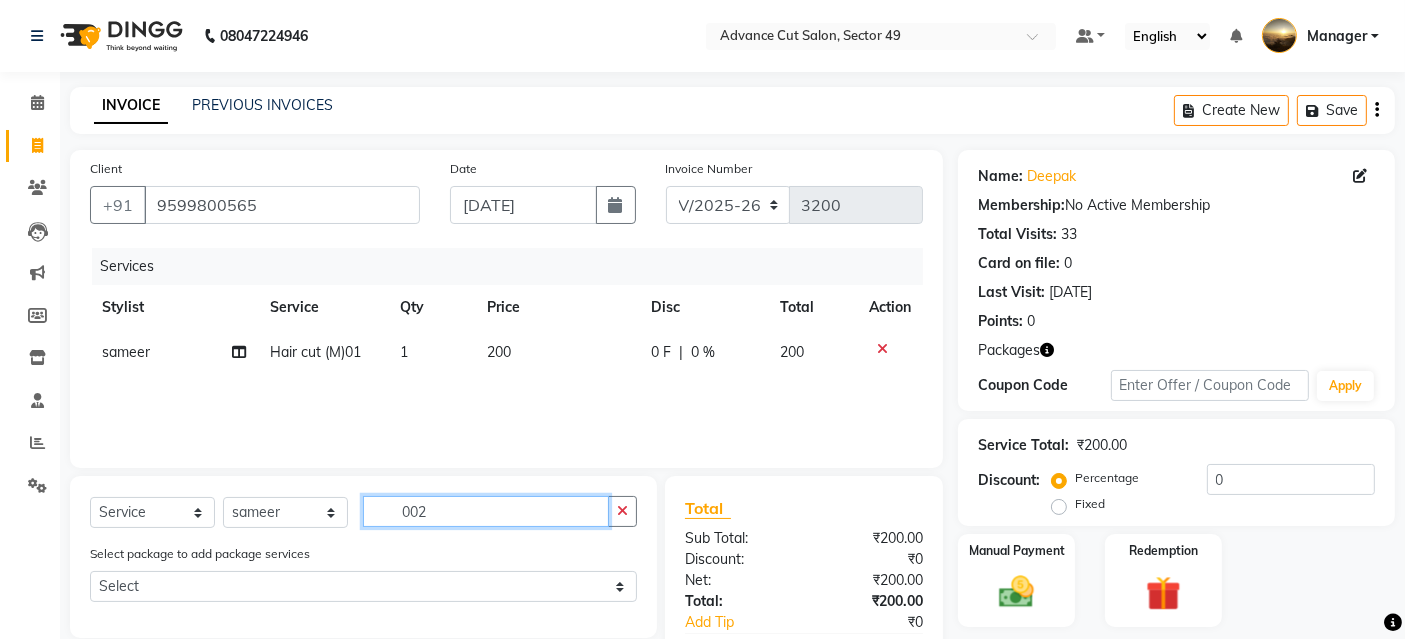scroll, scrollTop: 111, scrollLeft: 0, axis: vertical 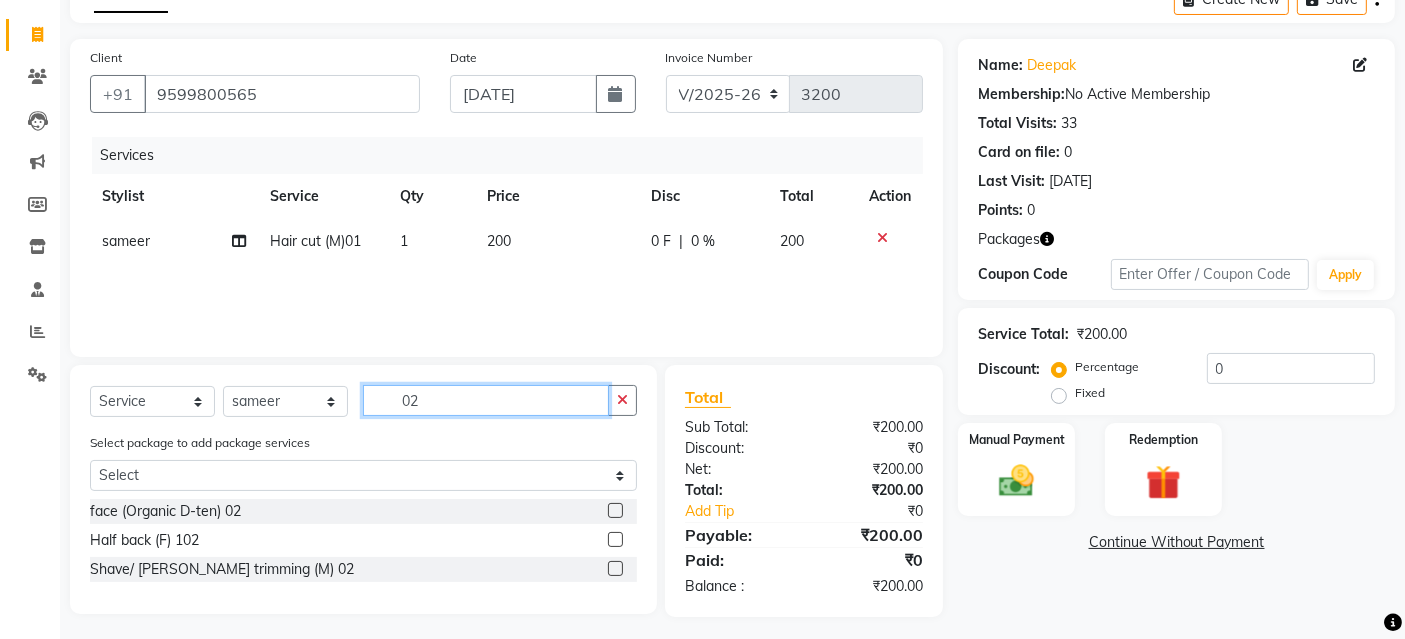 type on "02" 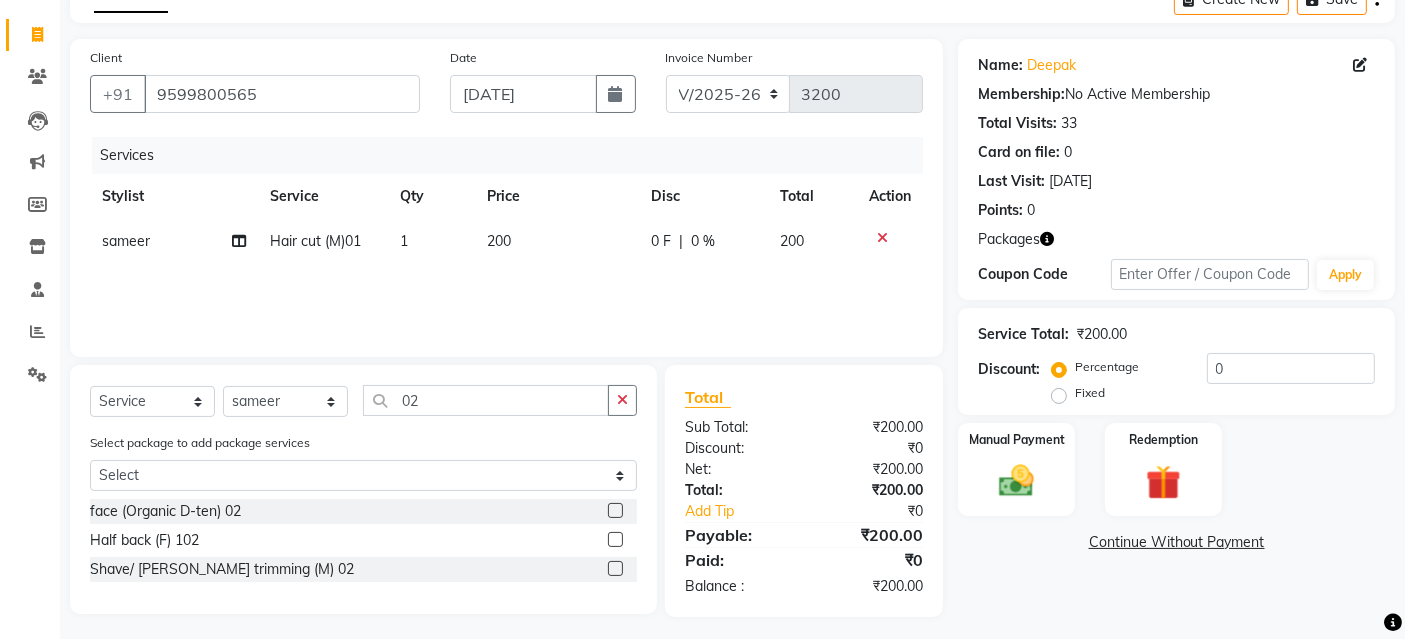 click 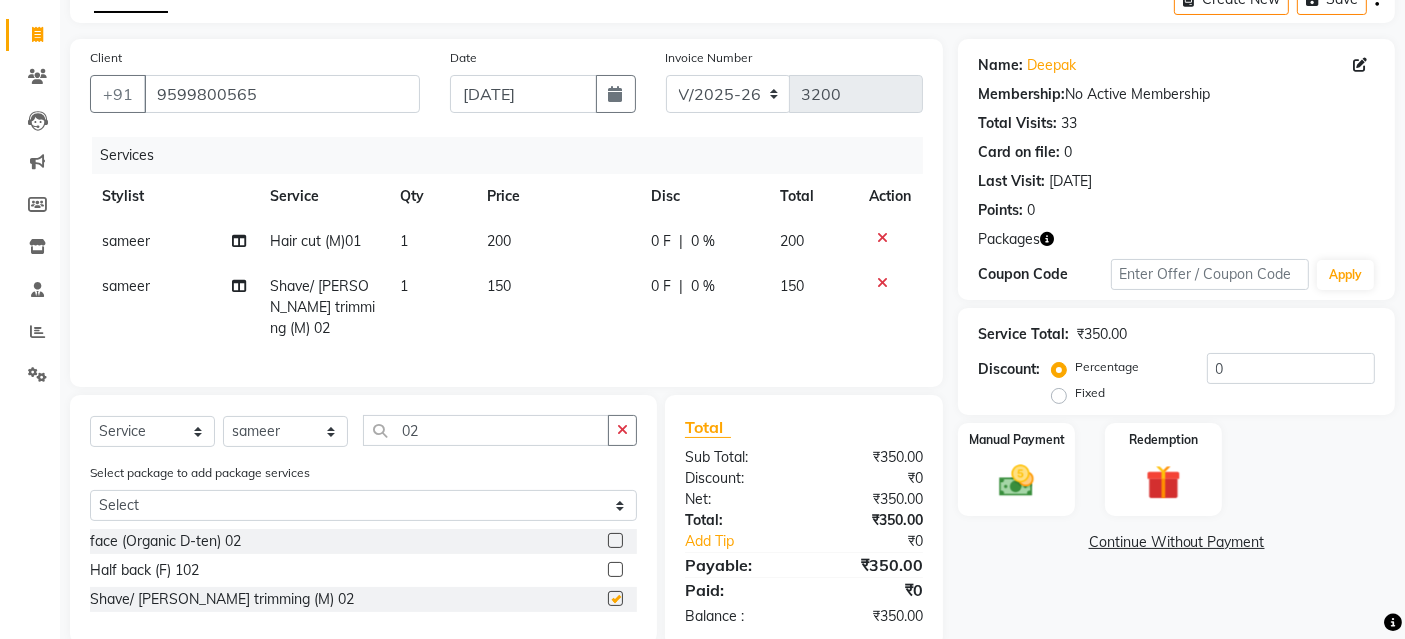 checkbox on "false" 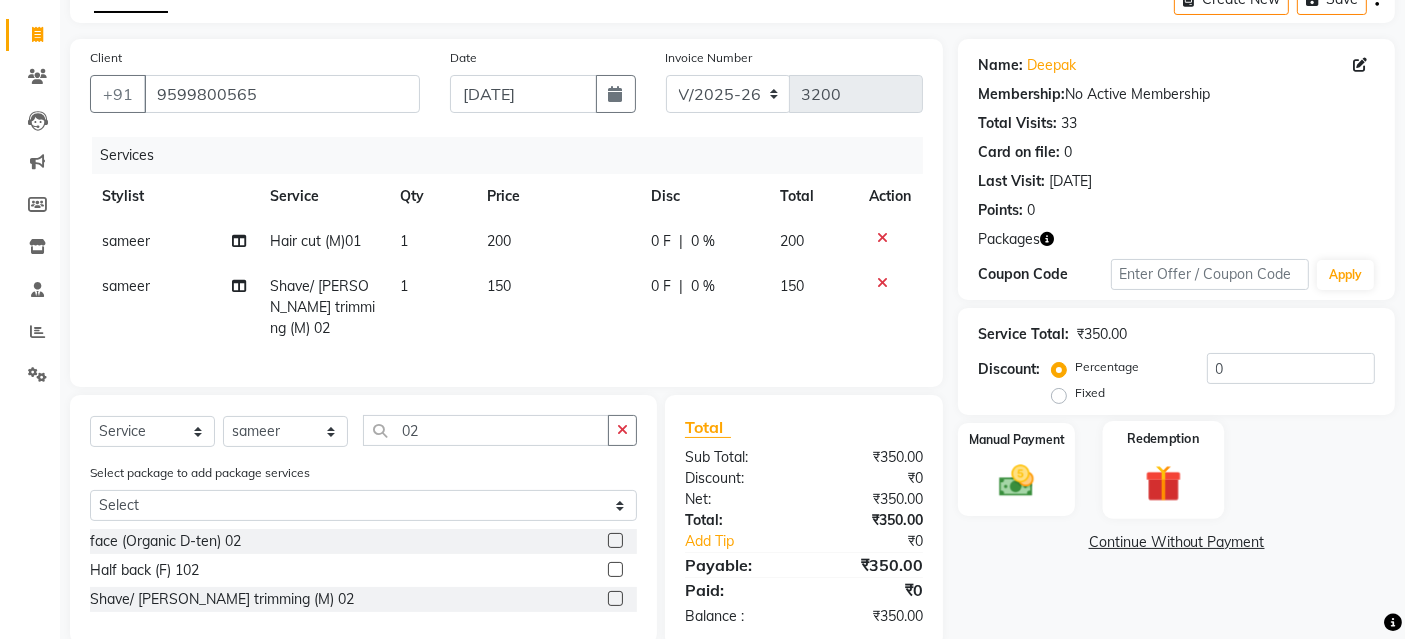 click 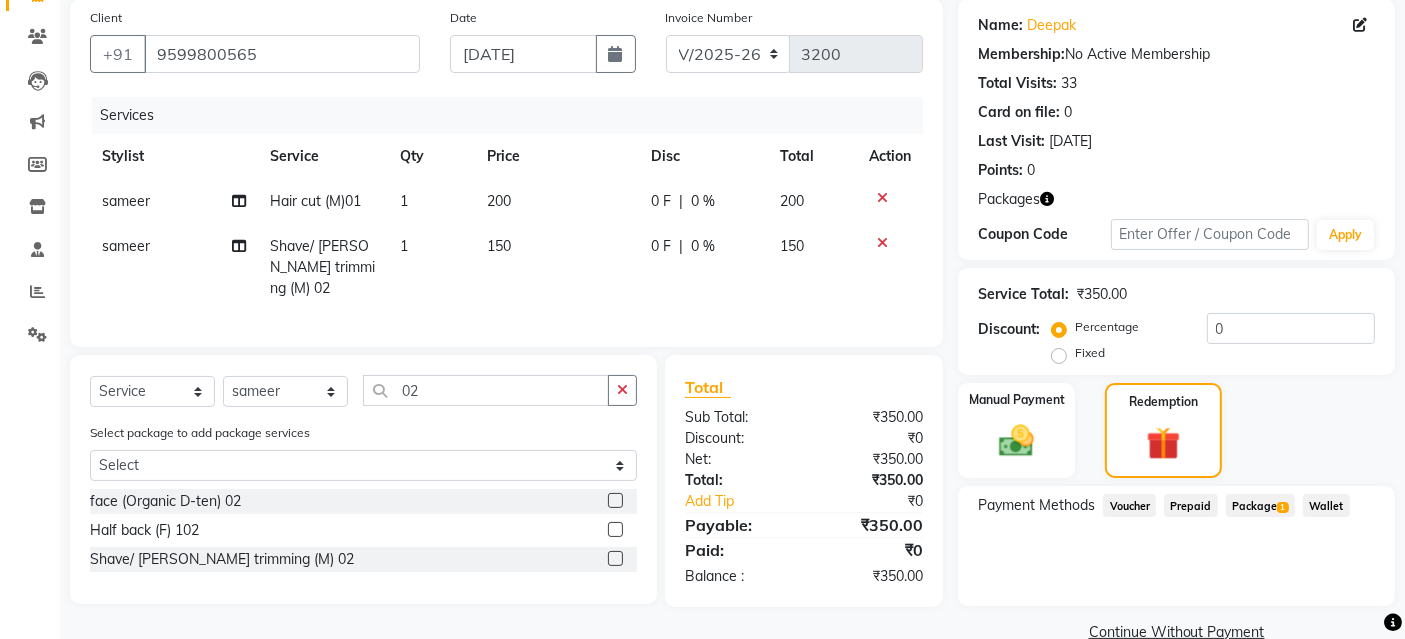 scroll, scrollTop: 188, scrollLeft: 0, axis: vertical 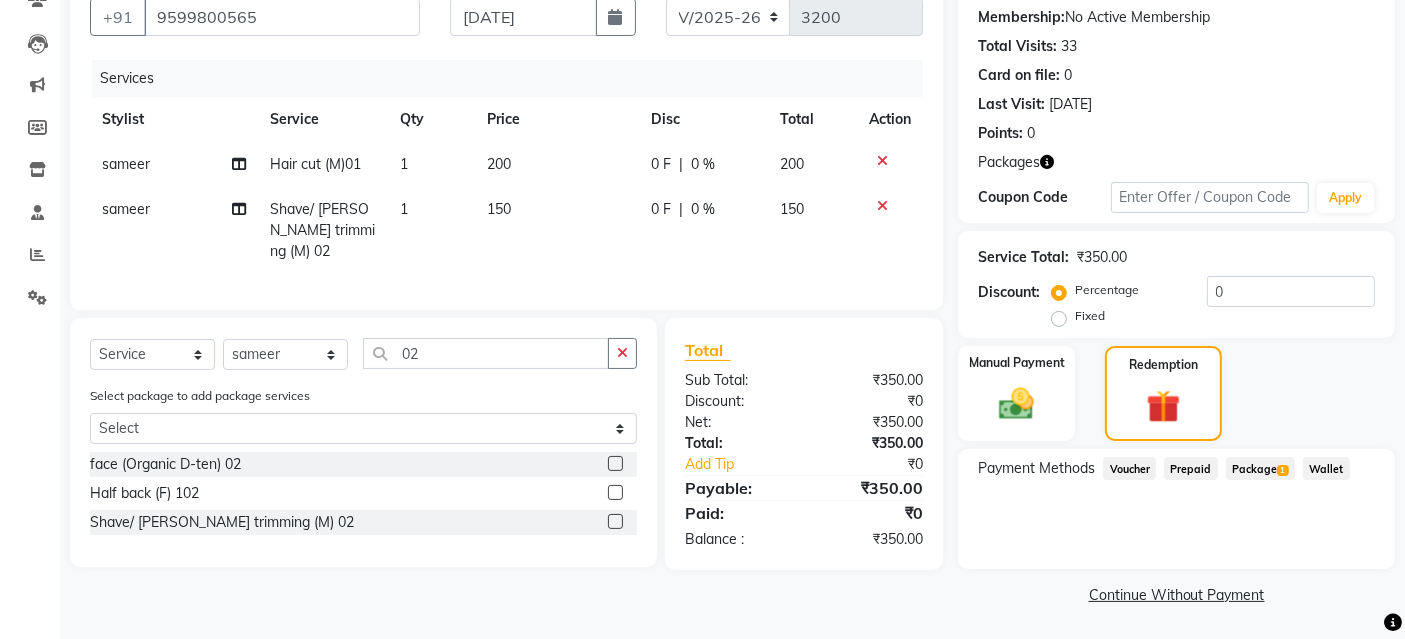 click on "Package  1" 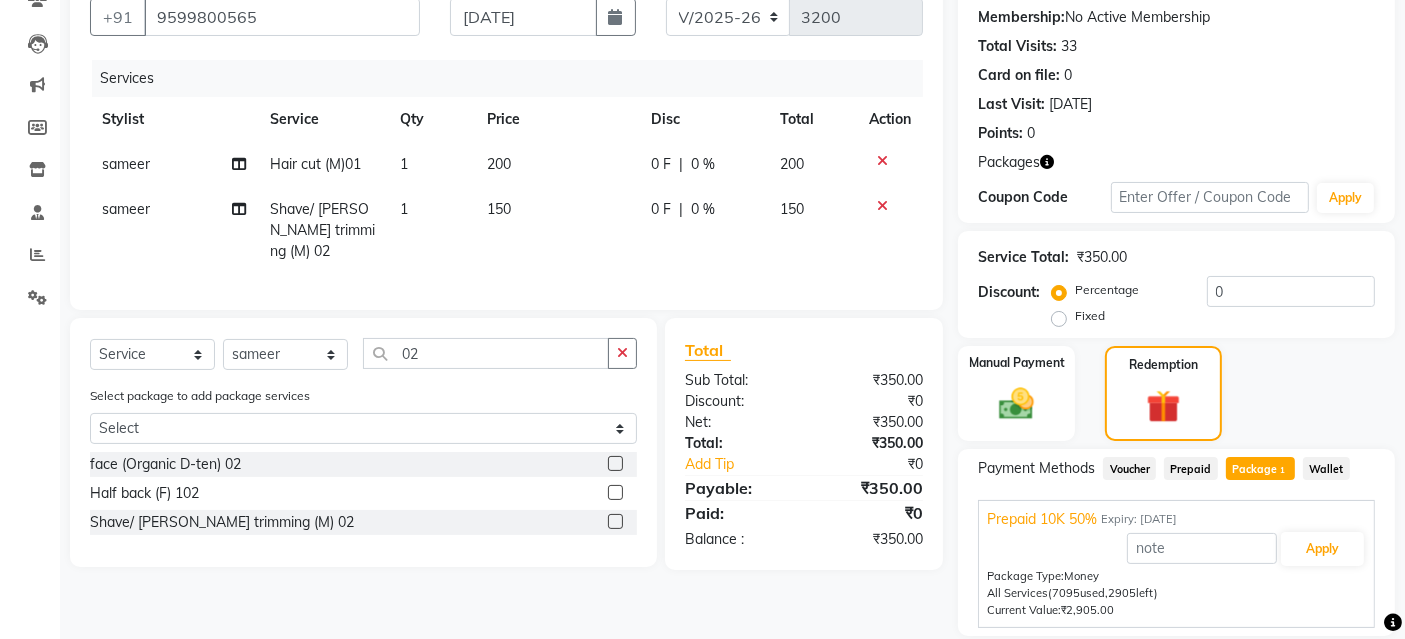 scroll, scrollTop: 254, scrollLeft: 0, axis: vertical 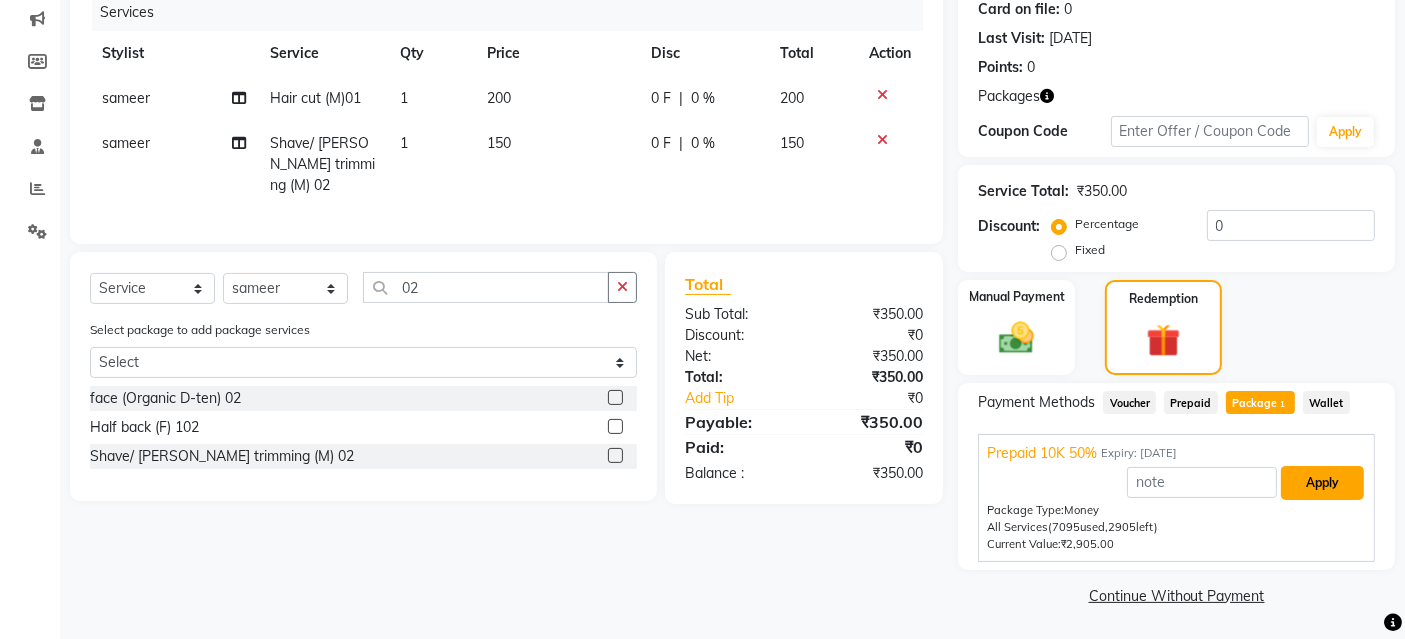 click on "Apply" at bounding box center [1322, 483] 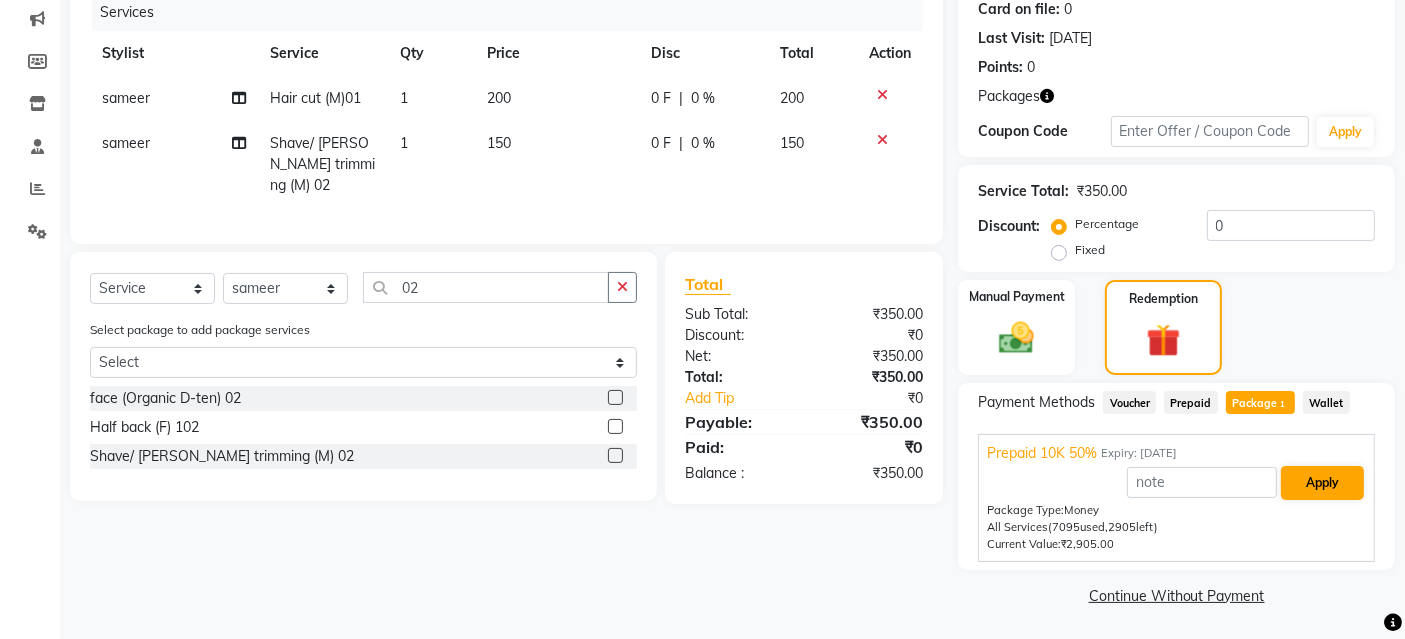scroll, scrollTop: 188, scrollLeft: 0, axis: vertical 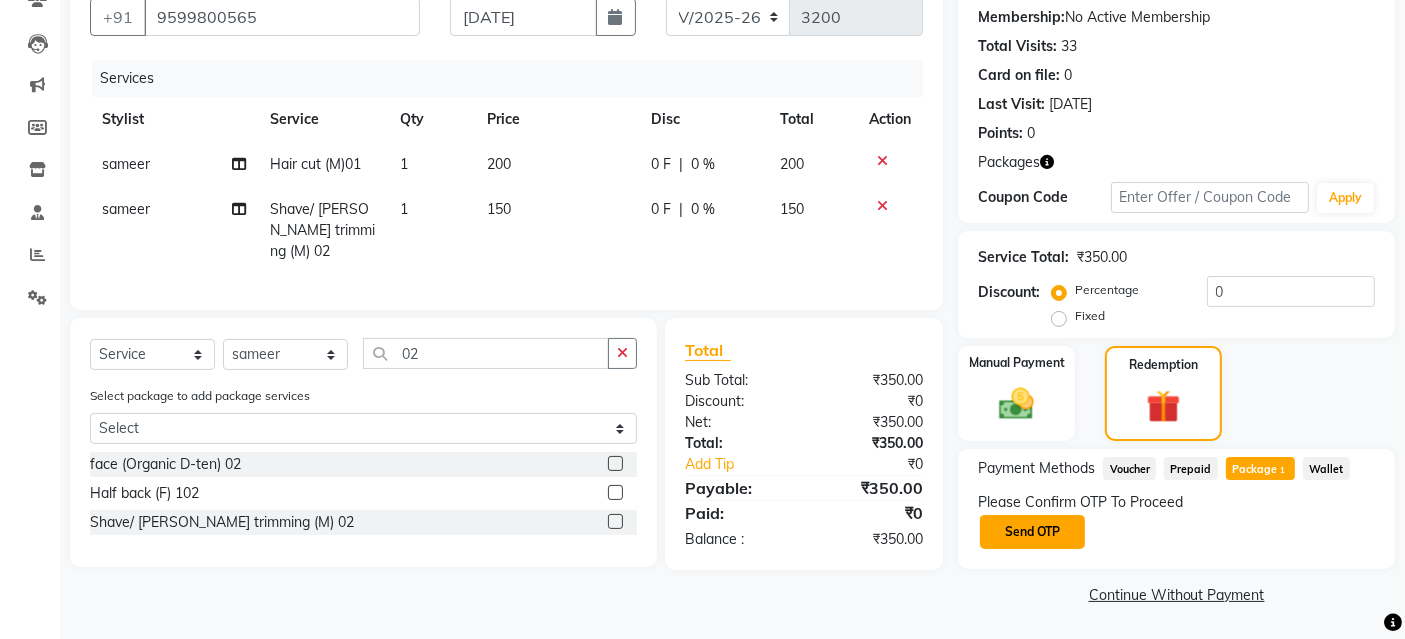 click on "Send OTP" 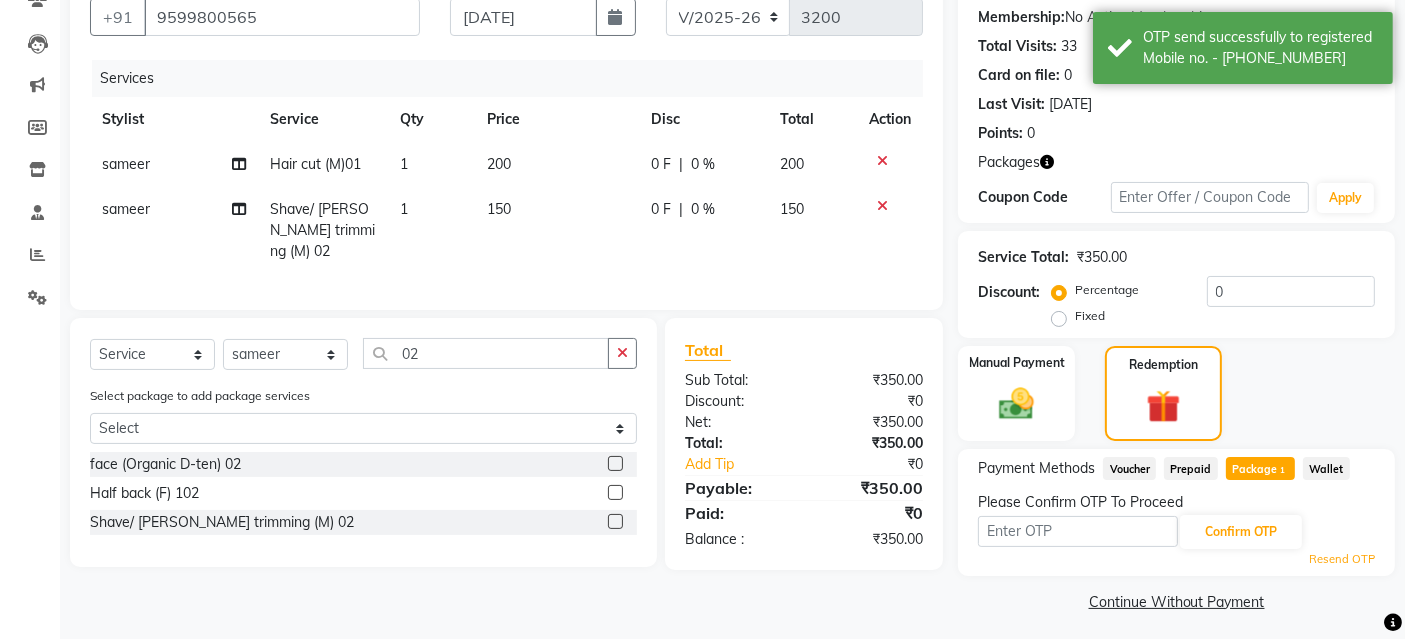 scroll, scrollTop: 194, scrollLeft: 0, axis: vertical 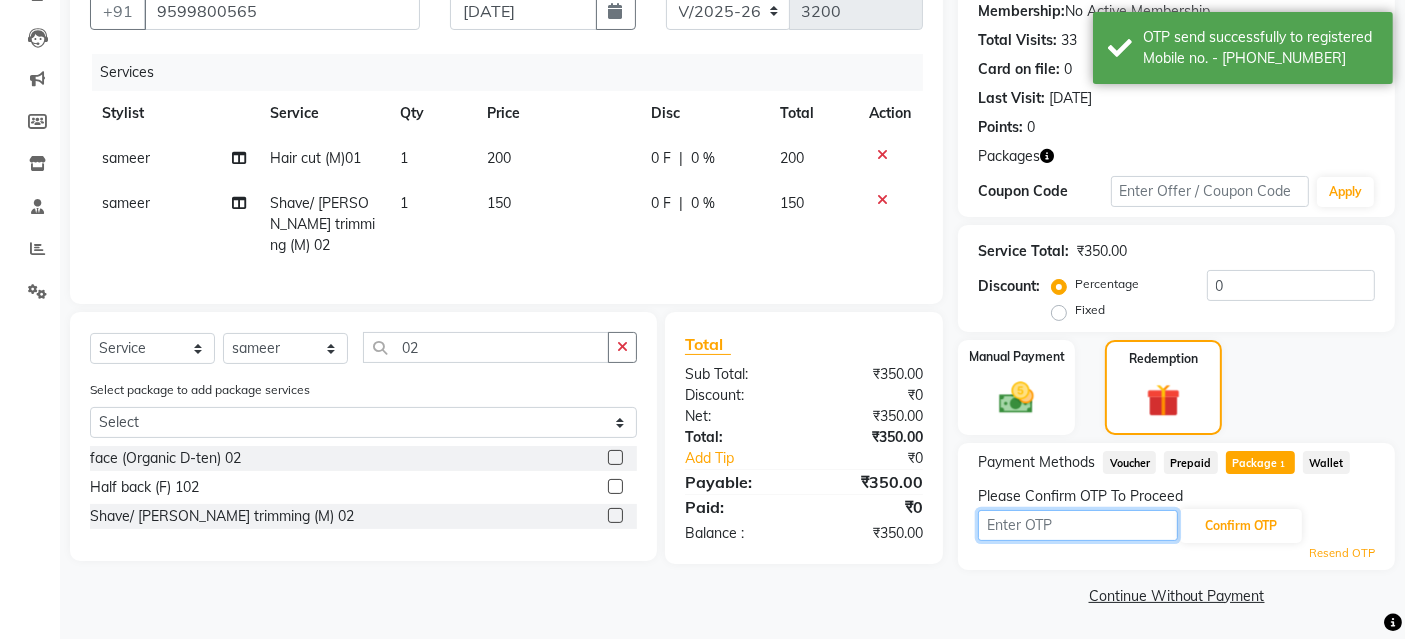 click at bounding box center (1078, 525) 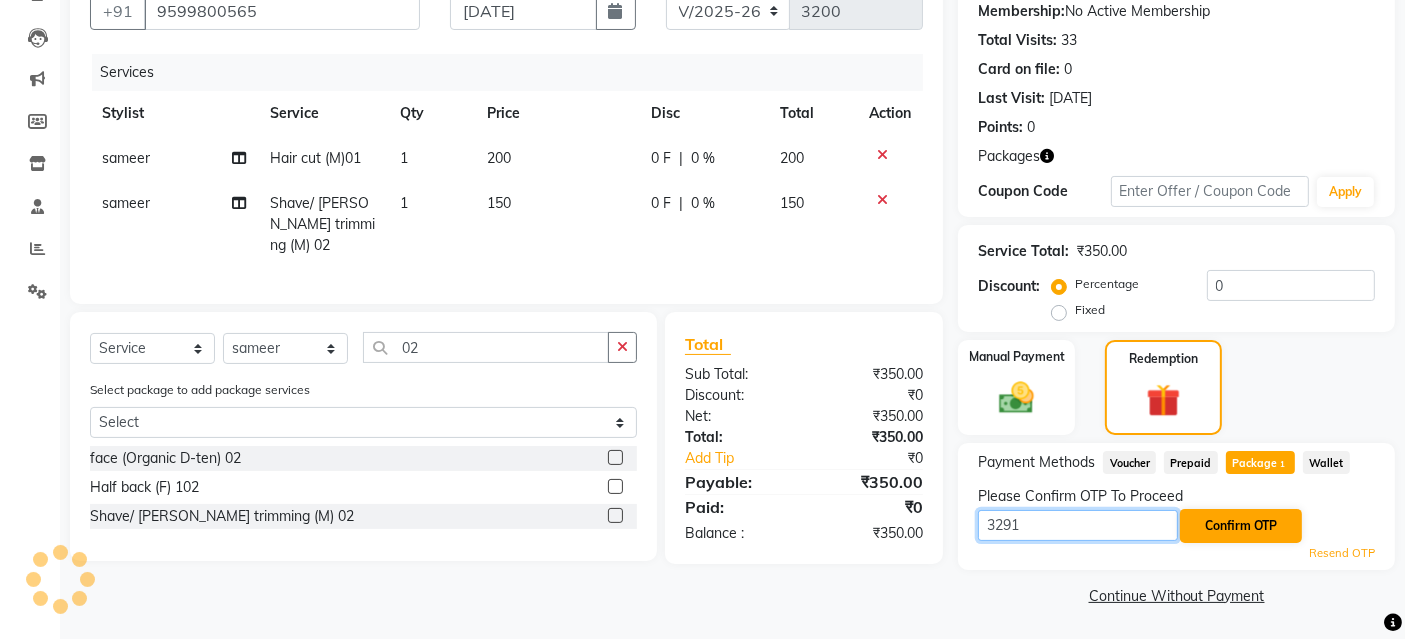 type on "3291" 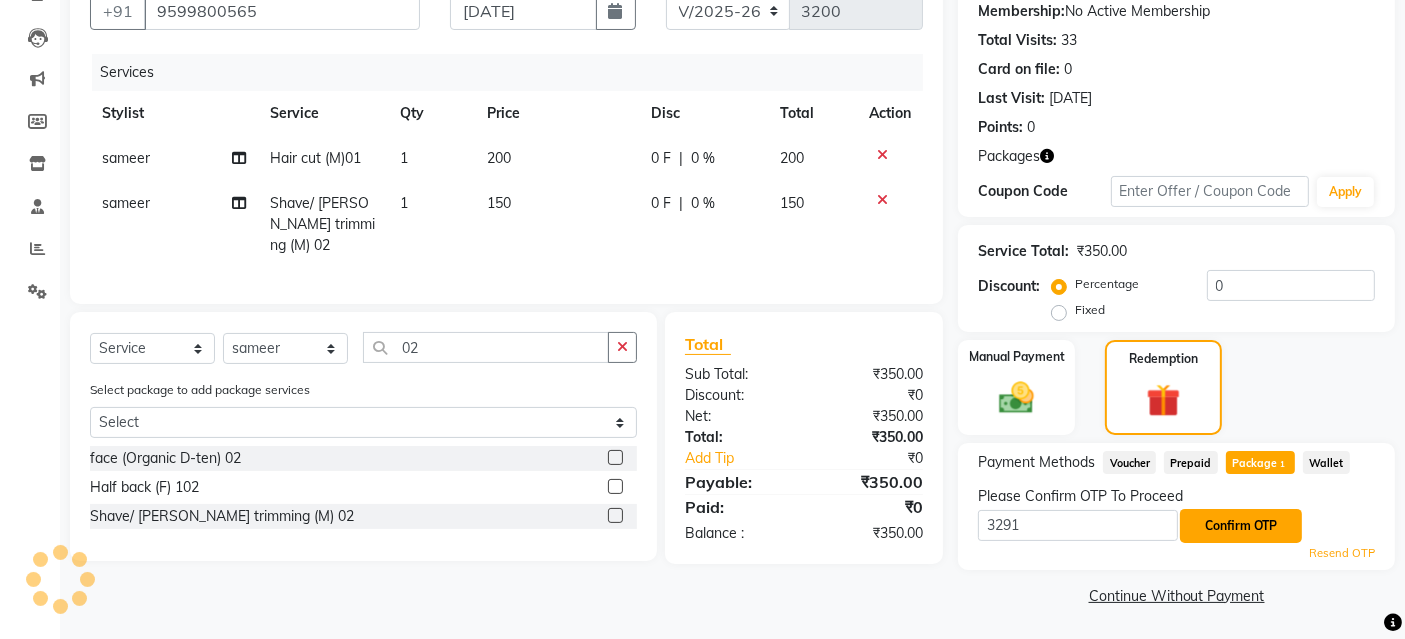 click on "Confirm OTP" 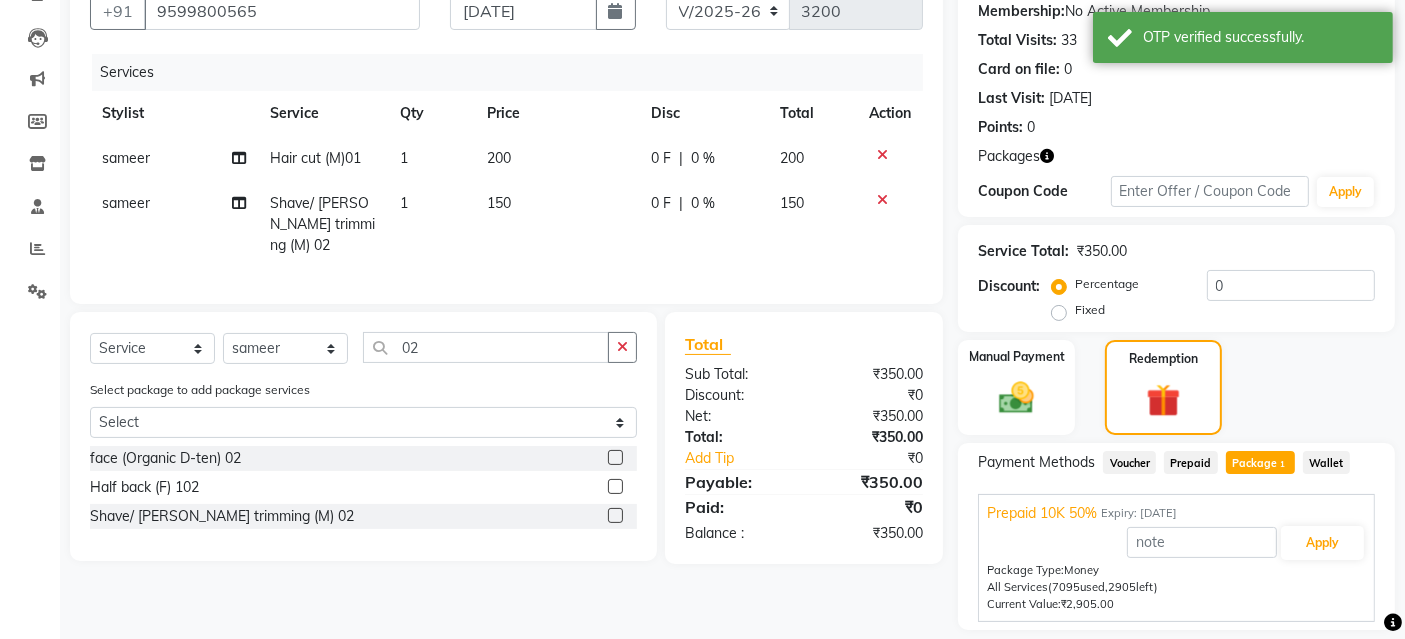scroll, scrollTop: 254, scrollLeft: 0, axis: vertical 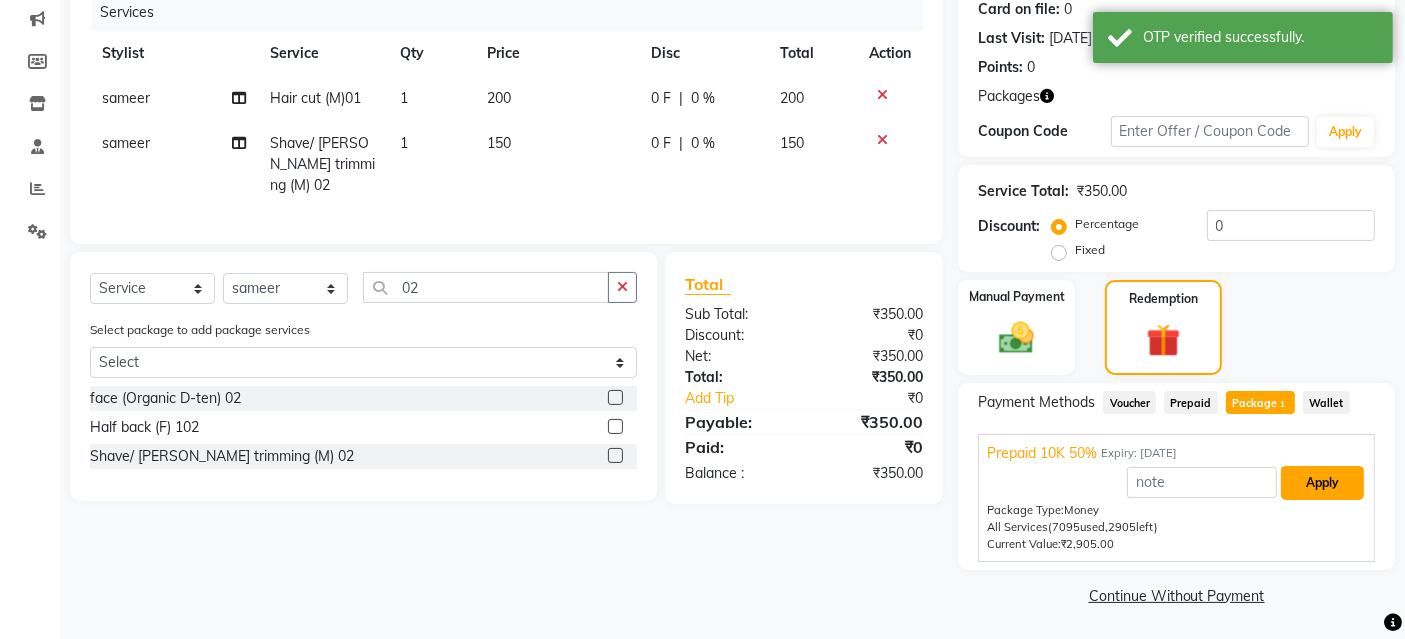 click on "Apply" at bounding box center [1322, 483] 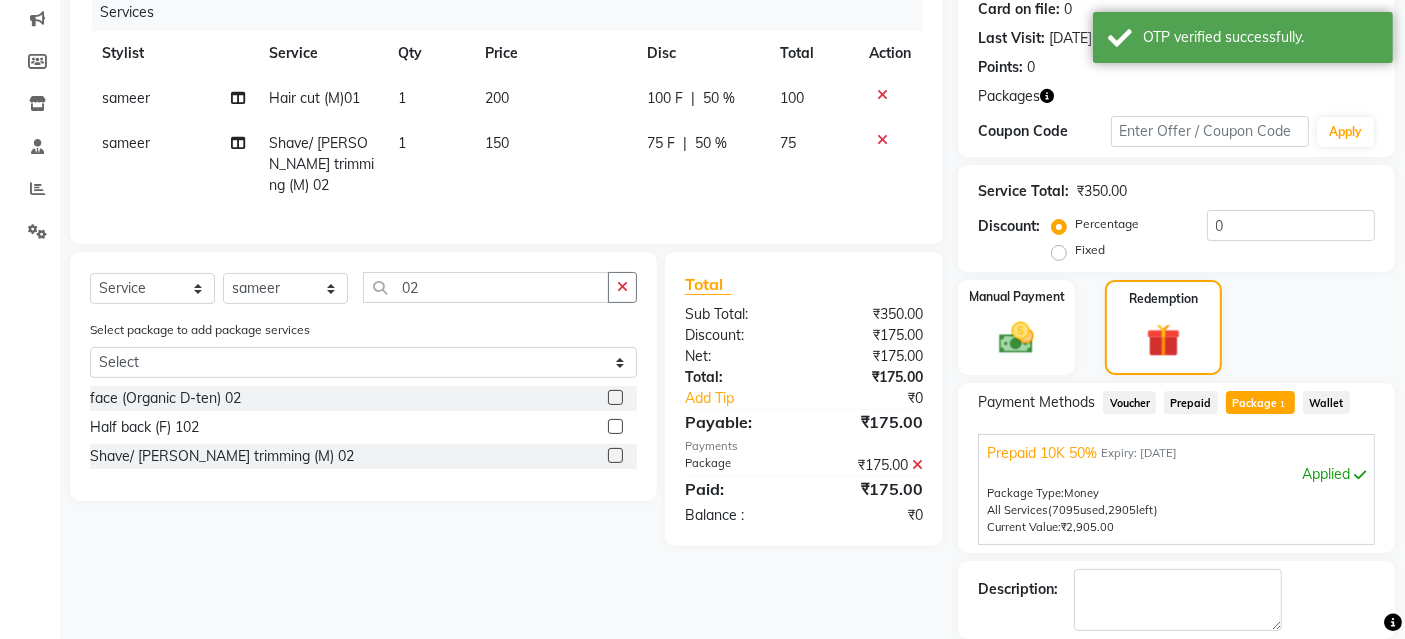 scroll, scrollTop: 348, scrollLeft: 0, axis: vertical 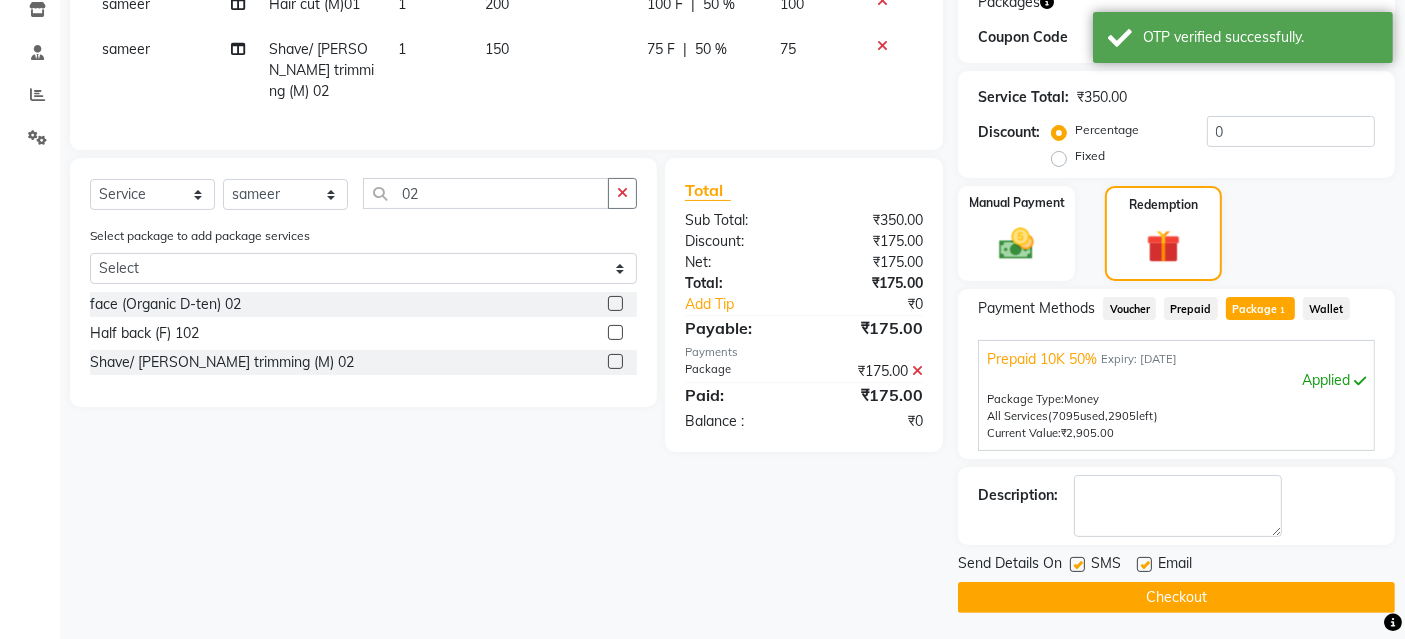click on "Checkout" 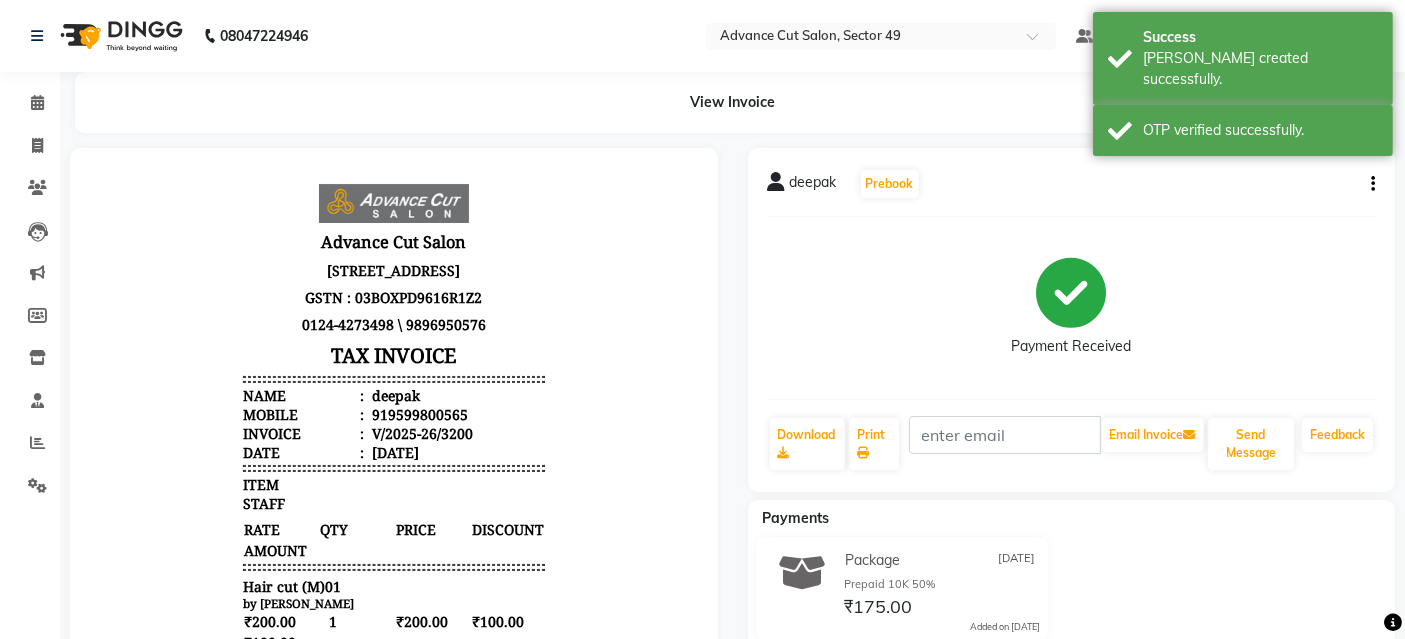 scroll, scrollTop: 0, scrollLeft: 0, axis: both 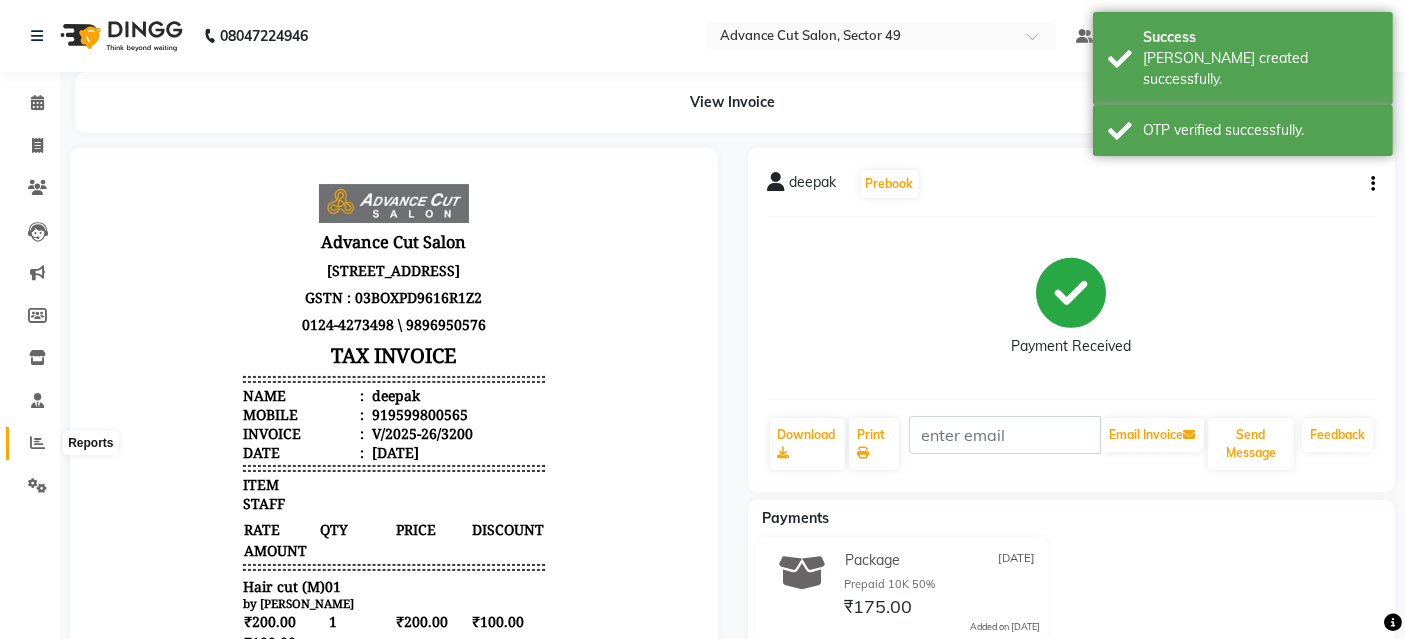 click 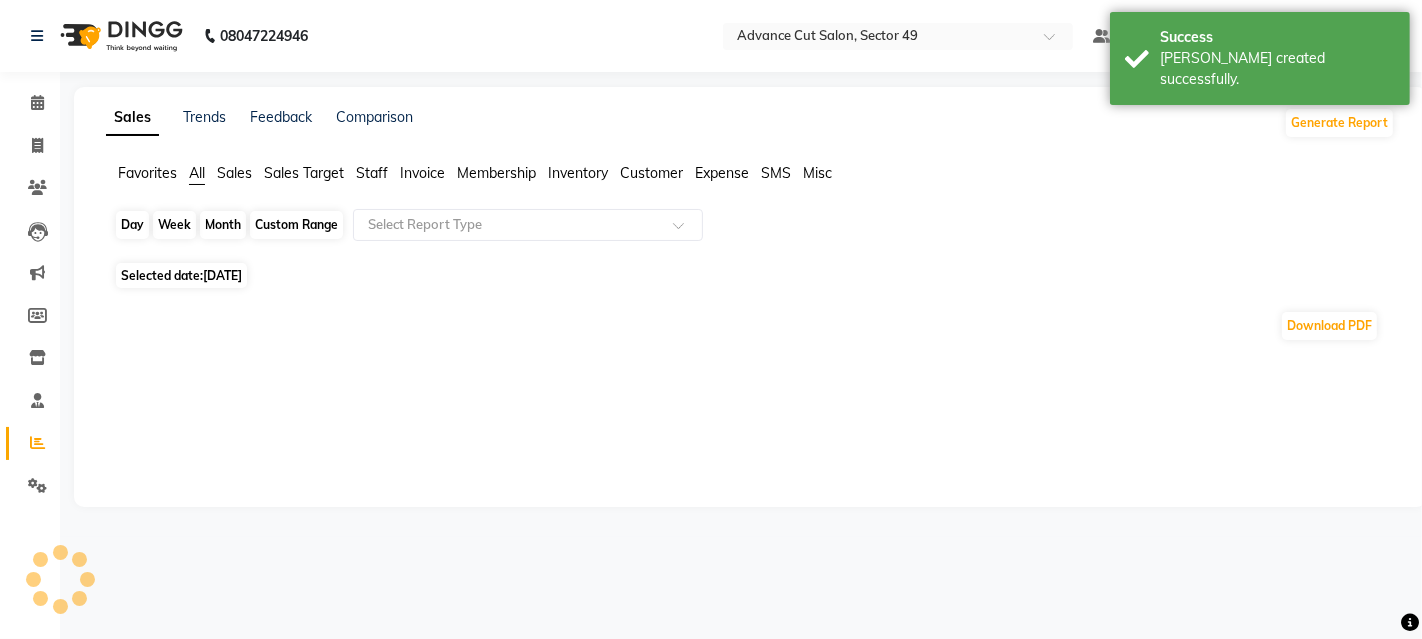 click on "Day" 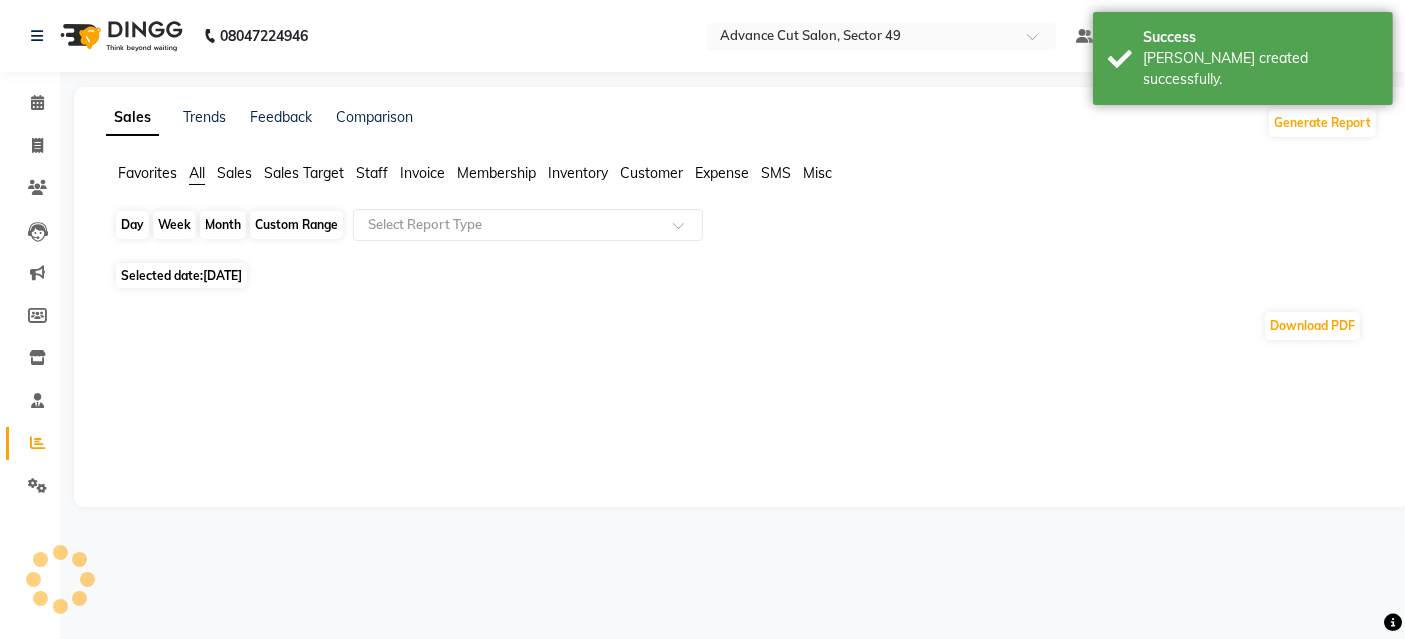 select on "7" 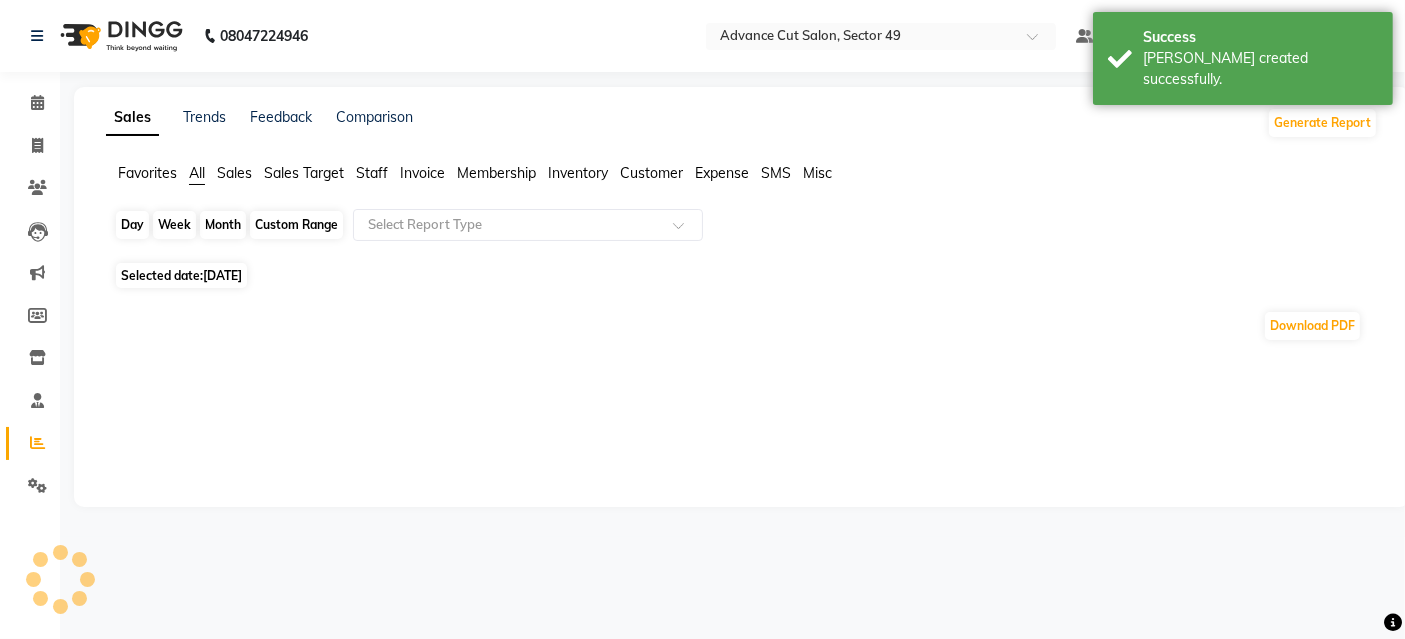 select on "2025" 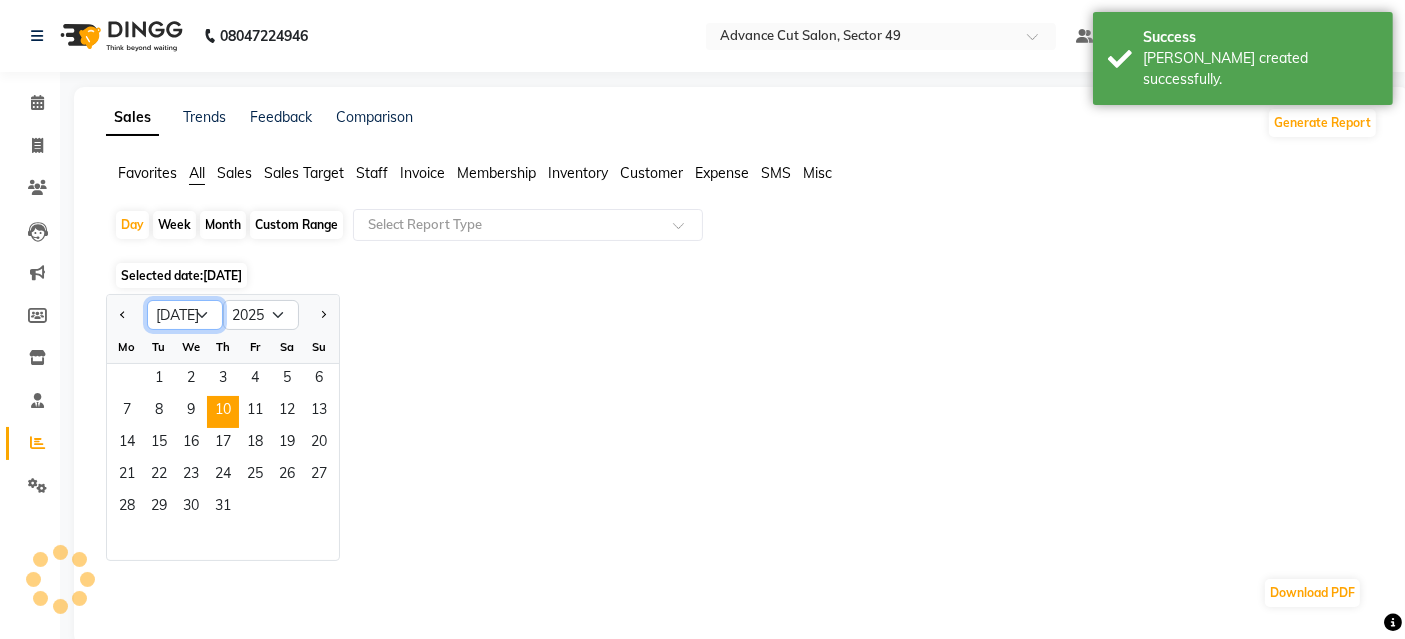 click on "Jan Feb Mar Apr May Jun Jul Aug Sep Oct Nov Dec" 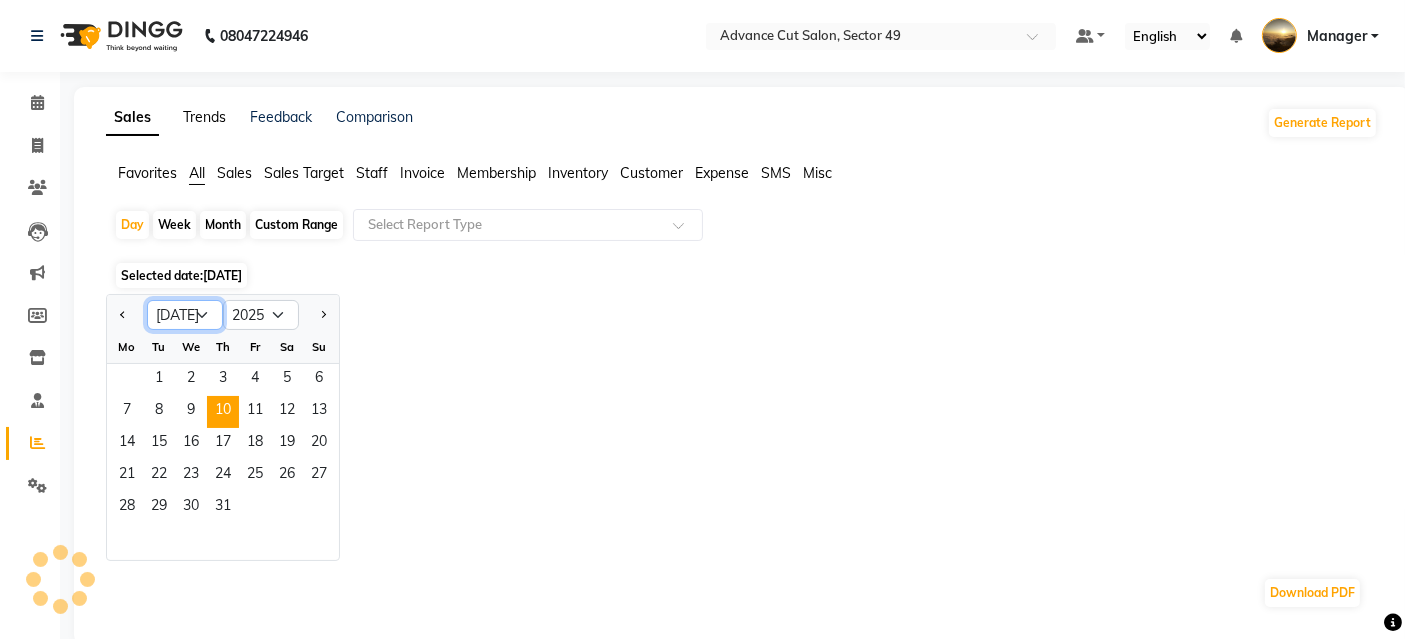 select on "5" 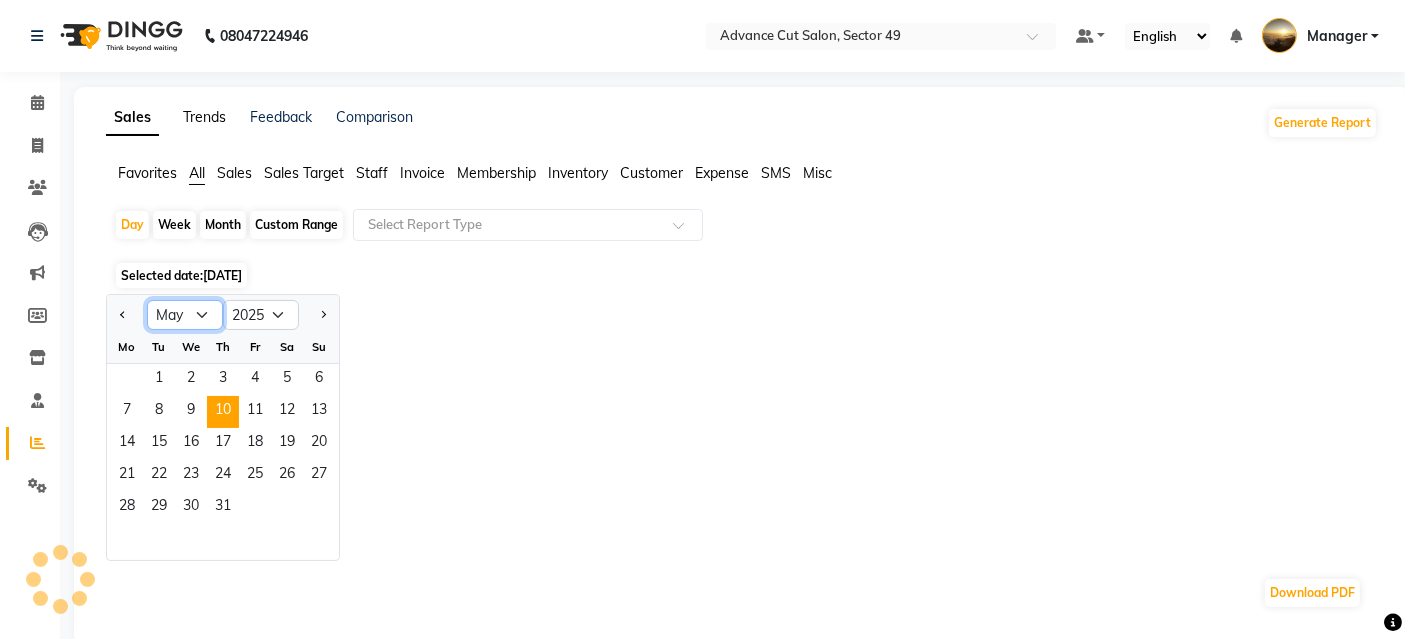click on "Jan Feb Mar Apr May Jun Jul Aug Sep Oct Nov Dec" 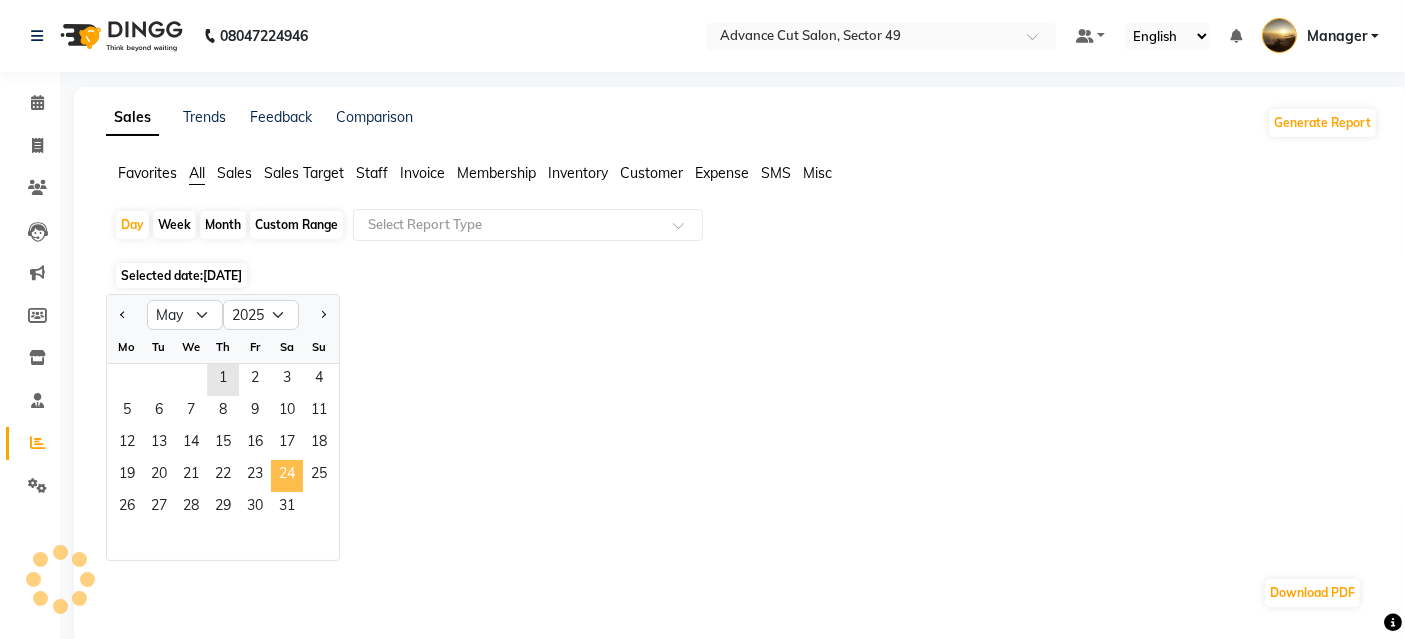 click on "24" 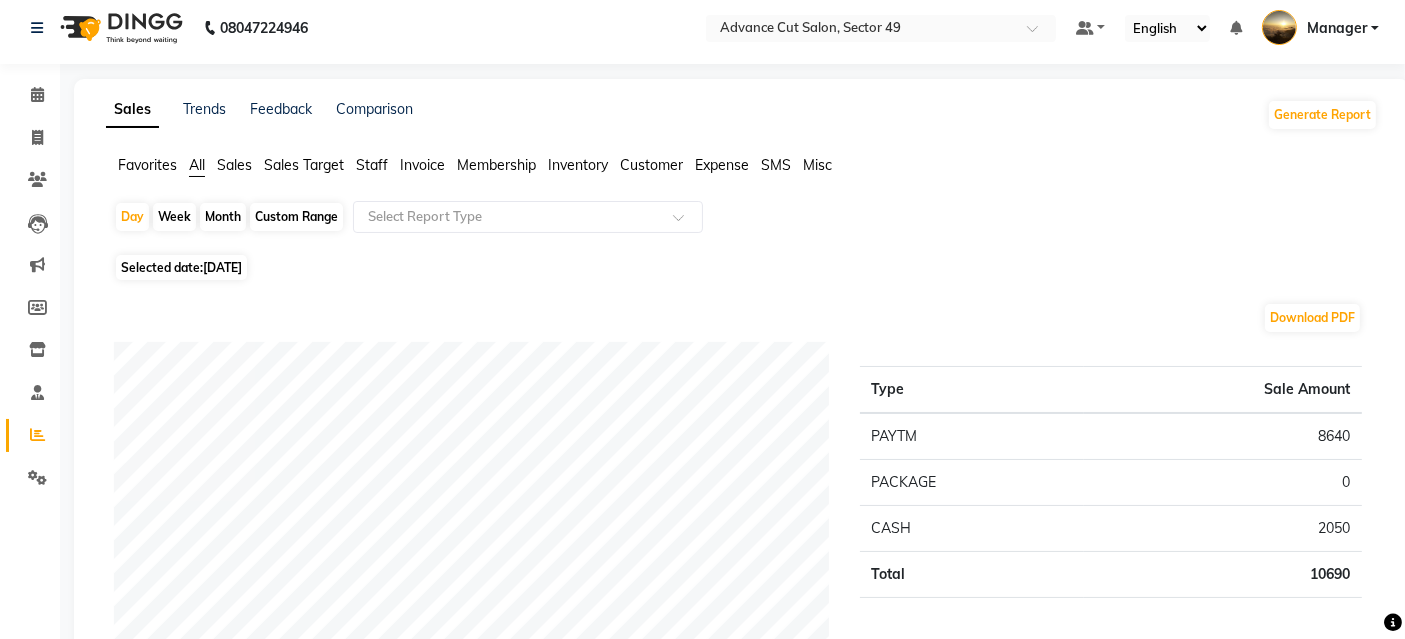 scroll, scrollTop: 0, scrollLeft: 0, axis: both 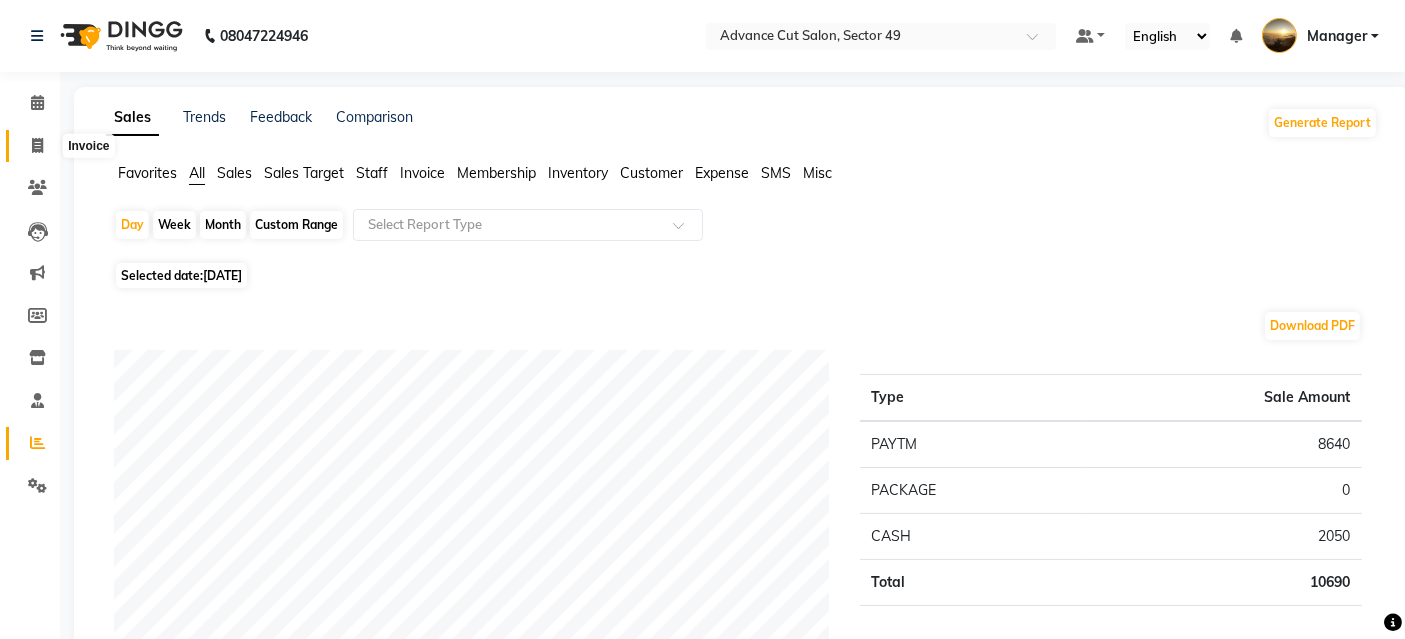 click 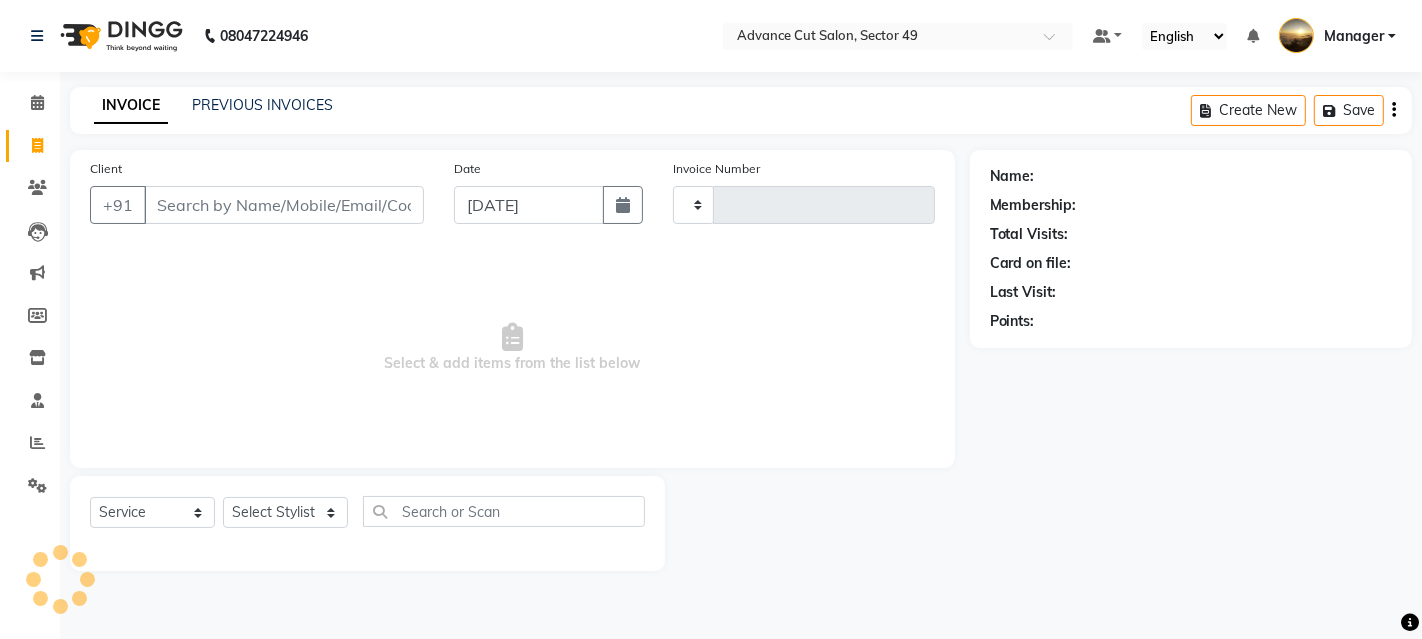 type on "3201" 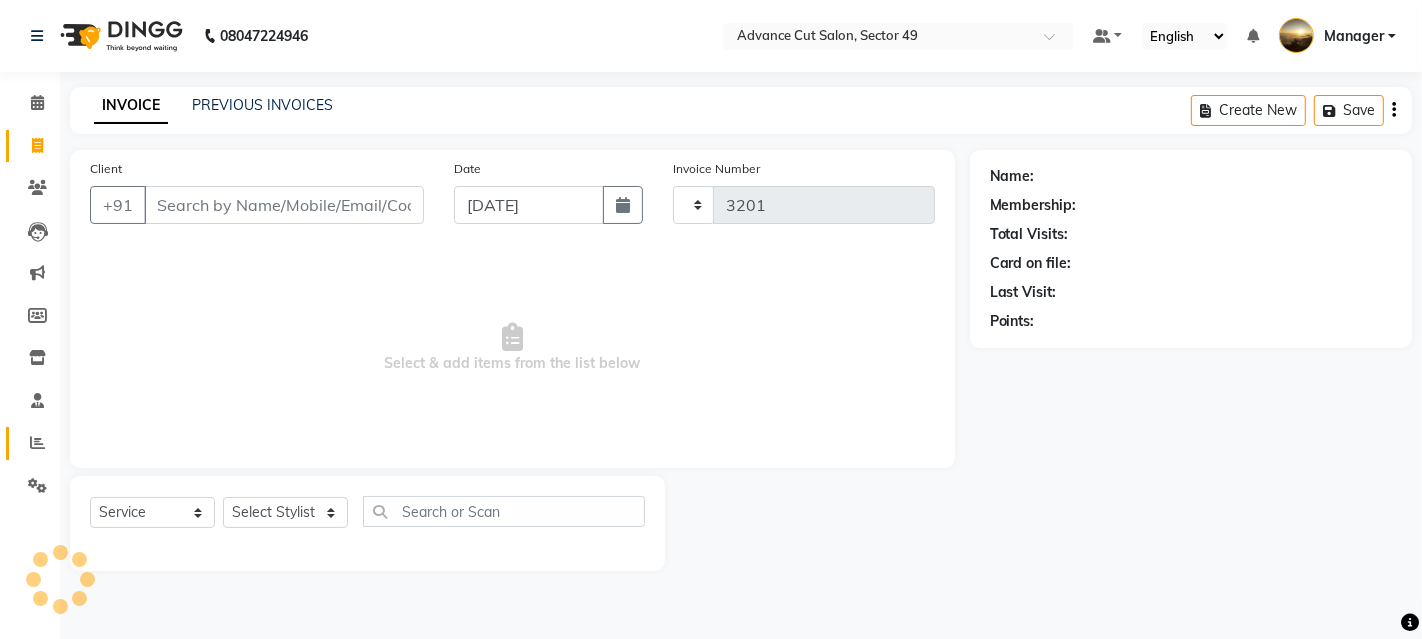 select on "4616" 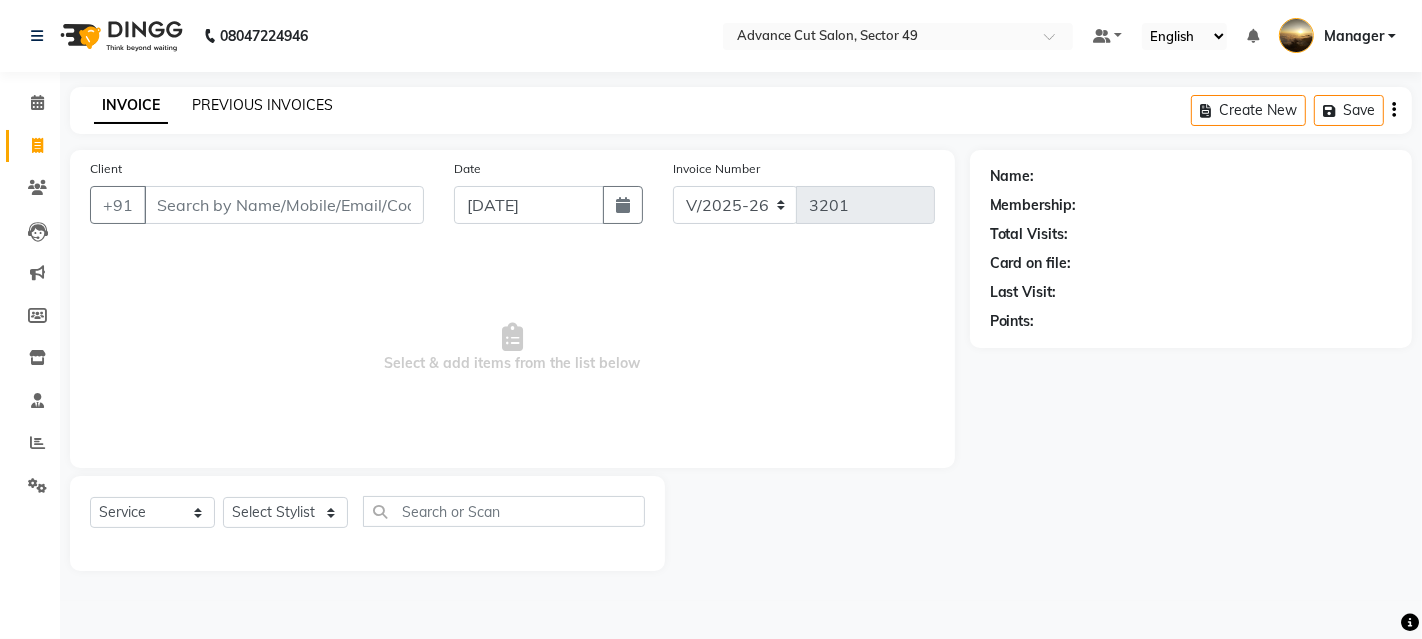 click on "PREVIOUS INVOICES" 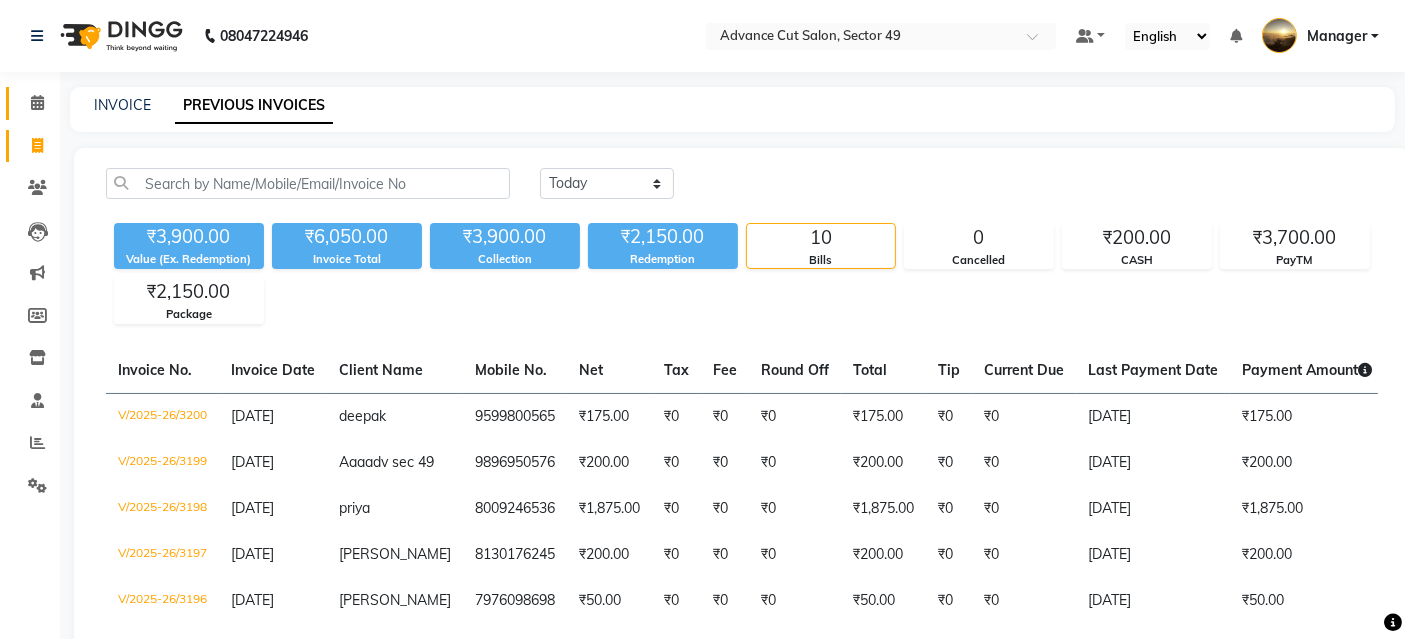 click 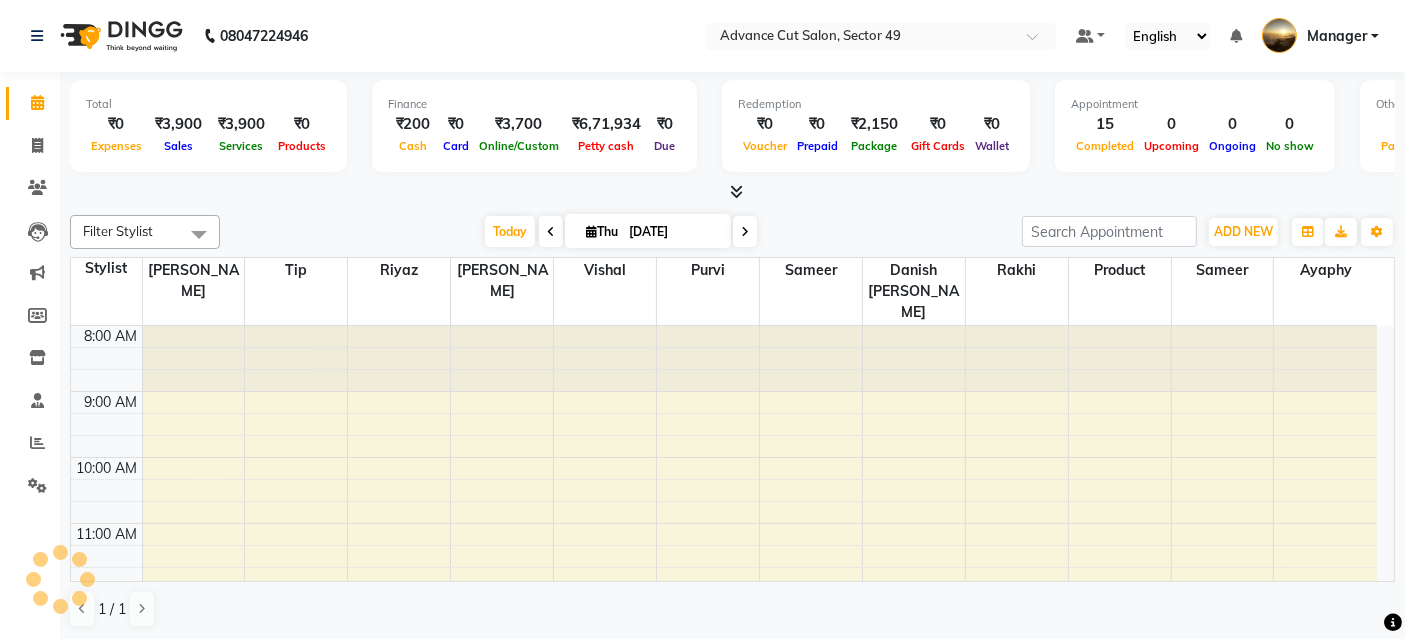 scroll, scrollTop: 0, scrollLeft: 0, axis: both 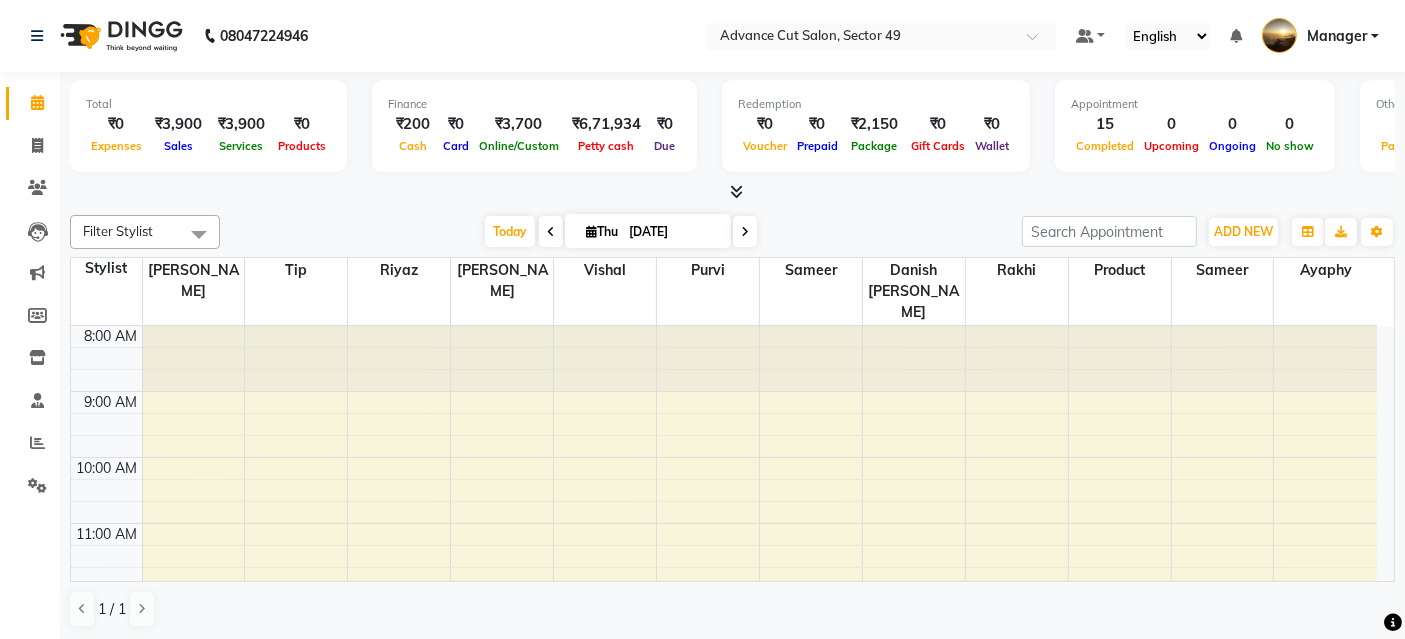 click at bounding box center [732, 192] 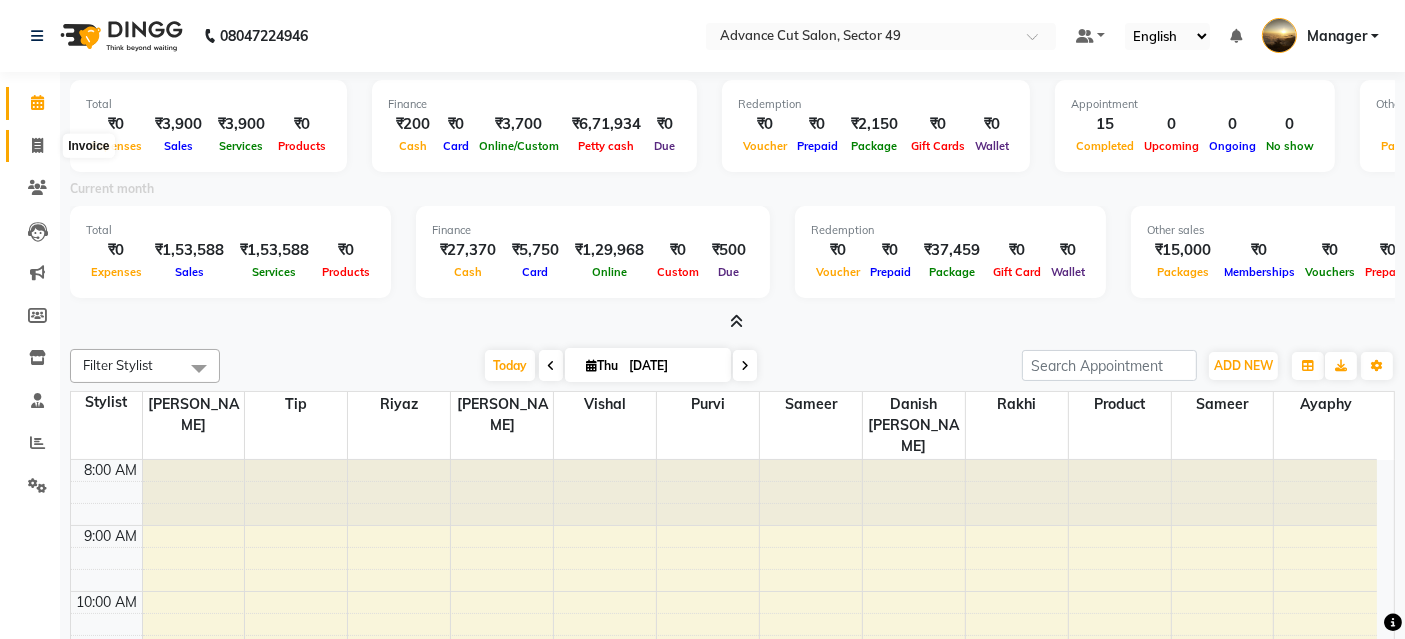 click 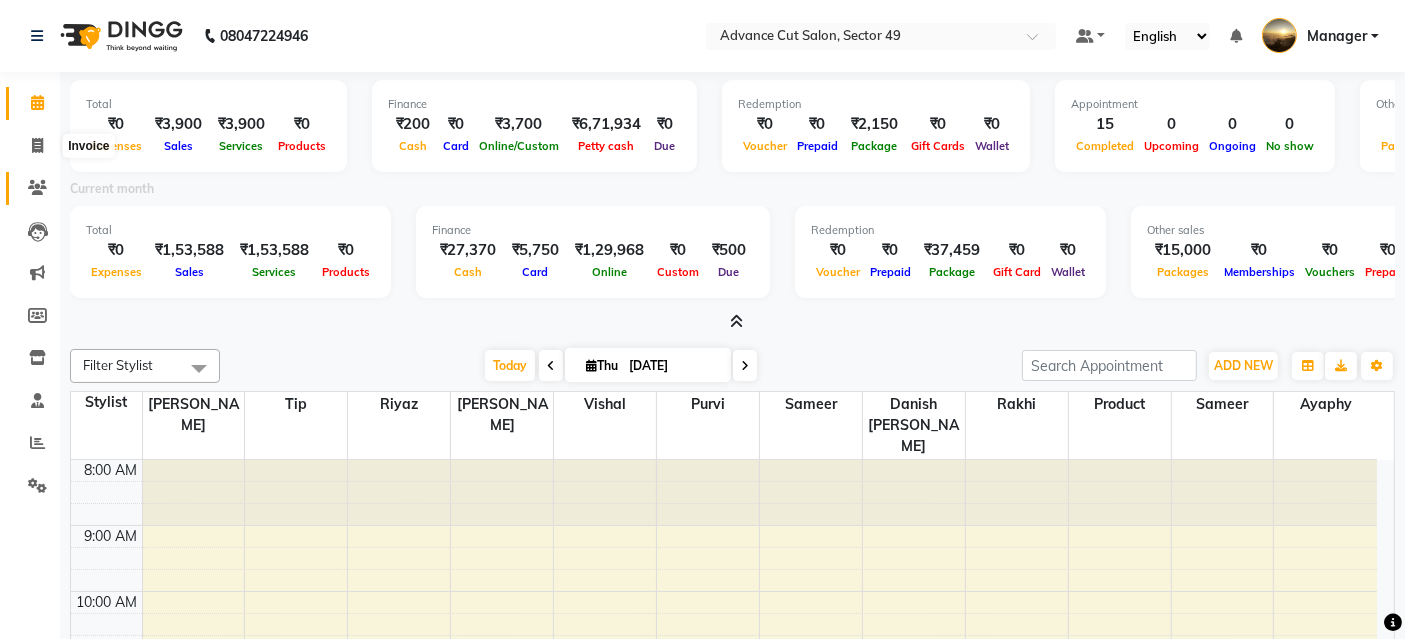 select on "service" 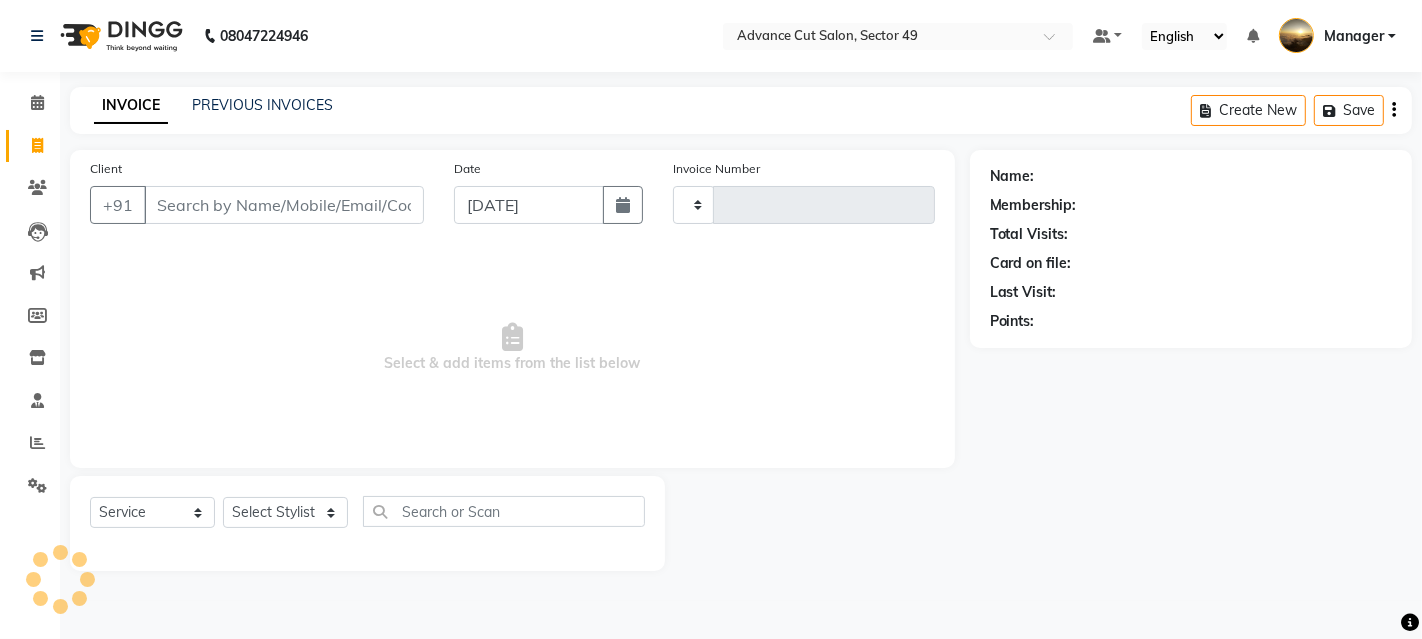 type on "3201" 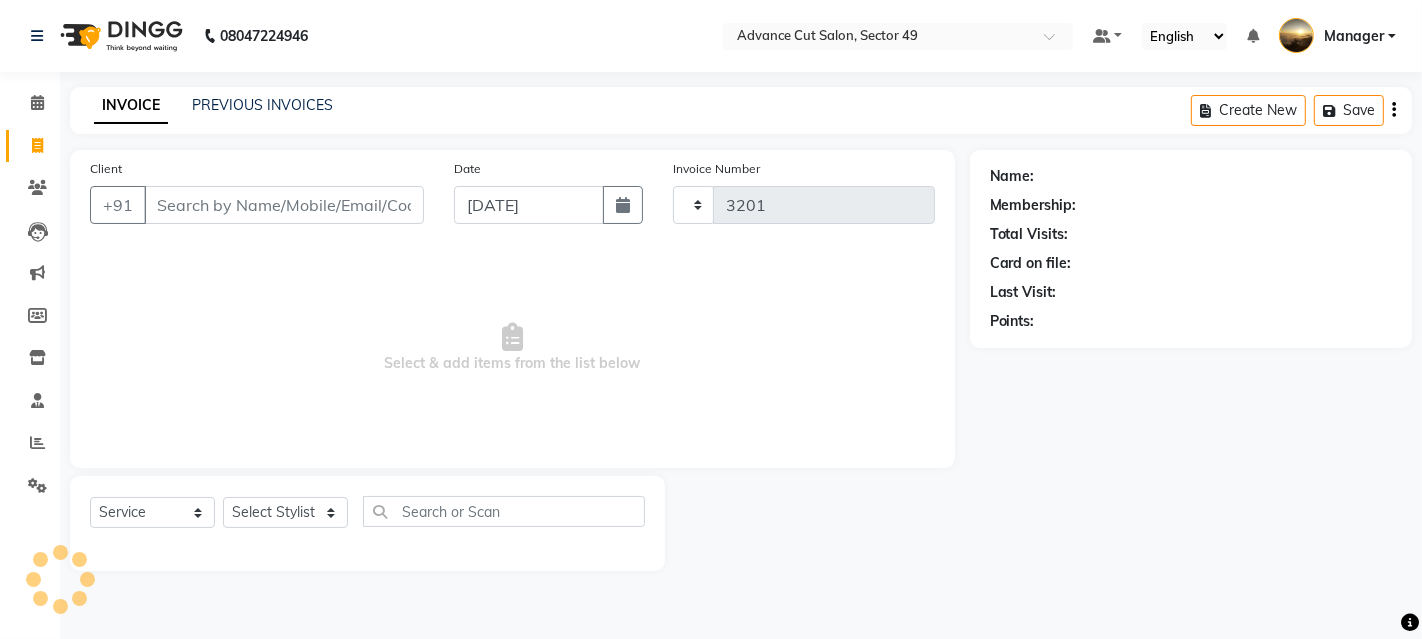 select on "4616" 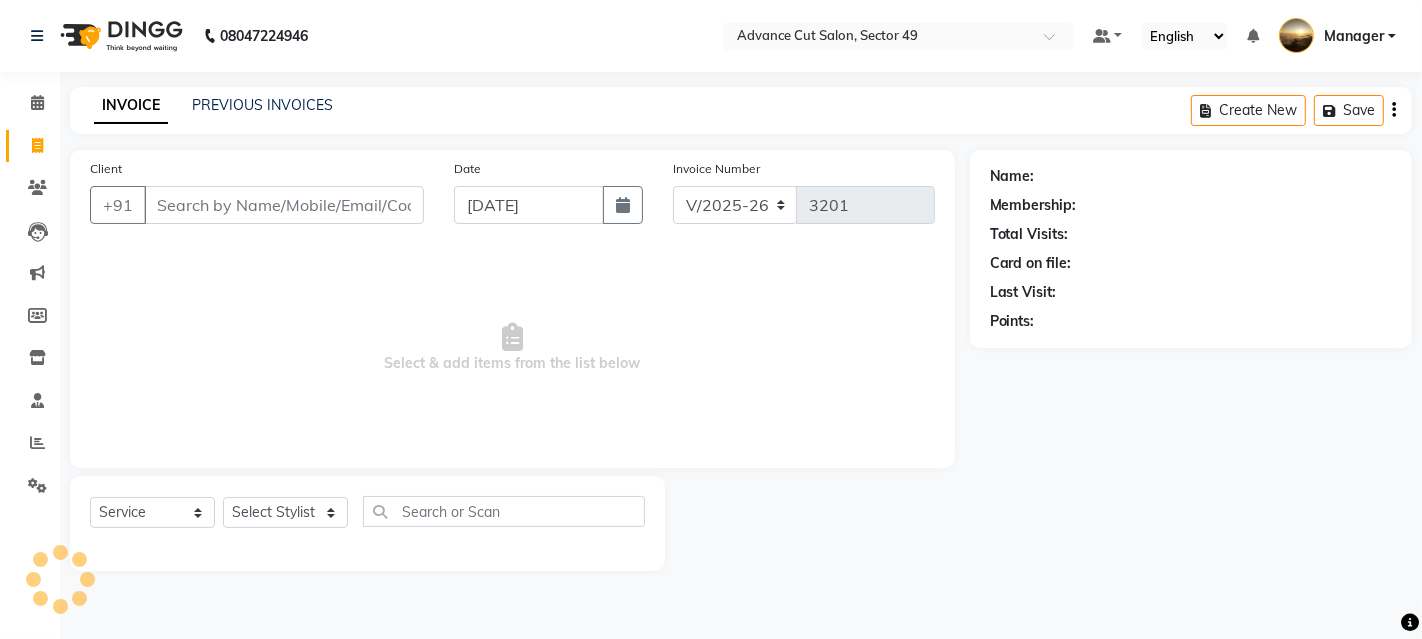 click on "Client" at bounding box center (284, 205) 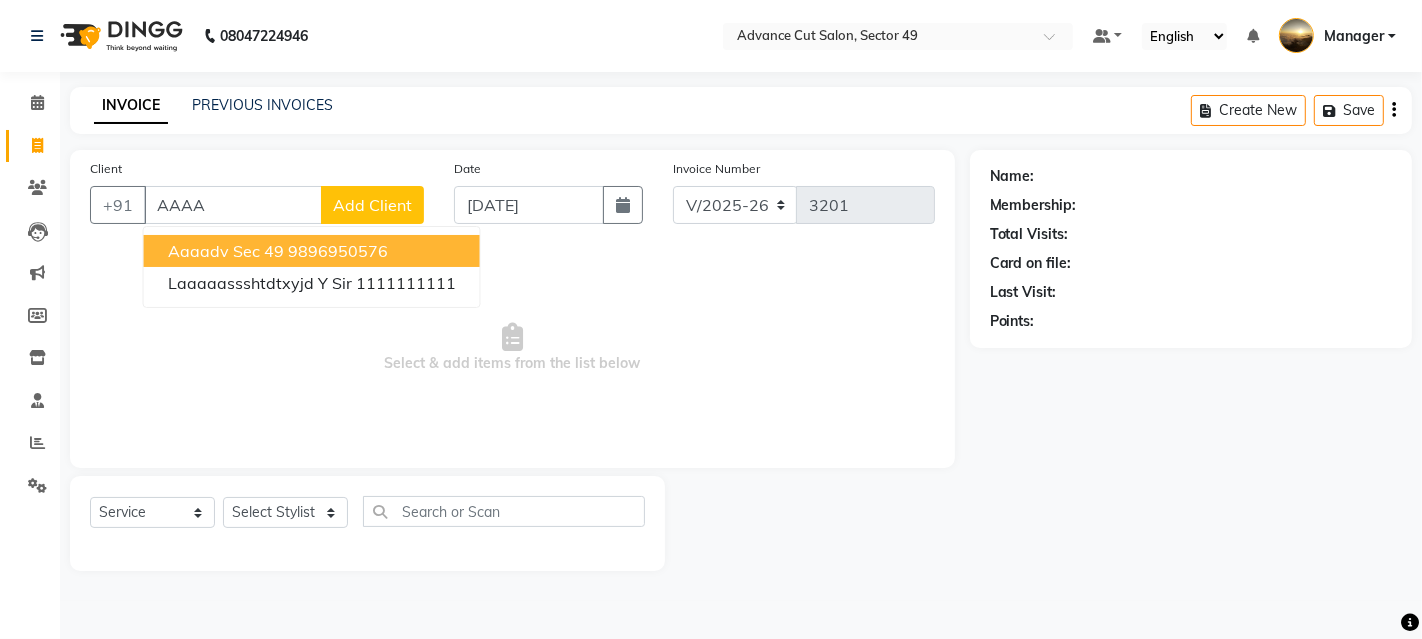 drag, startPoint x: 234, startPoint y: 248, endPoint x: 228, endPoint y: 272, distance: 24.738634 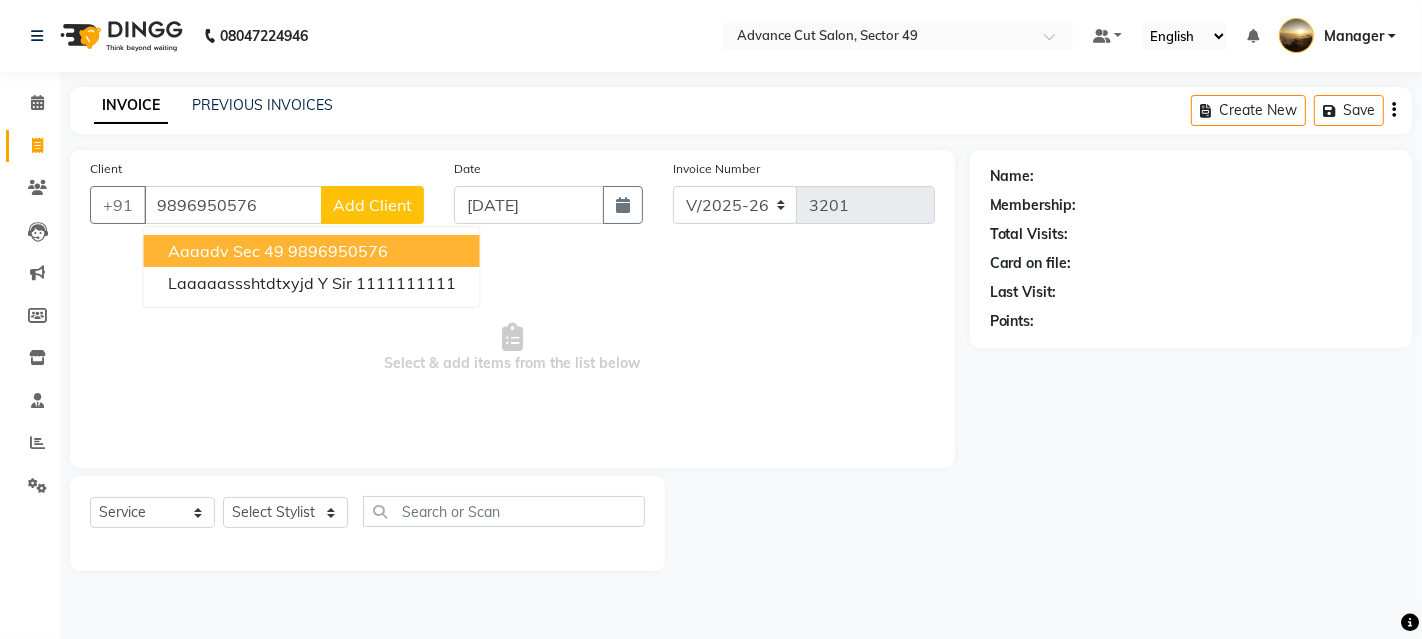 type on "9896950576" 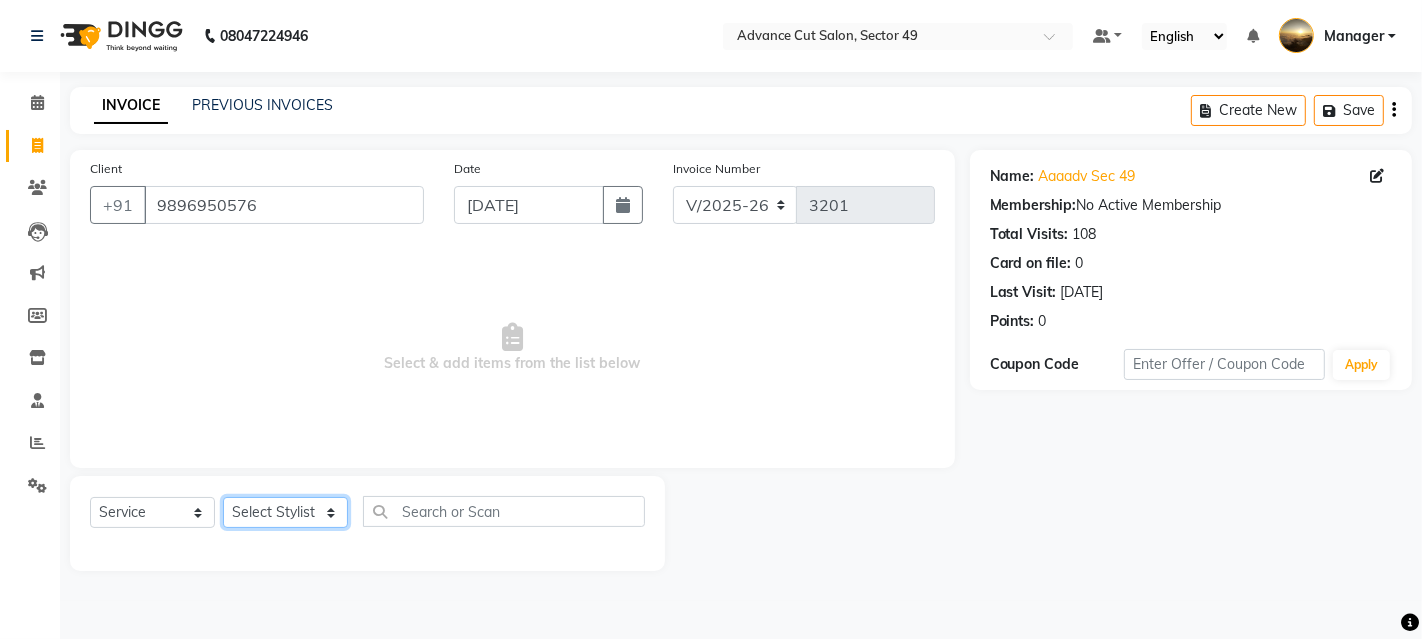 drag, startPoint x: 297, startPoint y: 508, endPoint x: 287, endPoint y: 495, distance: 16.40122 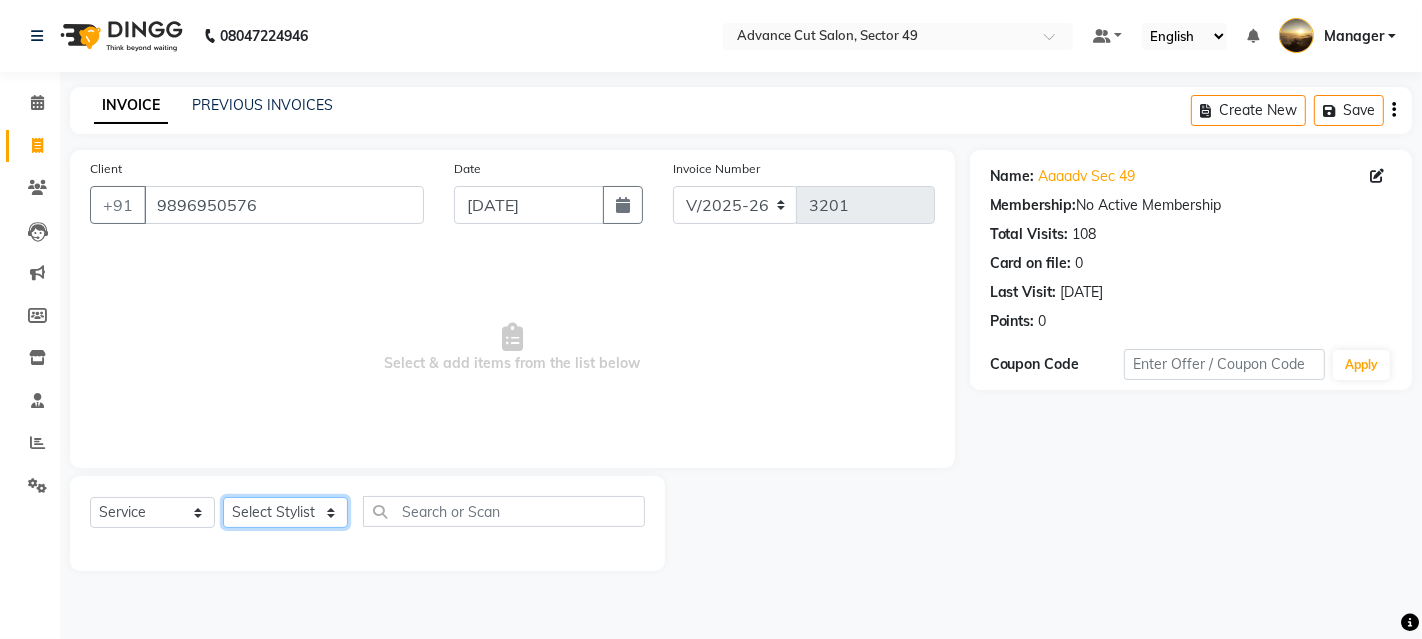 select on "43723" 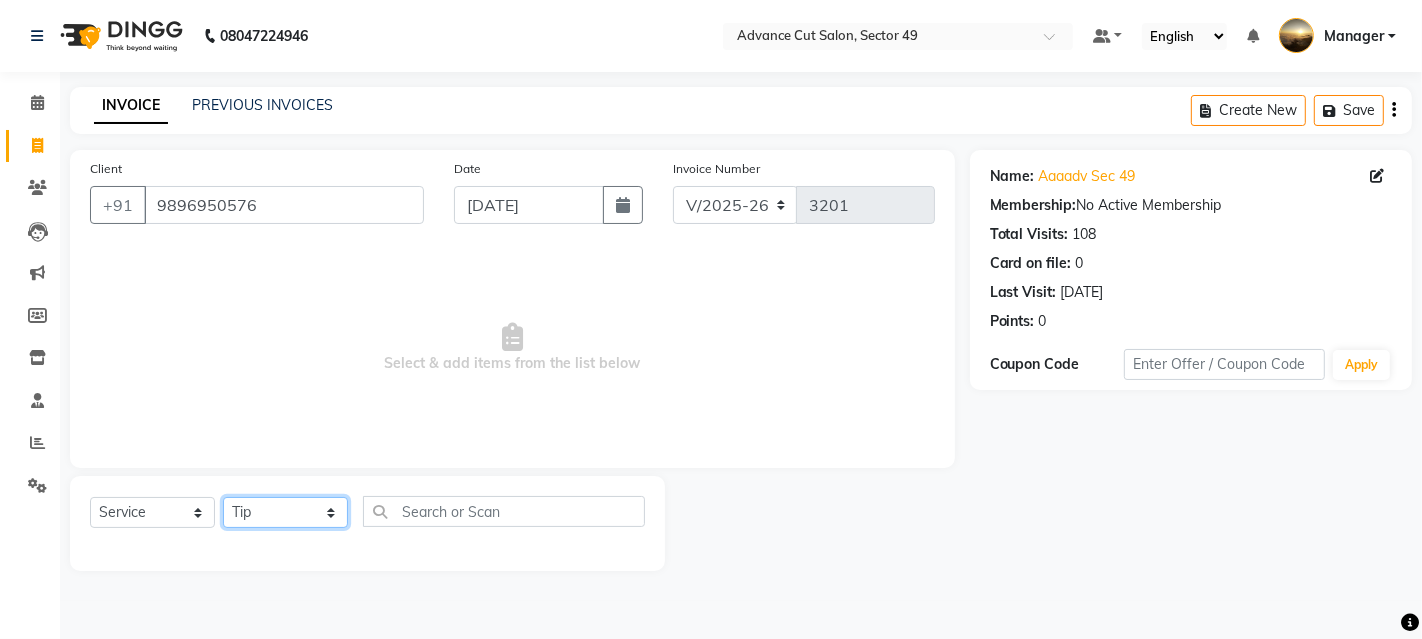 click on "Select Stylist [PERSON_NAME] danish [PERSON_NAME] Manager product [PERSON_NAME] rakhi [PERSON_NAME] sameer sameer Tip vishal" 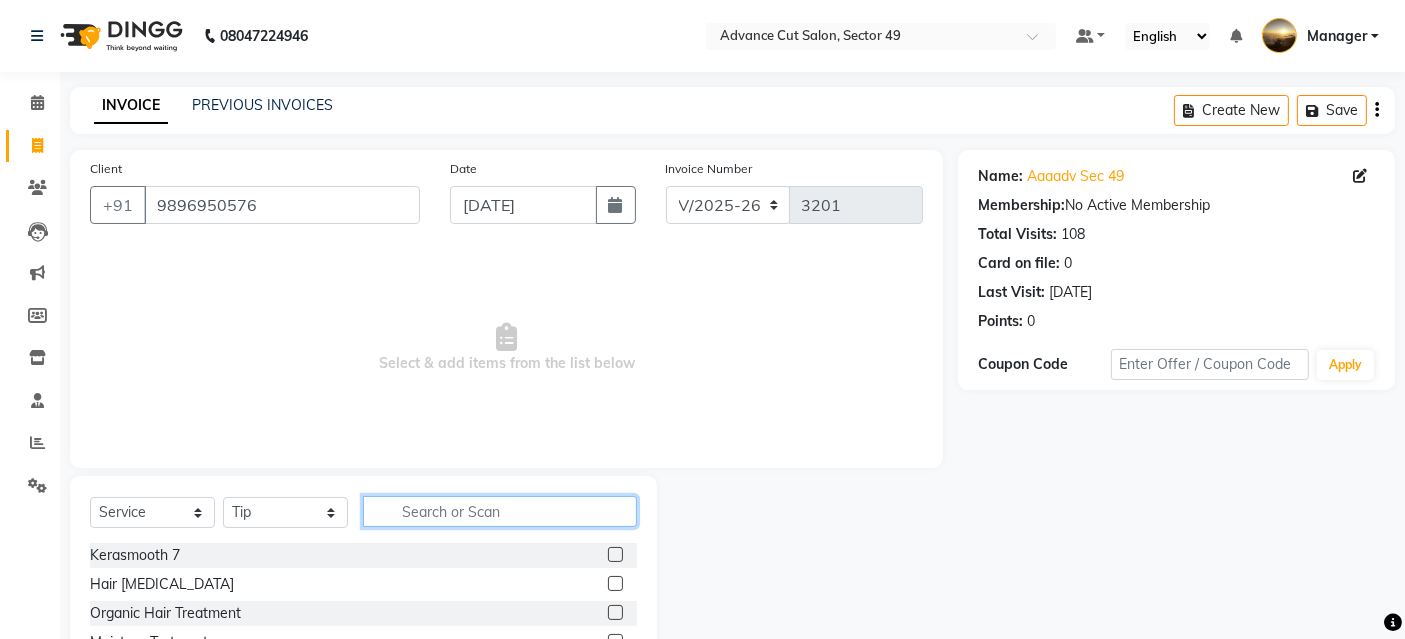 drag, startPoint x: 422, startPoint y: 513, endPoint x: 417, endPoint y: 504, distance: 10.29563 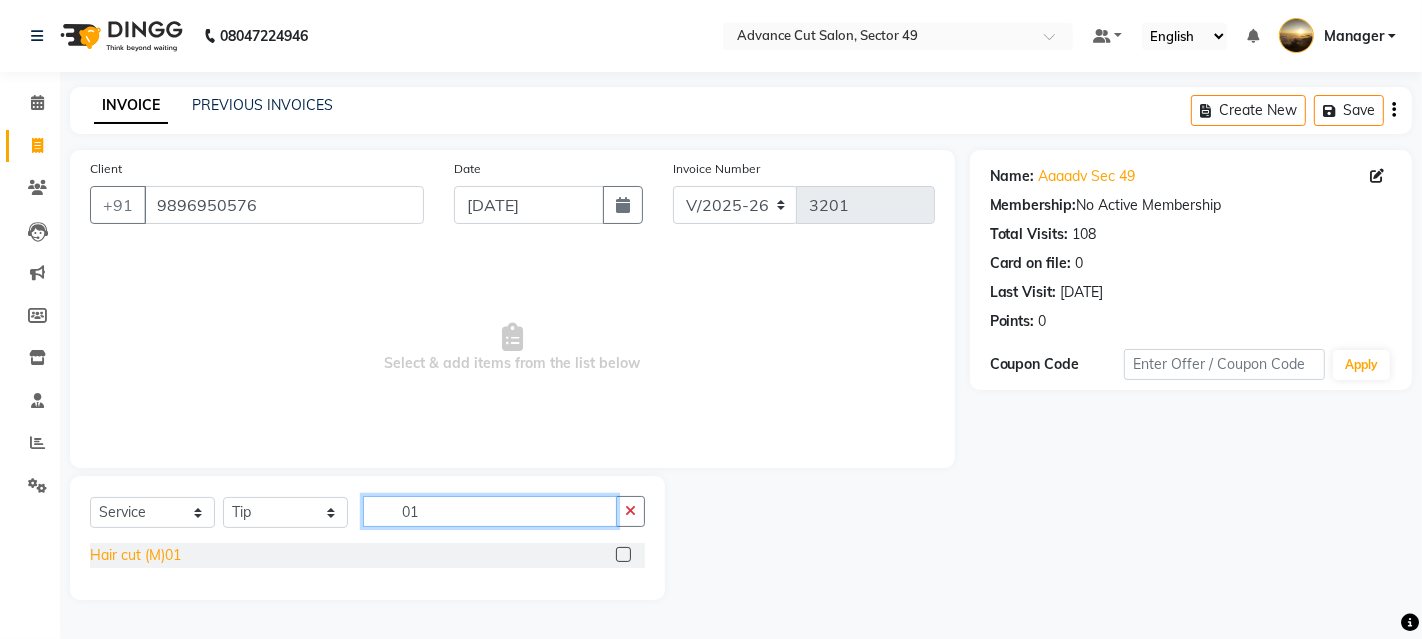type on "01" 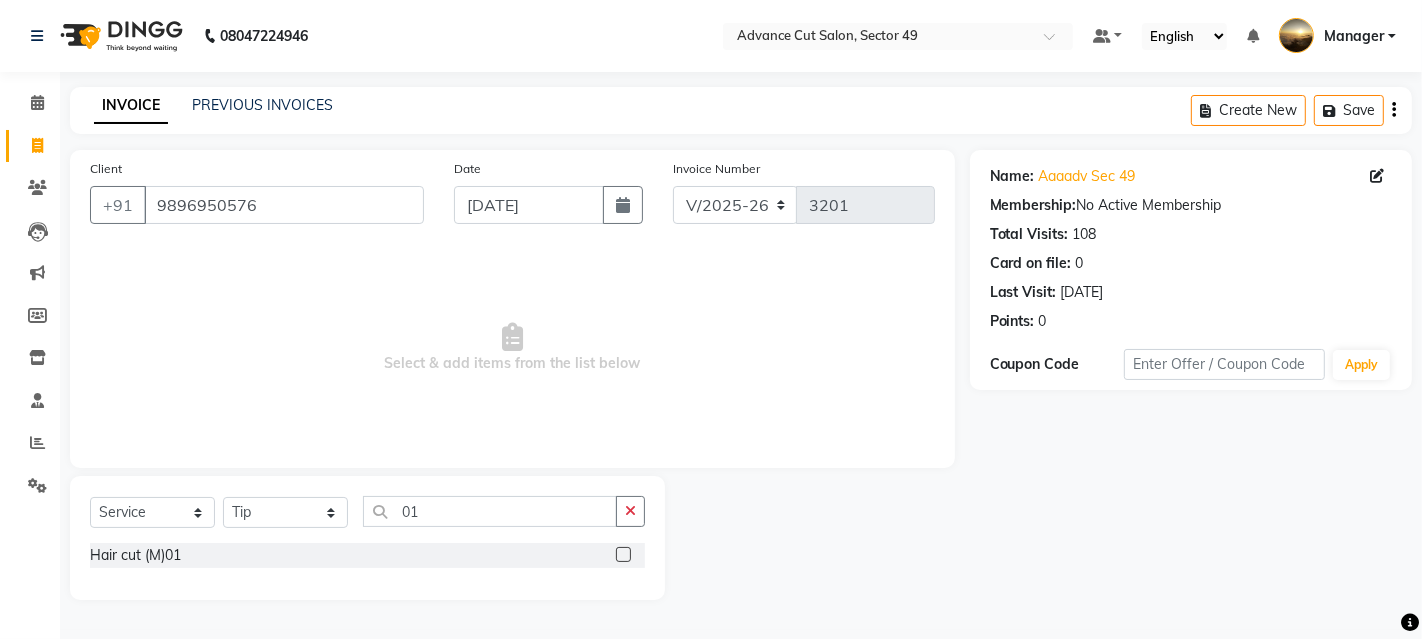 drag, startPoint x: 167, startPoint y: 564, endPoint x: 239, endPoint y: 491, distance: 102.53292 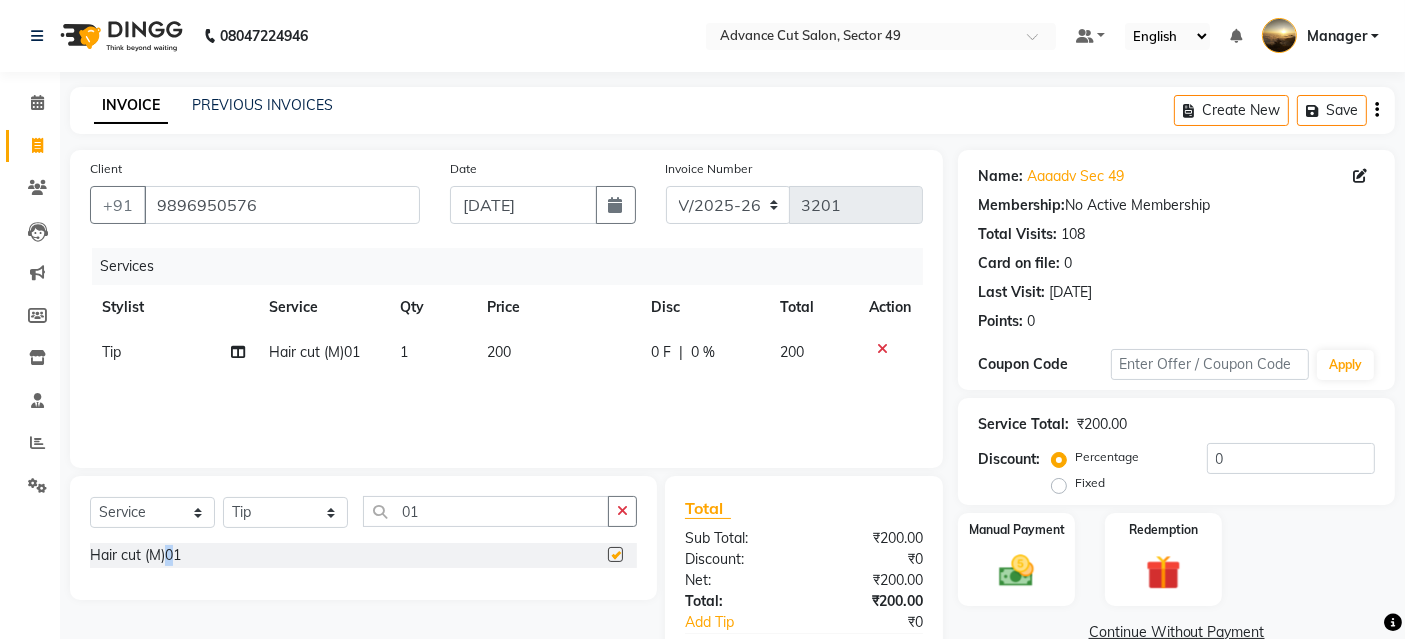 checkbox on "false" 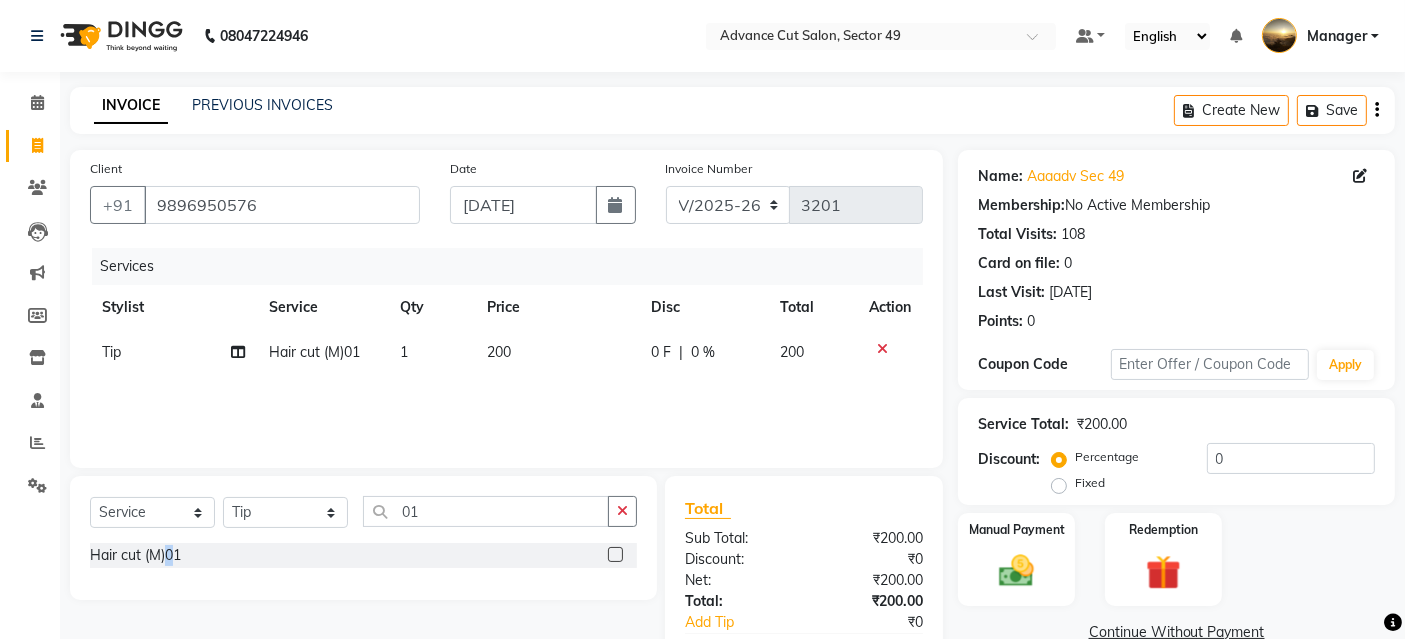 scroll, scrollTop: 117, scrollLeft: 0, axis: vertical 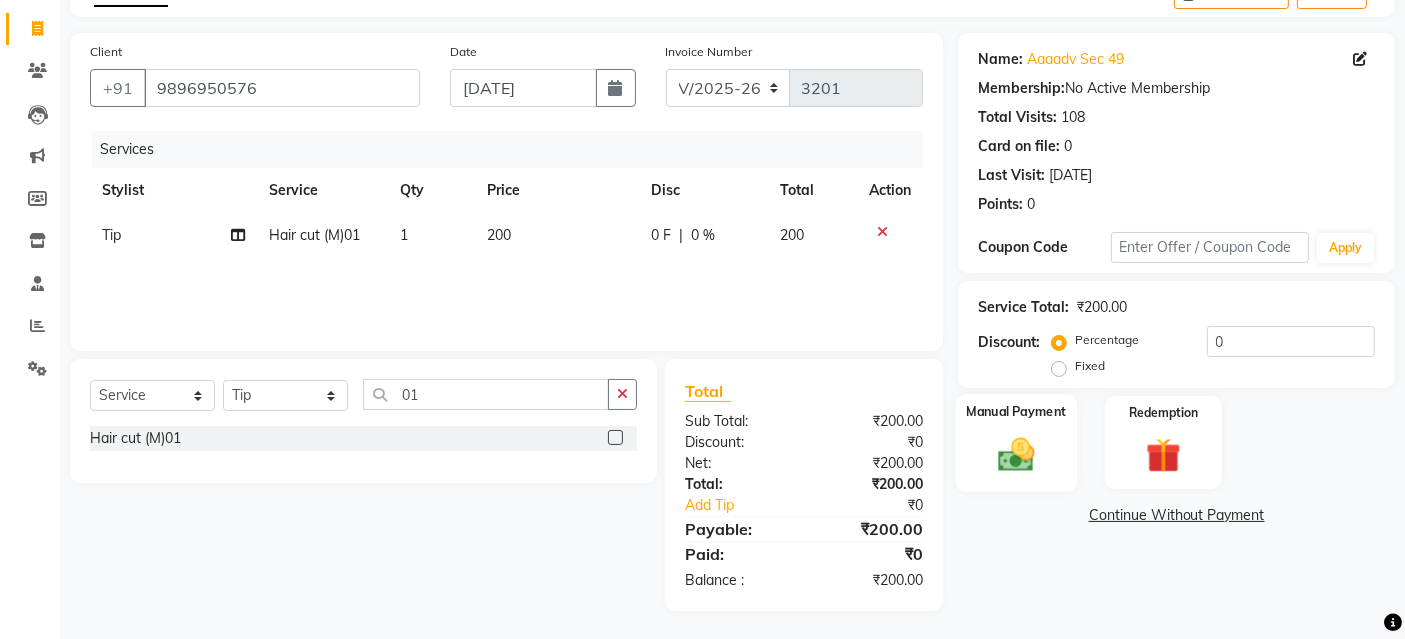 drag, startPoint x: 1021, startPoint y: 417, endPoint x: 1033, endPoint y: 431, distance: 18.439089 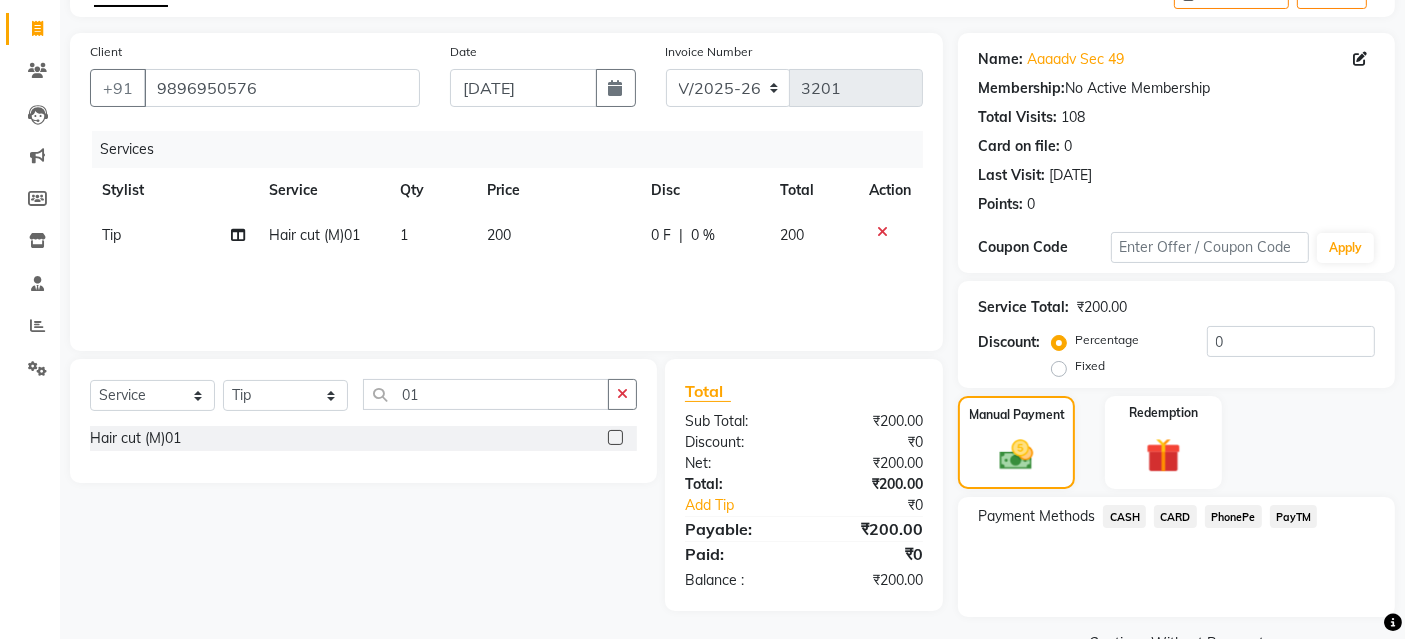 drag, startPoint x: 1284, startPoint y: 507, endPoint x: 1266, endPoint y: 530, distance: 29.206163 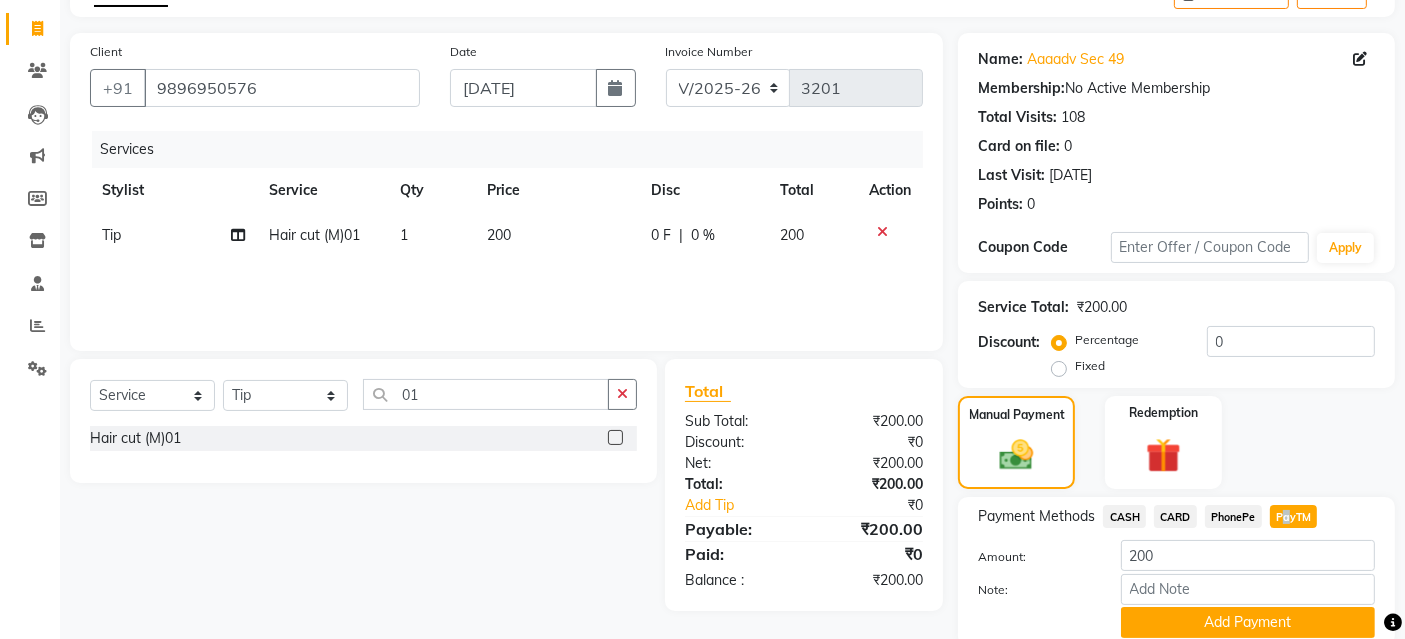 drag, startPoint x: 1209, startPoint y: 618, endPoint x: 1203, endPoint y: 524, distance: 94.19129 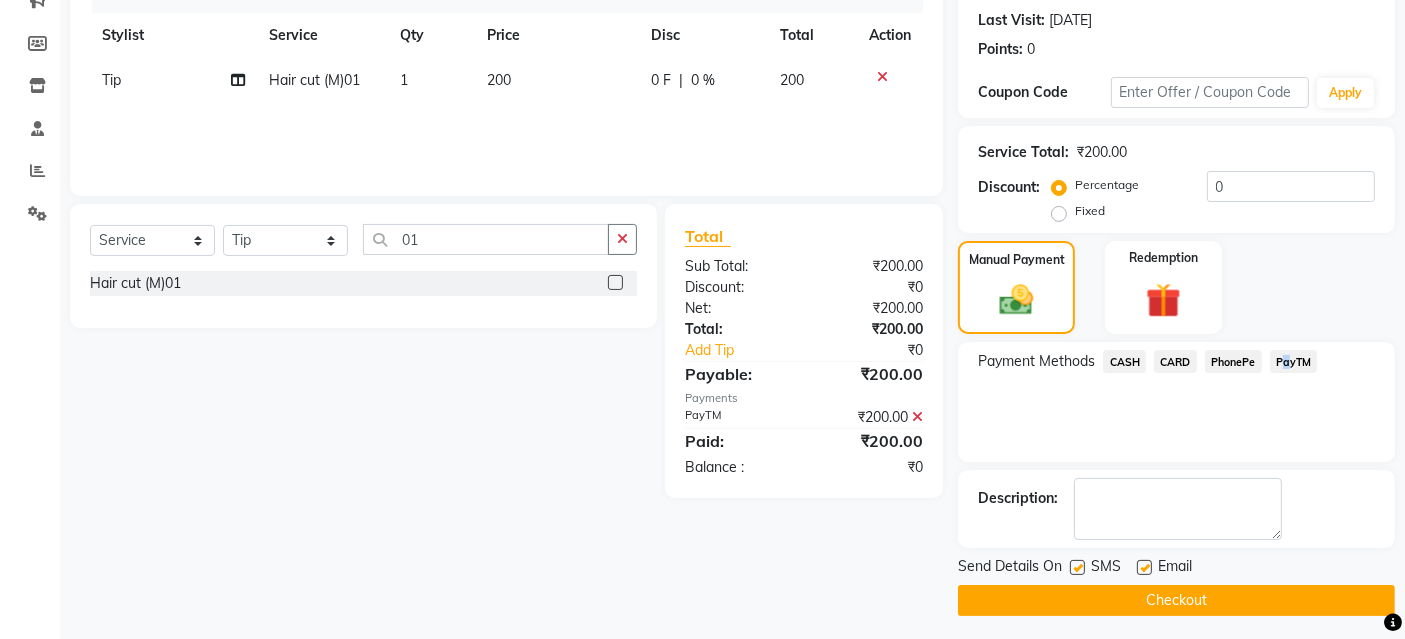 scroll, scrollTop: 277, scrollLeft: 0, axis: vertical 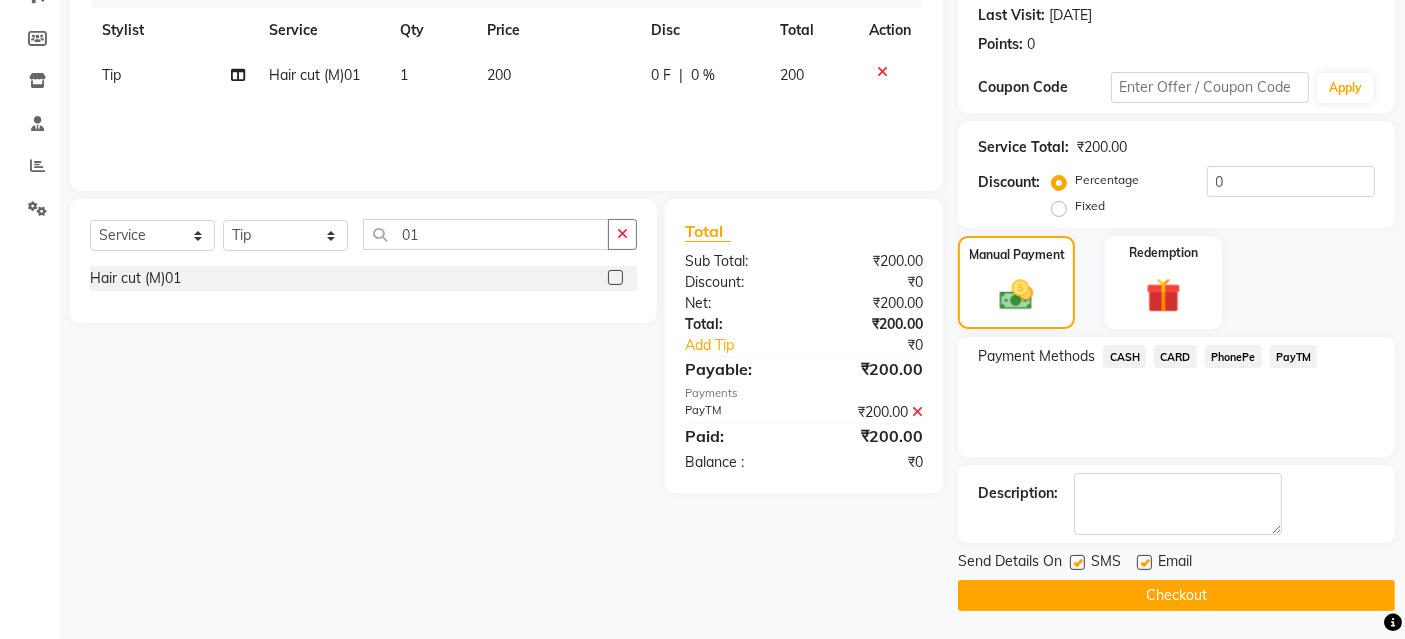 click 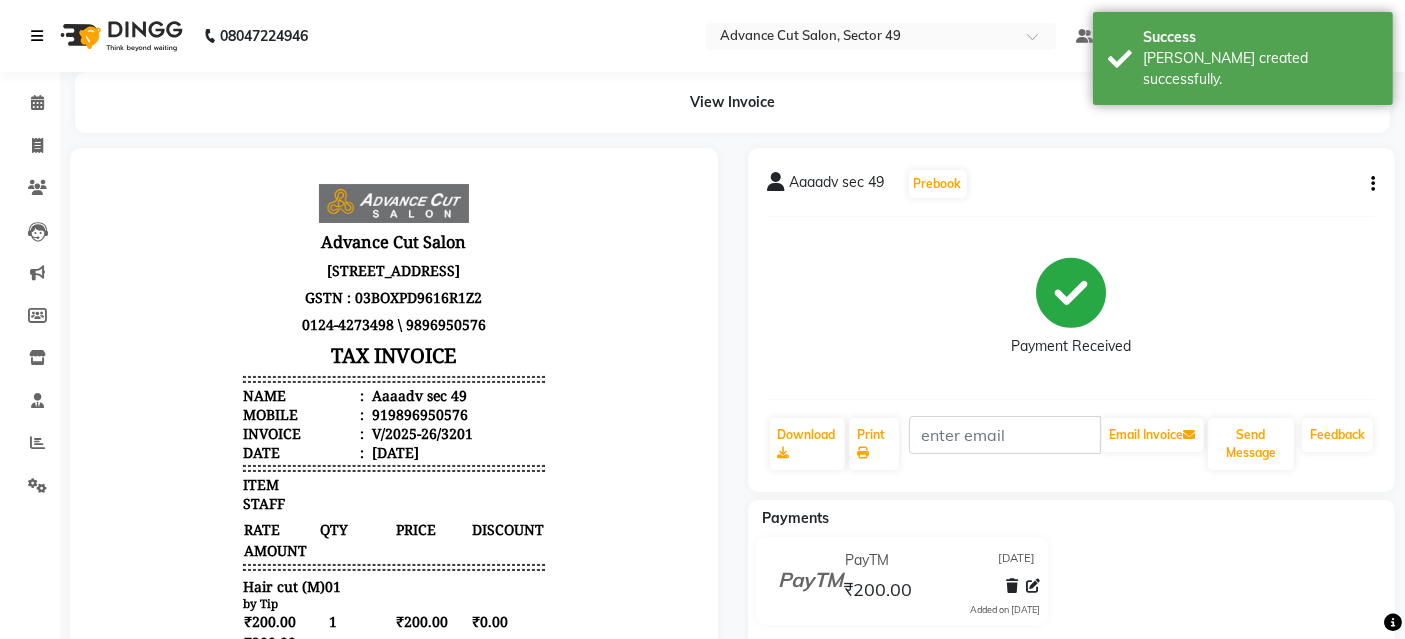 scroll, scrollTop: 0, scrollLeft: 0, axis: both 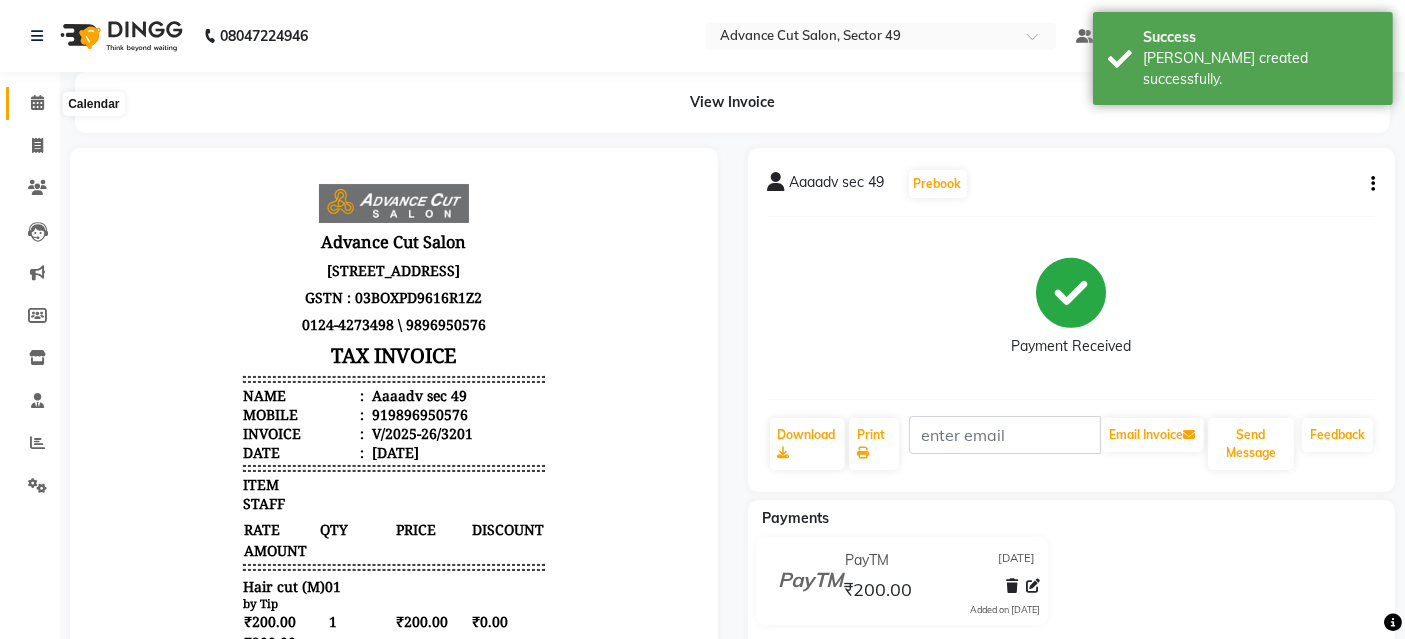 click 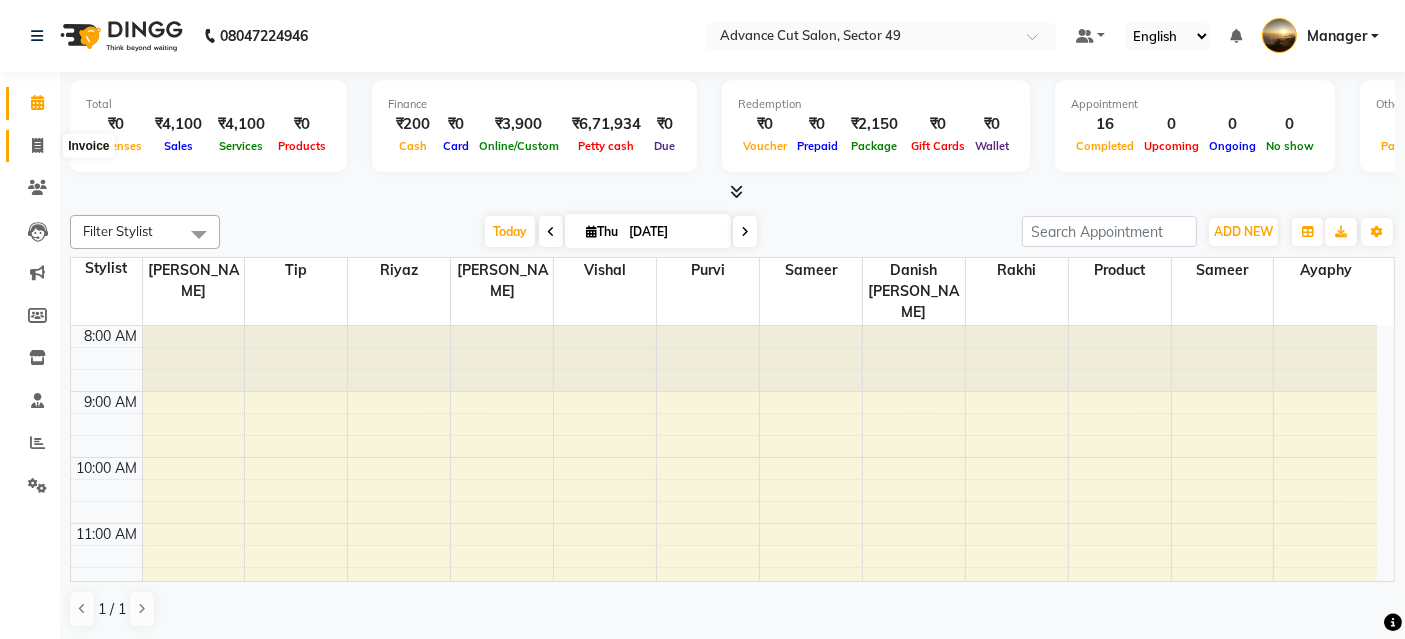 drag, startPoint x: 33, startPoint y: 135, endPoint x: 109, endPoint y: 144, distance: 76.53104 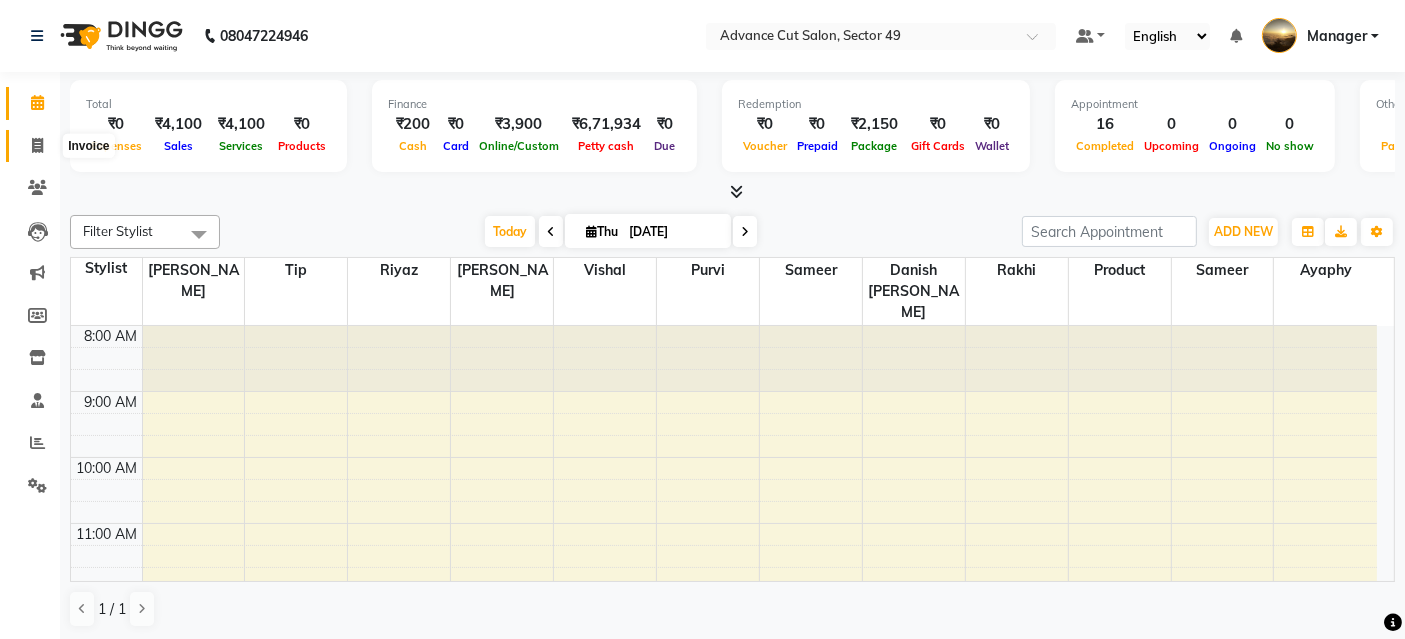 click 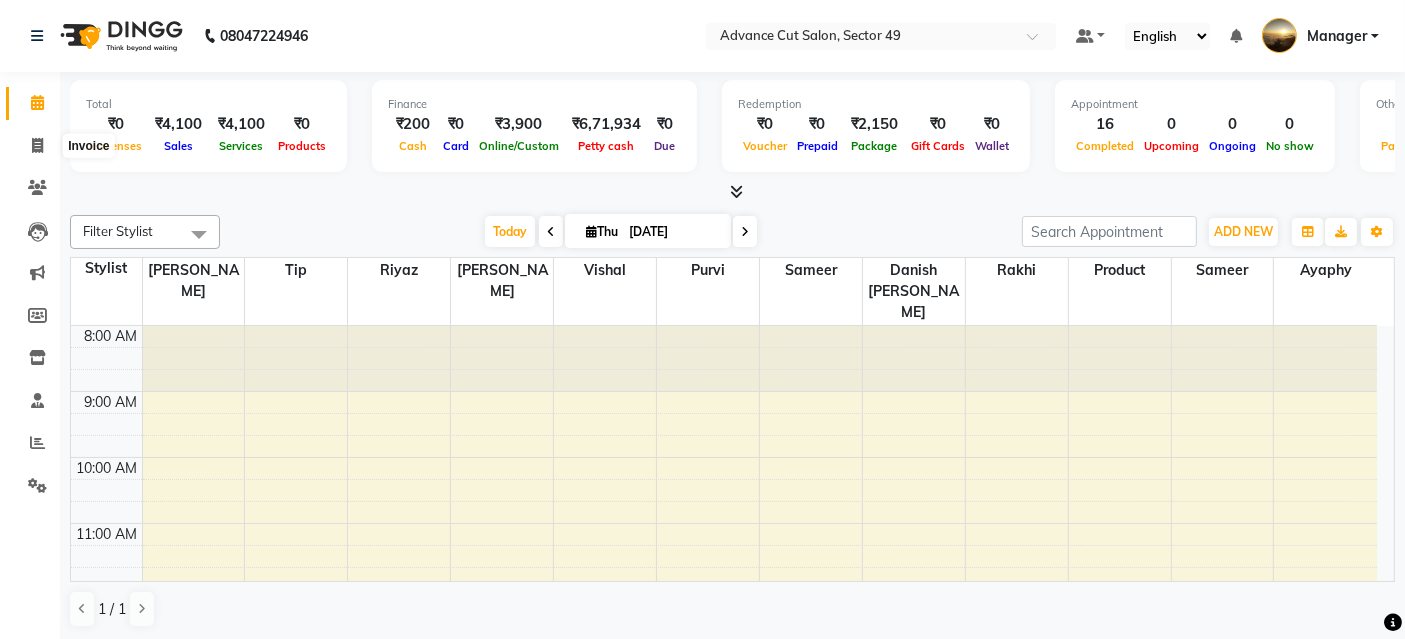 select on "service" 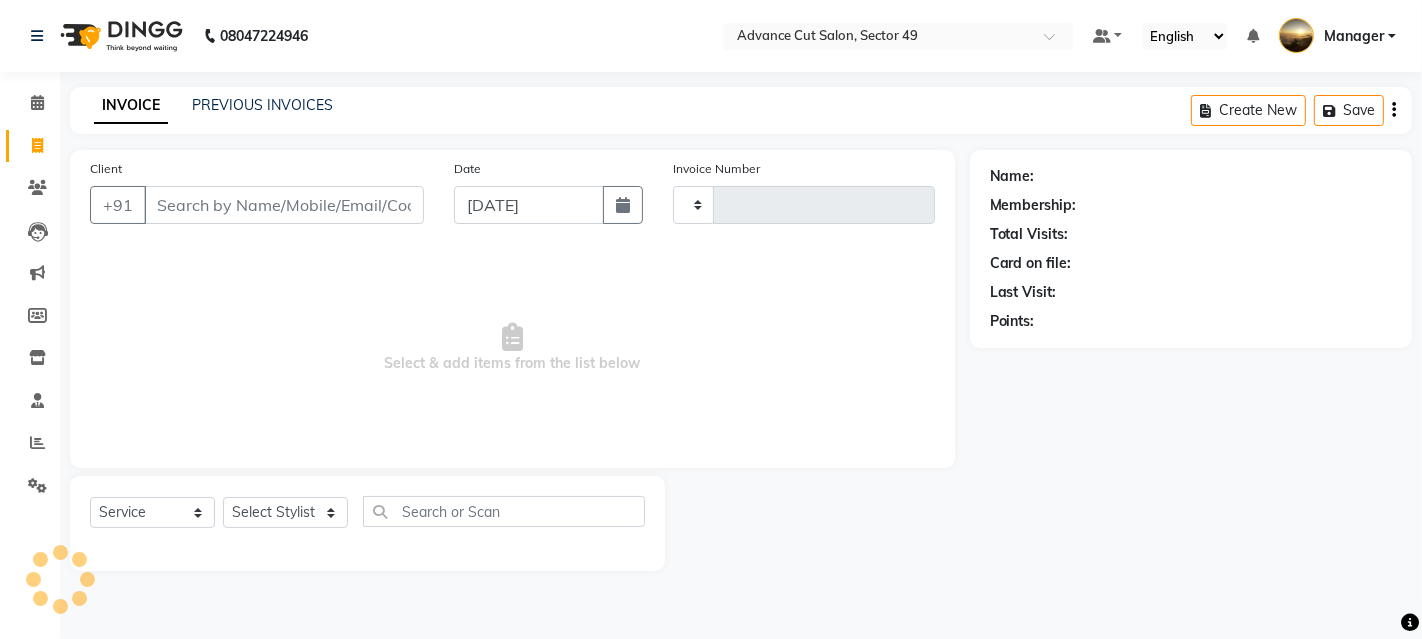 type on "3202" 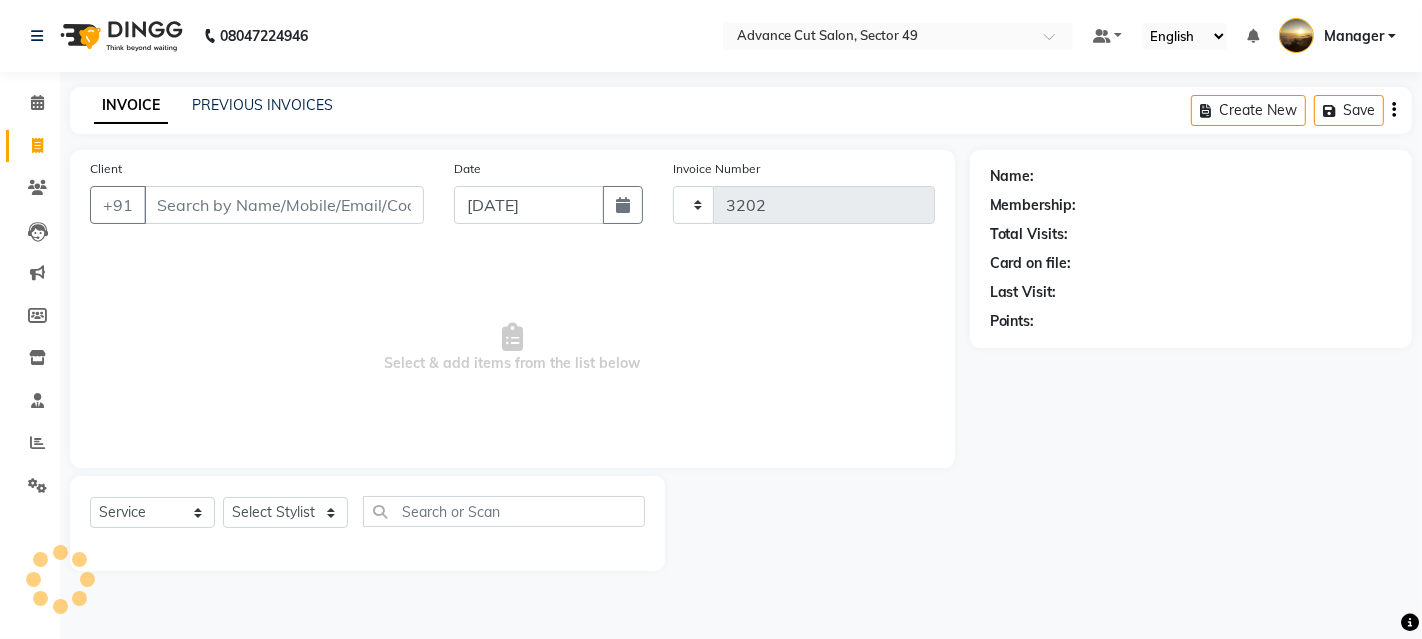 select on "4616" 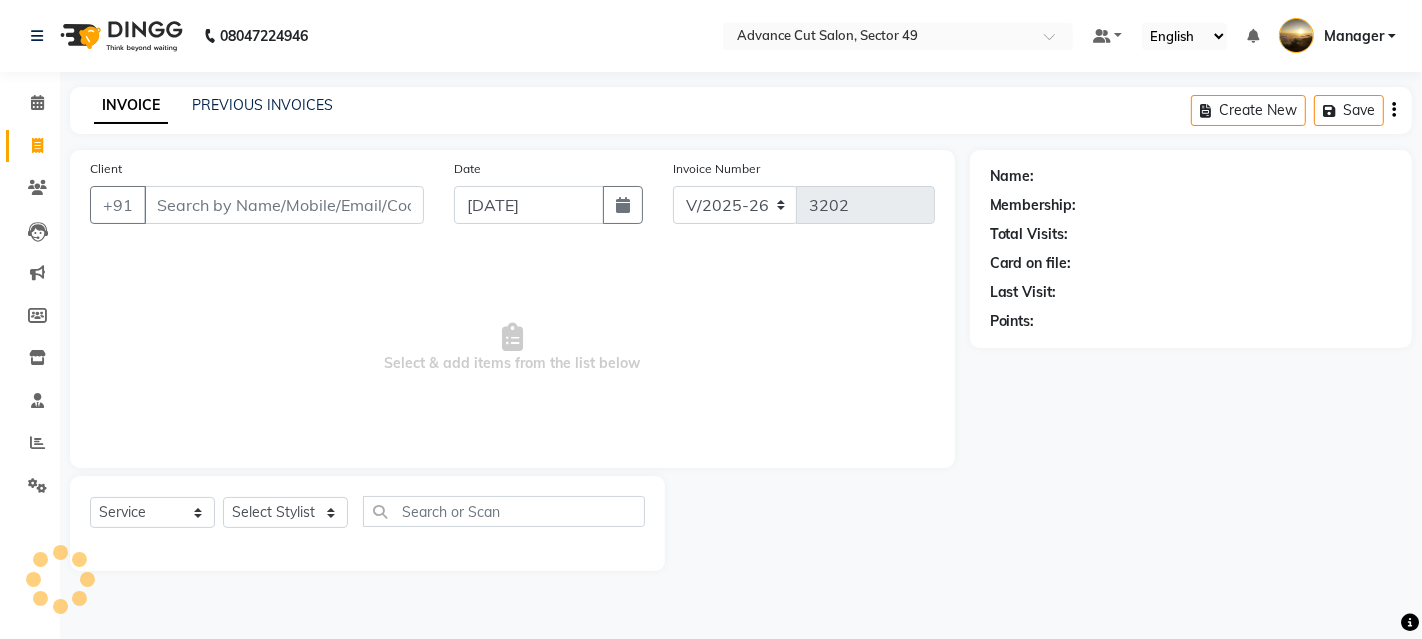 drag, startPoint x: 229, startPoint y: 201, endPoint x: 227, endPoint y: 212, distance: 11.18034 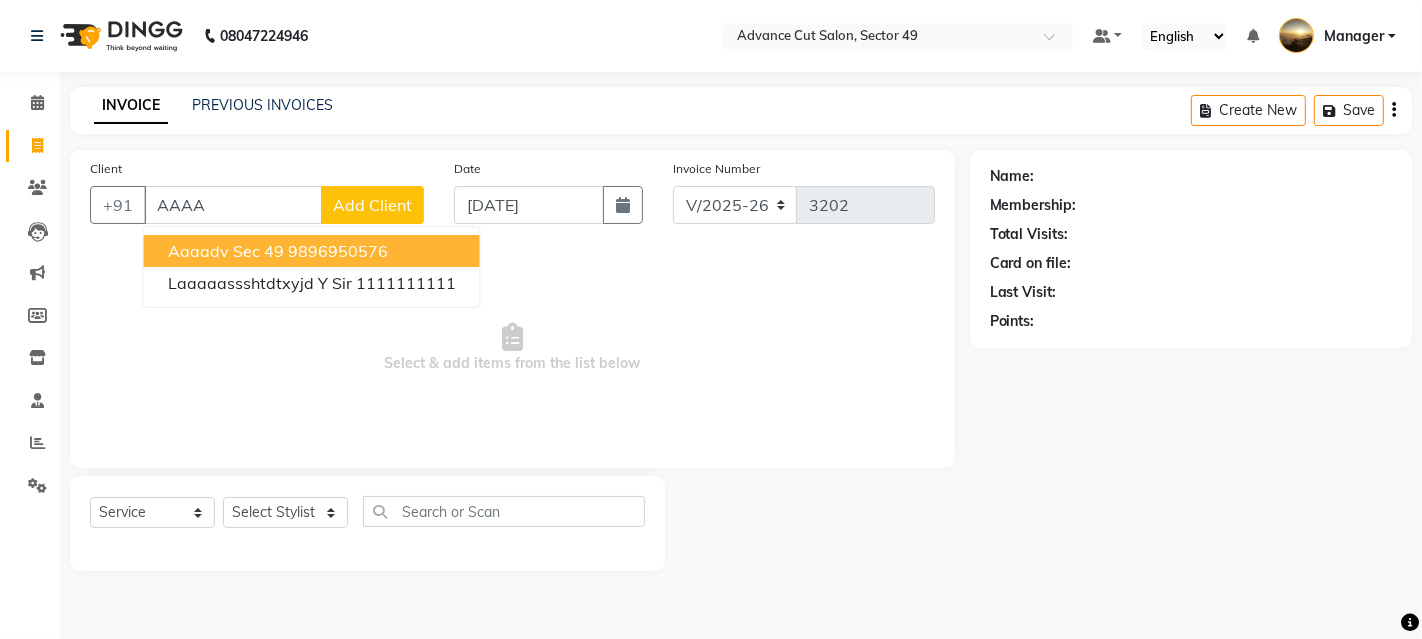 click on "AAAA" at bounding box center (233, 205) 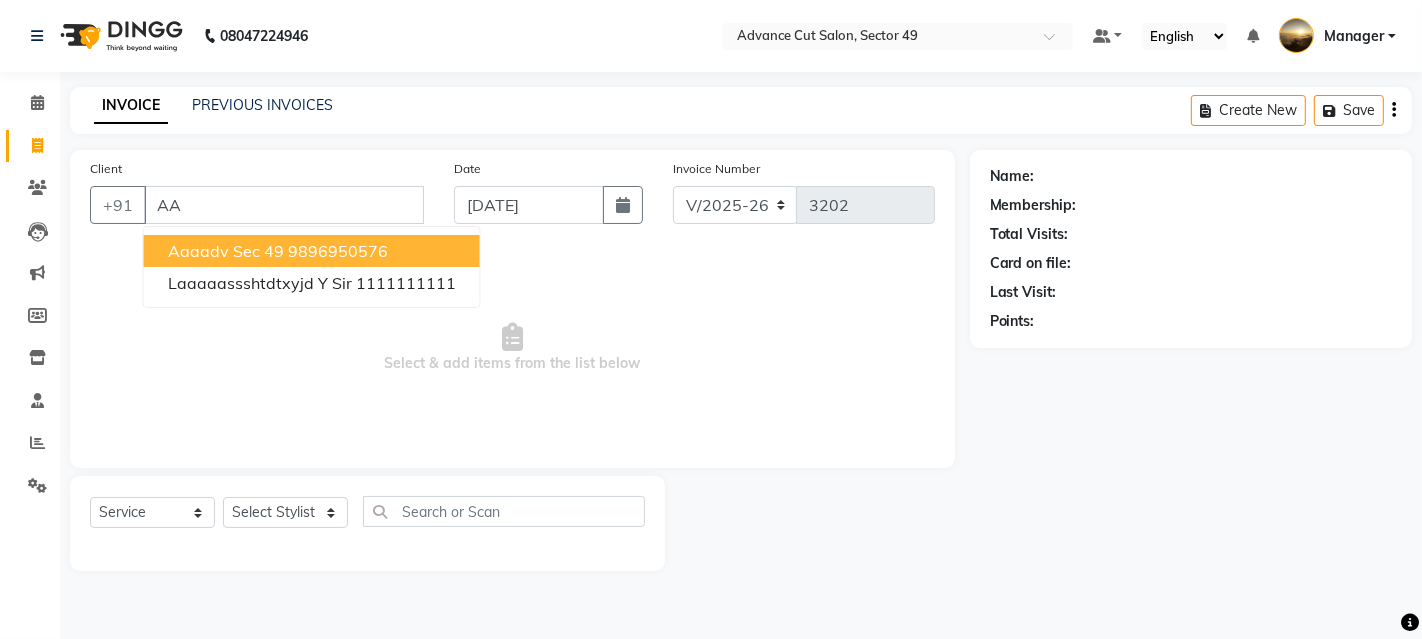 type on "A" 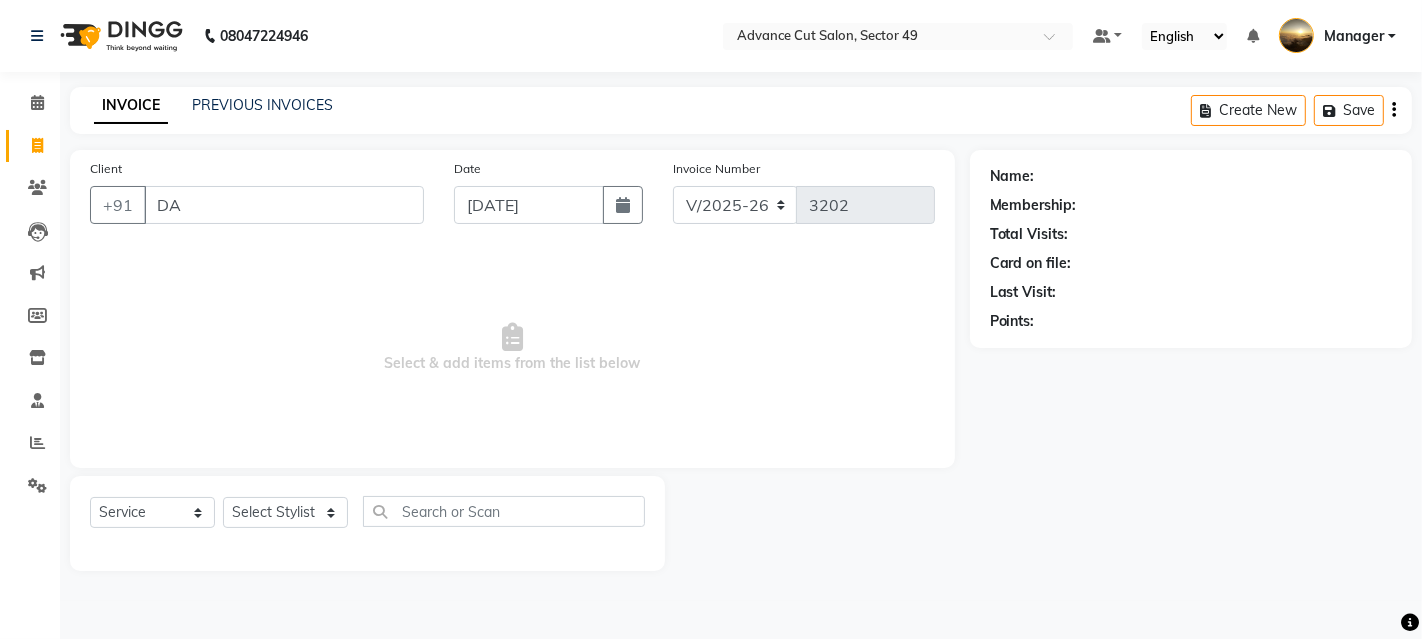 type on "D" 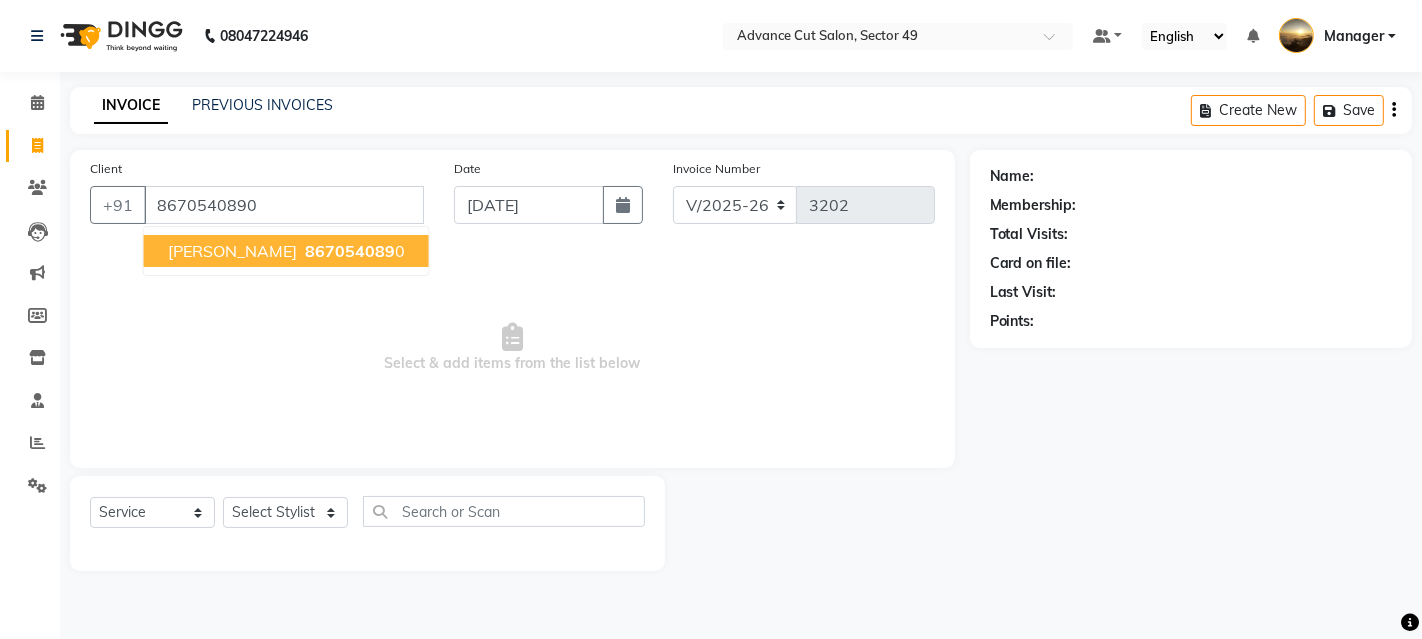 type on "8670540890" 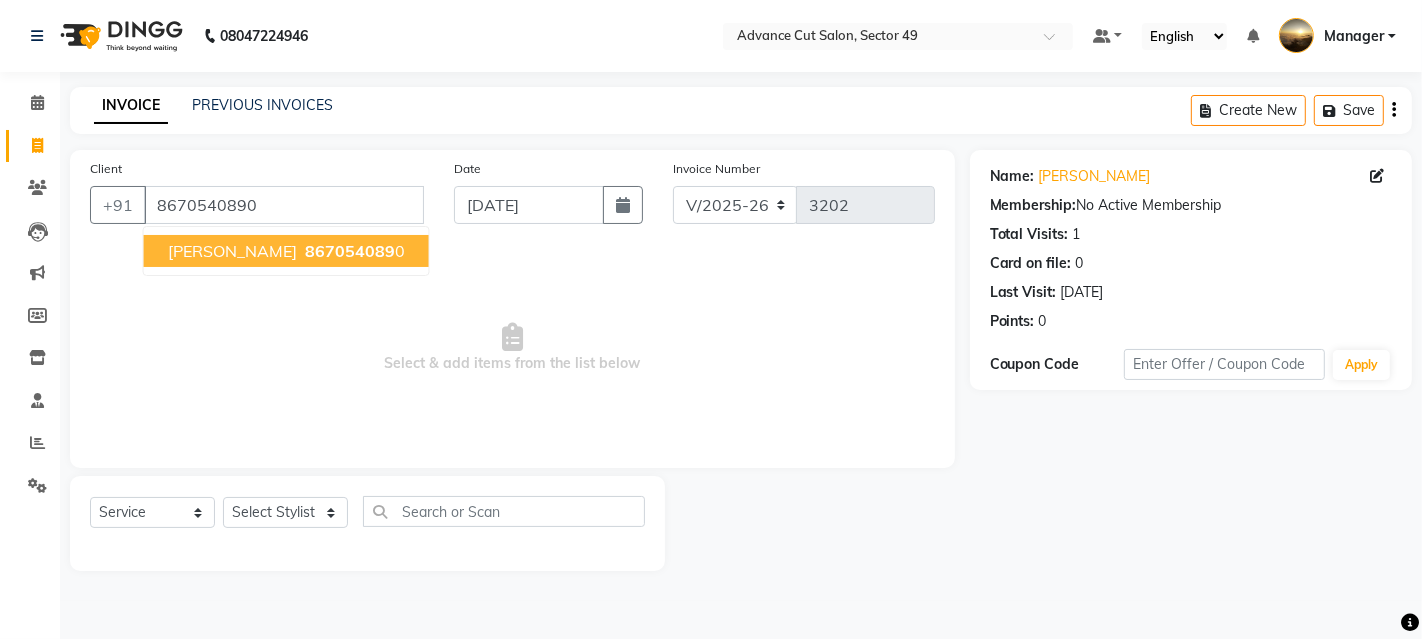 click on "867054089" at bounding box center [350, 251] 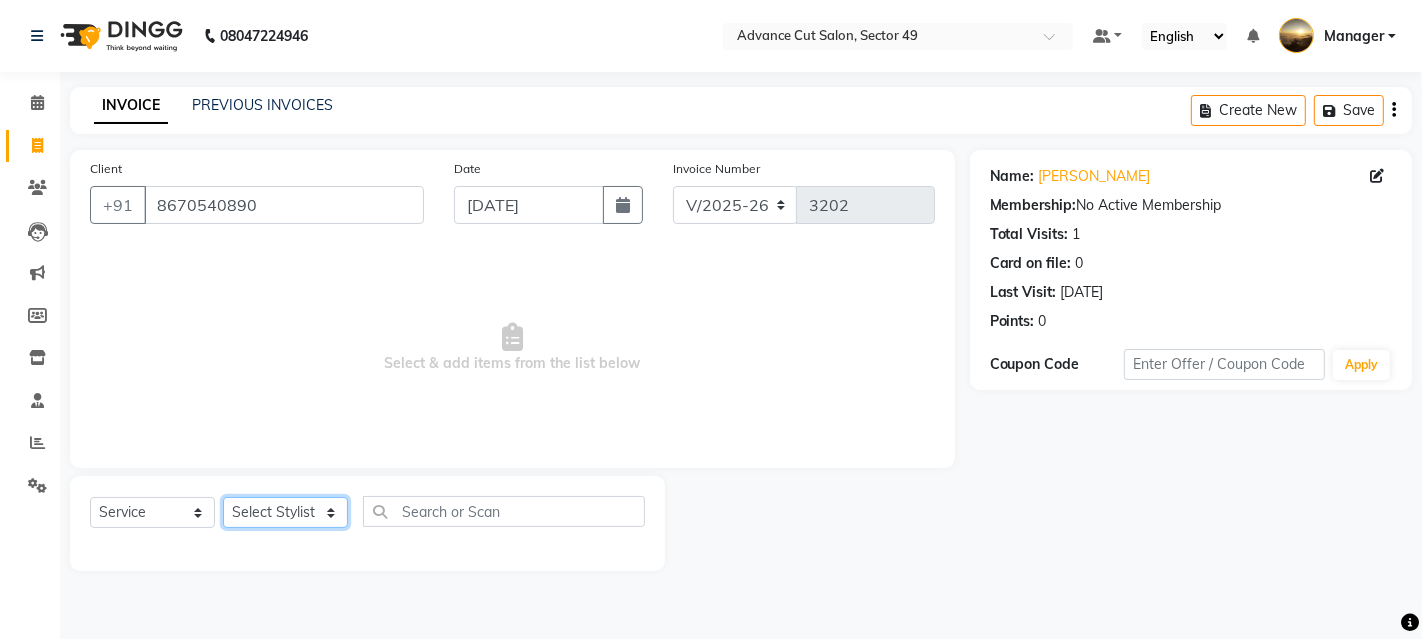 click on "Select Stylist [PERSON_NAME] danish [PERSON_NAME] Manager product [PERSON_NAME] rakhi [PERSON_NAME] sameer sameer Tip vishal" 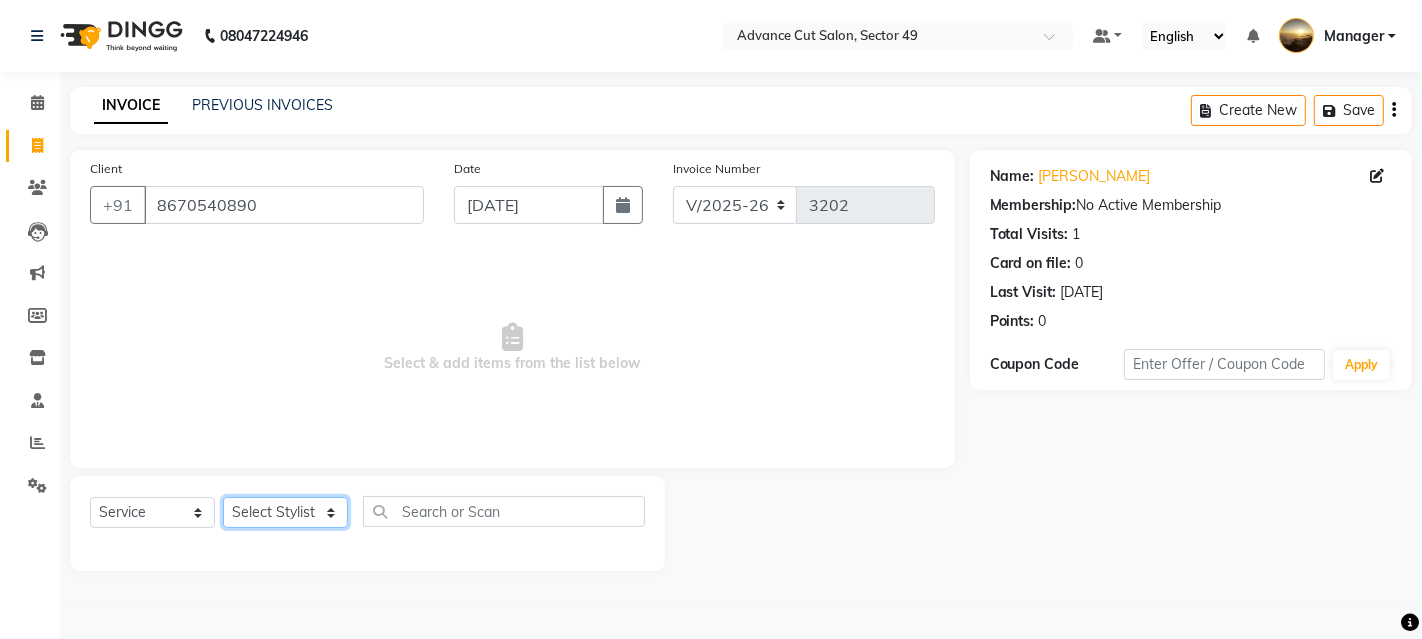 select on "68144" 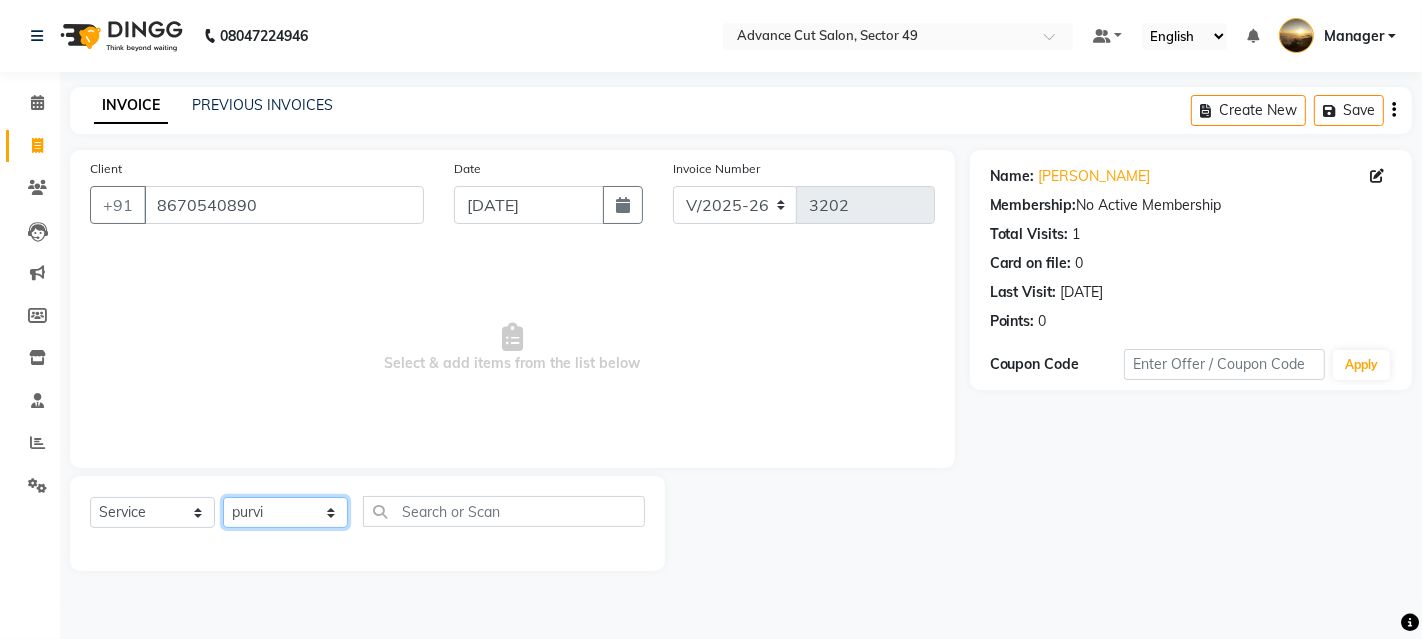 click on "Select Stylist [PERSON_NAME] danish [PERSON_NAME] Manager product [PERSON_NAME] rakhi [PERSON_NAME] sameer sameer Tip vishal" 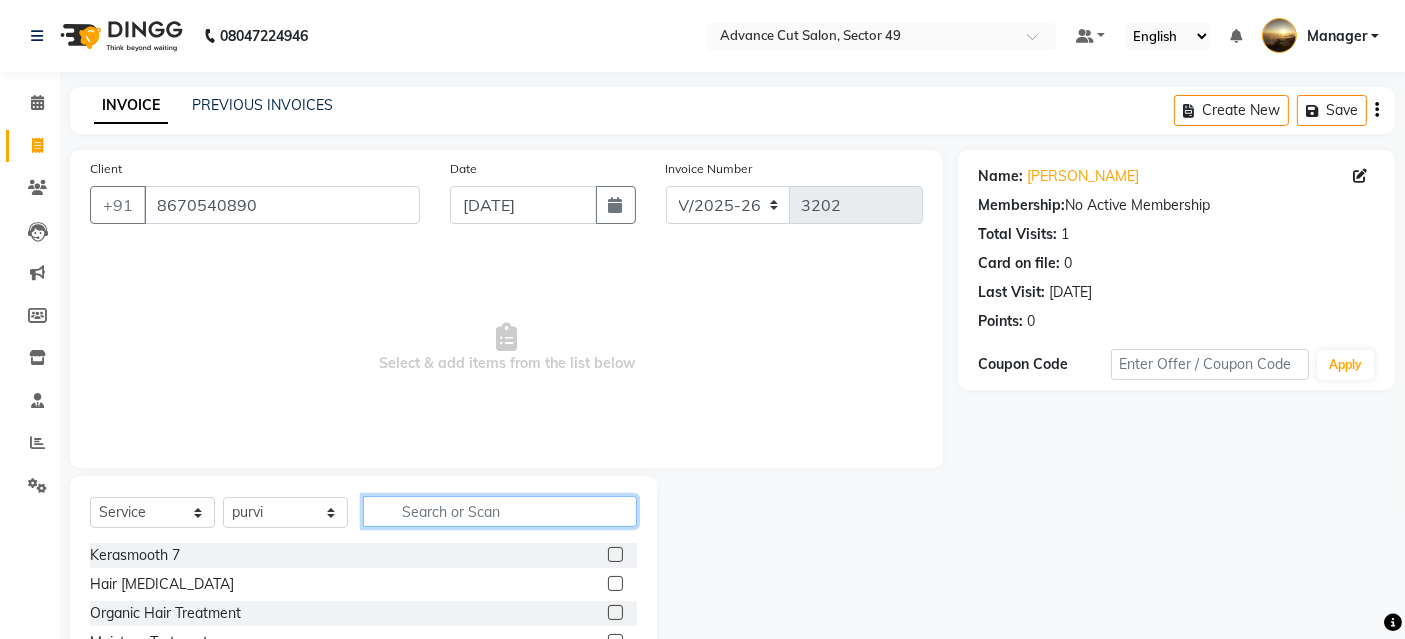 click 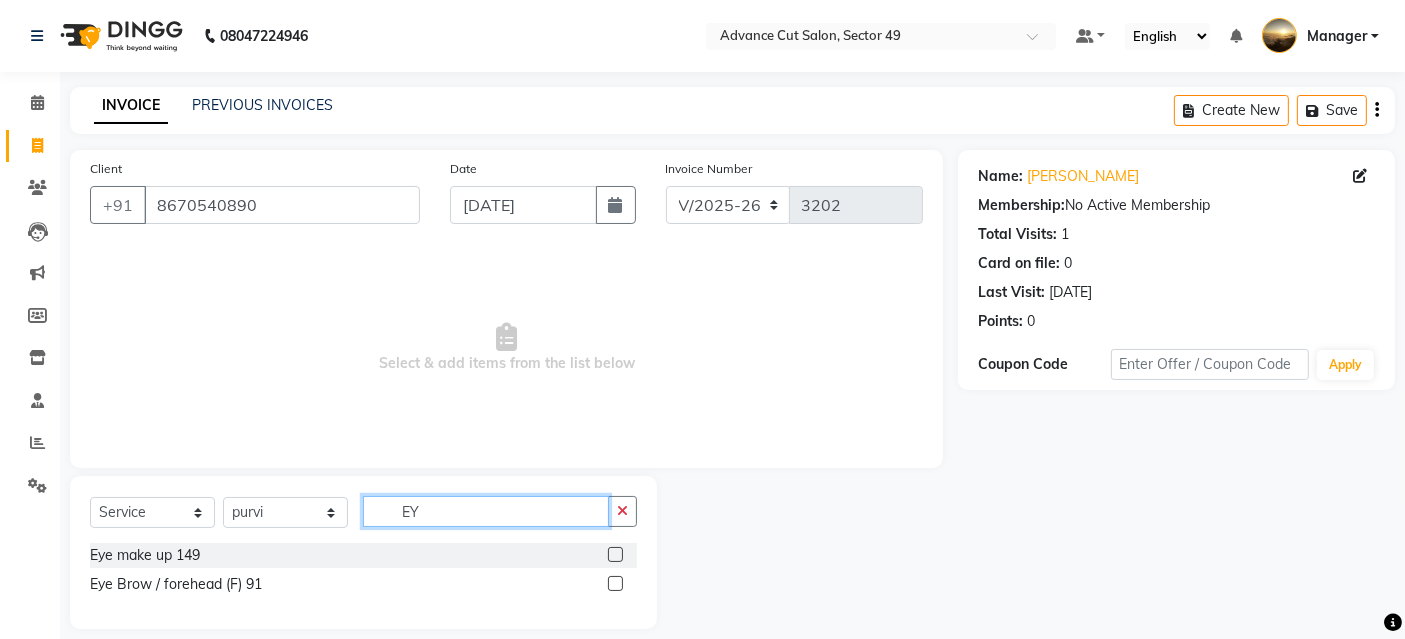 type on "EY" 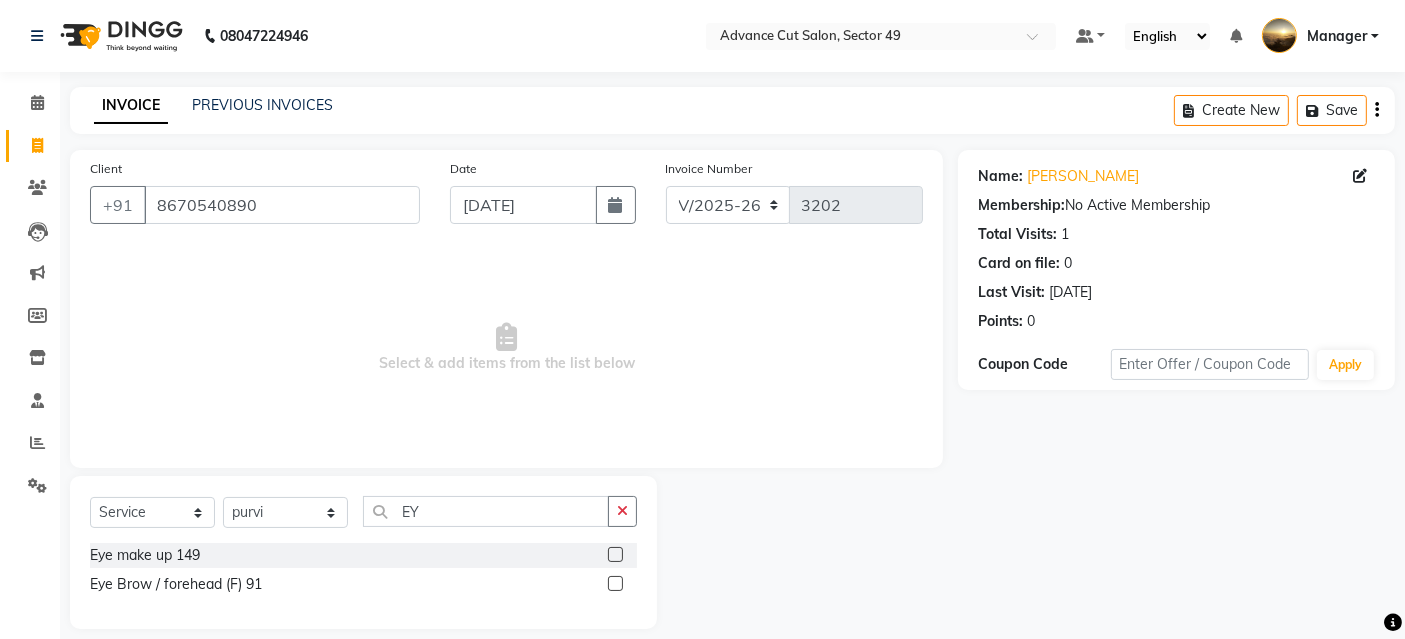 click on "Eye Brow / forehead (F) 91" 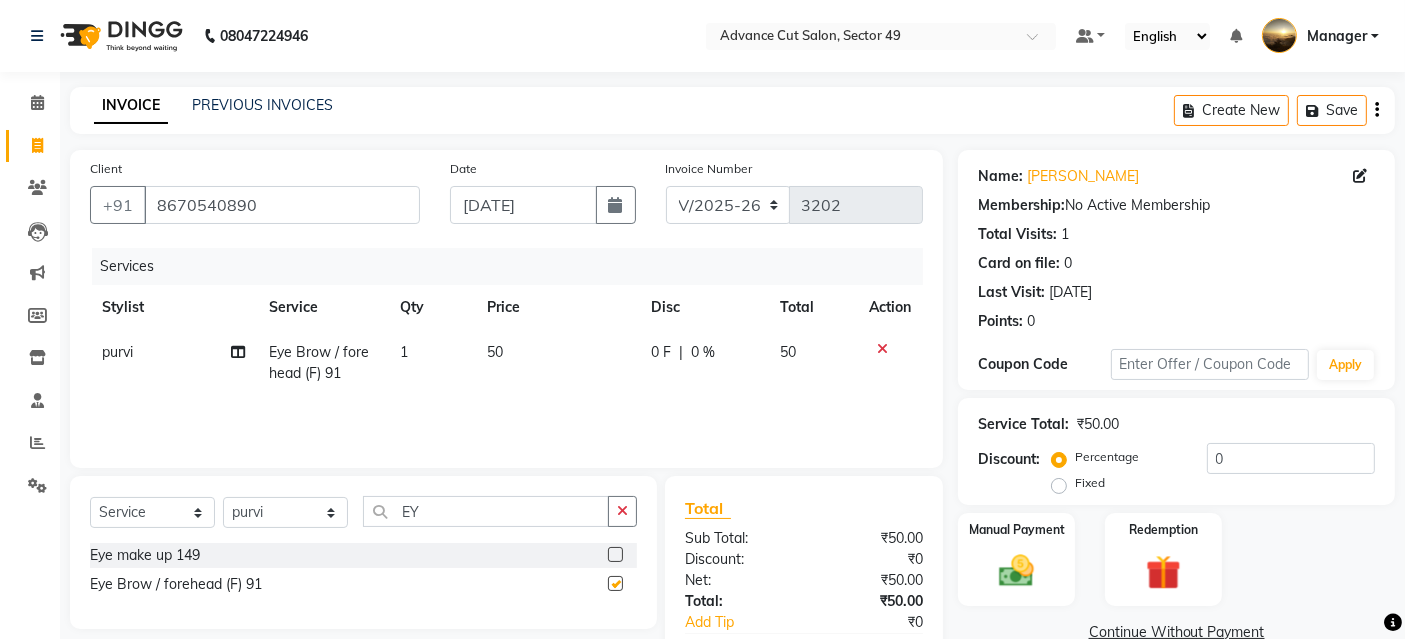 checkbox on "false" 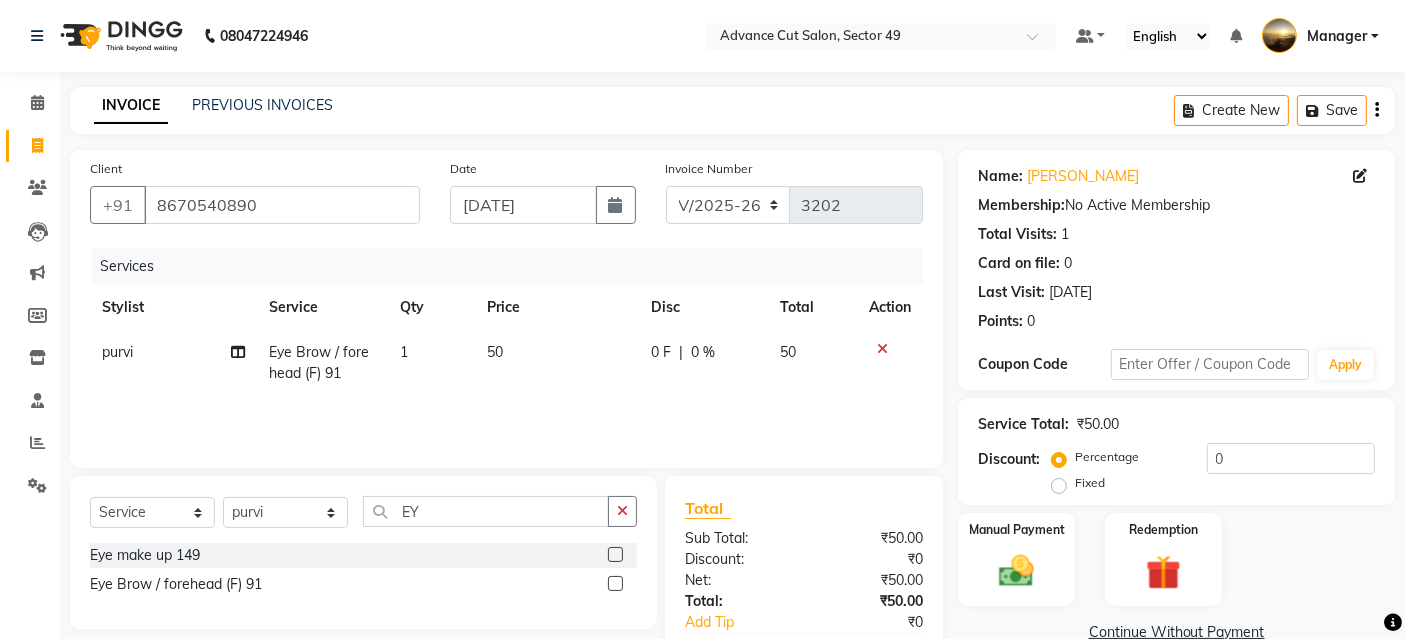 click on "50" 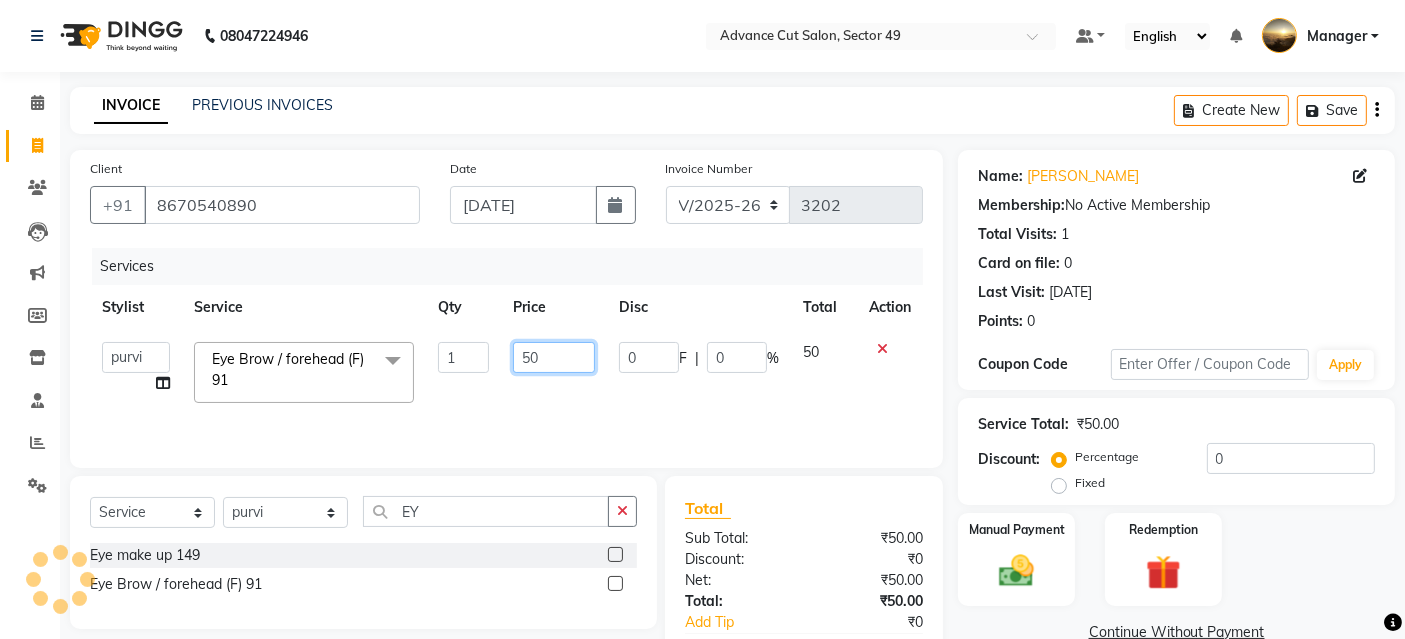 click on "50" 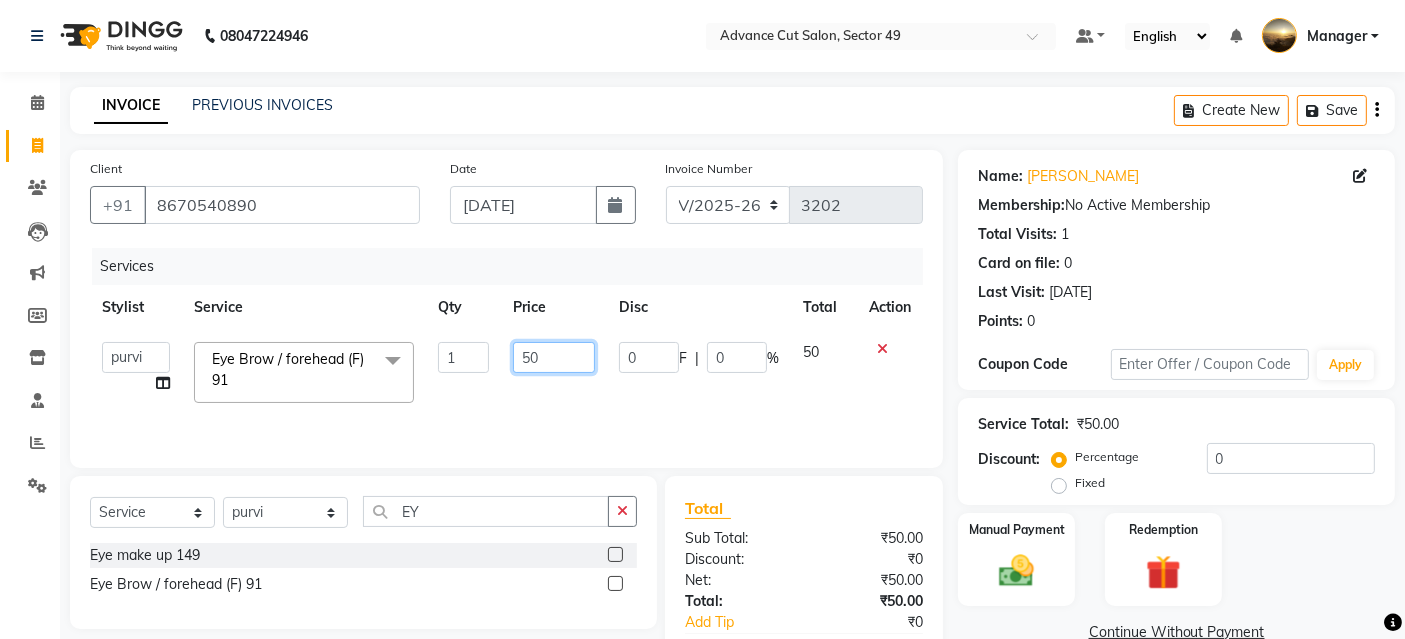 type on "5" 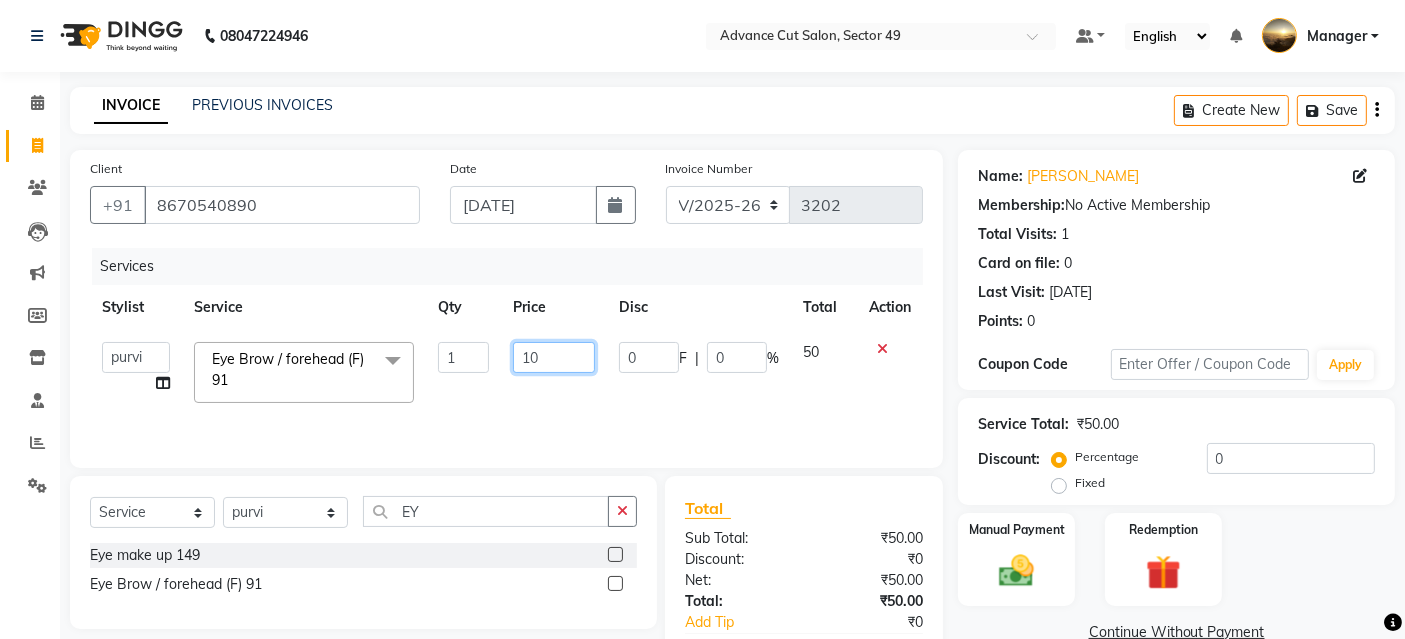 type on "100" 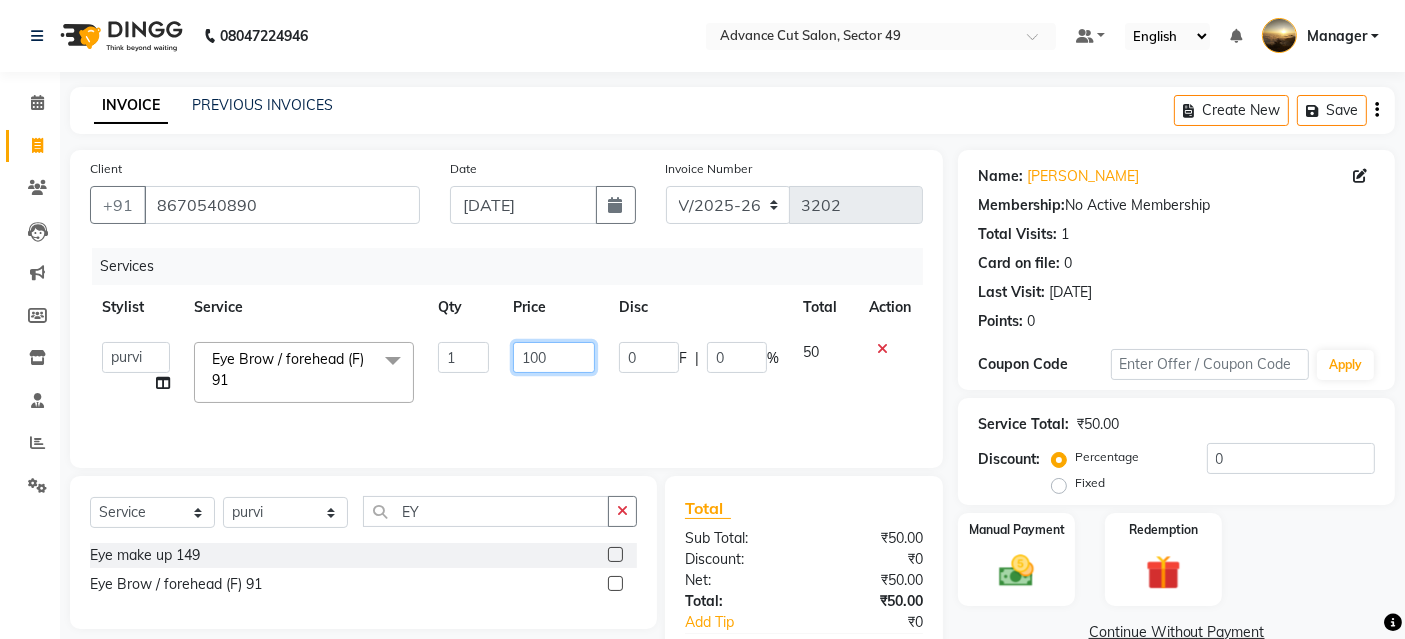 scroll, scrollTop: 117, scrollLeft: 0, axis: vertical 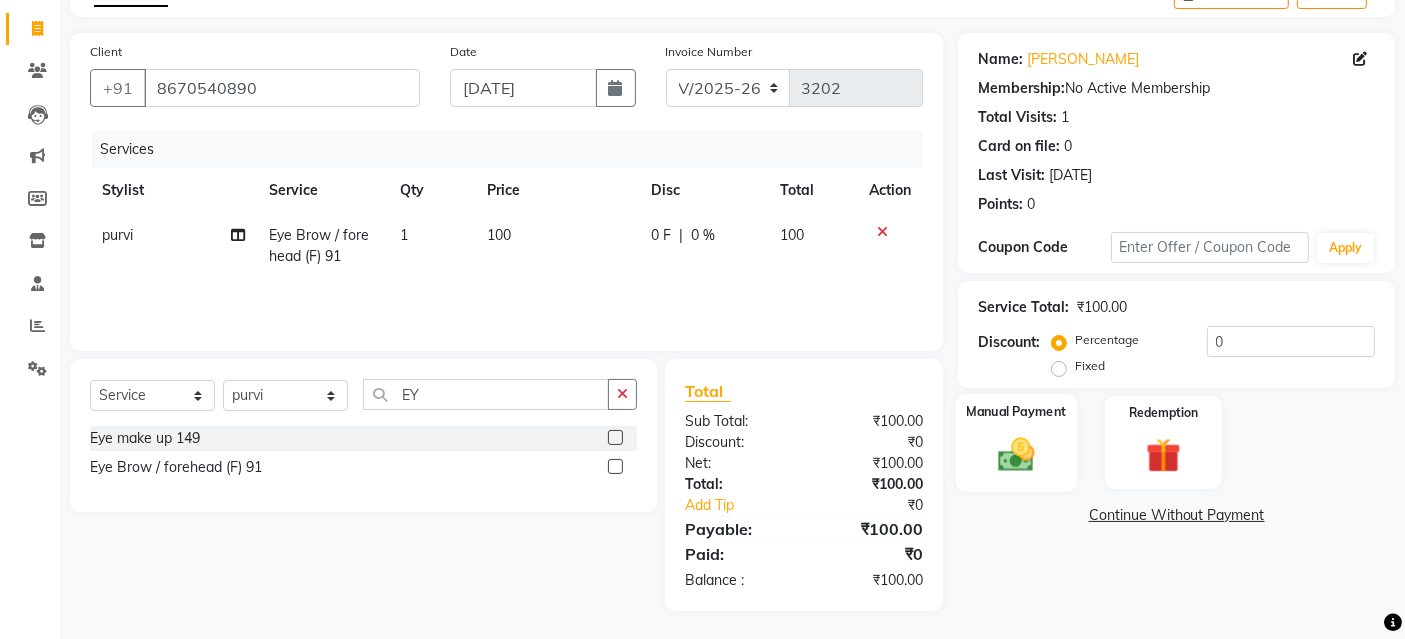 click on "Manual Payment" 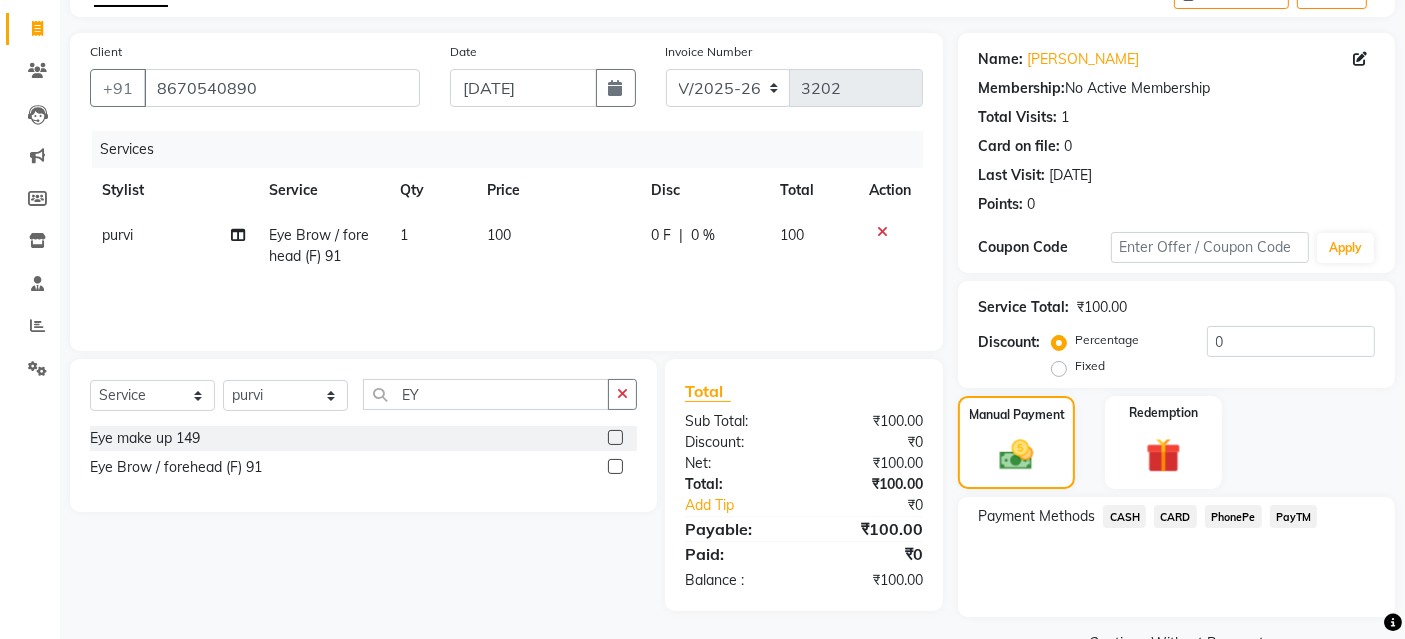 drag, startPoint x: 1283, startPoint y: 509, endPoint x: 1254, endPoint y: 505, distance: 29.274563 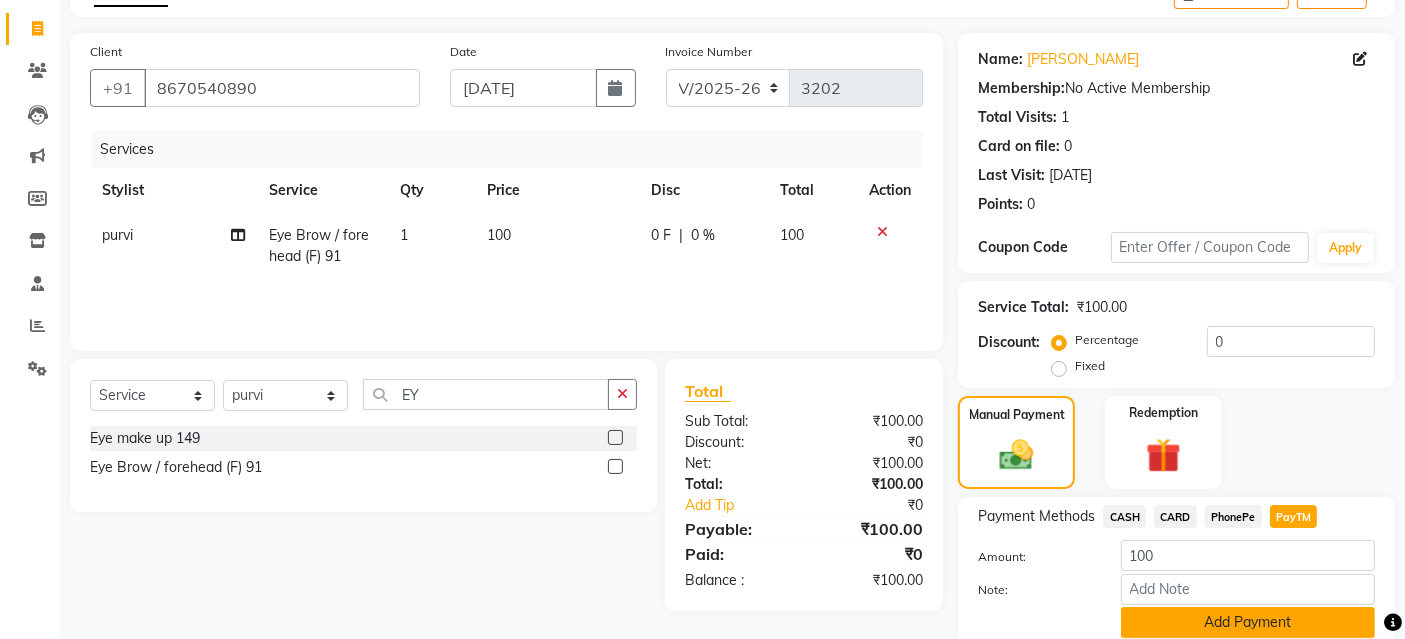 scroll, scrollTop: 194, scrollLeft: 0, axis: vertical 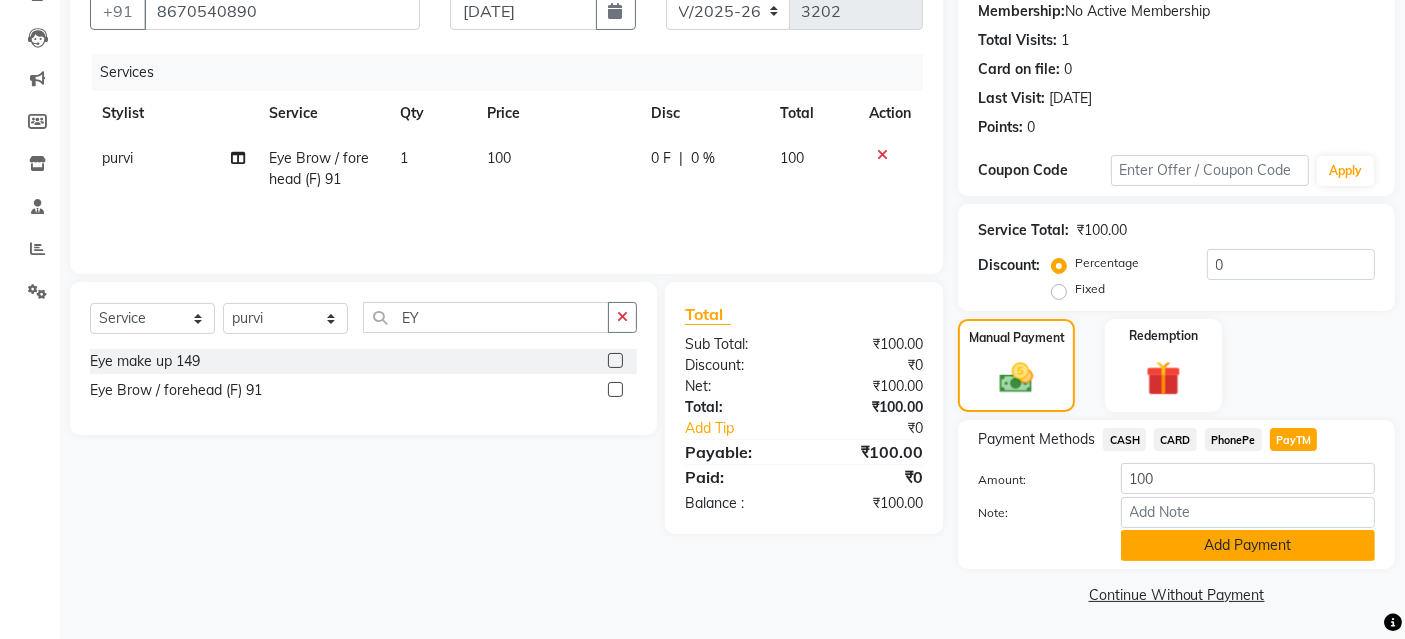 click on "Add Payment" 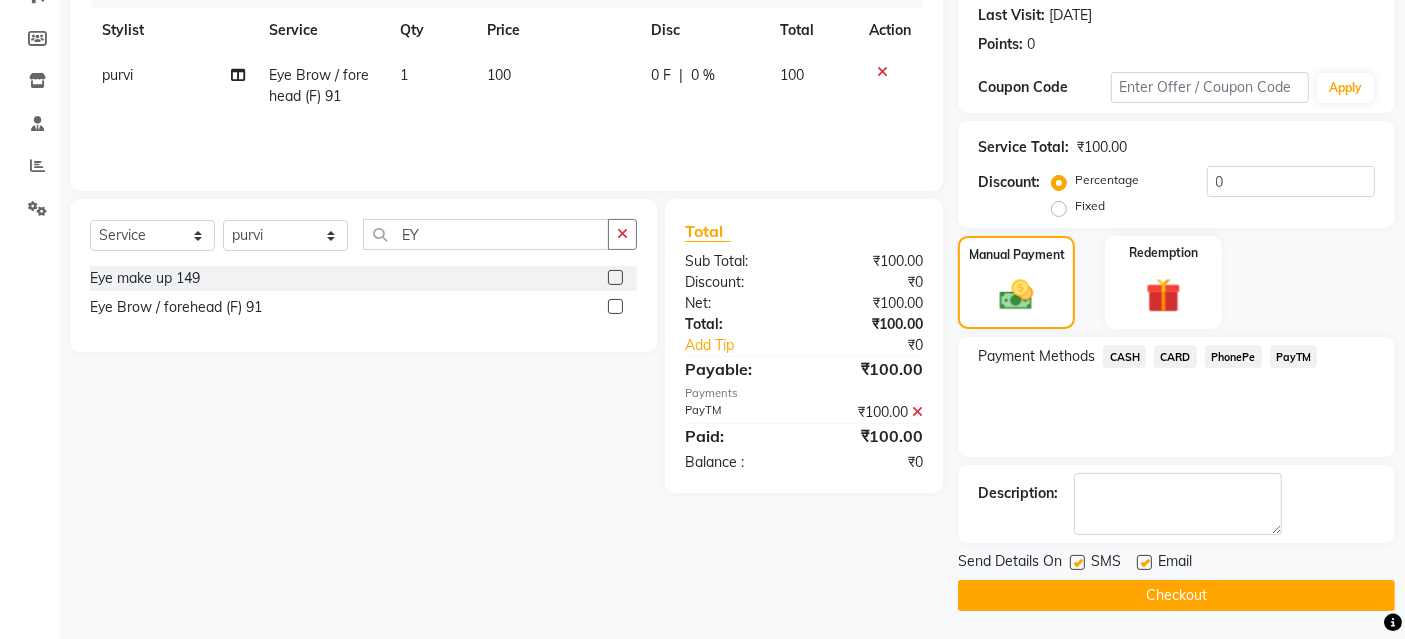 scroll, scrollTop: 277, scrollLeft: 0, axis: vertical 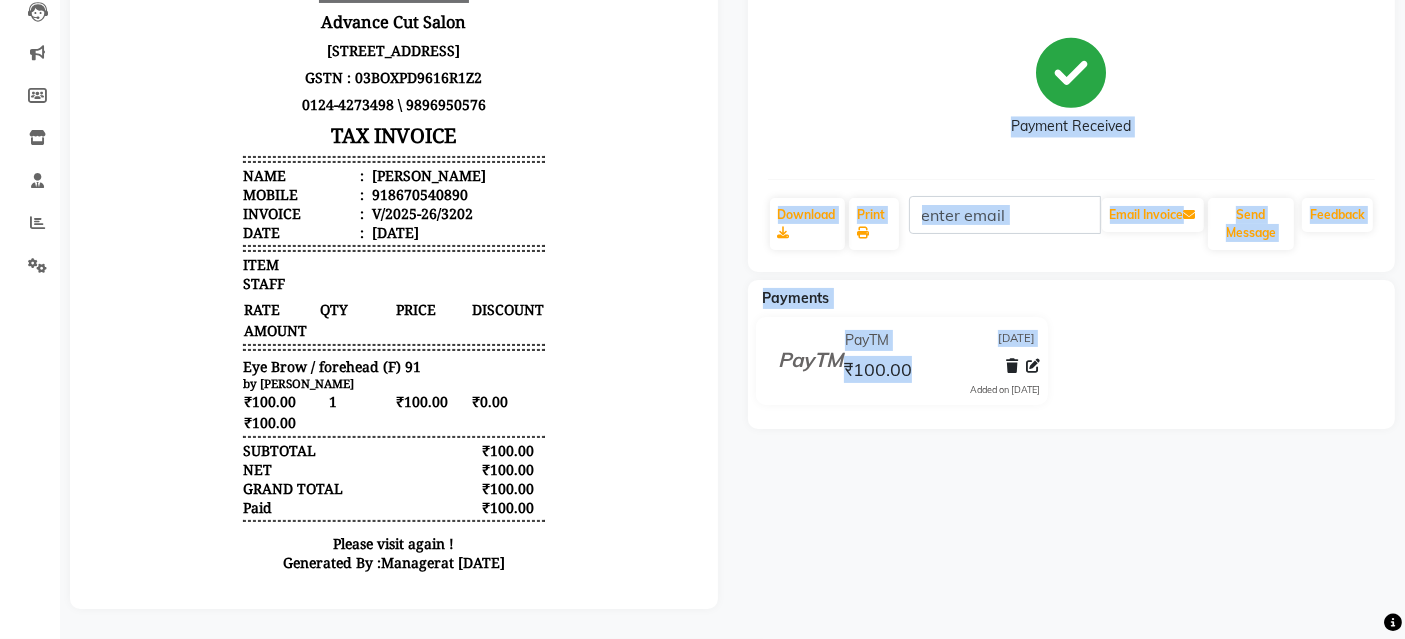 drag, startPoint x: 1076, startPoint y: 238, endPoint x: 1147, endPoint y: 633, distance: 401.3303 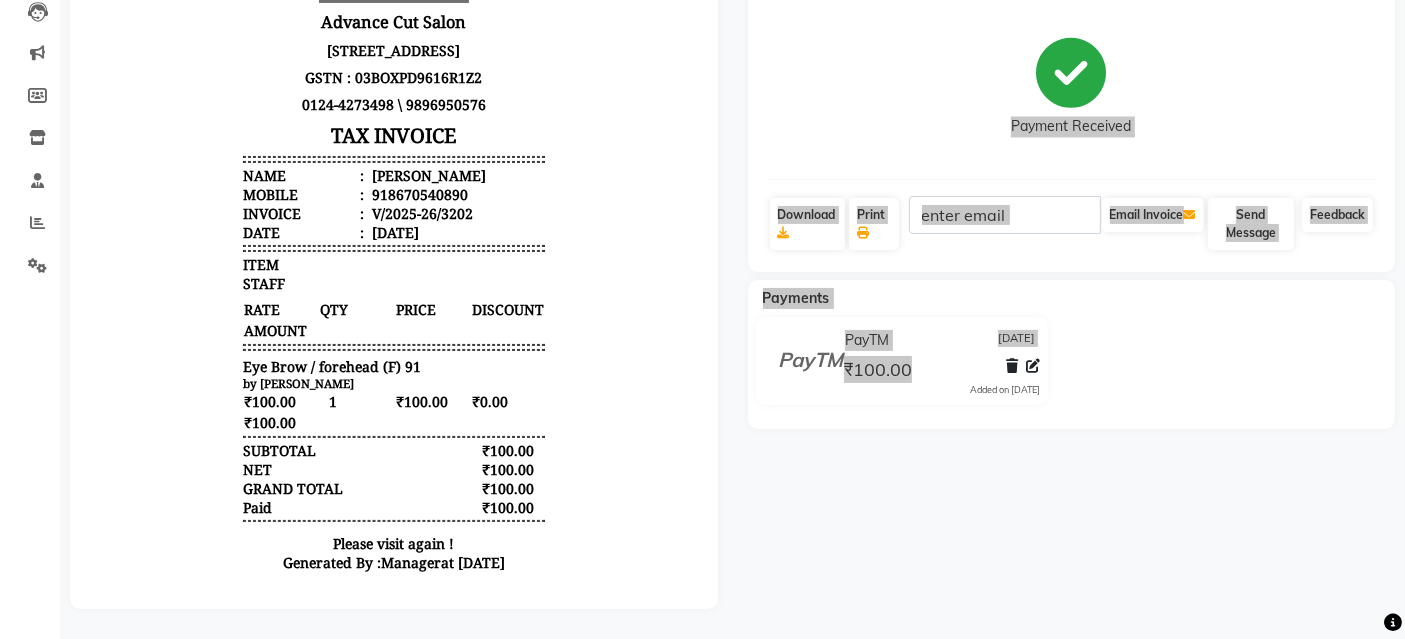 click on "Advance Cut Salon
A-21, Ground Floor, Omaxe City Centre Mall, Sector 49, Sohna Road,Gurugram, Haryana 122018
GSTN :
03BOXPD9616R1Z2
0124-4273498 \ 9896950576
TAX INVOICE
Name  :
riyaj
Mobile :
918670540890
Invoice  :
V/2025-26/3202
Date  :
10/07/2025
ITEM
STAFF" at bounding box center (393, 274) 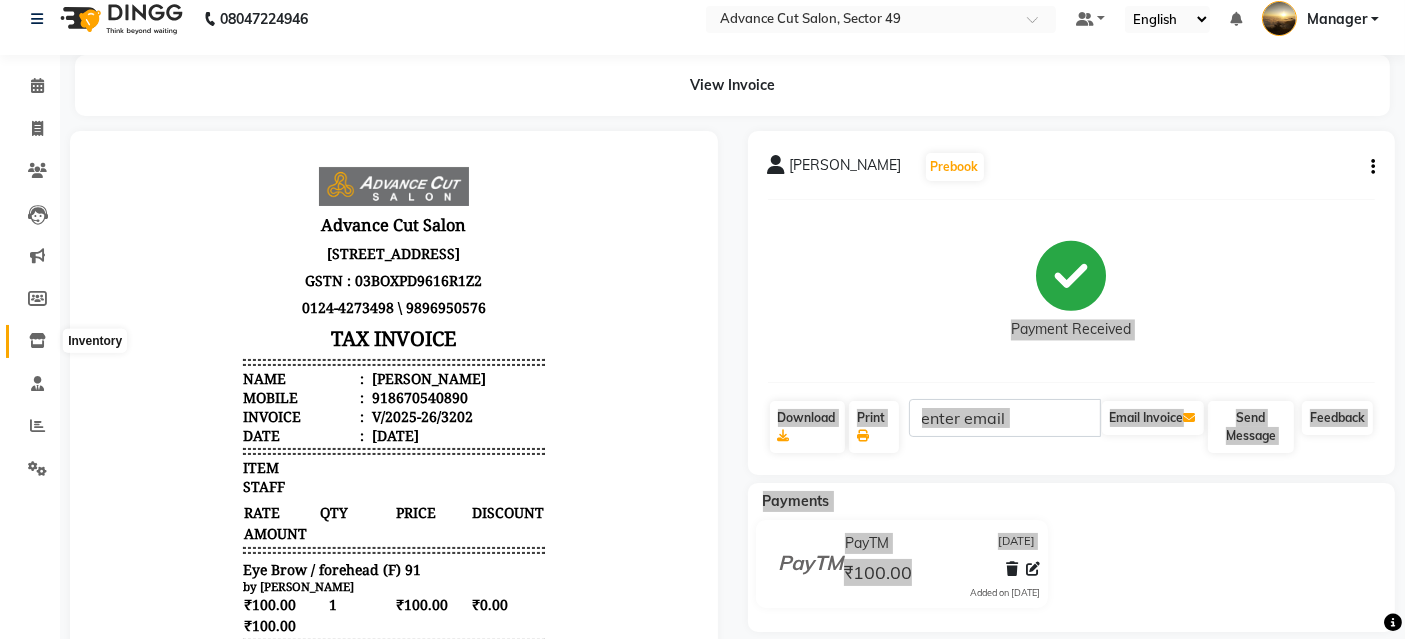 scroll, scrollTop: 0, scrollLeft: 0, axis: both 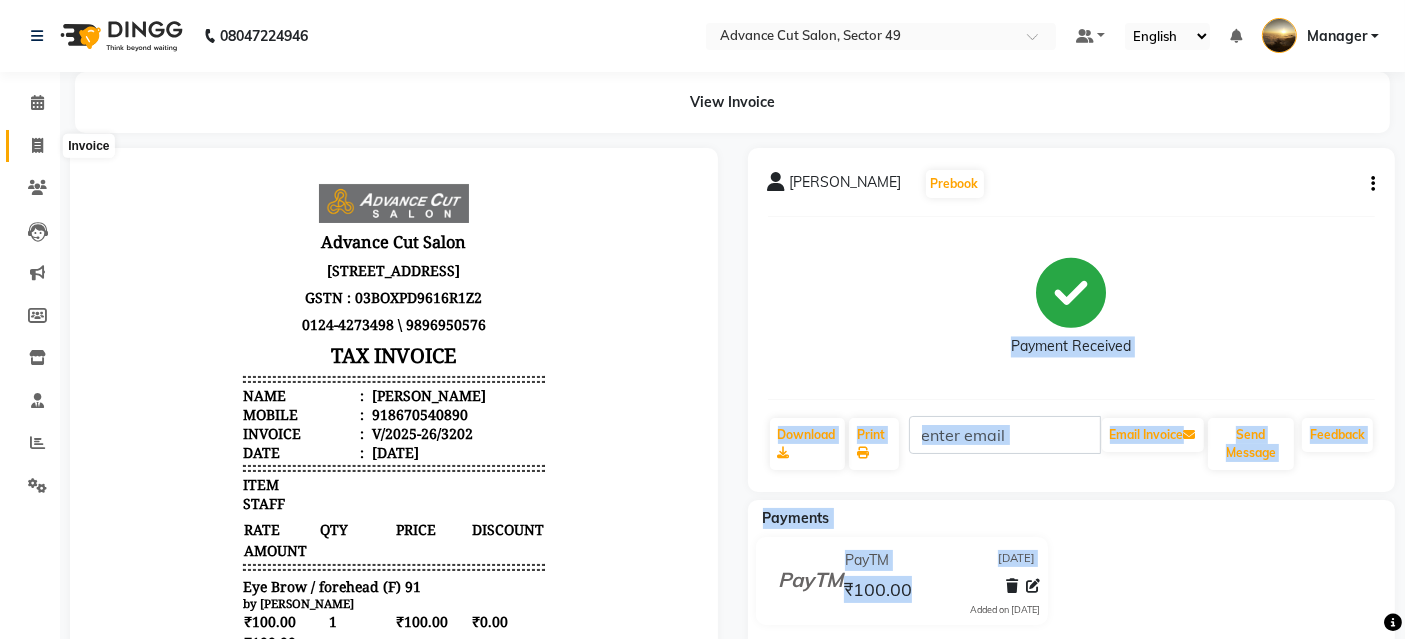 click 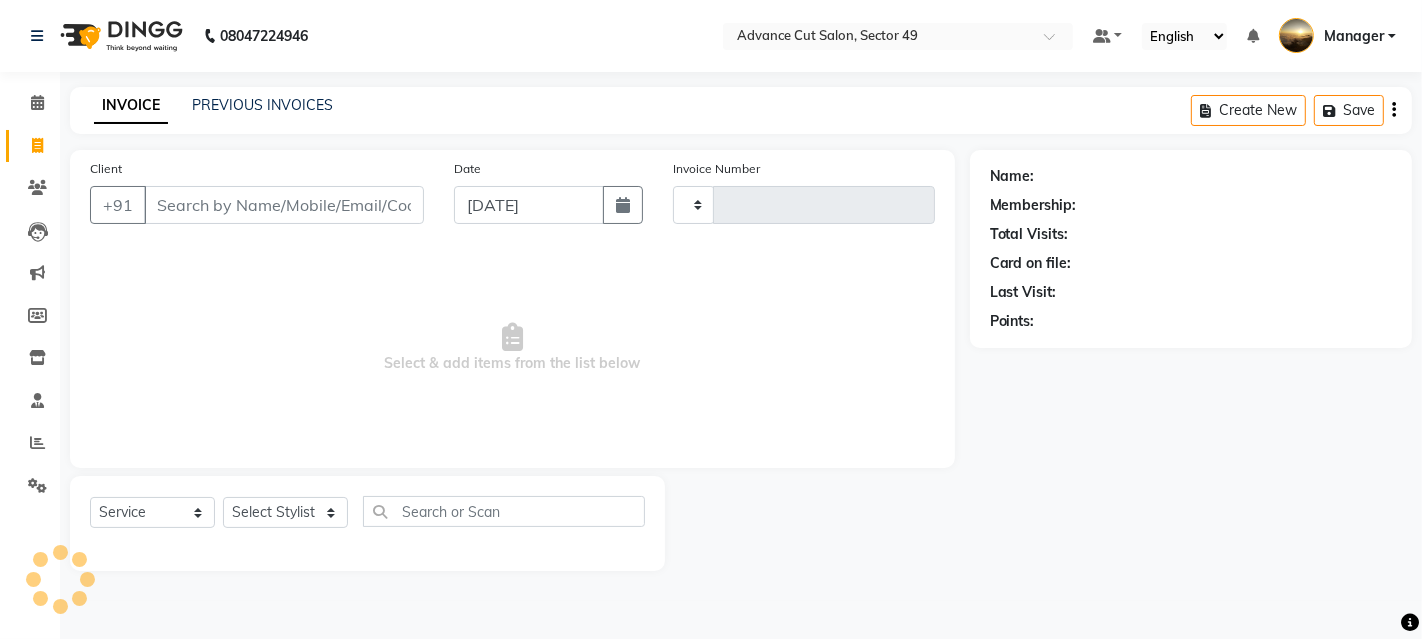 type on "3203" 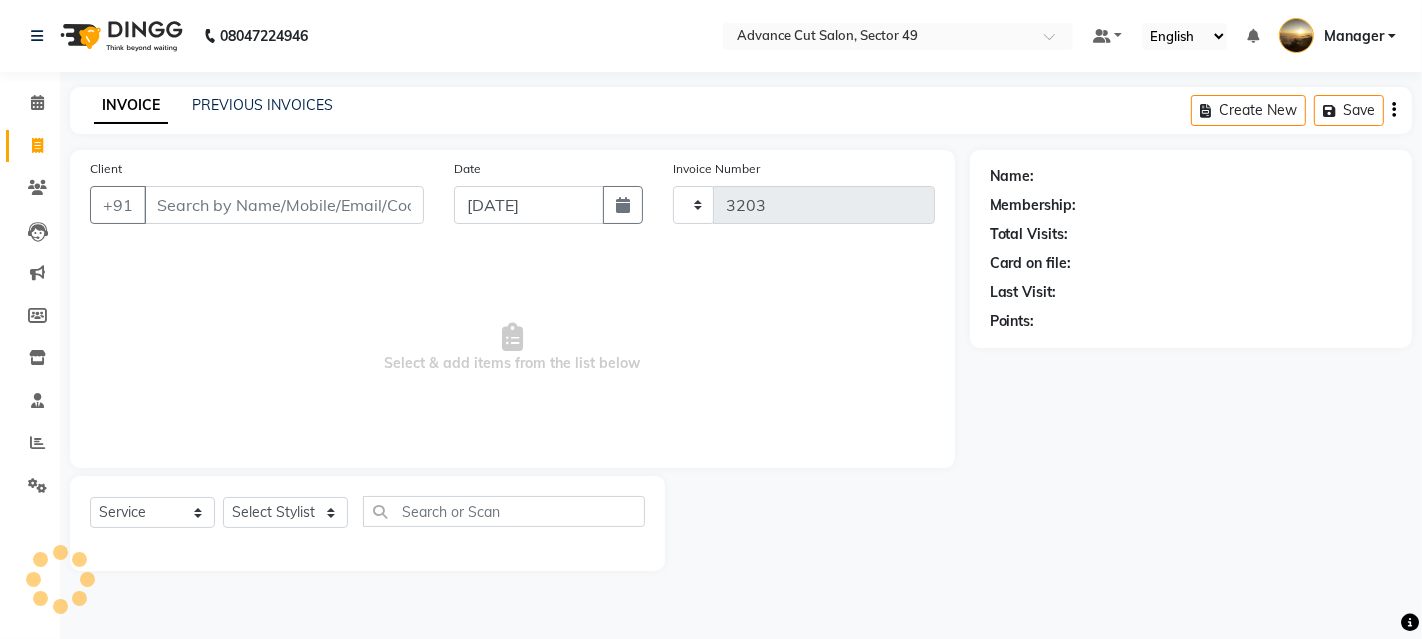select on "4616" 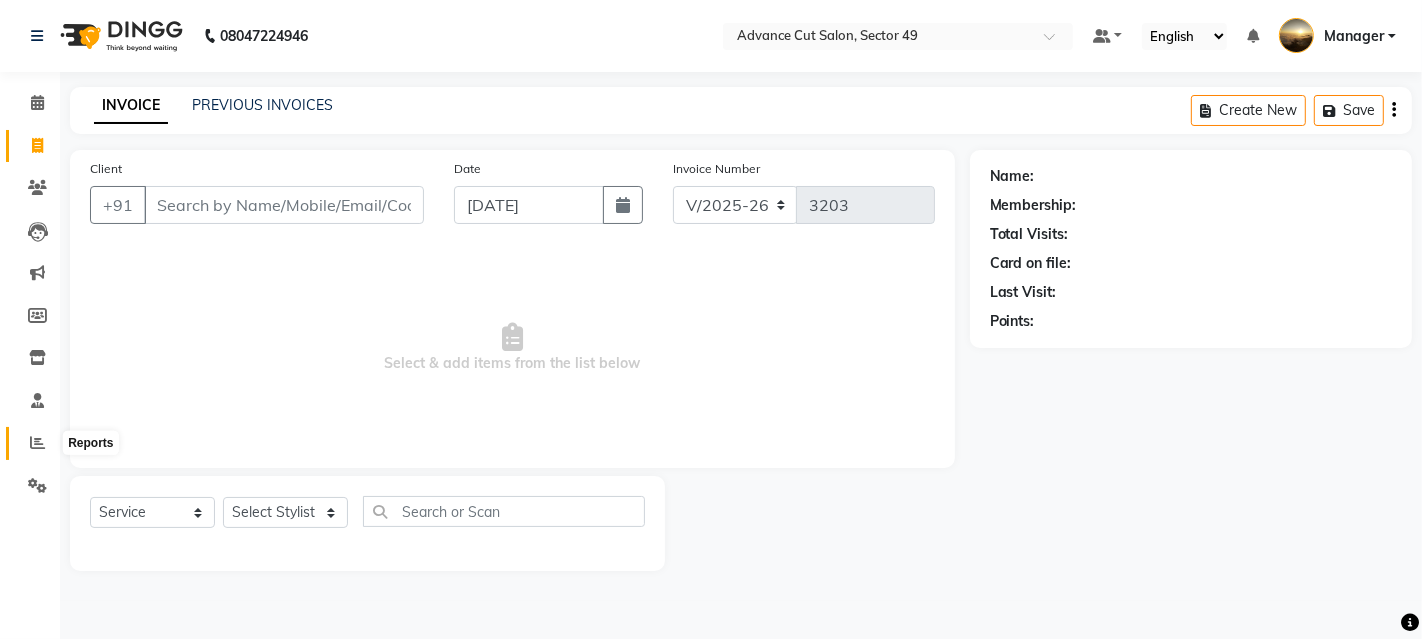 click 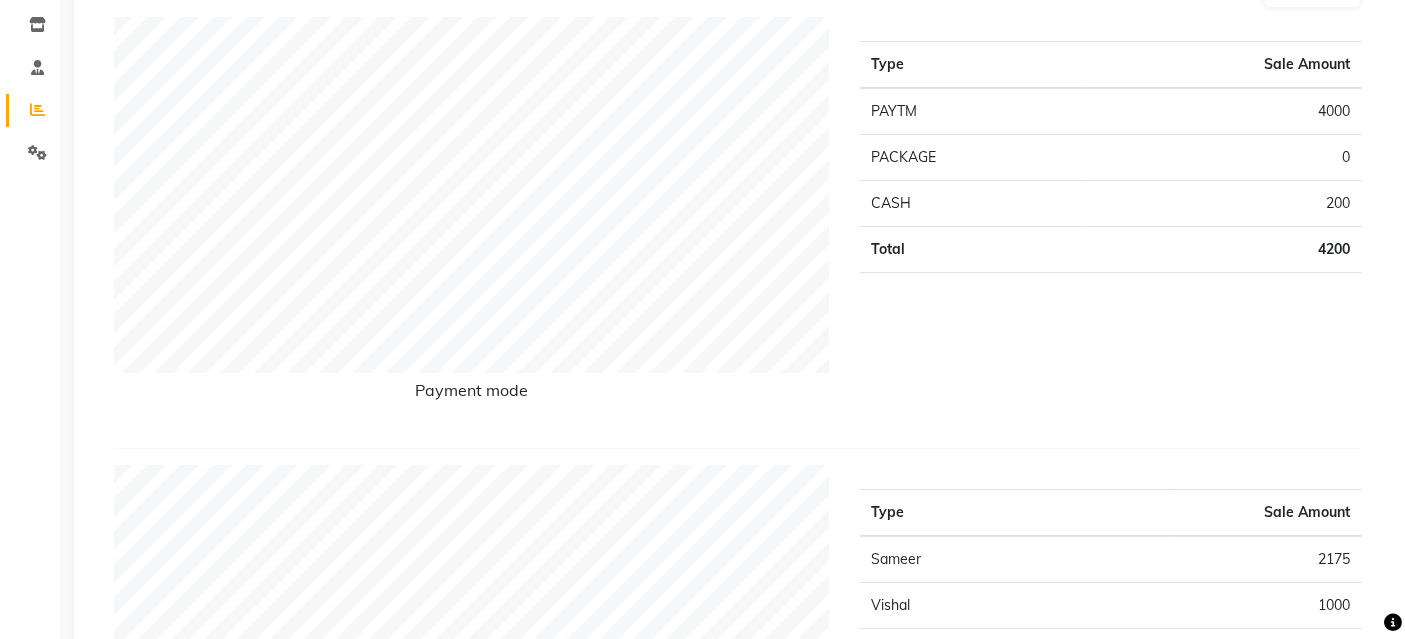 scroll, scrollTop: 666, scrollLeft: 0, axis: vertical 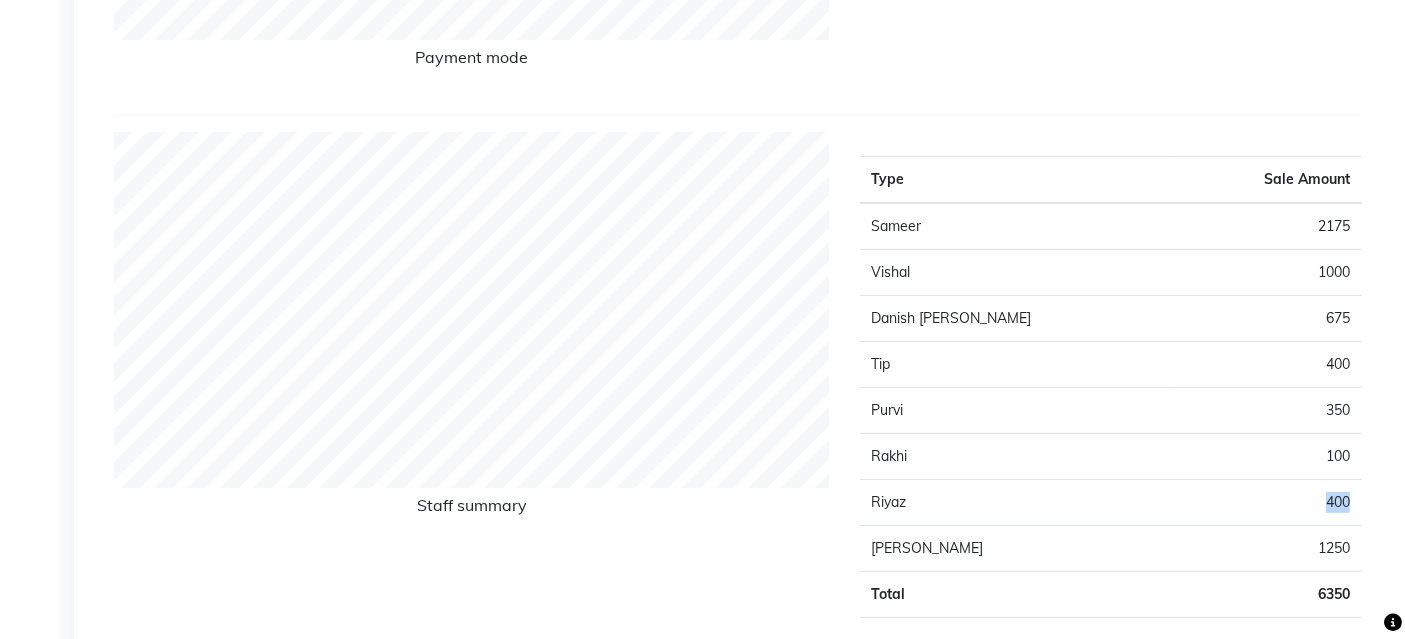 drag, startPoint x: 1351, startPoint y: 497, endPoint x: 1305, endPoint y: 502, distance: 46.270943 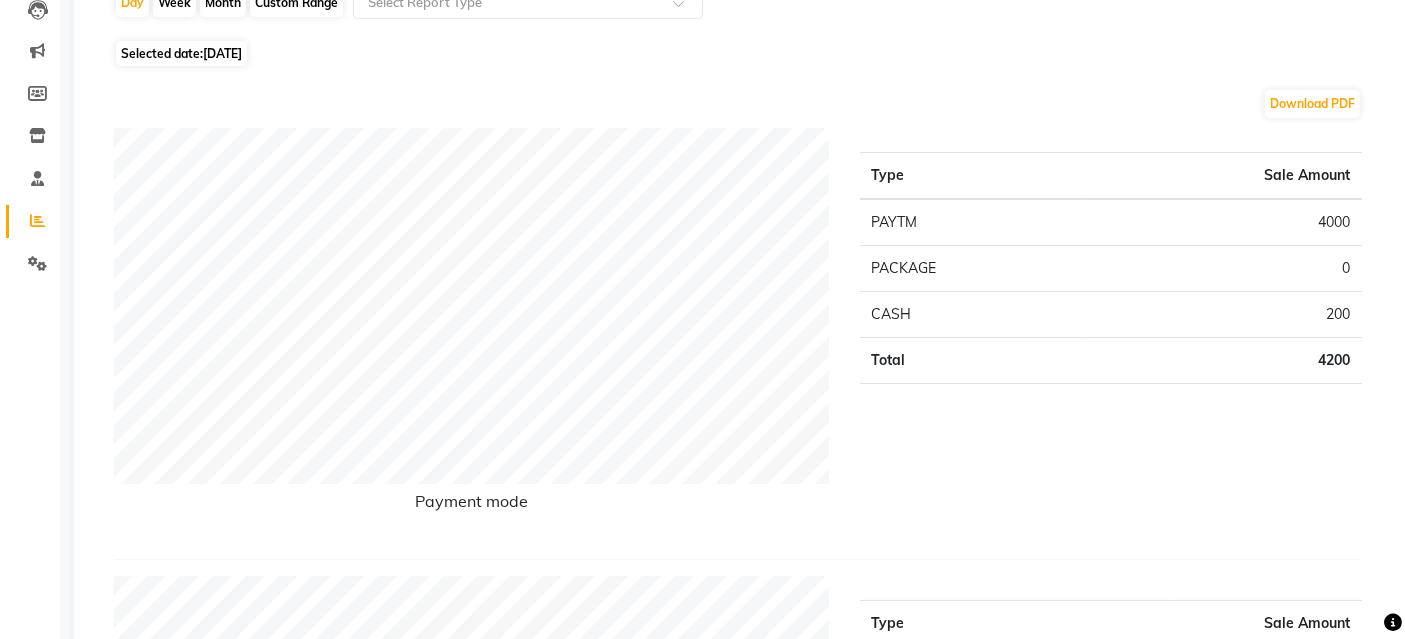 scroll, scrollTop: 0, scrollLeft: 0, axis: both 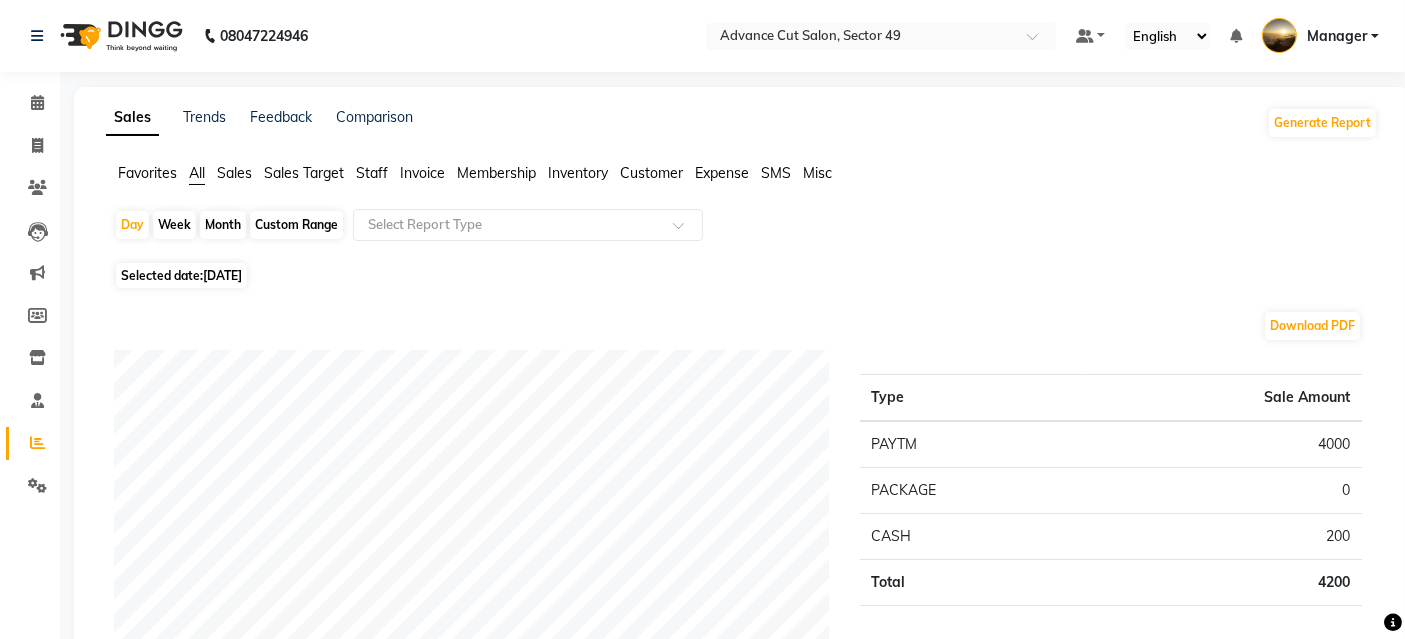 click on "Custom Range" 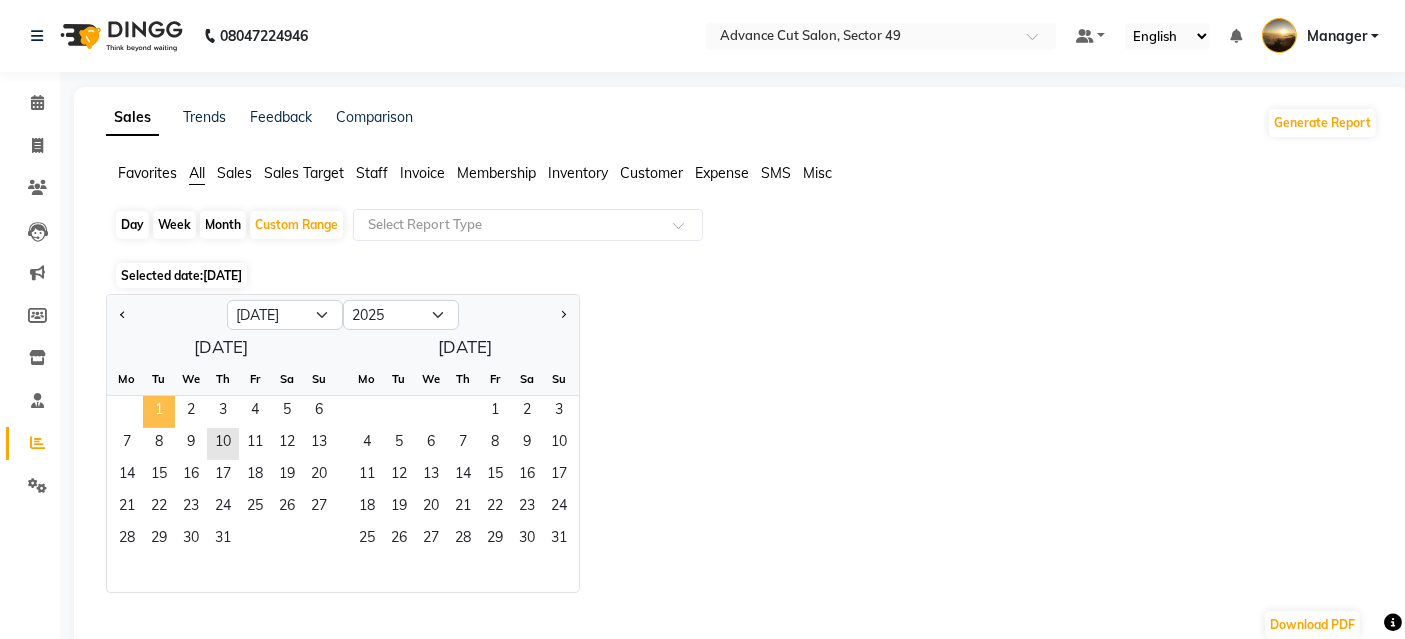 click on "1" 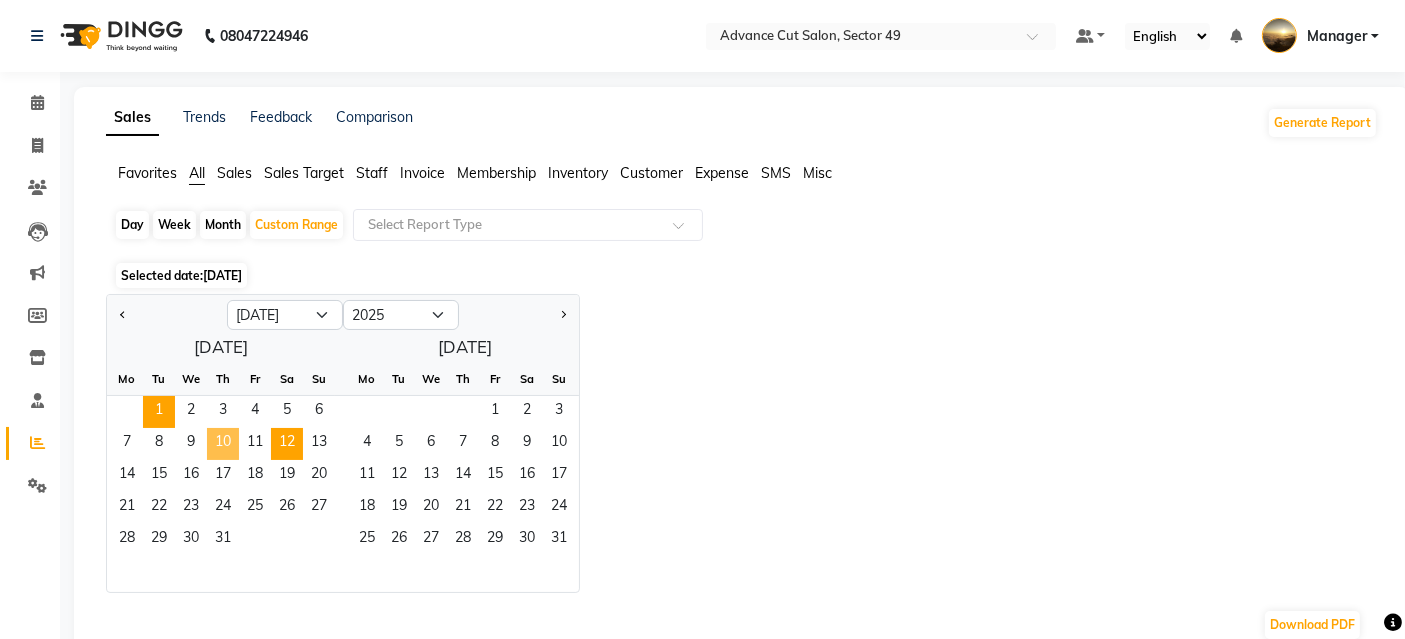 drag, startPoint x: 217, startPoint y: 435, endPoint x: 299, endPoint y: 438, distance: 82.05486 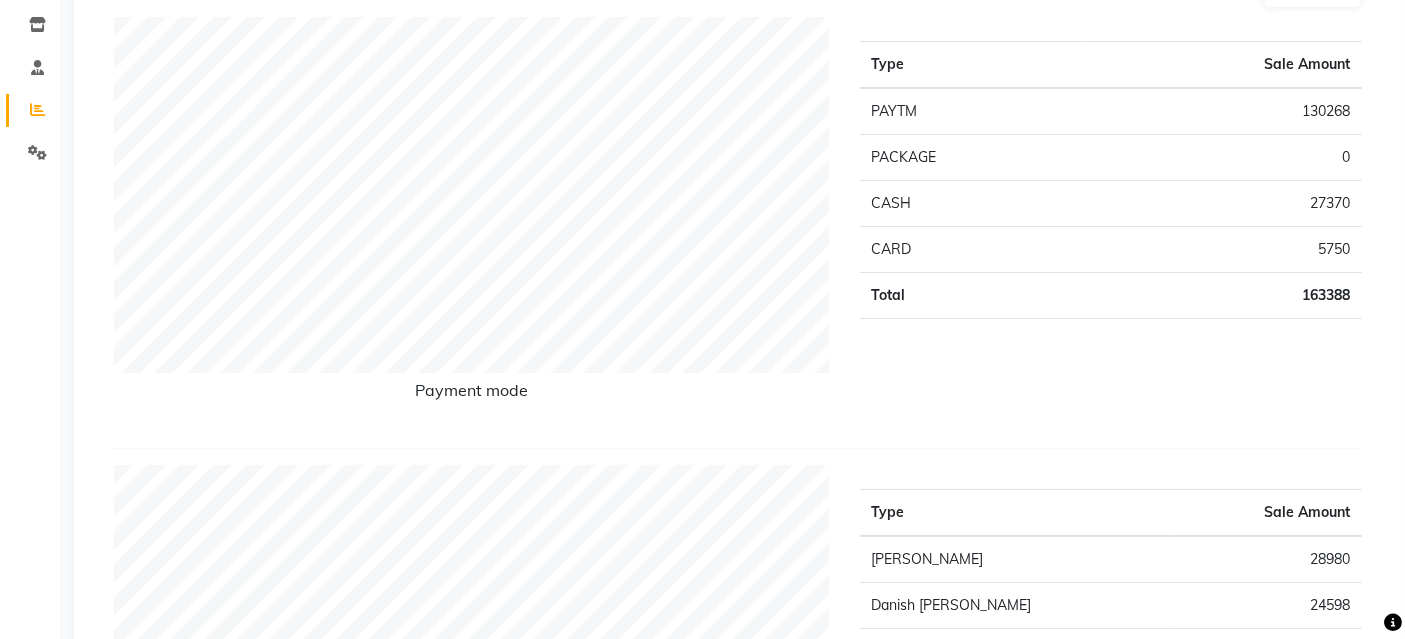scroll, scrollTop: 0, scrollLeft: 0, axis: both 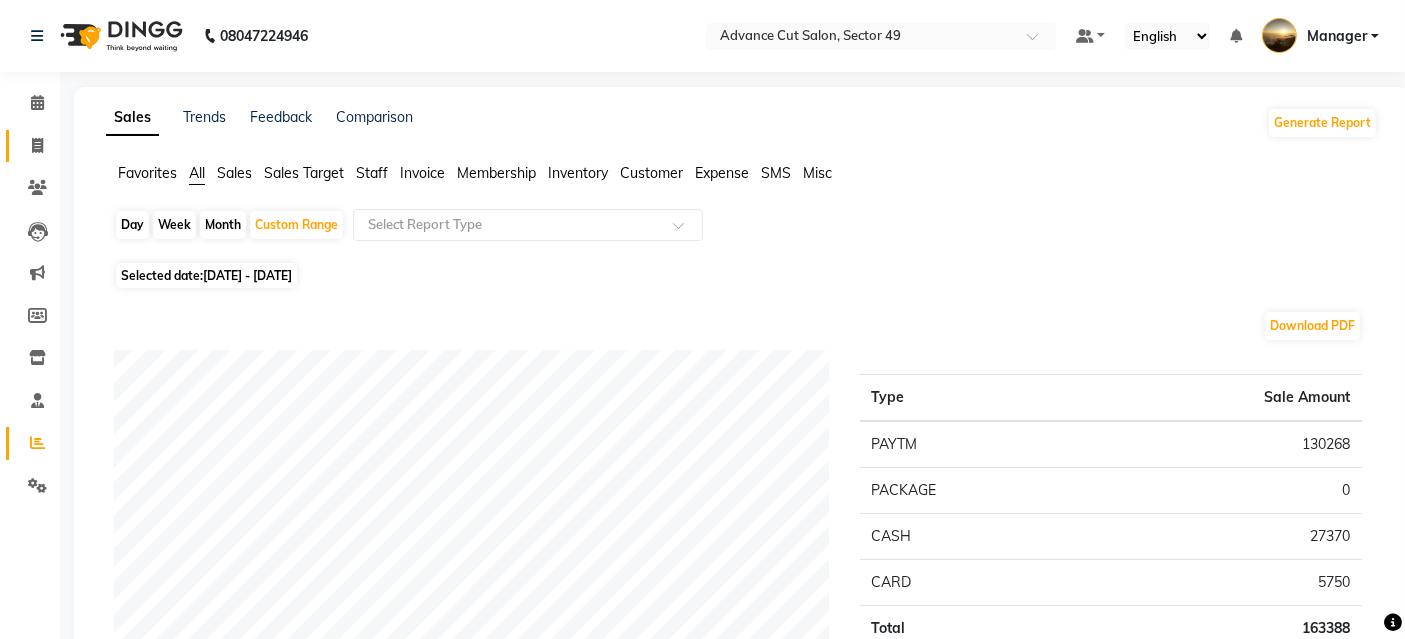 click on "Invoice" 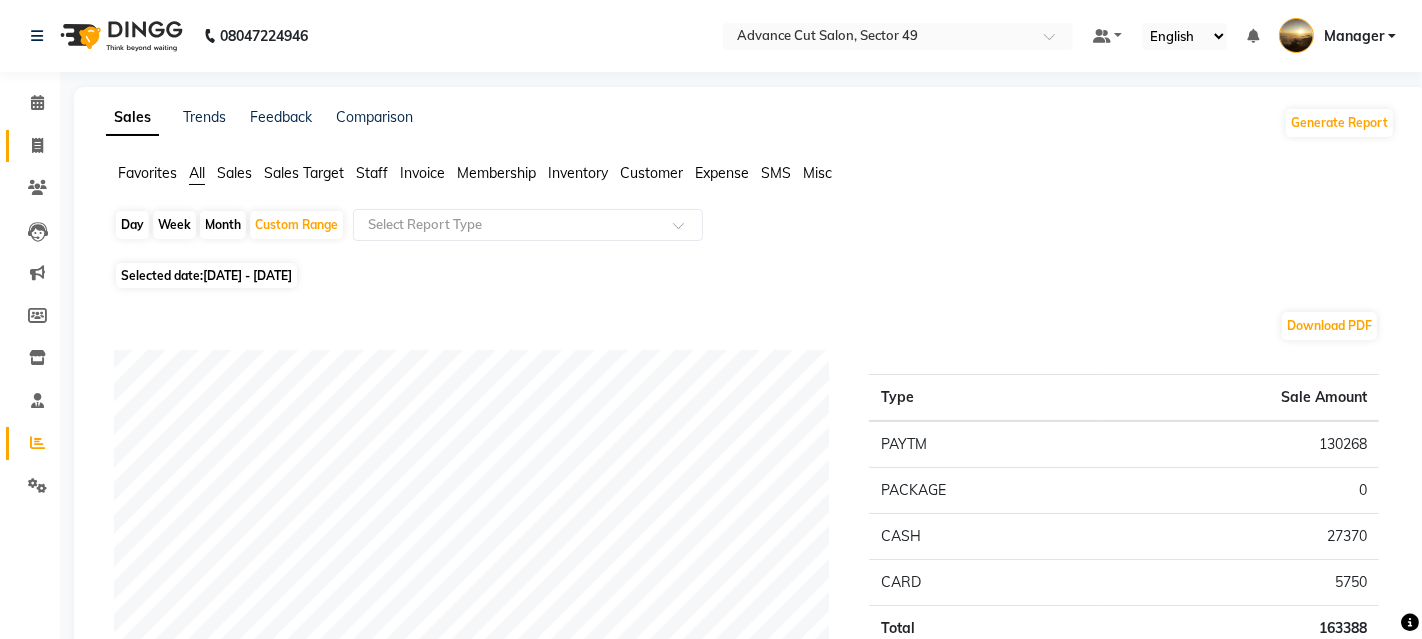 select on "service" 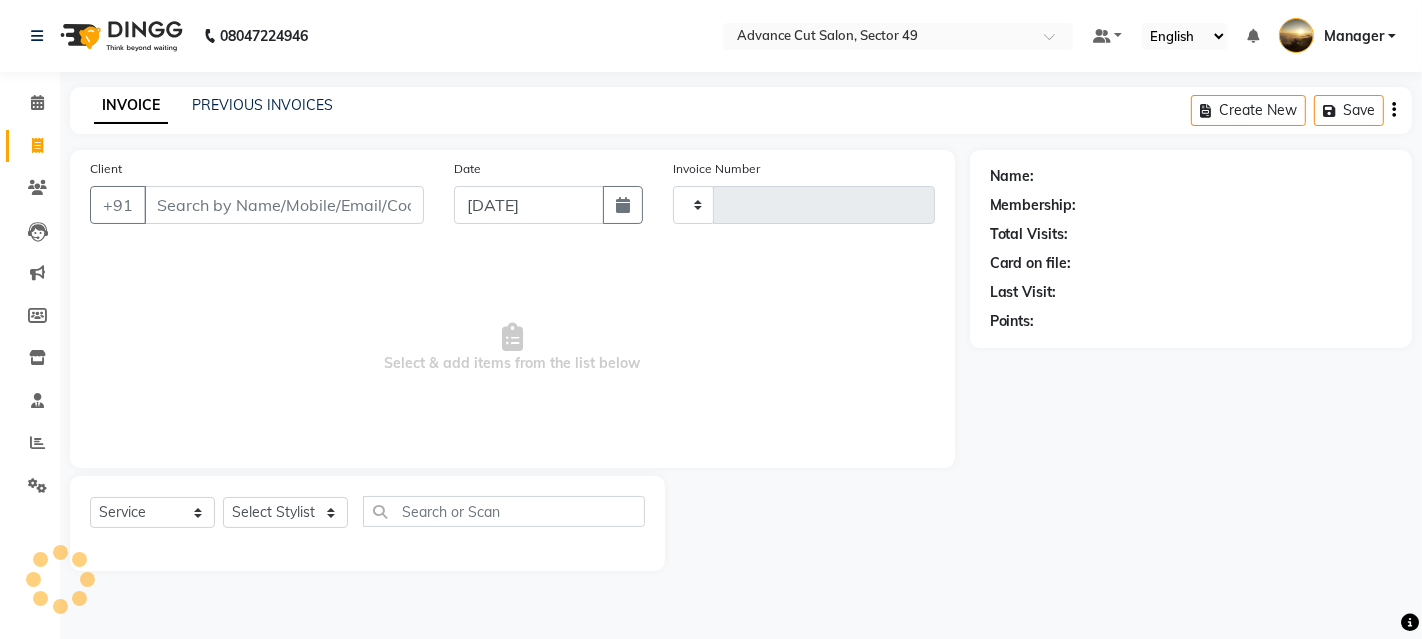 type on "3203" 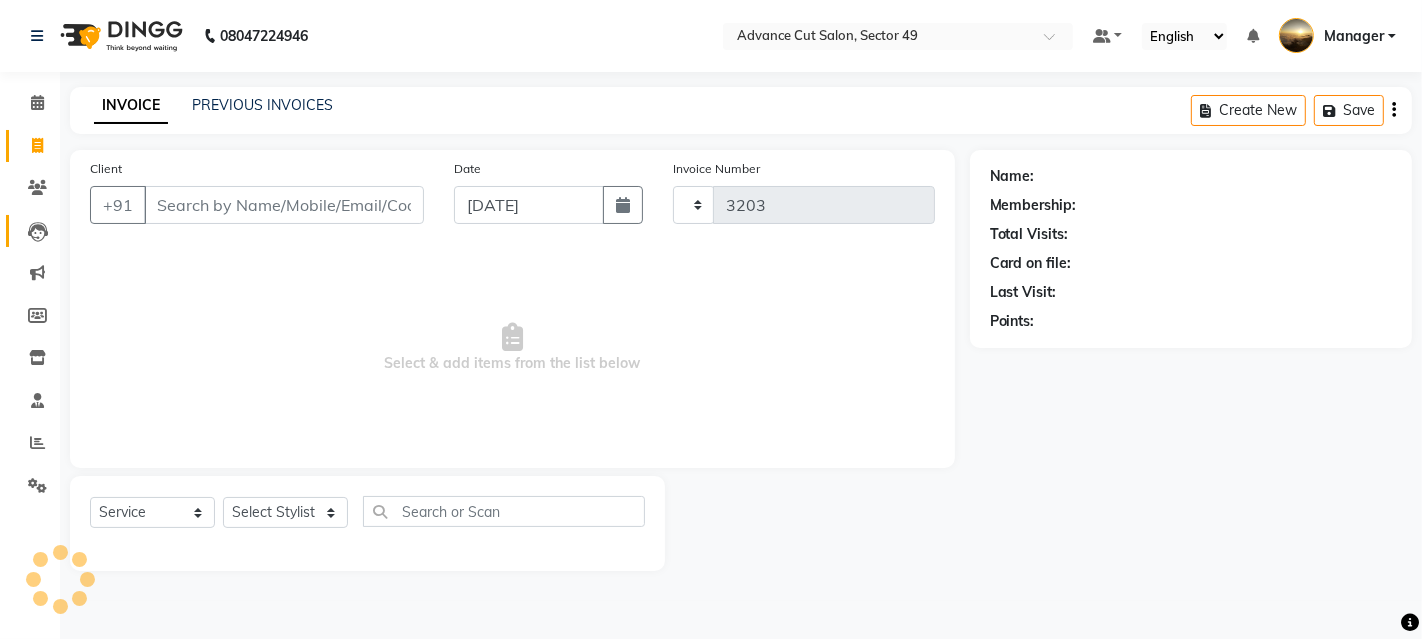 select on "4616" 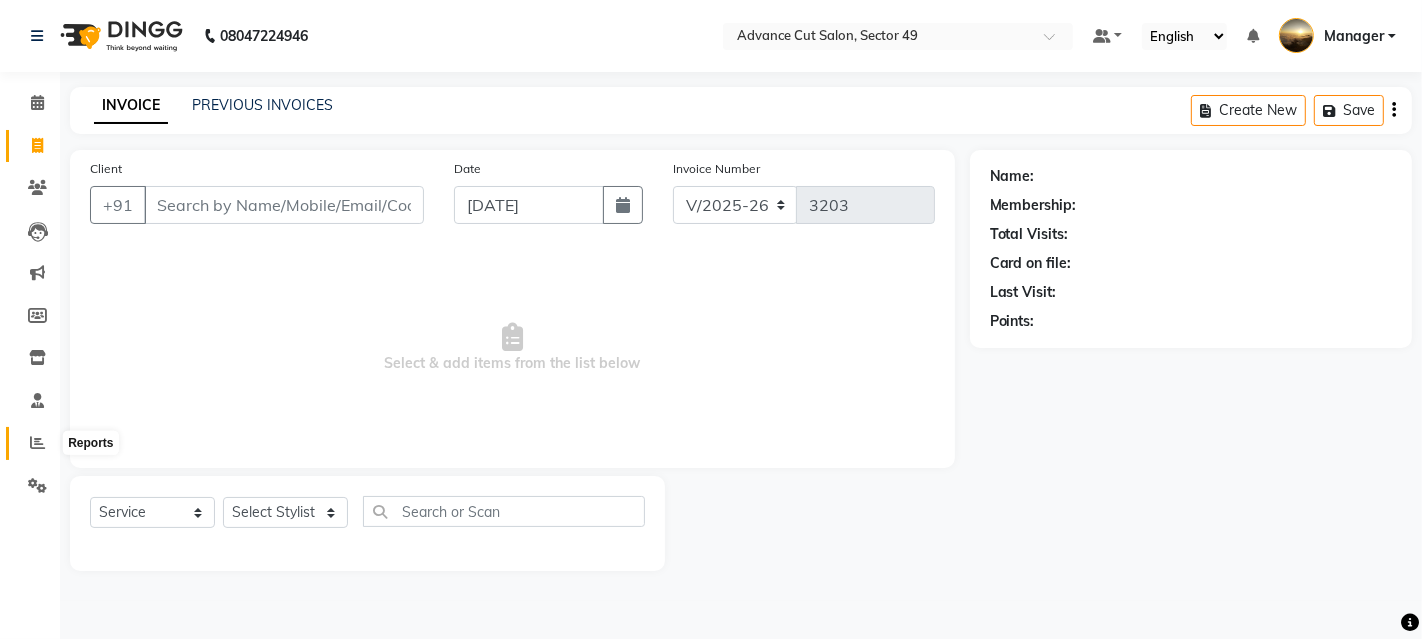 click 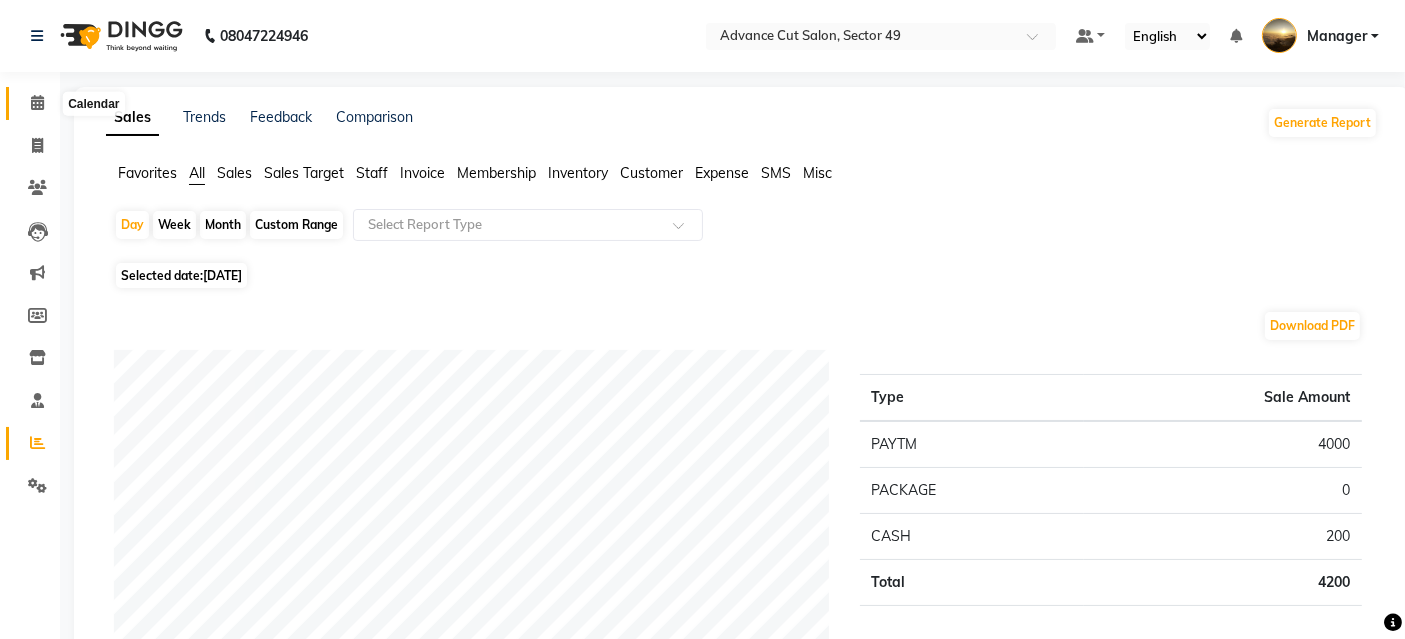 click 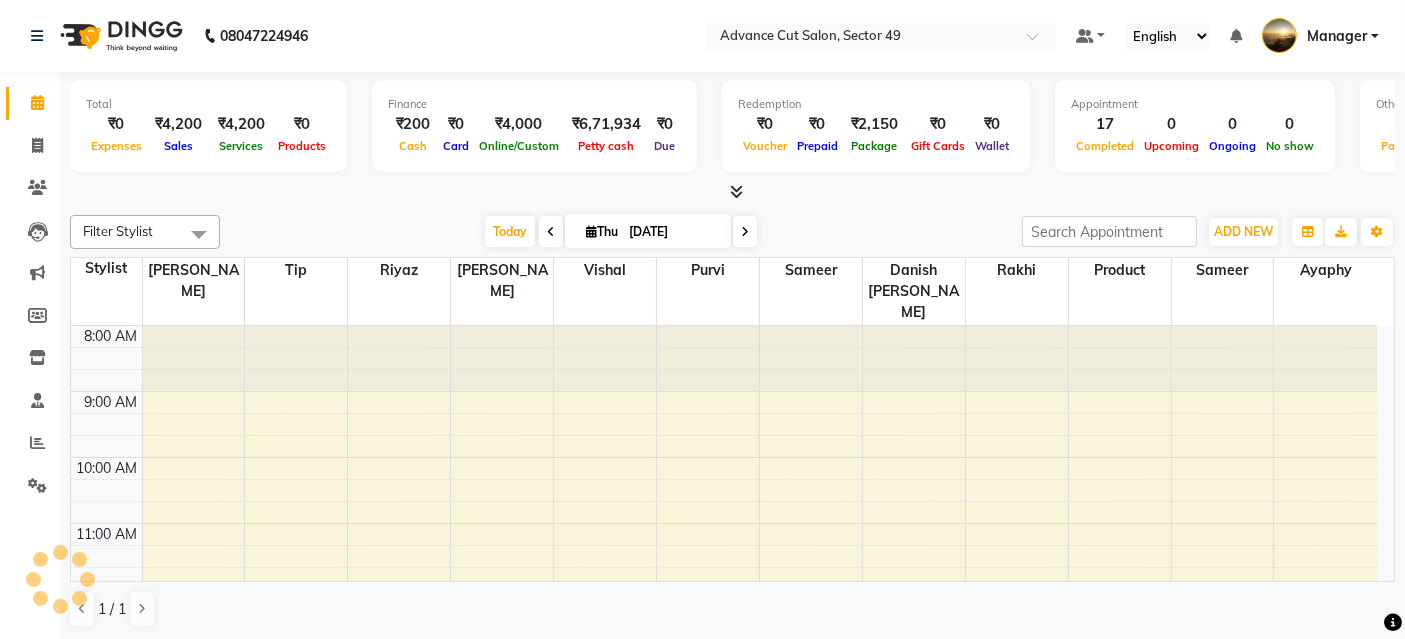 scroll, scrollTop: 0, scrollLeft: 0, axis: both 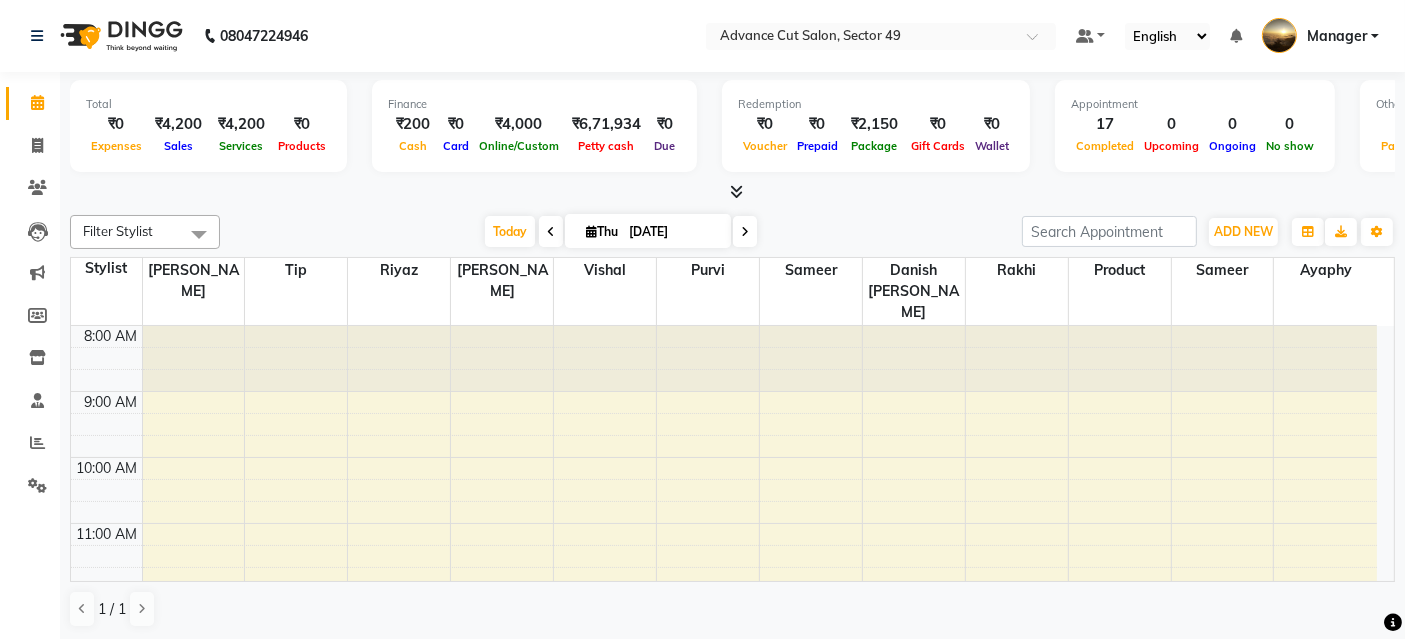 click at bounding box center [736, 191] 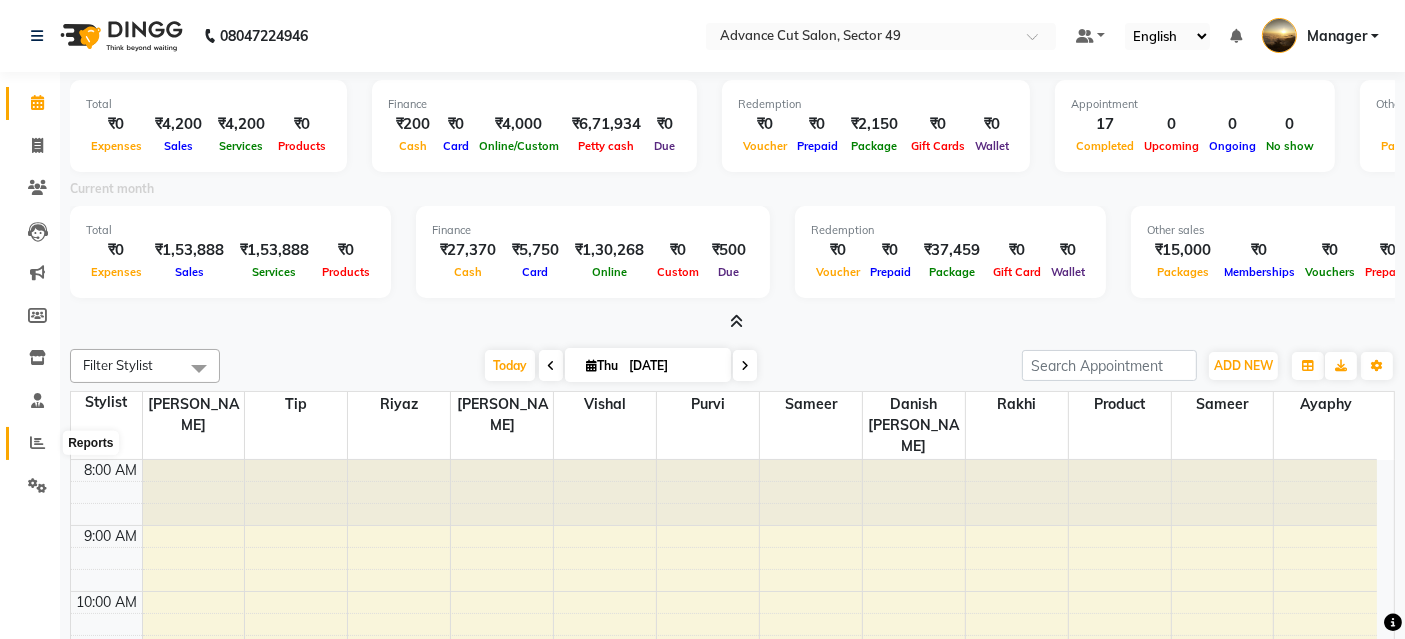 click 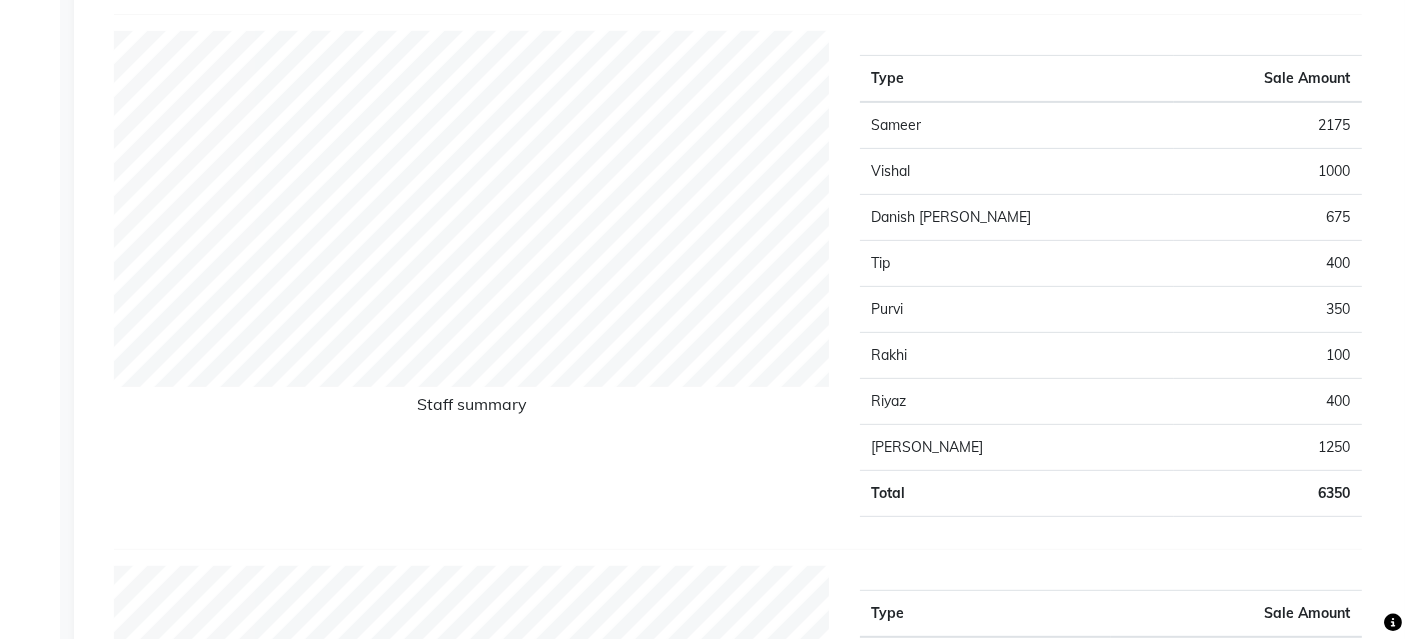 scroll, scrollTop: 777, scrollLeft: 0, axis: vertical 